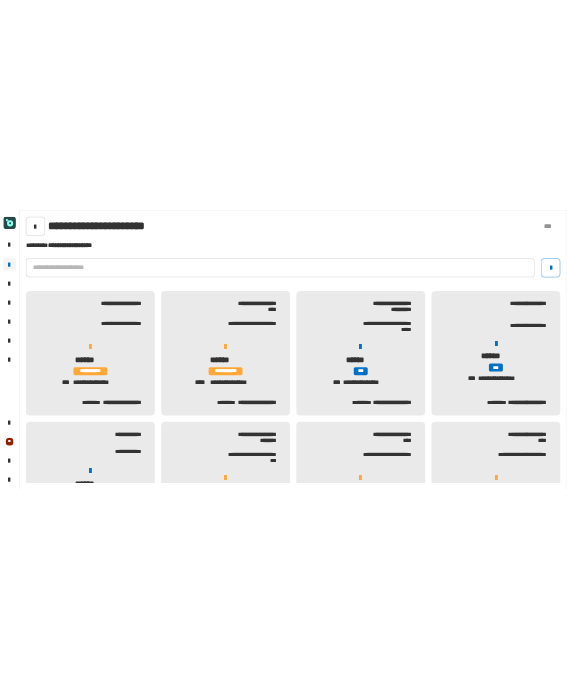 scroll, scrollTop: 0, scrollLeft: 0, axis: both 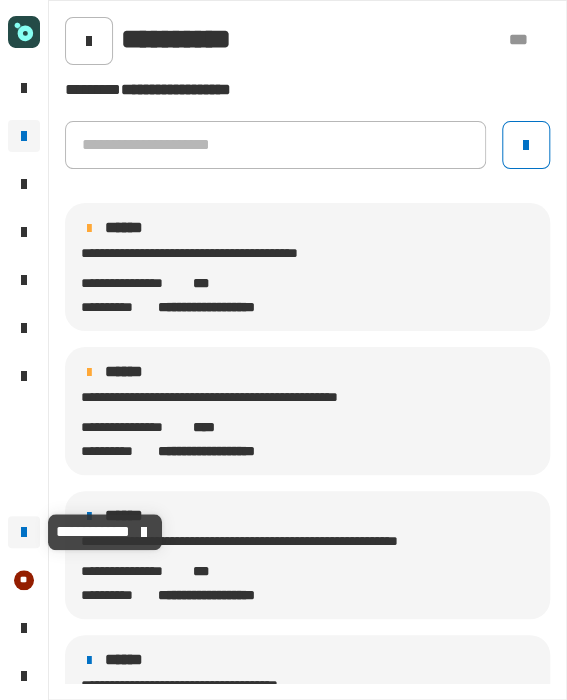 click 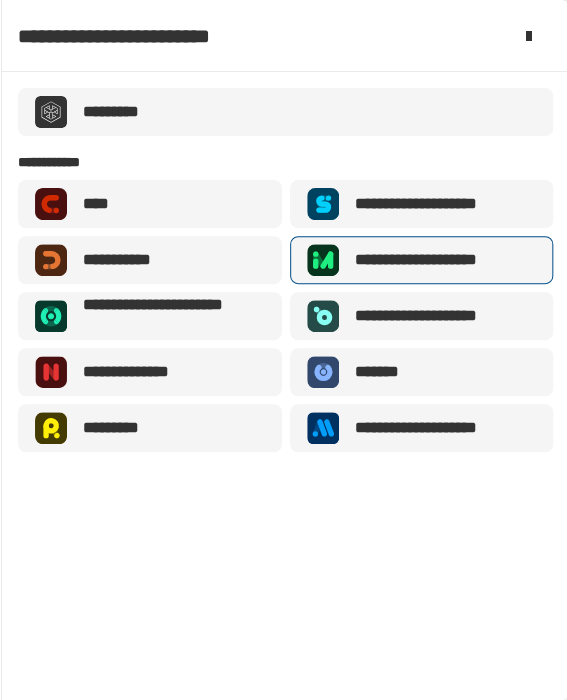 click on "**********" at bounding box center (439, 260) 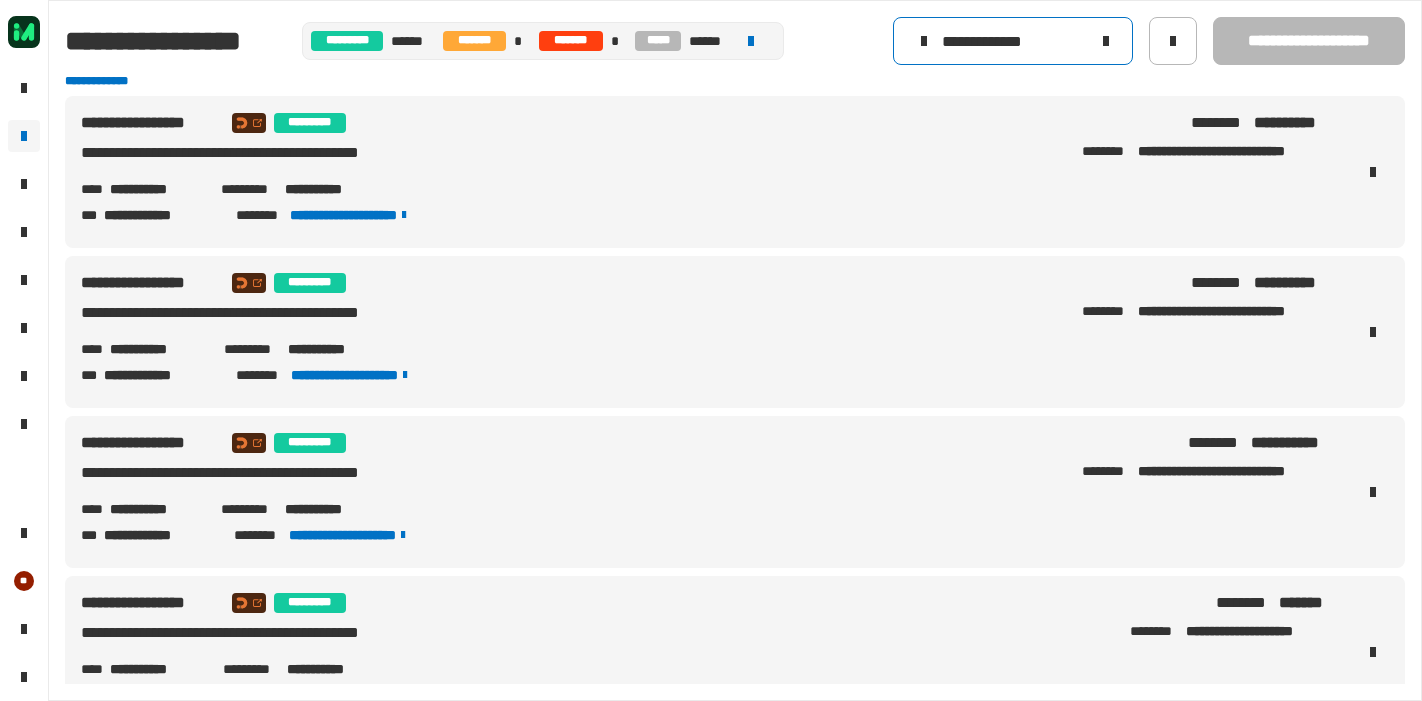 scroll, scrollTop: 0, scrollLeft: 0, axis: both 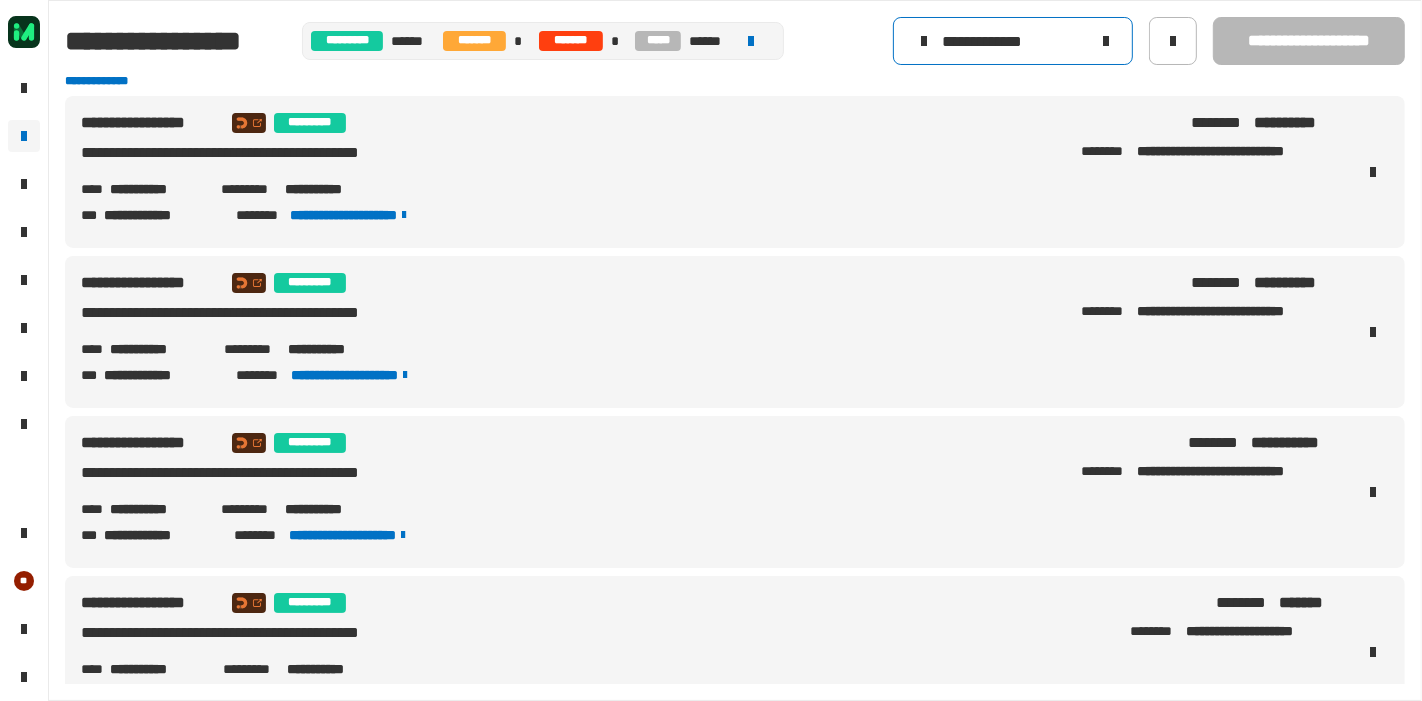 click 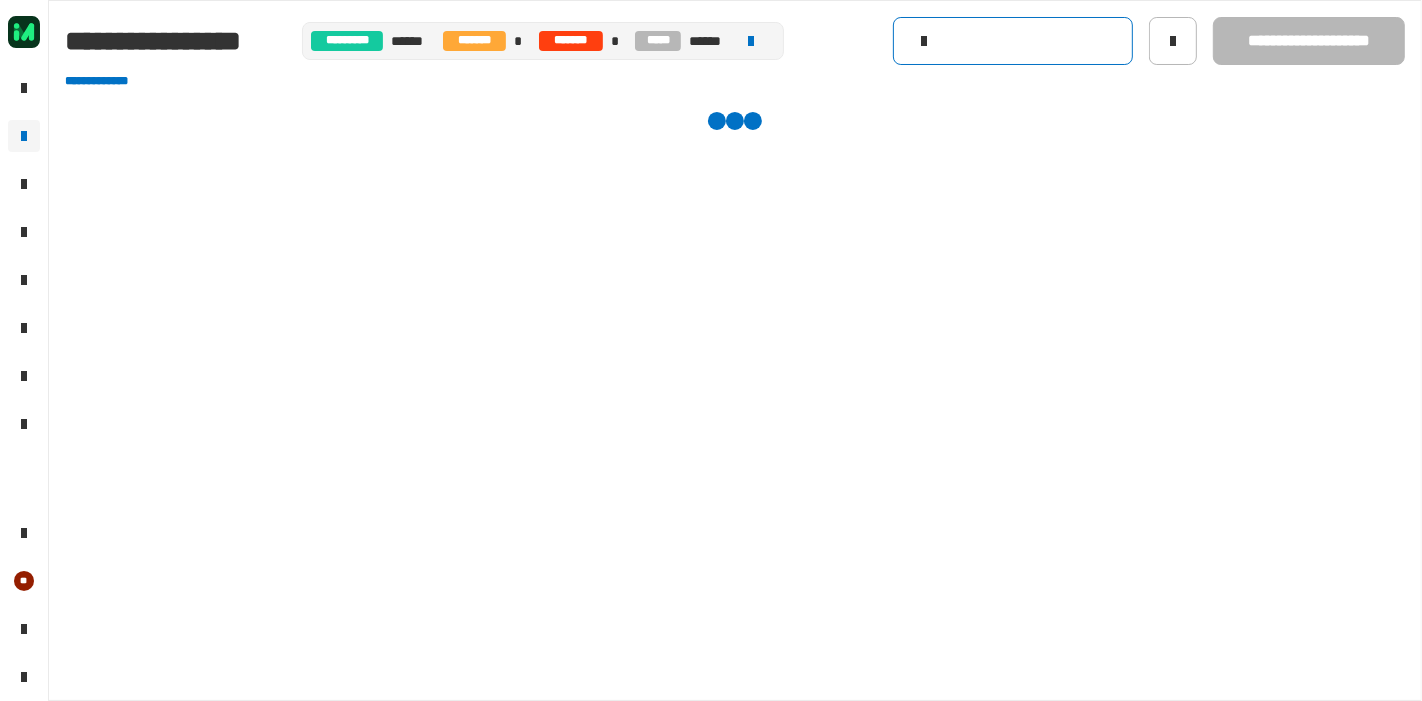 click 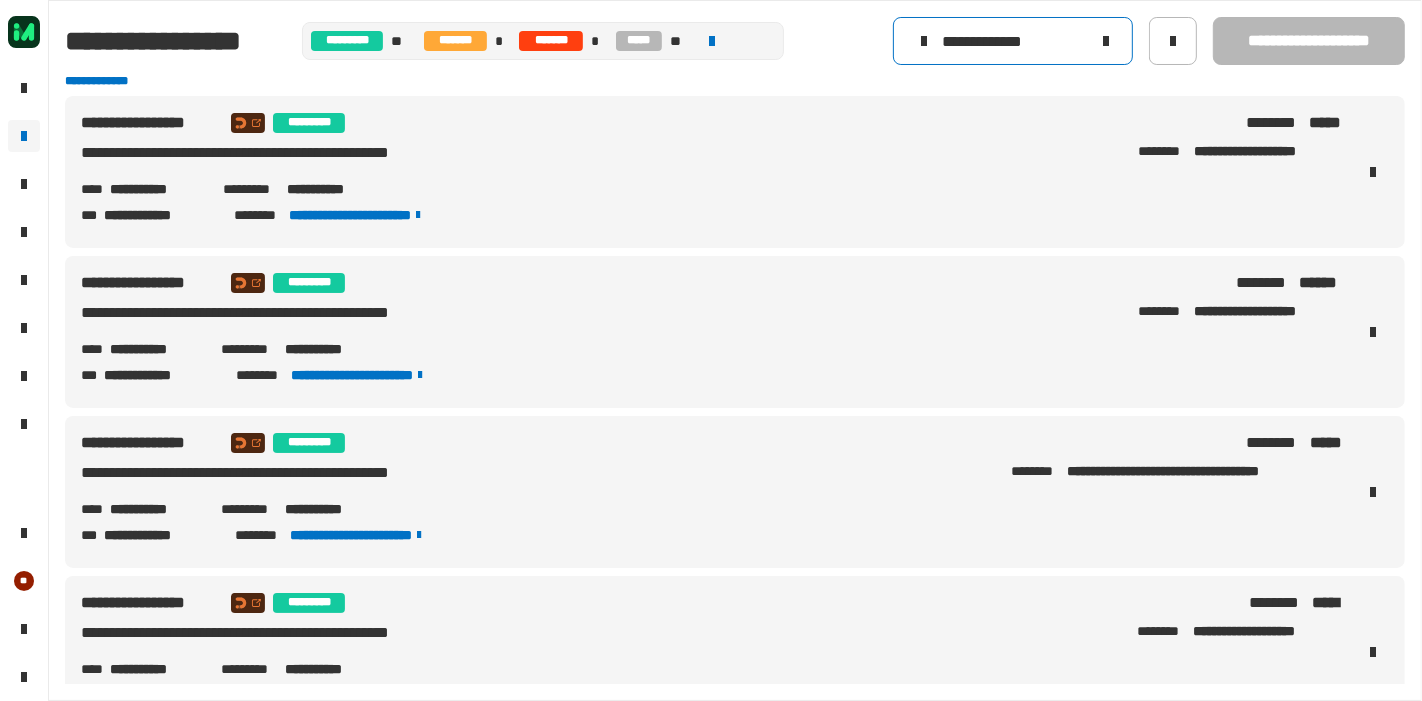 type on "**********" 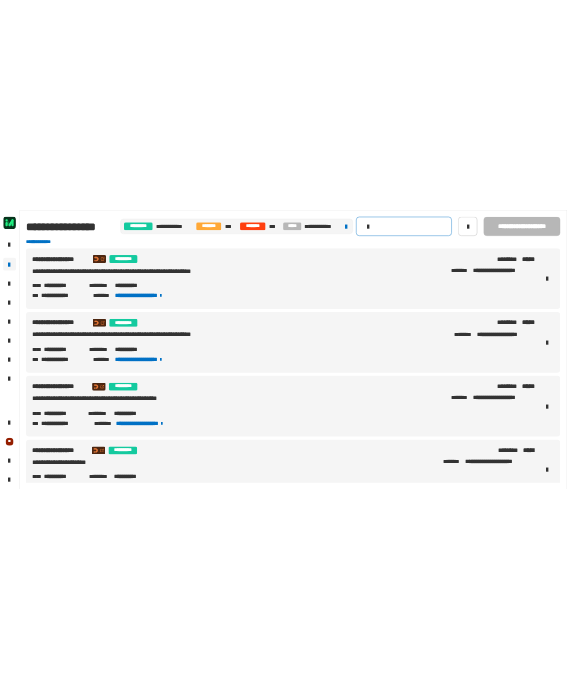 scroll, scrollTop: 0, scrollLeft: 0, axis: both 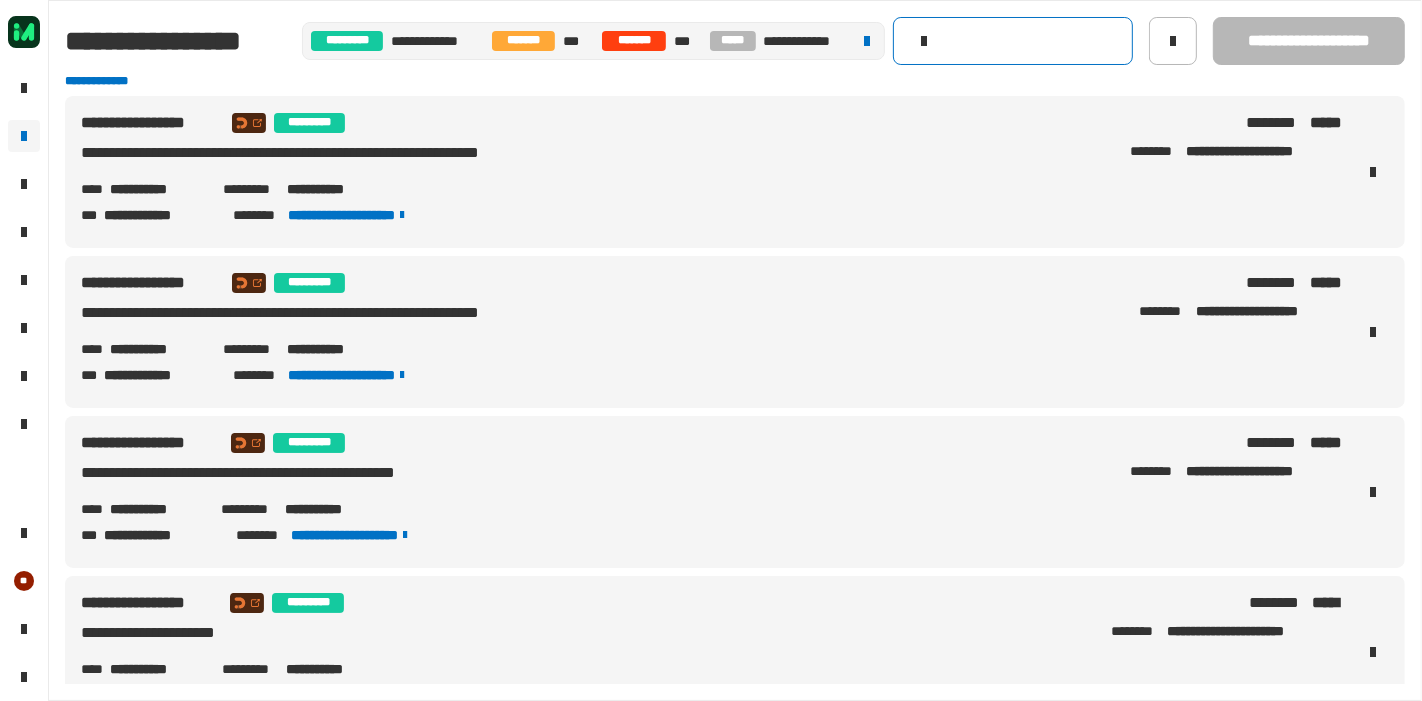 click 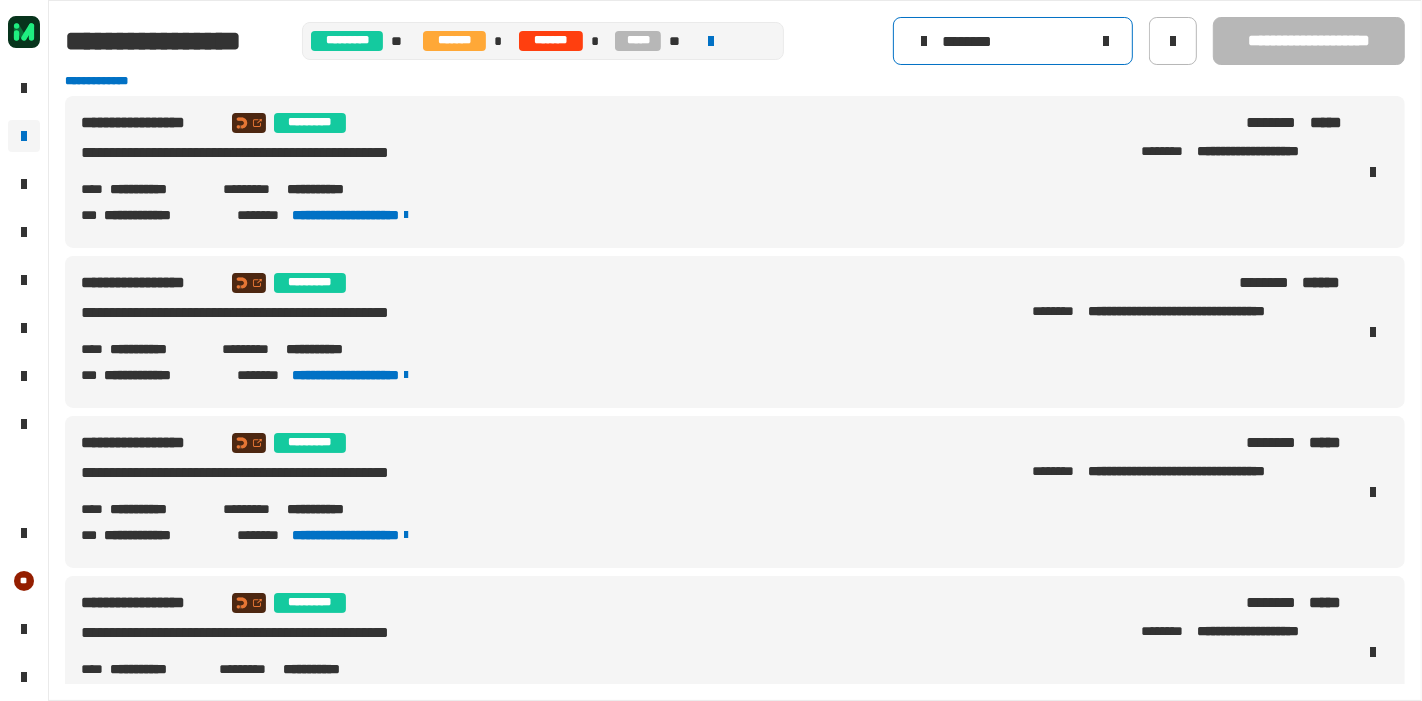 drag, startPoint x: 1045, startPoint y: 41, endPoint x: 891, endPoint y: 37, distance: 154.05194 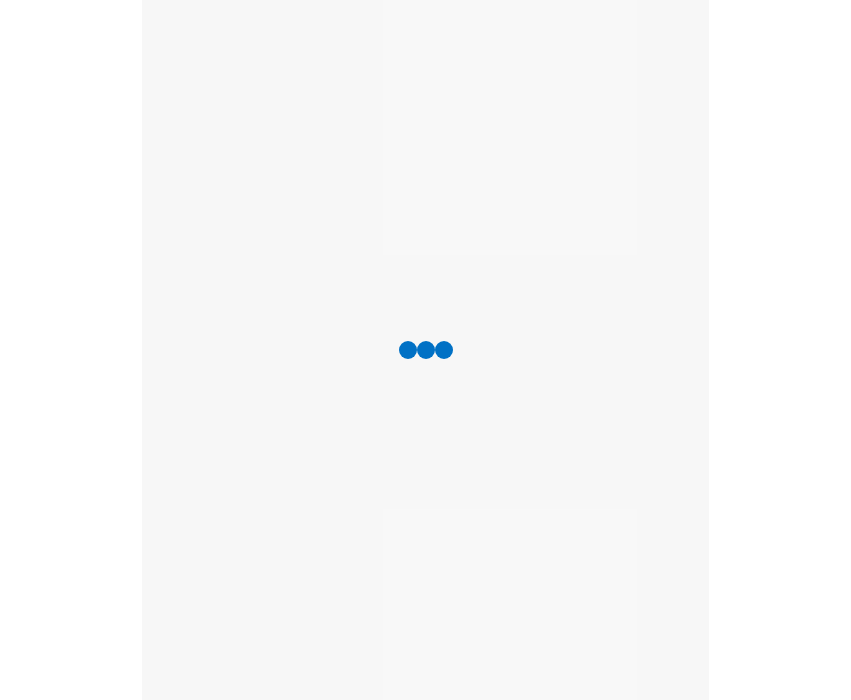 scroll, scrollTop: 0, scrollLeft: 0, axis: both 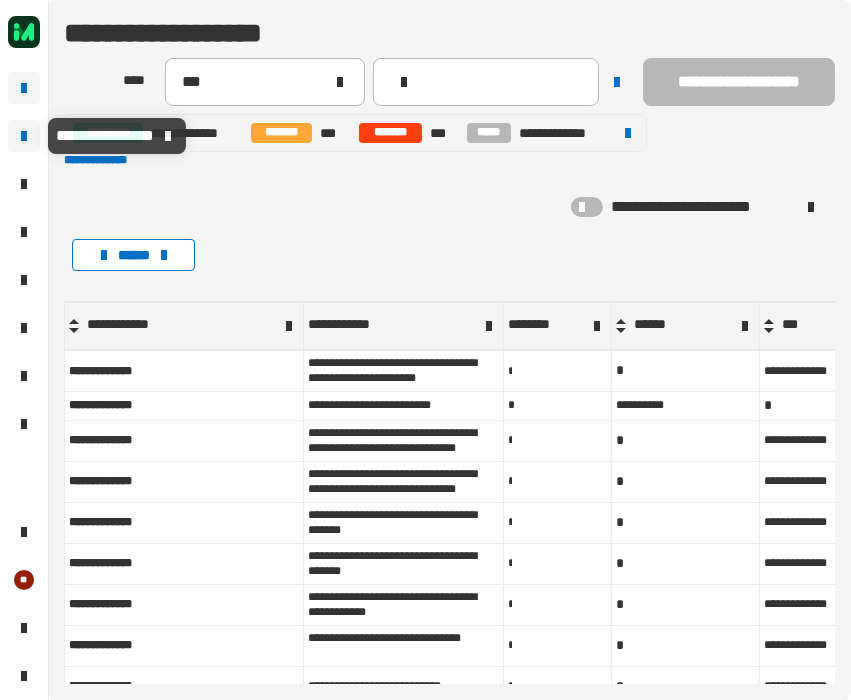 click 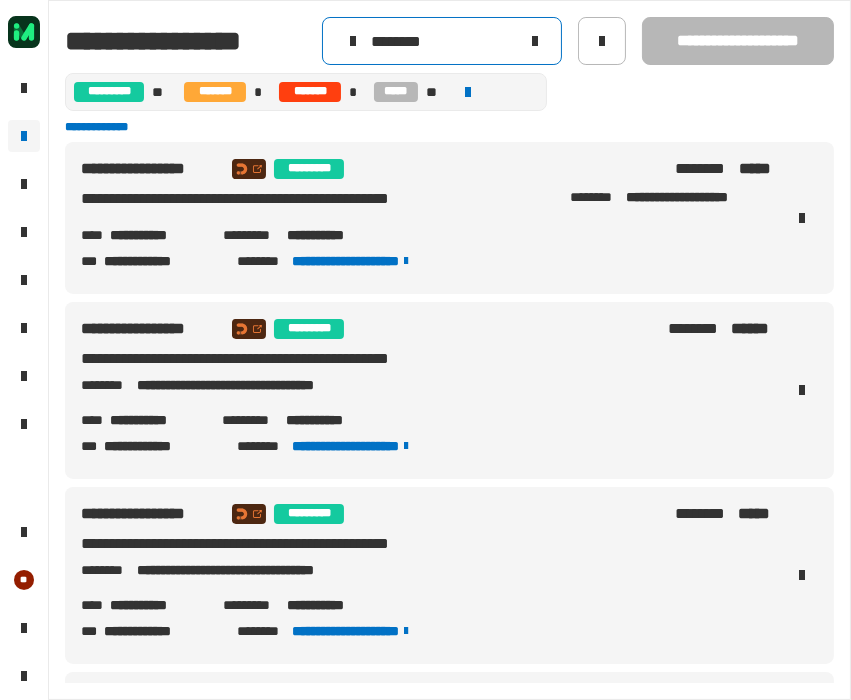 click 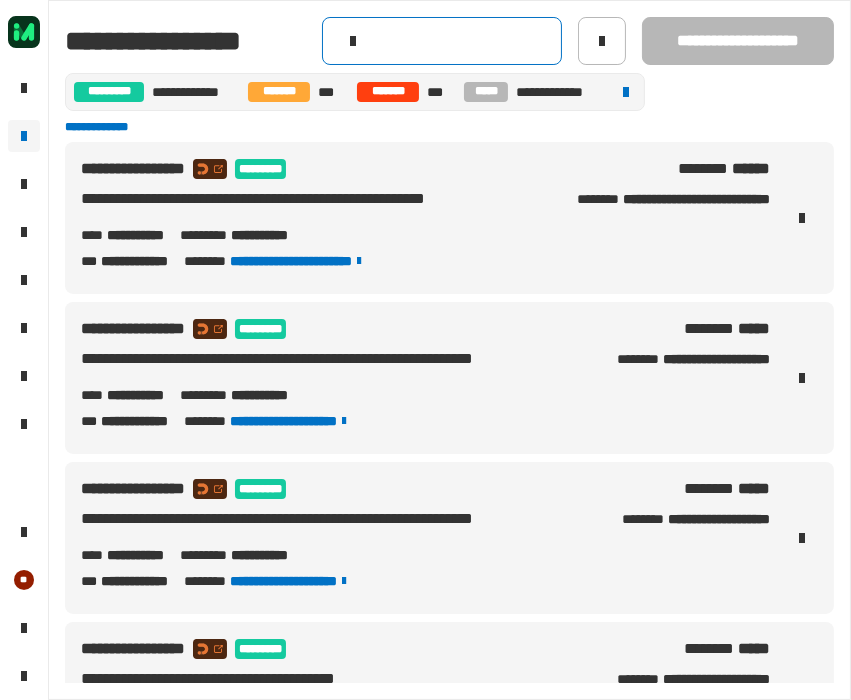 click 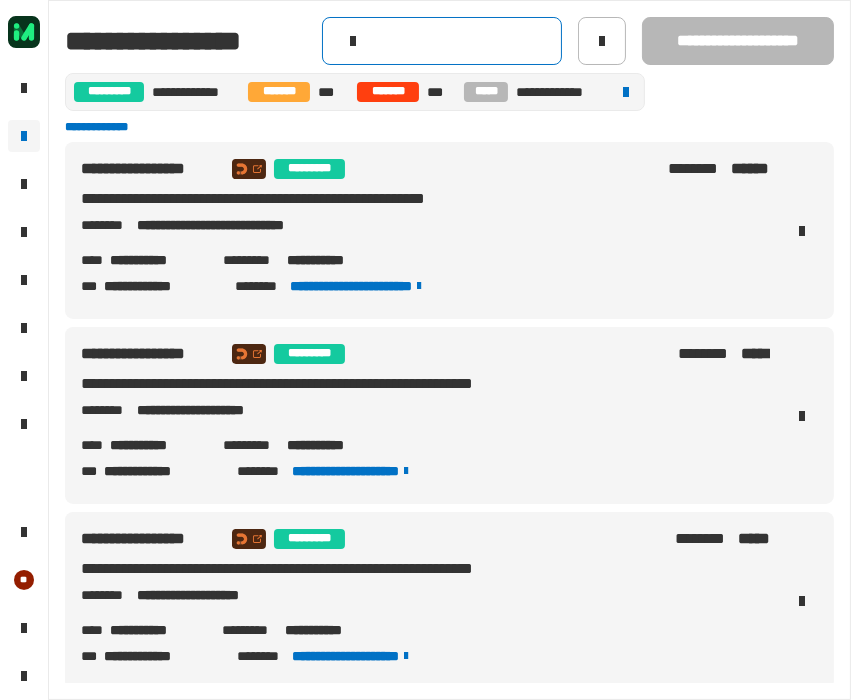 paste on "********" 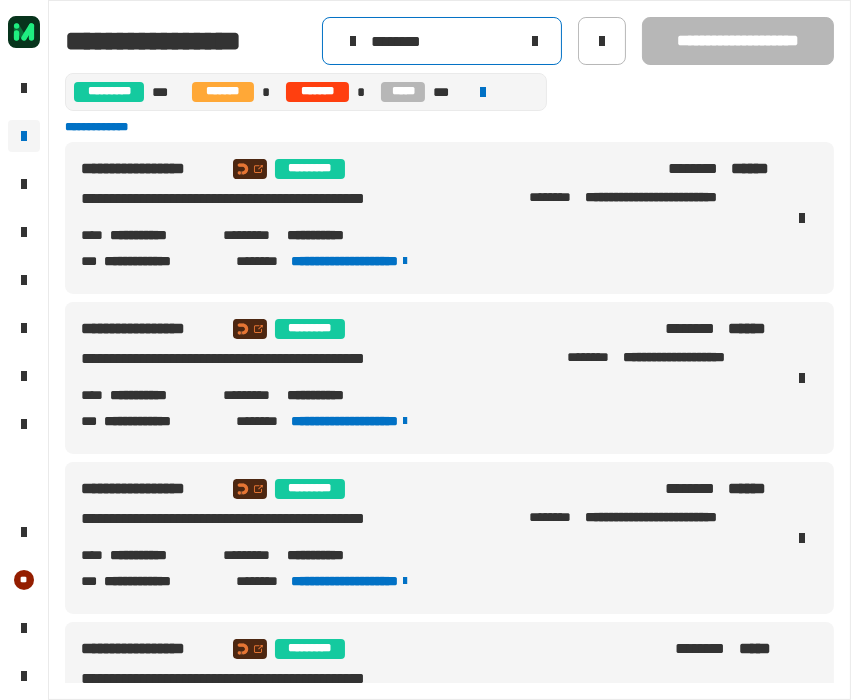 type on "********" 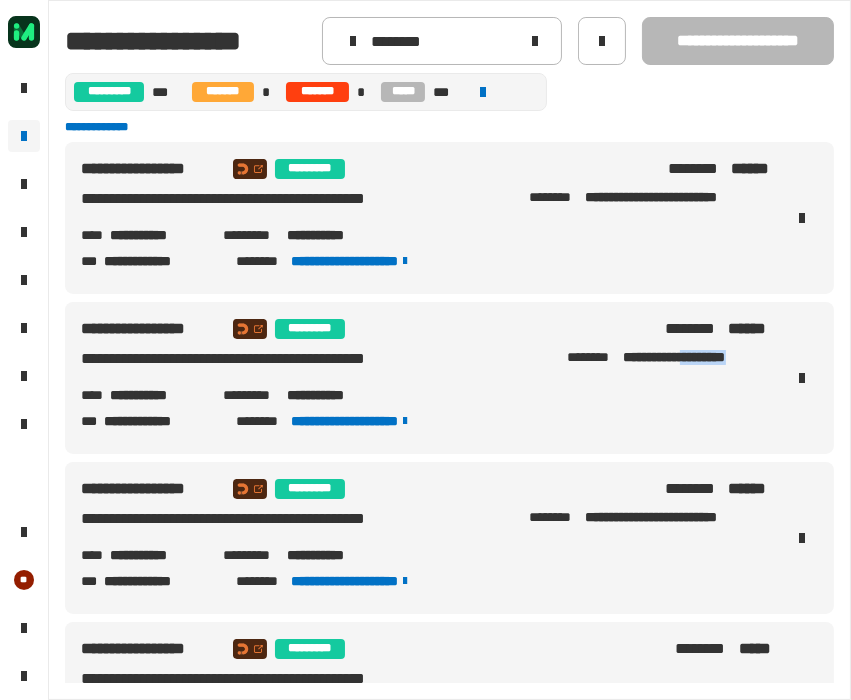 drag, startPoint x: 681, startPoint y: 355, endPoint x: 754, endPoint y: 354, distance: 73.00685 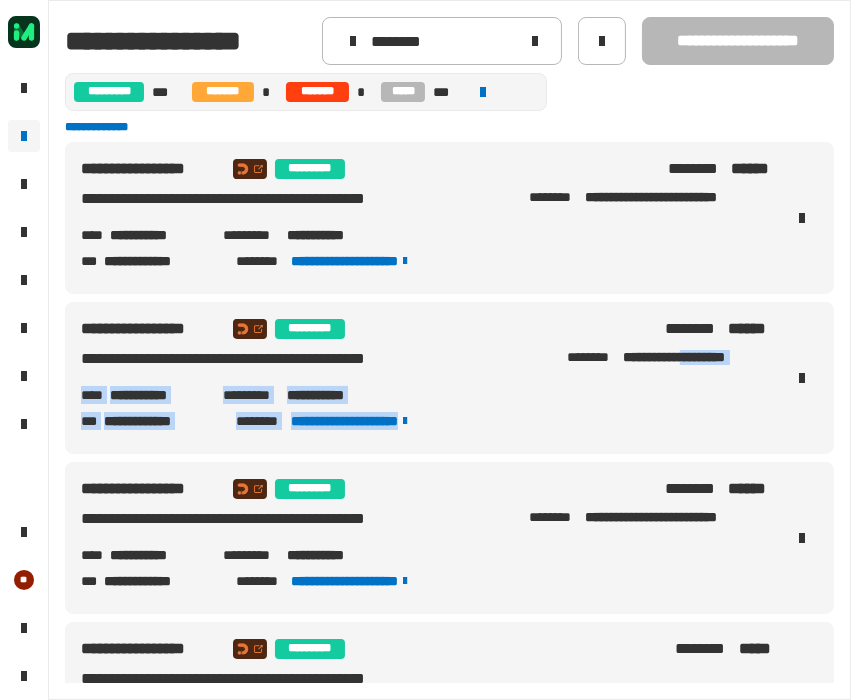 copy on "**********" 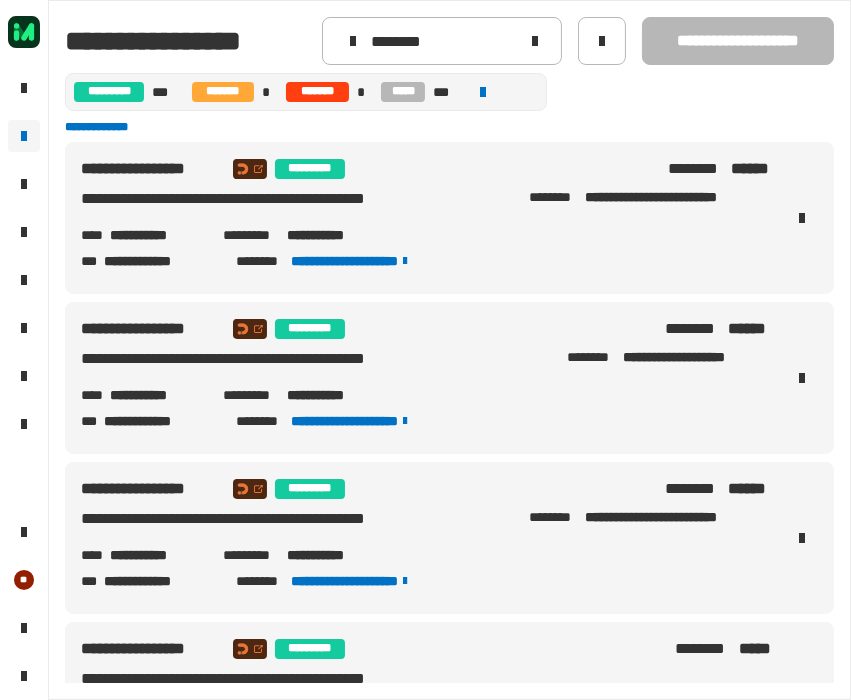 click on "**********" at bounding box center (425, 378) 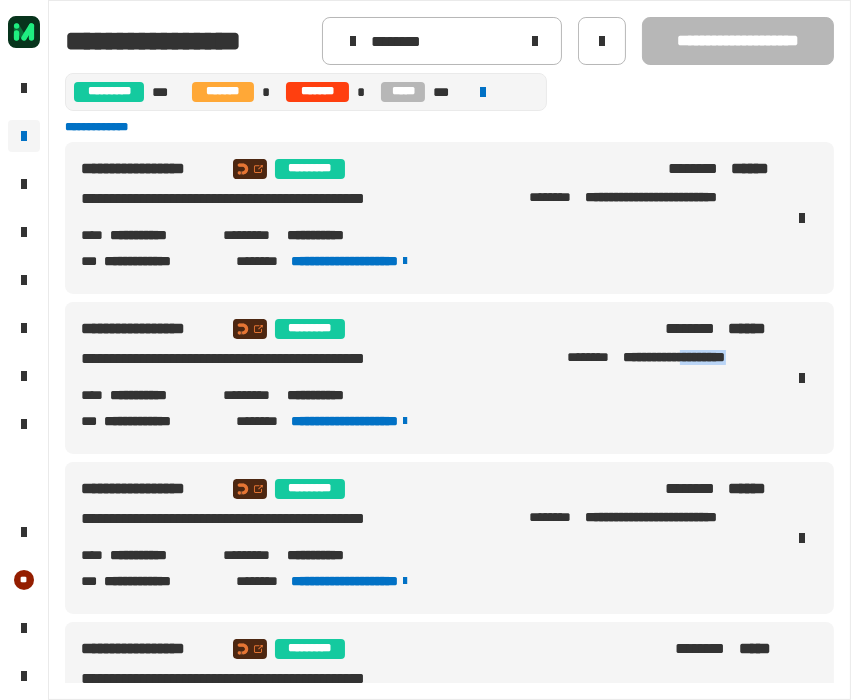 drag, startPoint x: 679, startPoint y: 359, endPoint x: 752, endPoint y: 354, distance: 73.171036 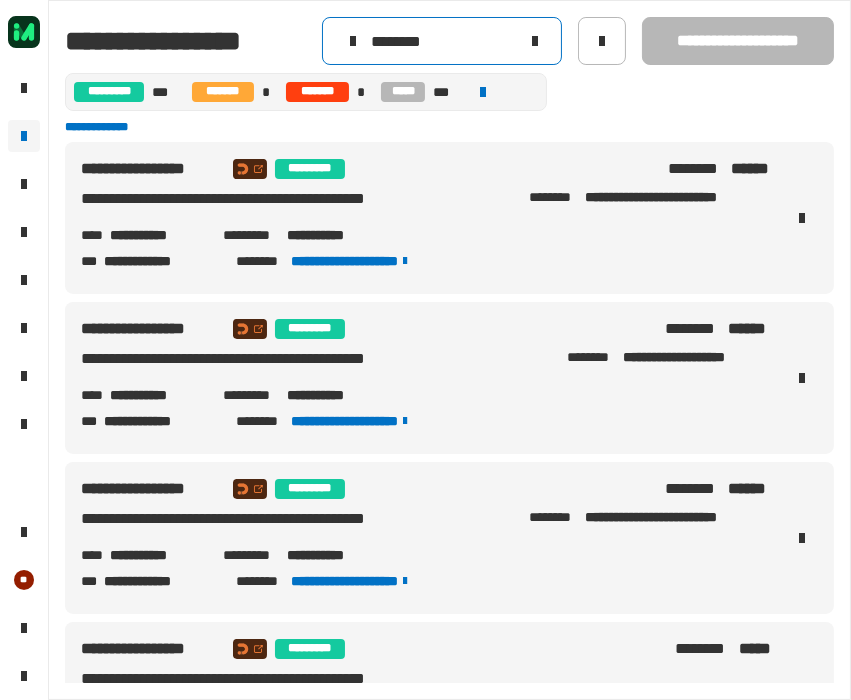 click 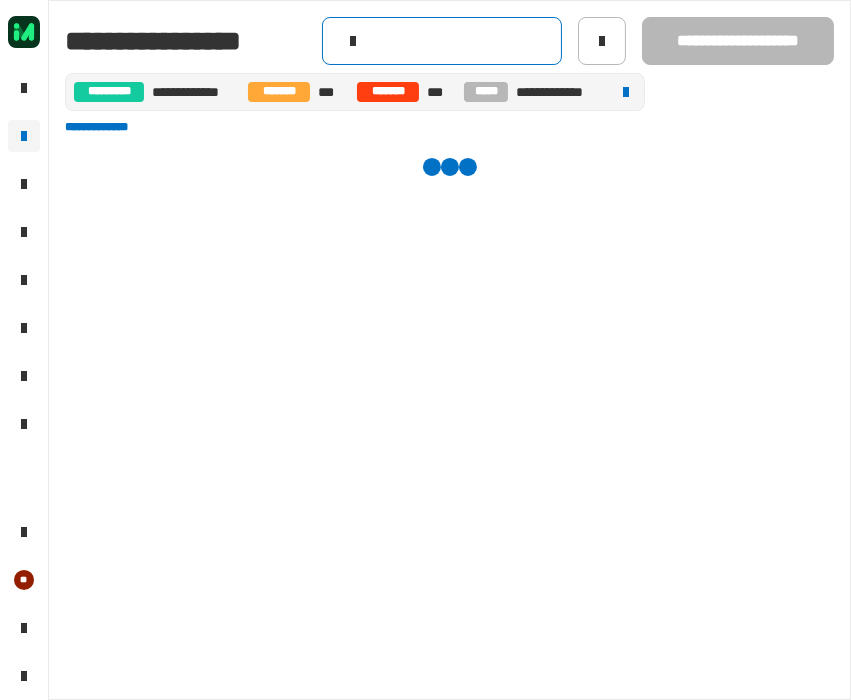 click 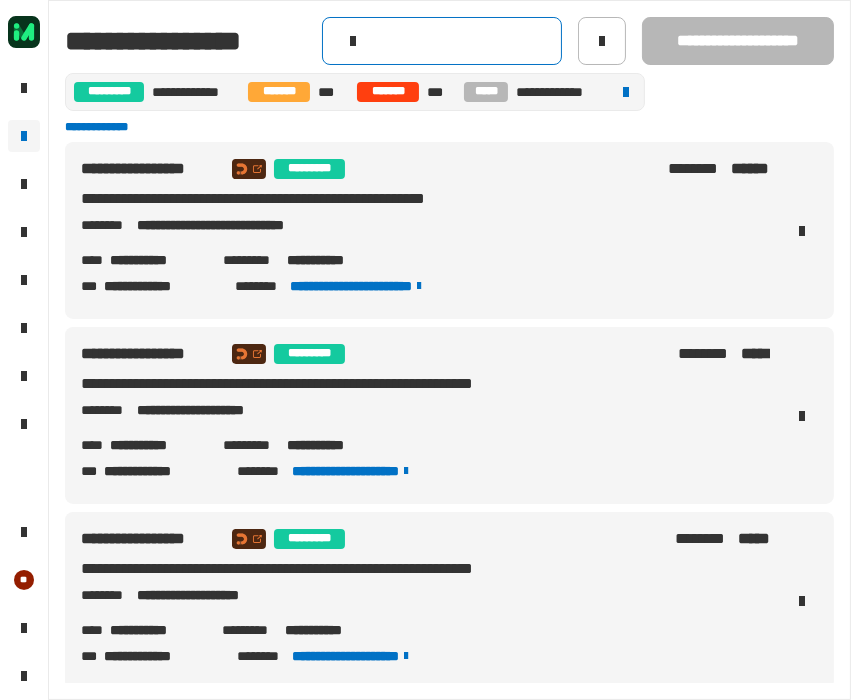 paste on "********" 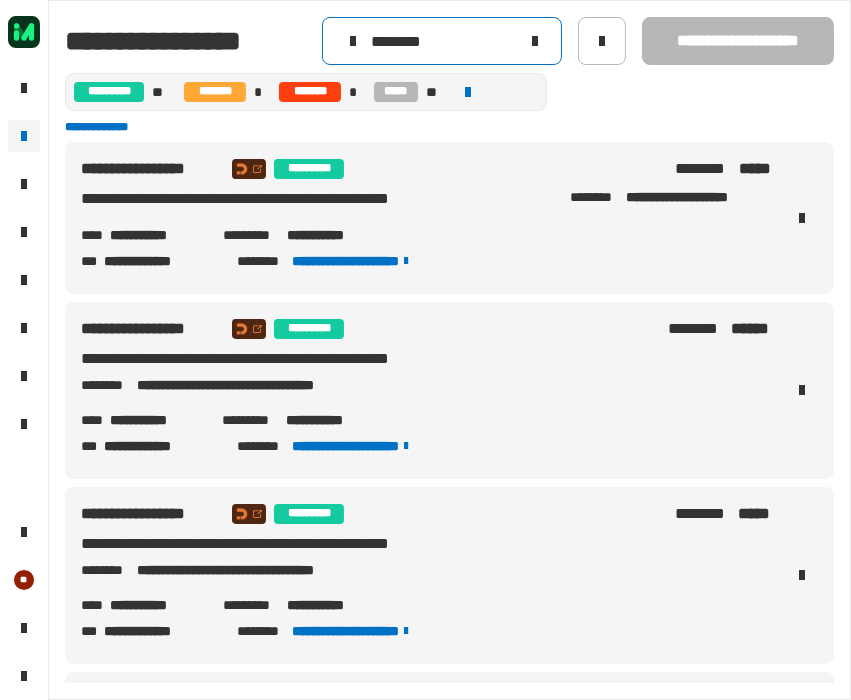 type on "********" 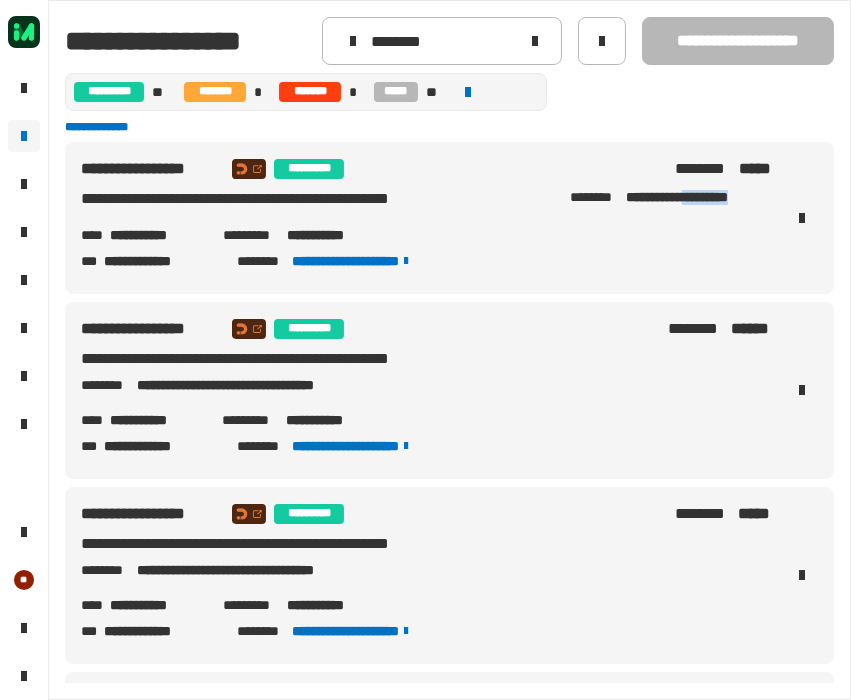 drag, startPoint x: 686, startPoint y: 201, endPoint x: 745, endPoint y: 212, distance: 60.016663 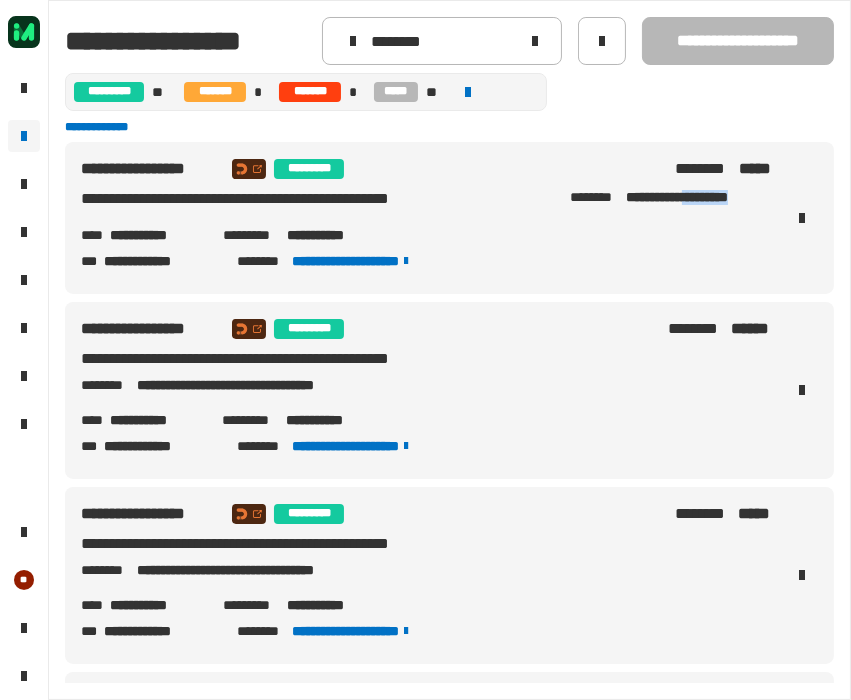 copy on "*********" 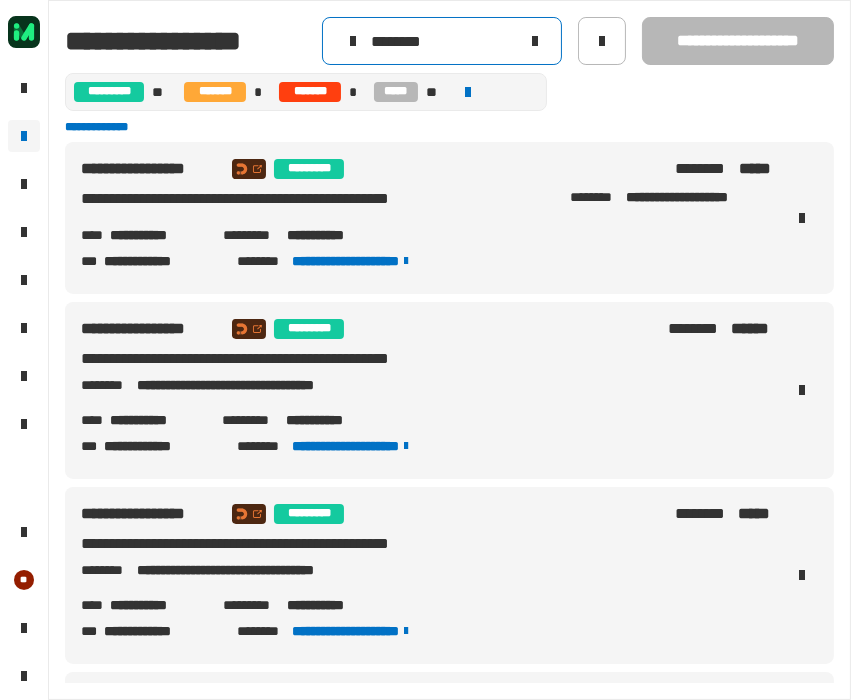 click 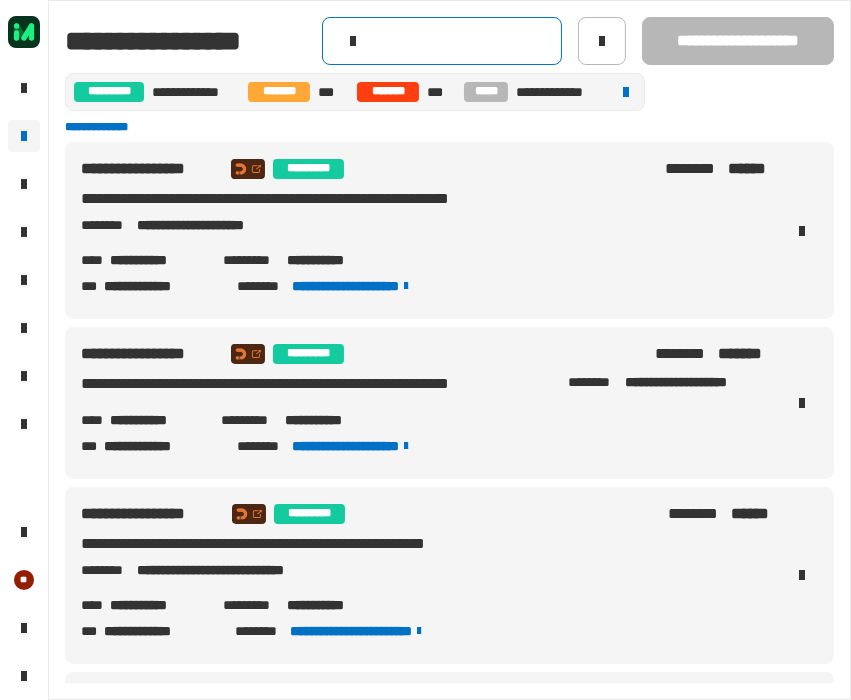 click 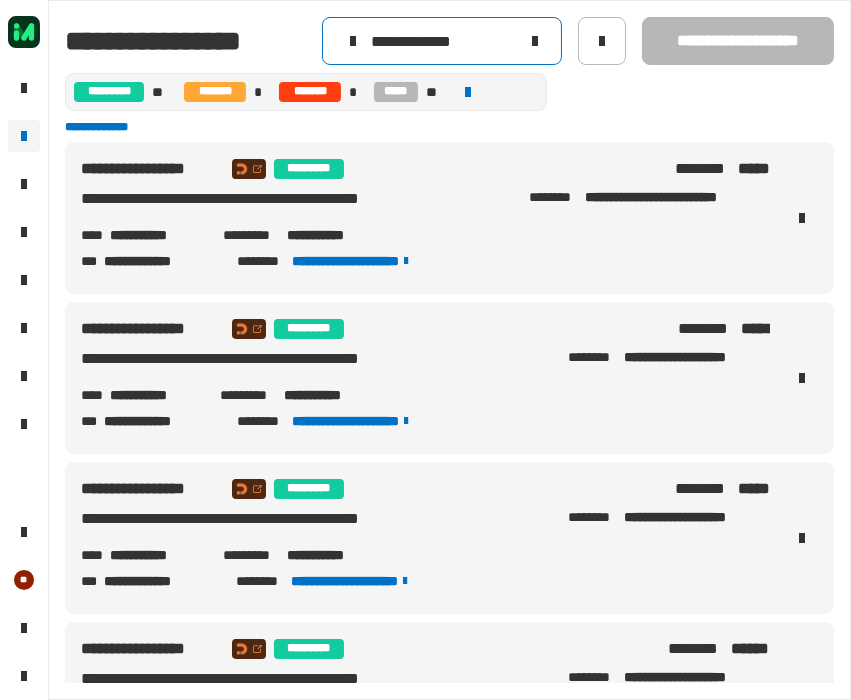 type on "**********" 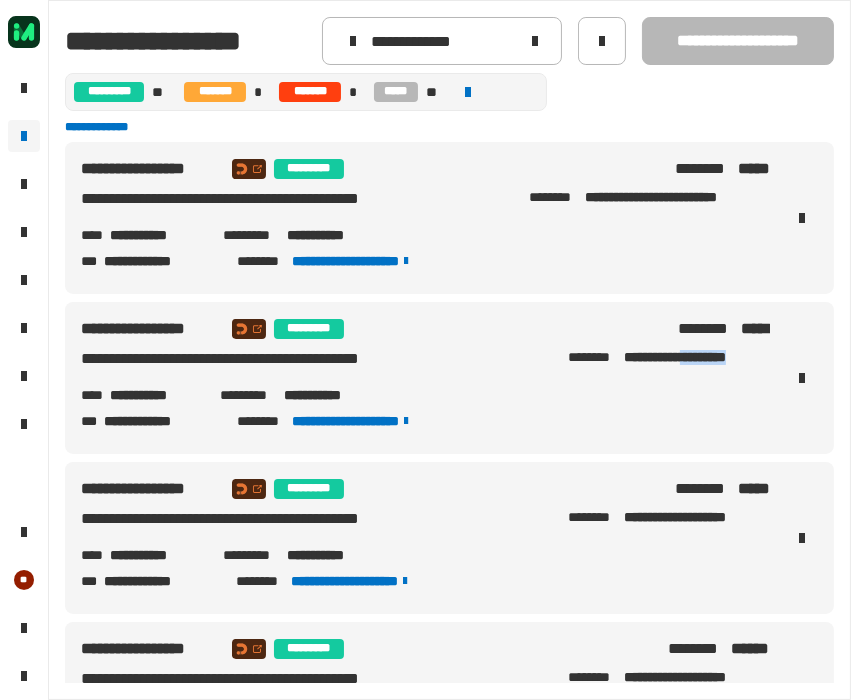 drag, startPoint x: 680, startPoint y: 364, endPoint x: 752, endPoint y: 364, distance: 72 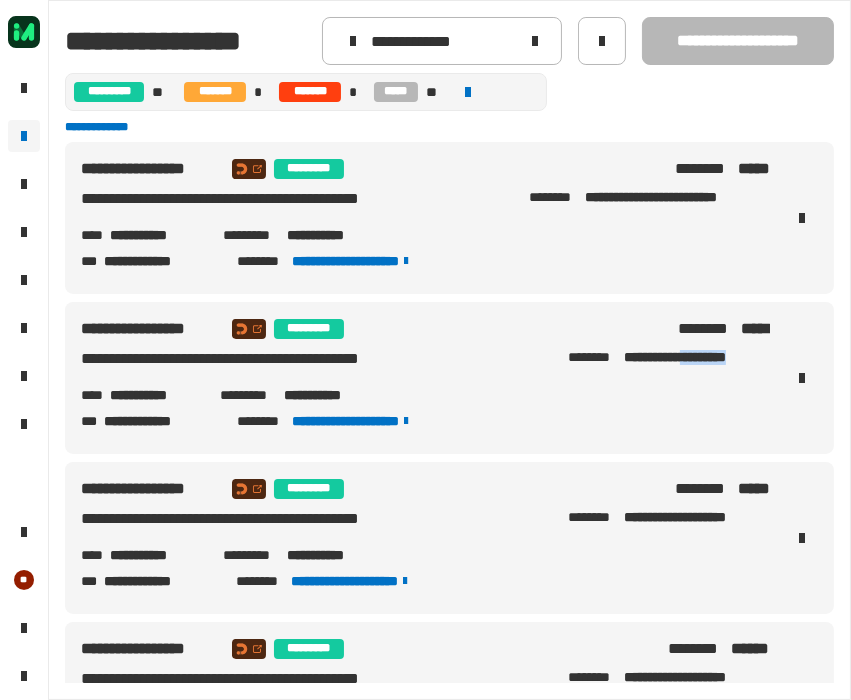 copy on "*********" 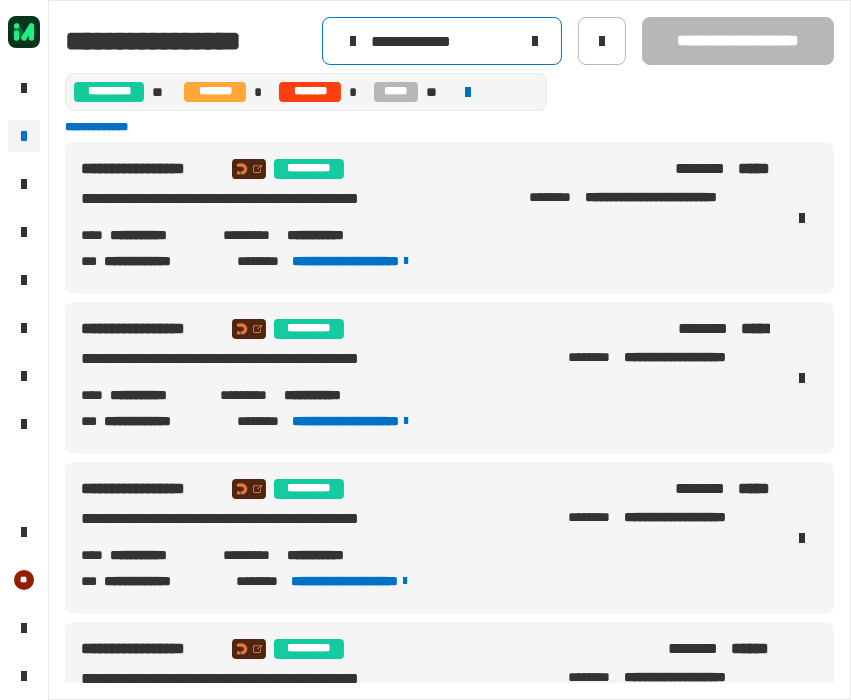 click 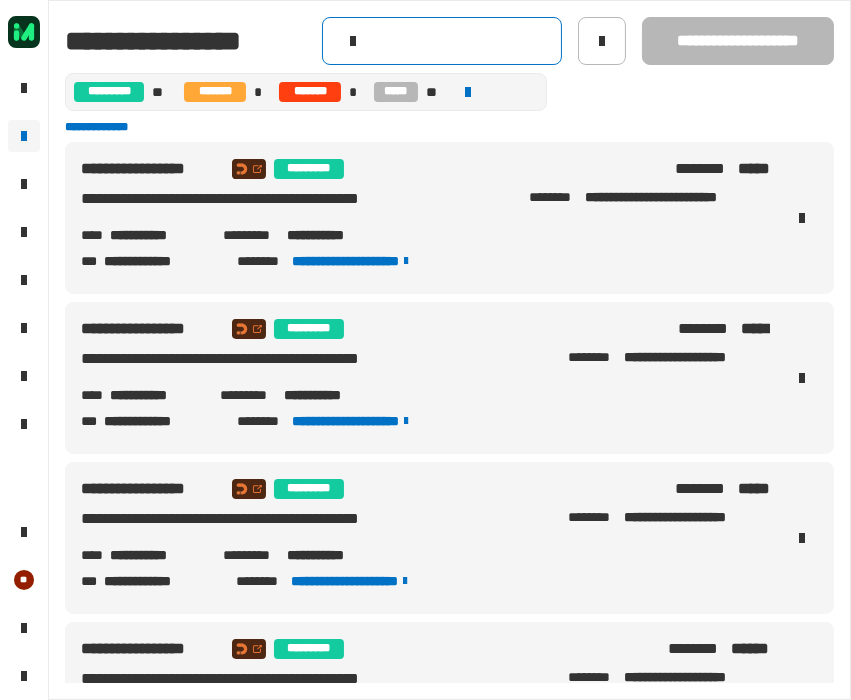 click 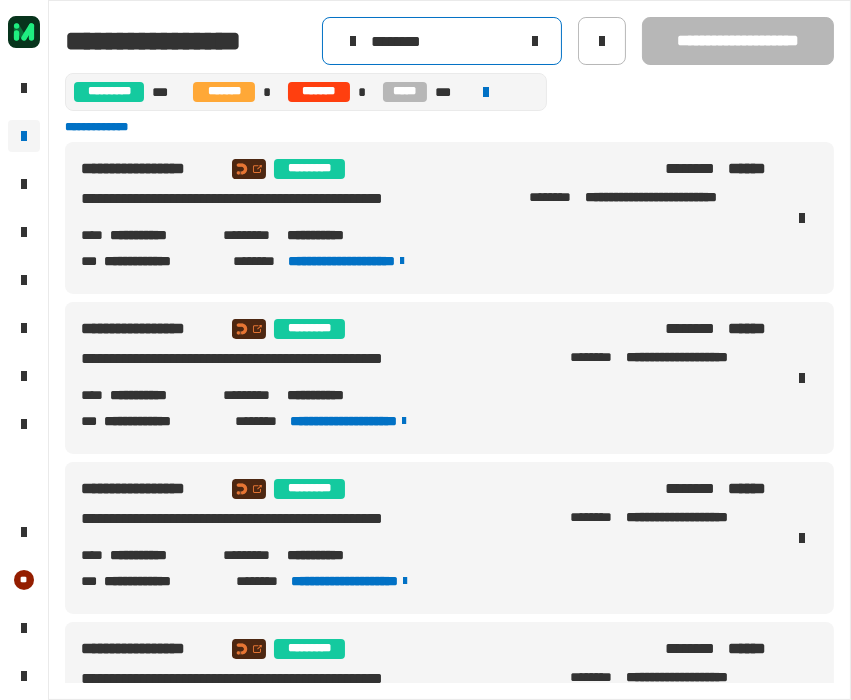 type on "********" 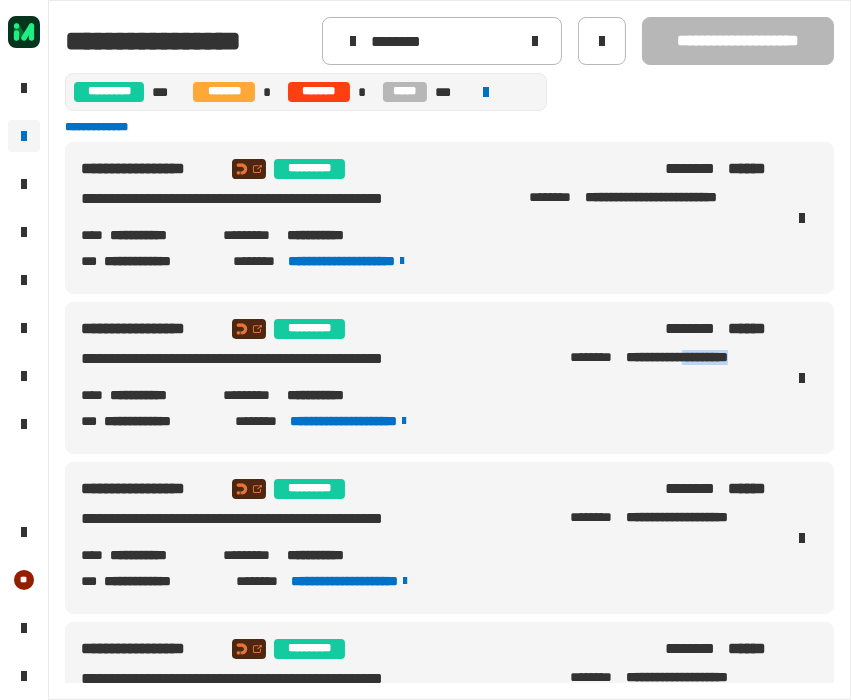 drag, startPoint x: 683, startPoint y: 388, endPoint x: 753, endPoint y: 390, distance: 70.028564 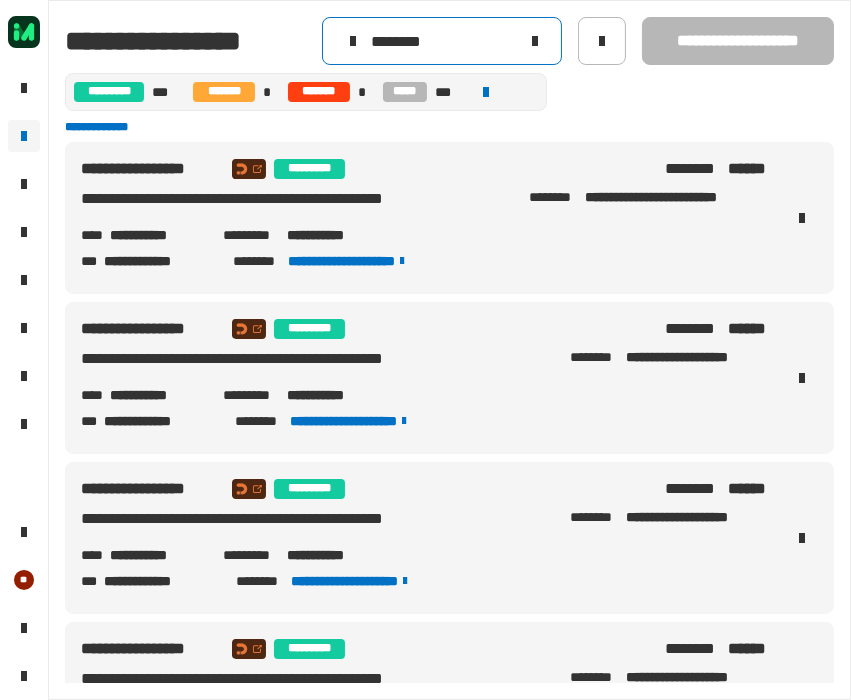 click 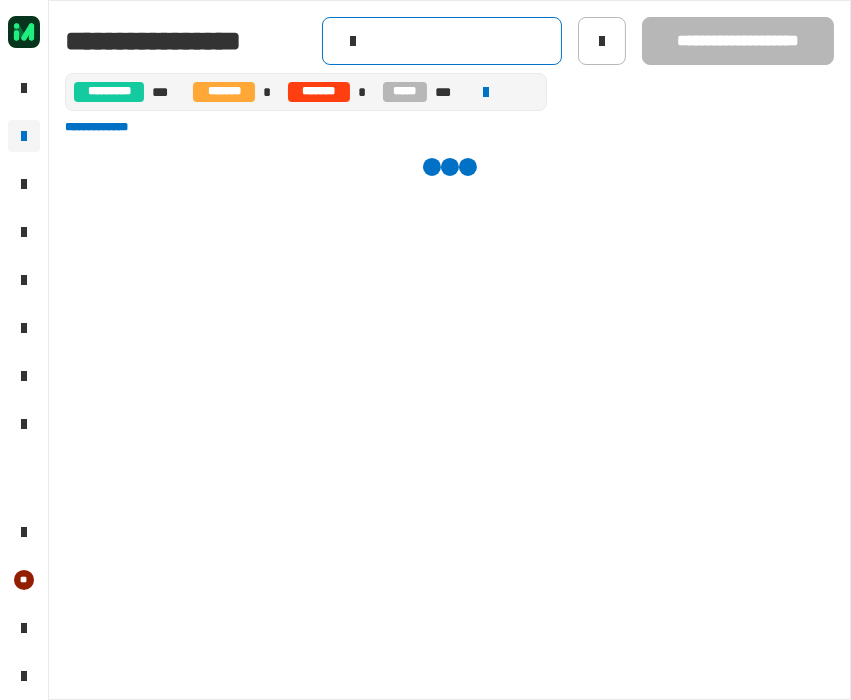 click 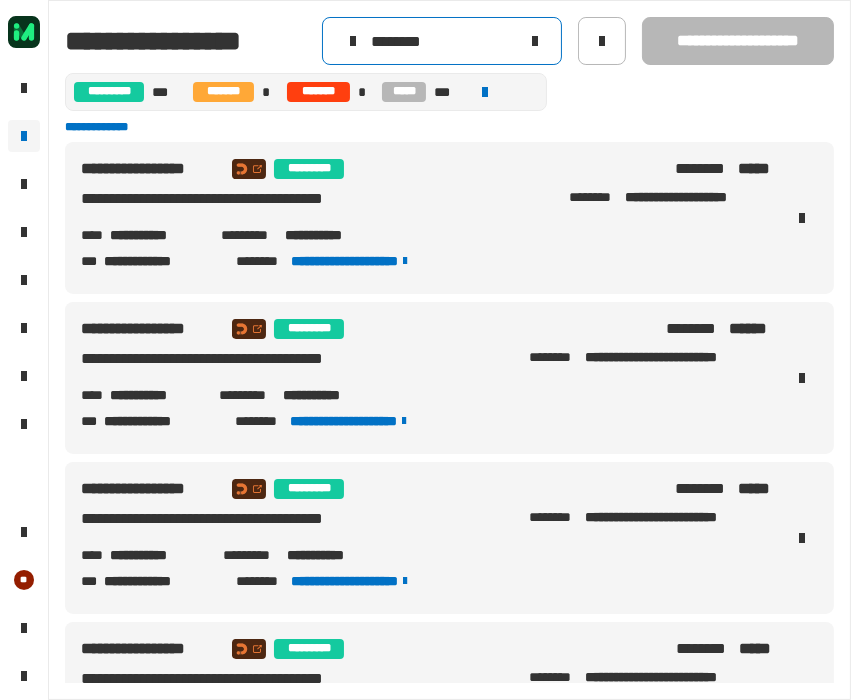 type on "********" 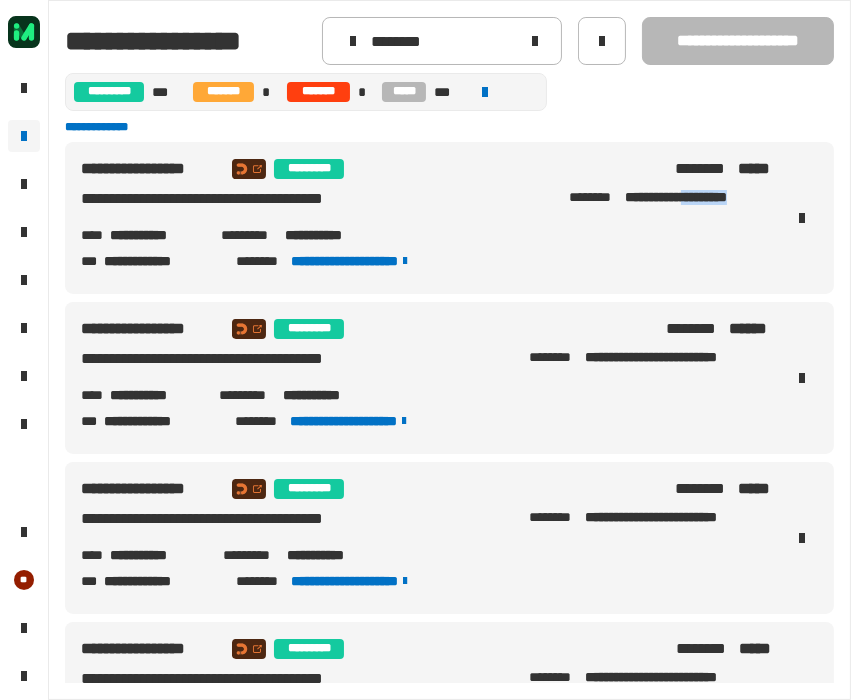 drag, startPoint x: 683, startPoint y: 204, endPoint x: 746, endPoint y: 210, distance: 63.28507 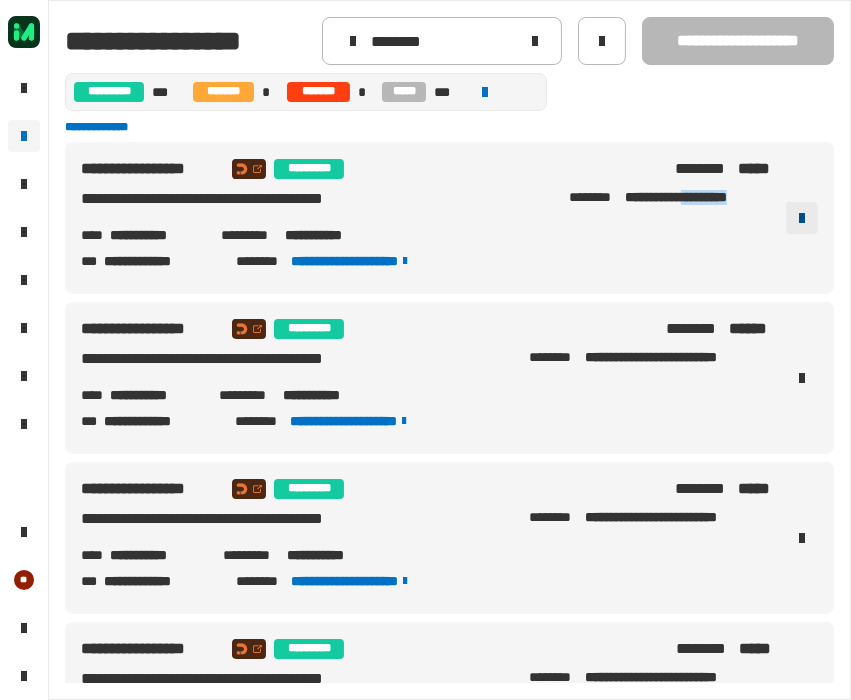 copy on "*********" 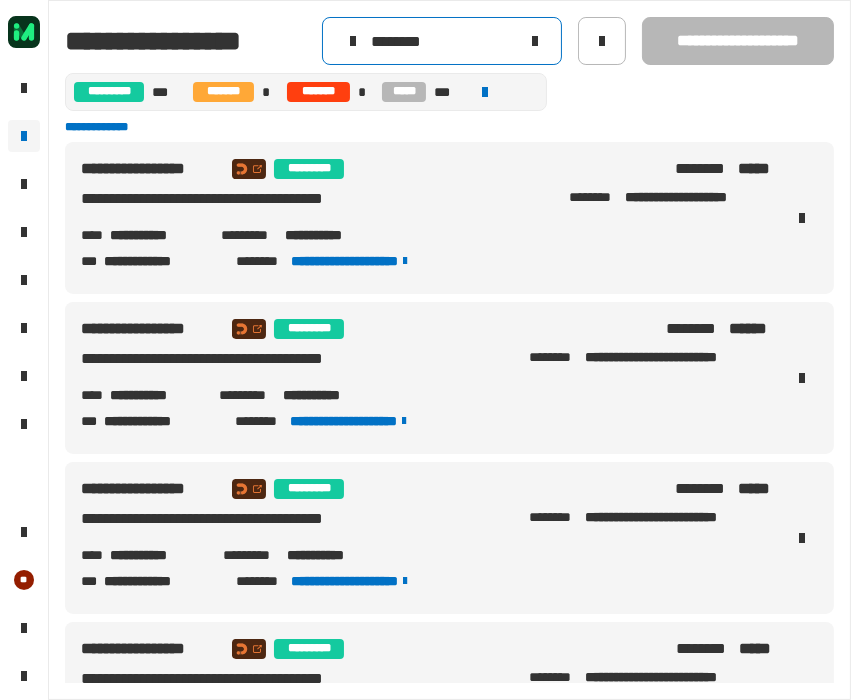 click on "********" 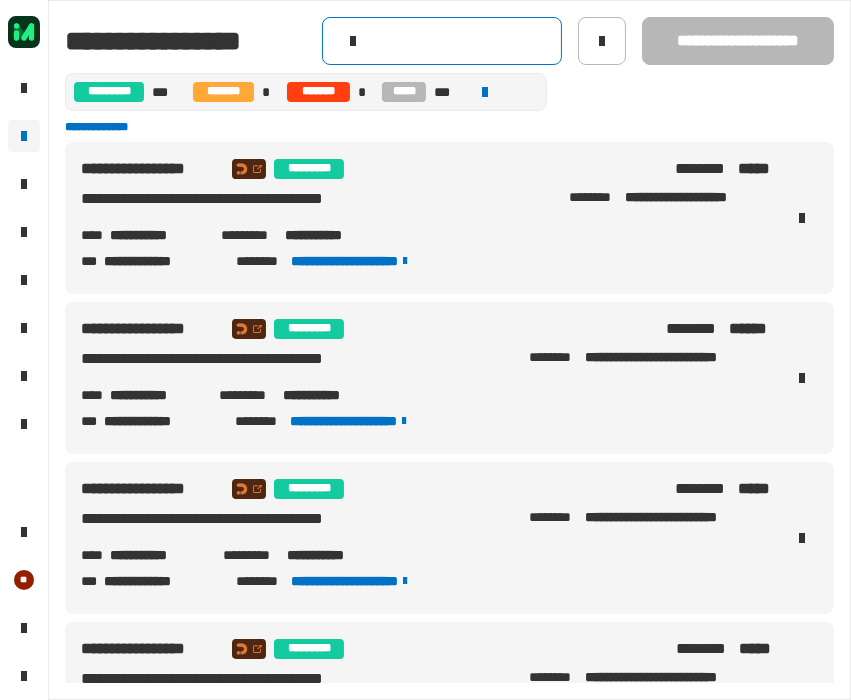 click 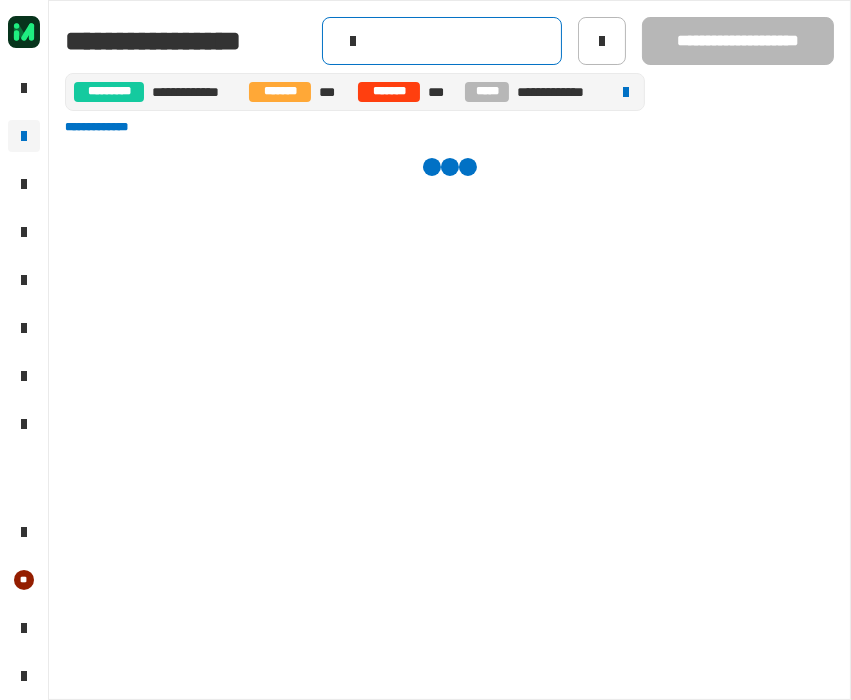 paste on "********" 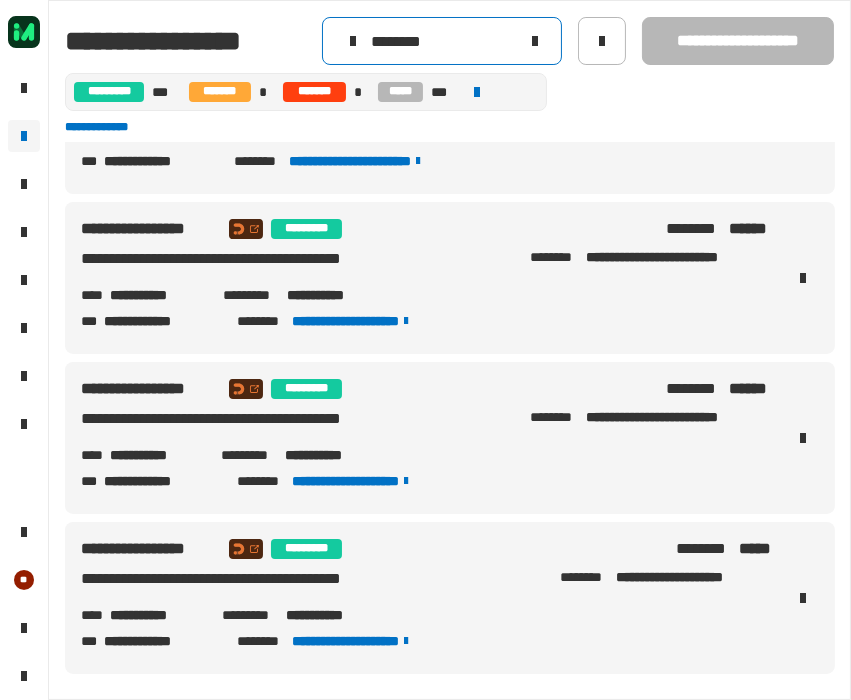scroll, scrollTop: 0, scrollLeft: 0, axis: both 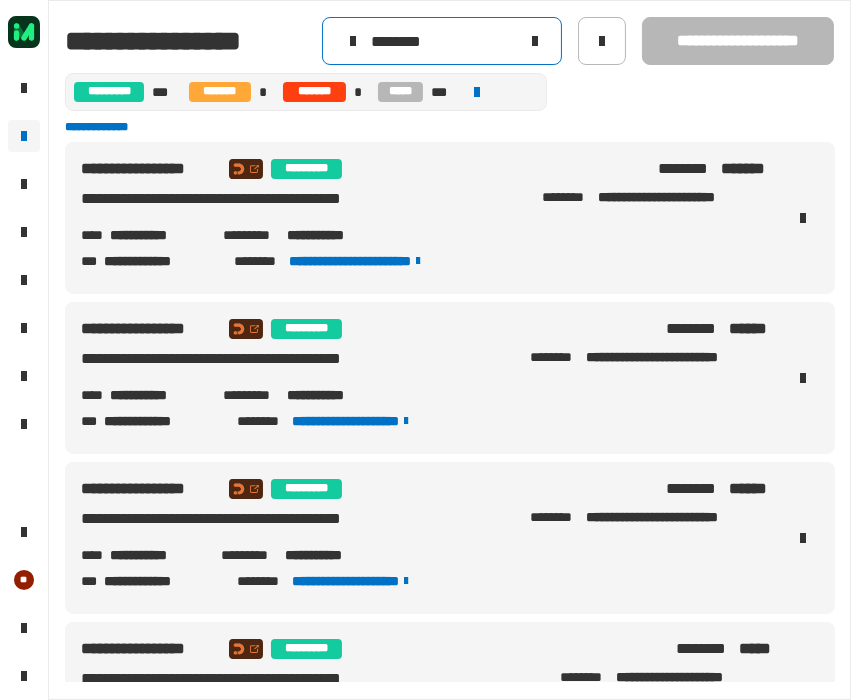 type on "********" 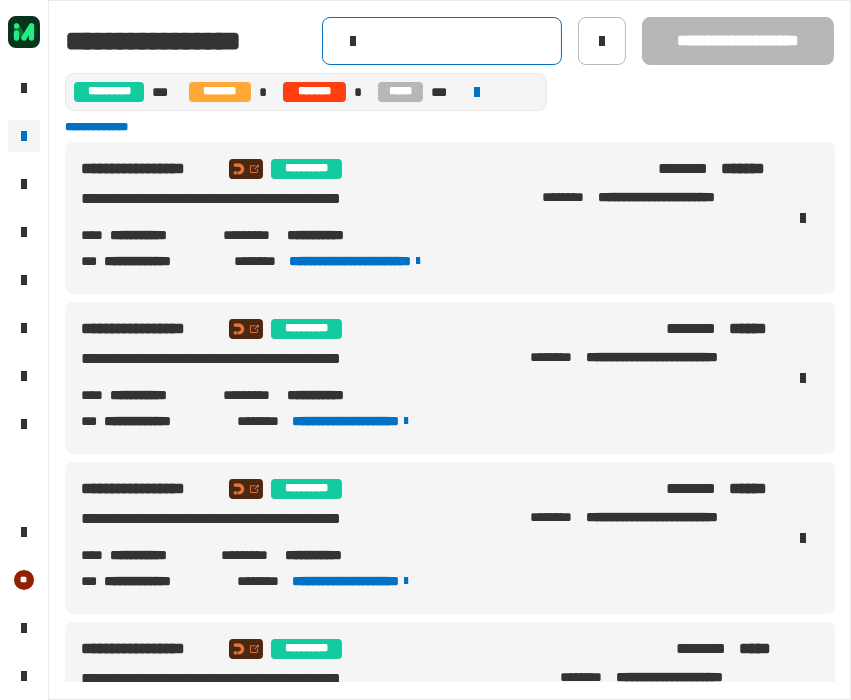 click 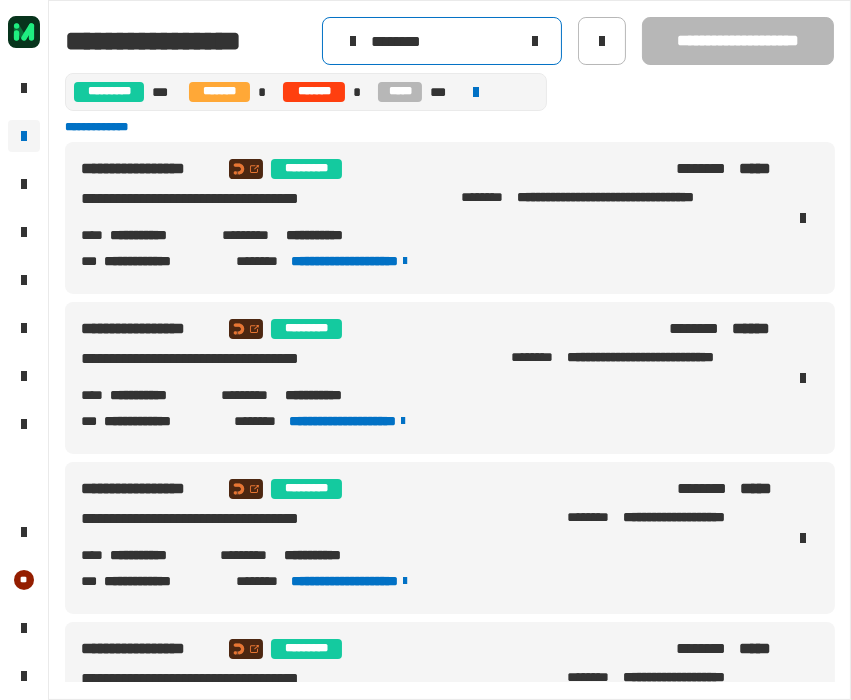 type on "********" 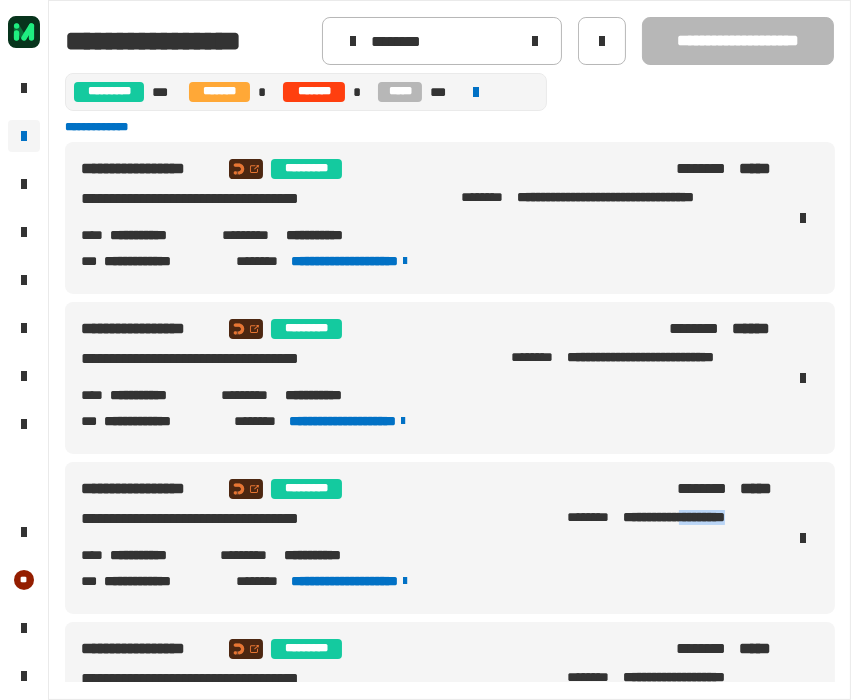 drag, startPoint x: 682, startPoint y: 526, endPoint x: 748, endPoint y: 521, distance: 66.189125 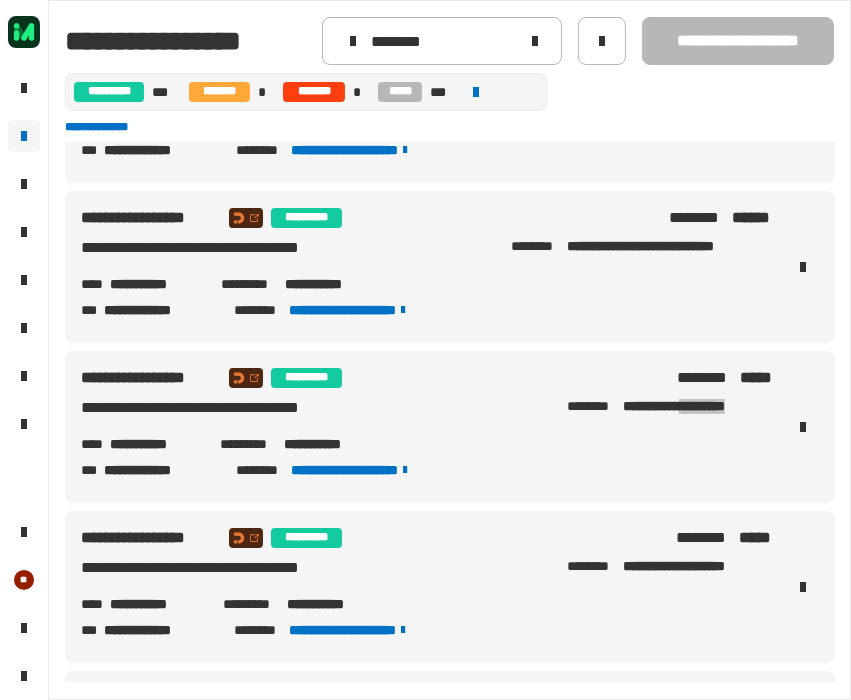 scroll, scrollTop: 0, scrollLeft: 0, axis: both 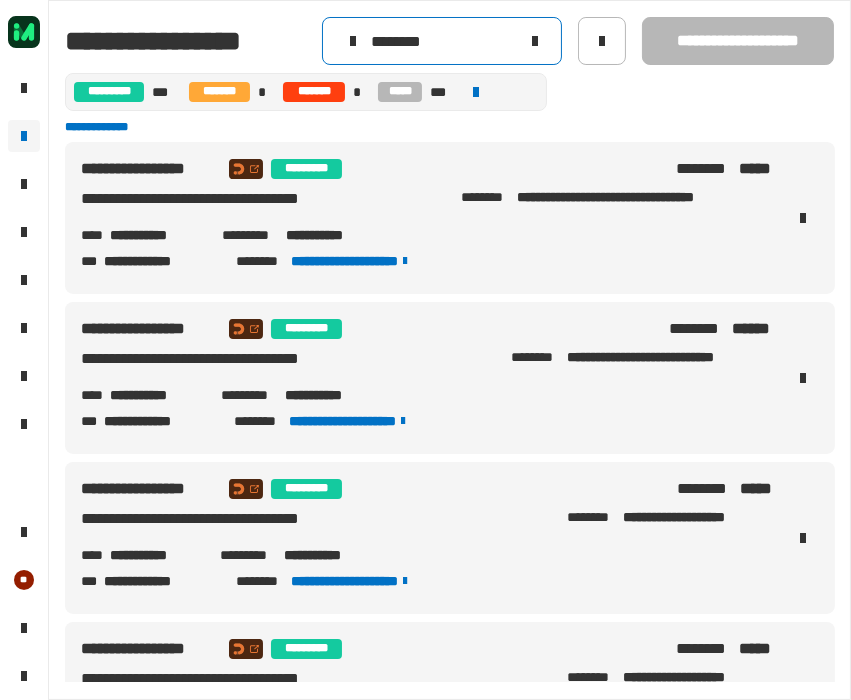 click 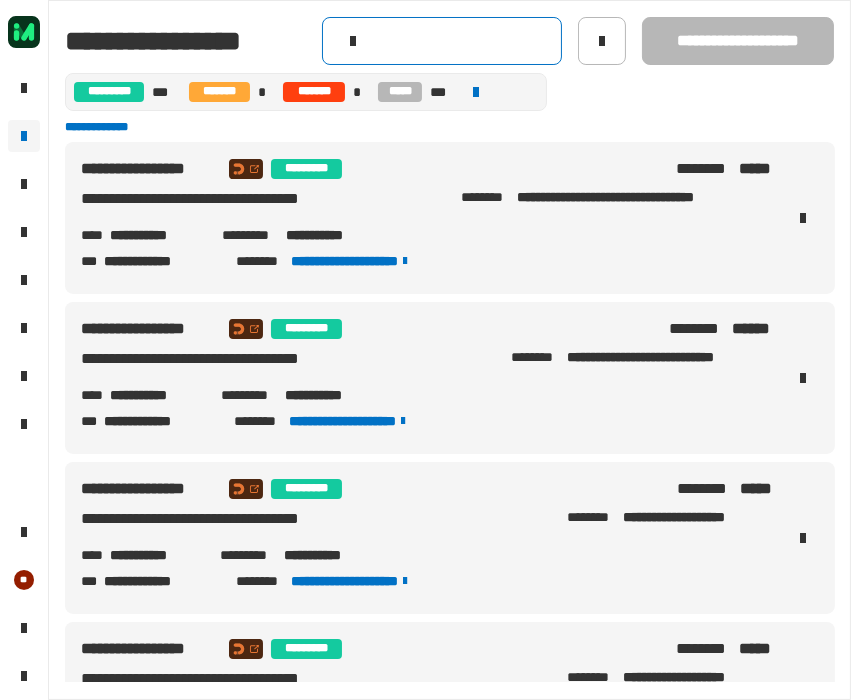 click 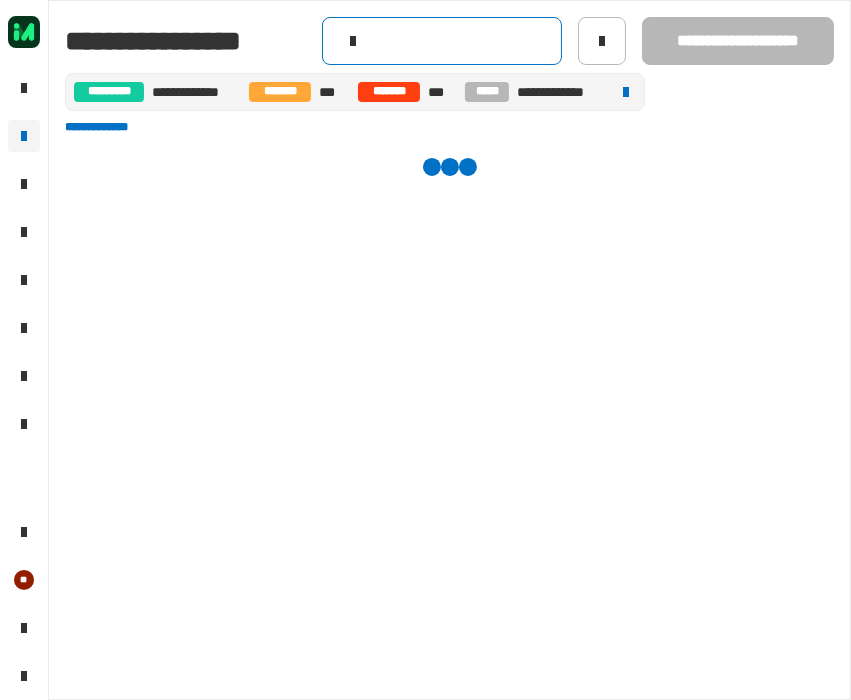 paste on "********" 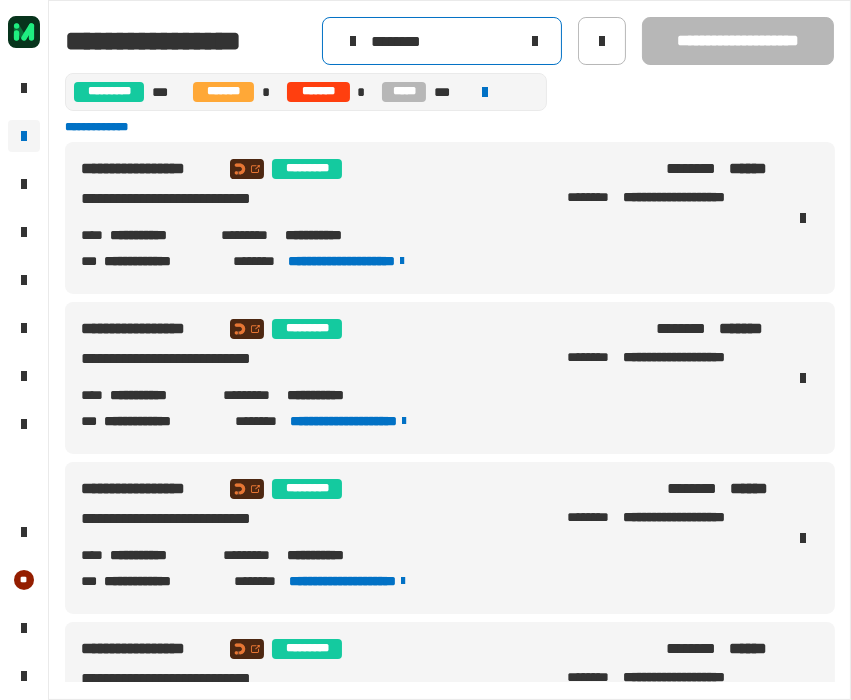 type on "********" 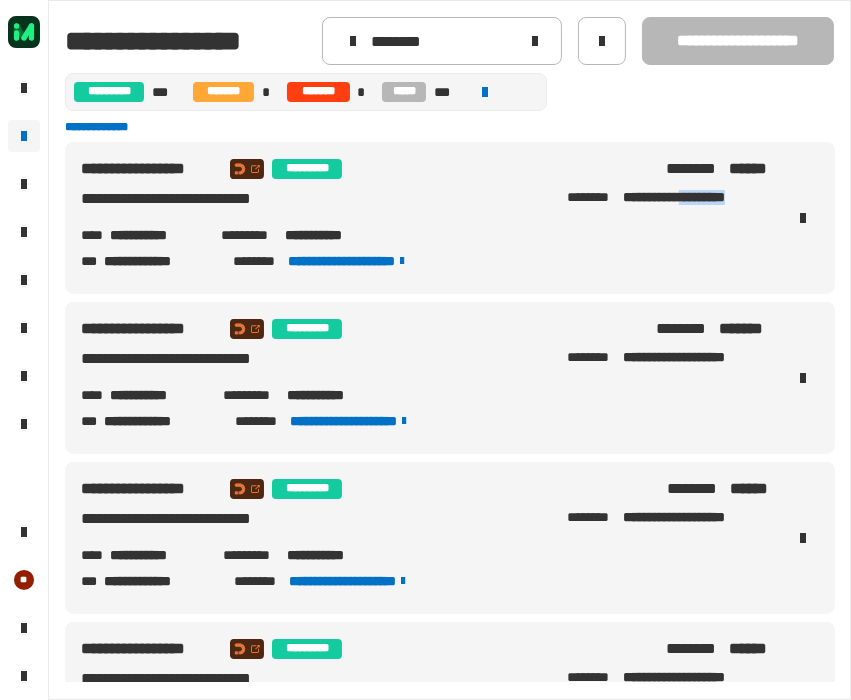 drag, startPoint x: 682, startPoint y: 202, endPoint x: 752, endPoint y: 209, distance: 70.34913 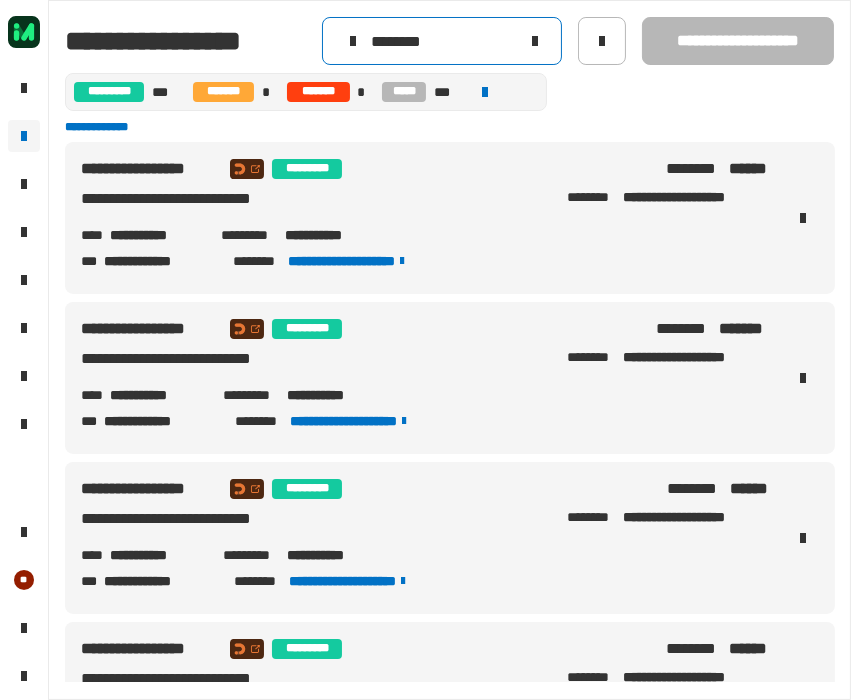 click 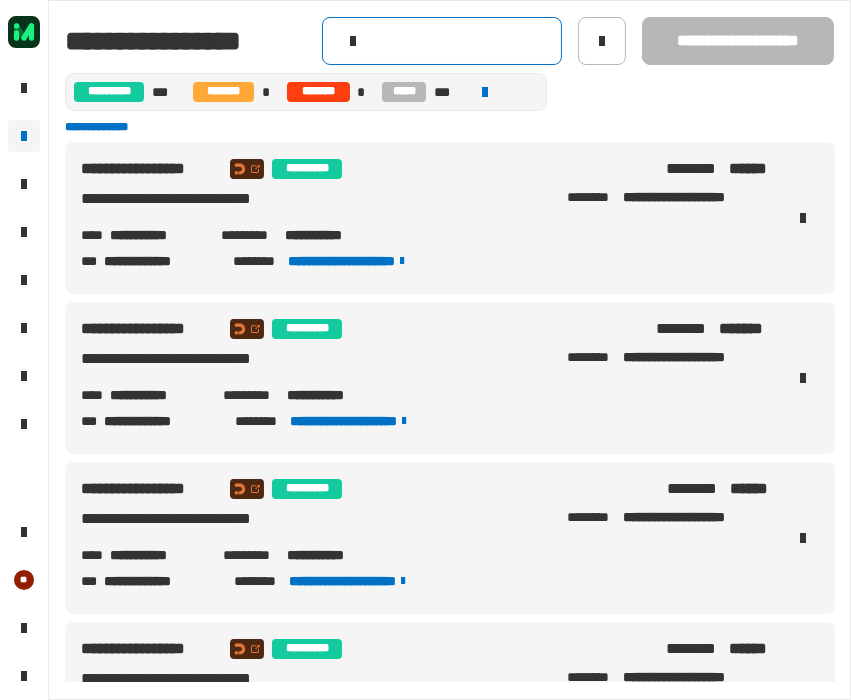 click 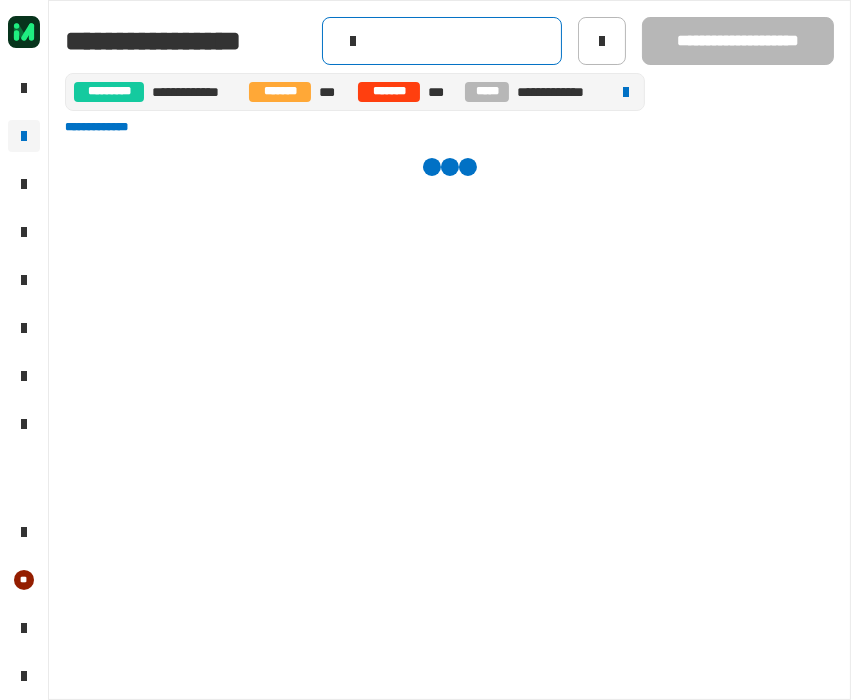 paste on "********" 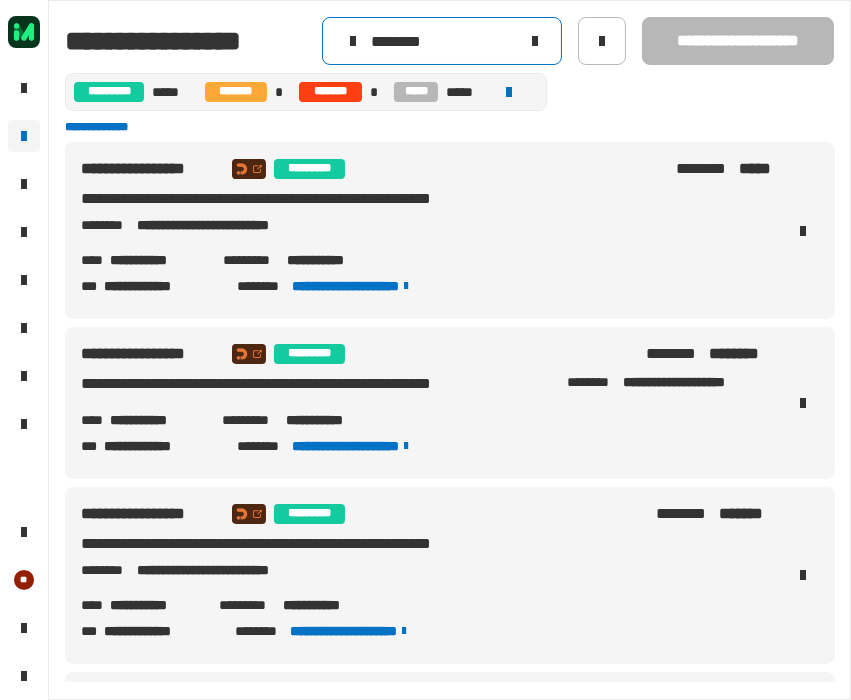 type on "********" 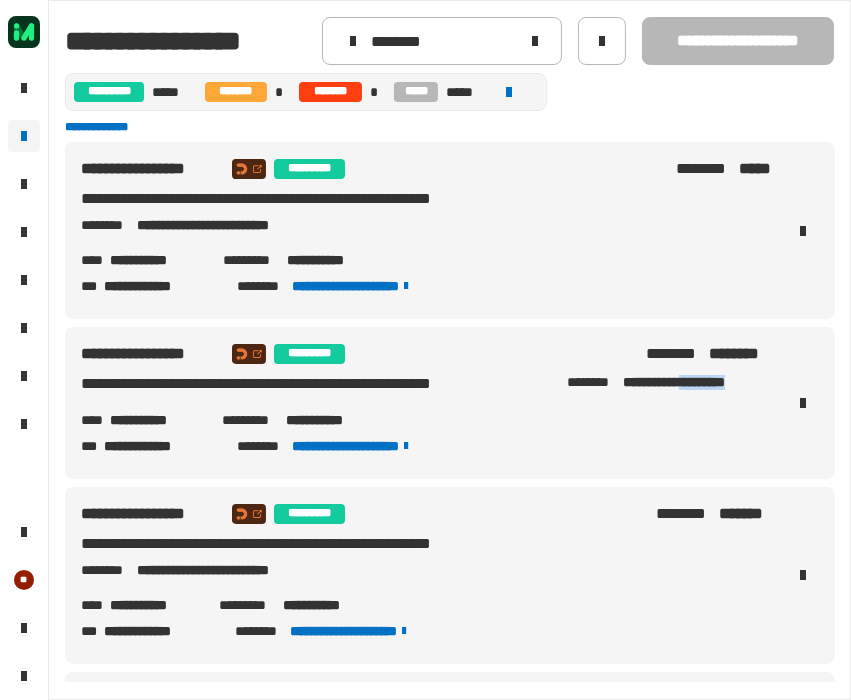 drag, startPoint x: 218, startPoint y: 415, endPoint x: 280, endPoint y: 419, distance: 62.1289 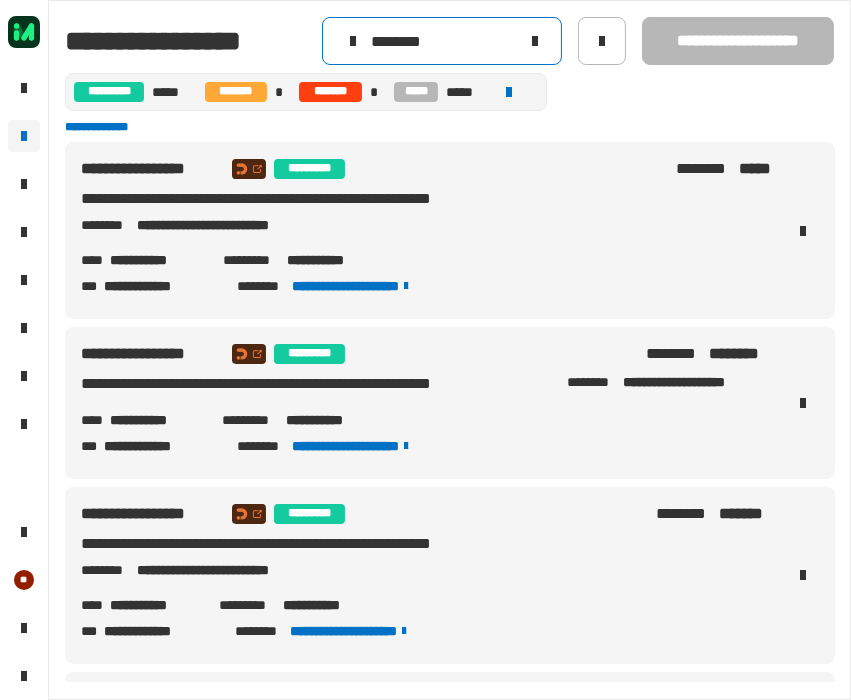 click 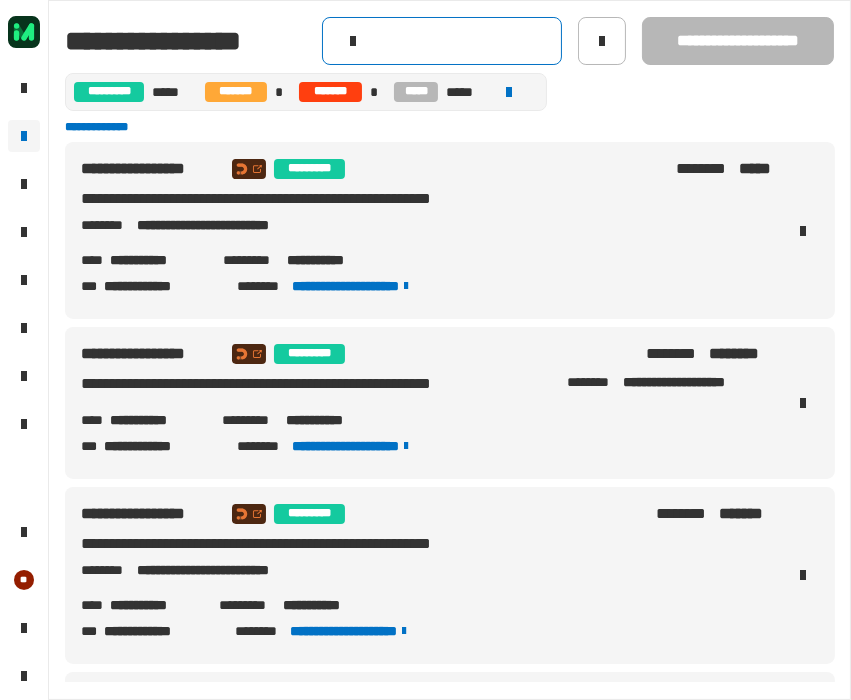 click 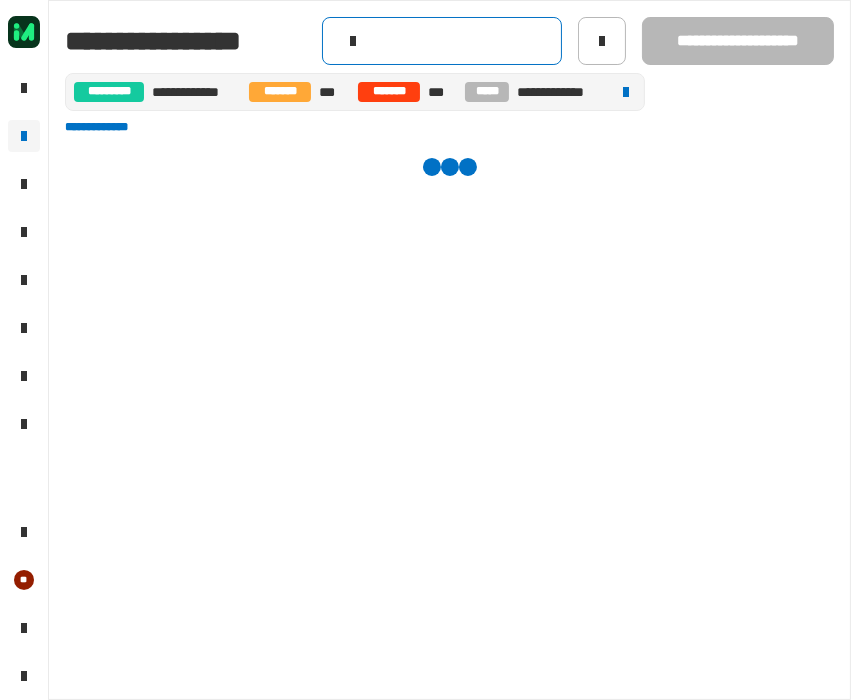 paste on "********" 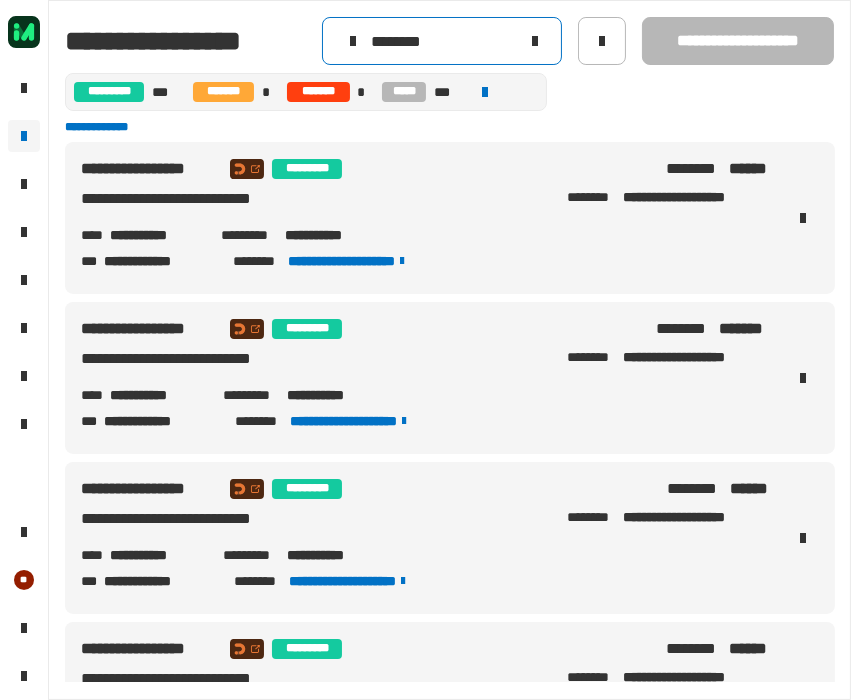 type on "********" 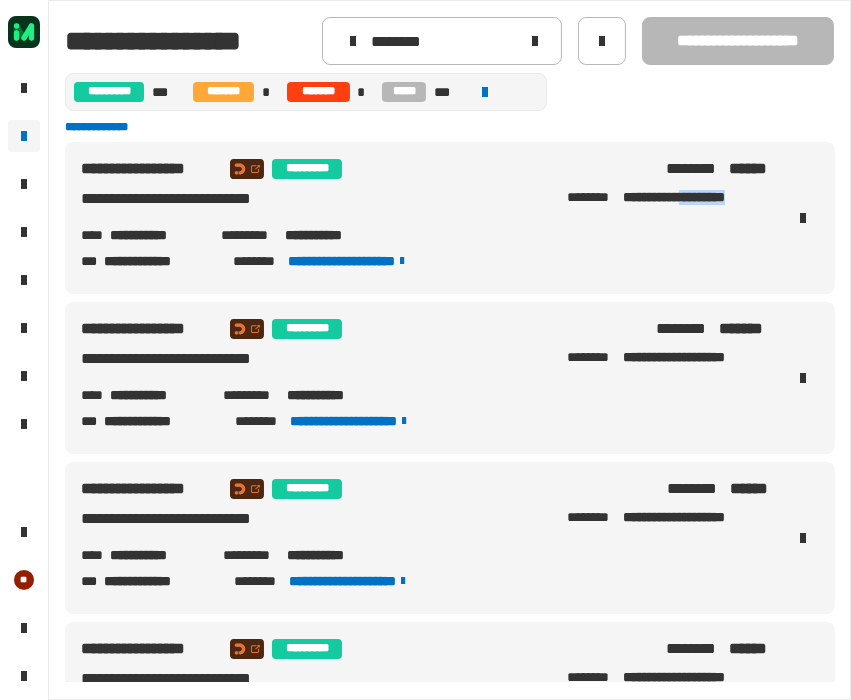 drag, startPoint x: 679, startPoint y: 200, endPoint x: 749, endPoint y: 204, distance: 70.11419 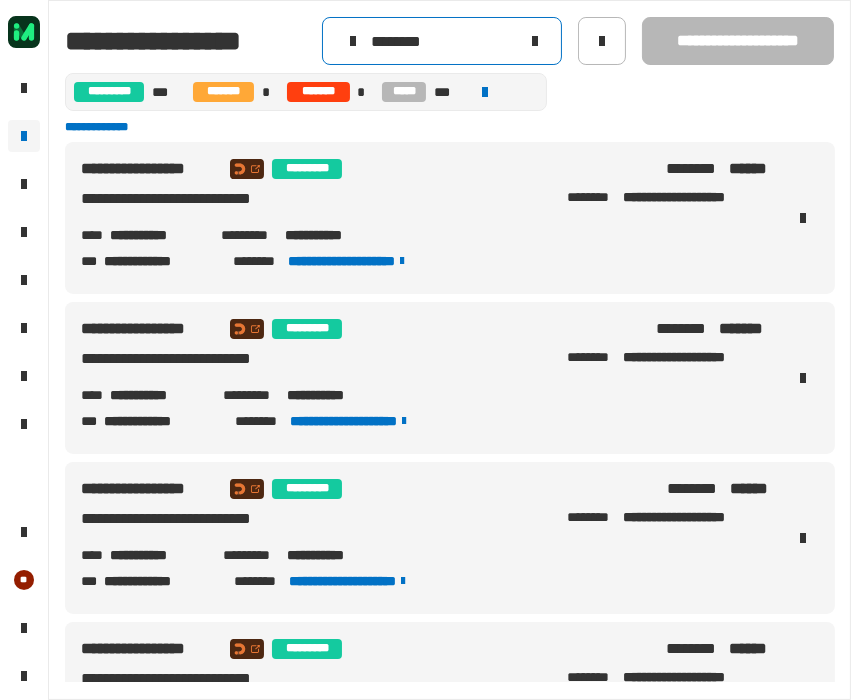 click 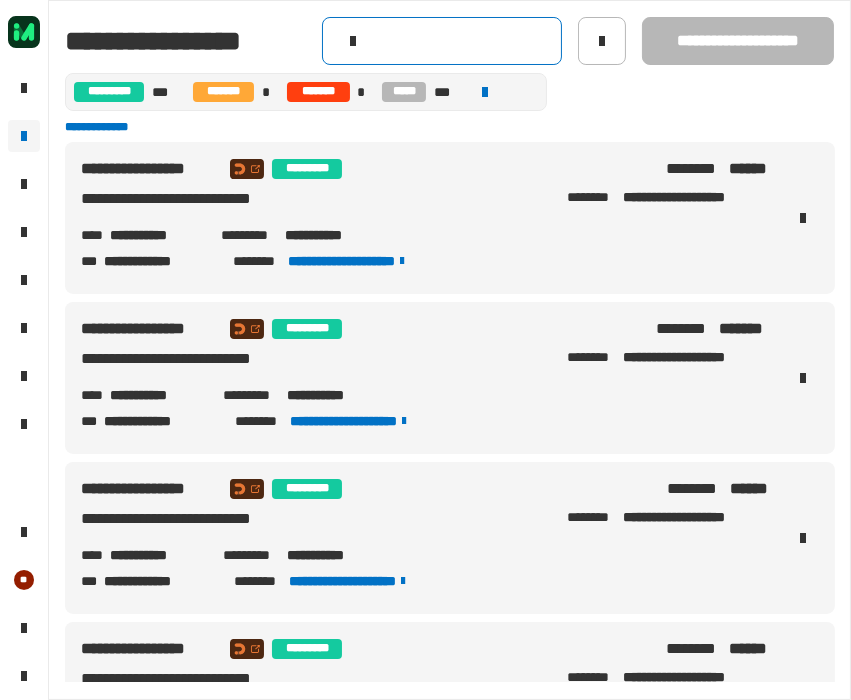 click 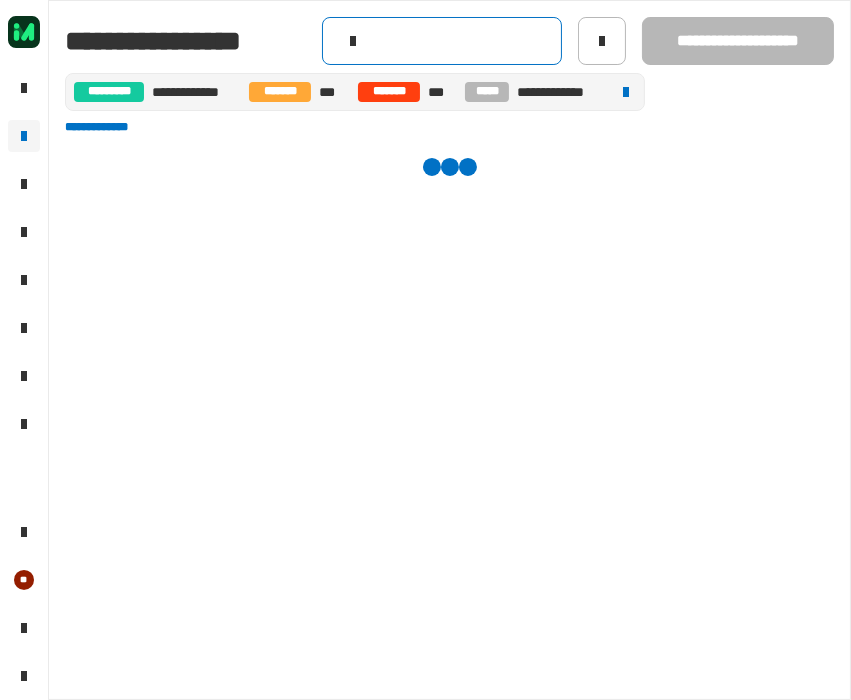 paste on "********" 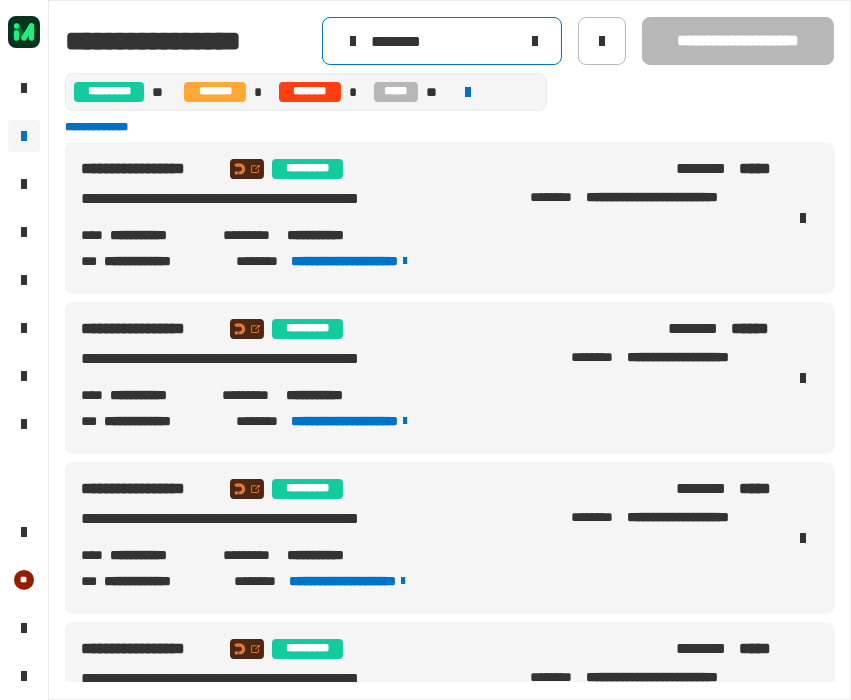 type on "********" 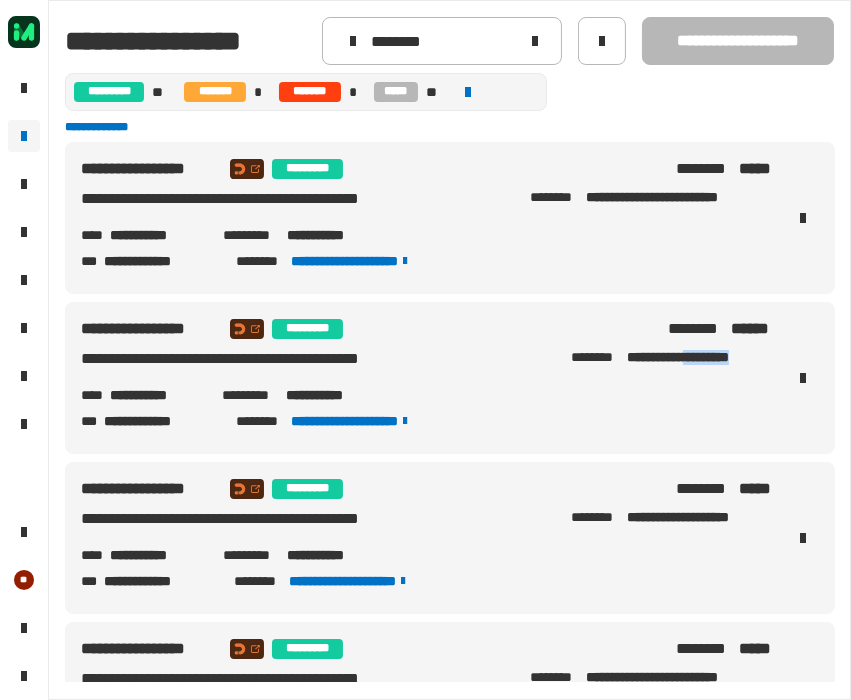 drag, startPoint x: 682, startPoint y: 362, endPoint x: 753, endPoint y: 366, distance: 71.11259 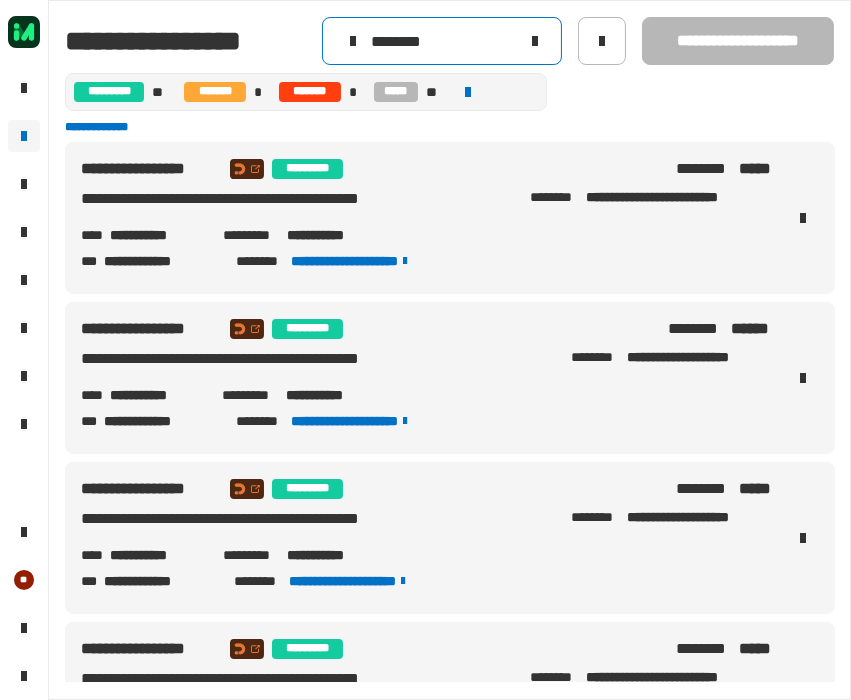 click 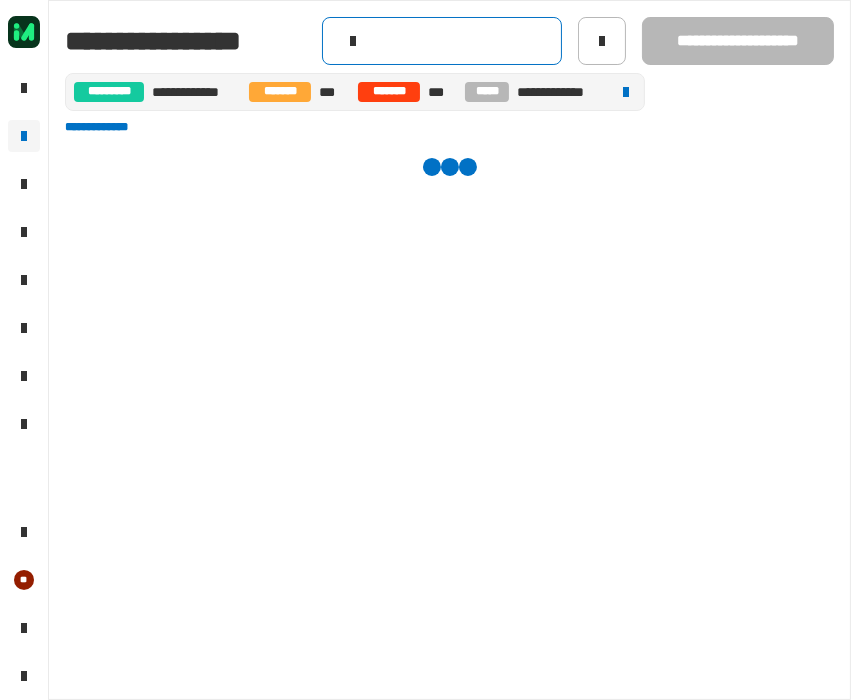 click 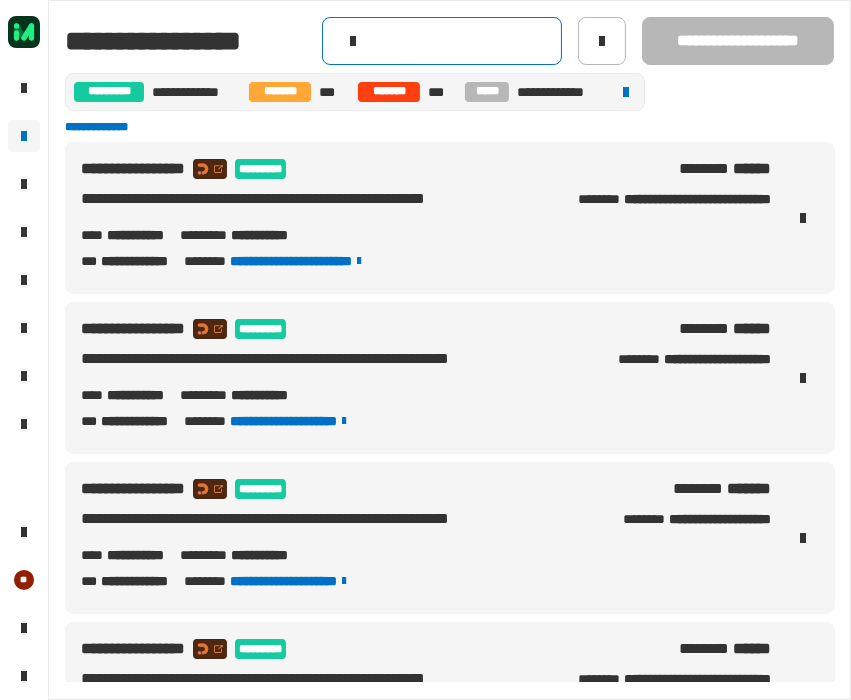 paste on "********" 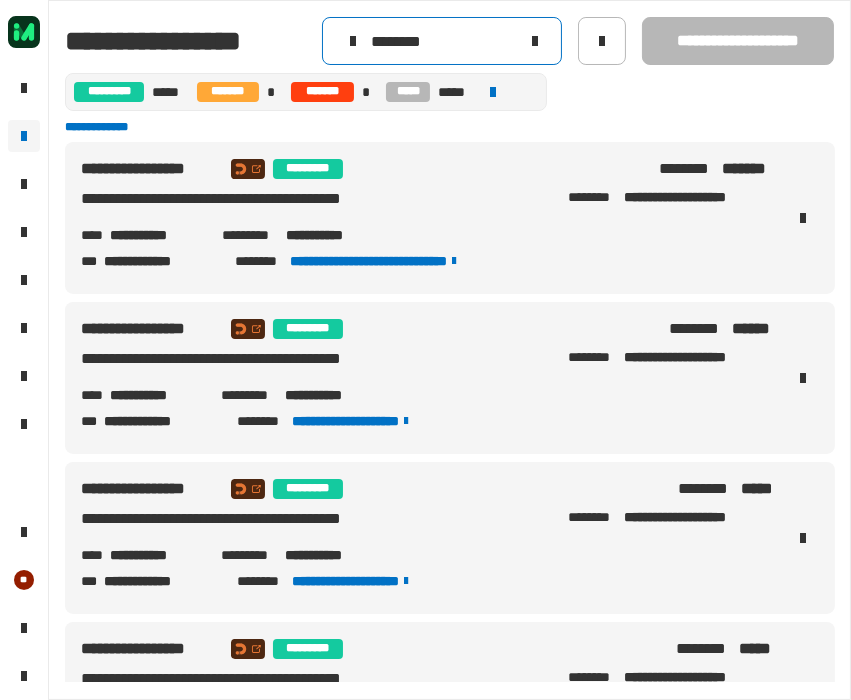 type on "********" 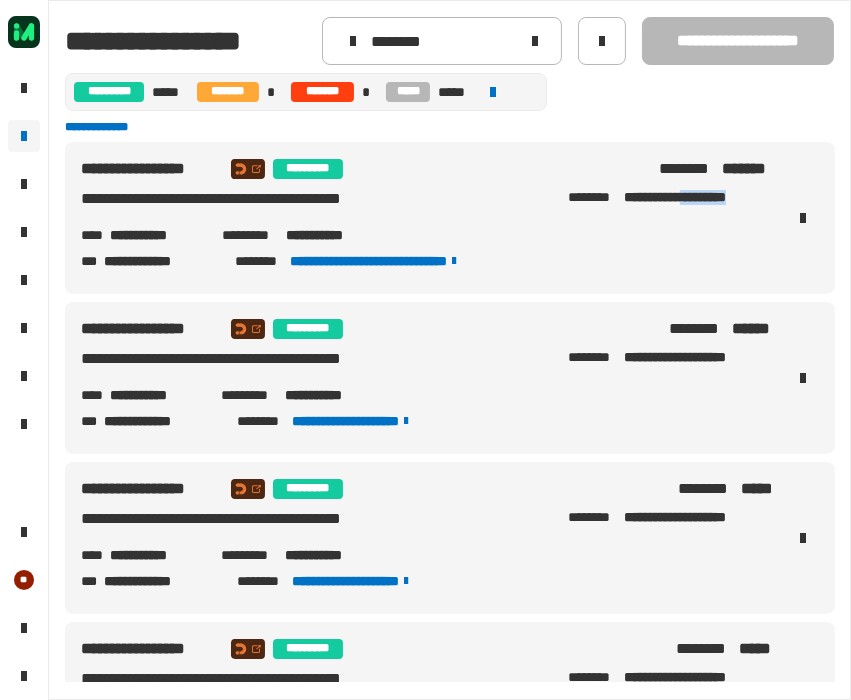 drag, startPoint x: 685, startPoint y: 203, endPoint x: 743, endPoint y: 208, distance: 58.21512 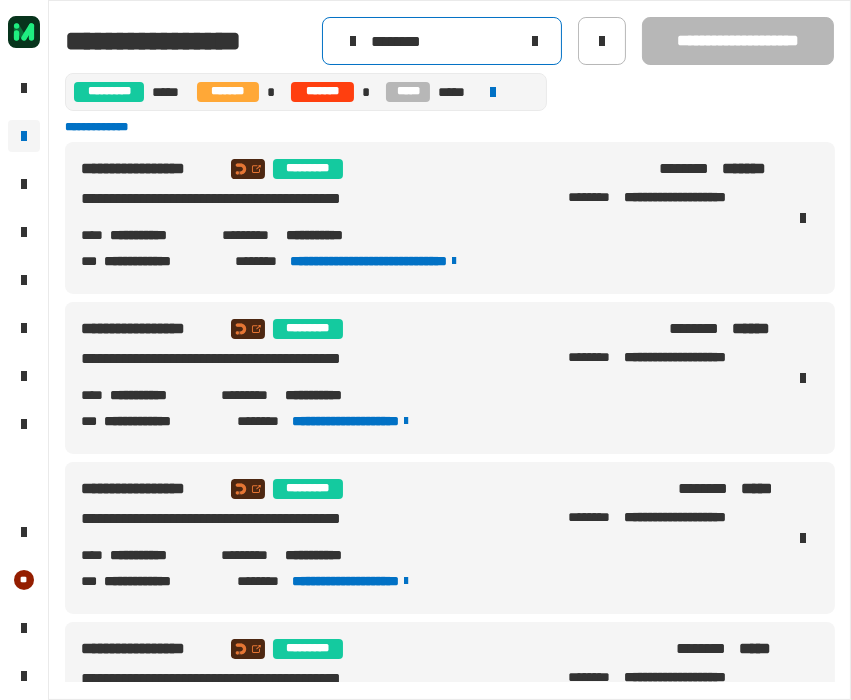 click 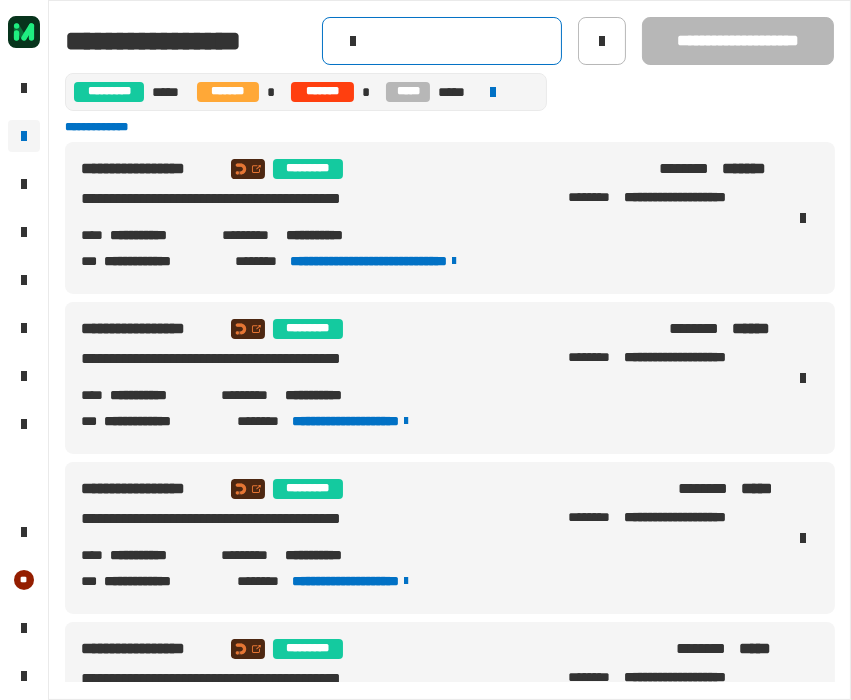 click 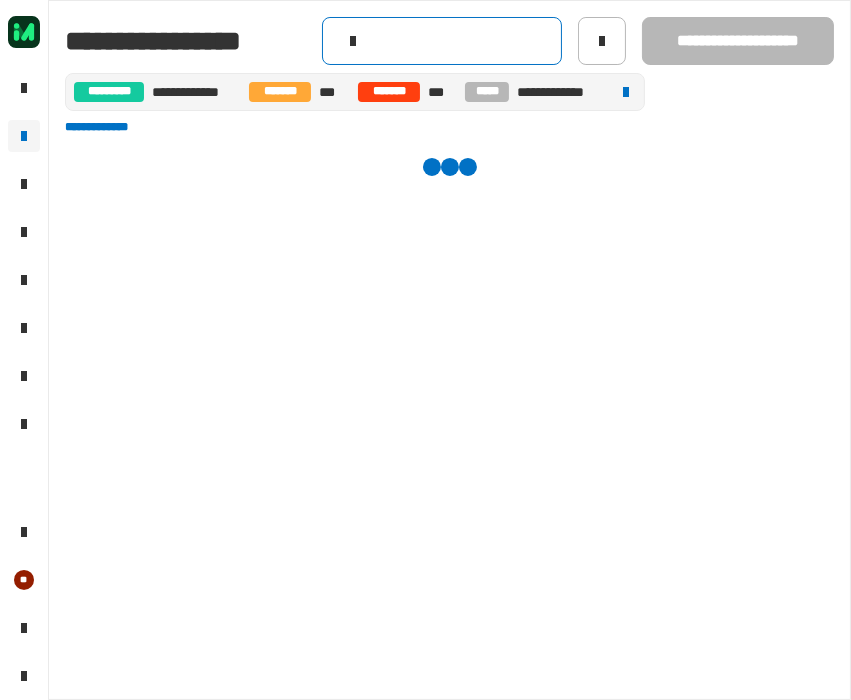 paste on "********" 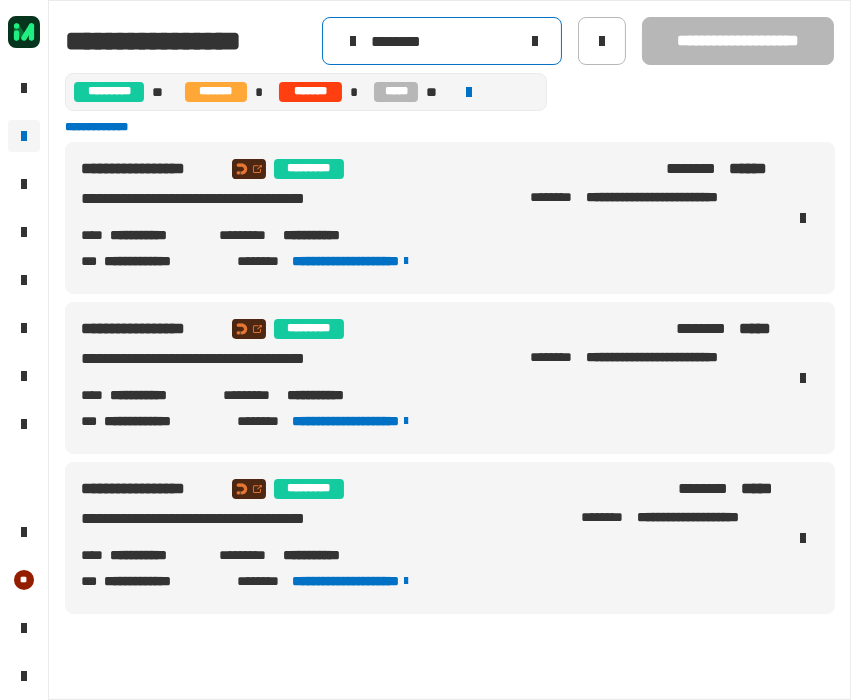 type on "********" 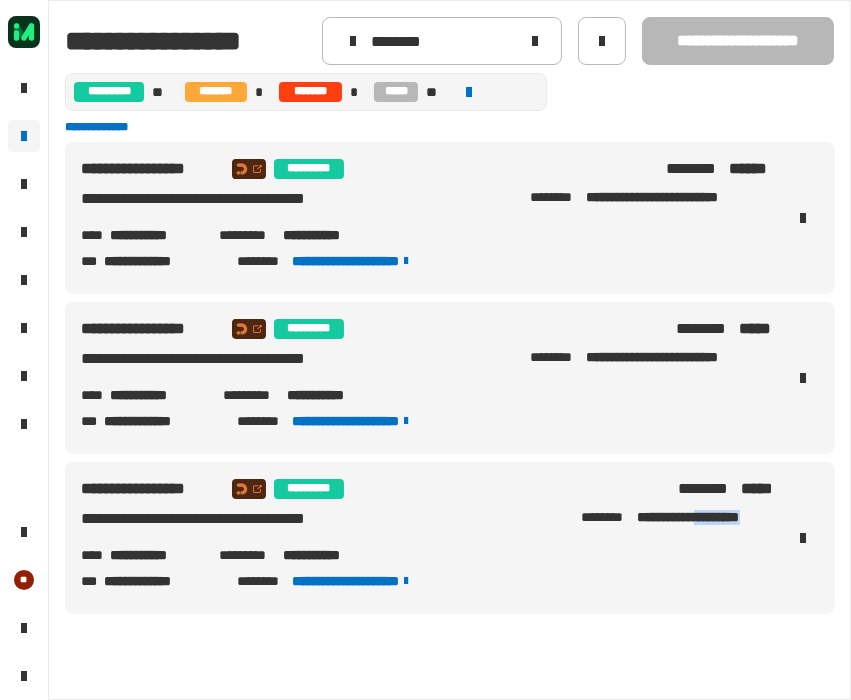 drag, startPoint x: 710, startPoint y: 527, endPoint x: 774, endPoint y: 535, distance: 64.49806 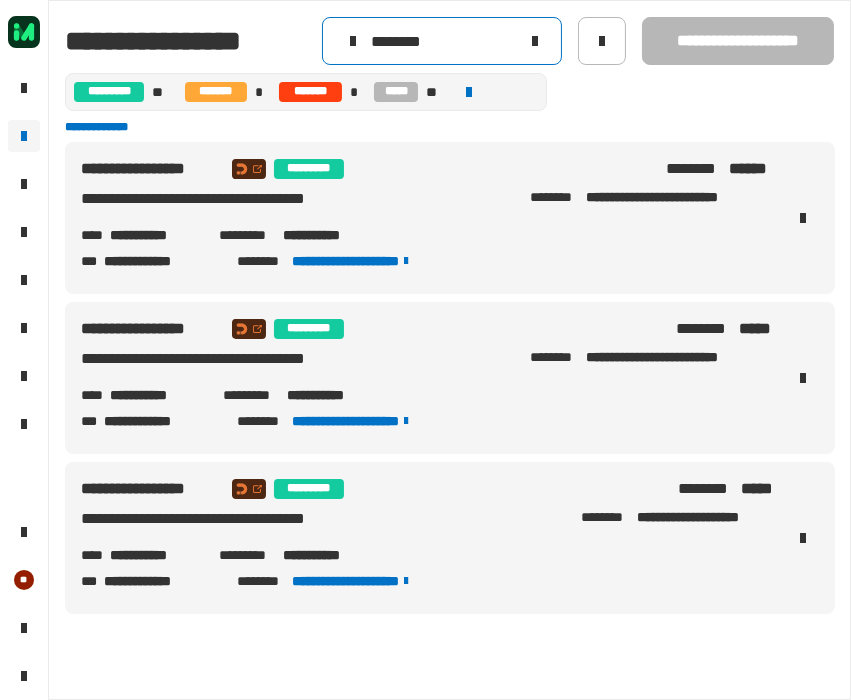 click 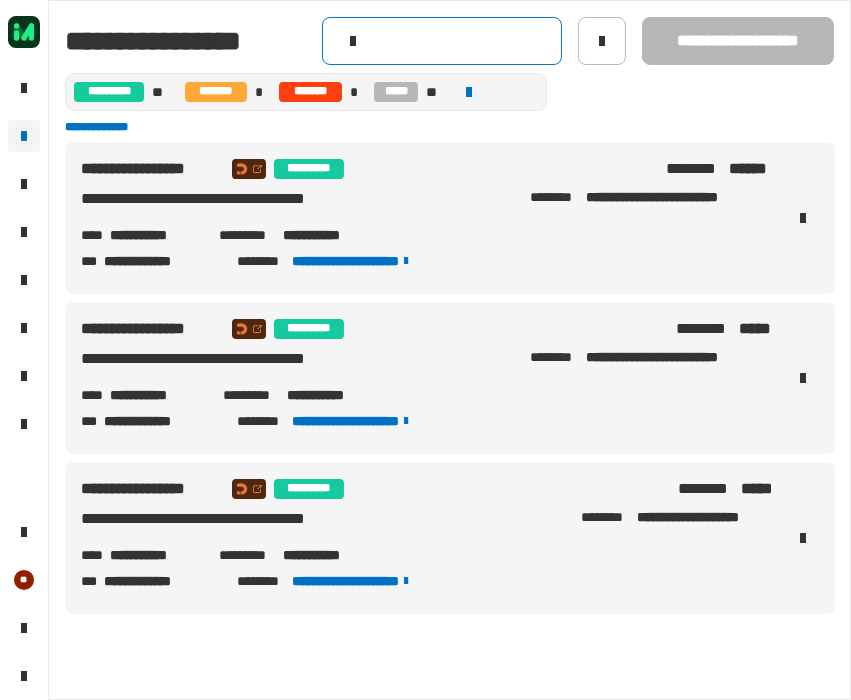 click 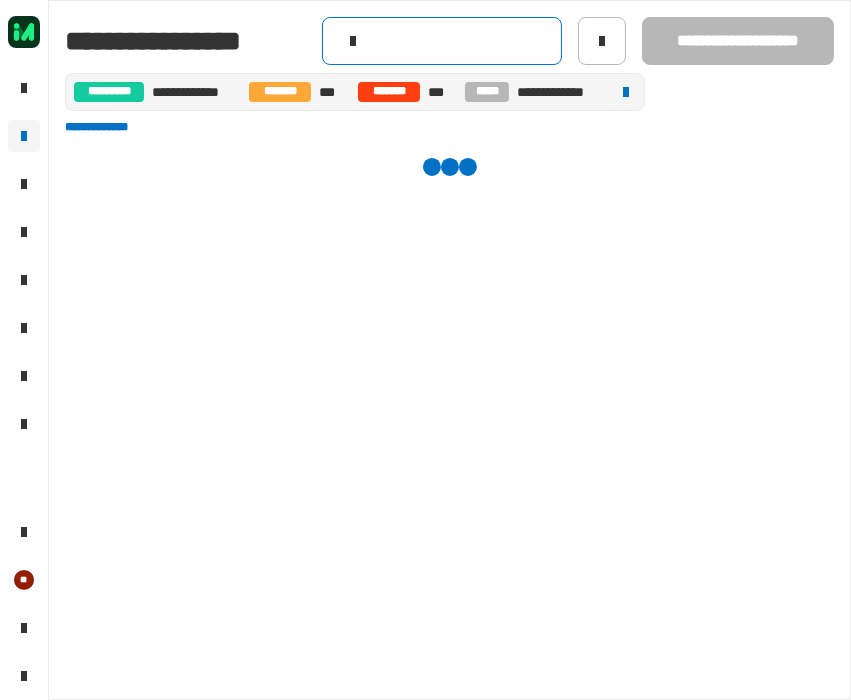 paste on "********" 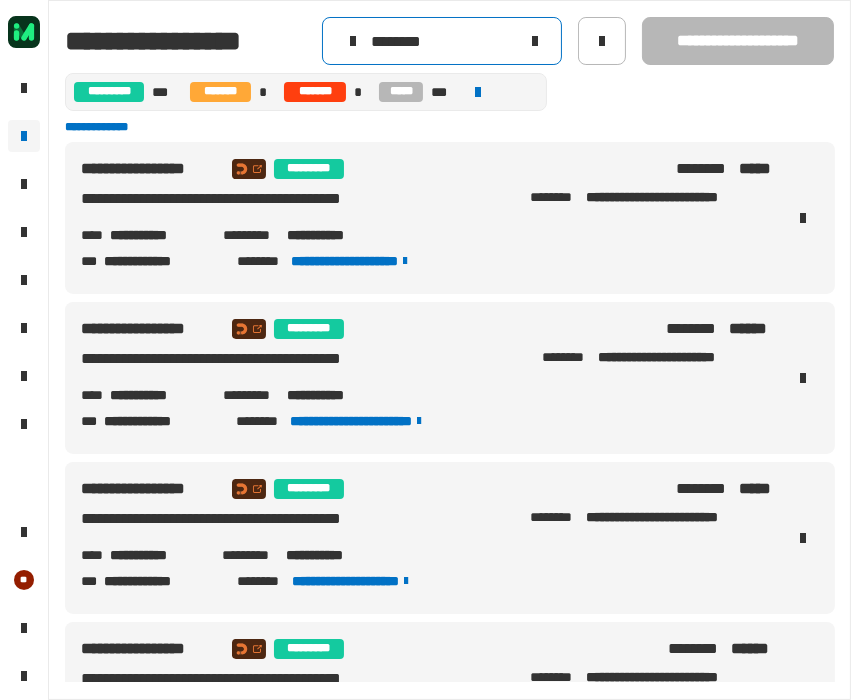 type on "********" 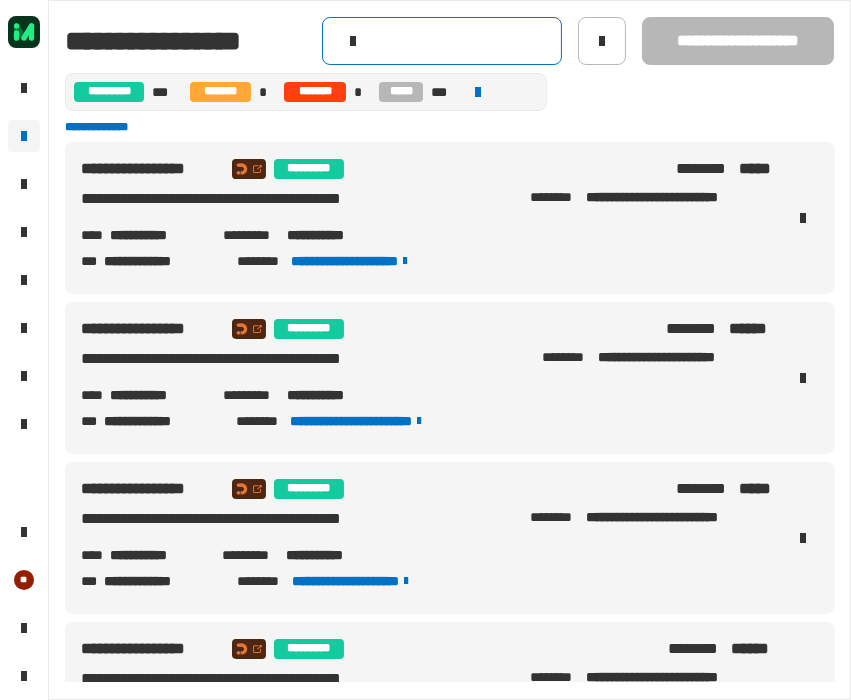 click 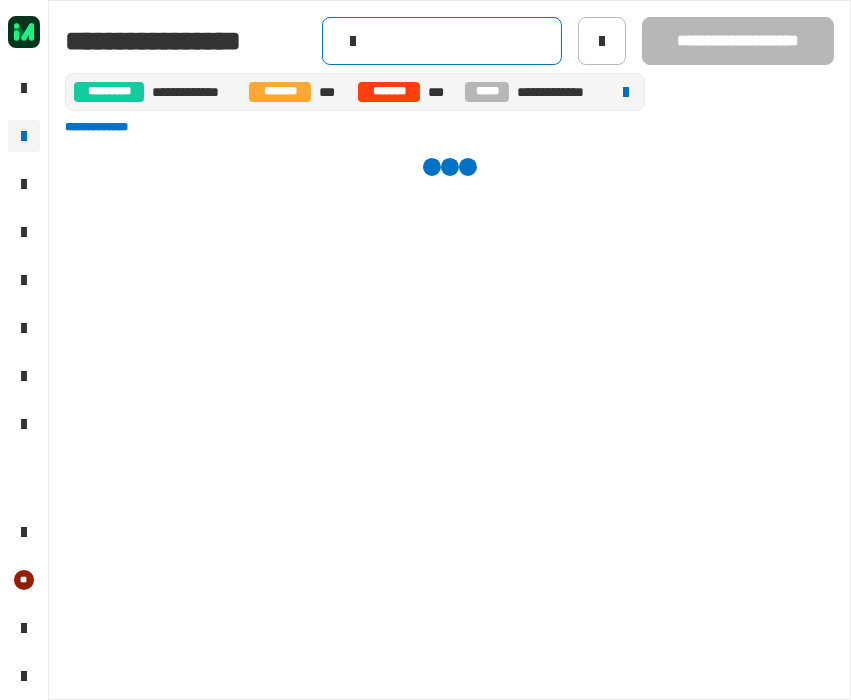 paste on "********" 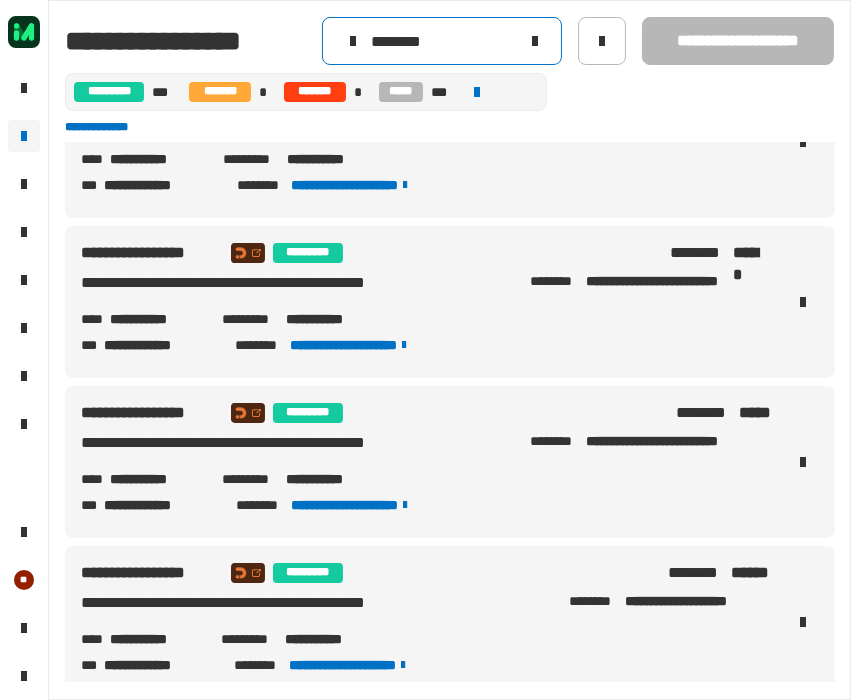 scroll, scrollTop: 111, scrollLeft: 0, axis: vertical 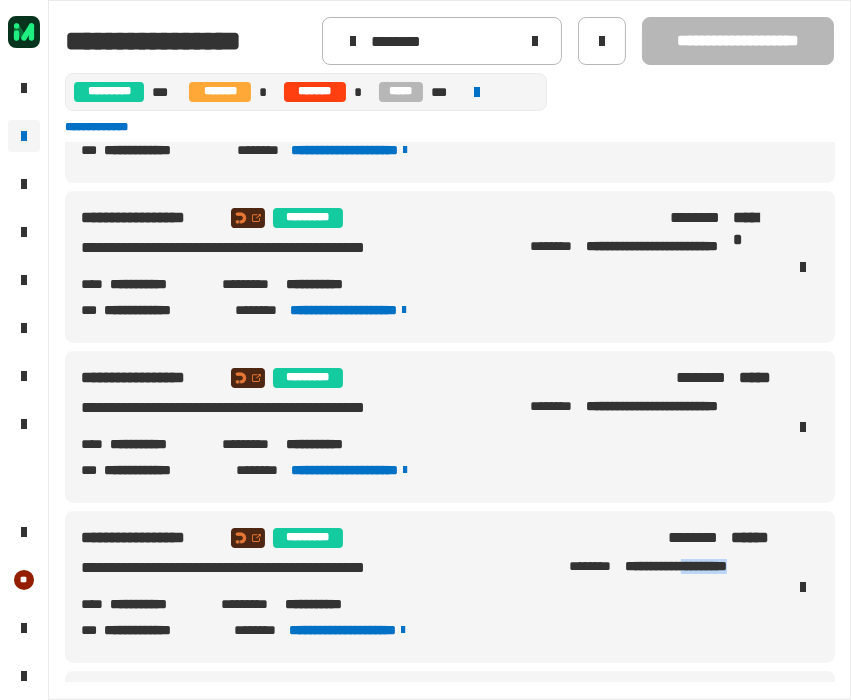 drag, startPoint x: 682, startPoint y: 564, endPoint x: 751, endPoint y: 572, distance: 69.46222 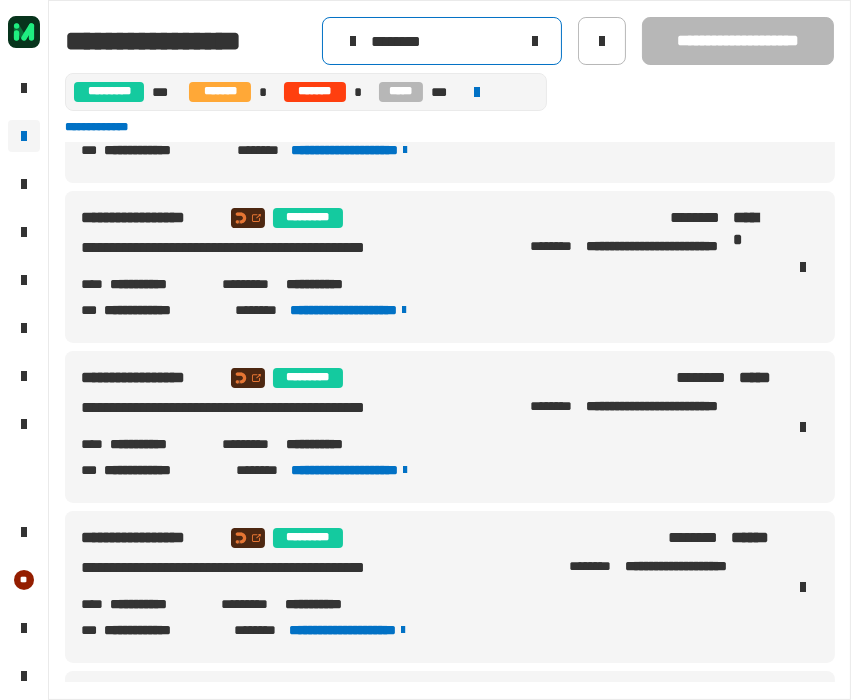 click on "********" 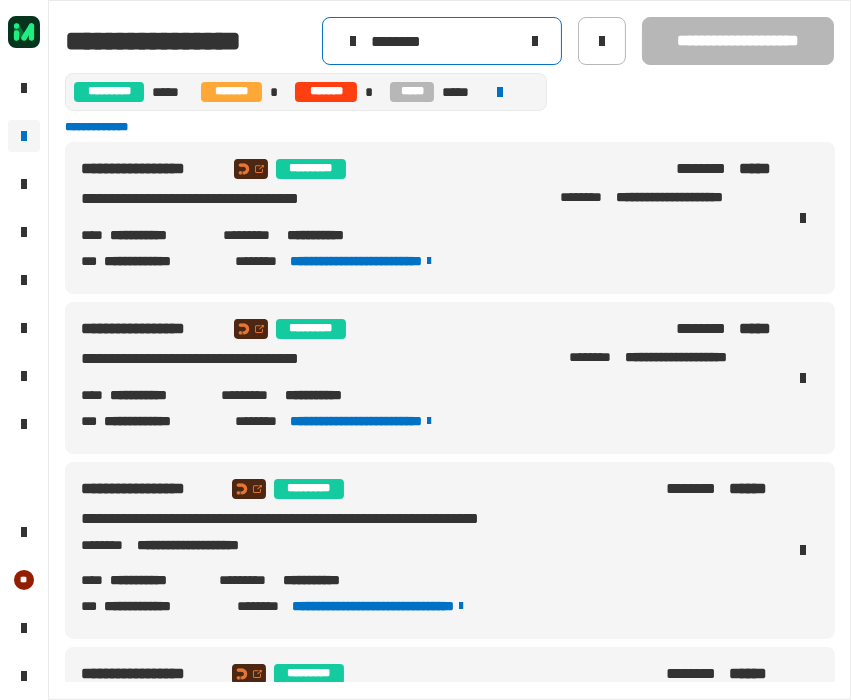 scroll, scrollTop: 0, scrollLeft: 0, axis: both 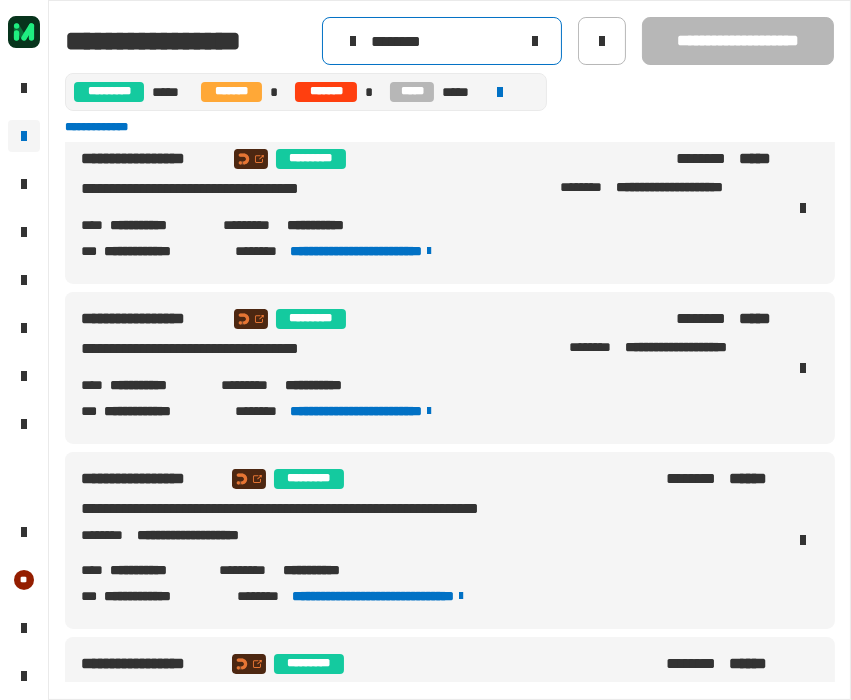type on "********" 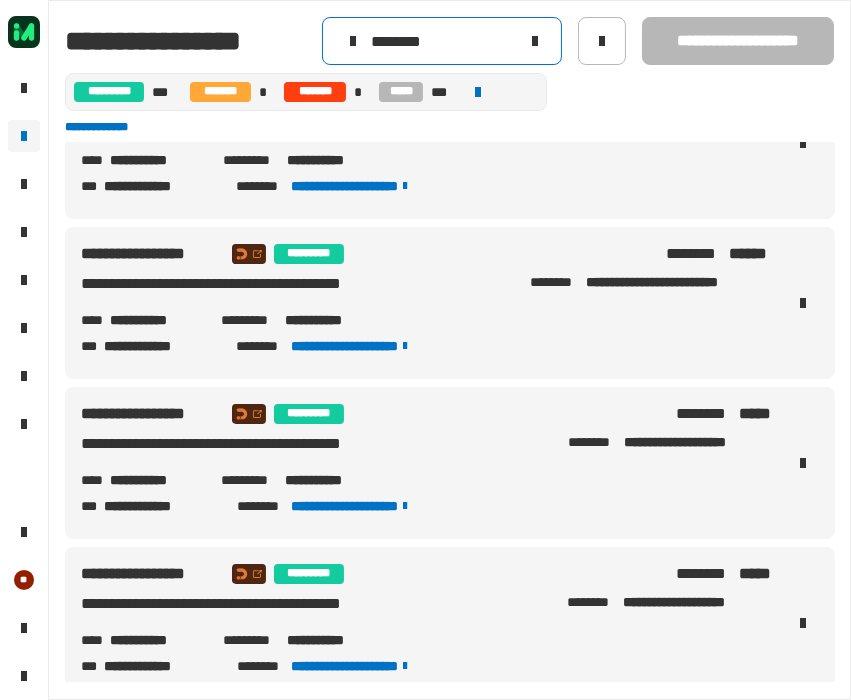 scroll, scrollTop: 666, scrollLeft: 0, axis: vertical 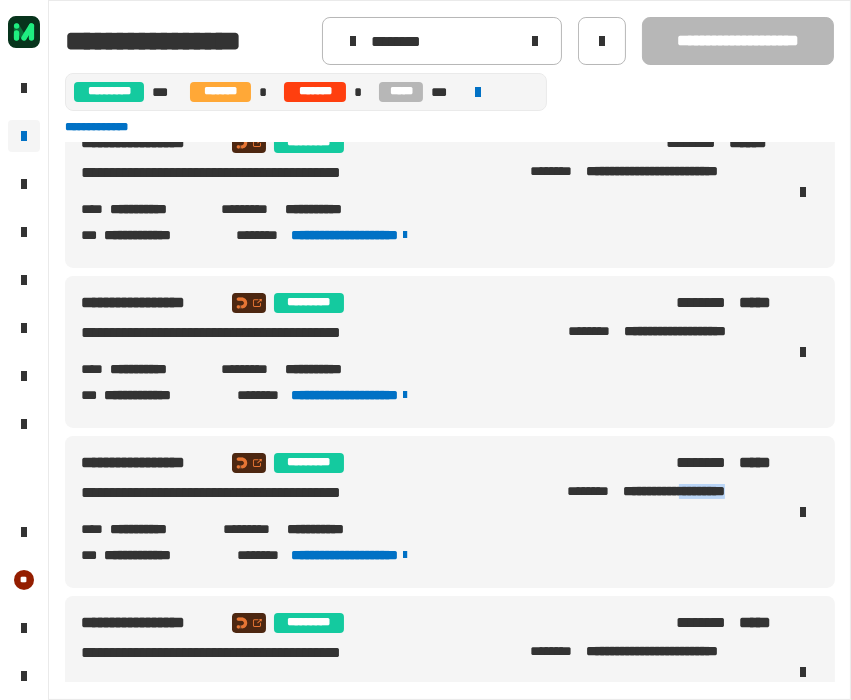 drag, startPoint x: 678, startPoint y: 487, endPoint x: 745, endPoint y: 492, distance: 67.18631 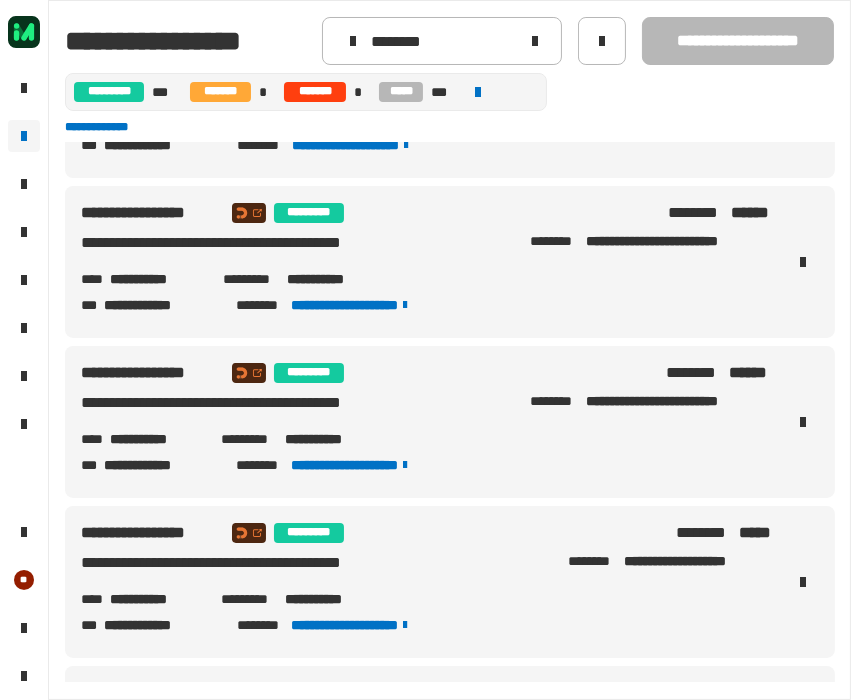 scroll, scrollTop: 0, scrollLeft: 0, axis: both 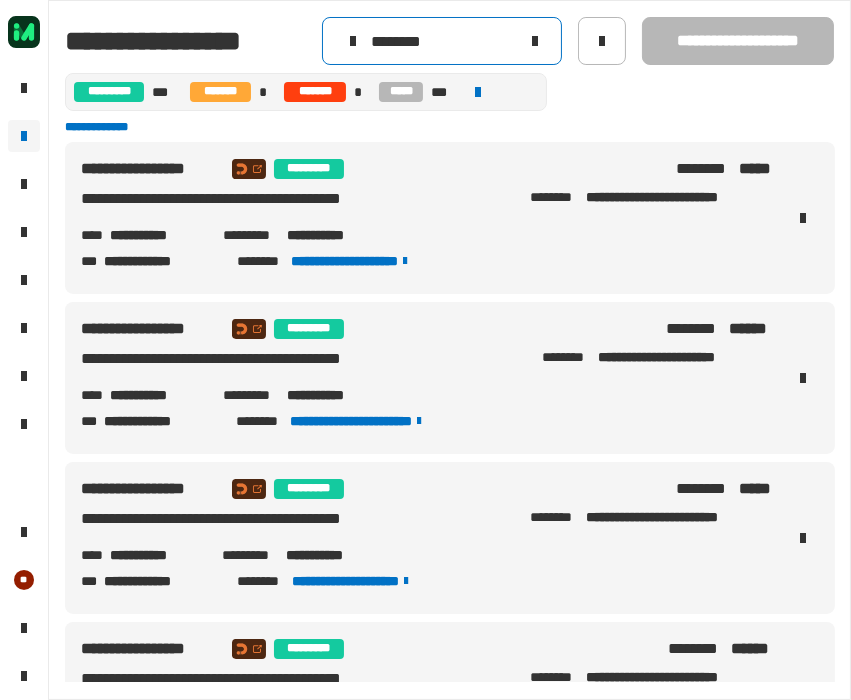 click 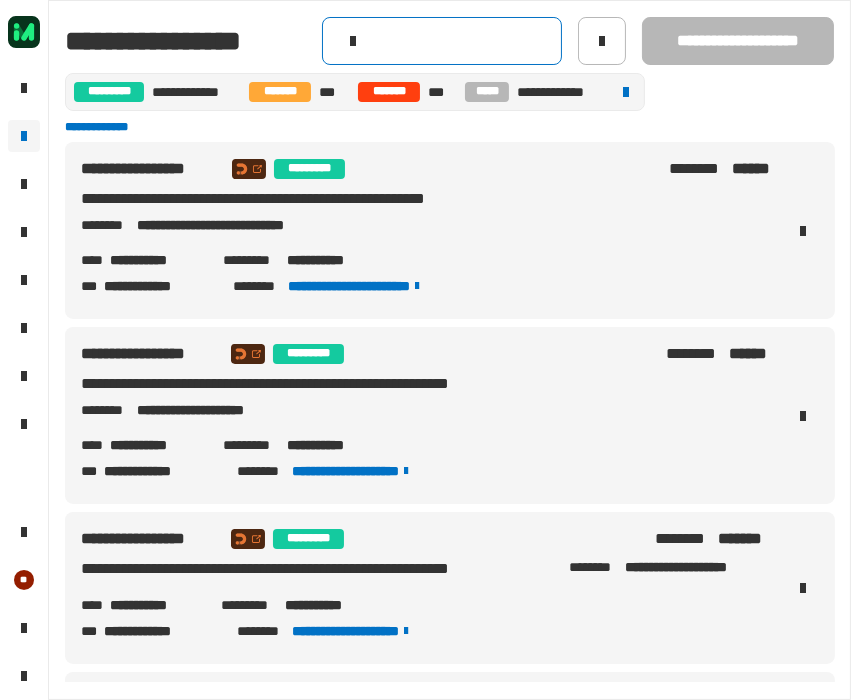 click 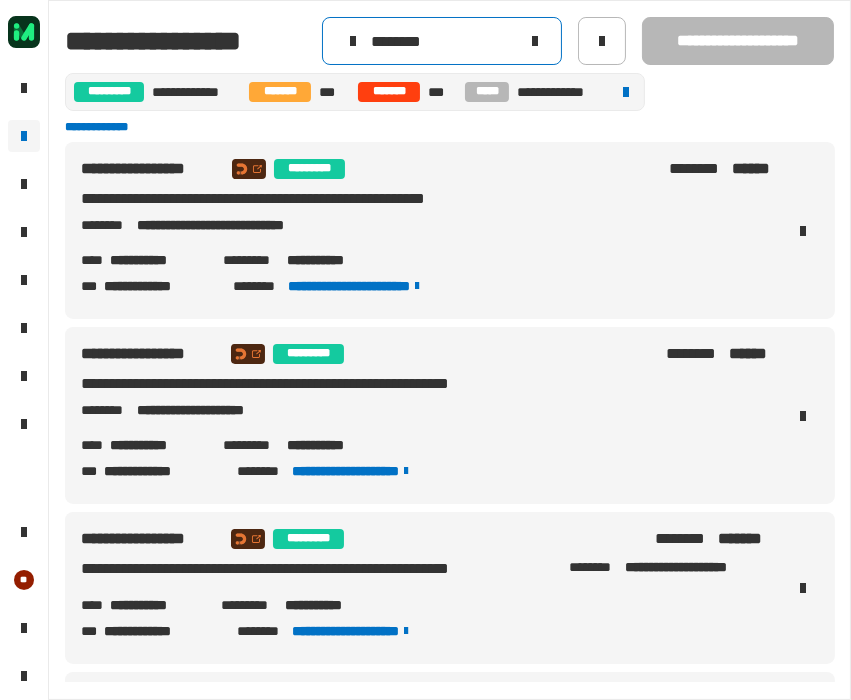 type on "********" 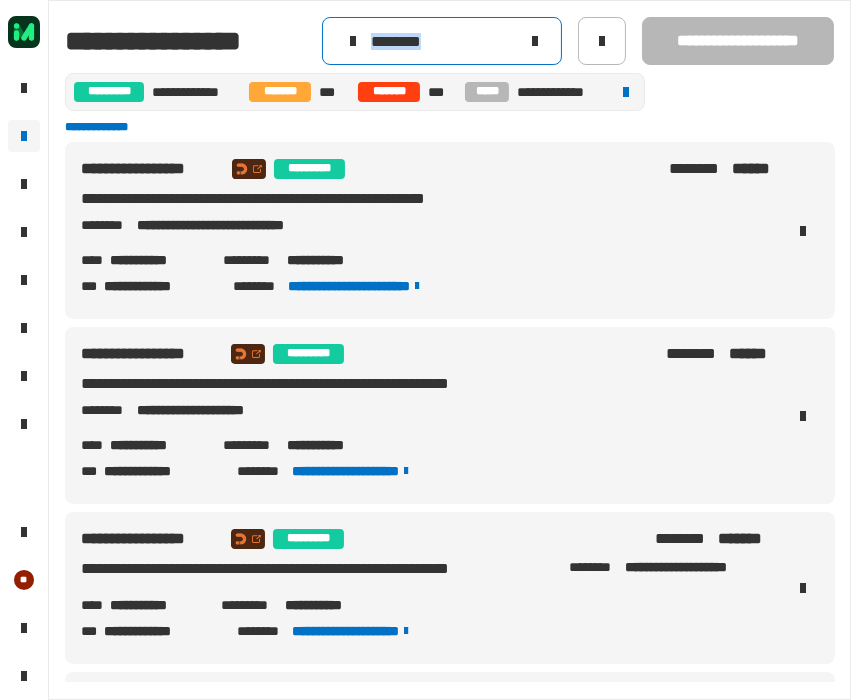 drag, startPoint x: 527, startPoint y: 42, endPoint x: 508, endPoint y: 19, distance: 29.832869 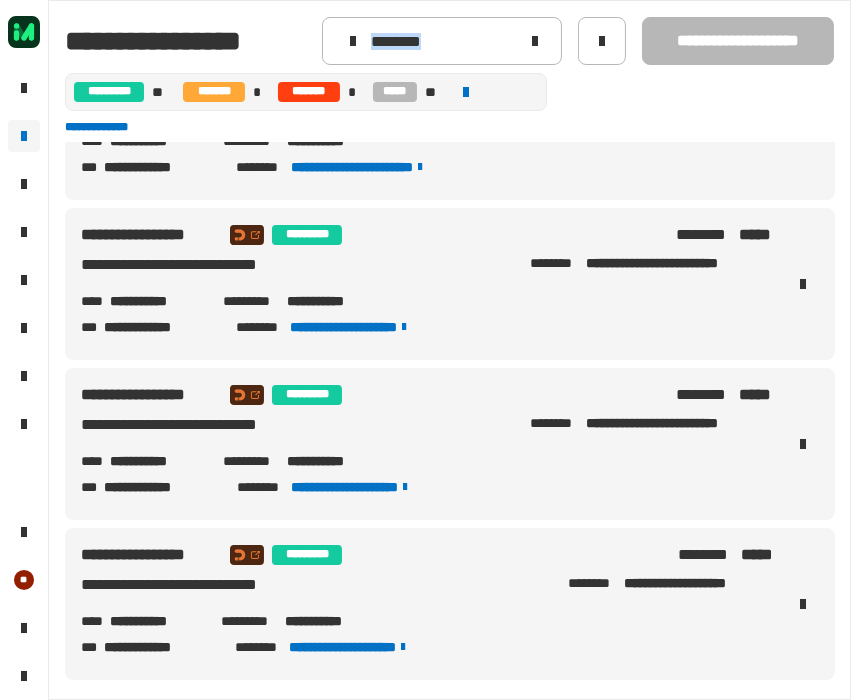 scroll, scrollTop: 580, scrollLeft: 0, axis: vertical 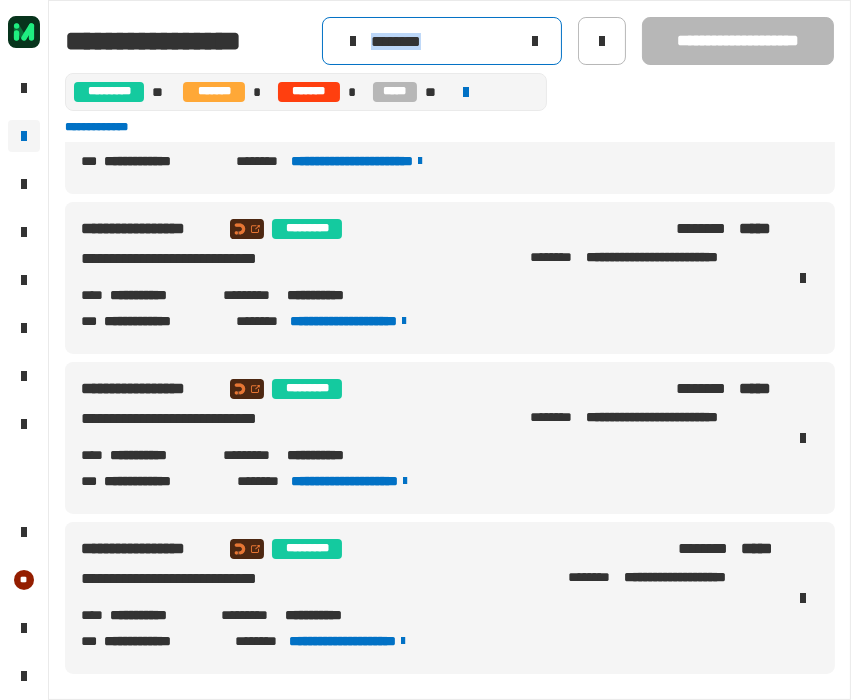 click 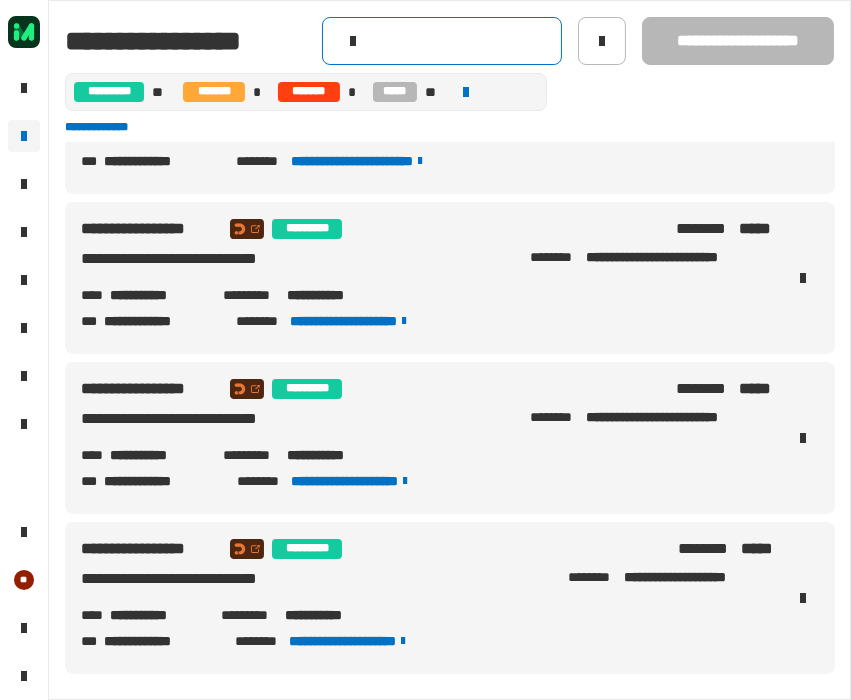 click 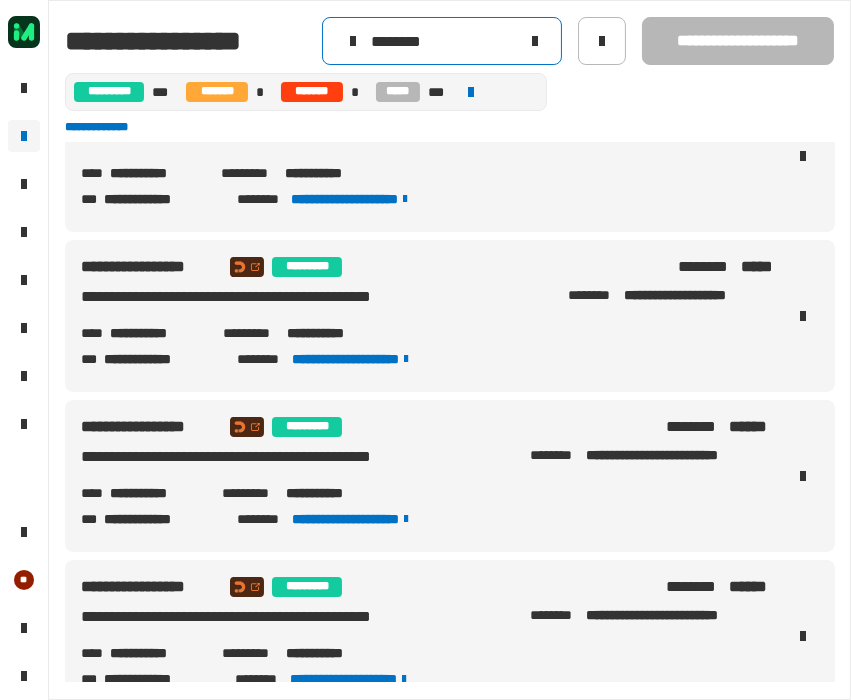 scroll, scrollTop: 420, scrollLeft: 0, axis: vertical 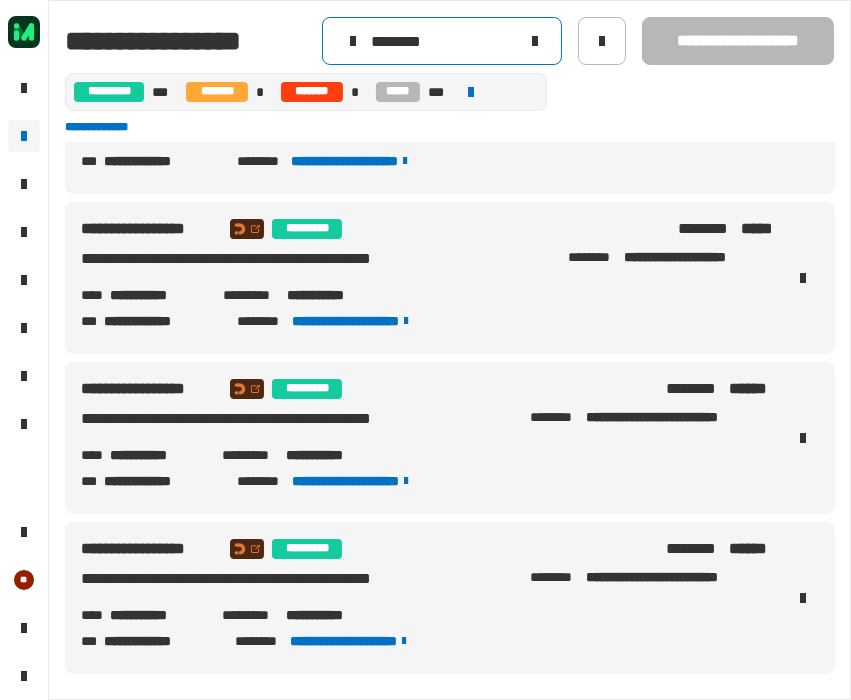 type on "********" 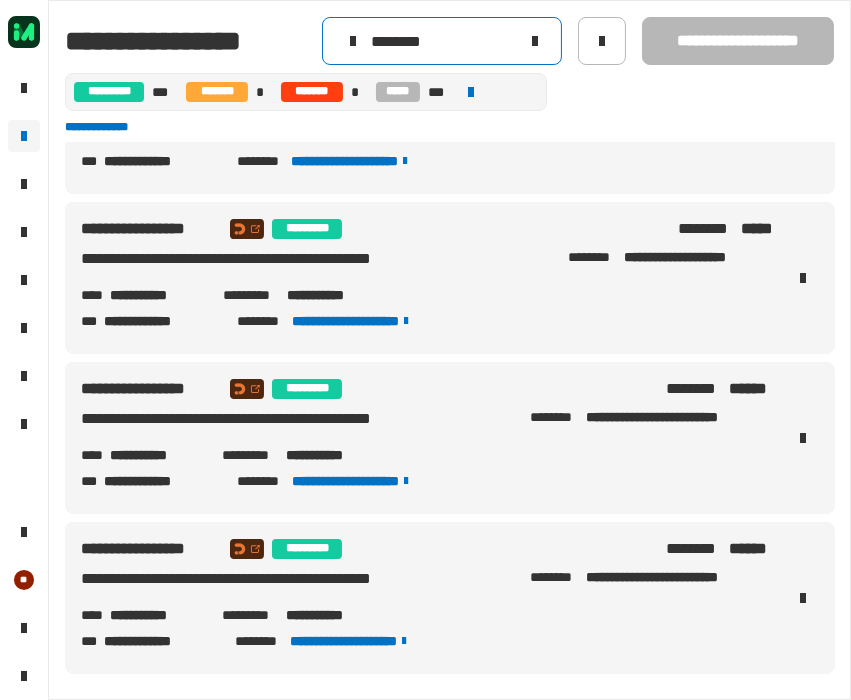 click 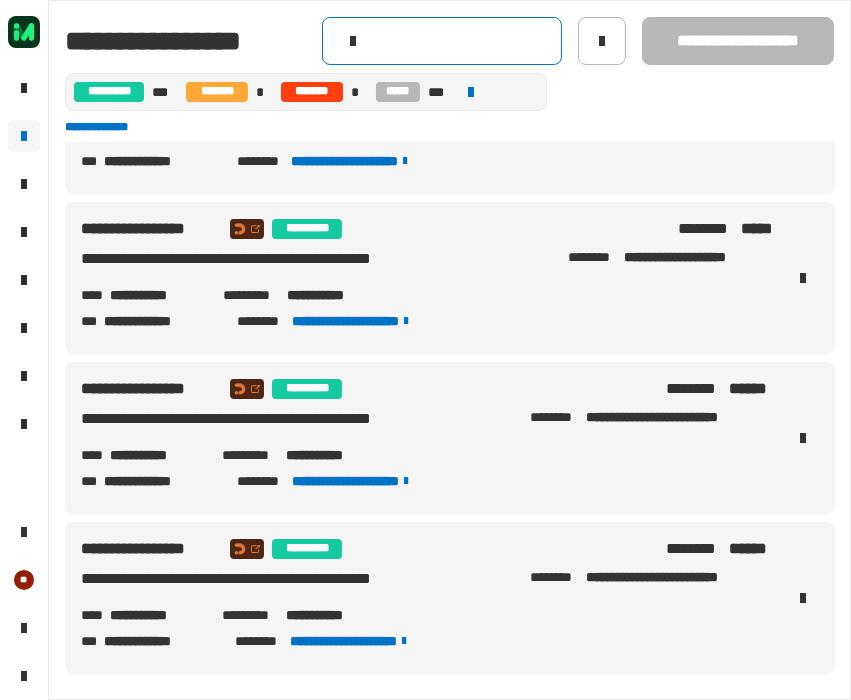 click 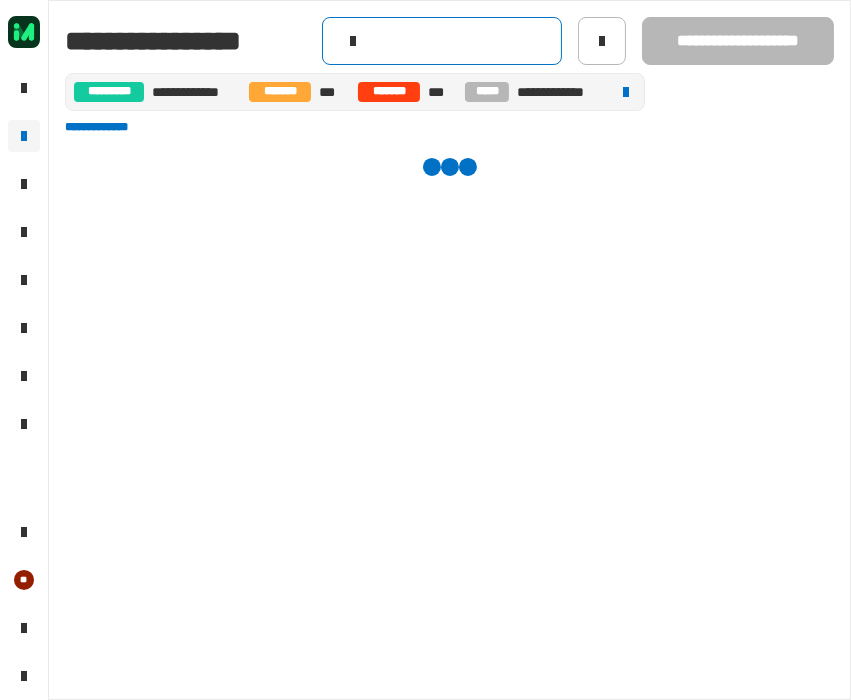 scroll, scrollTop: 0, scrollLeft: 0, axis: both 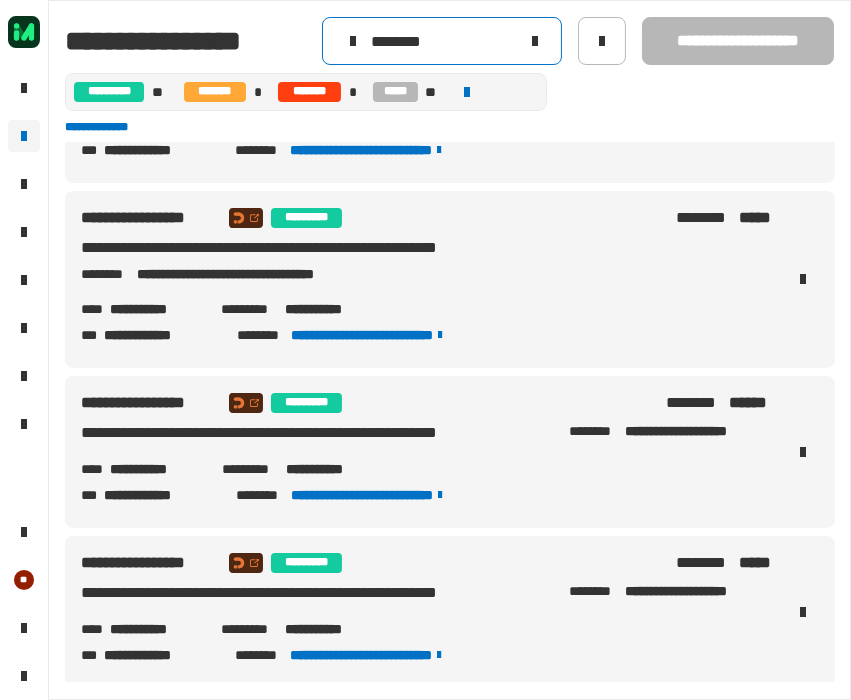 type on "********" 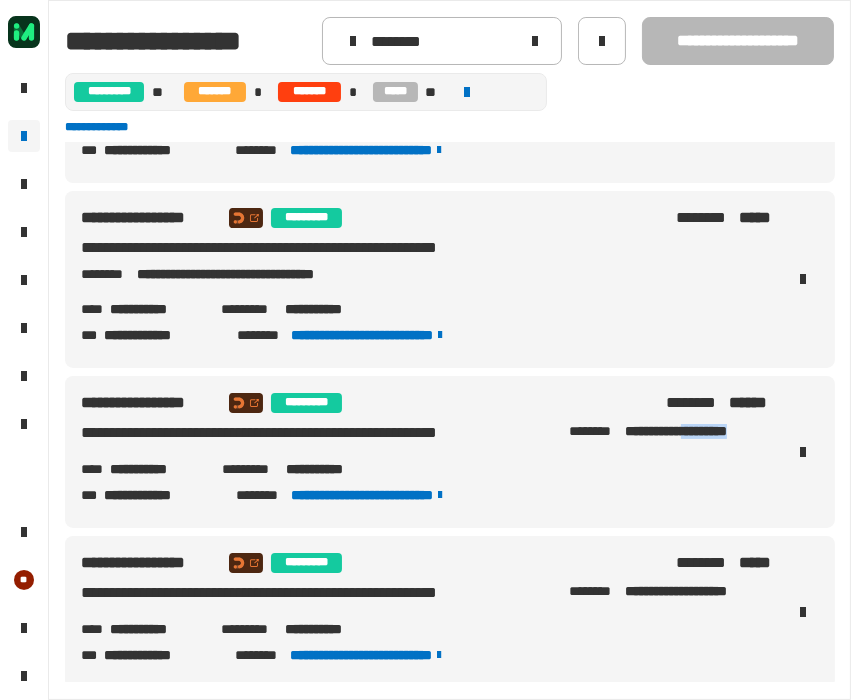 drag, startPoint x: 220, startPoint y: 487, endPoint x: 296, endPoint y: 499, distance: 76.941536 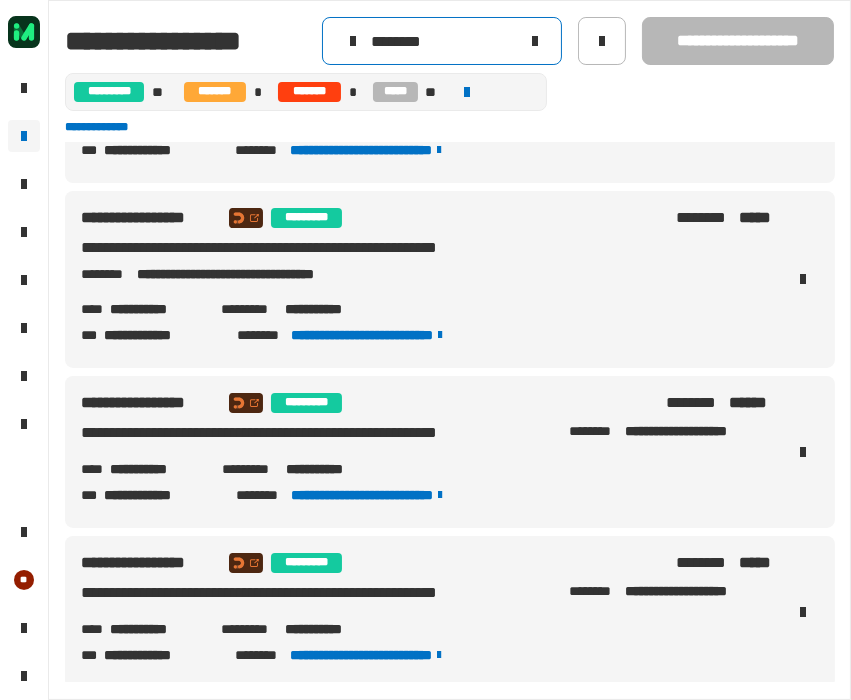 click 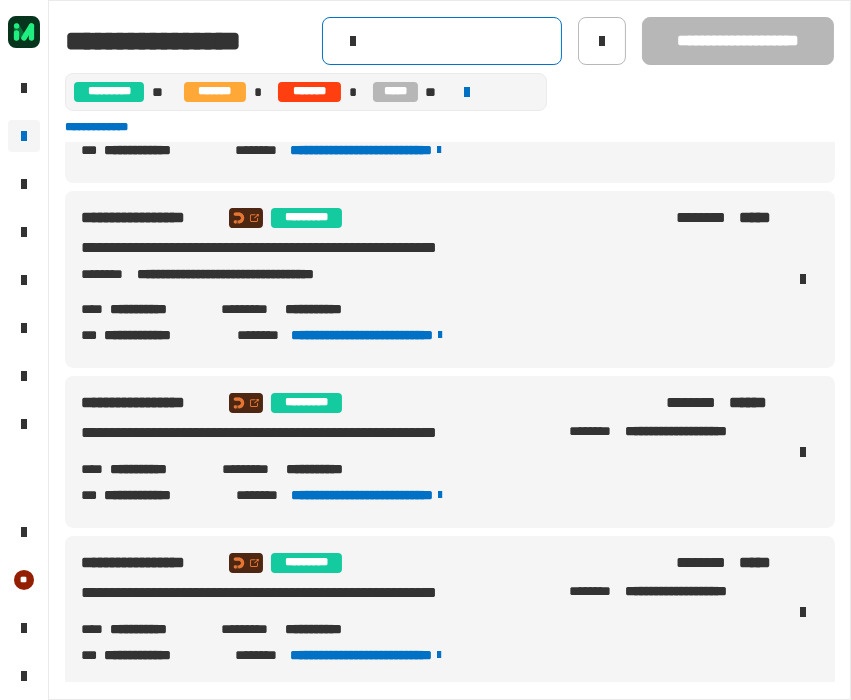click 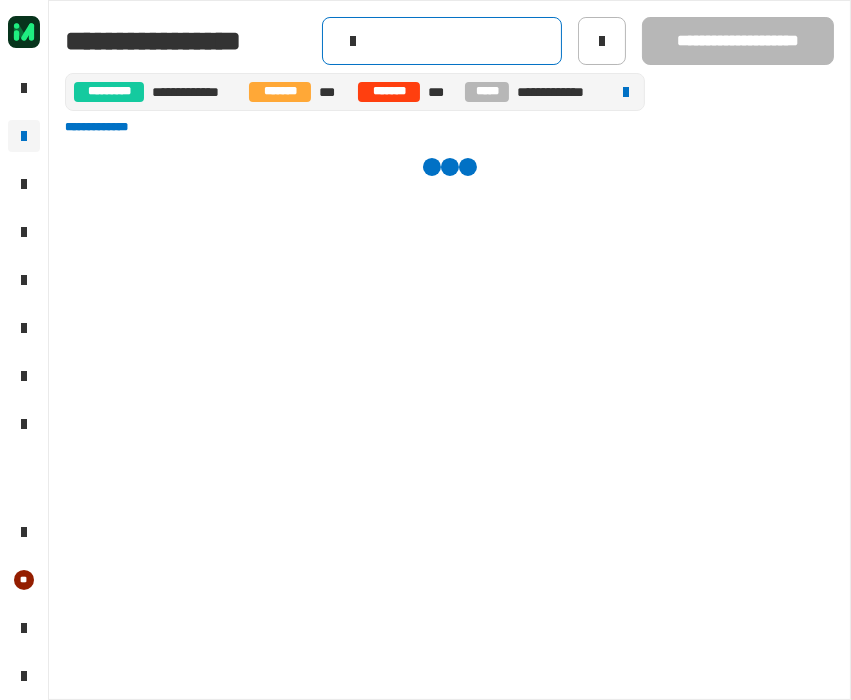 paste on "********" 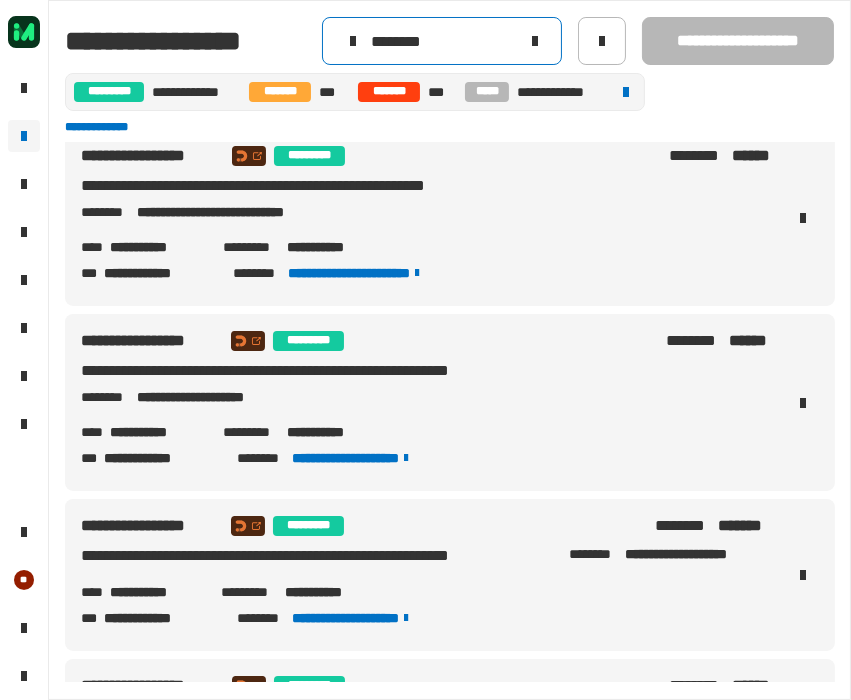 scroll, scrollTop: 0, scrollLeft: 0, axis: both 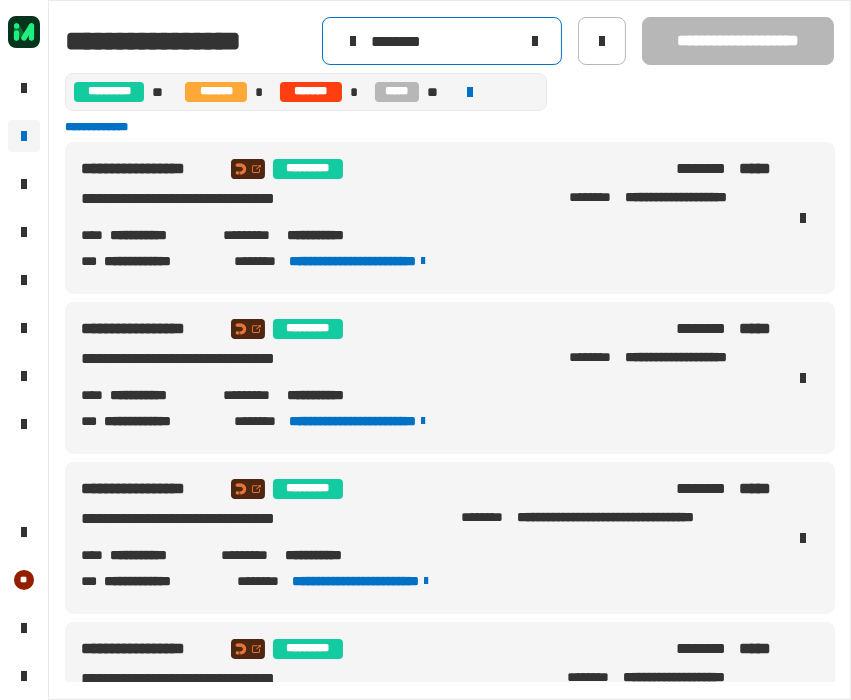 type on "********" 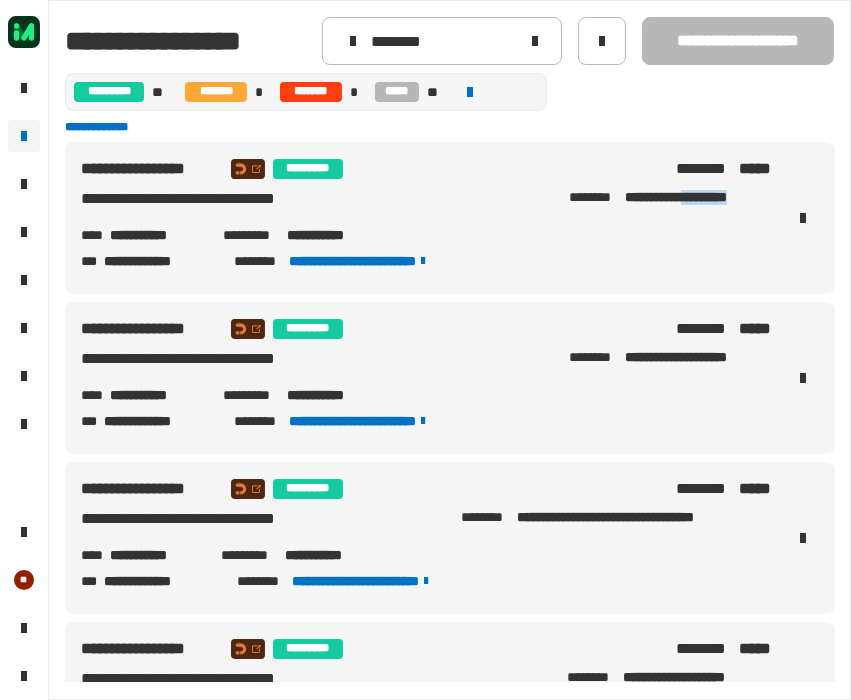 drag, startPoint x: 682, startPoint y: 208, endPoint x: 751, endPoint y: 213, distance: 69.18092 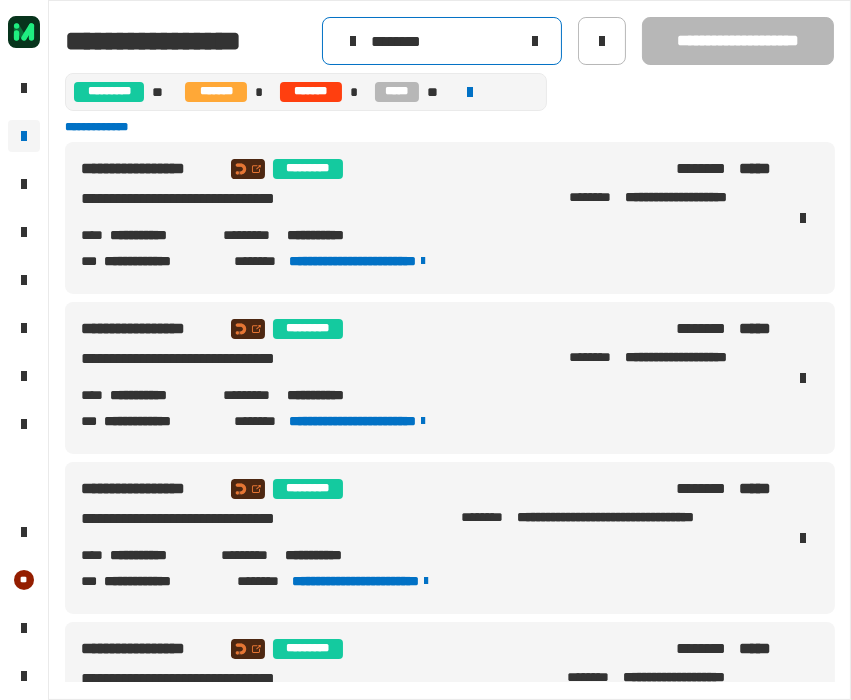 click 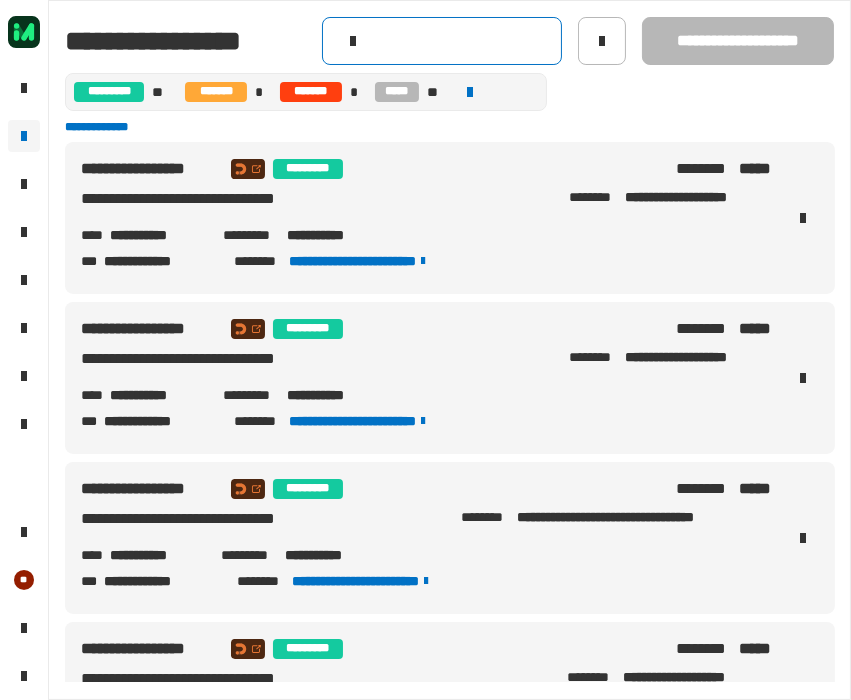 click 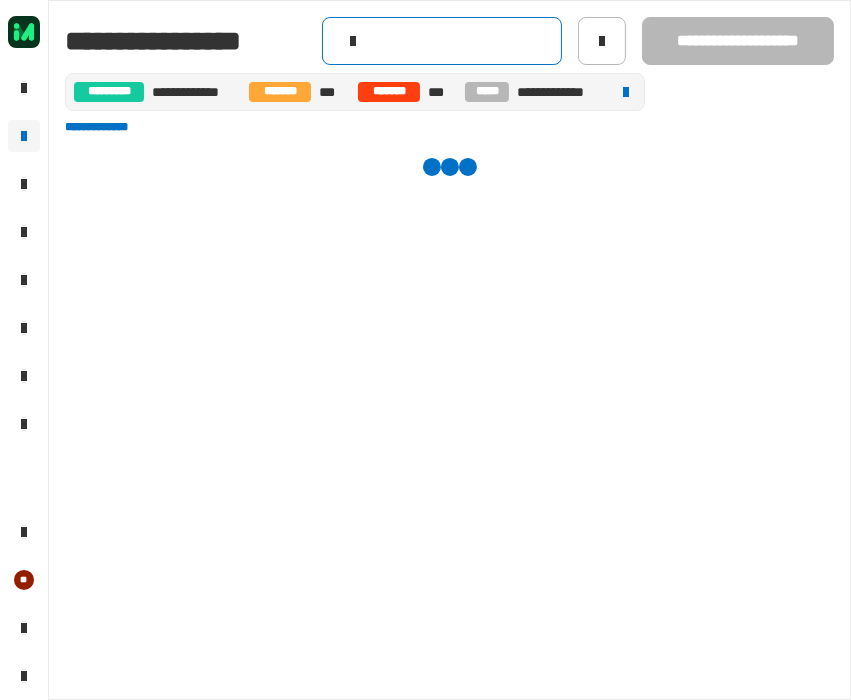 paste on "********" 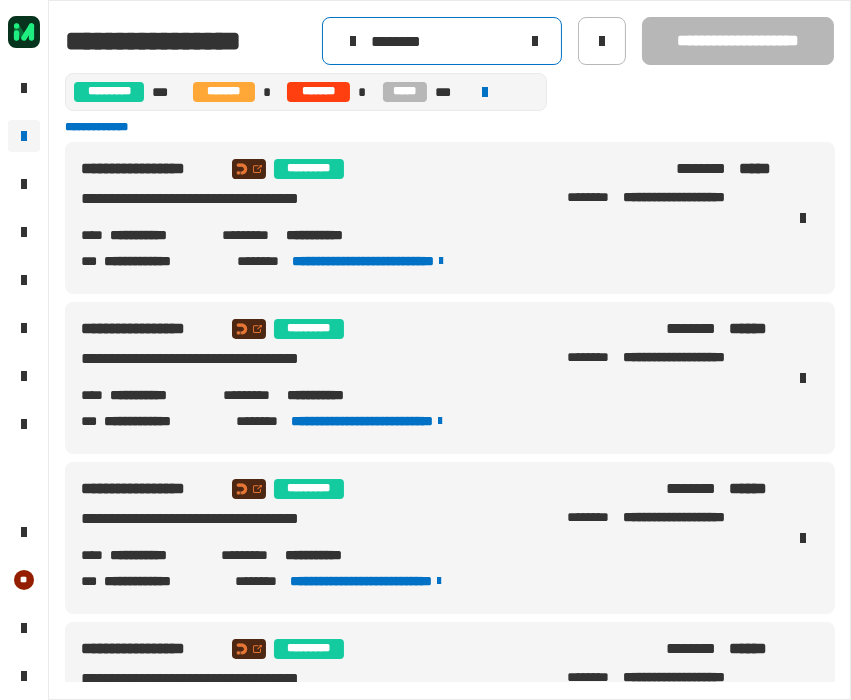 type on "********" 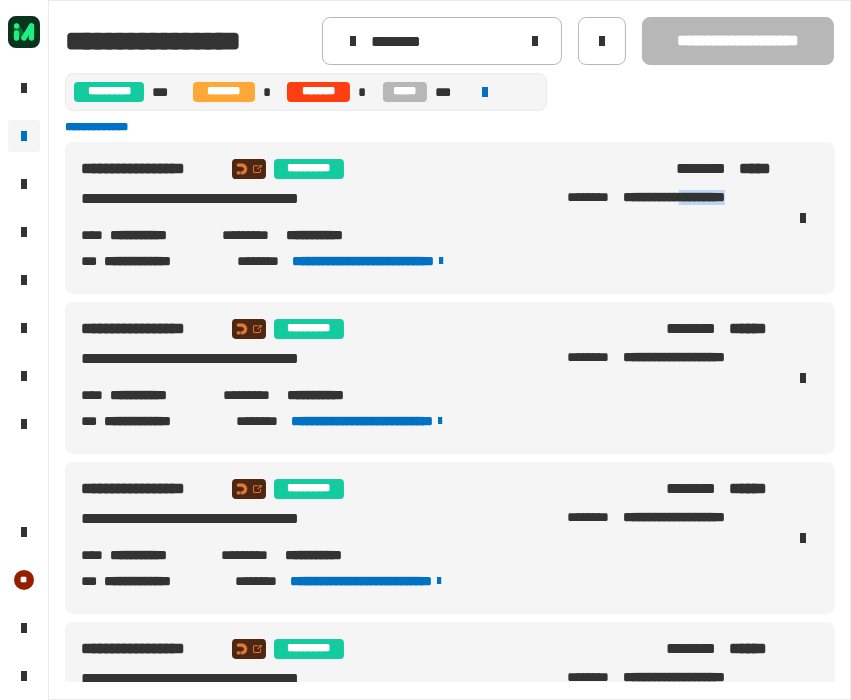 drag, startPoint x: 682, startPoint y: 205, endPoint x: 743, endPoint y: 216, distance: 61.983868 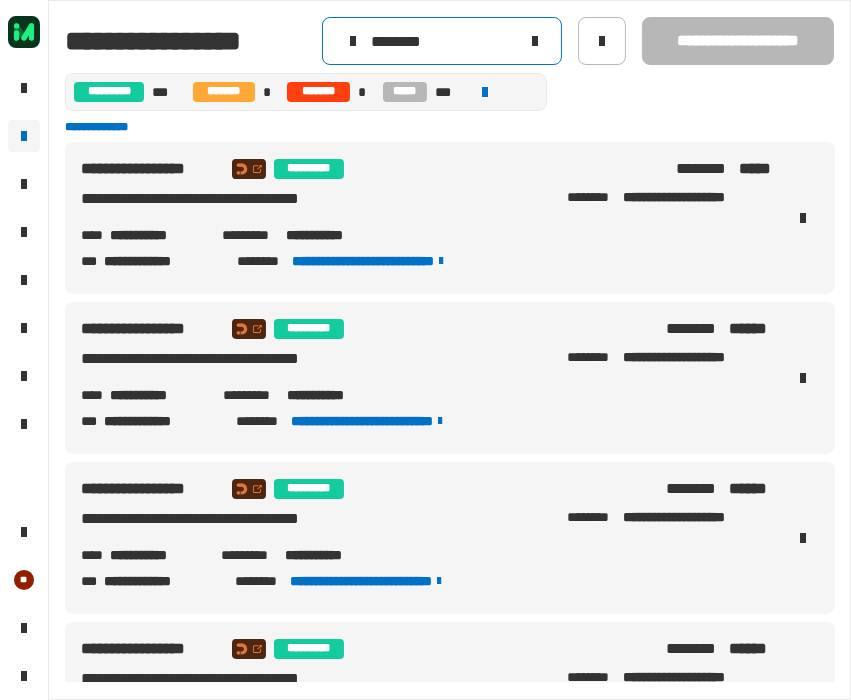 click on "********" 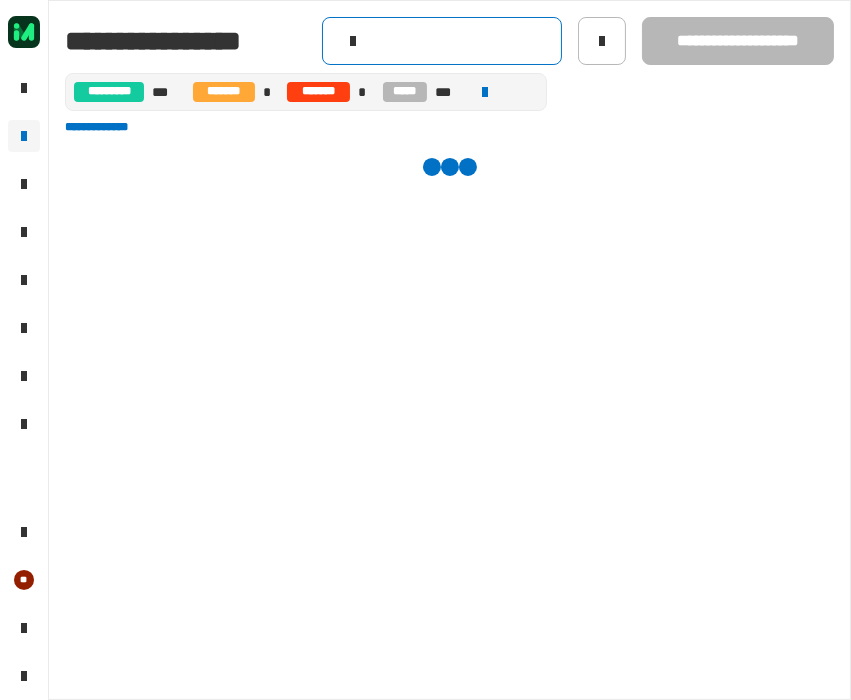click 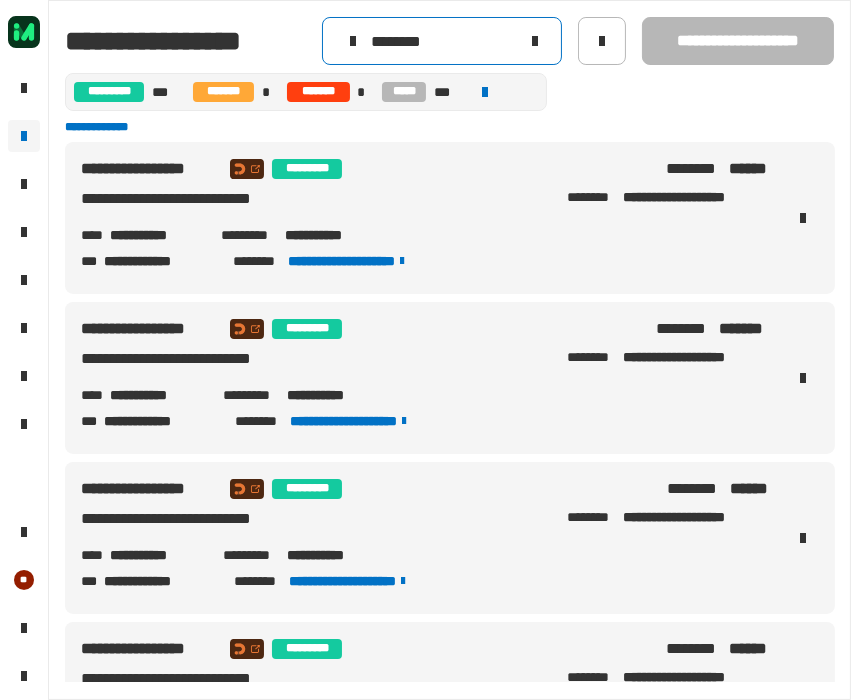 type on "********" 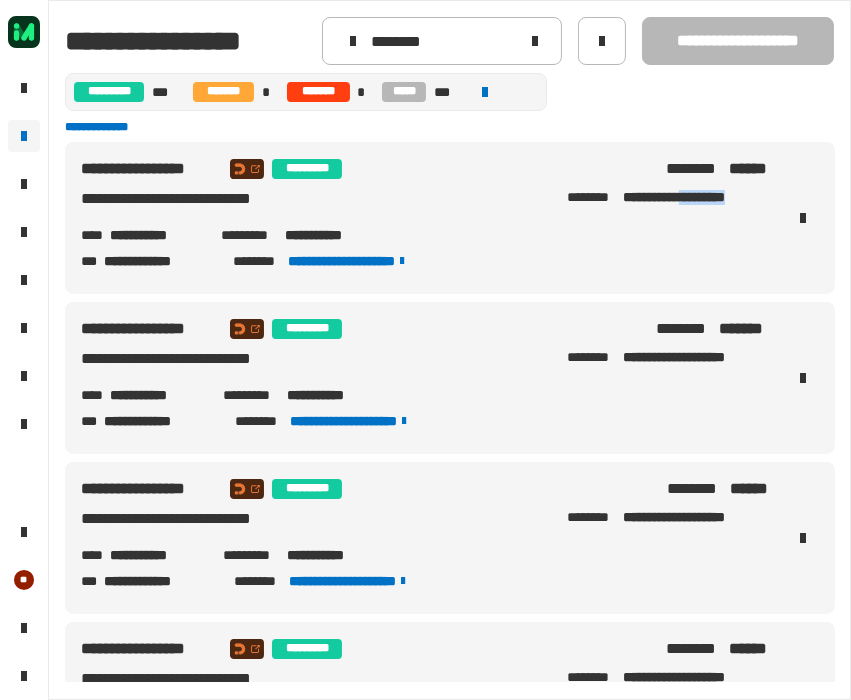 drag, startPoint x: 677, startPoint y: 198, endPoint x: 753, endPoint y: 201, distance: 76.05919 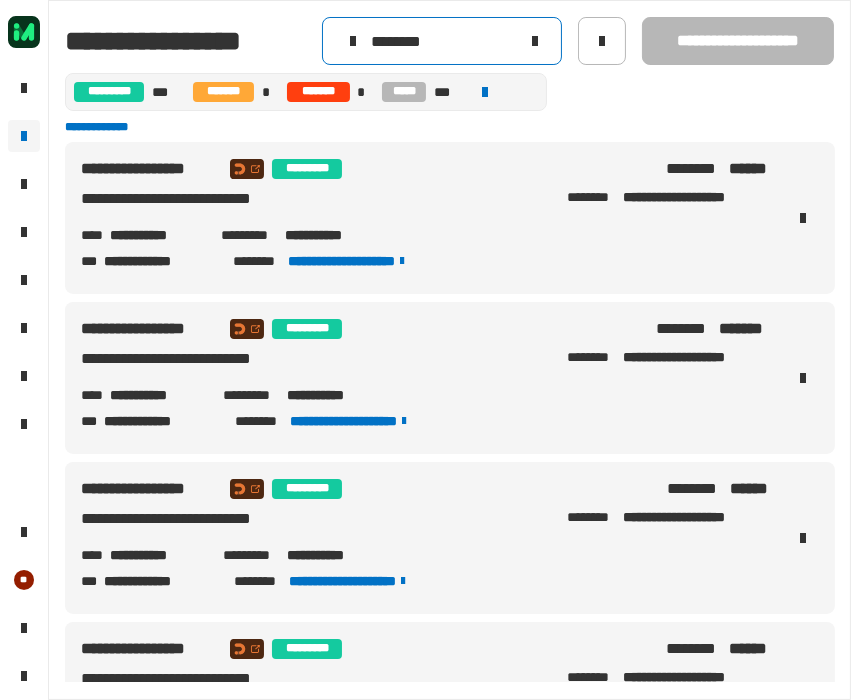 click 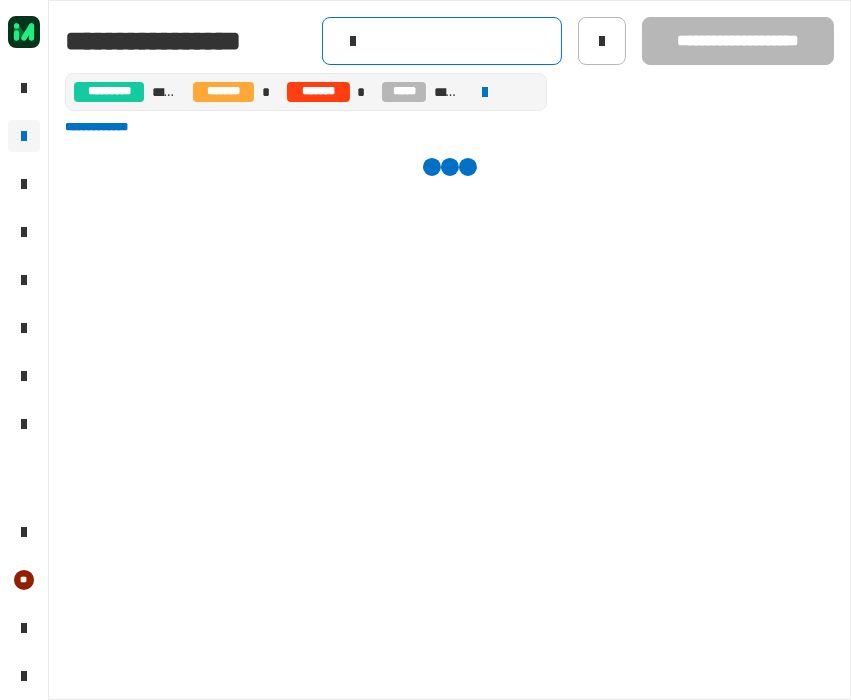 click 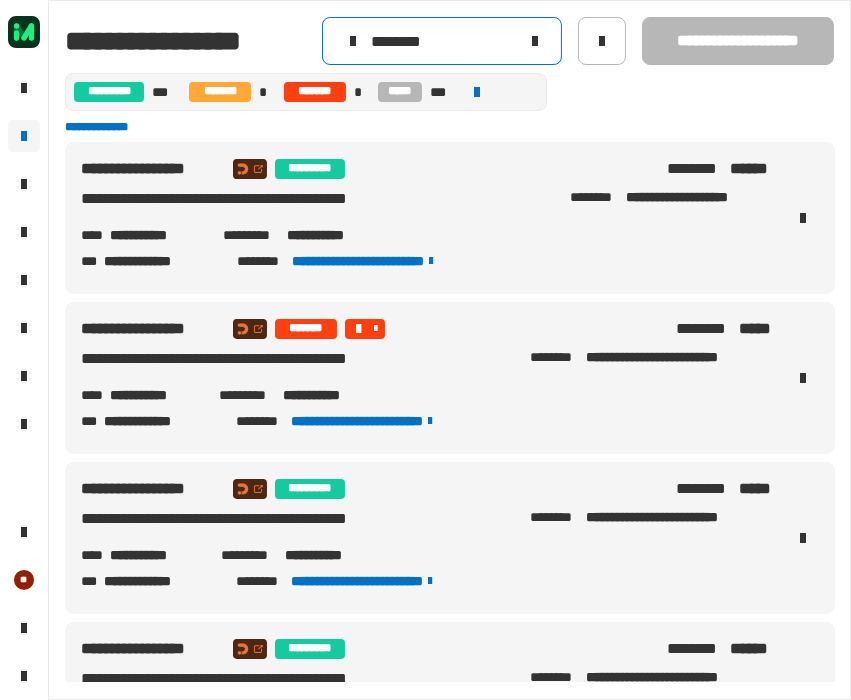 type on "********" 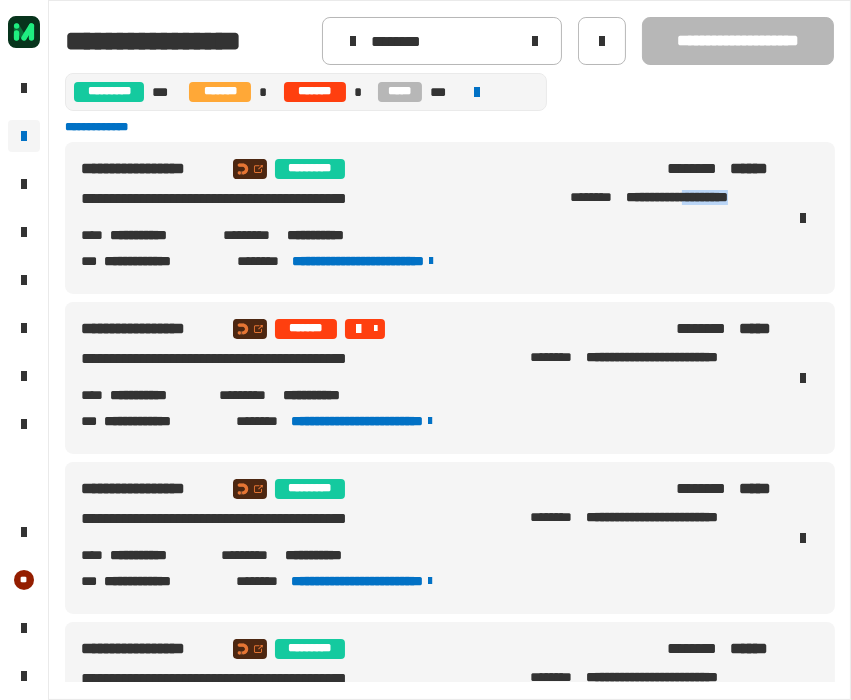 drag, startPoint x: 685, startPoint y: 198, endPoint x: 742, endPoint y: 206, distance: 57.558666 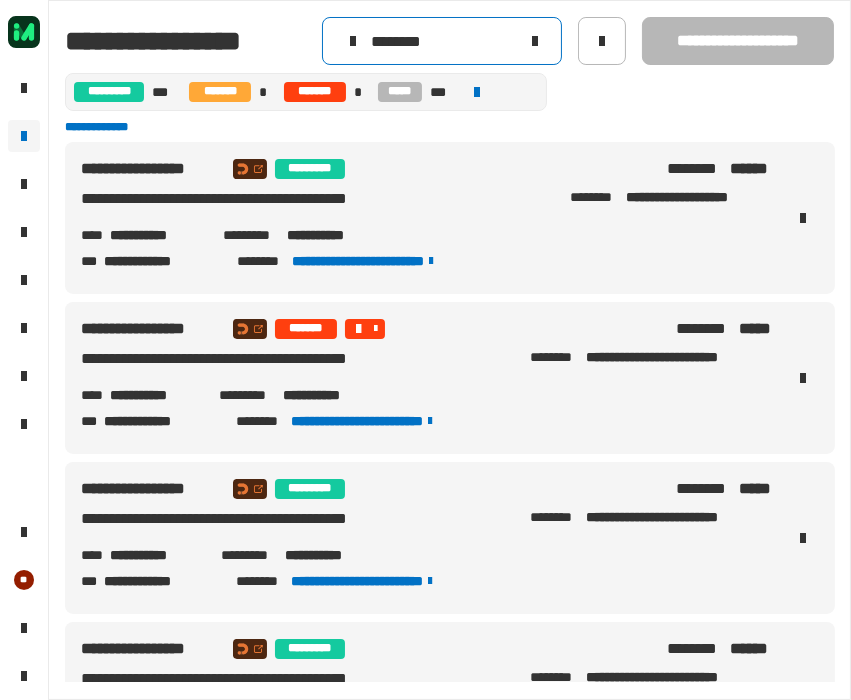 click 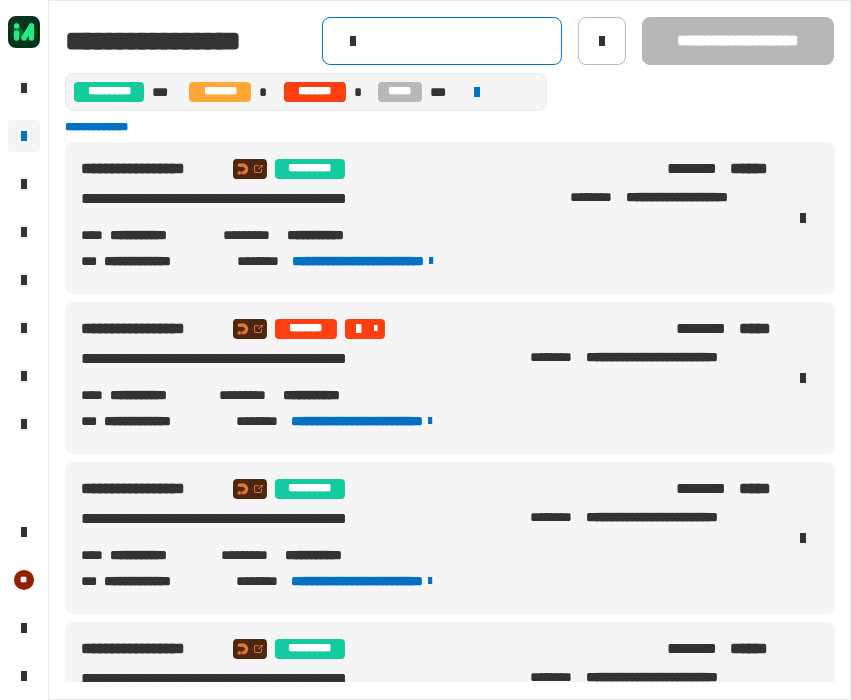 click 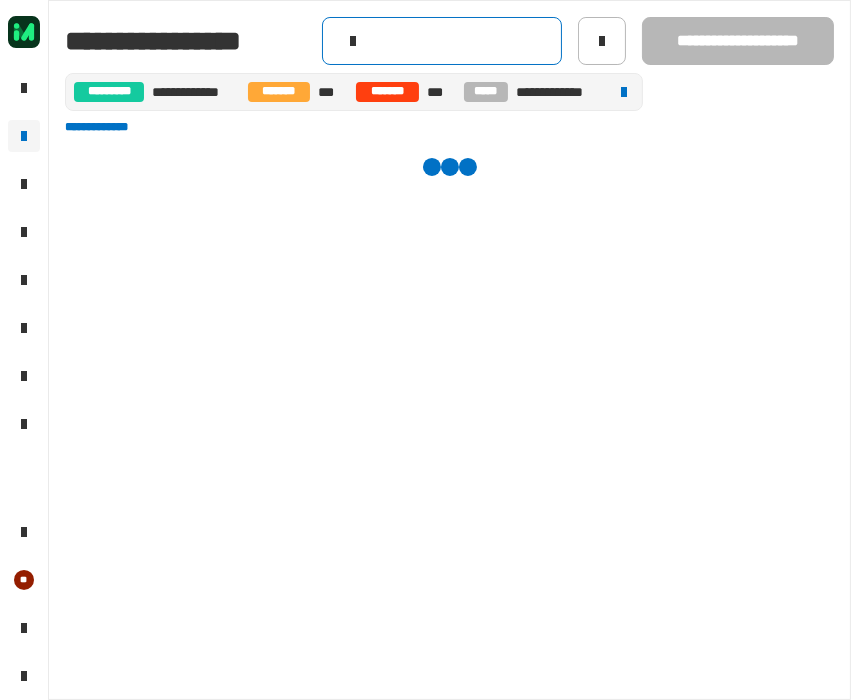 paste on "********" 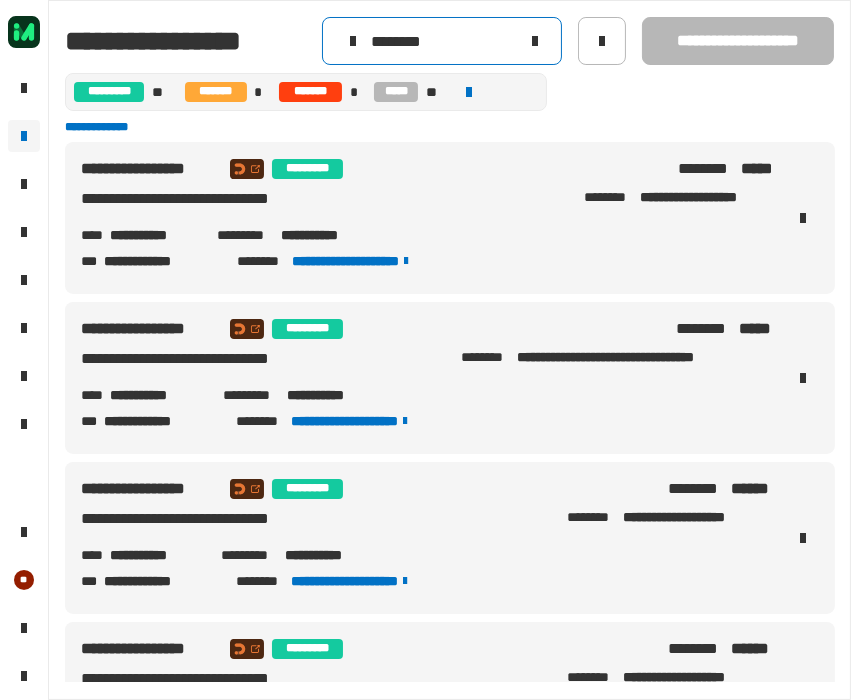 type on "********" 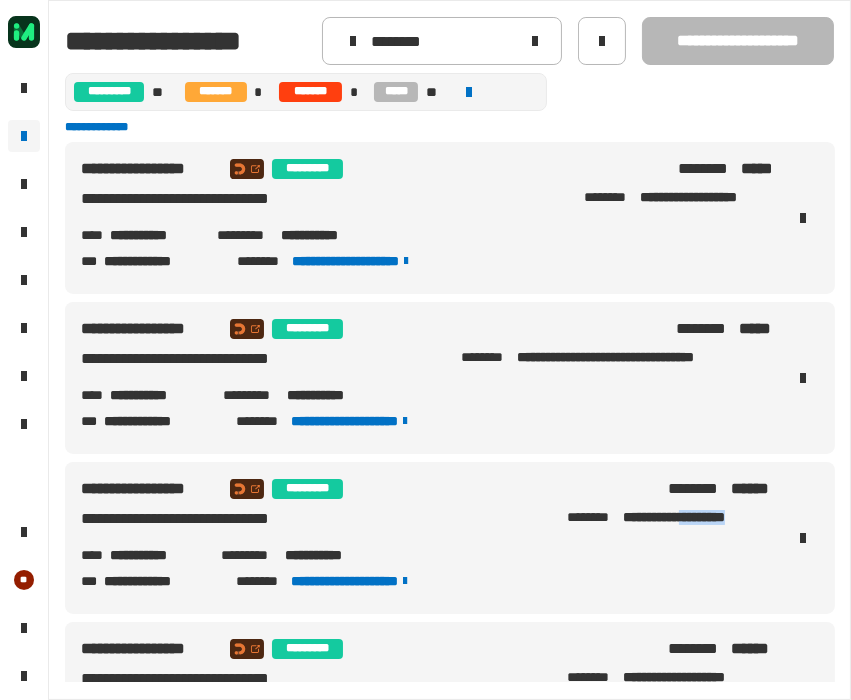 drag, startPoint x: 680, startPoint y: 521, endPoint x: 745, endPoint y: 521, distance: 65 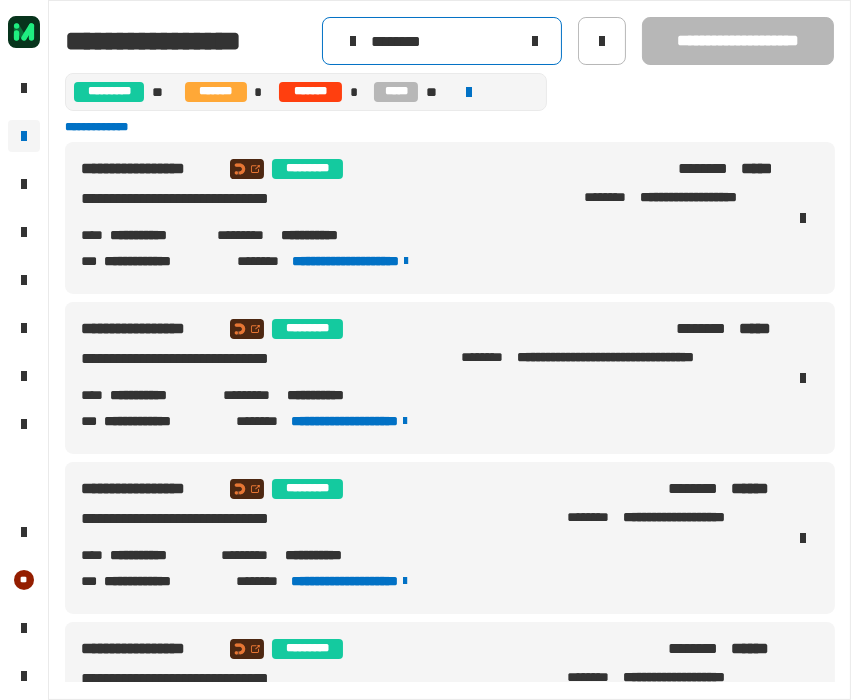 click 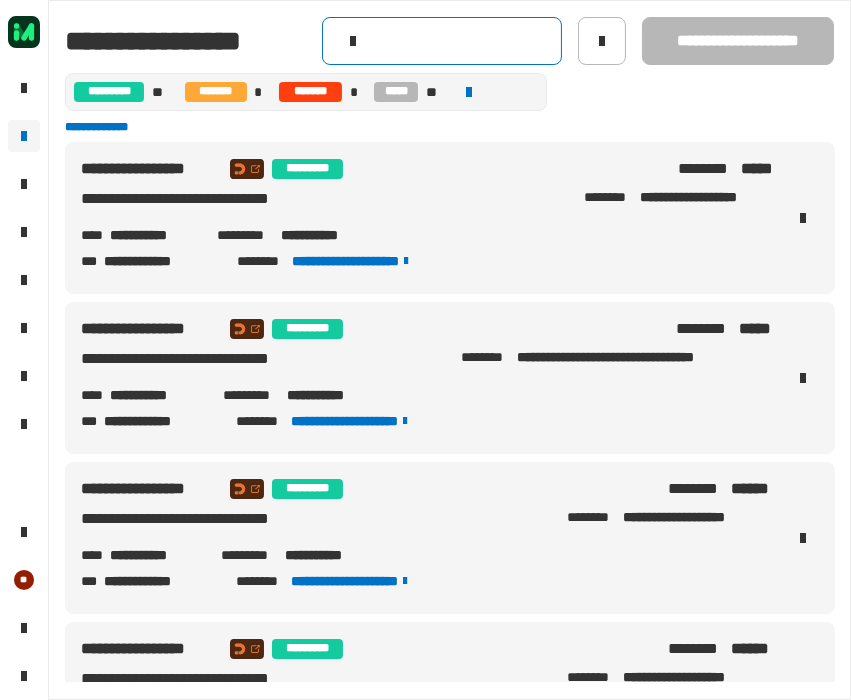 click 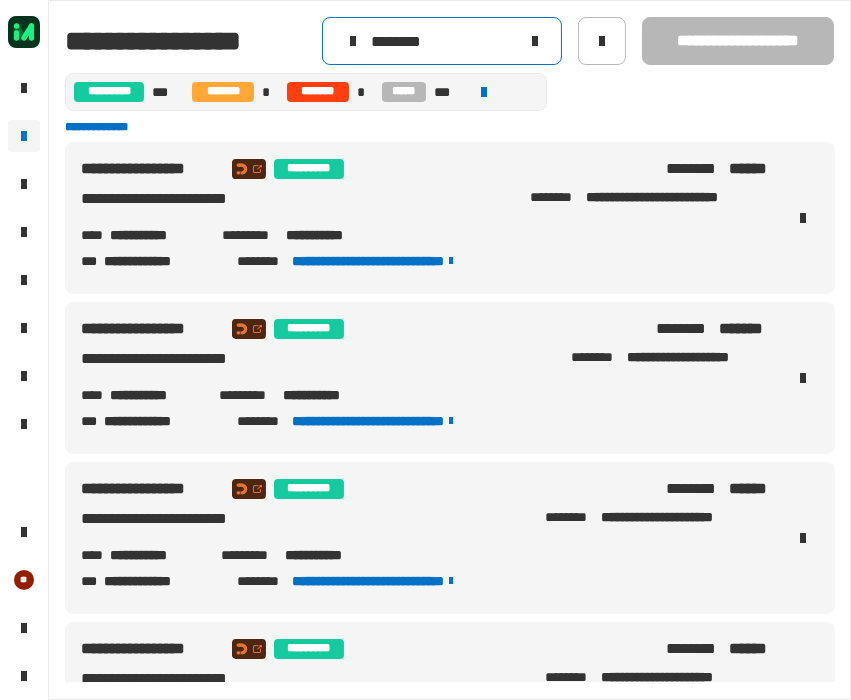 type on "********" 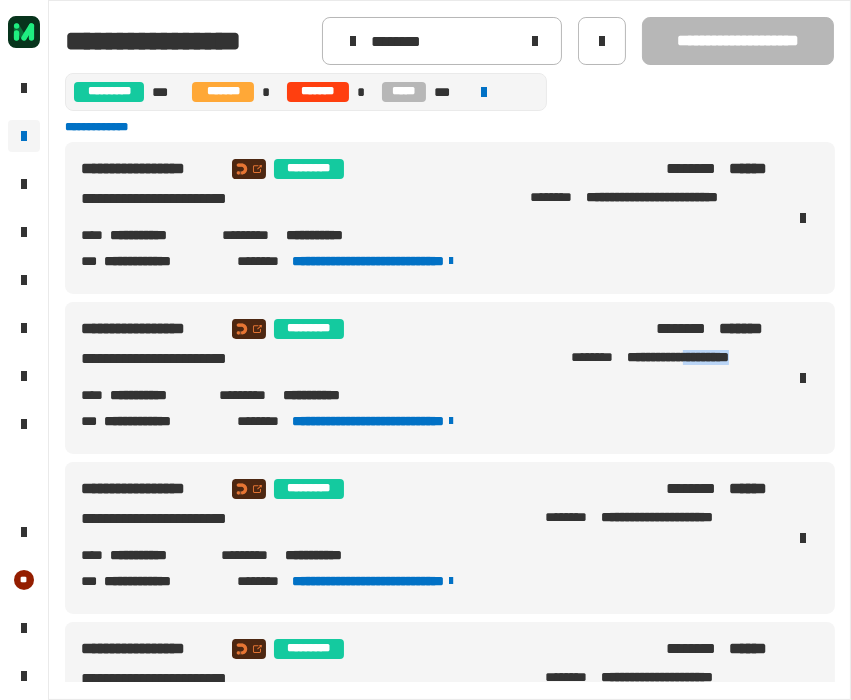 drag, startPoint x: 682, startPoint y: 365, endPoint x: 744, endPoint y: 368, distance: 62.072536 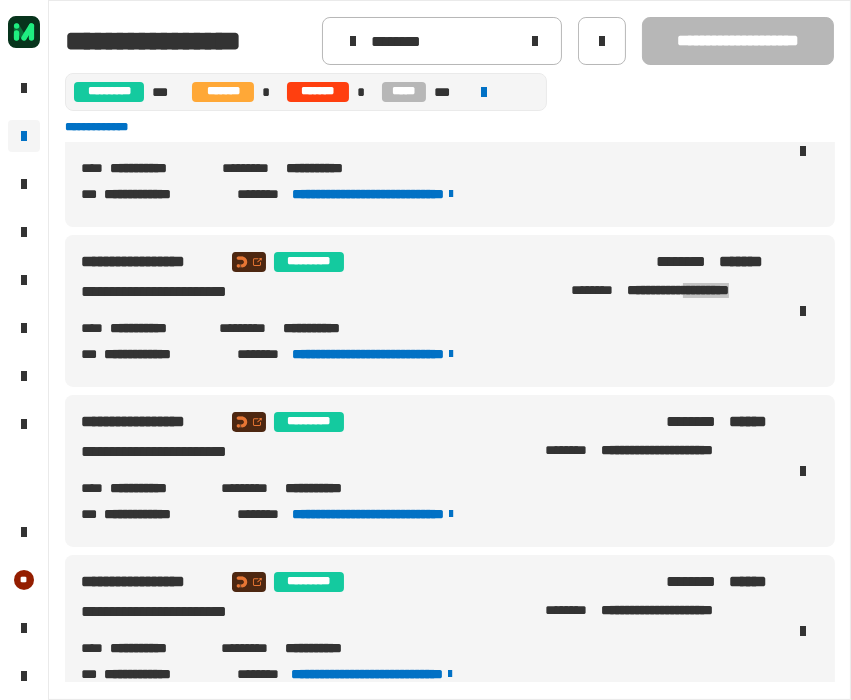 scroll, scrollTop: 100, scrollLeft: 0, axis: vertical 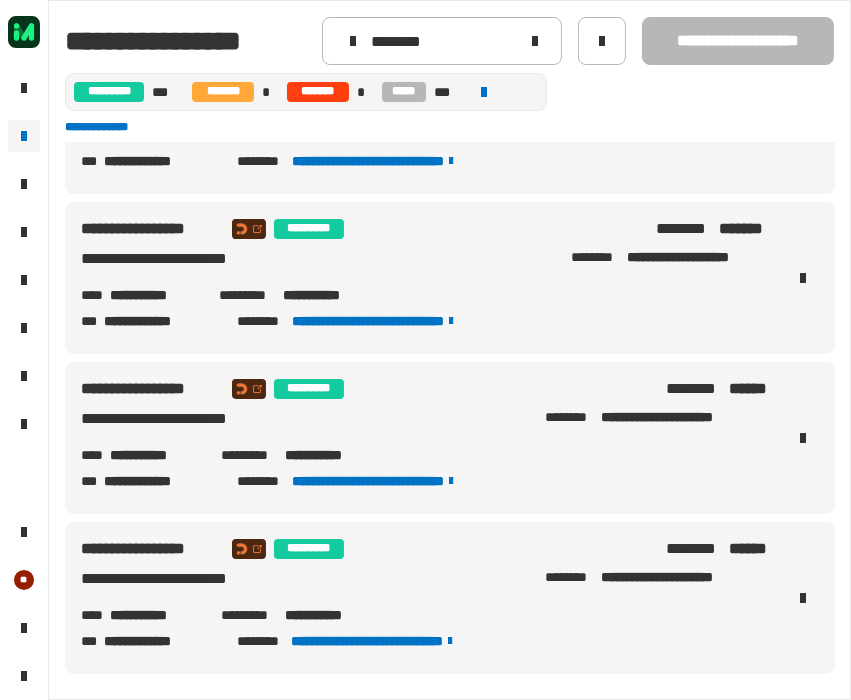 click on "**********" at bounding box center [685, 418] 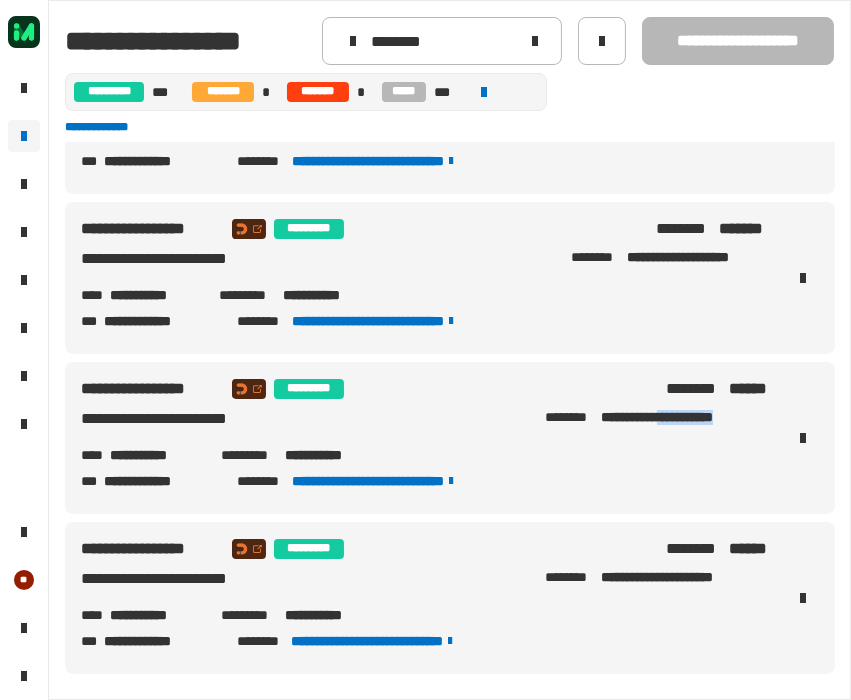 drag, startPoint x: 660, startPoint y: 424, endPoint x: 749, endPoint y: 424, distance: 89 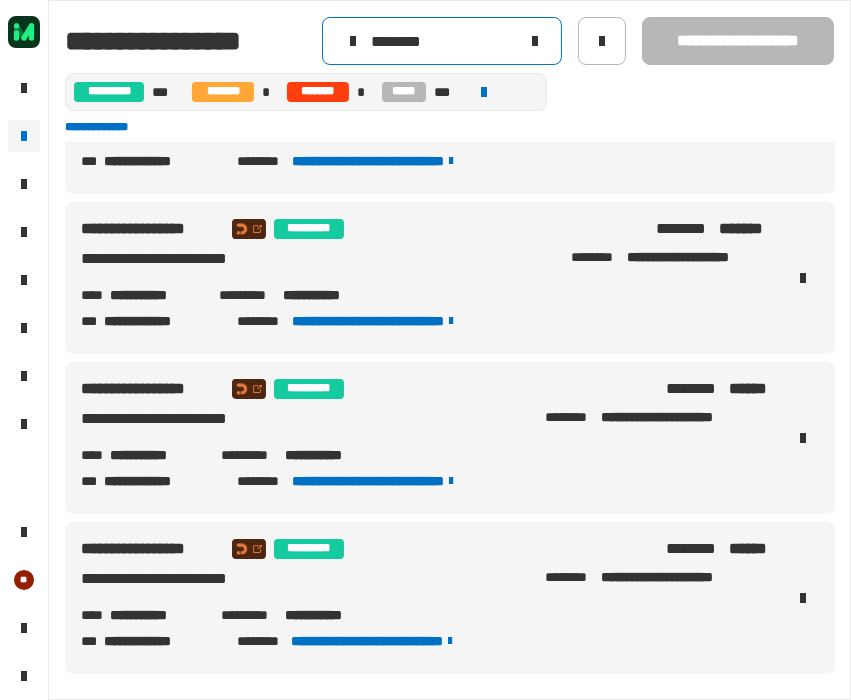 click 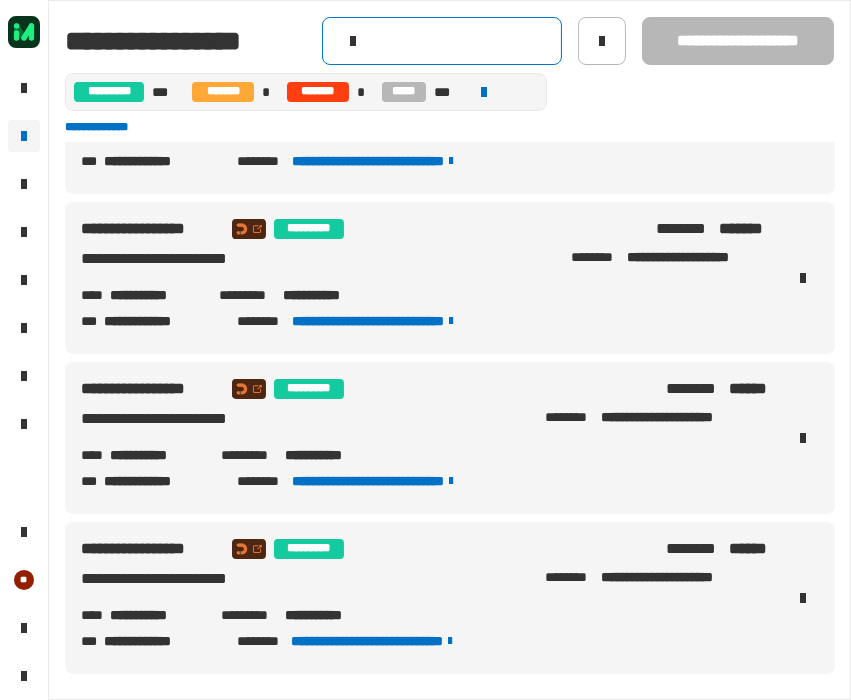 click 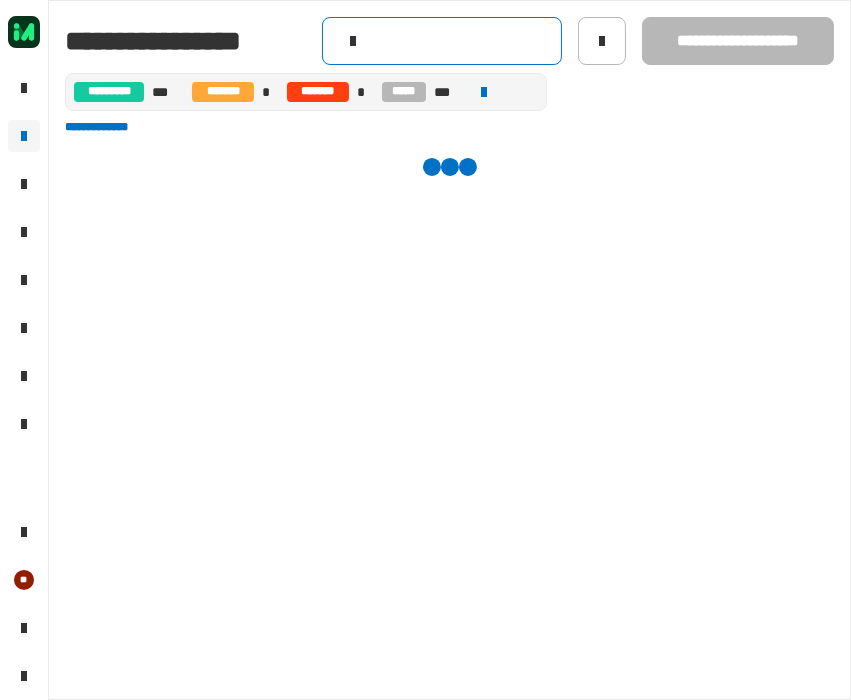 scroll, scrollTop: 0, scrollLeft: 0, axis: both 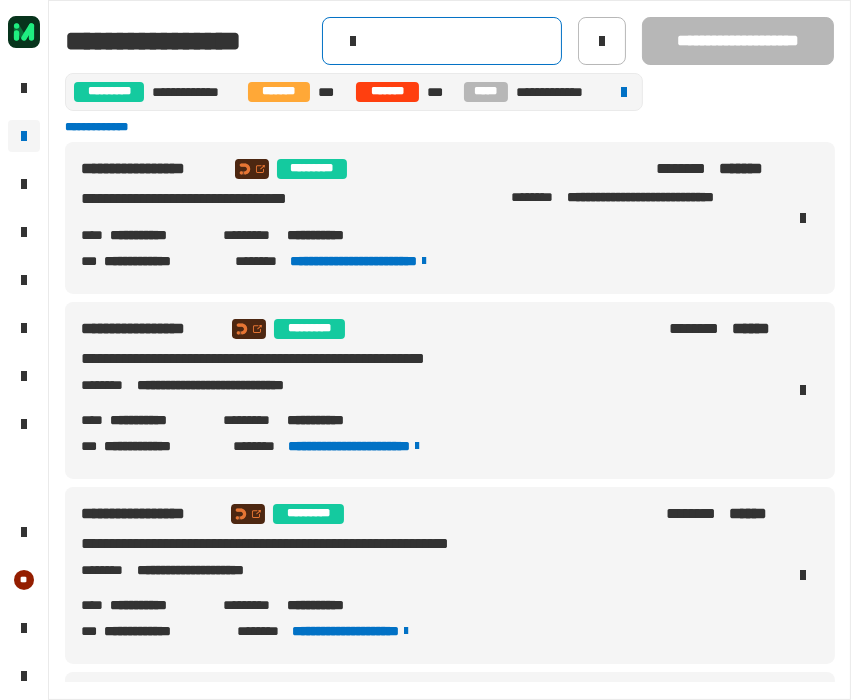 paste on "**********" 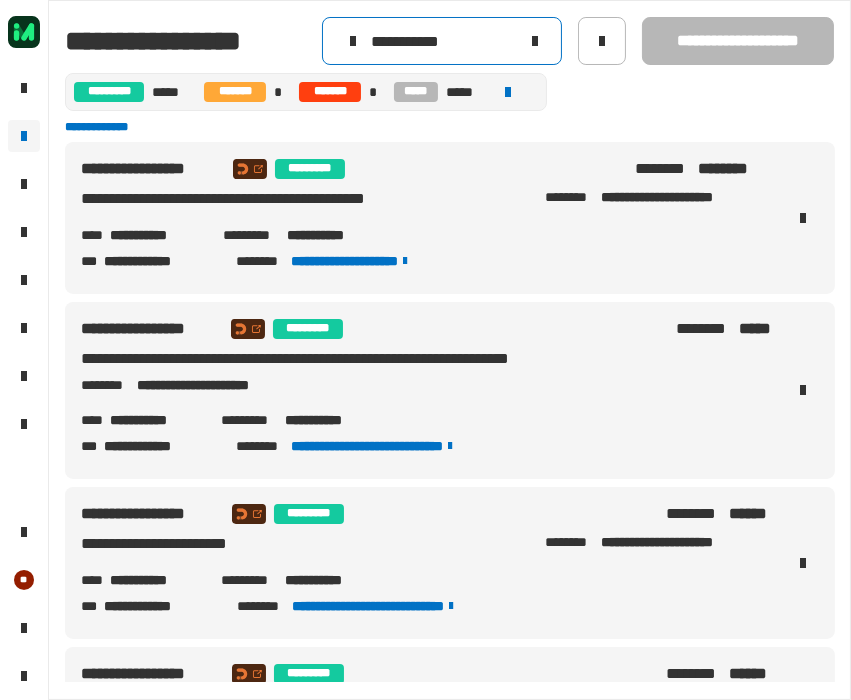 type on "**********" 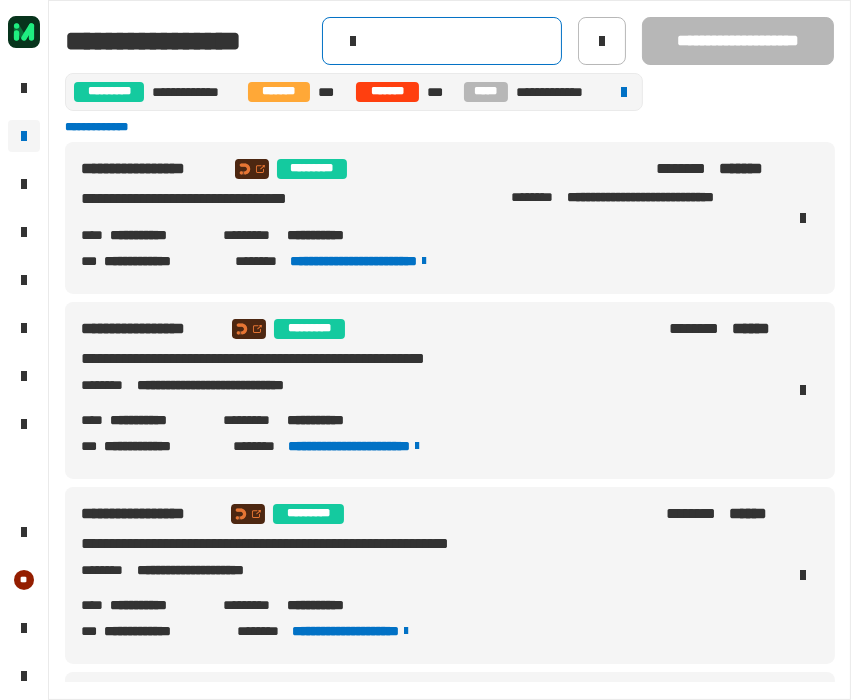 click 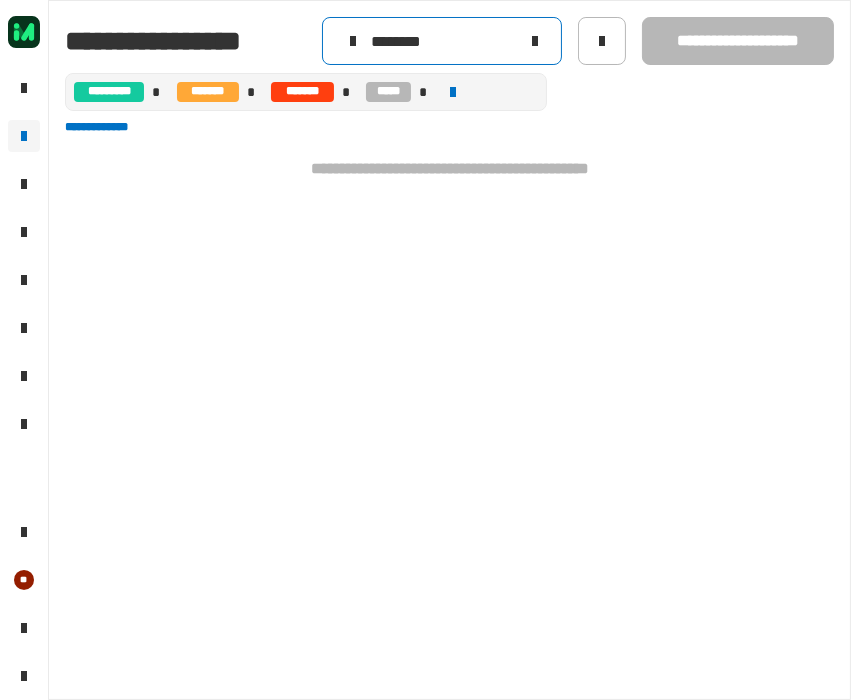 type on "********" 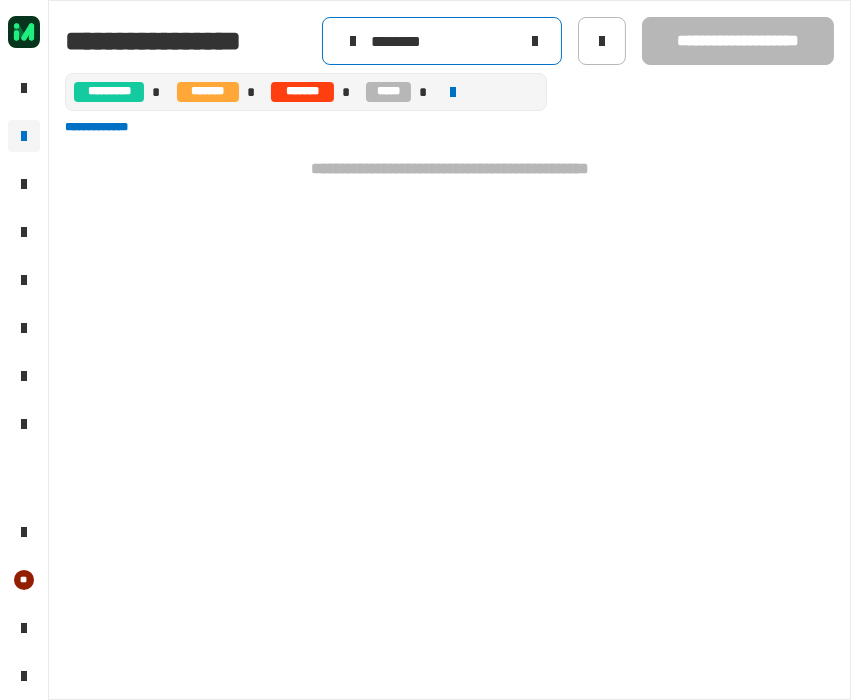 click 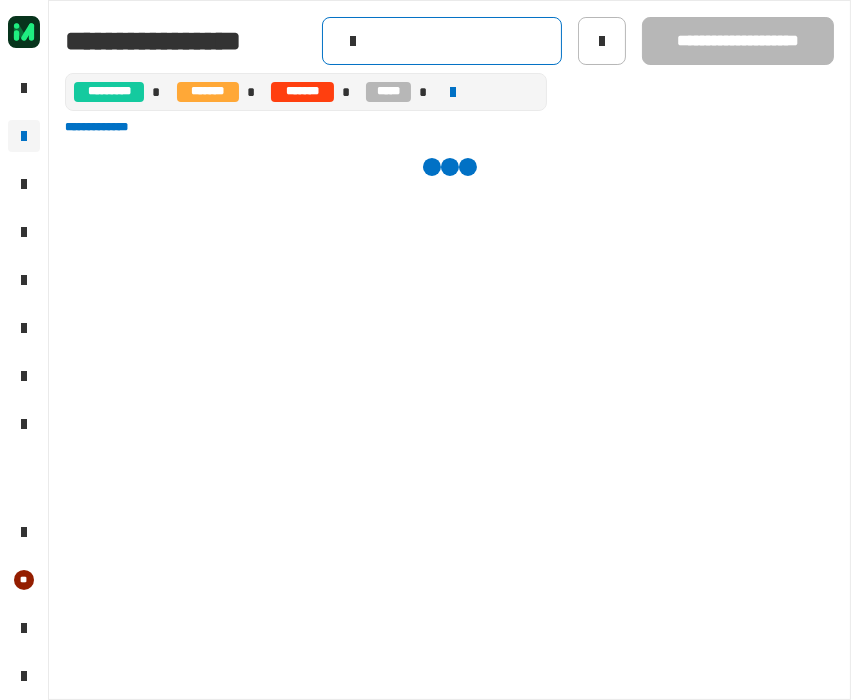 click 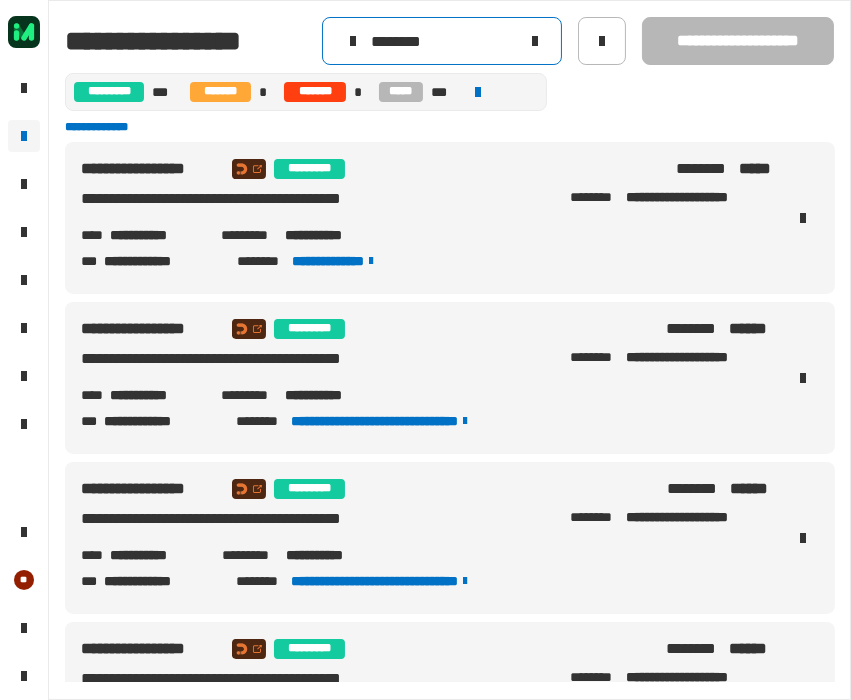 type on "********" 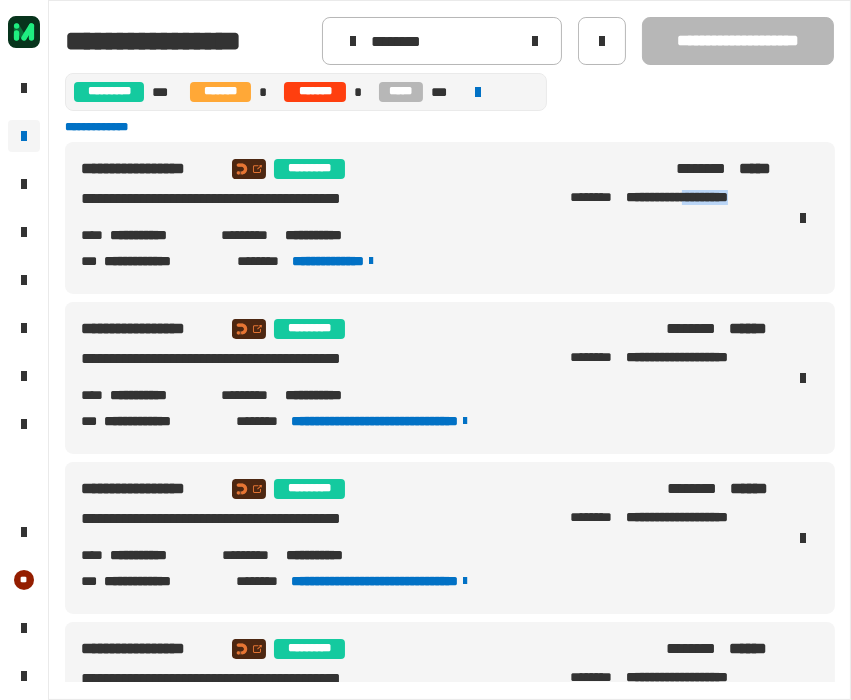 drag, startPoint x: 685, startPoint y: 196, endPoint x: 748, endPoint y: 201, distance: 63.1981 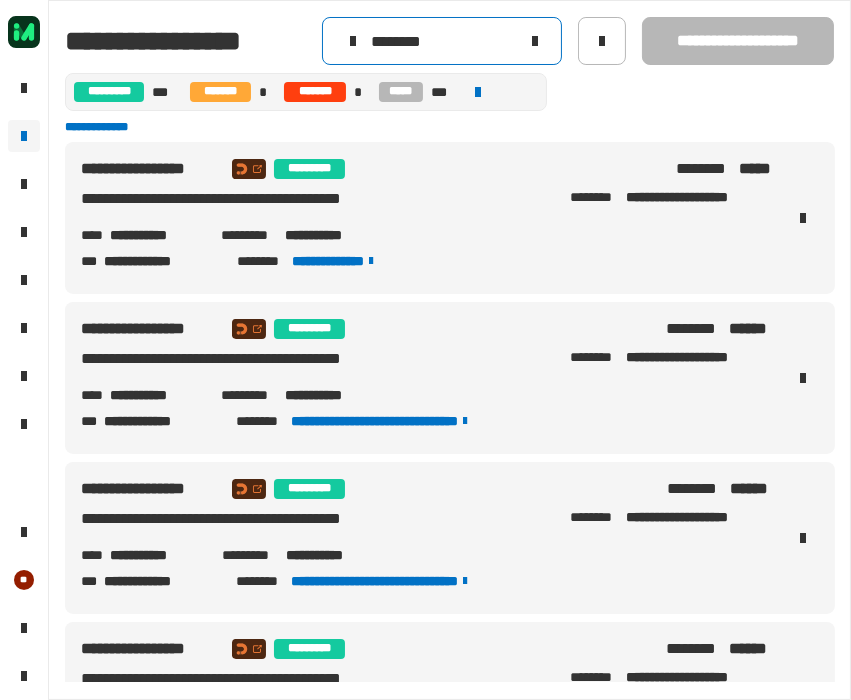 click 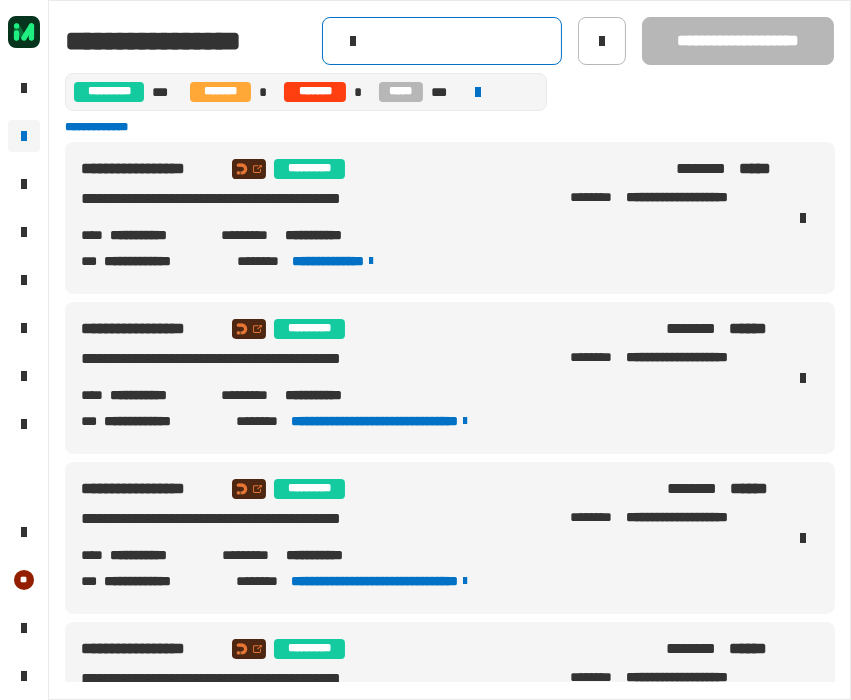 click 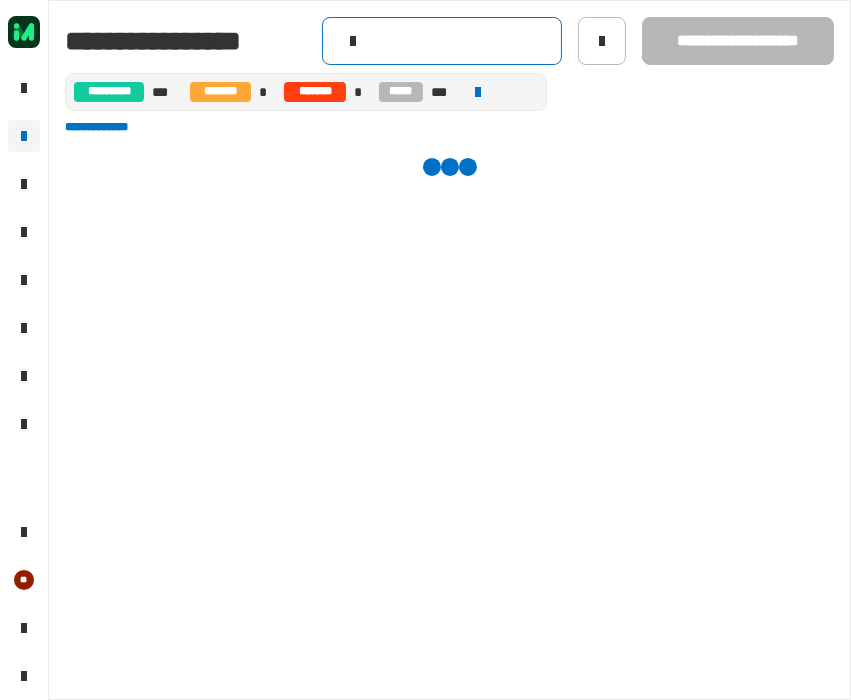 paste on "********" 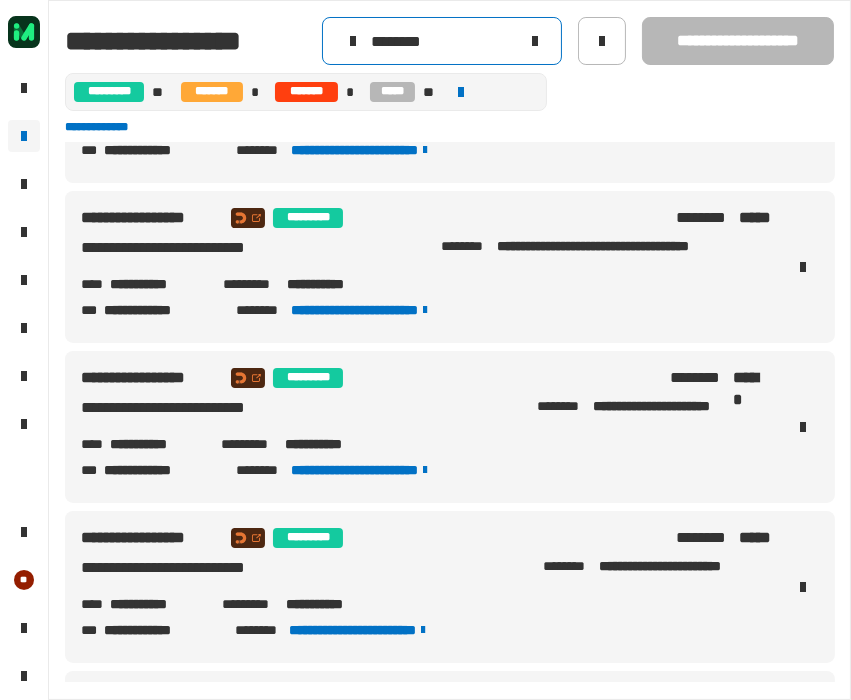 scroll, scrollTop: 222, scrollLeft: 0, axis: vertical 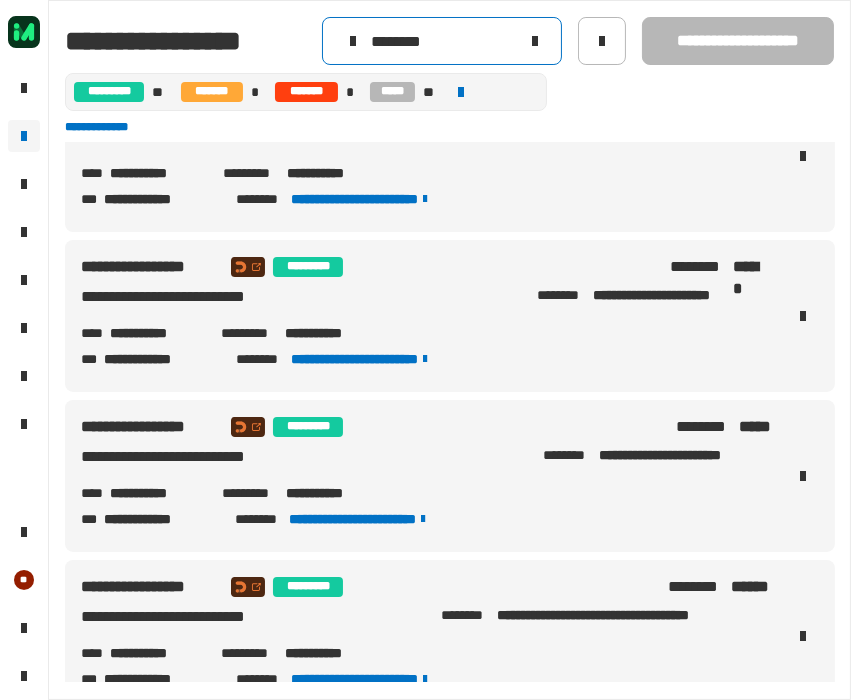 type on "********" 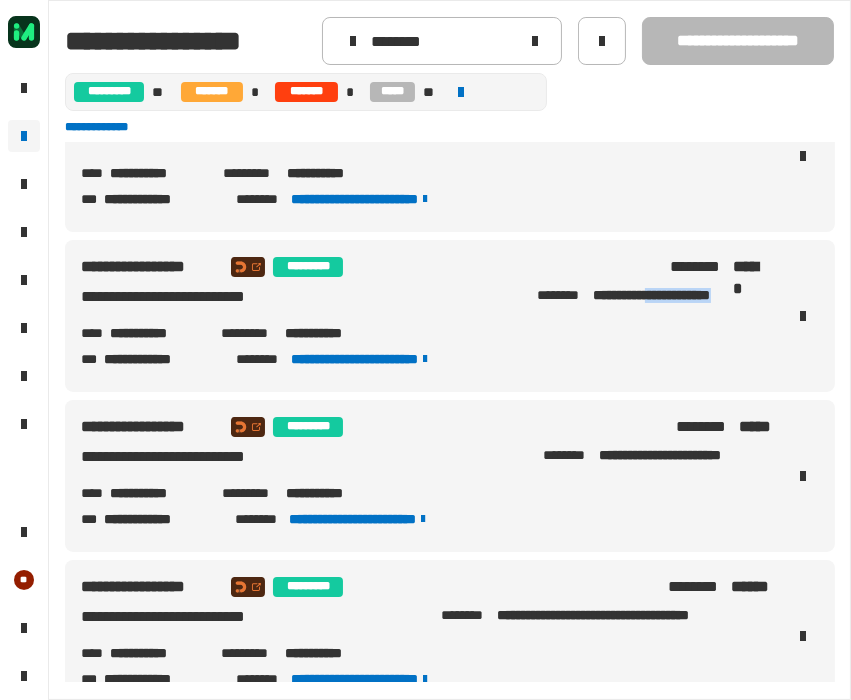 drag, startPoint x: 646, startPoint y: 301, endPoint x: 747, endPoint y: 307, distance: 101.17806 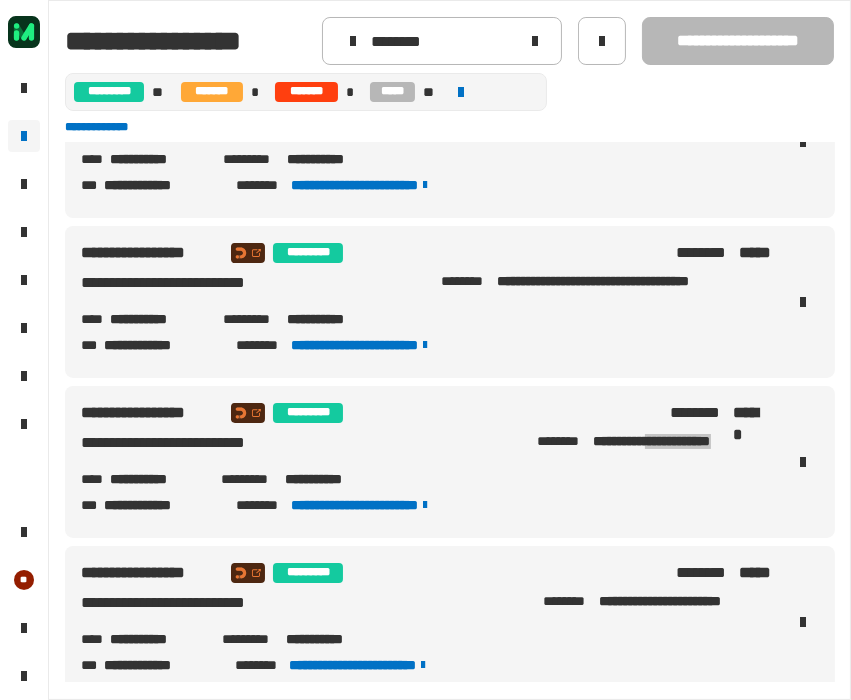 scroll, scrollTop: 111, scrollLeft: 0, axis: vertical 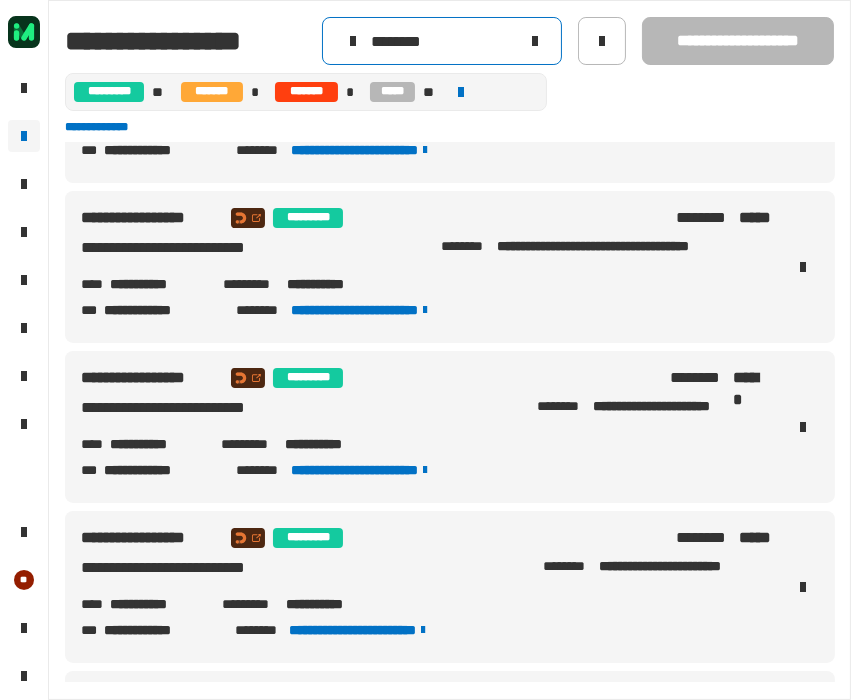 click 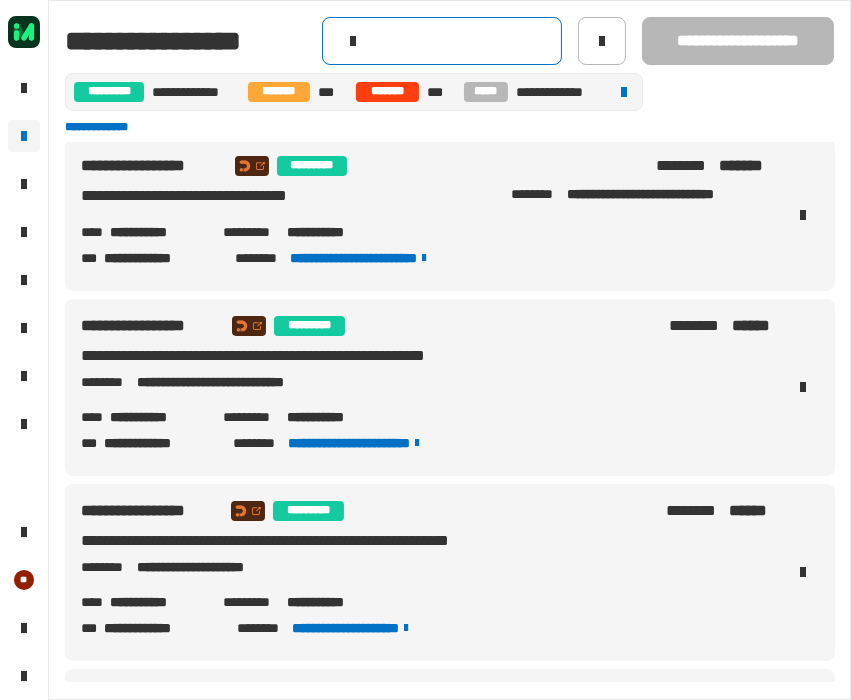 scroll, scrollTop: 0, scrollLeft: 0, axis: both 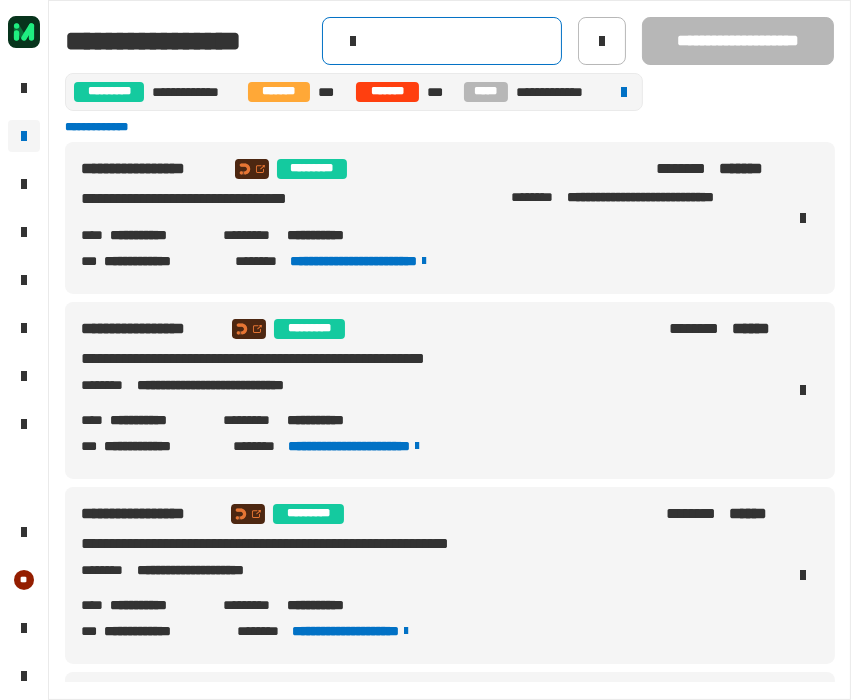 click 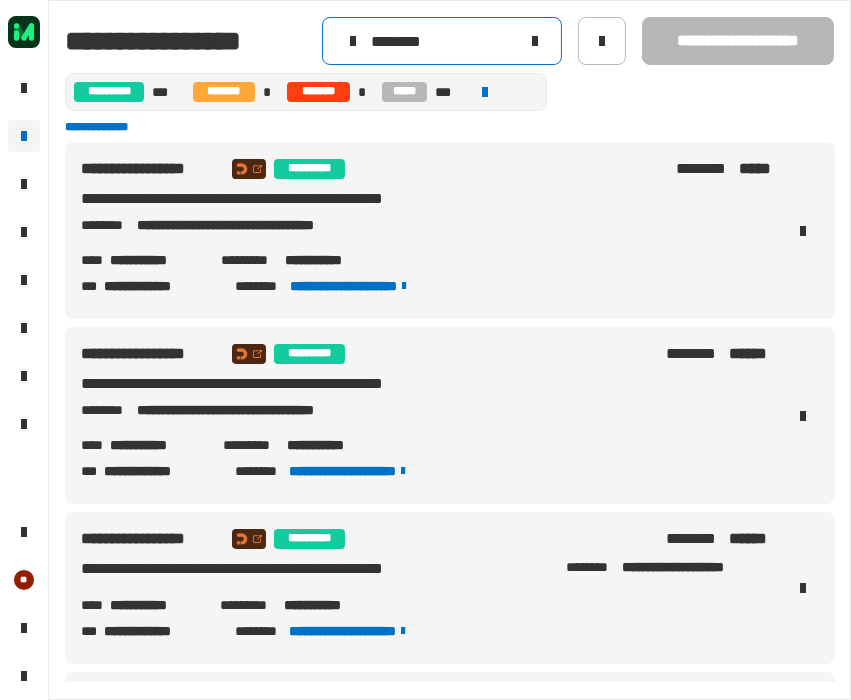 type on "********" 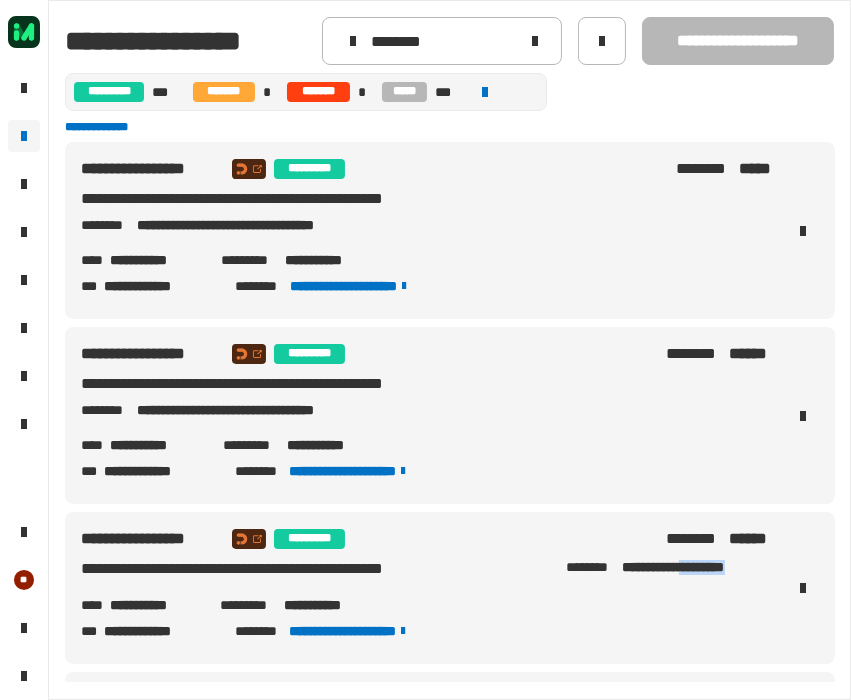 drag, startPoint x: 680, startPoint y: 570, endPoint x: 748, endPoint y: 575, distance: 68.18358 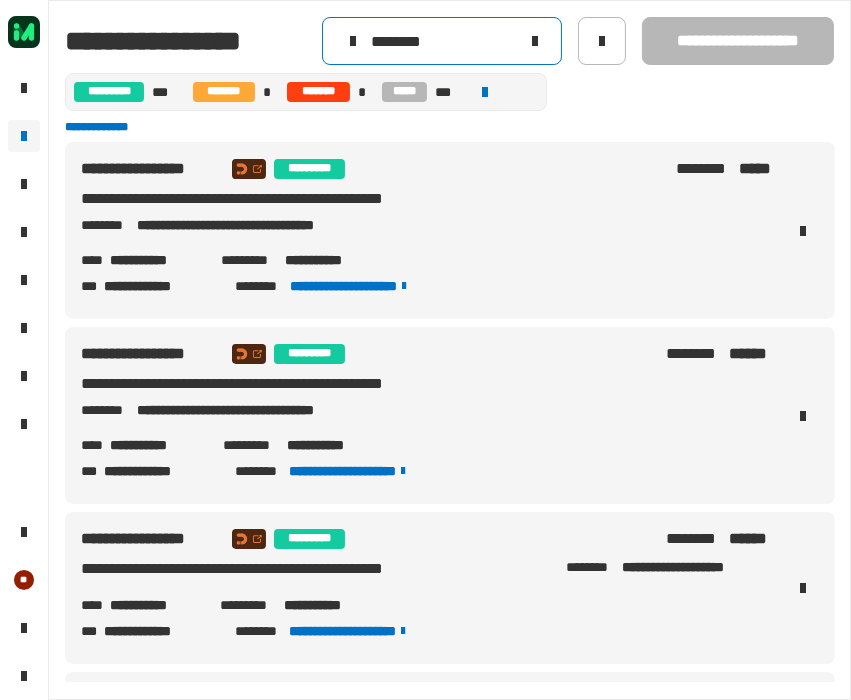click 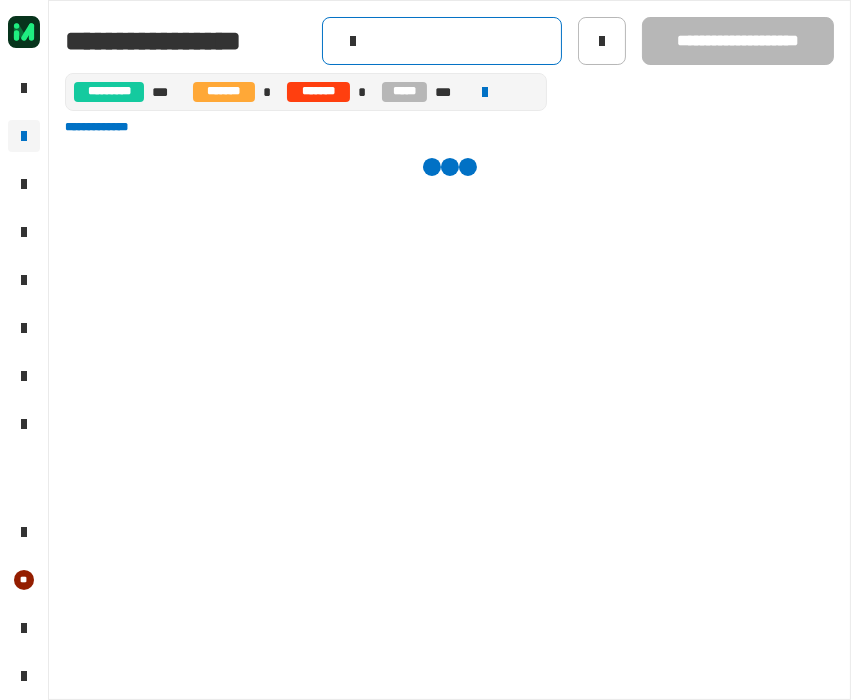 click 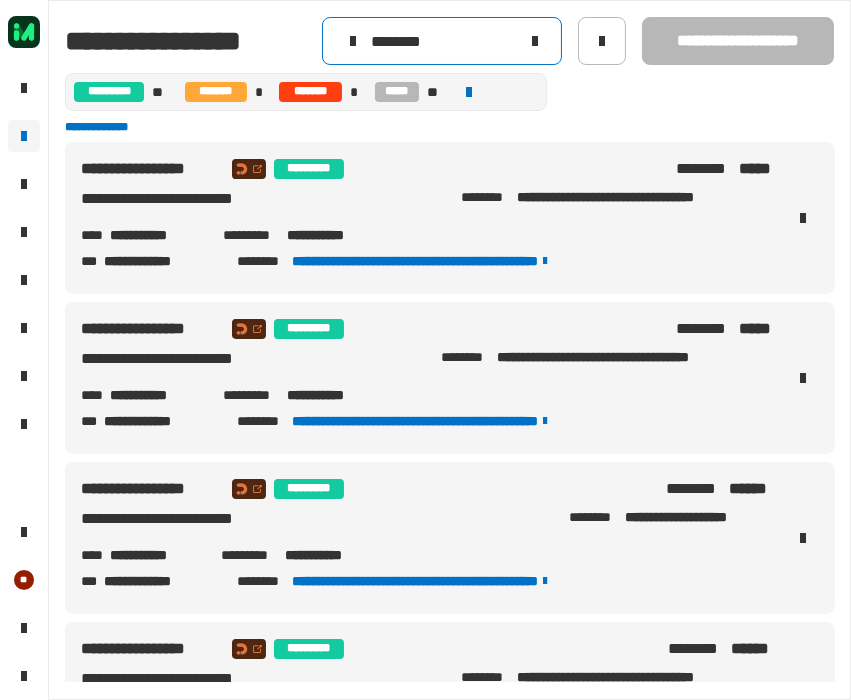 type on "********" 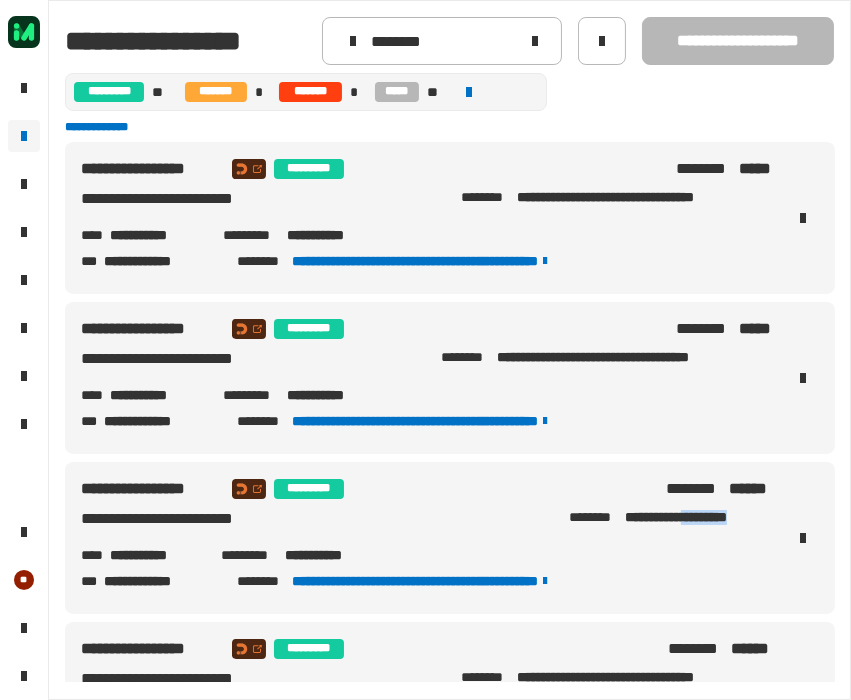 drag, startPoint x: 684, startPoint y: 515, endPoint x: 743, endPoint y: 527, distance: 60.207973 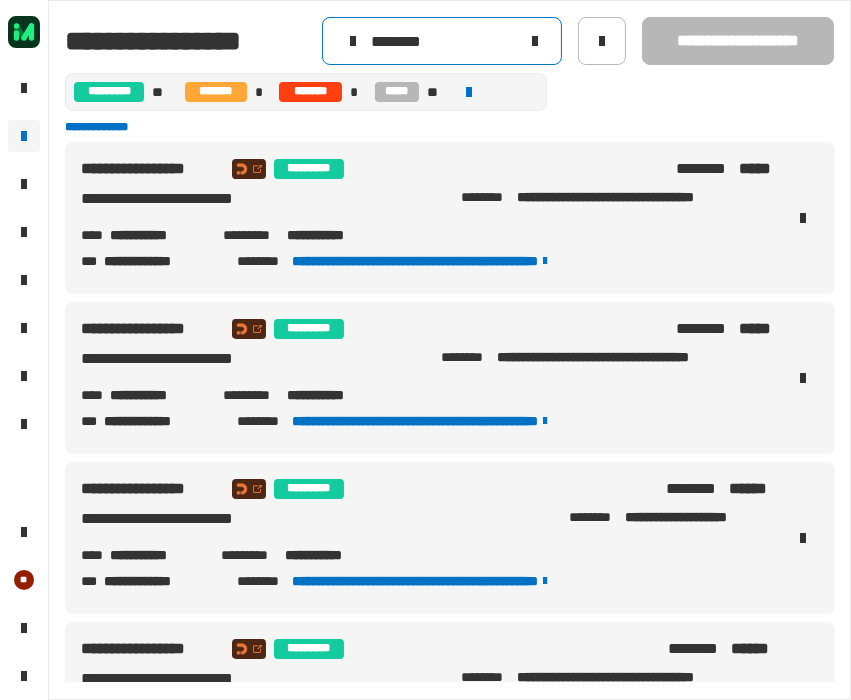click 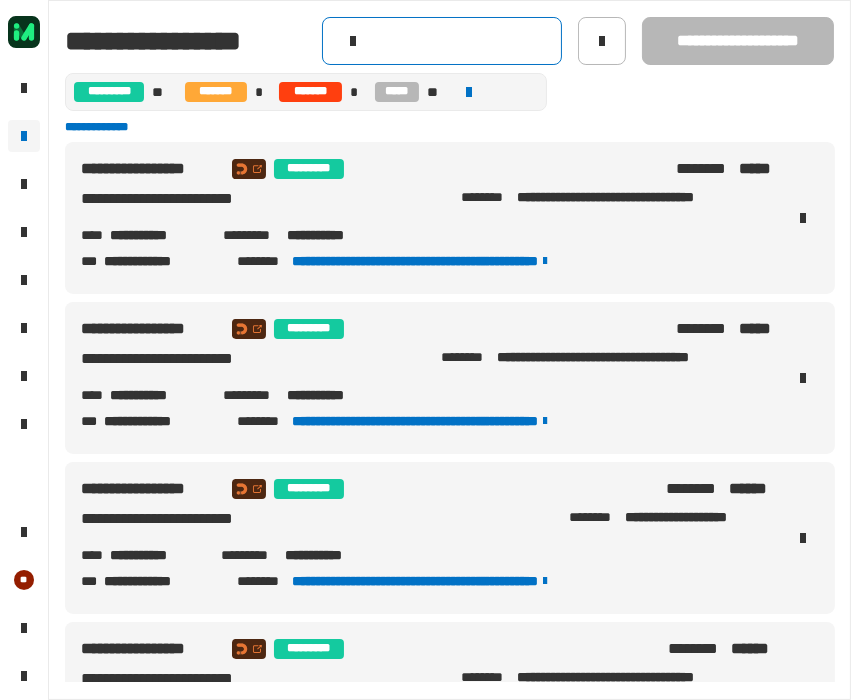 click 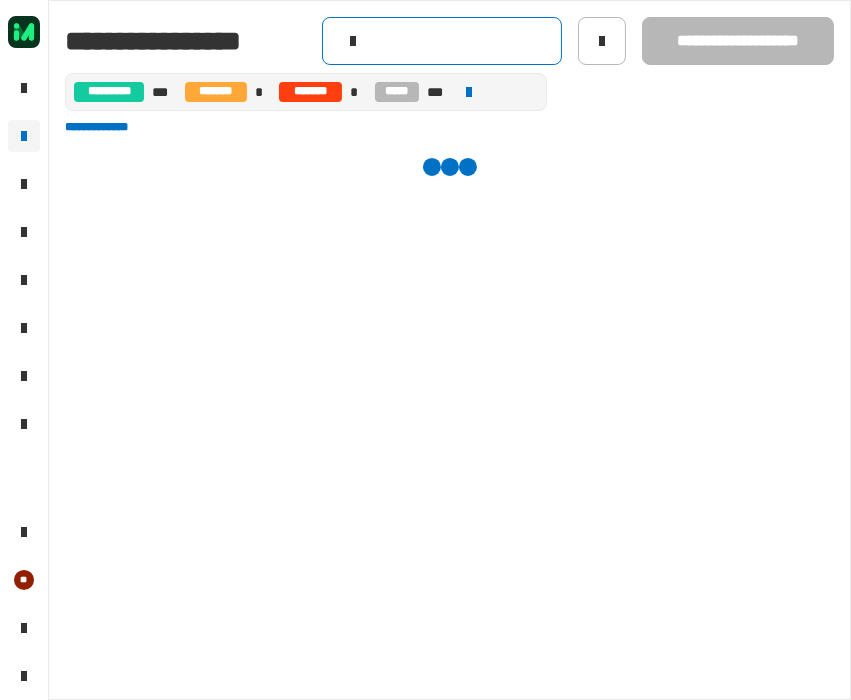 paste on "********" 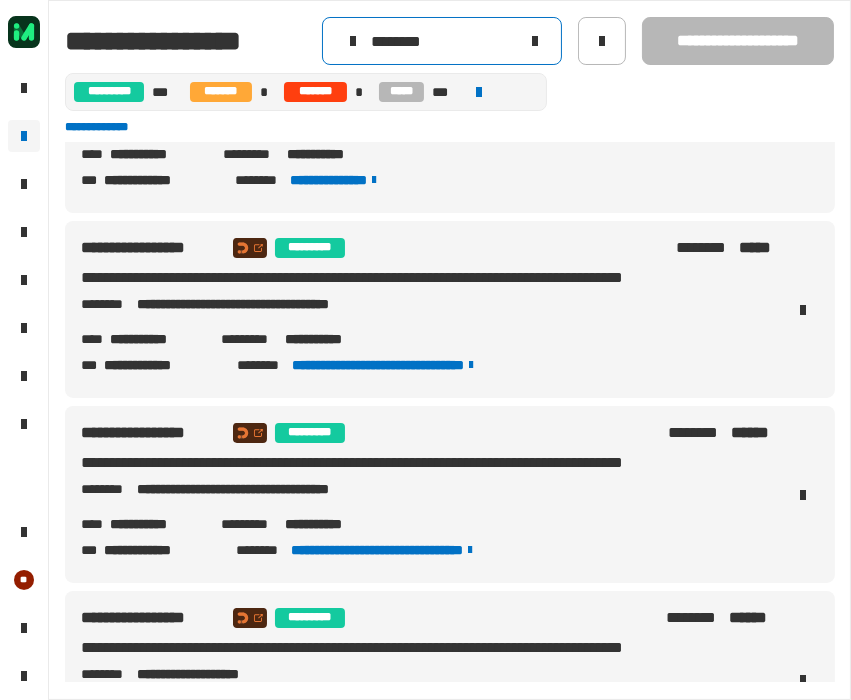 scroll, scrollTop: 222, scrollLeft: 0, axis: vertical 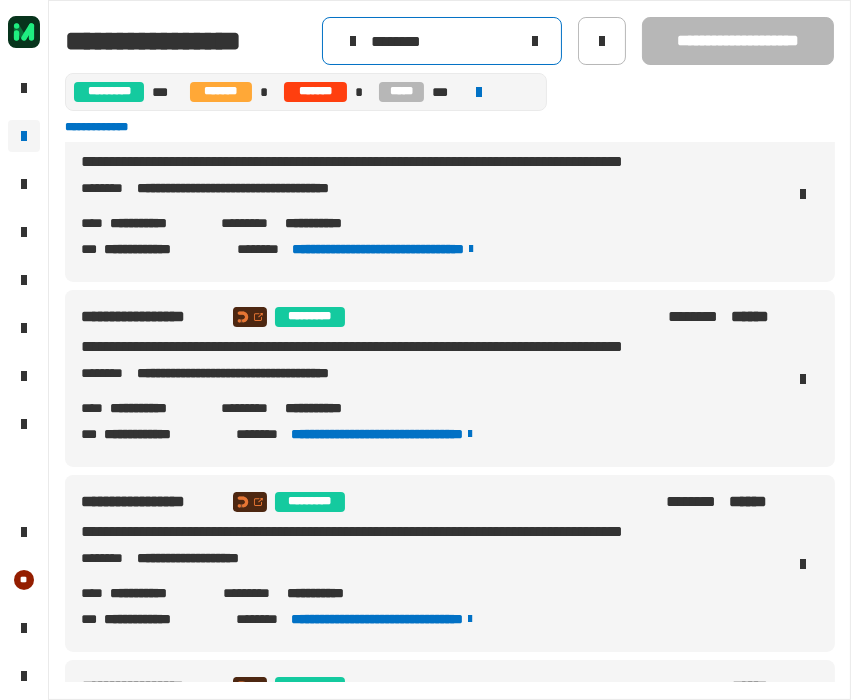 type on "********" 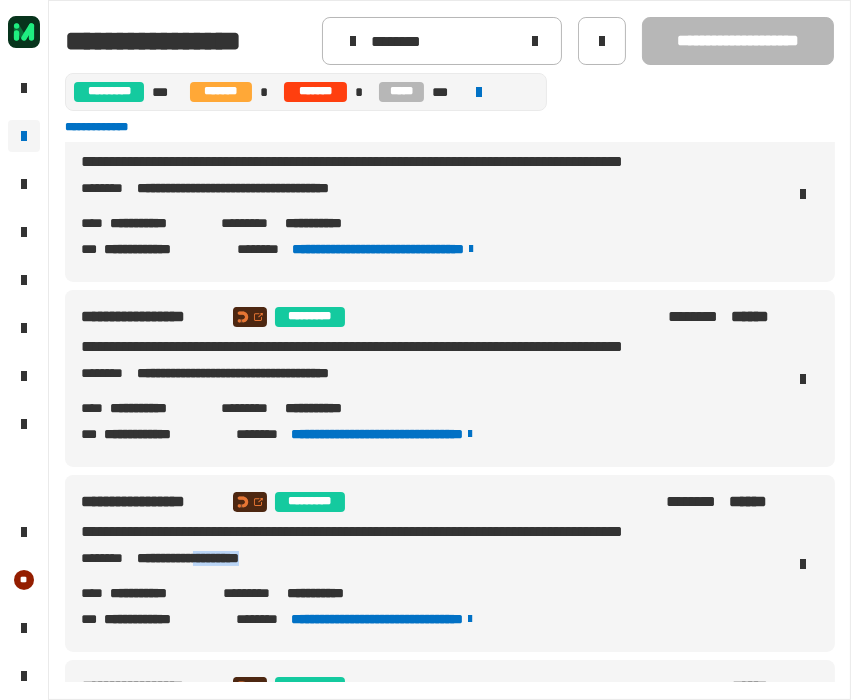 drag, startPoint x: 217, startPoint y: 562, endPoint x: 290, endPoint y: 566, distance: 73.109505 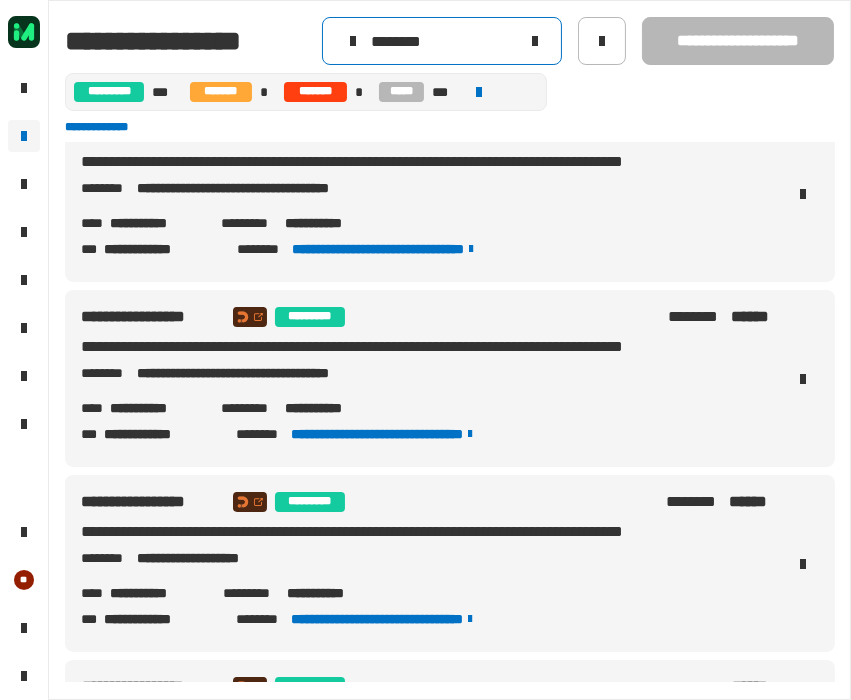 click 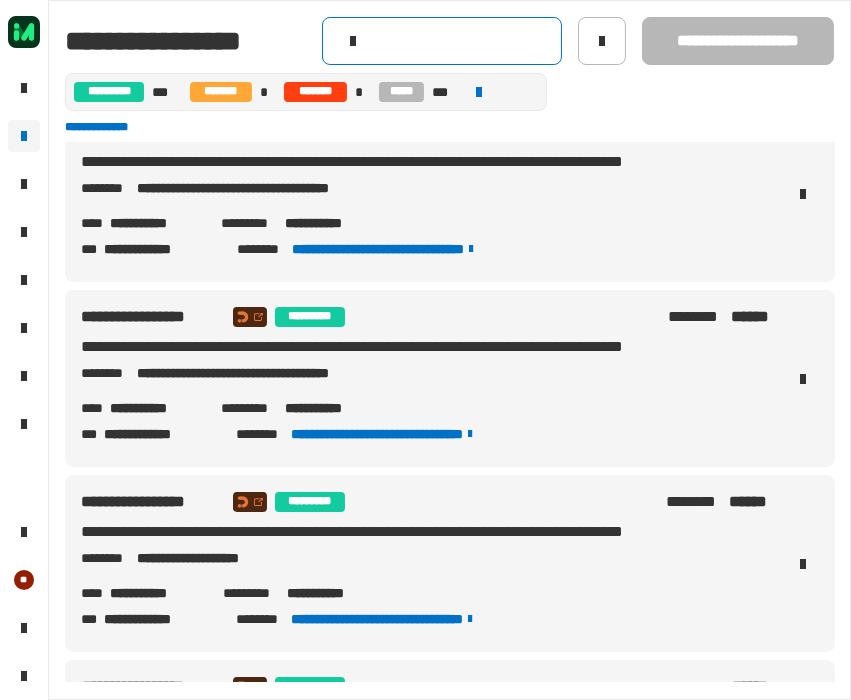click 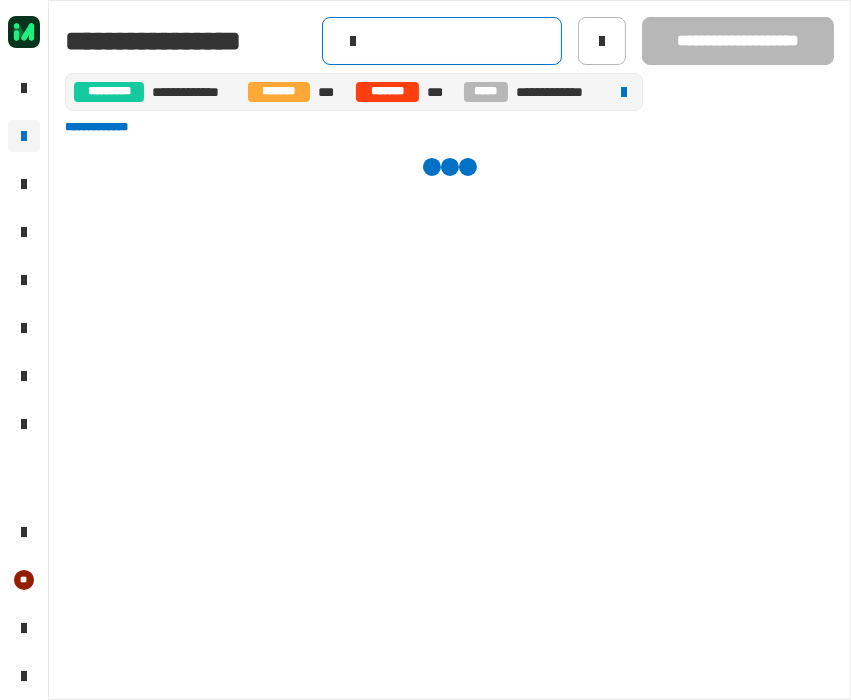 paste on "********" 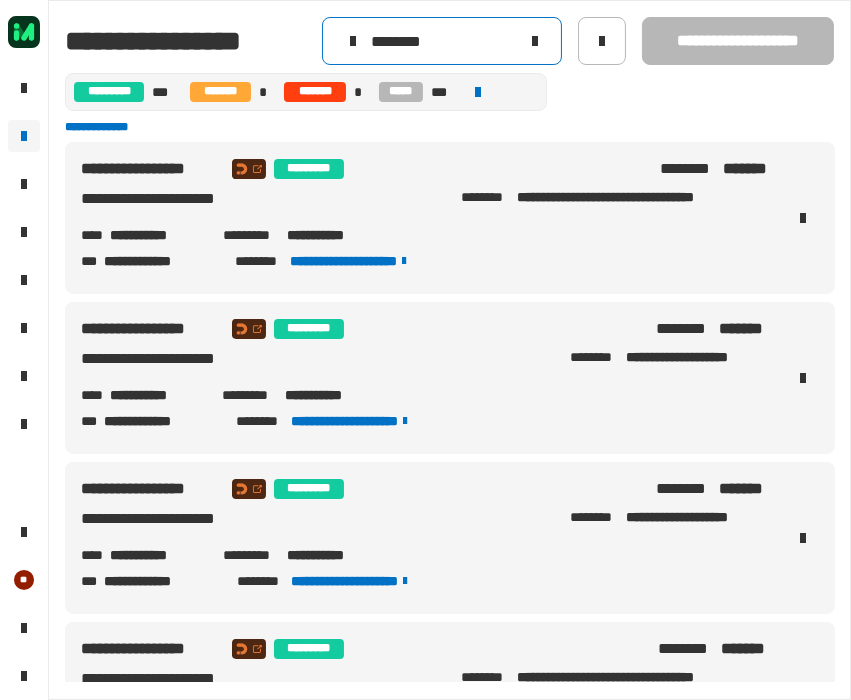 scroll, scrollTop: 0, scrollLeft: 0, axis: both 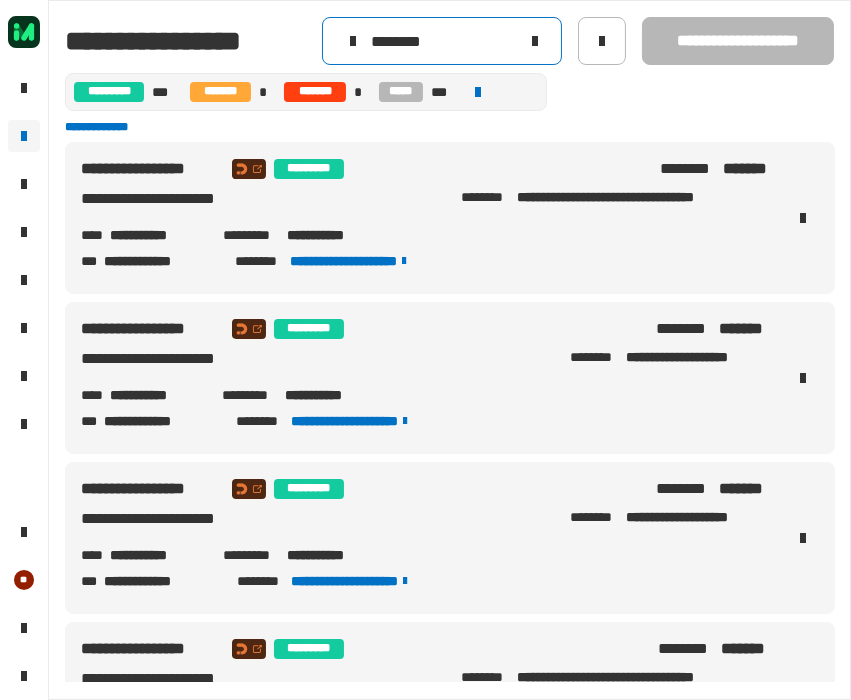 type on "********" 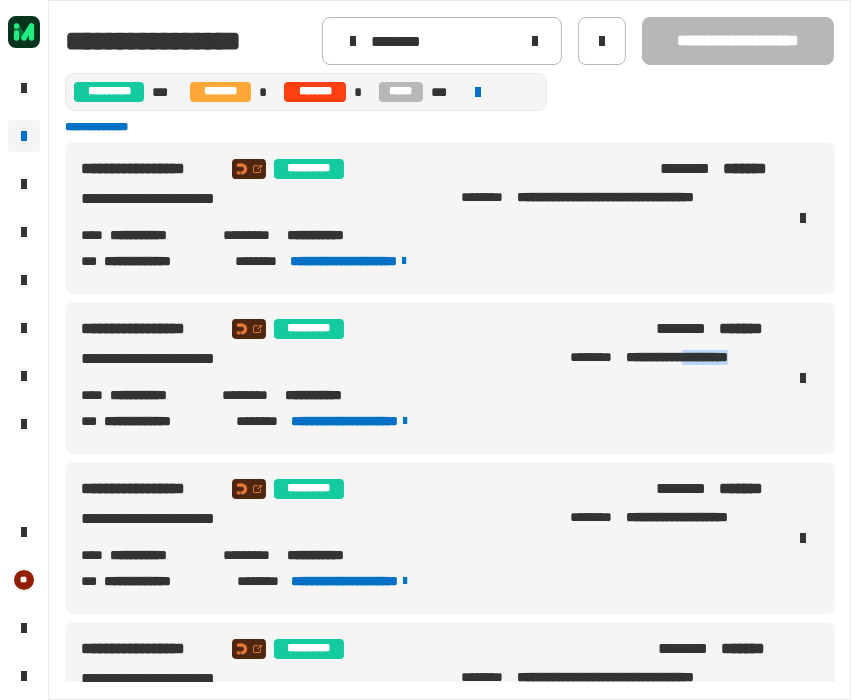 drag, startPoint x: 684, startPoint y: 358, endPoint x: 754, endPoint y: 368, distance: 70.71068 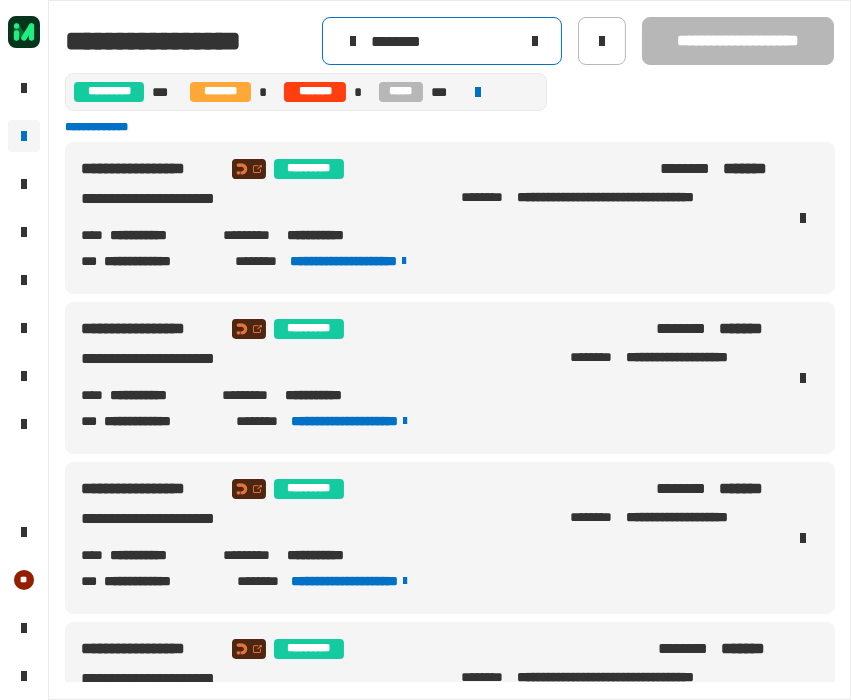 click 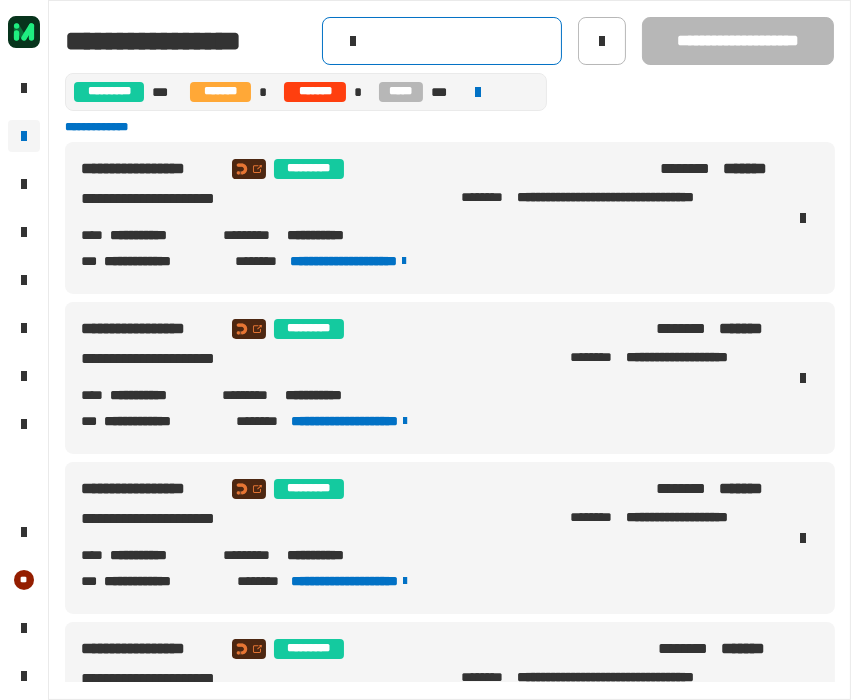 click 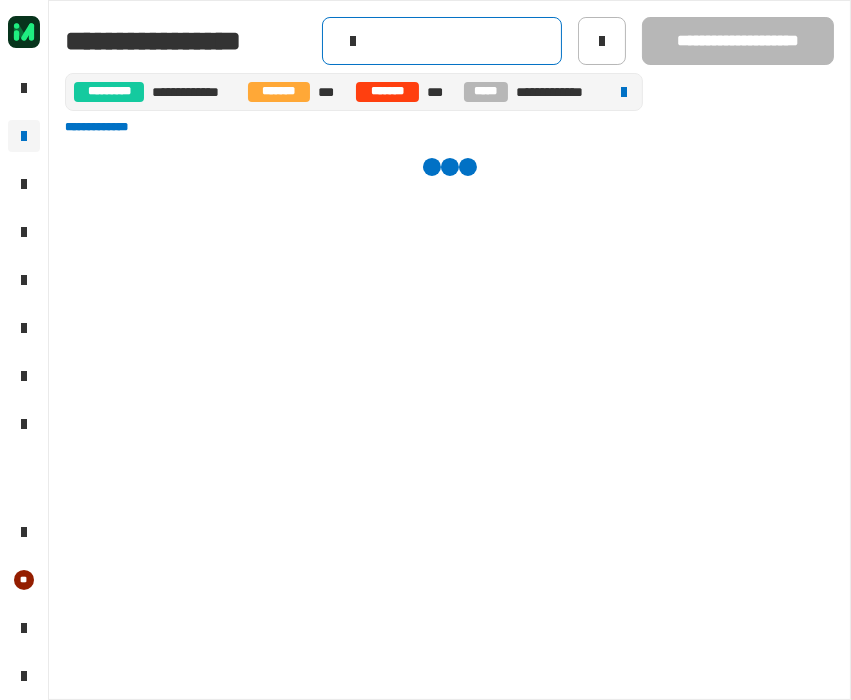 paste on "********" 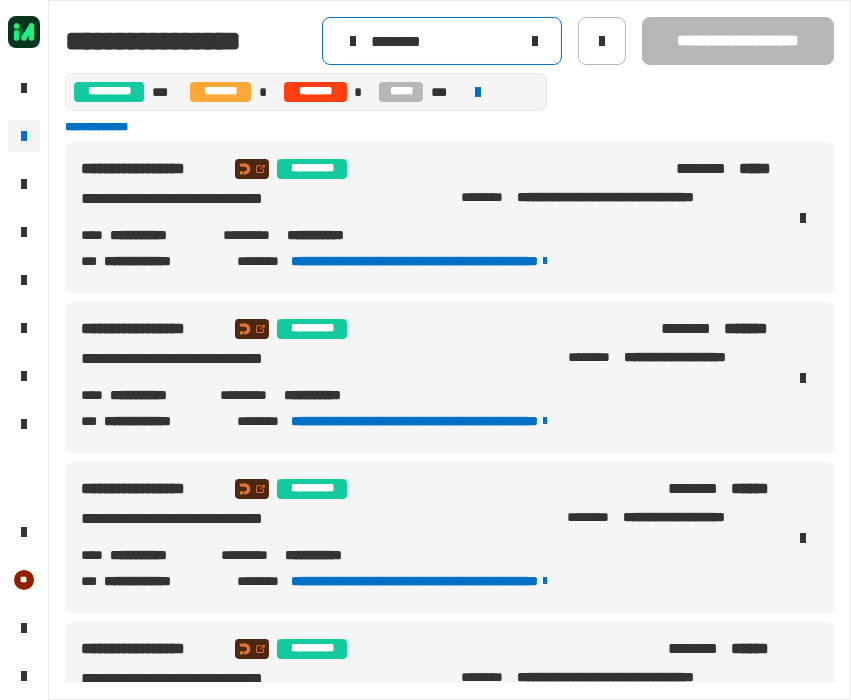 type on "********" 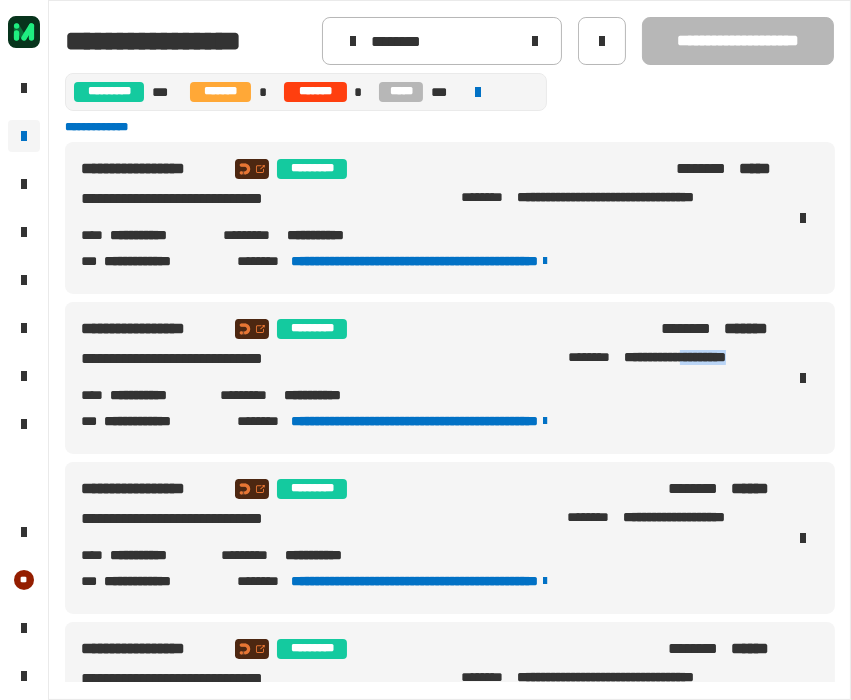 drag, startPoint x: 683, startPoint y: 360, endPoint x: 752, endPoint y: 365, distance: 69.18092 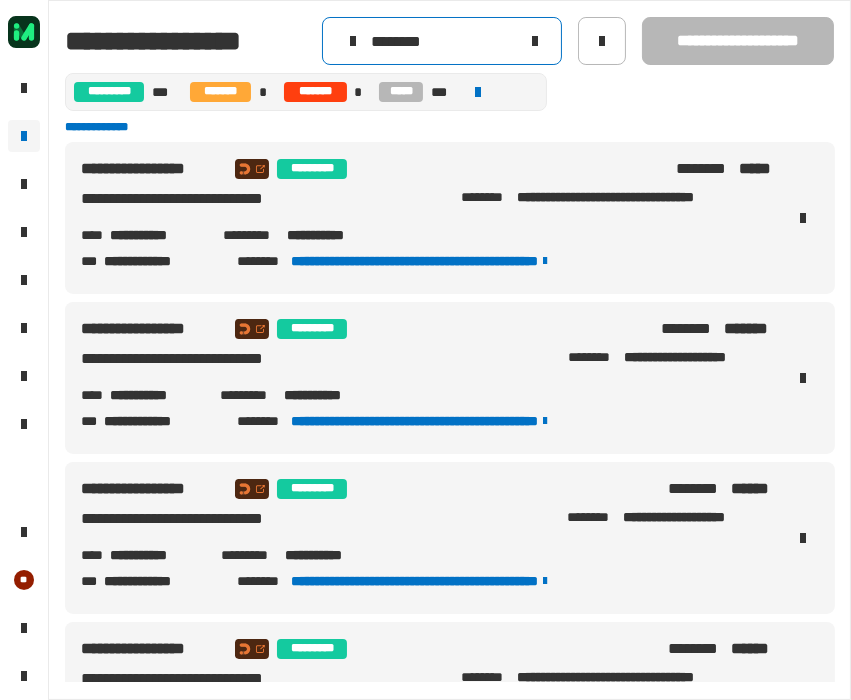 click 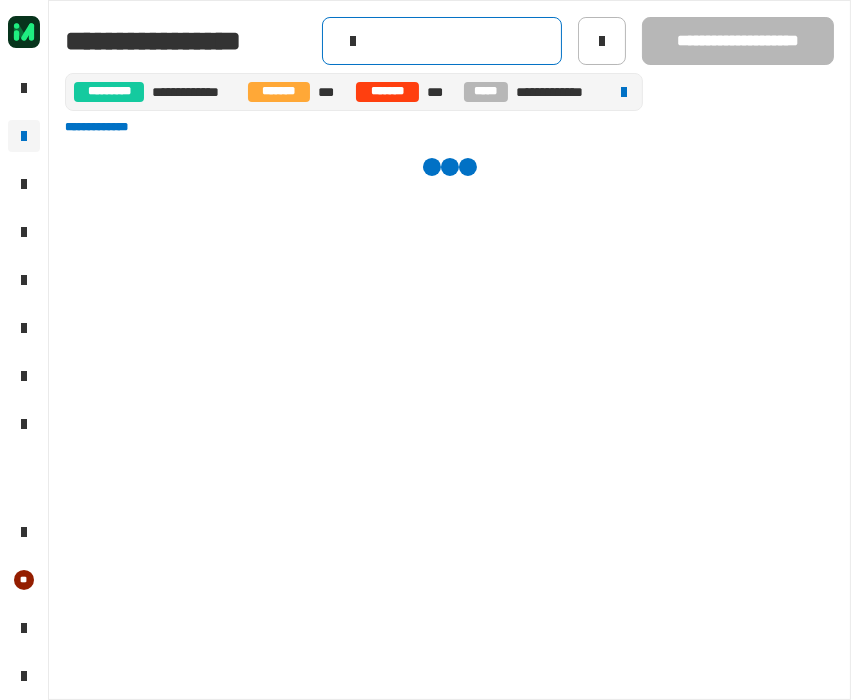 click 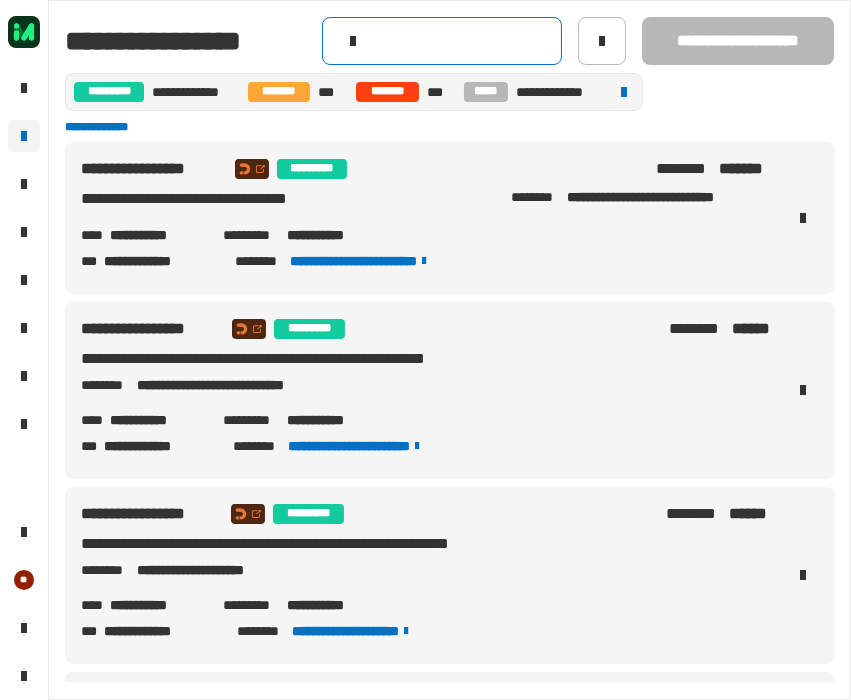 paste on "********" 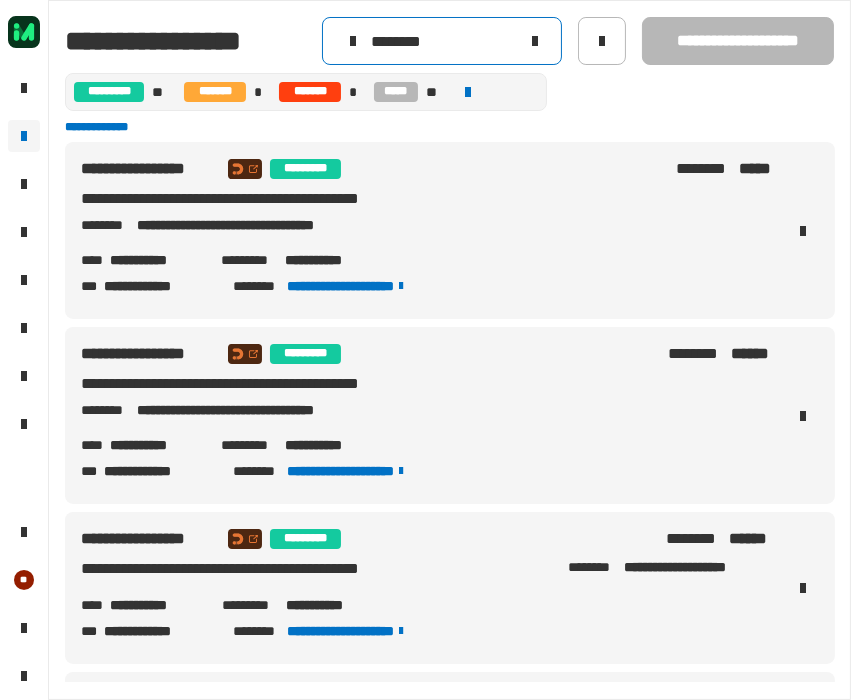 scroll, scrollTop: 111, scrollLeft: 0, axis: vertical 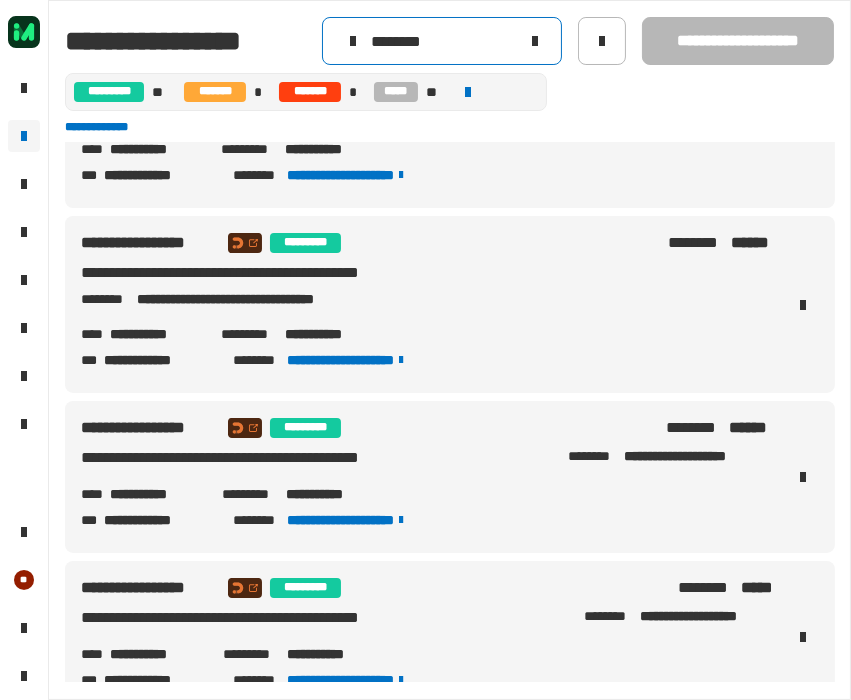 type on "********" 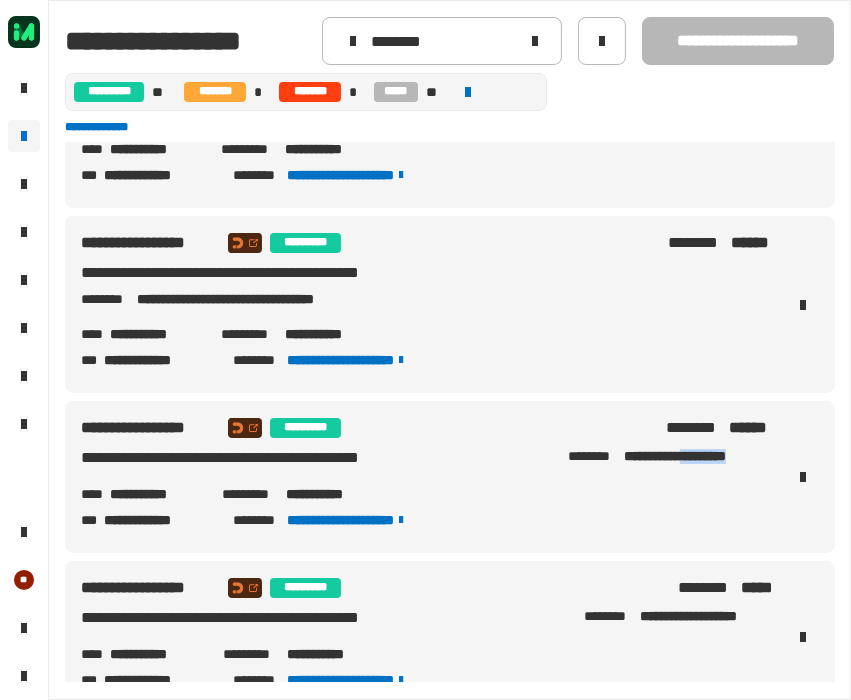 drag, startPoint x: 682, startPoint y: 461, endPoint x: 754, endPoint y: 466, distance: 72.1734 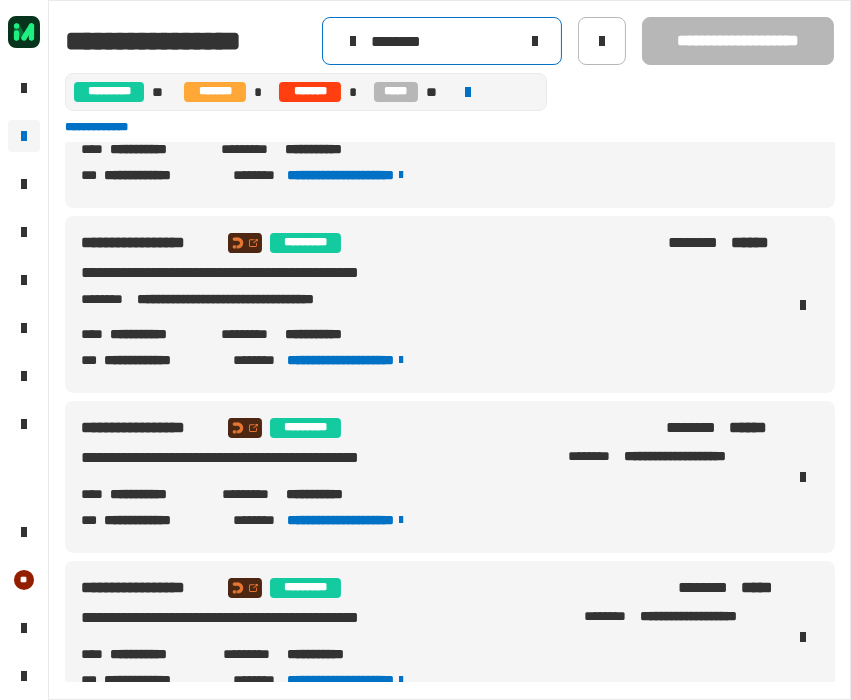 click 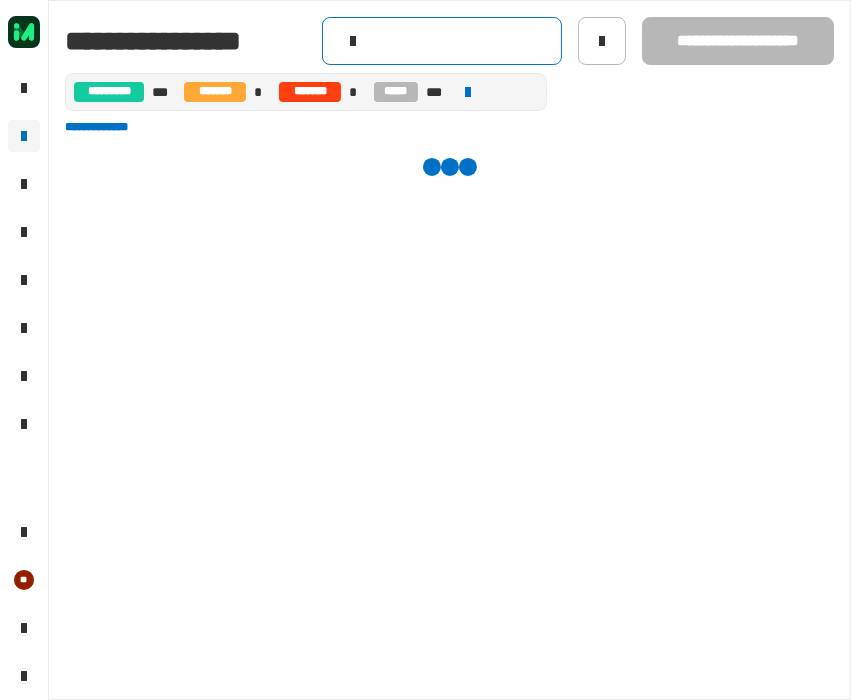 click 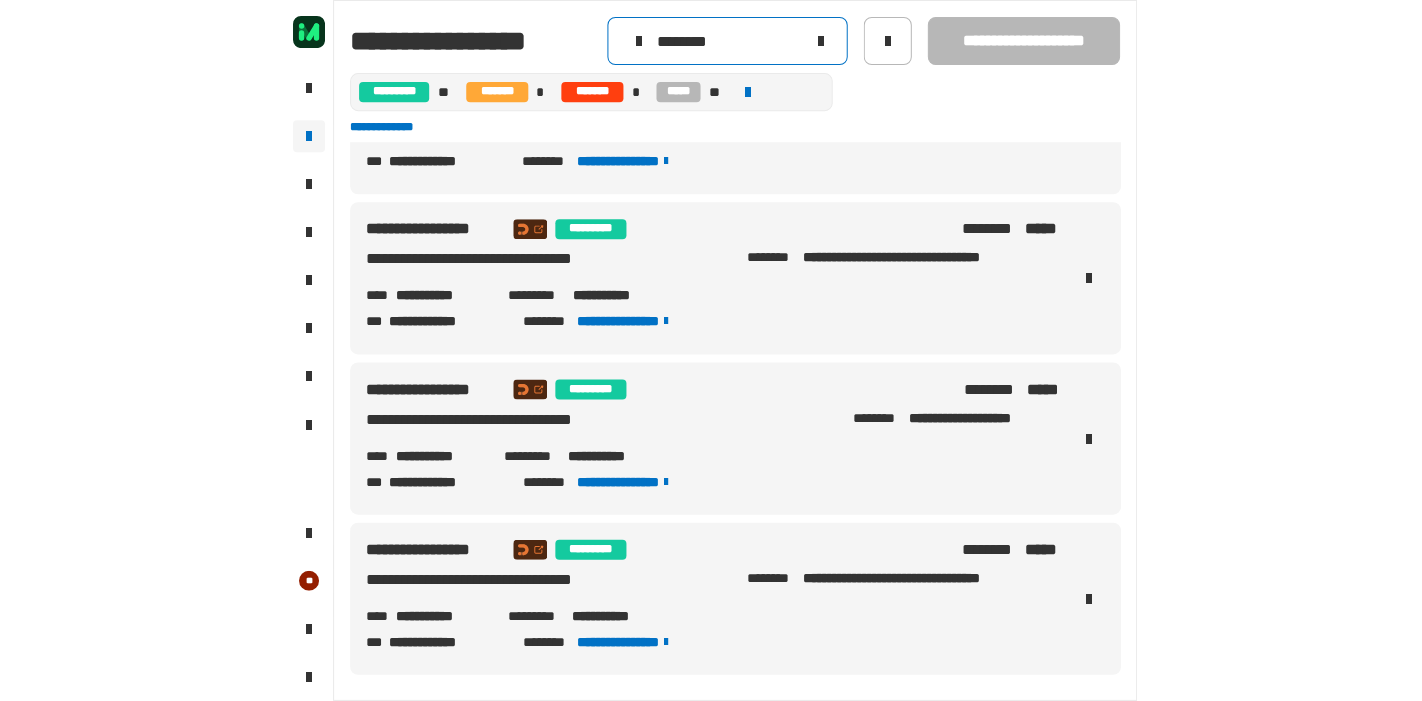 scroll, scrollTop: 0, scrollLeft: 0, axis: both 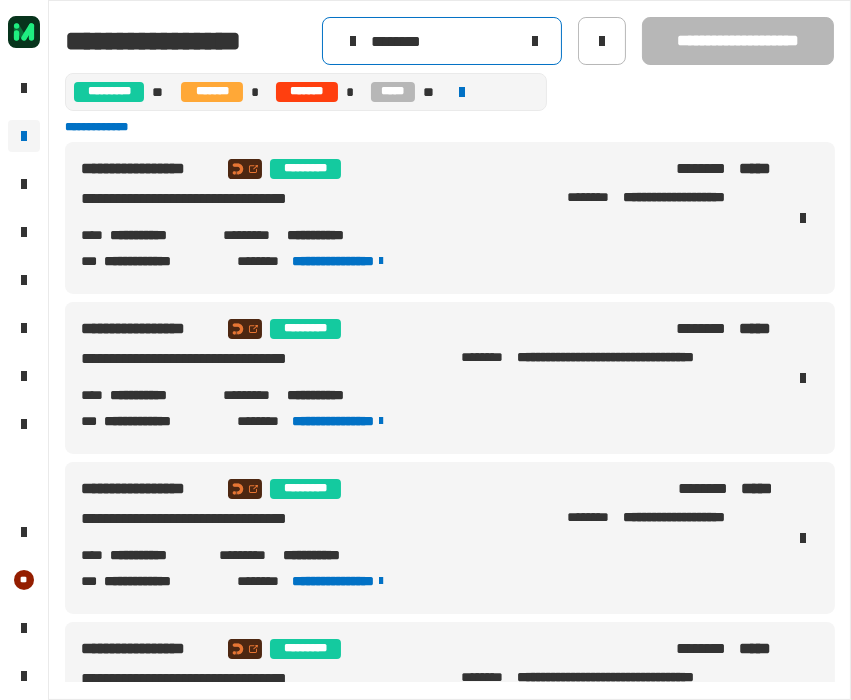 type on "********" 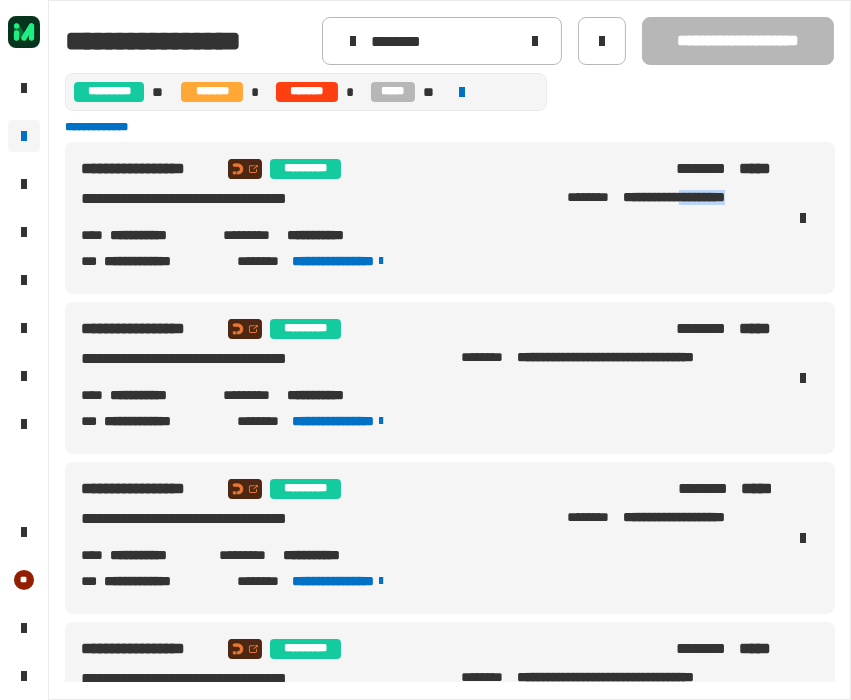 drag, startPoint x: 683, startPoint y: 200, endPoint x: 751, endPoint y: 204, distance: 68.117546 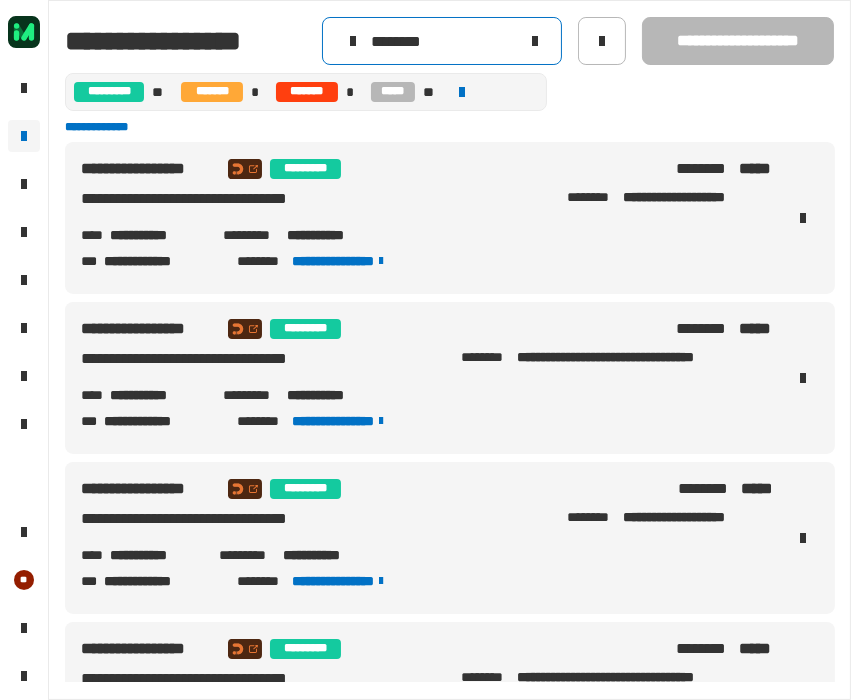 click 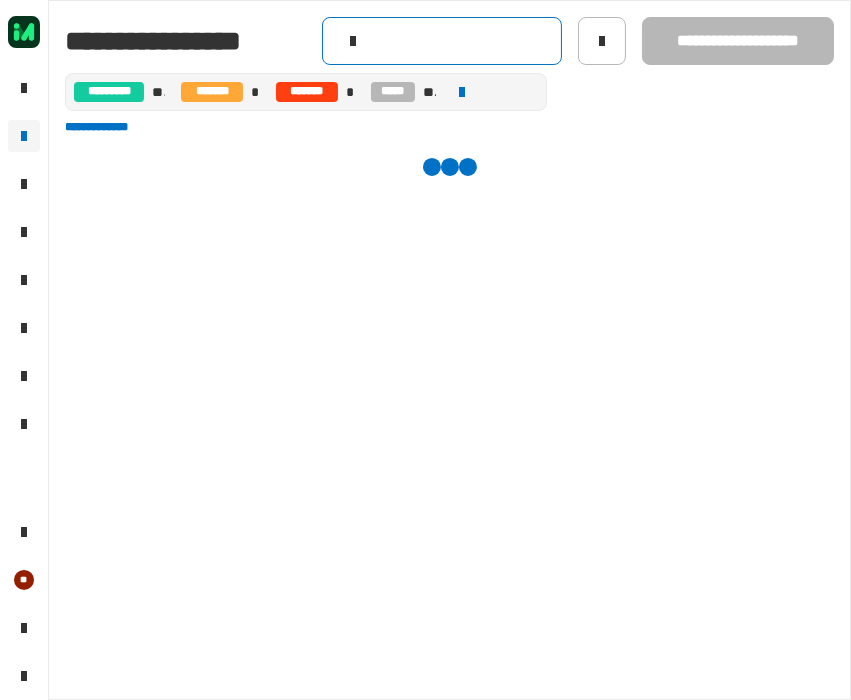click 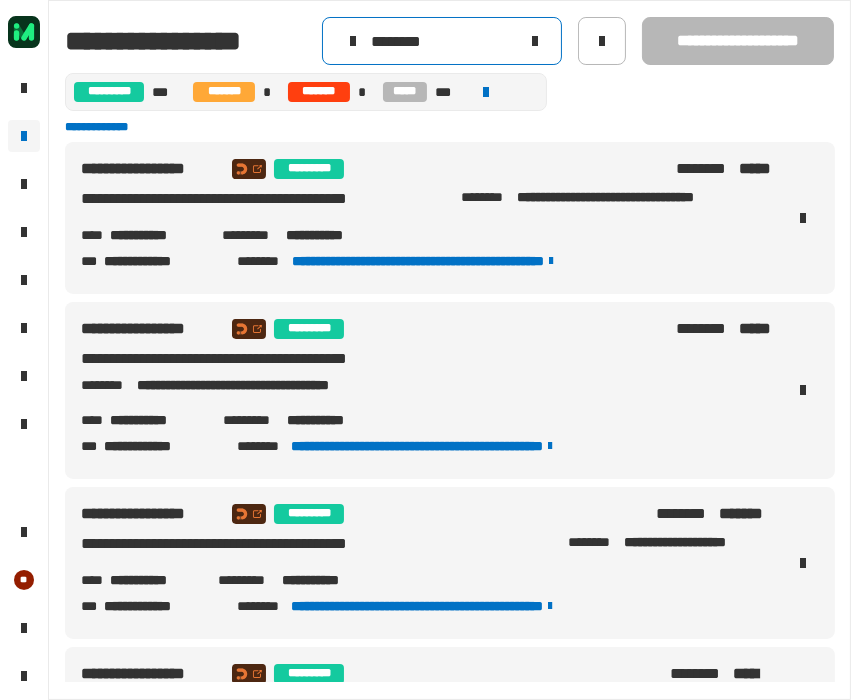 type on "********" 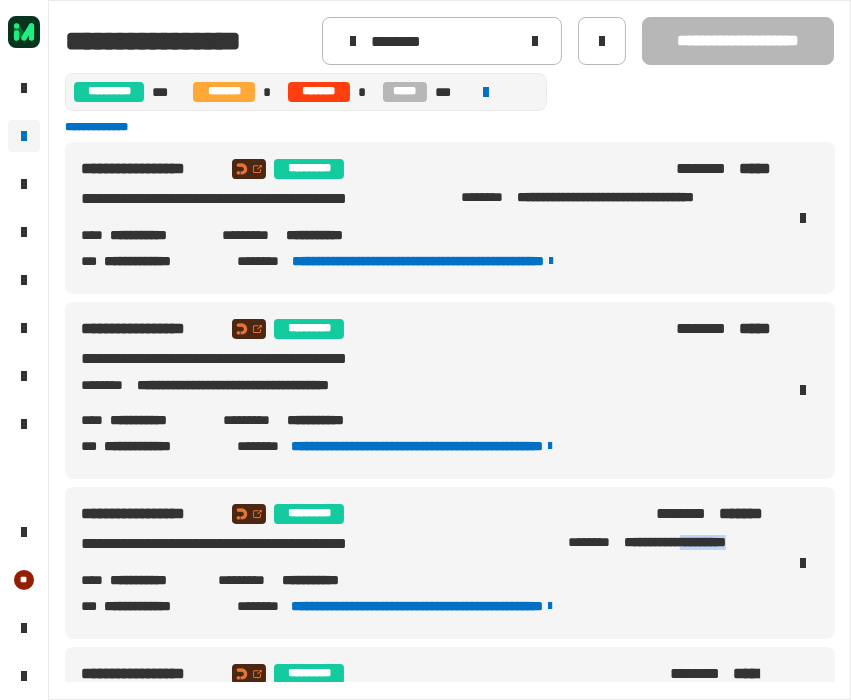 drag, startPoint x: 678, startPoint y: 573, endPoint x: 743, endPoint y: 575, distance: 65.03076 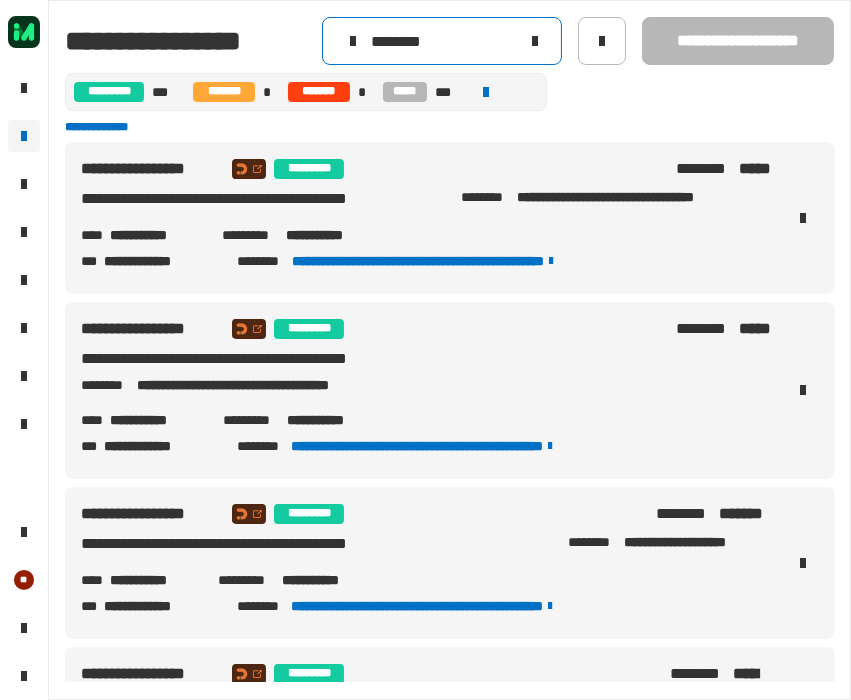 click 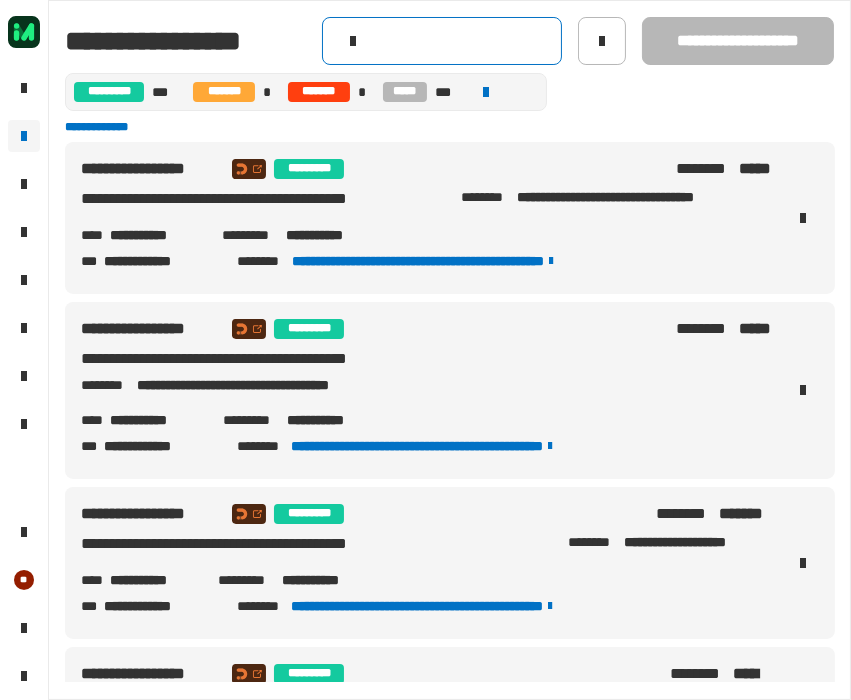 click 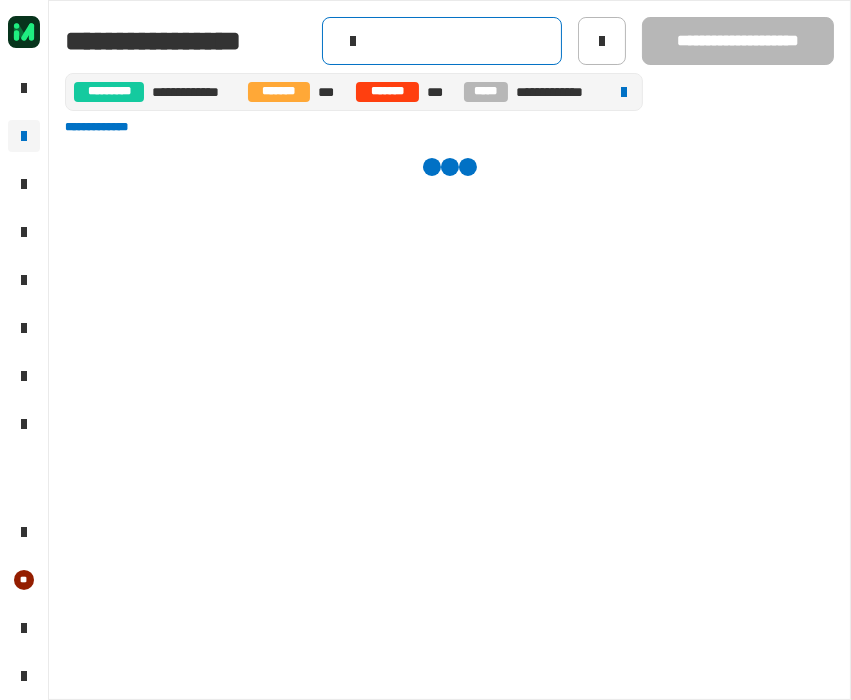 paste on "********" 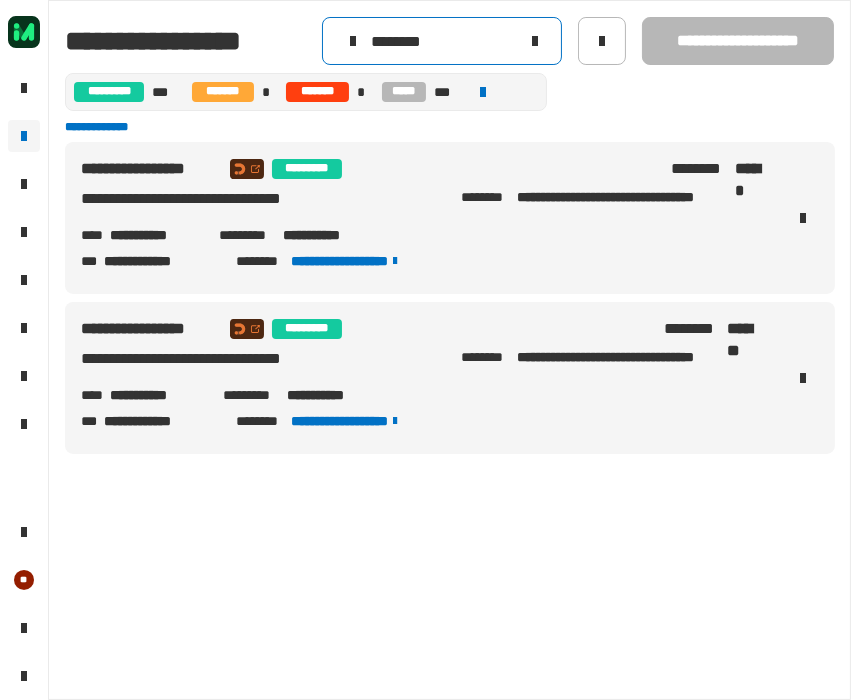 type on "********" 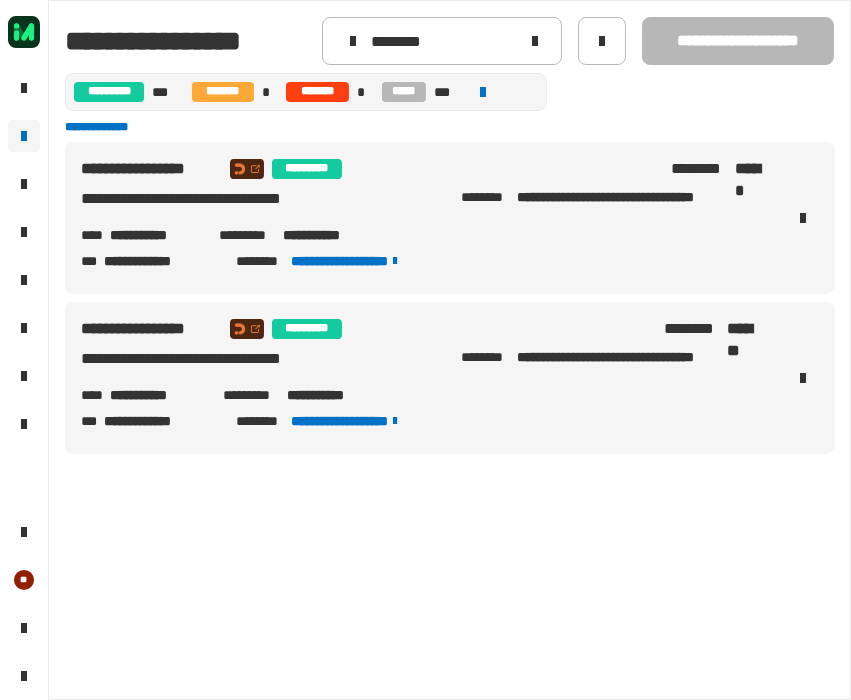 click on "**********" at bounding box center (151, 169) 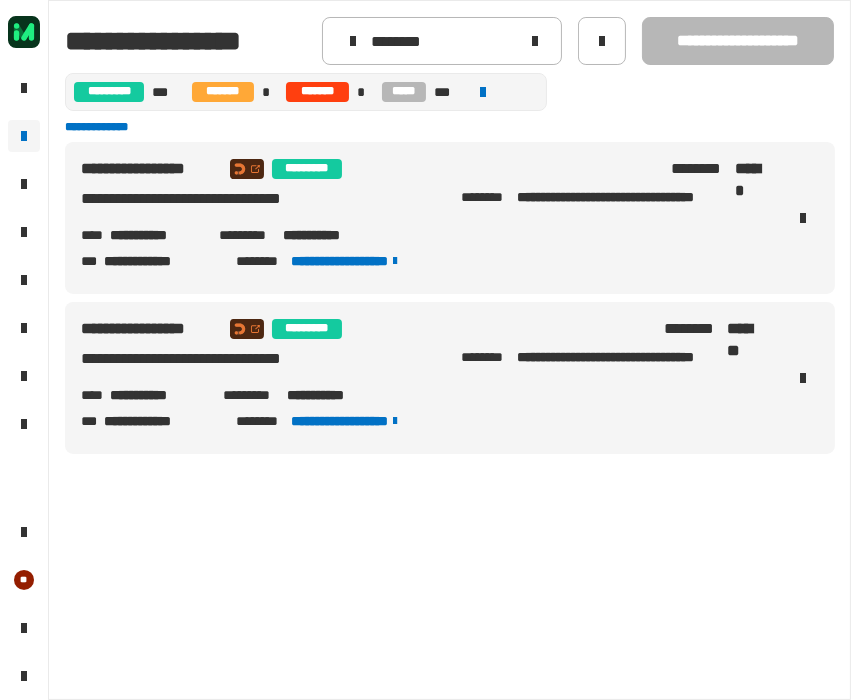 click on "**********" at bounding box center [151, 169] 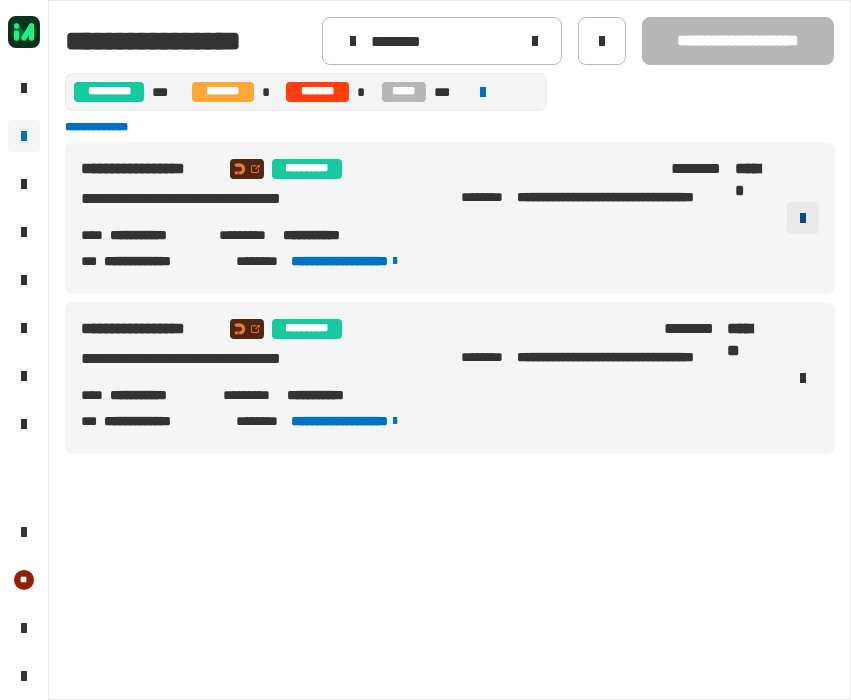 click at bounding box center (803, 218) 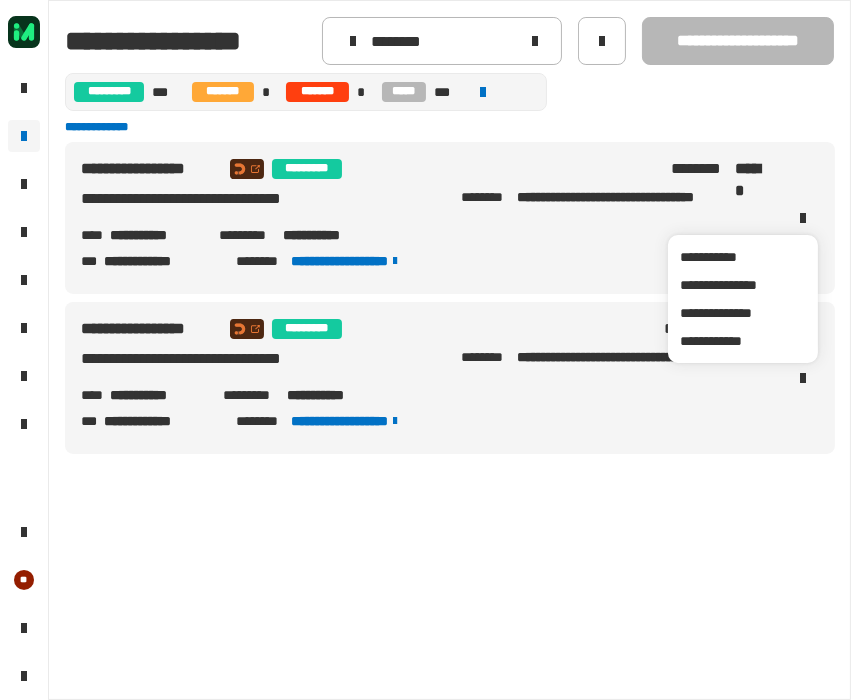click on "**********" at bounding box center (743, 341) 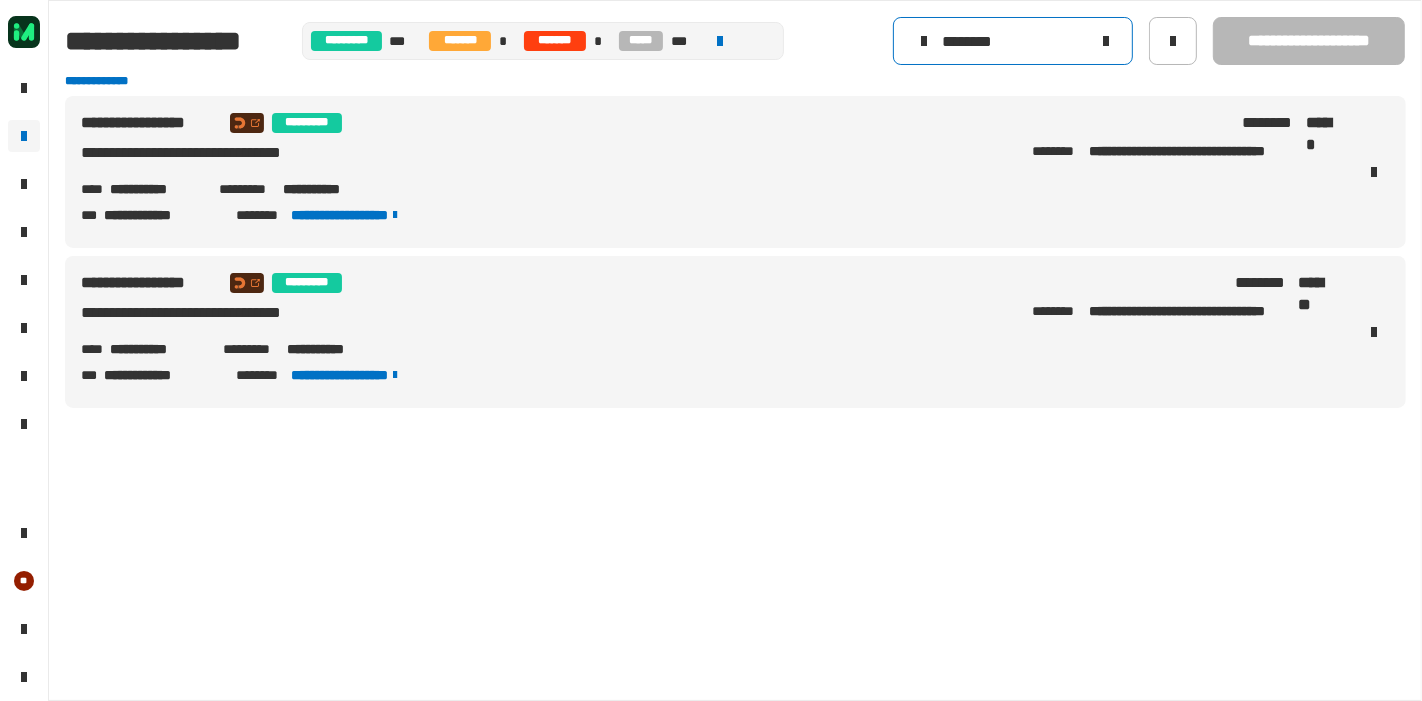 click 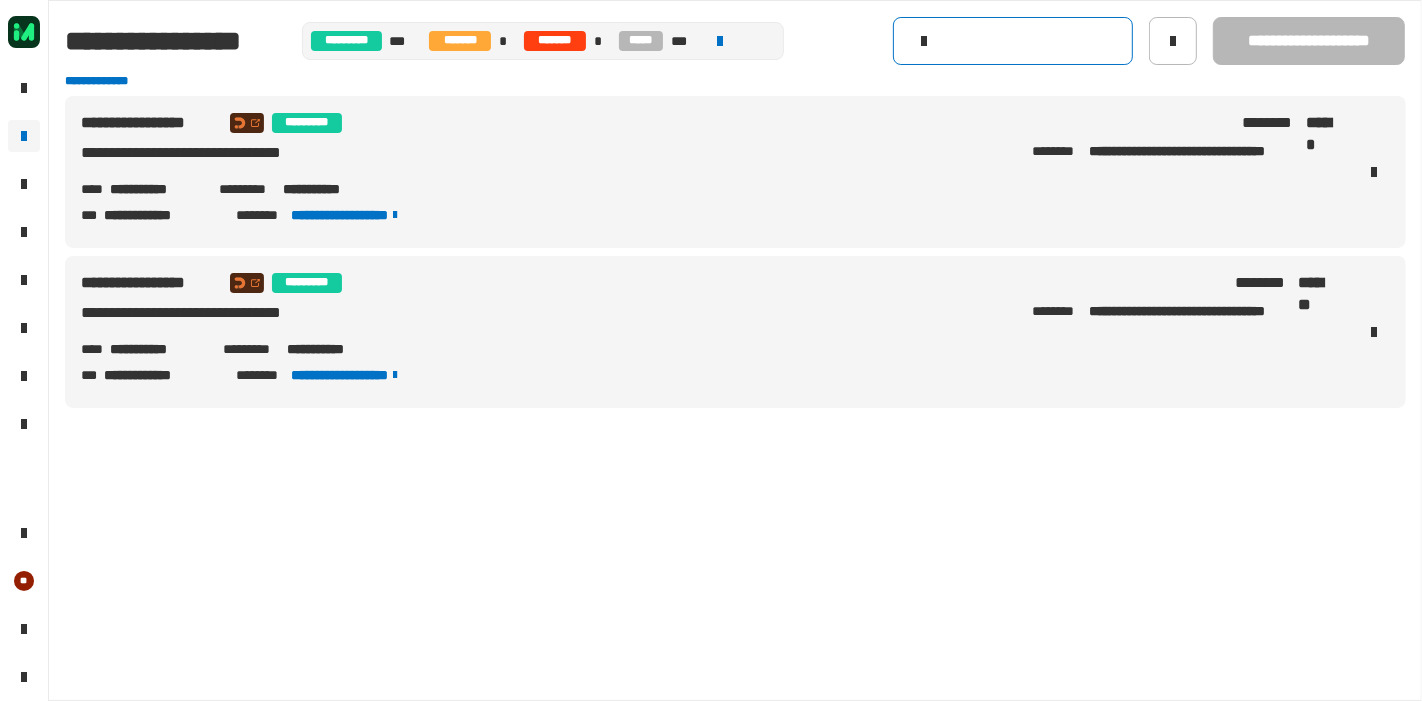 type 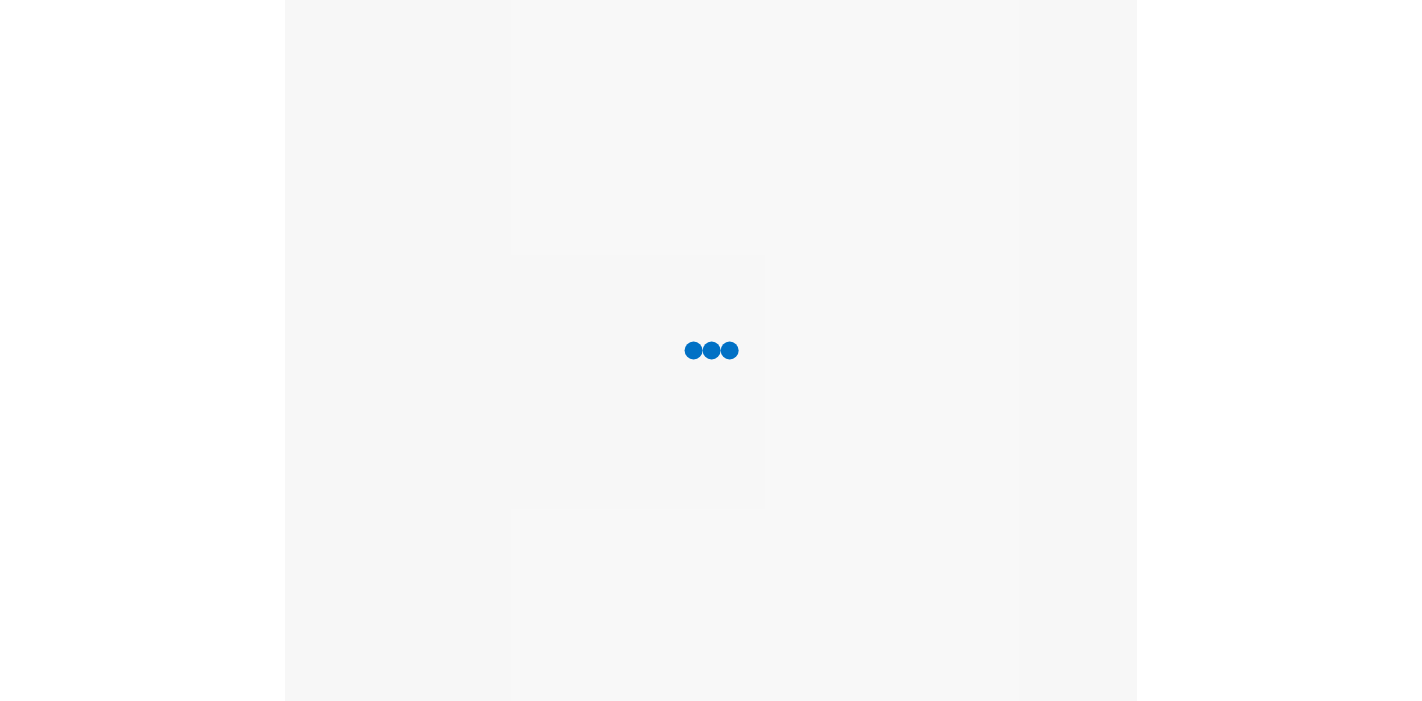 scroll, scrollTop: 0, scrollLeft: 0, axis: both 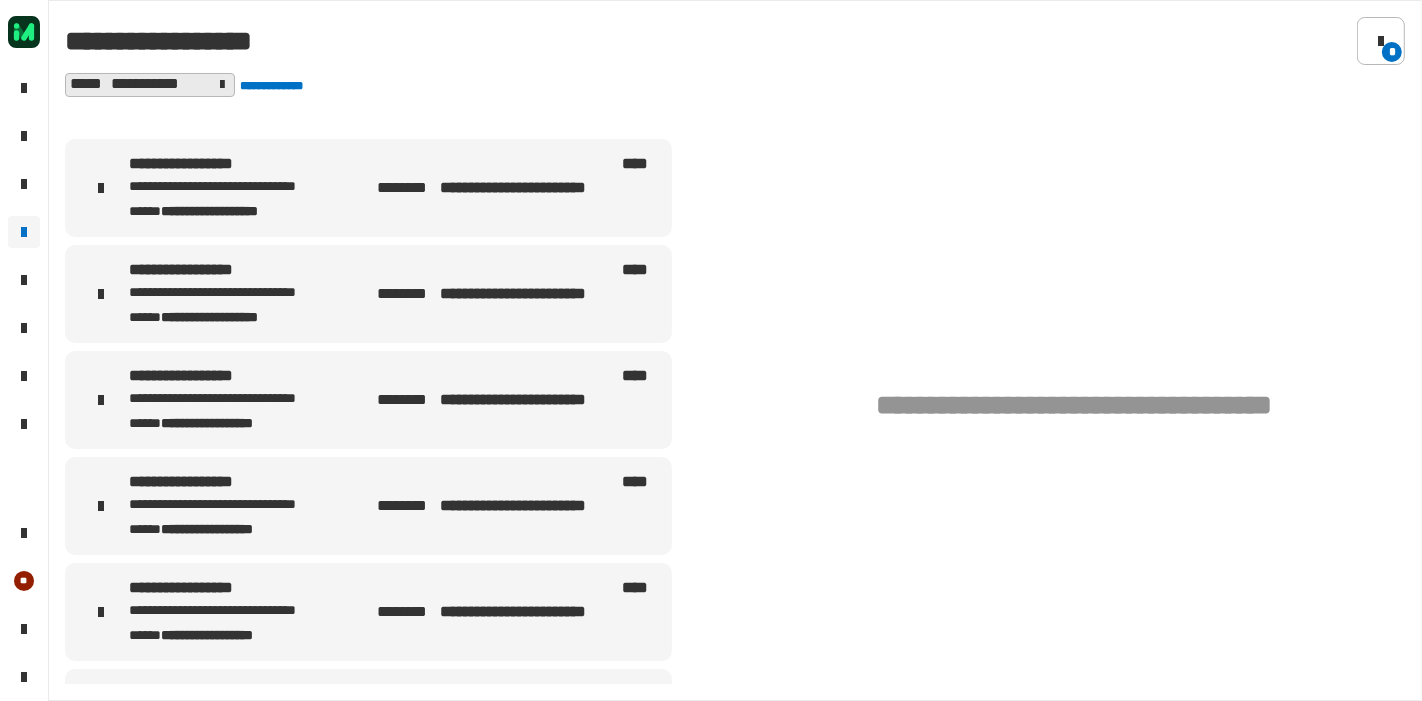 click on "**********" at bounding box center [236, 187] 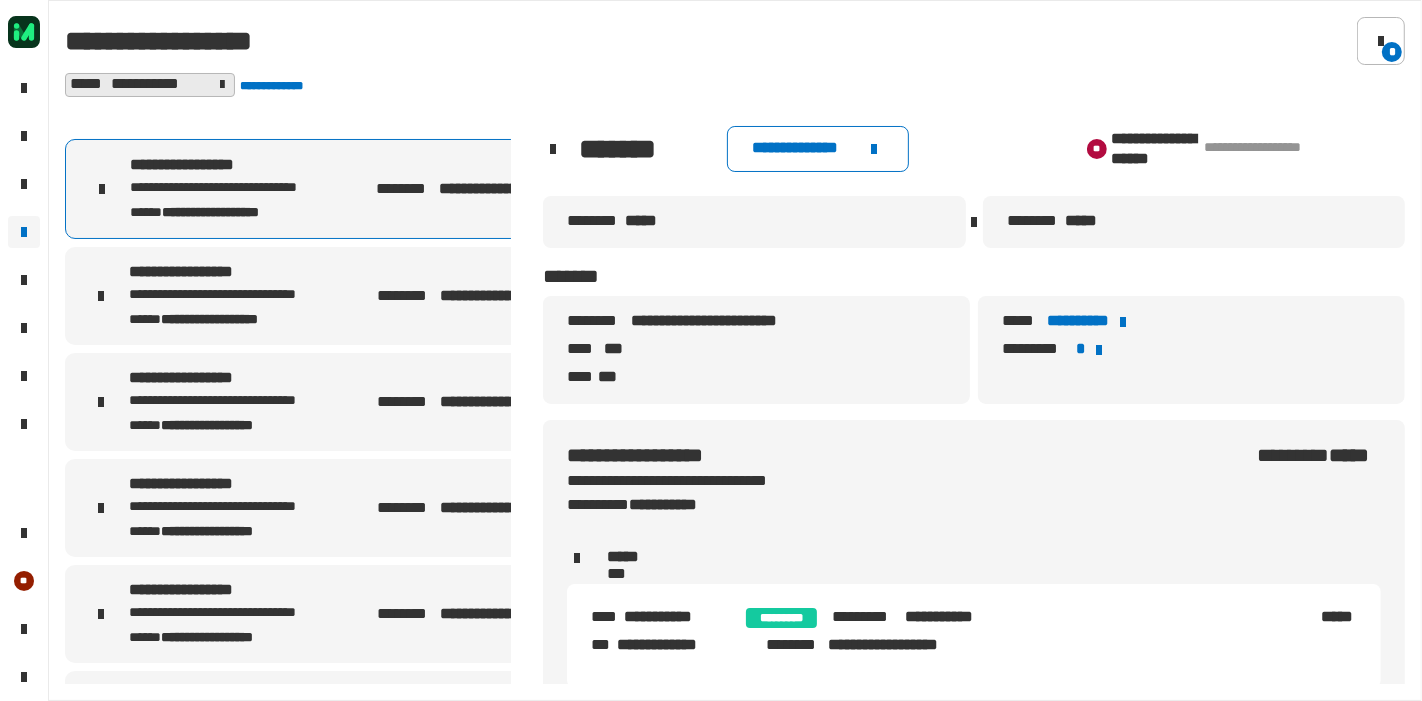 click on "**********" at bounding box center [237, 188] 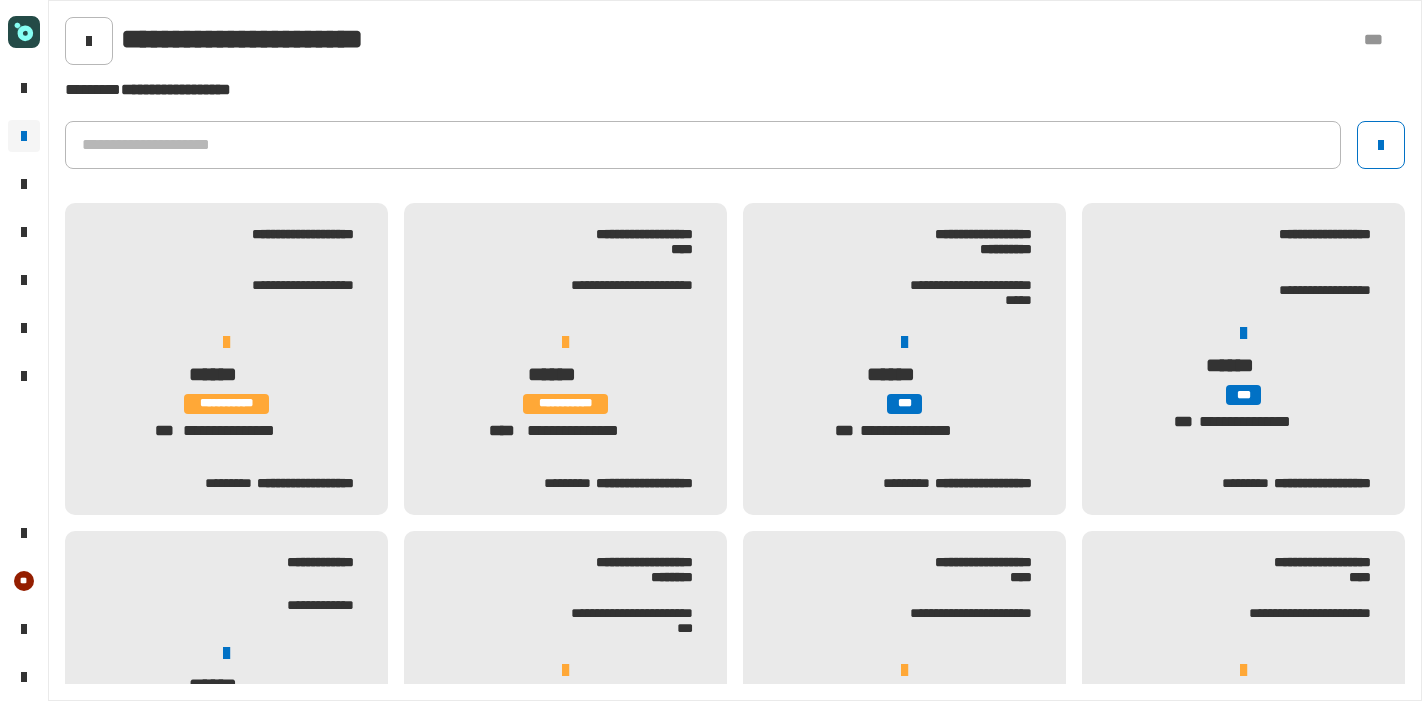 scroll, scrollTop: 0, scrollLeft: 0, axis: both 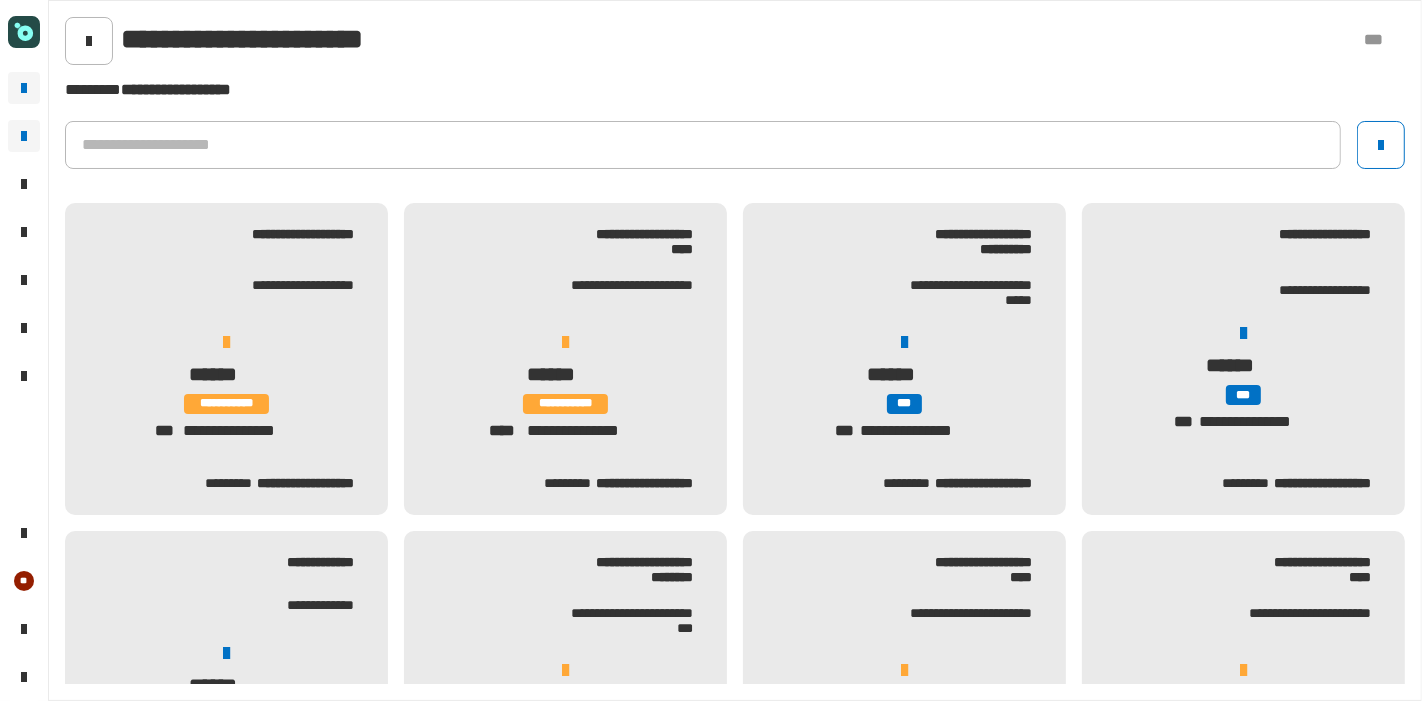 click 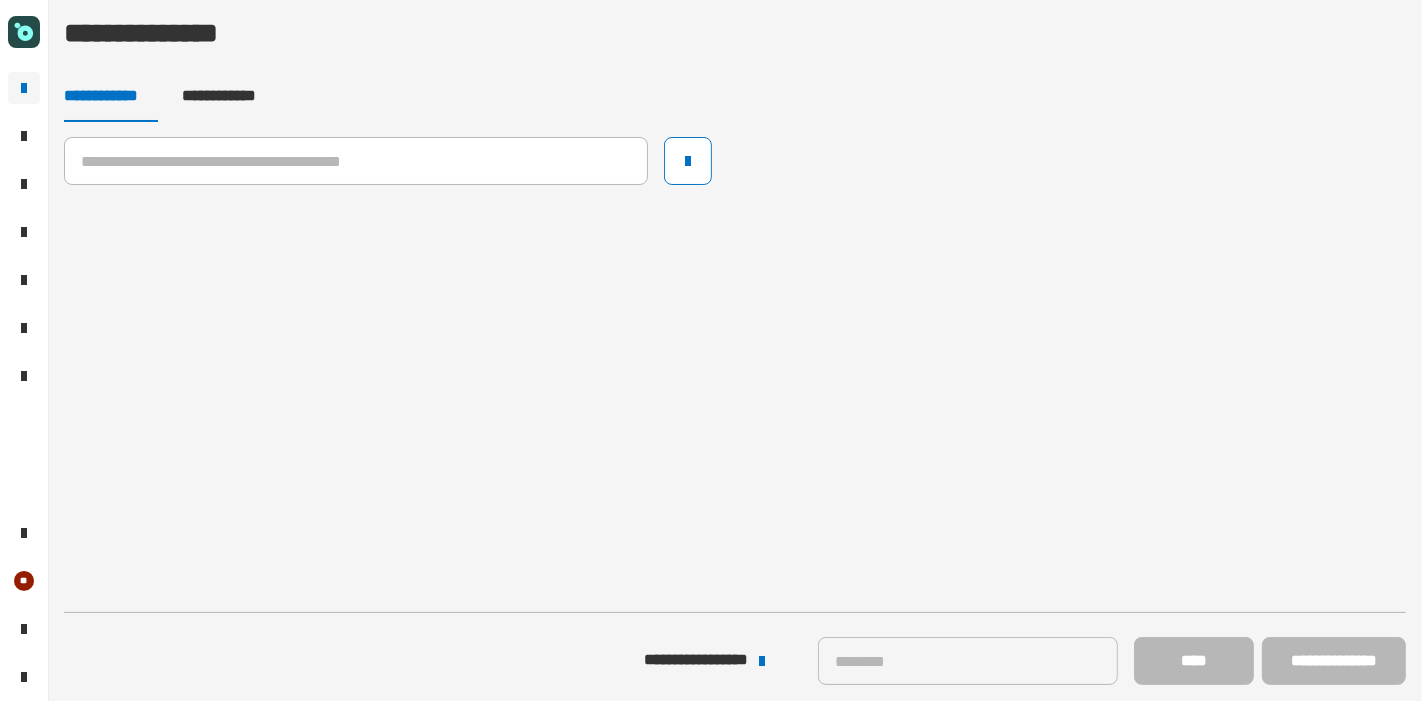 click on "**********" 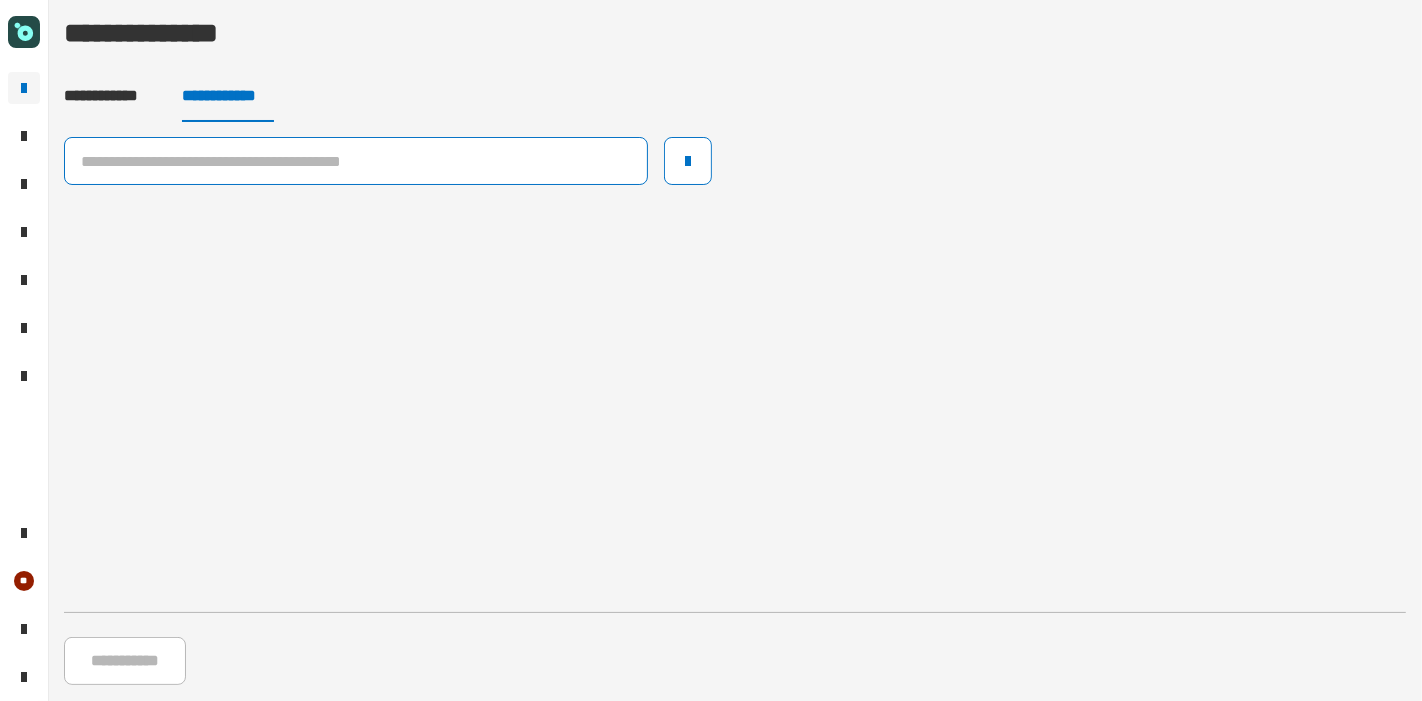 click 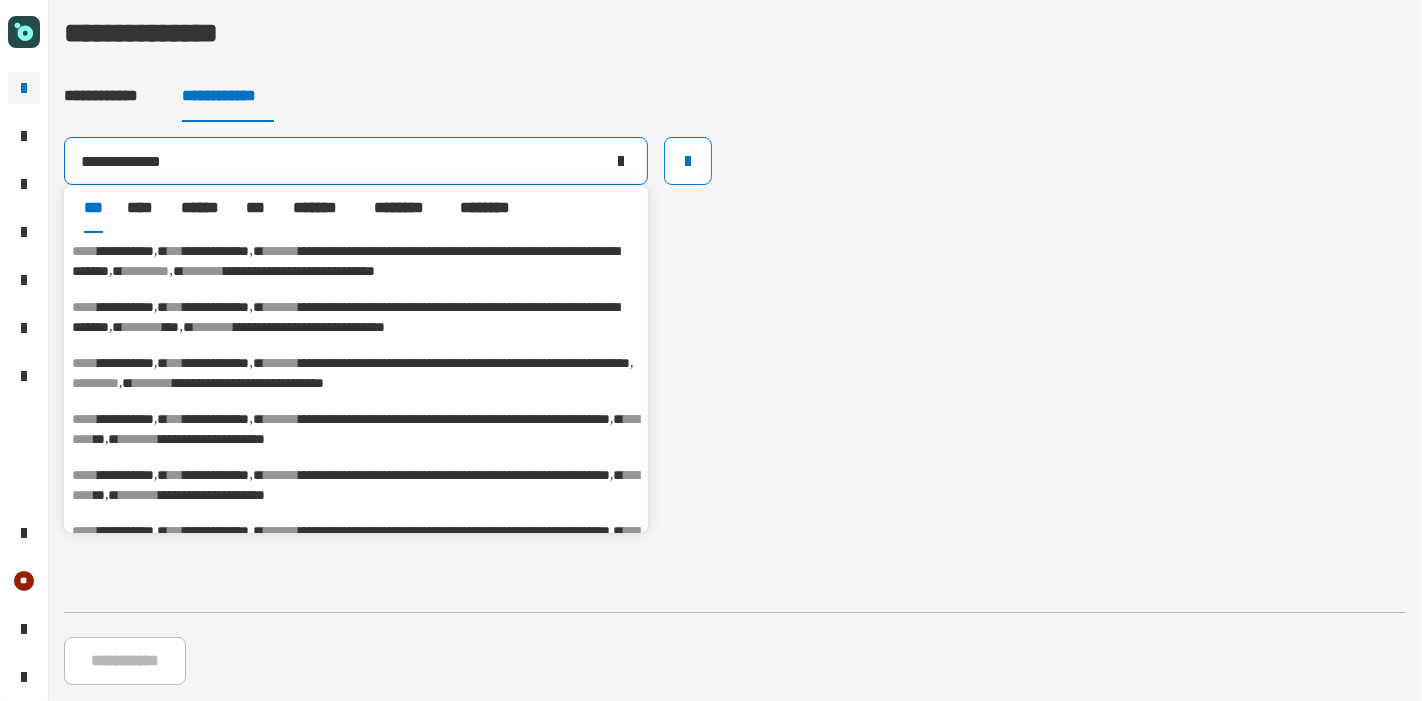 type on "**********" 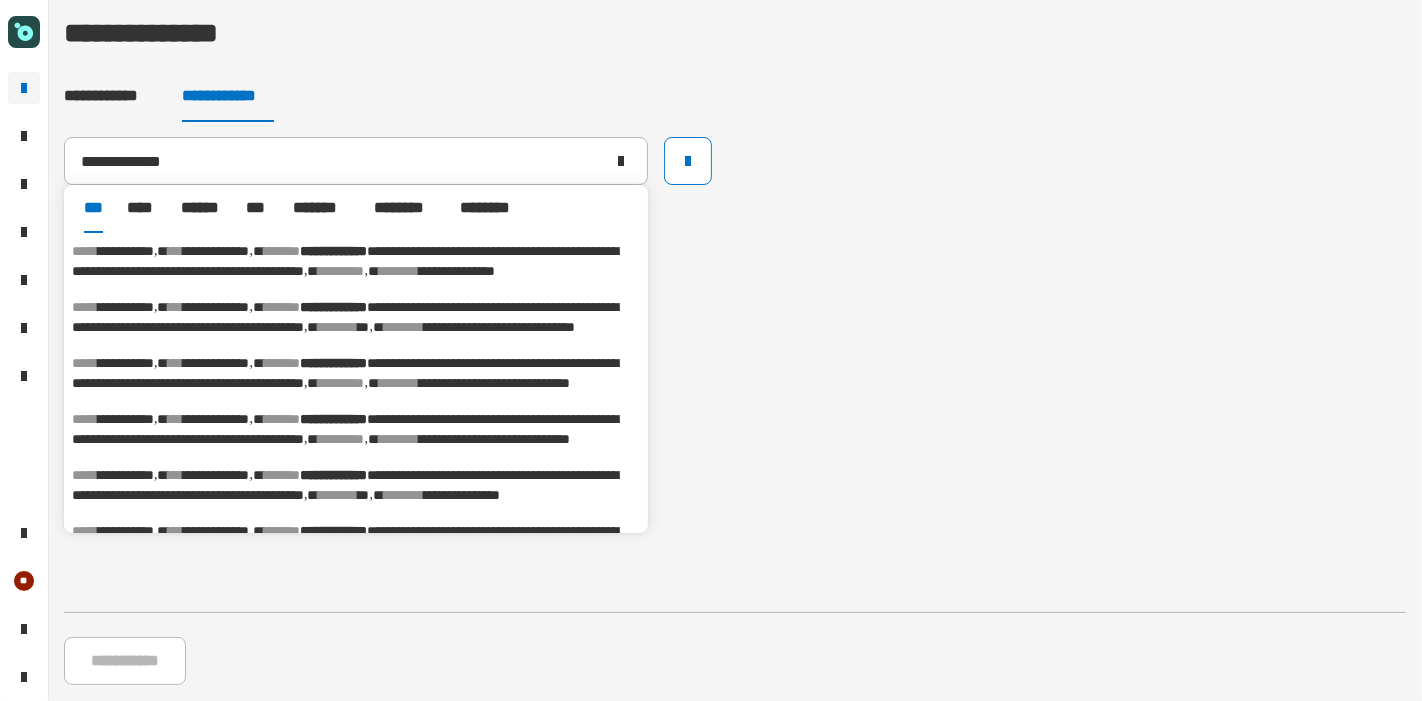 click on "**********" at bounding box center [356, 261] 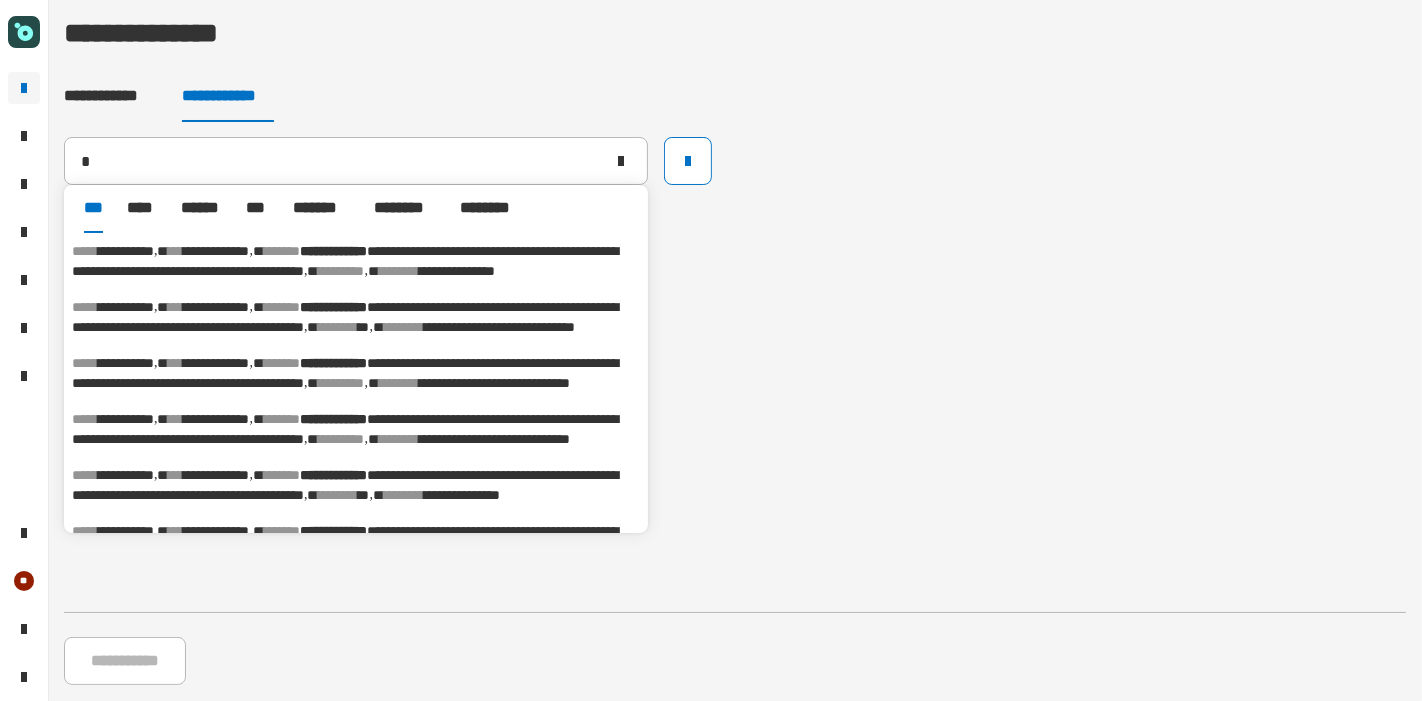 type on "**********" 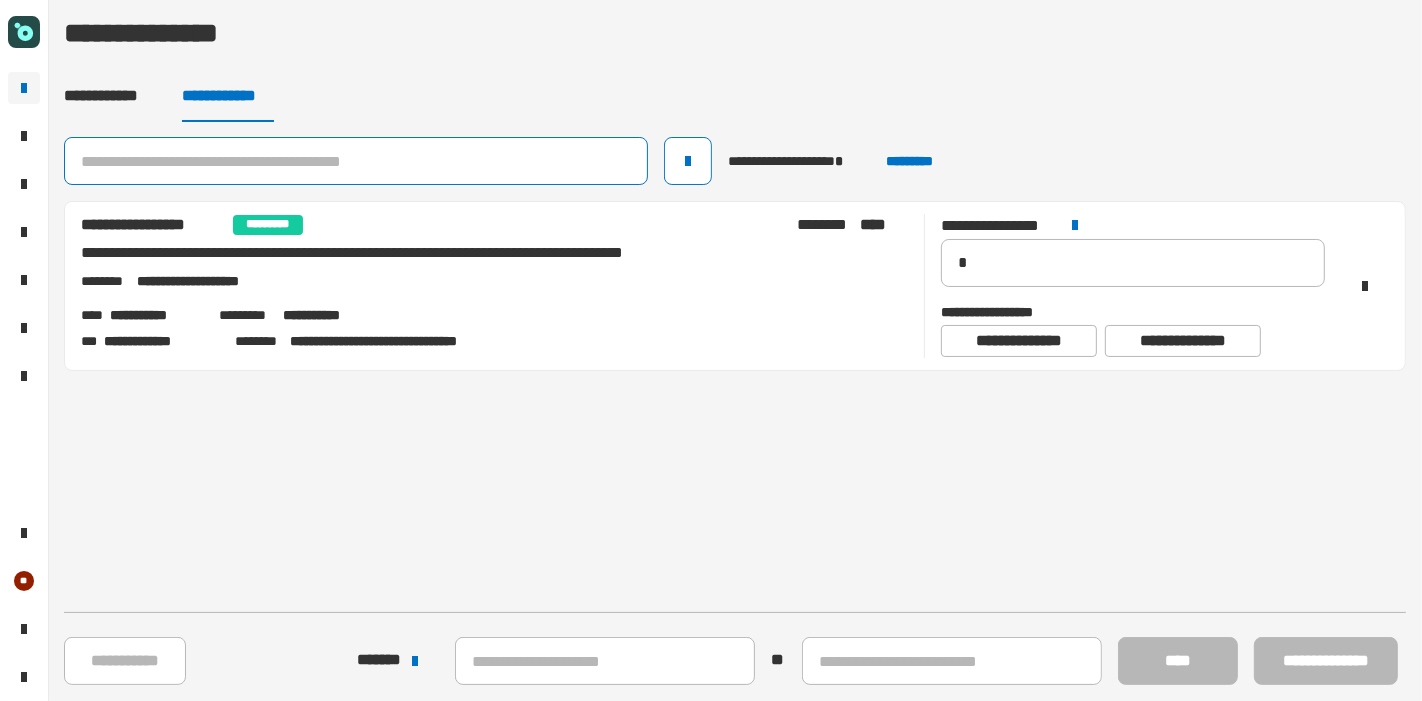 click 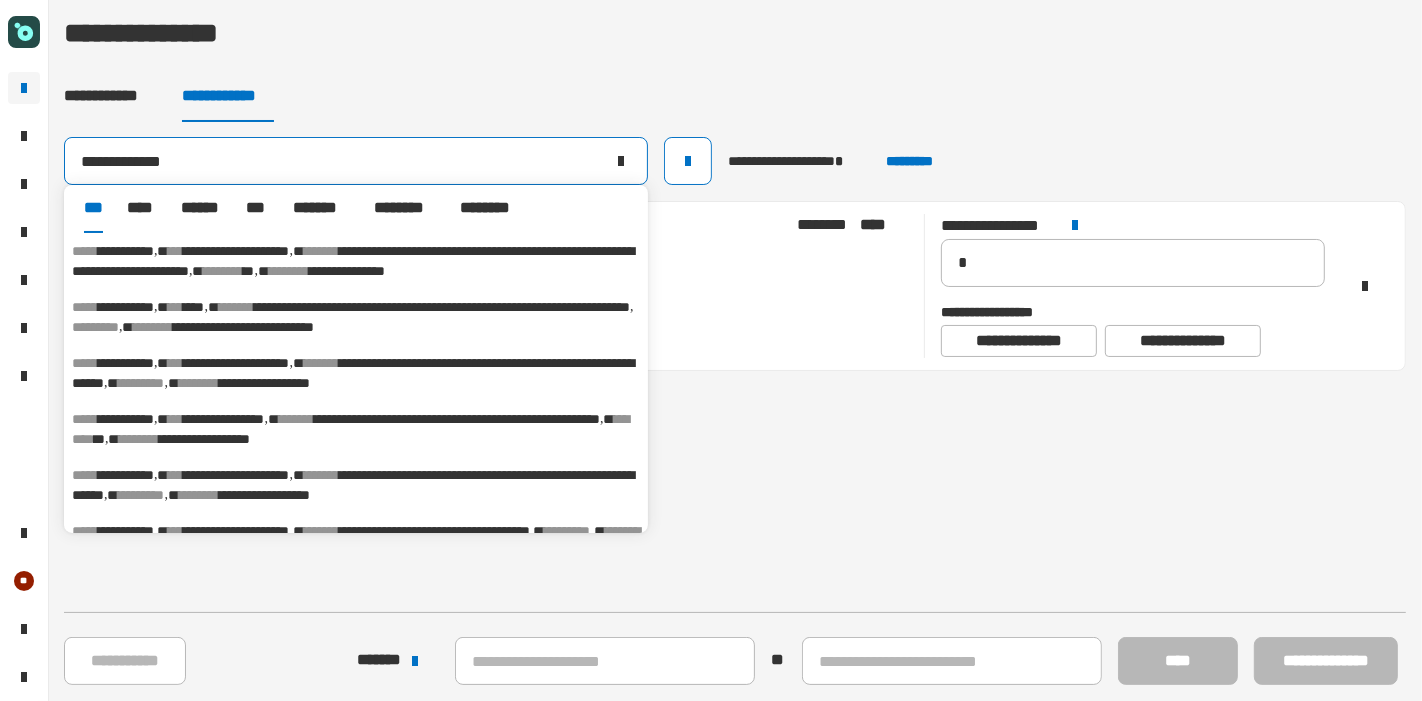 type on "**********" 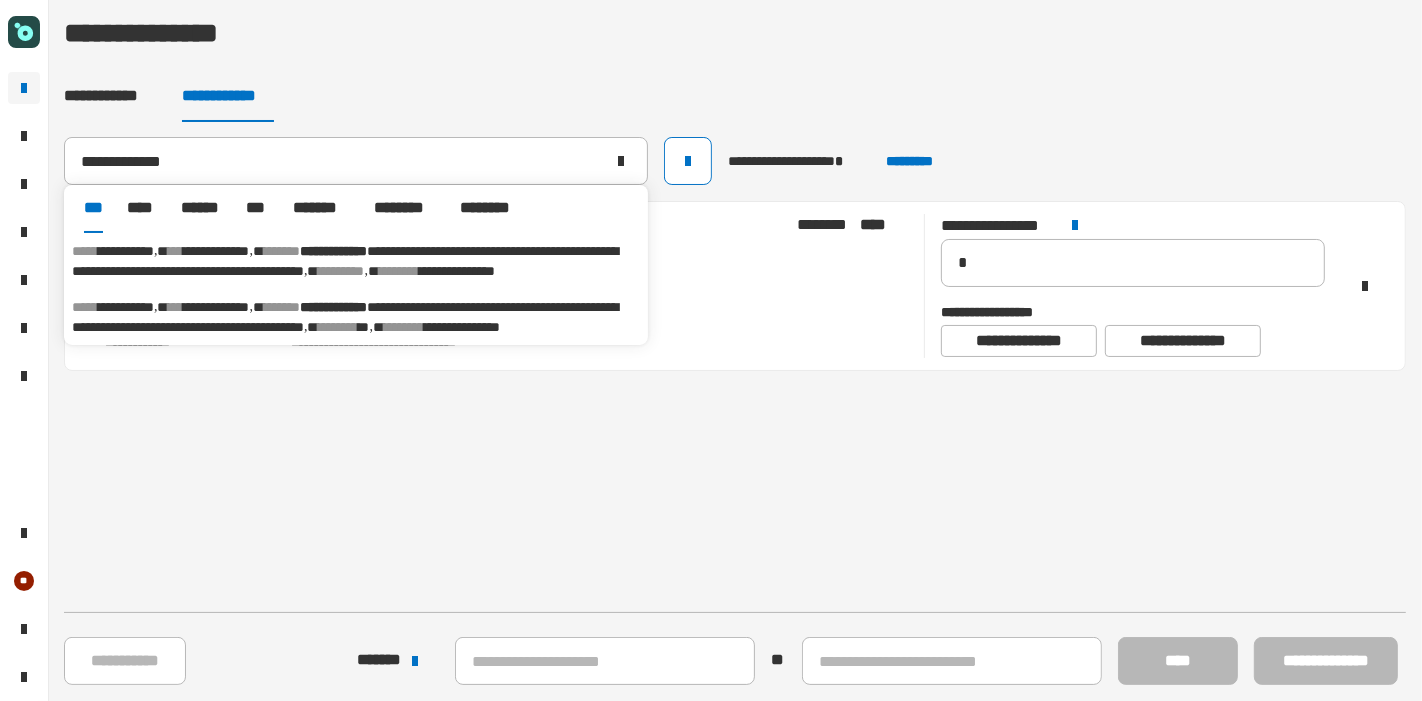 click on "**********" at bounding box center [345, 317] 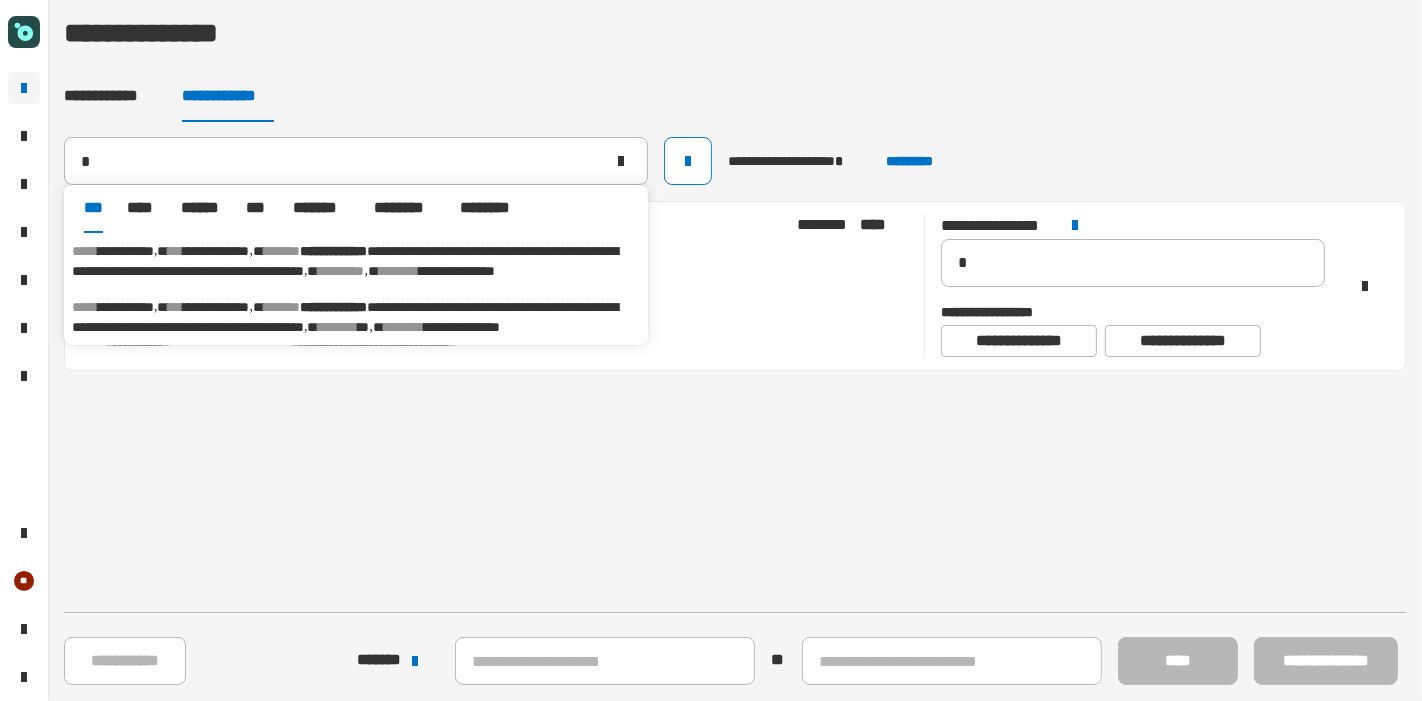 type on "**********" 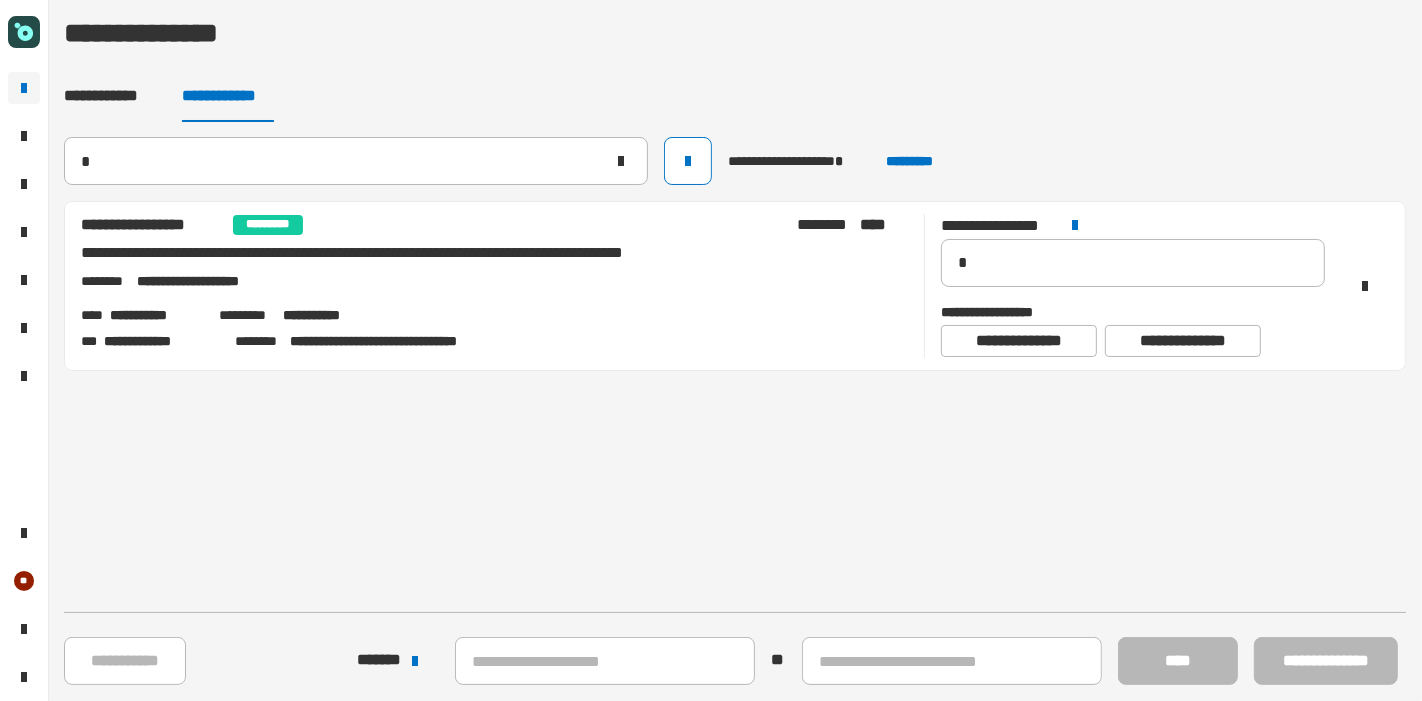 type 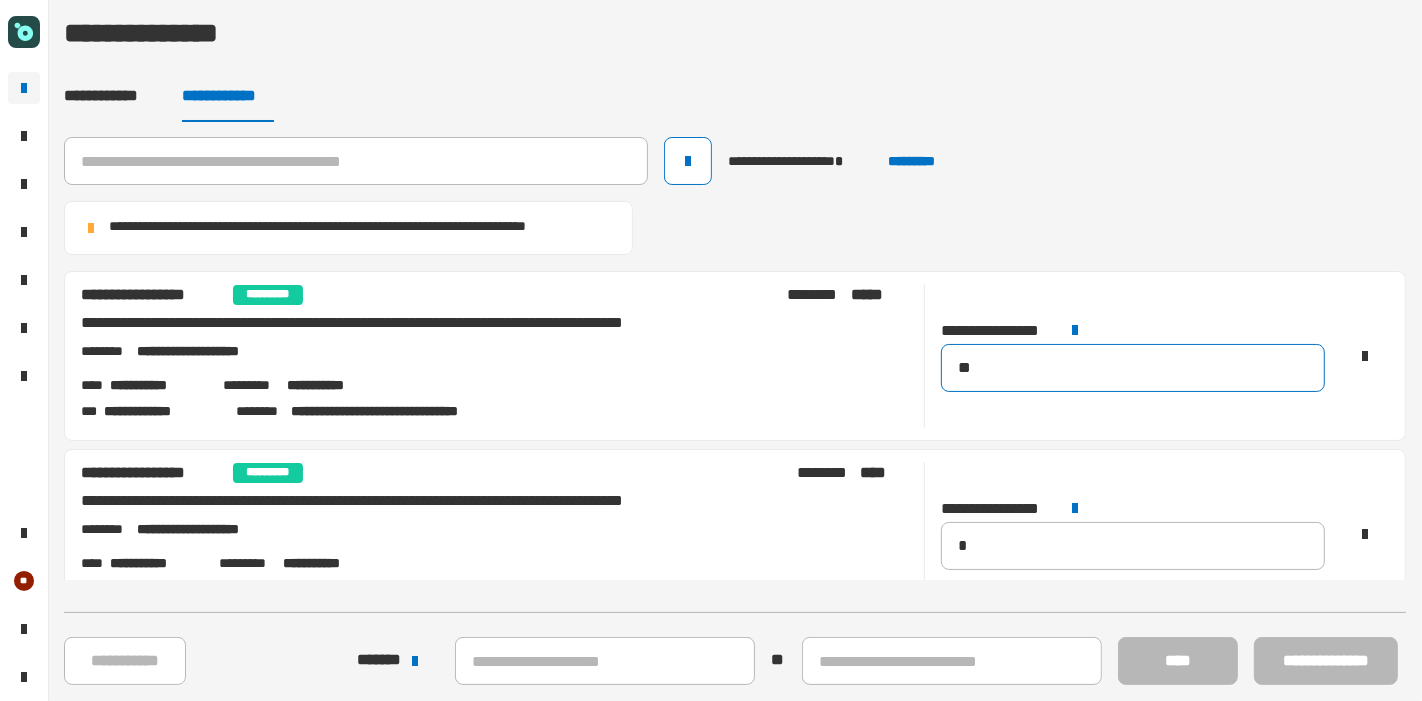 drag, startPoint x: 956, startPoint y: 379, endPoint x: 878, endPoint y: 369, distance: 78.63841 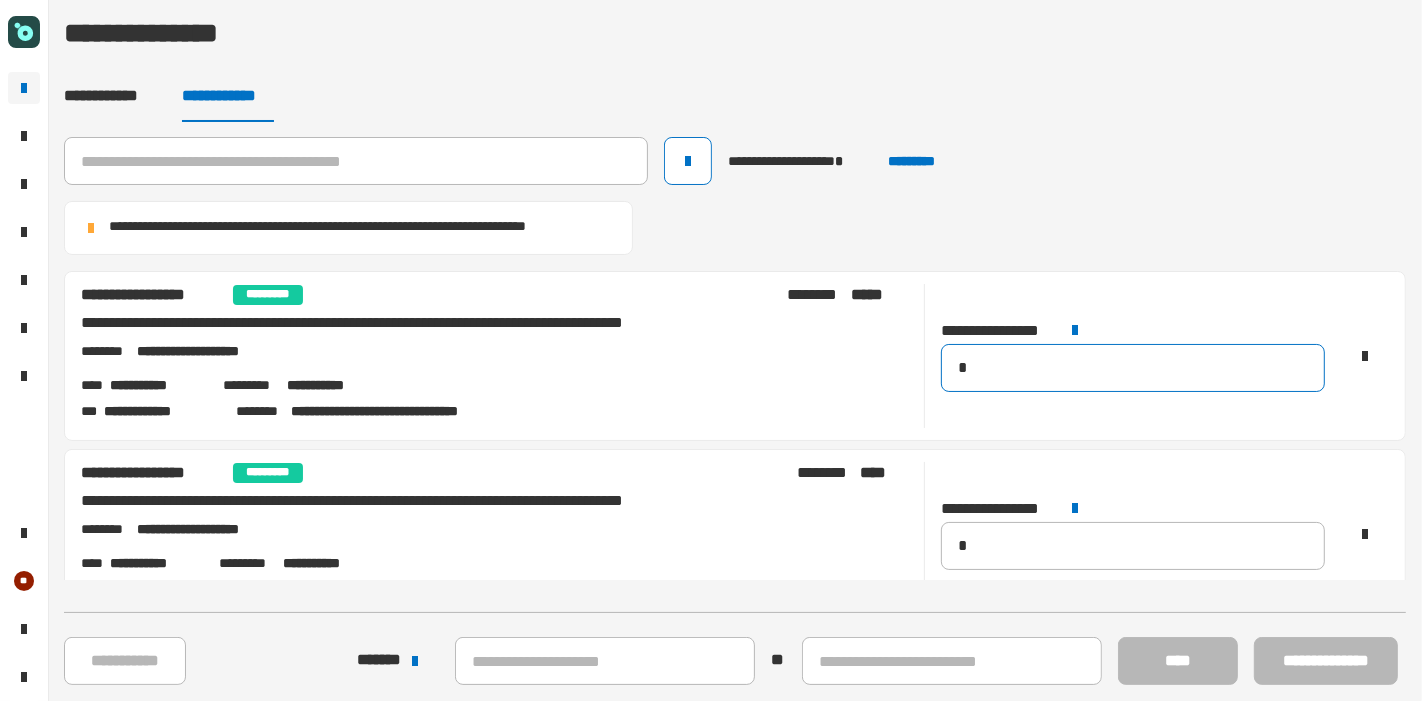 type on "**" 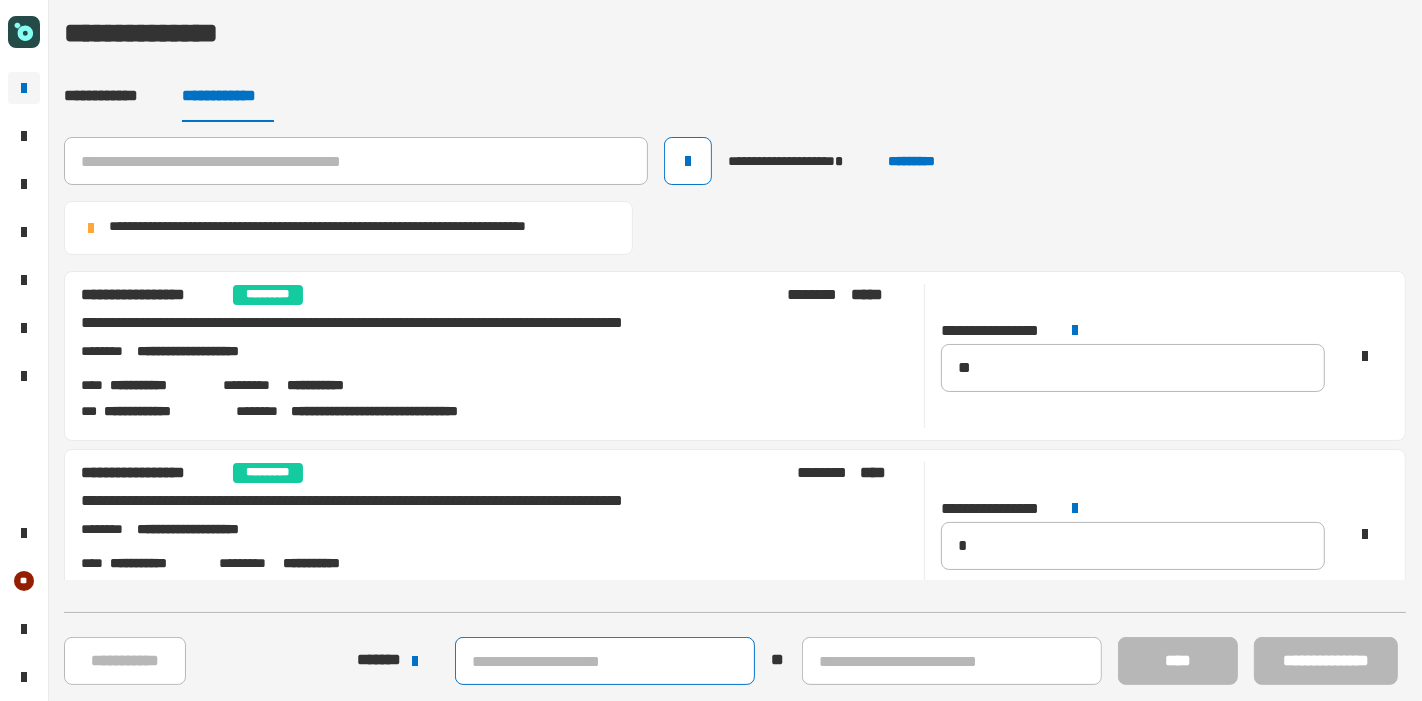click 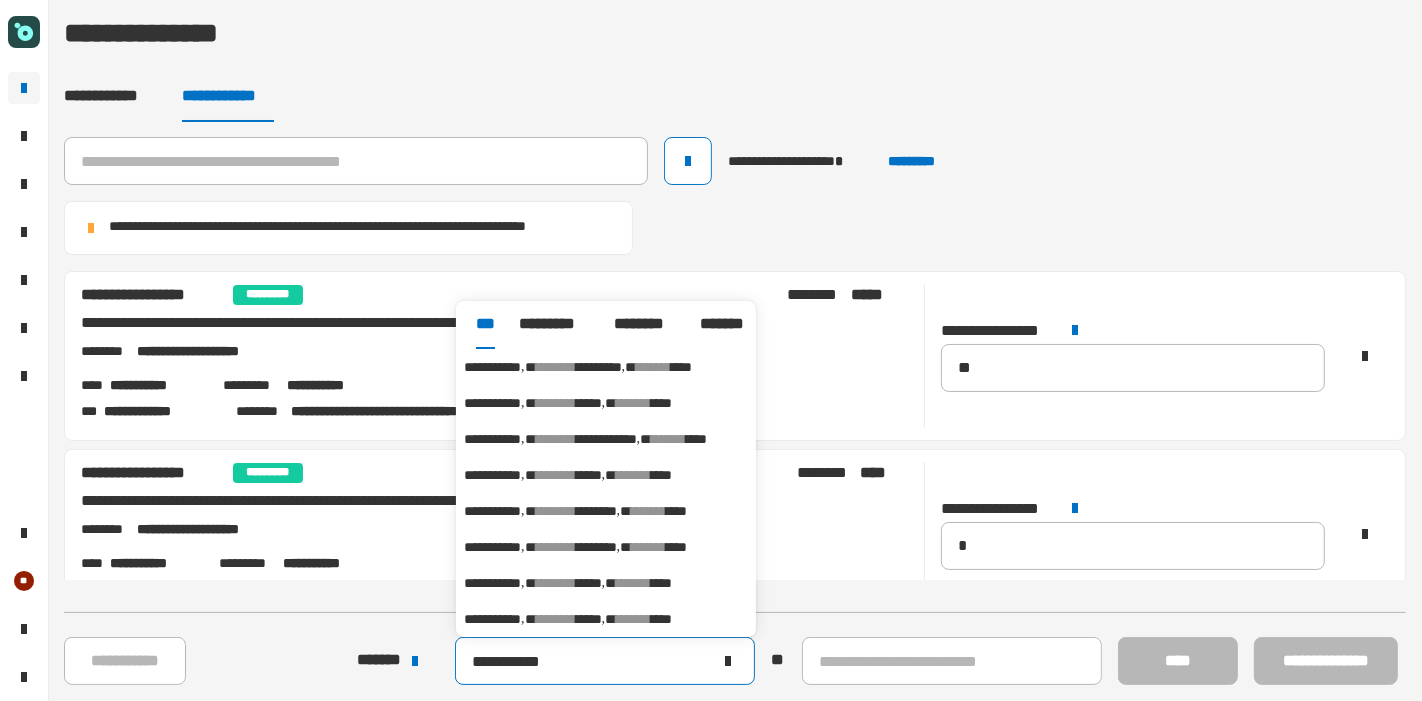 type on "**********" 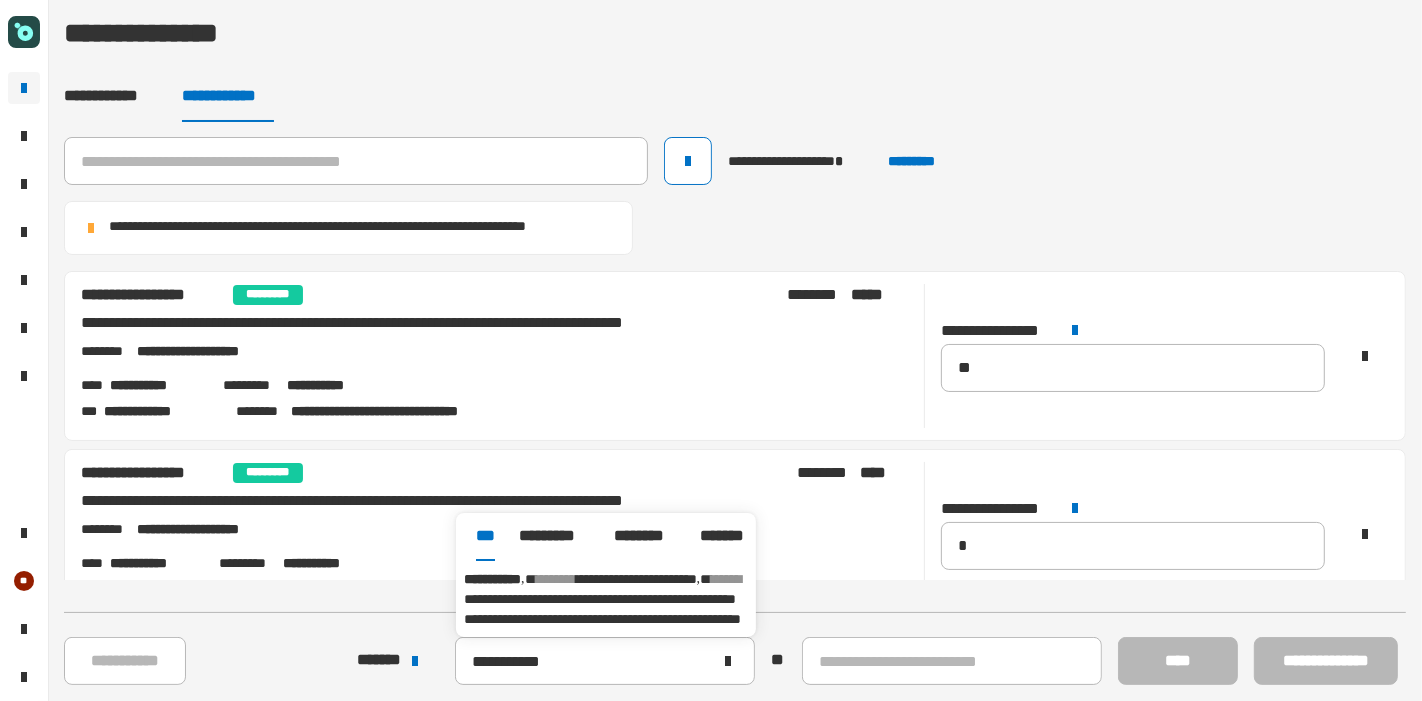 click on "**********" at bounding box center (602, 609) 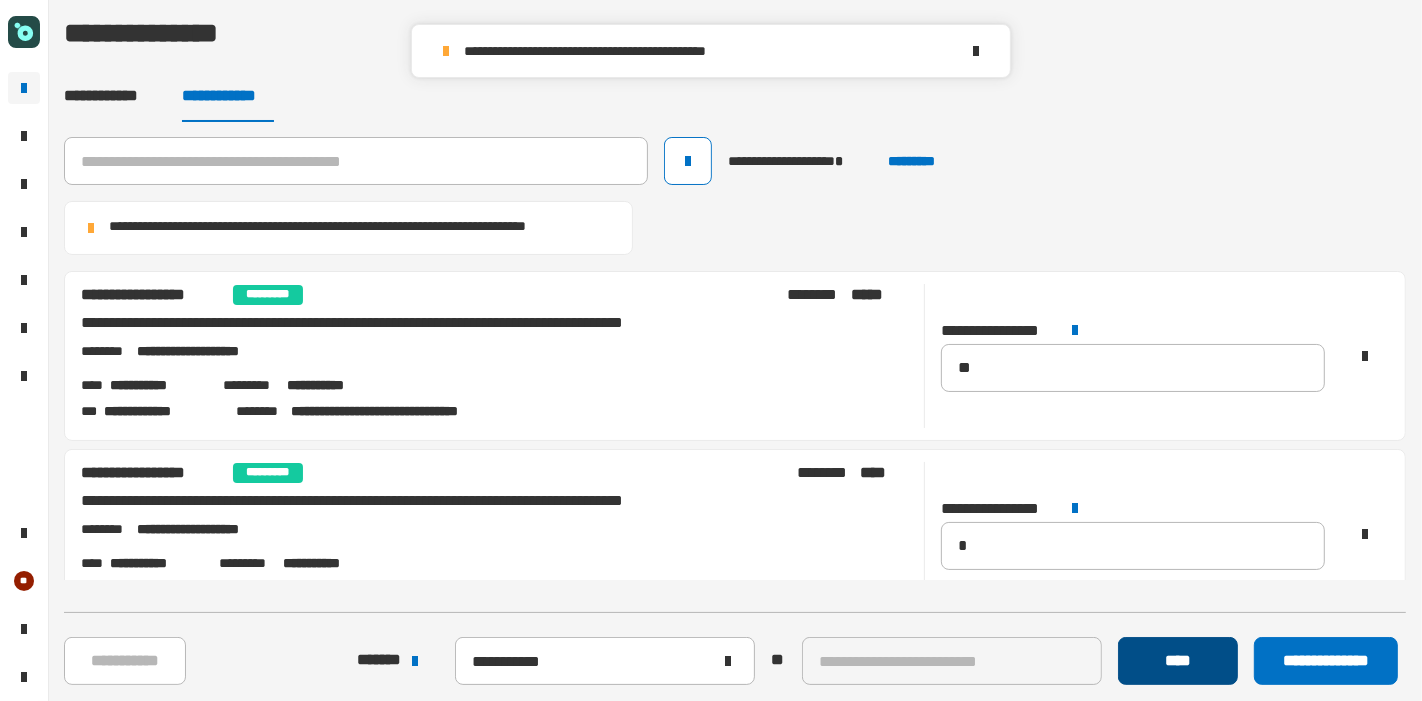 click on "****" 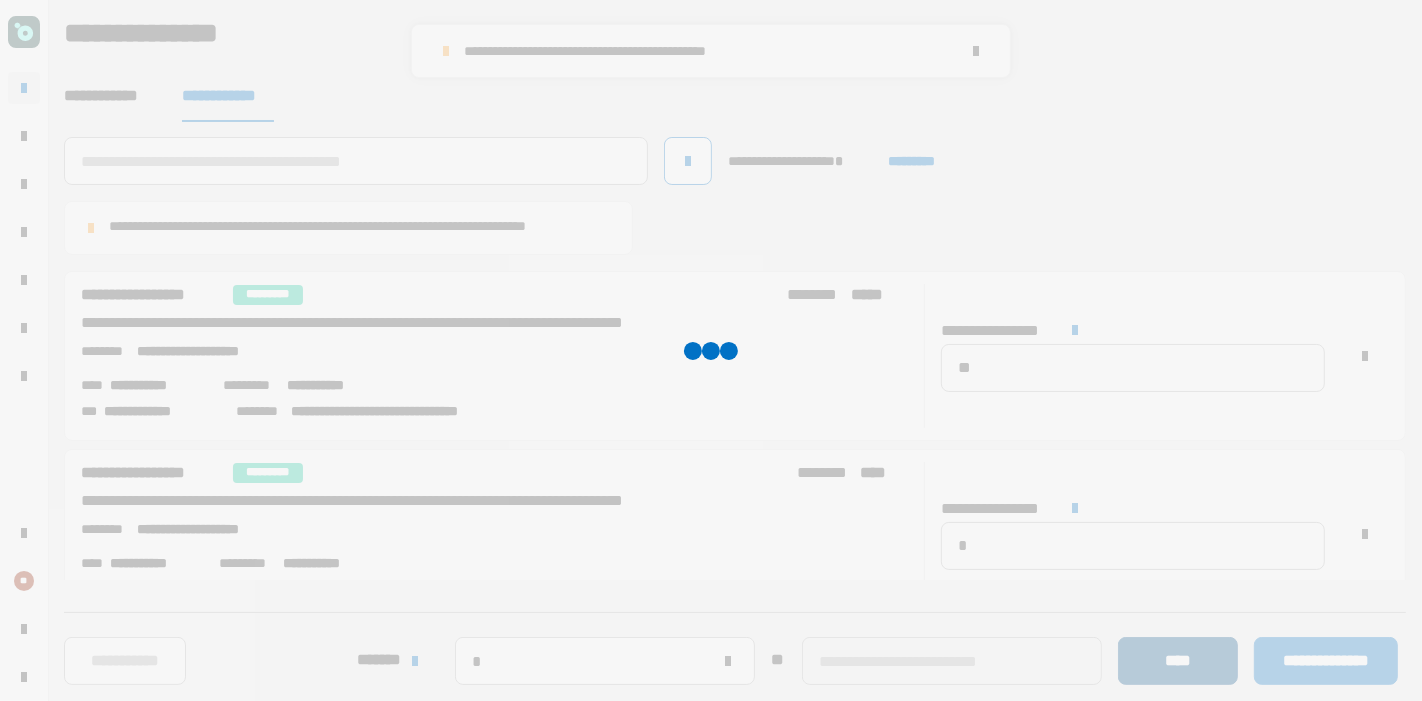 type 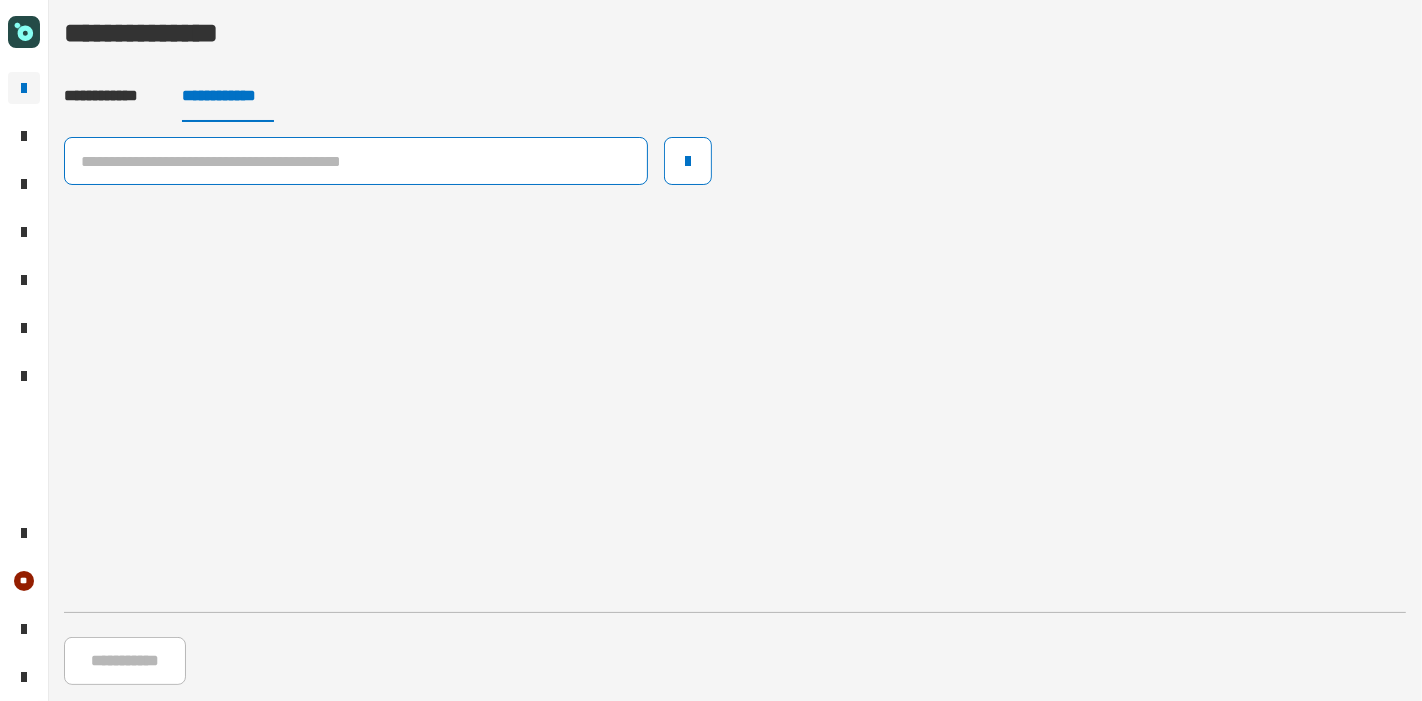 click 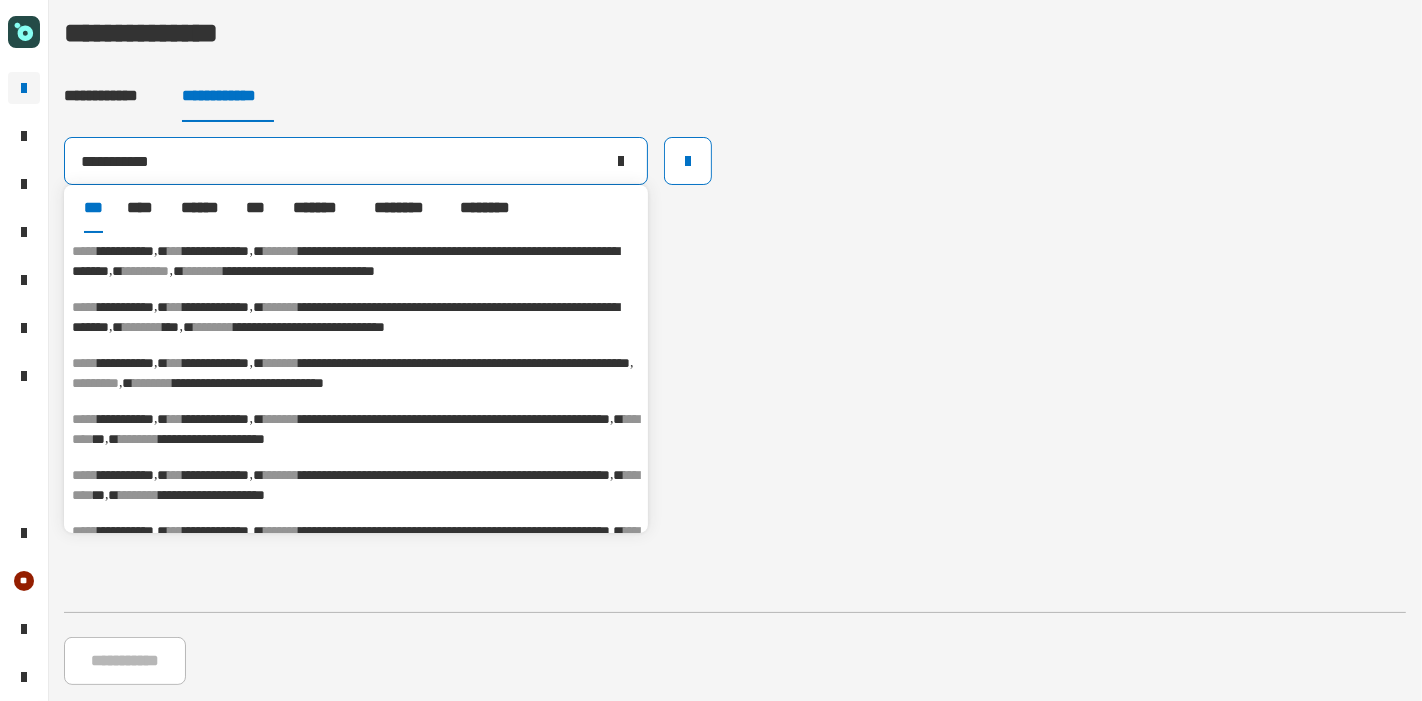 type on "**********" 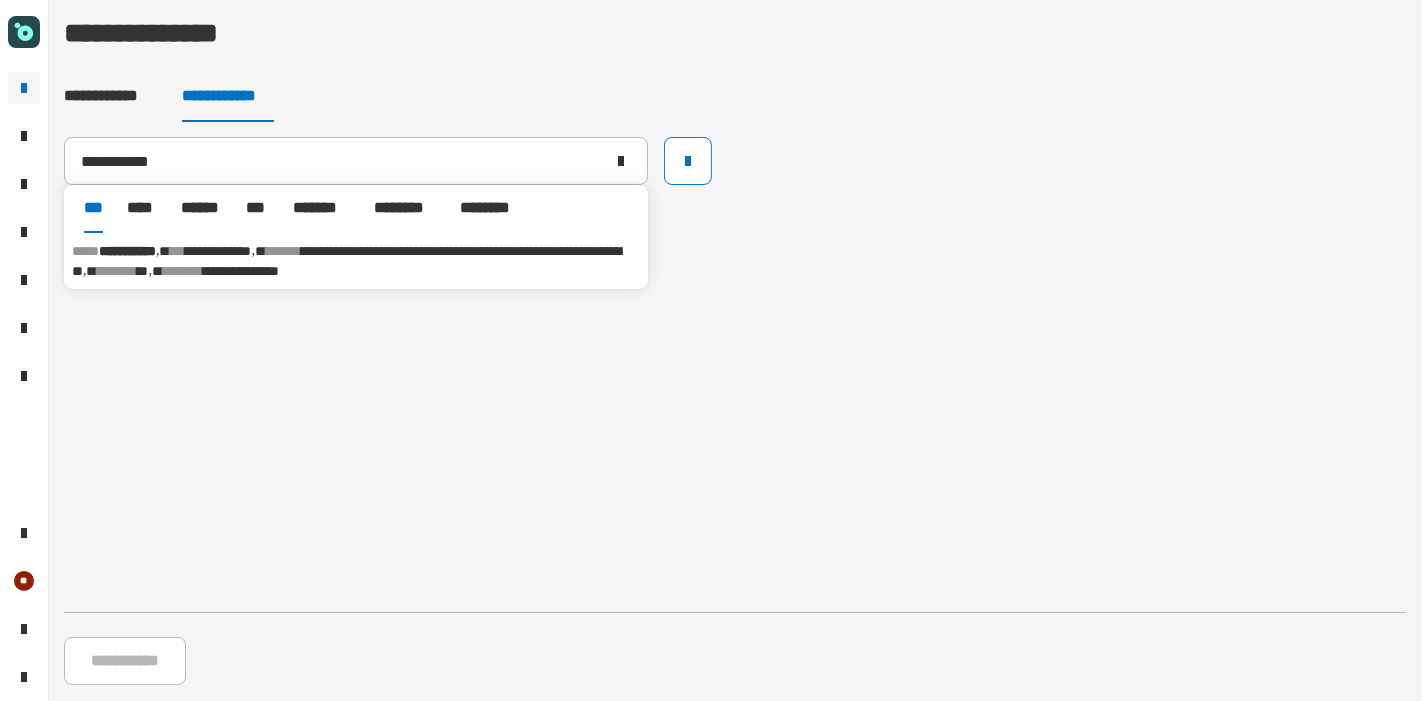 click on "**********" at bounding box center [356, 261] 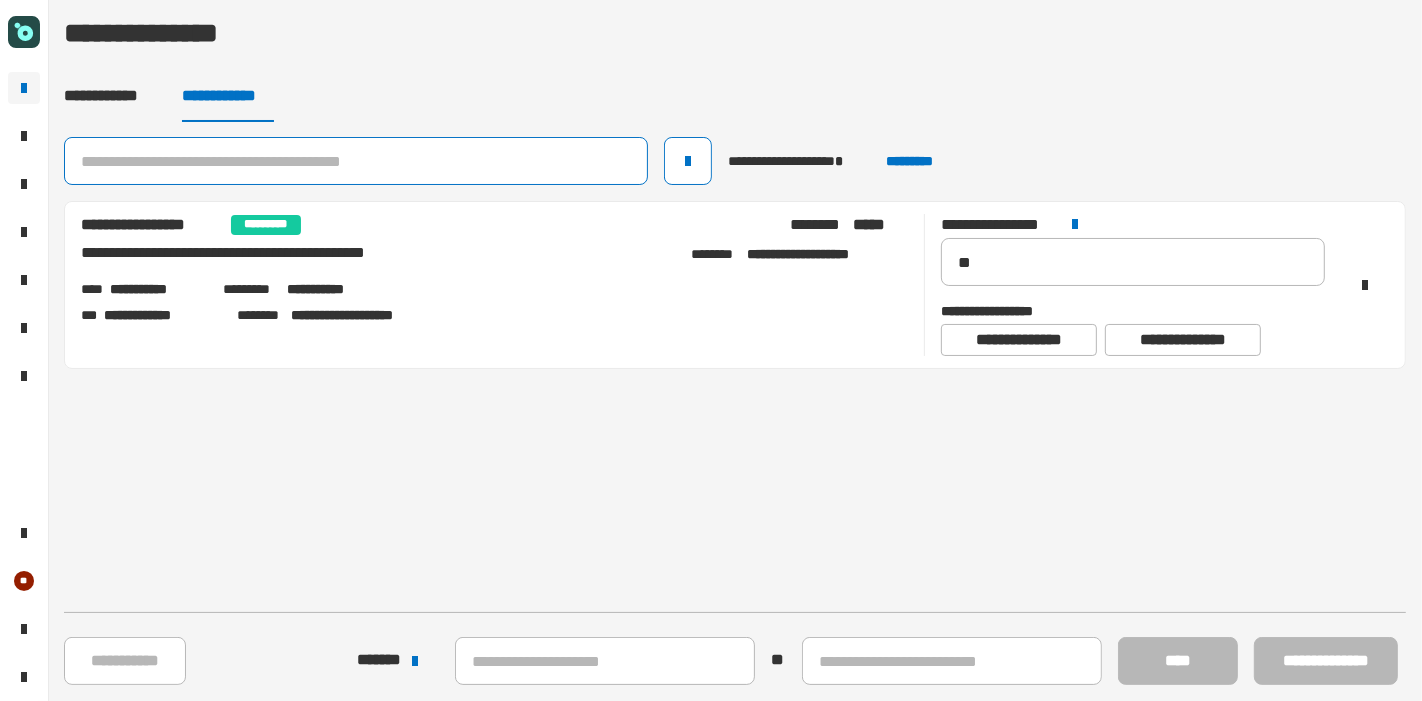 click 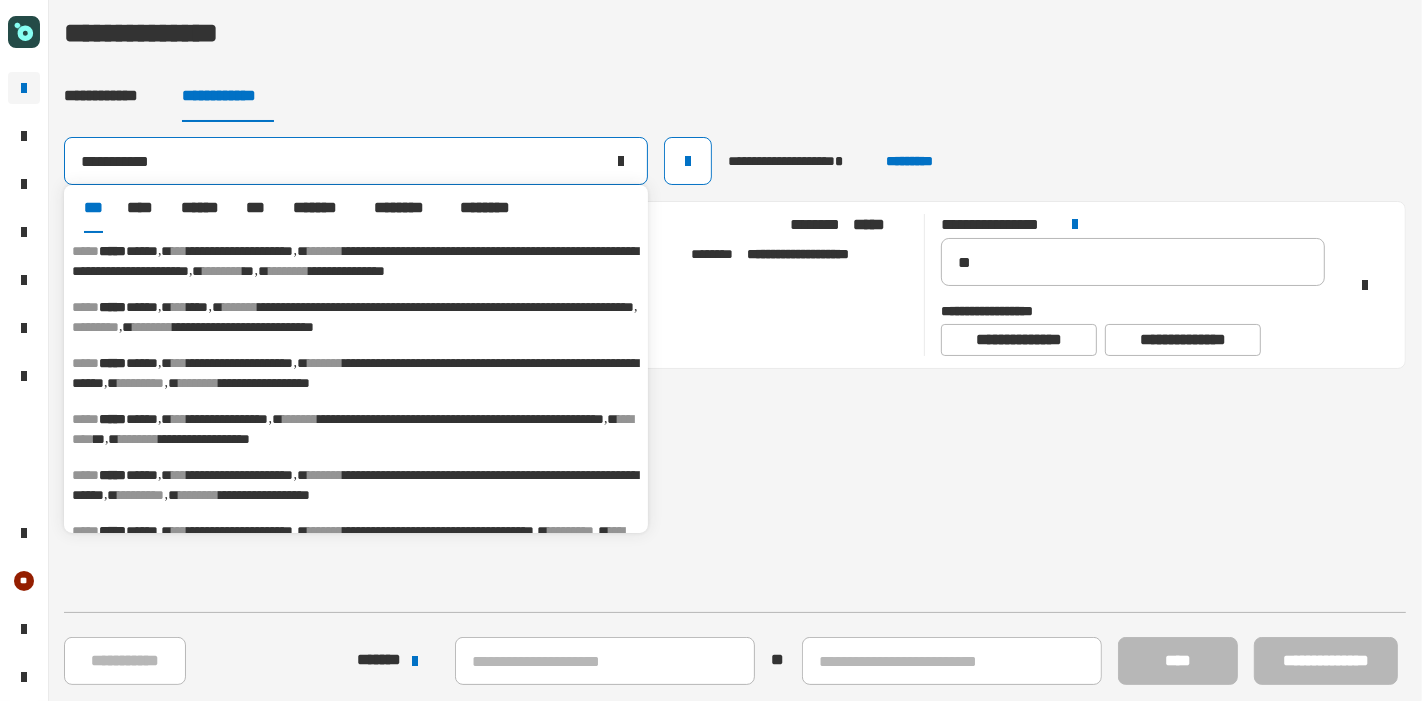 type on "**********" 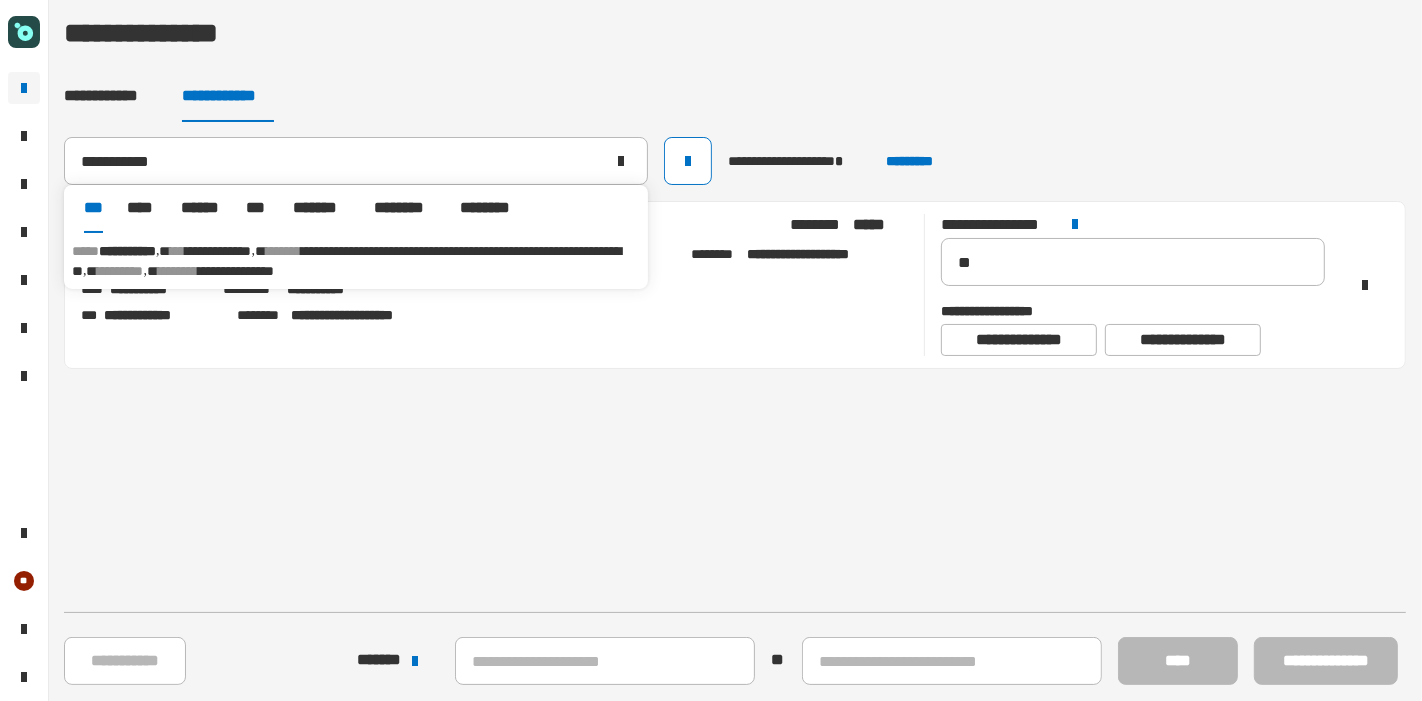 click on "**********" at bounding box center (356, 261) 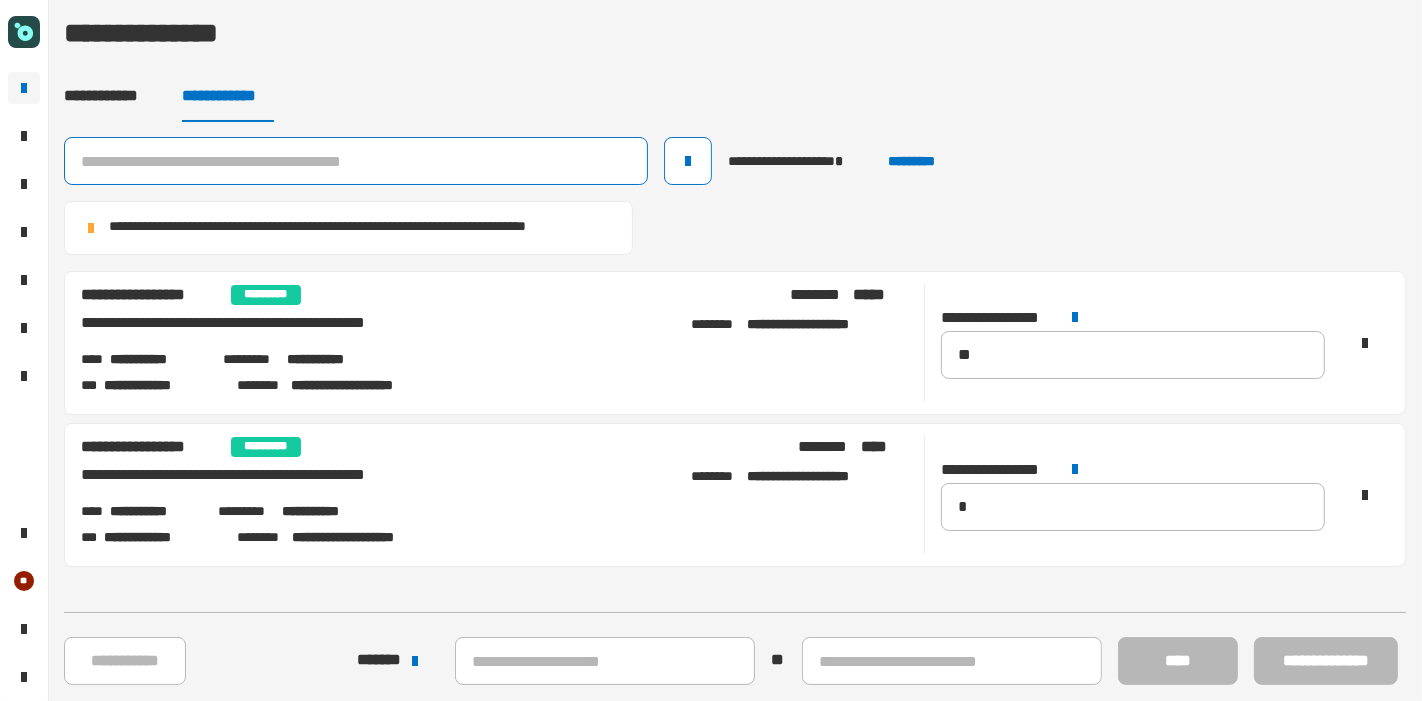 click 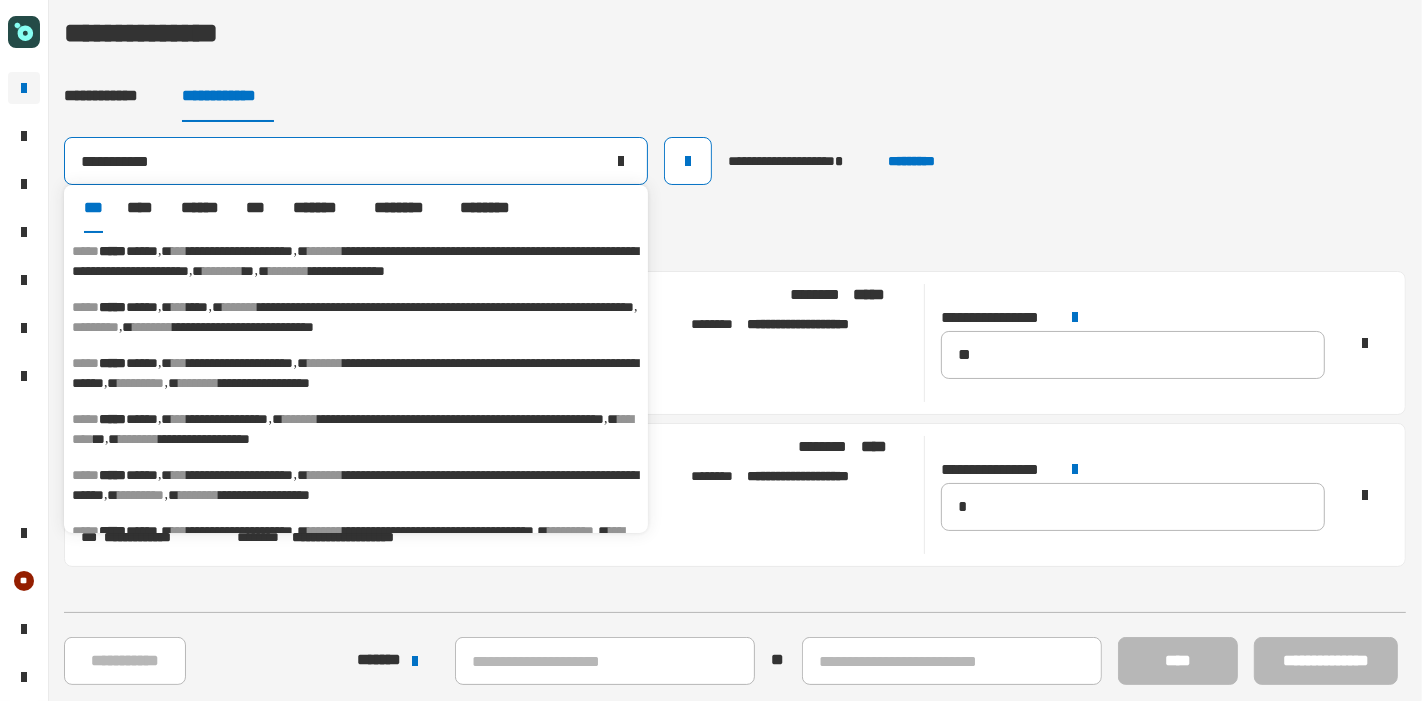 type on "**********" 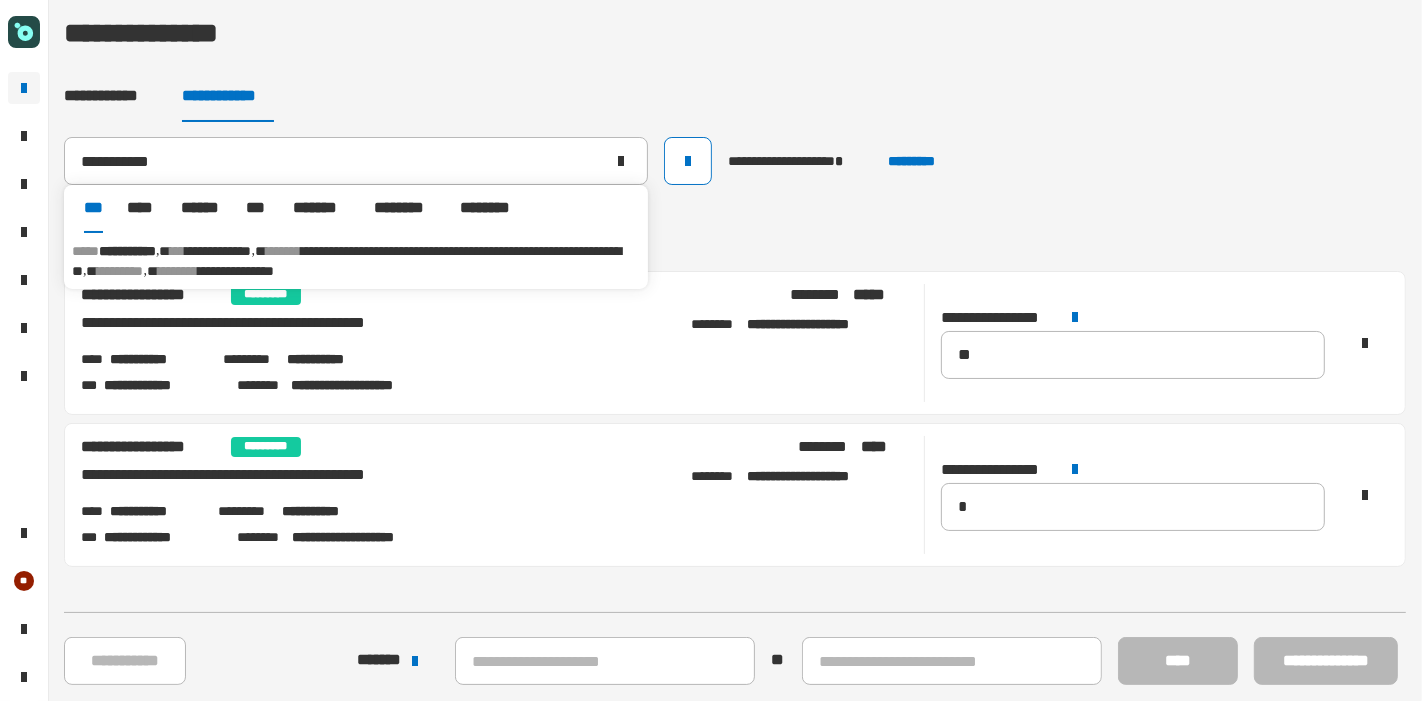 click on "**********" at bounding box center (346, 261) 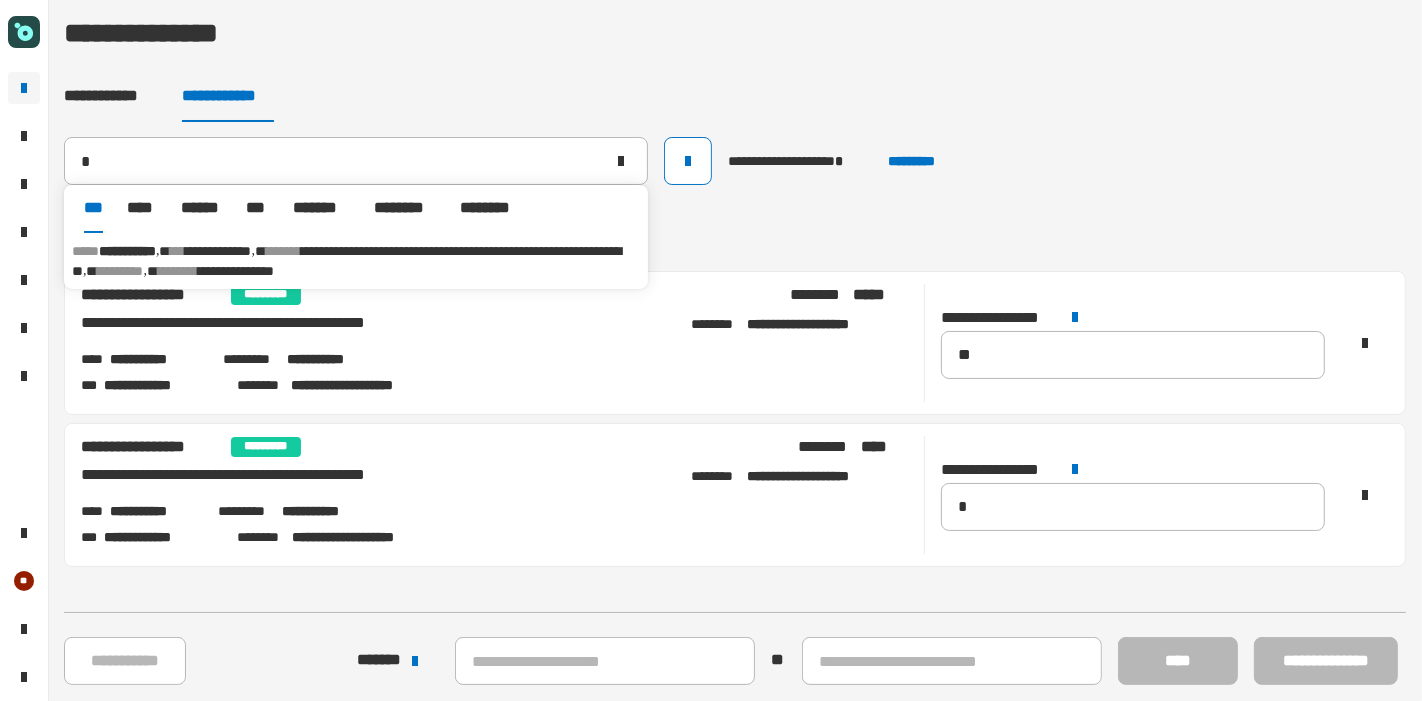 type 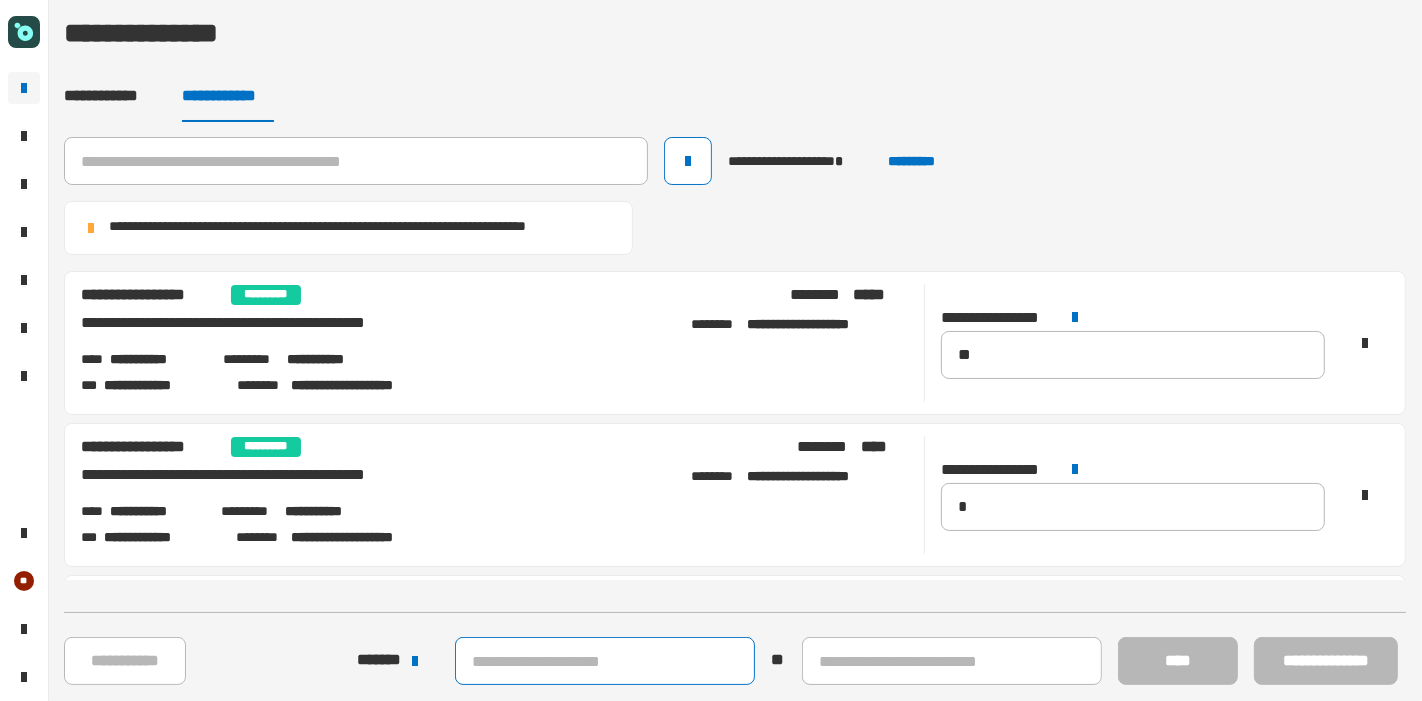click 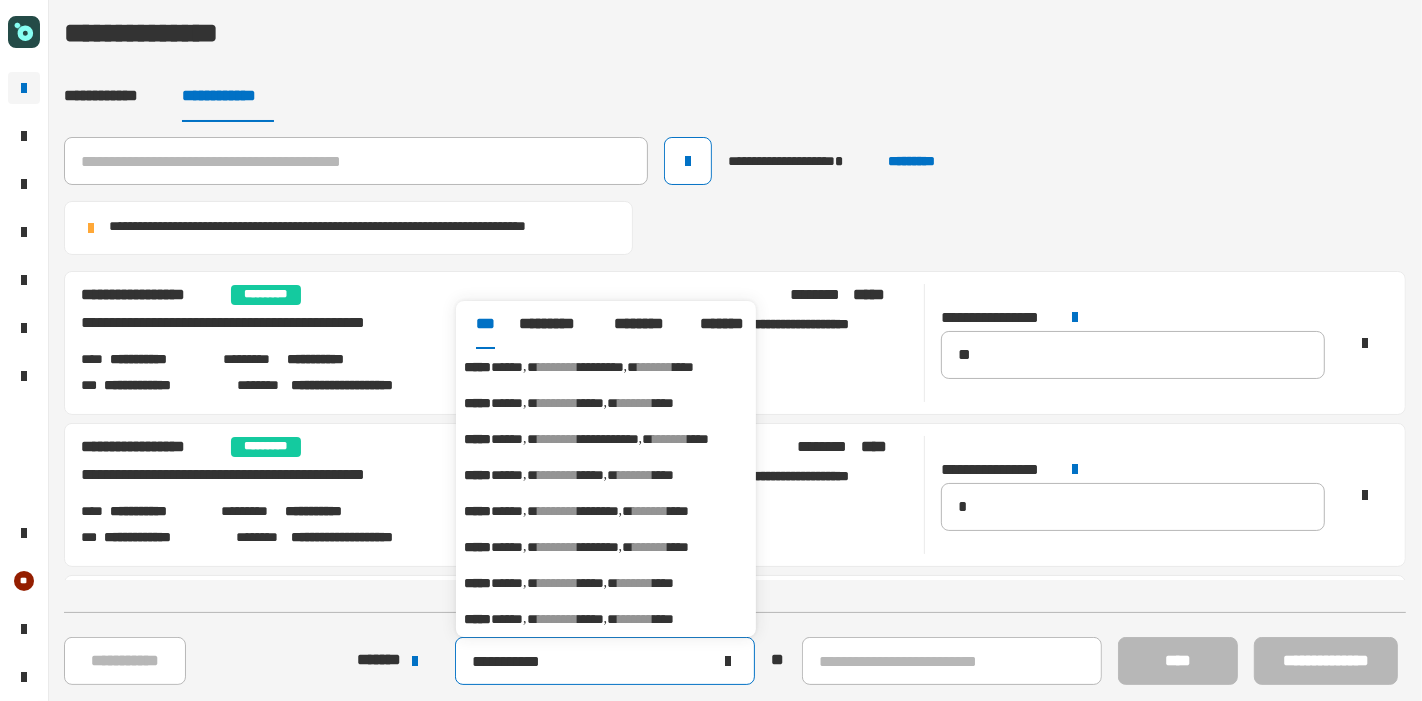 type on "**********" 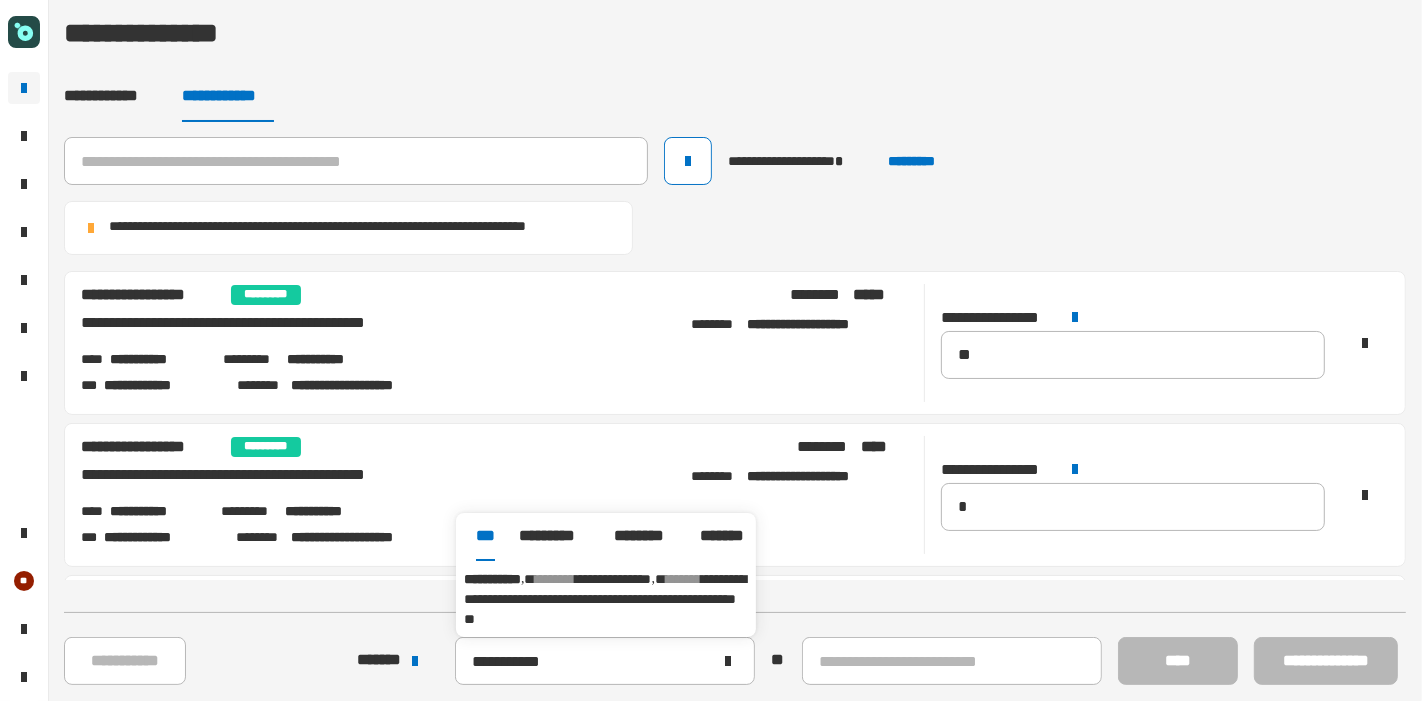 click on "**********" at bounding box center [605, 599] 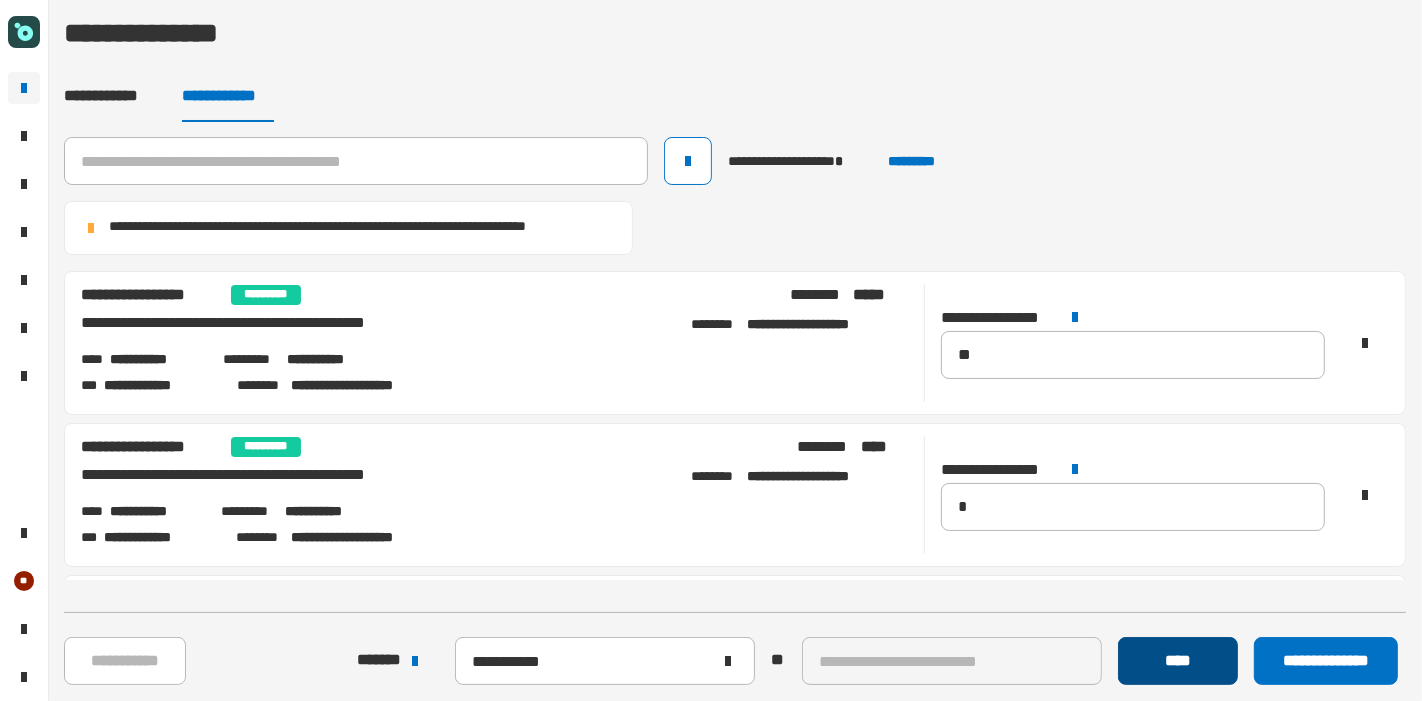 click on "****" 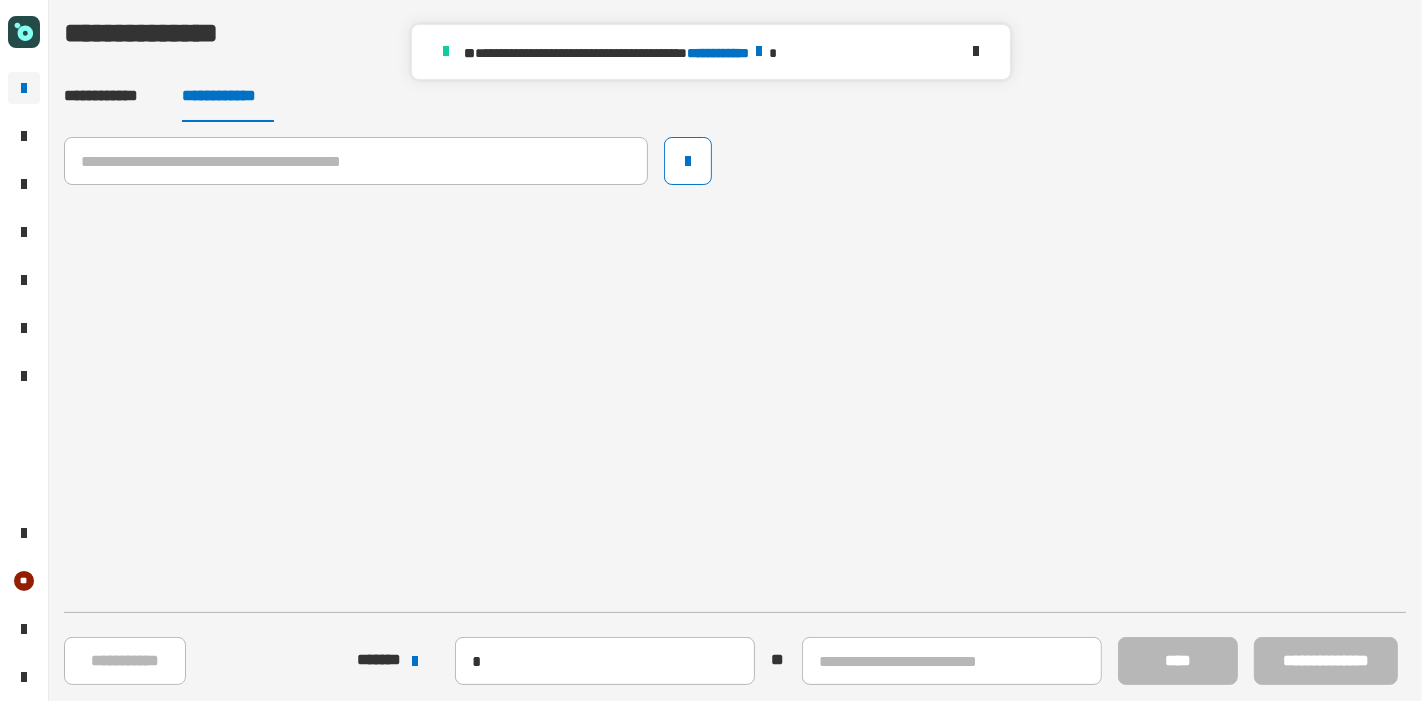 type 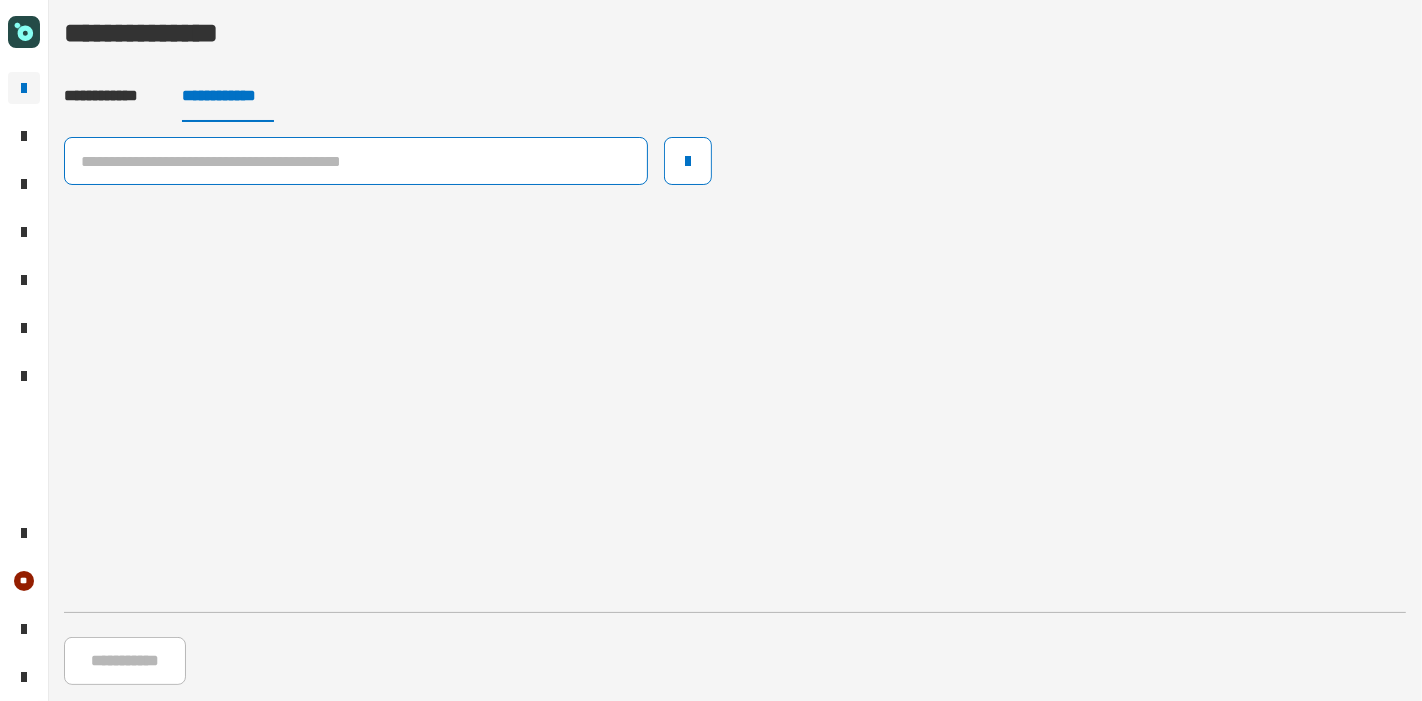 click 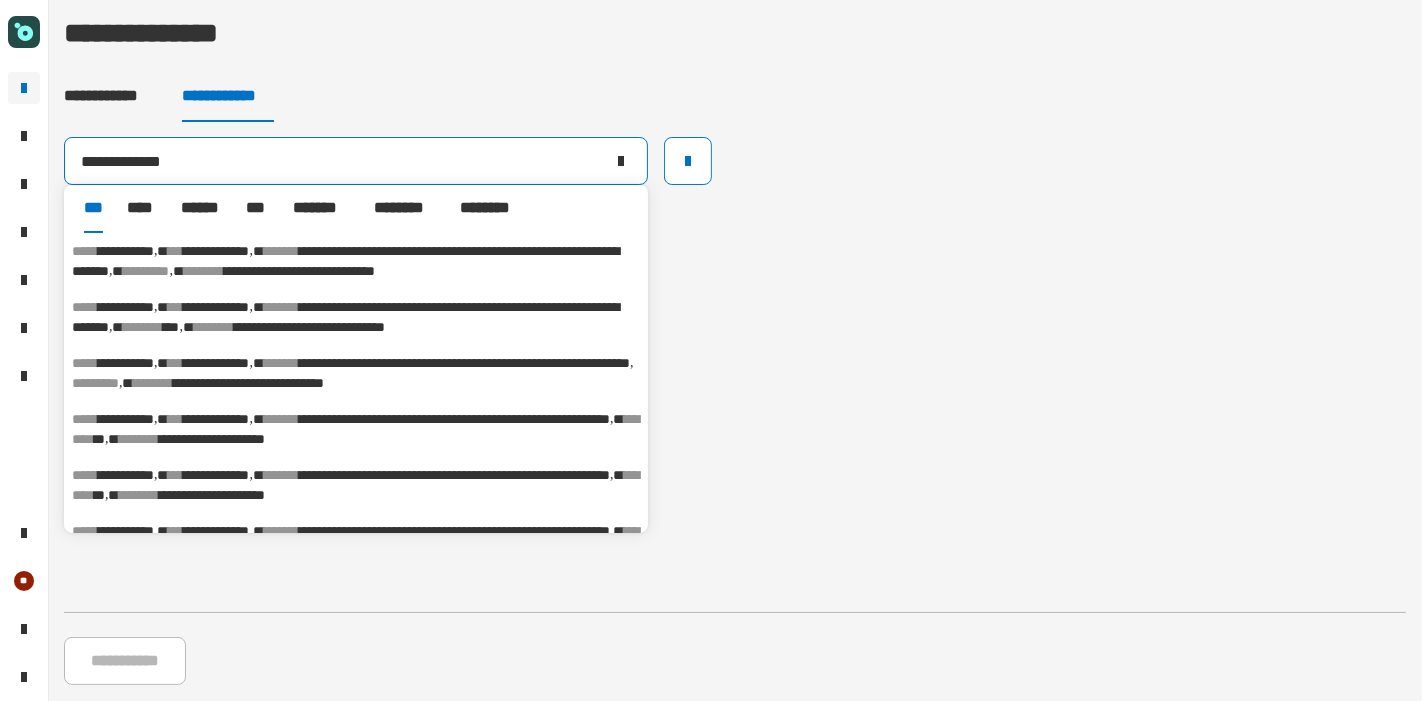 type on "**********" 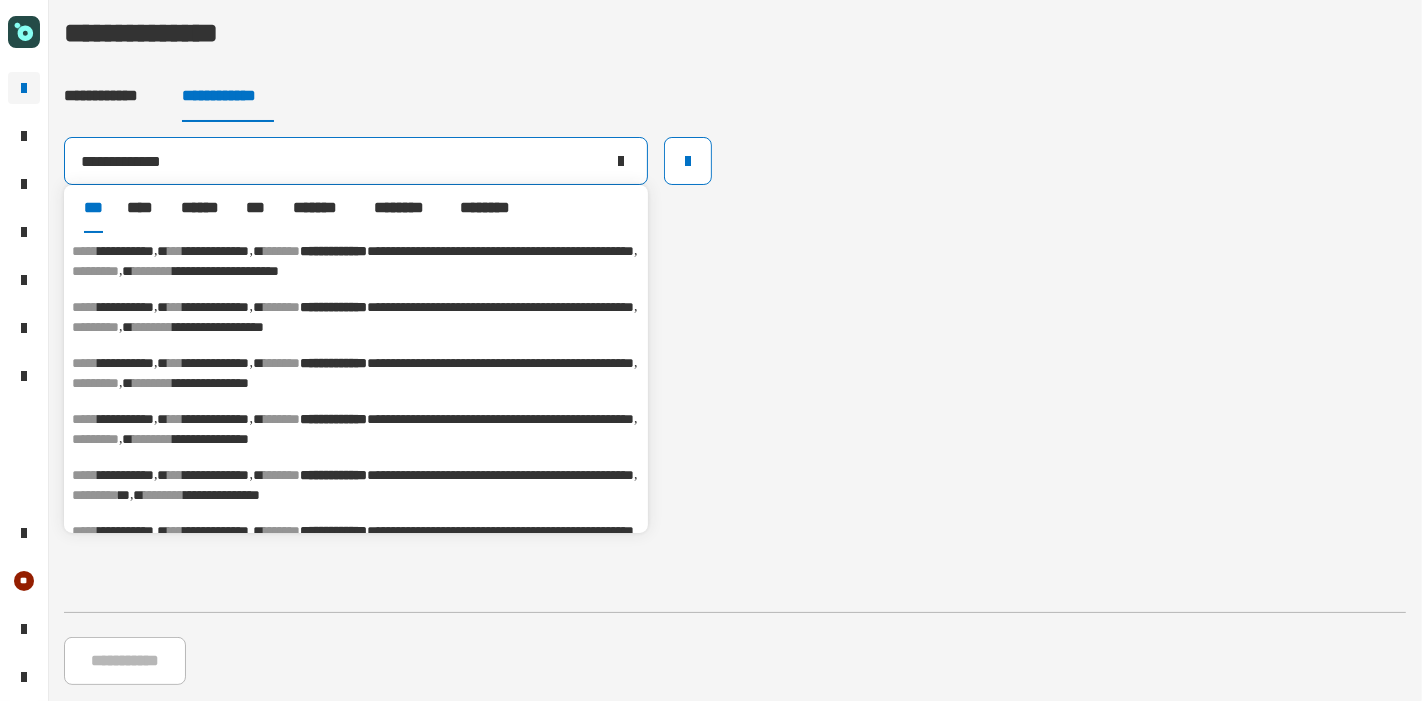 scroll, scrollTop: 91, scrollLeft: 0, axis: vertical 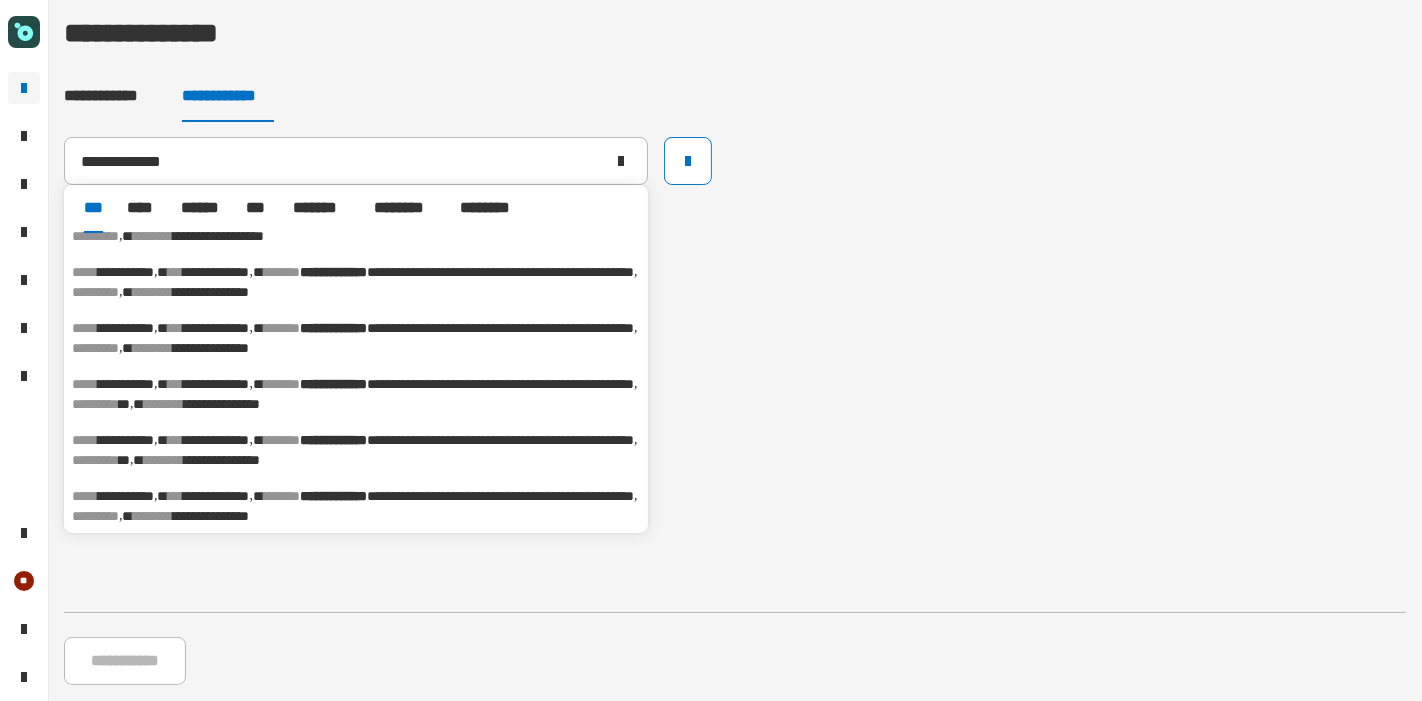 click on "********" at bounding box center (95, 404) 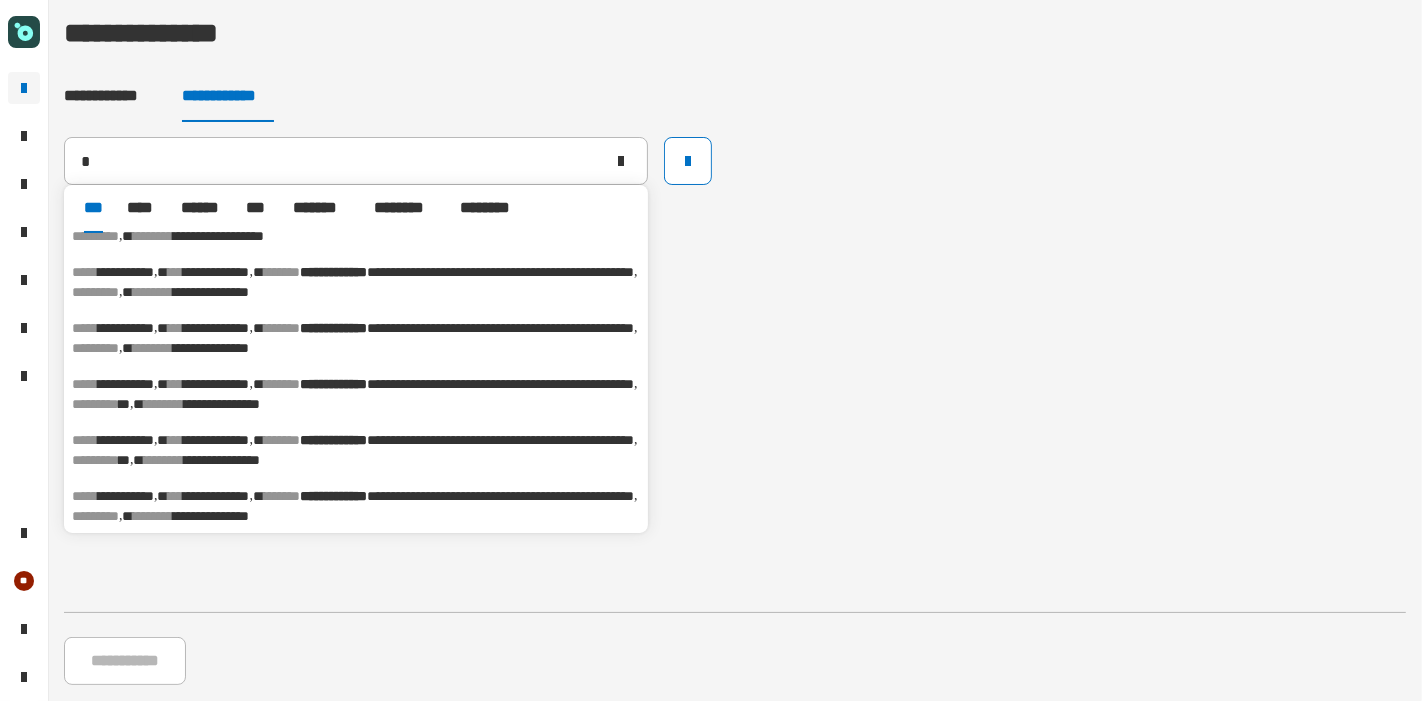 type on "**********" 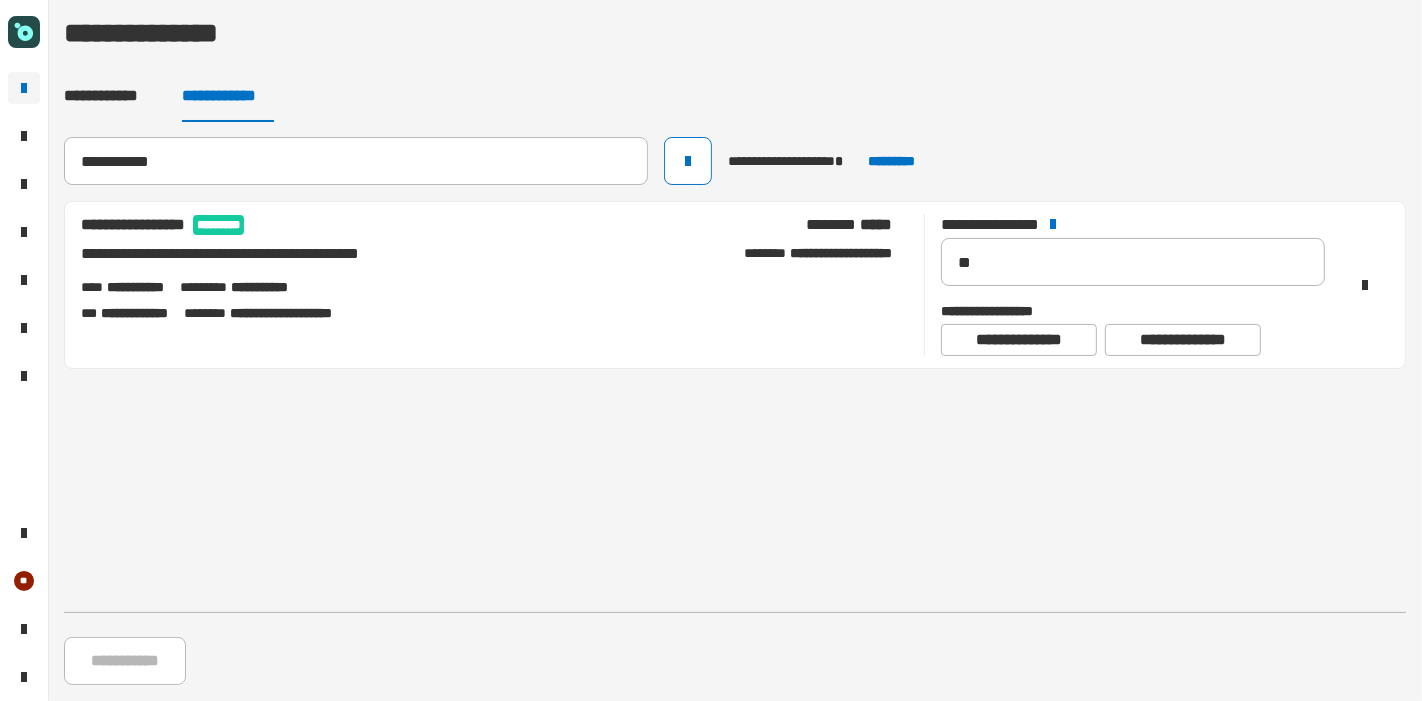 type 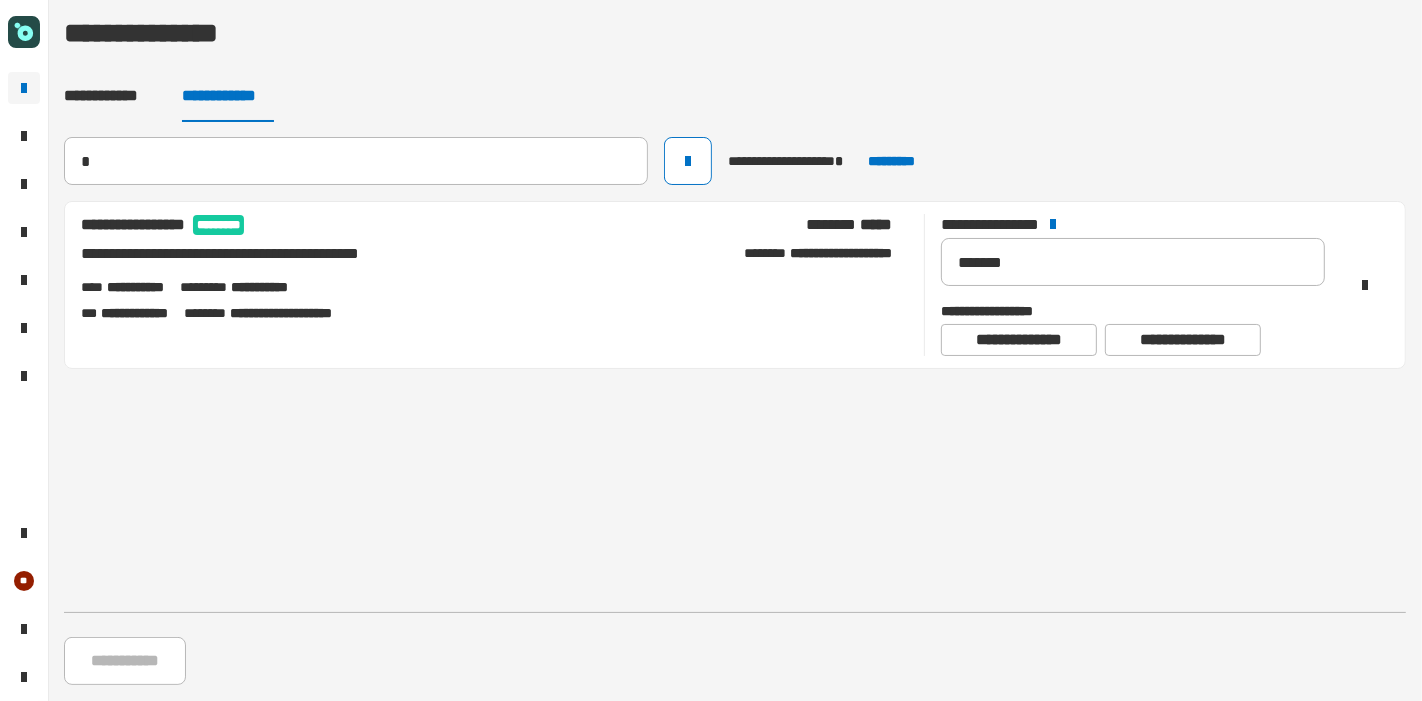type 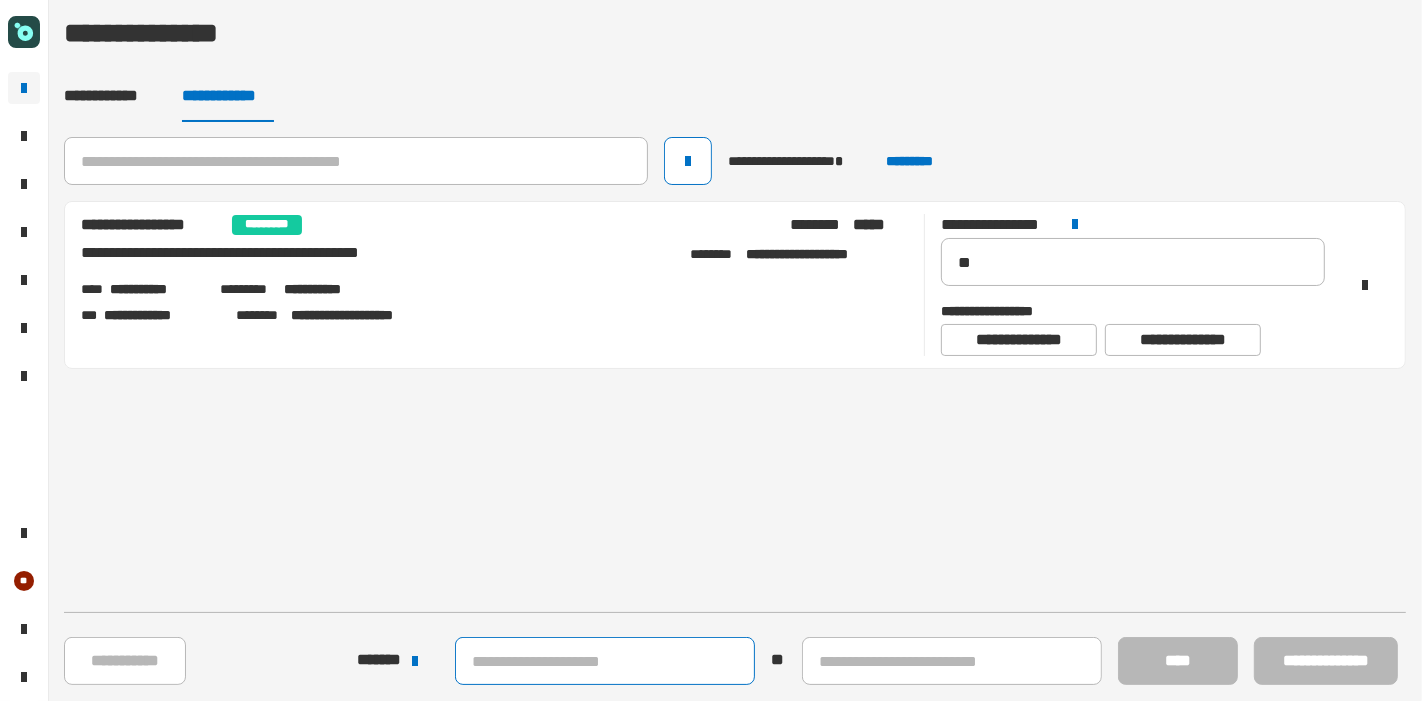 click 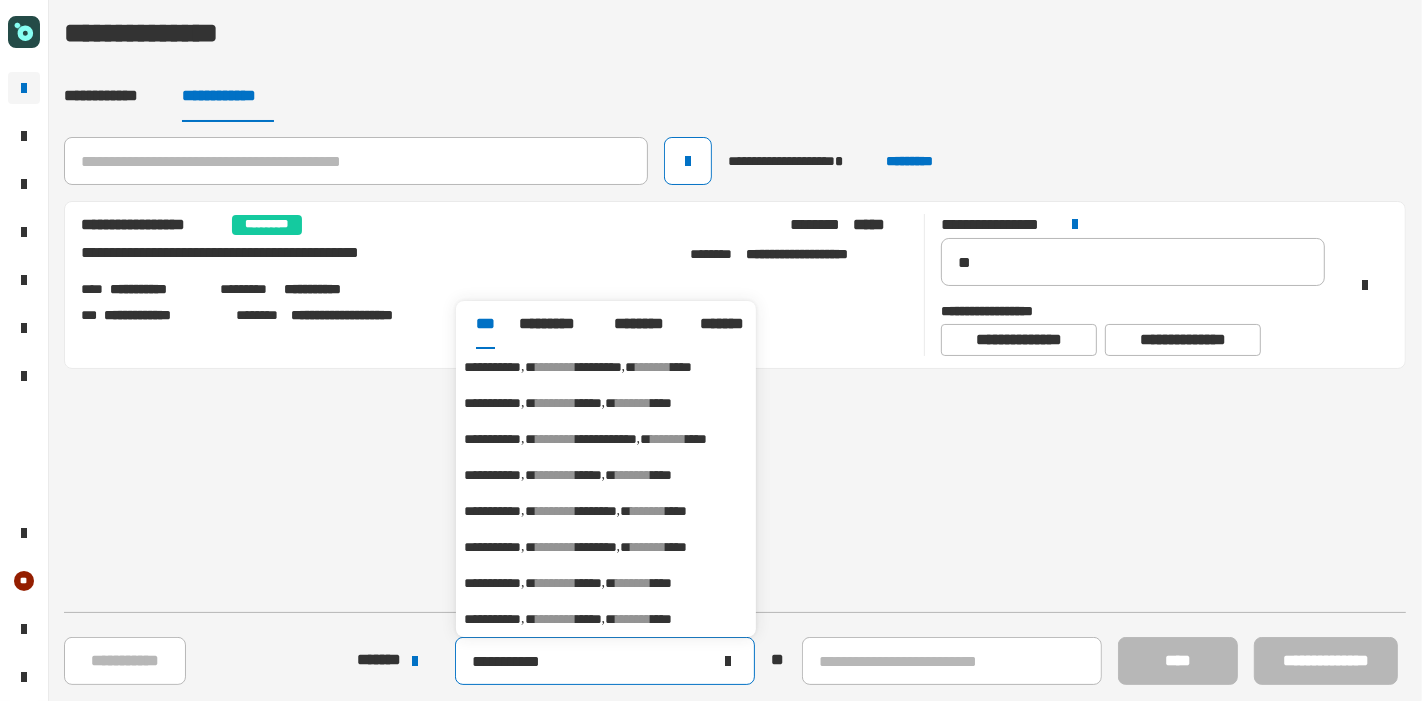 type on "**********" 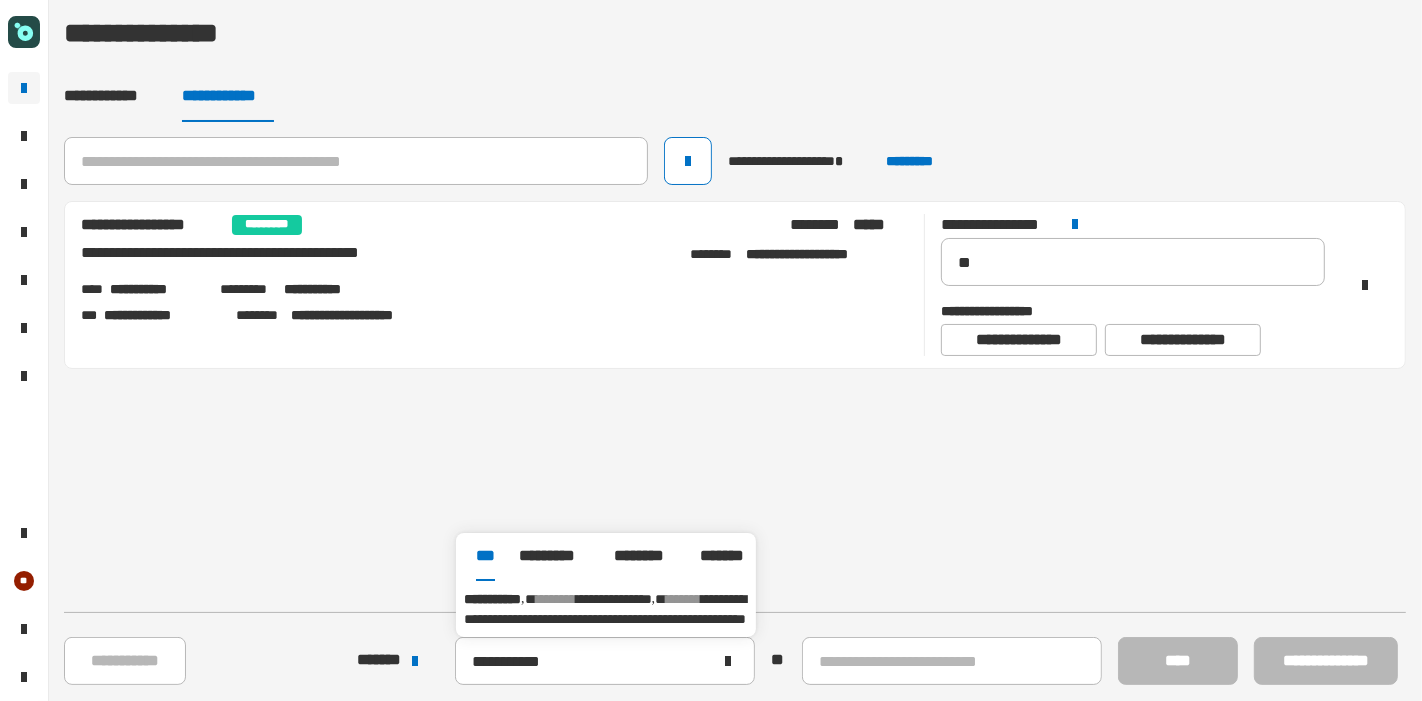 click on "**********" at bounding box center (605, 609) 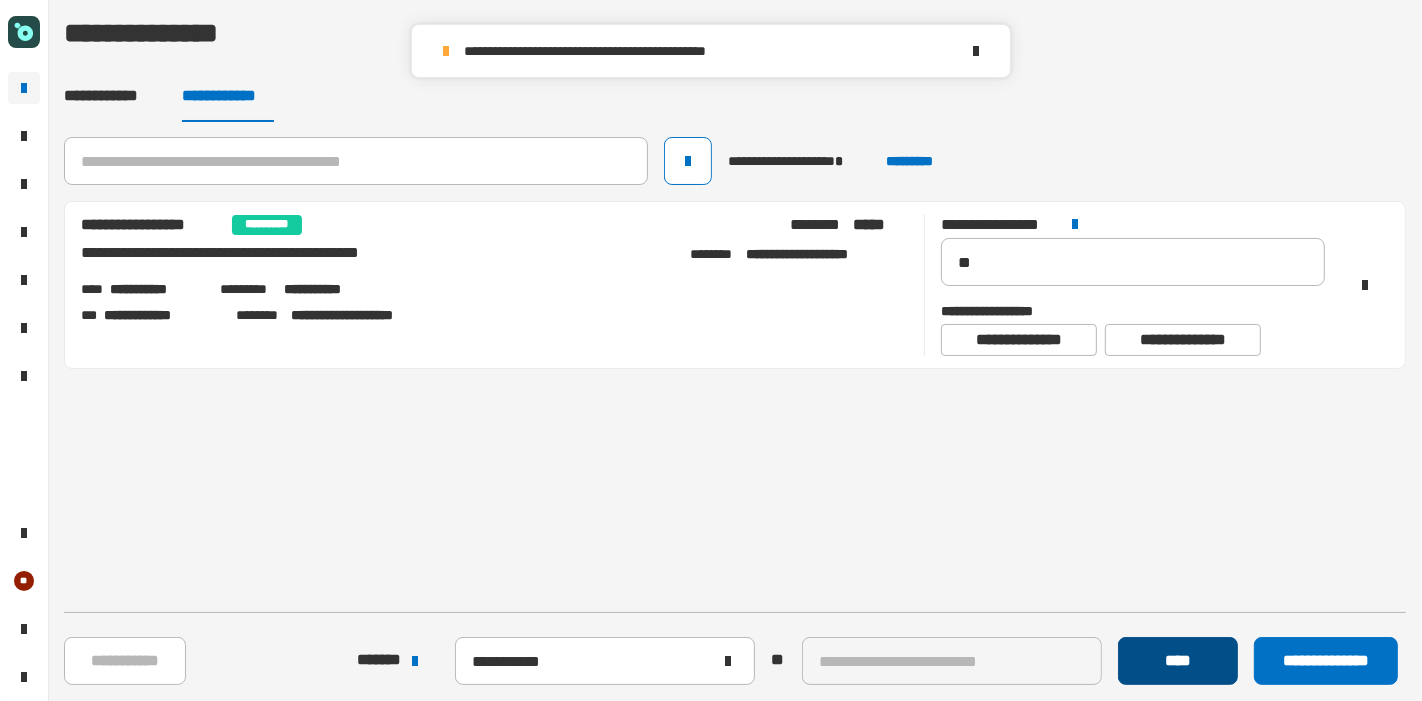 click on "****" 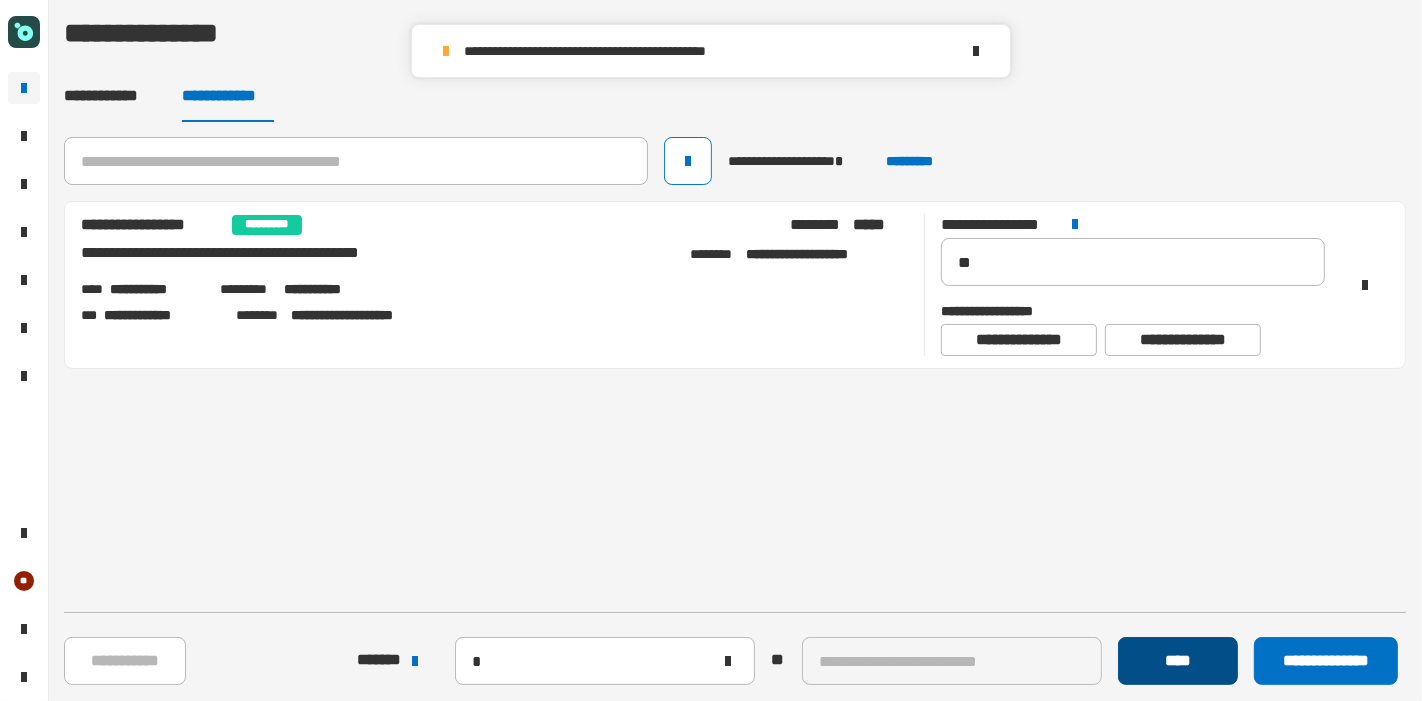 type 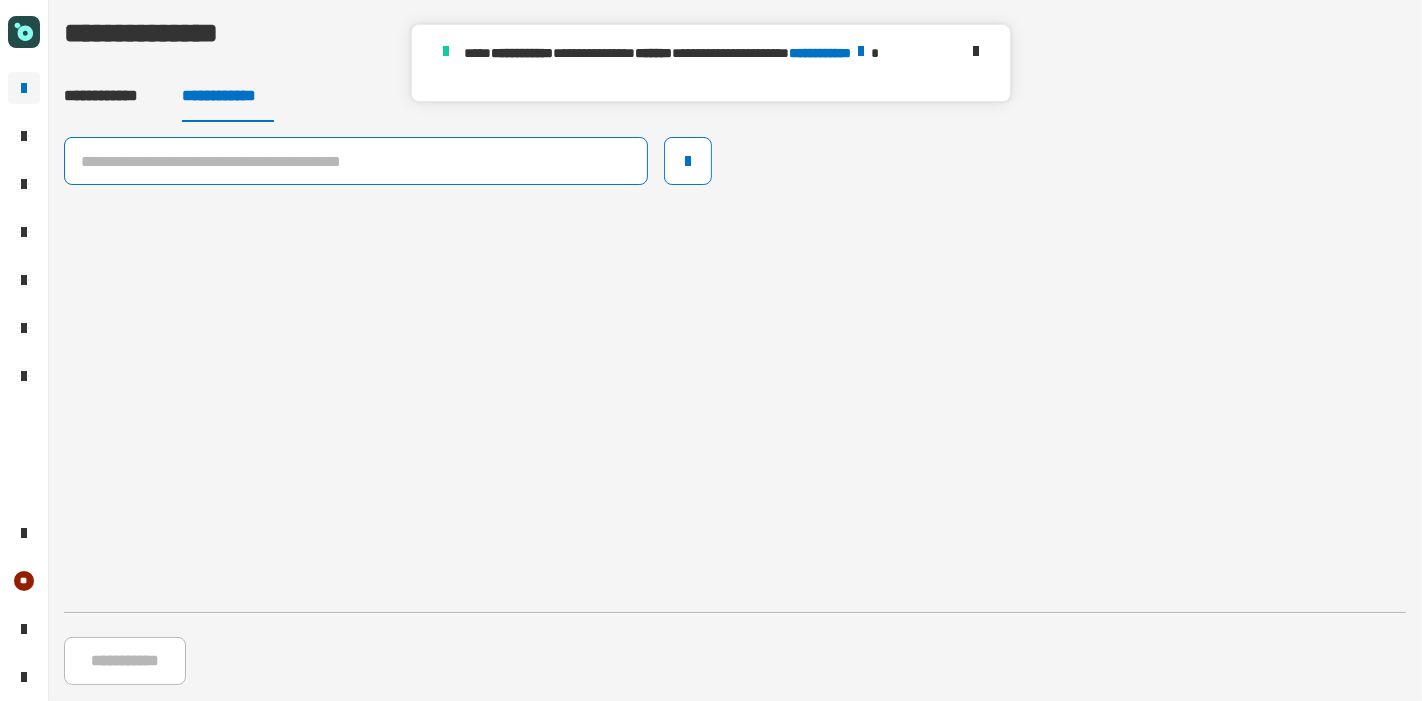 click 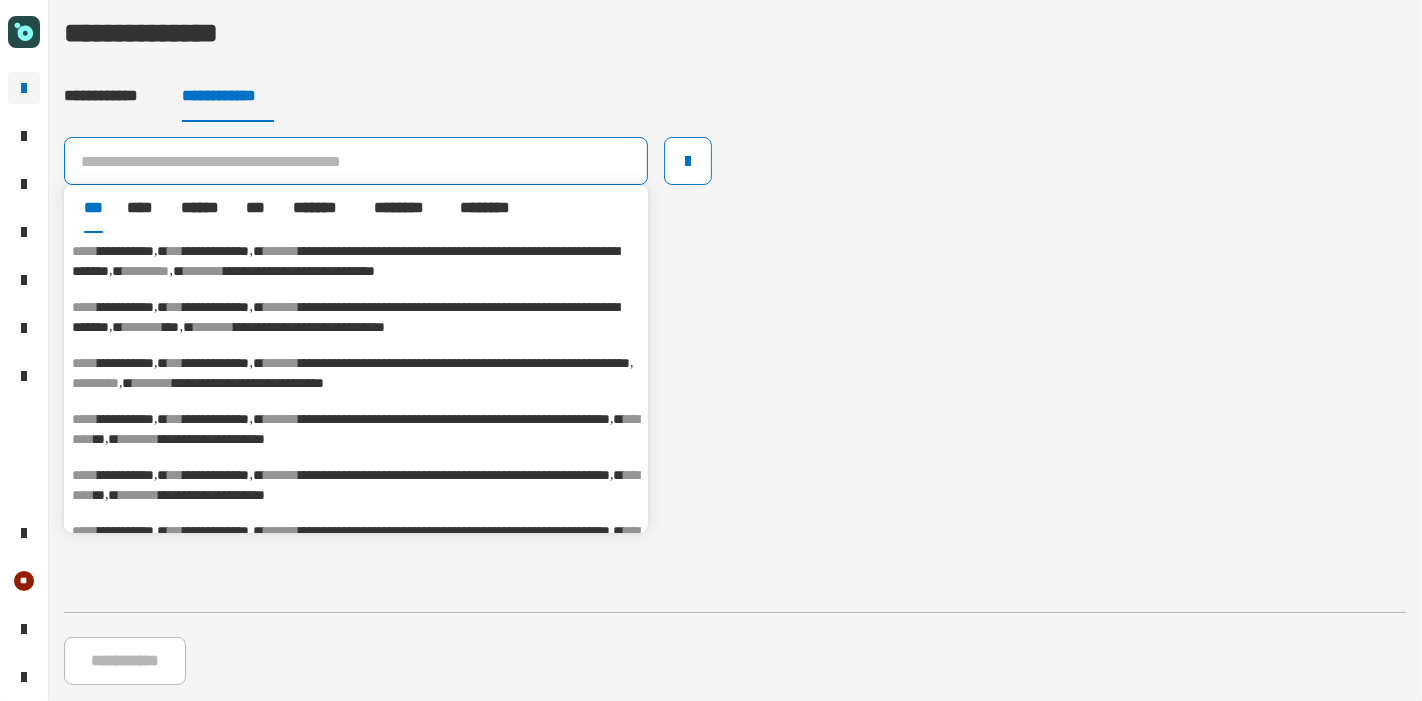 click 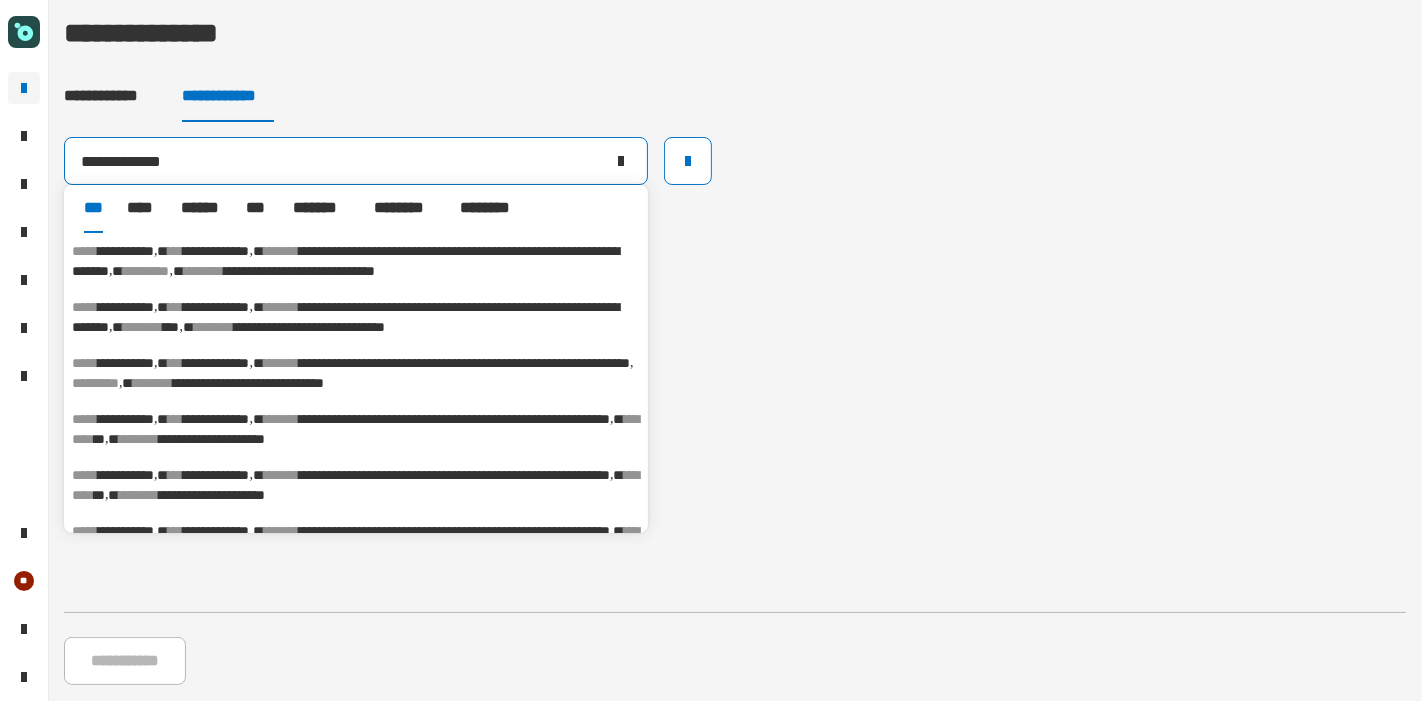 type on "**********" 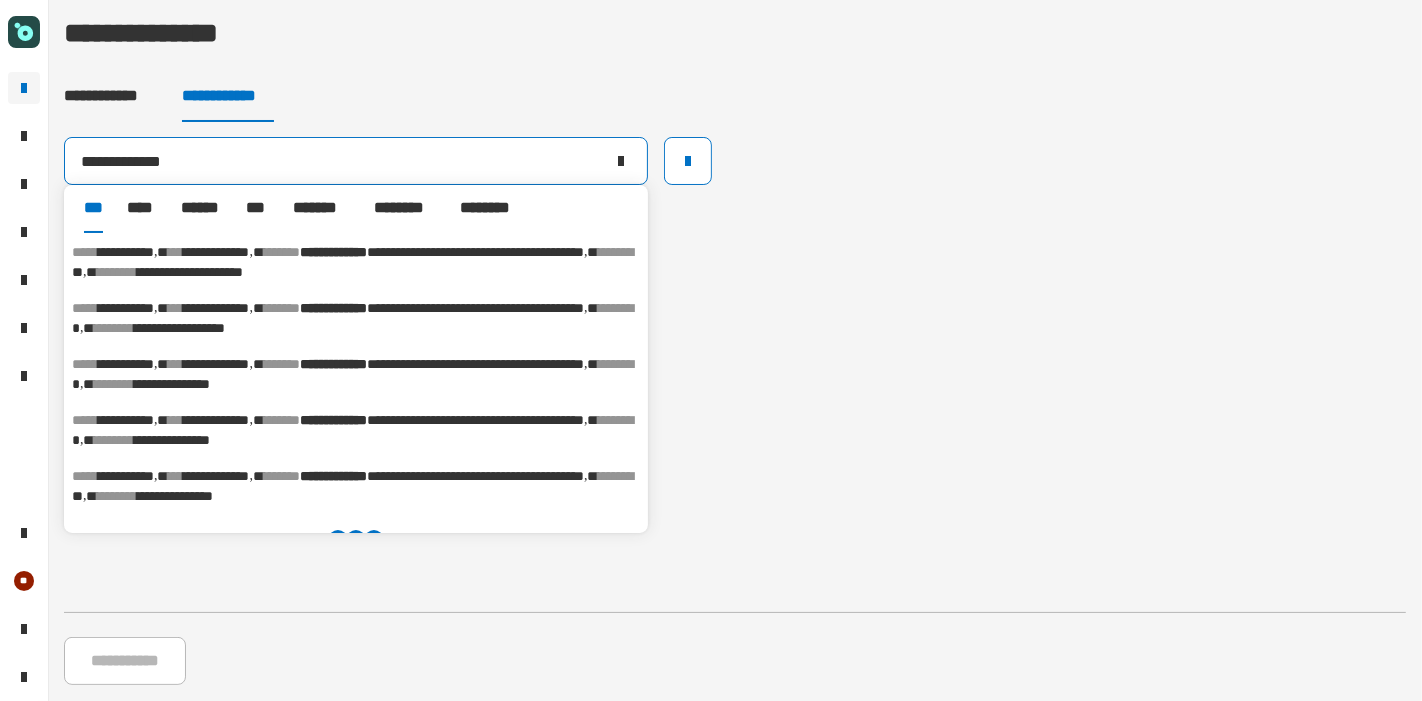 scroll, scrollTop: 346, scrollLeft: 0, axis: vertical 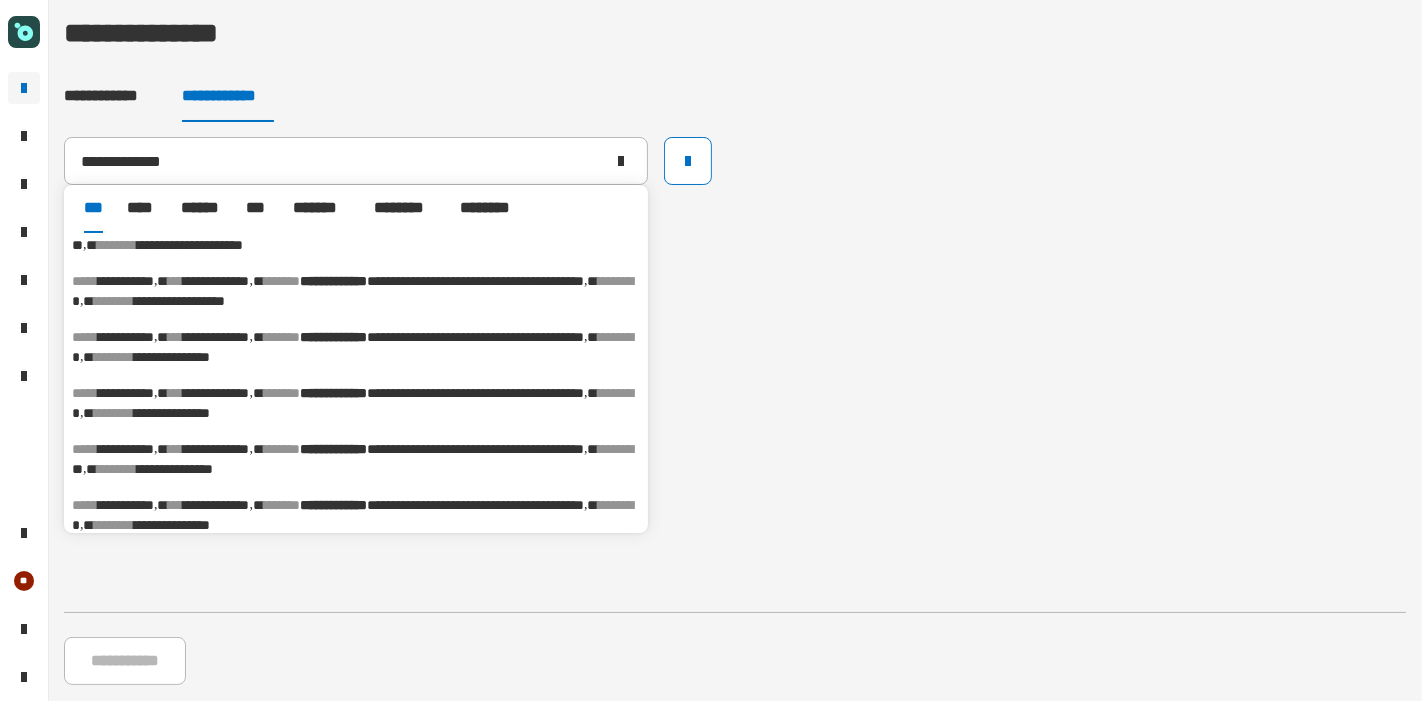 click on "********" at bounding box center (118, 469) 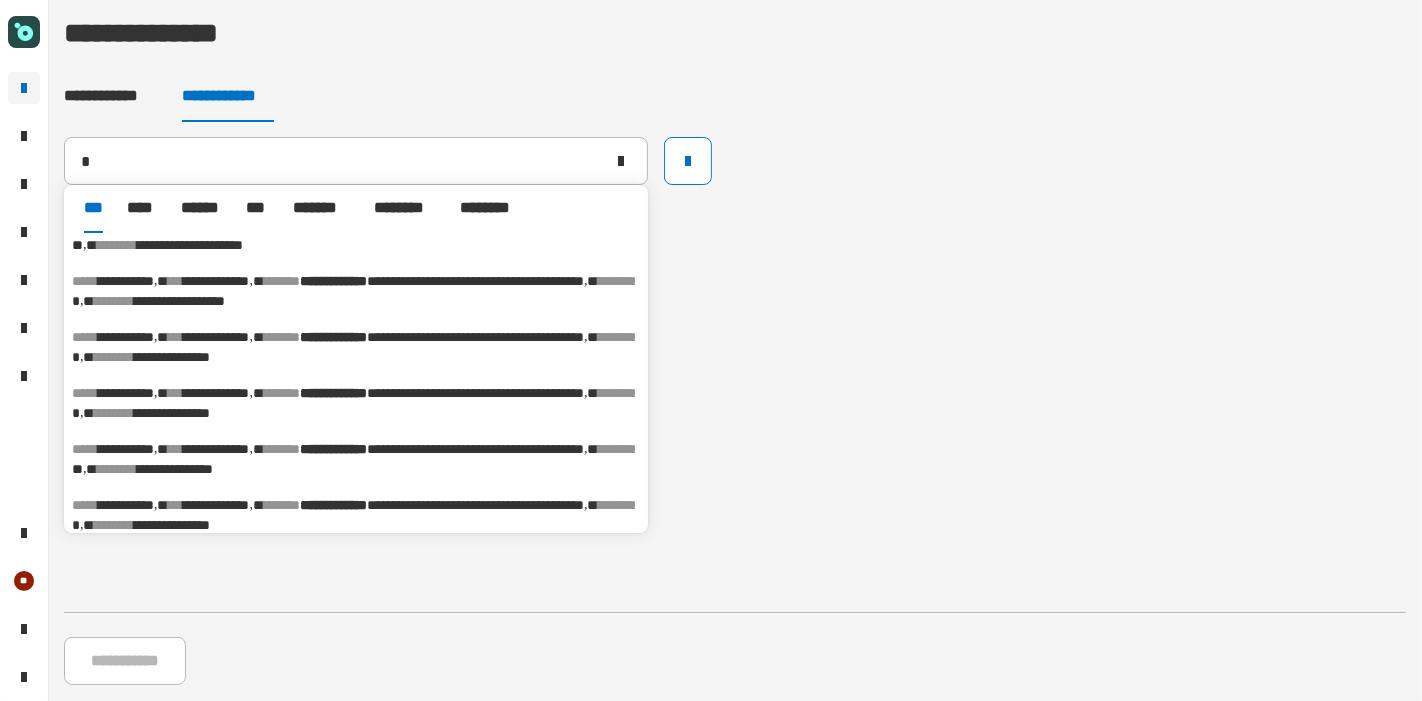 type on "**********" 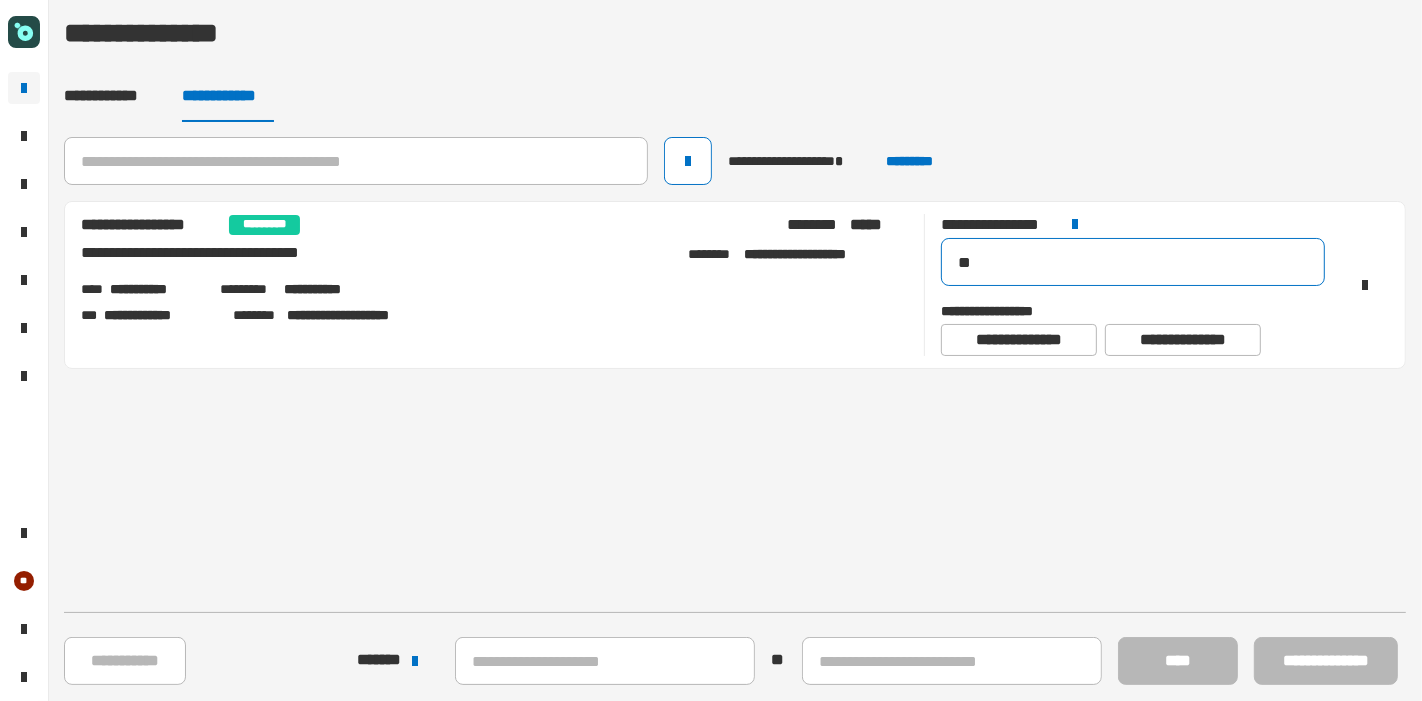 drag, startPoint x: 1014, startPoint y: 253, endPoint x: 842, endPoint y: 251, distance: 172.01163 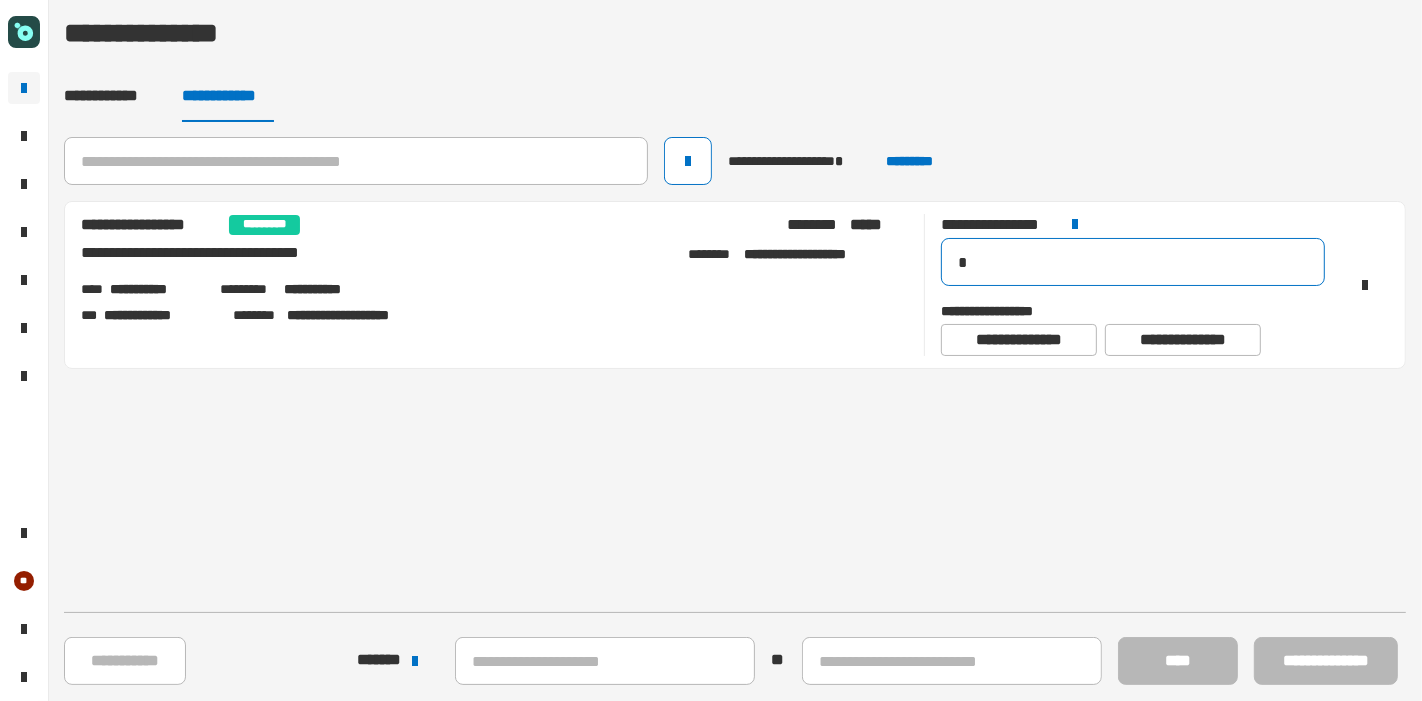 type on "**" 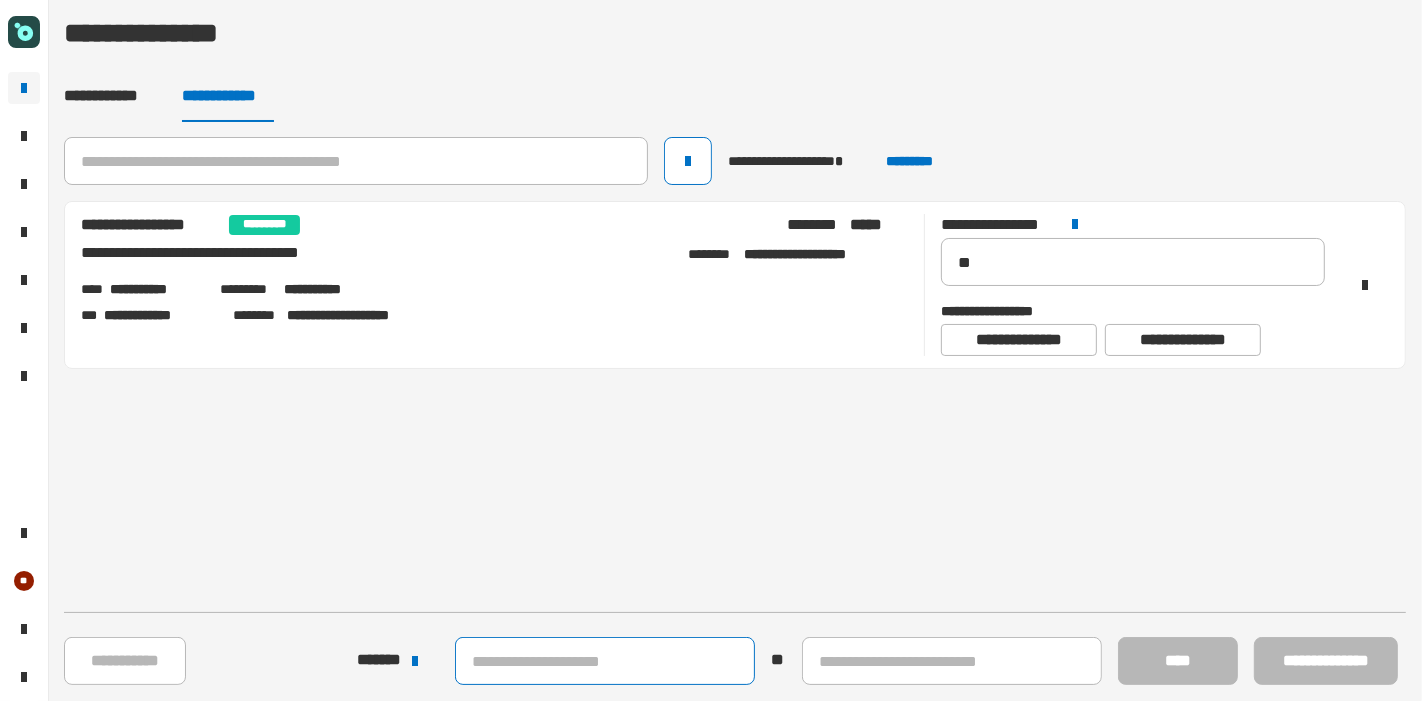 click 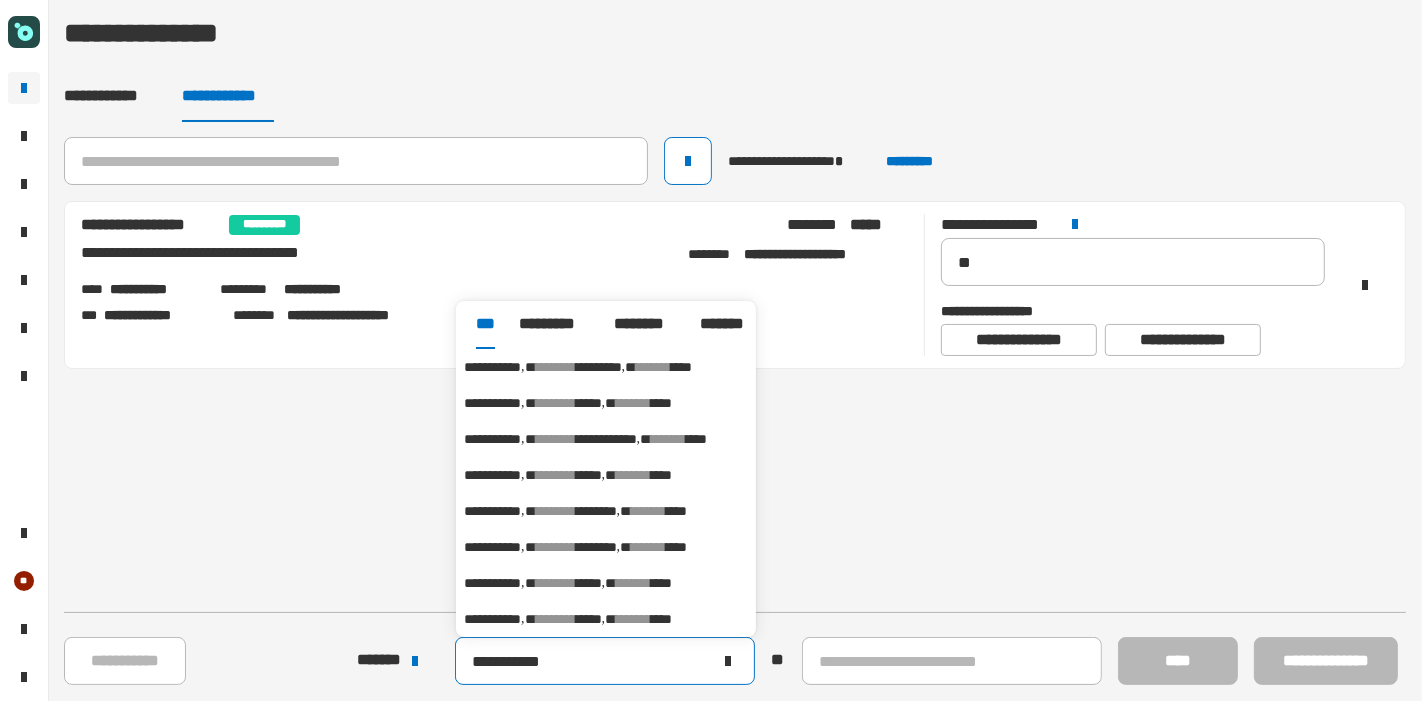 type on "**********" 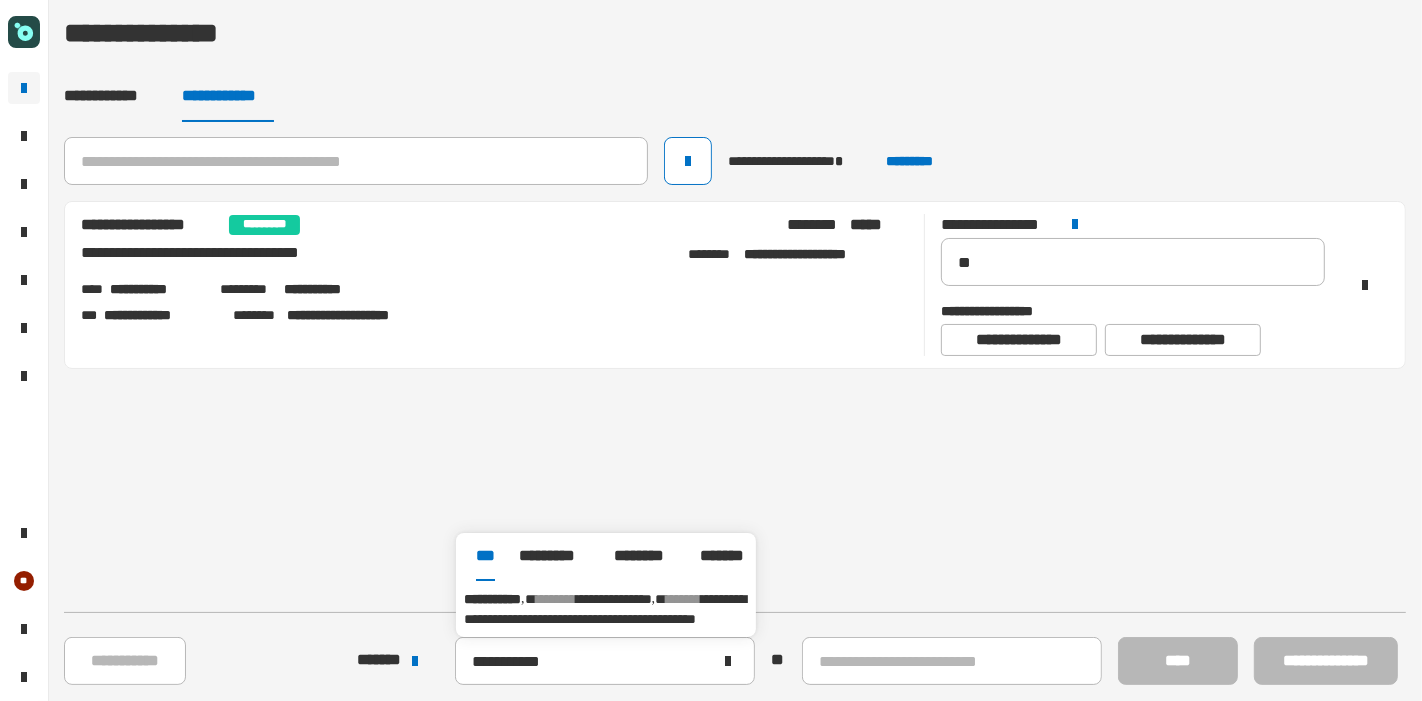 click on "**********" at bounding box center [606, 609] 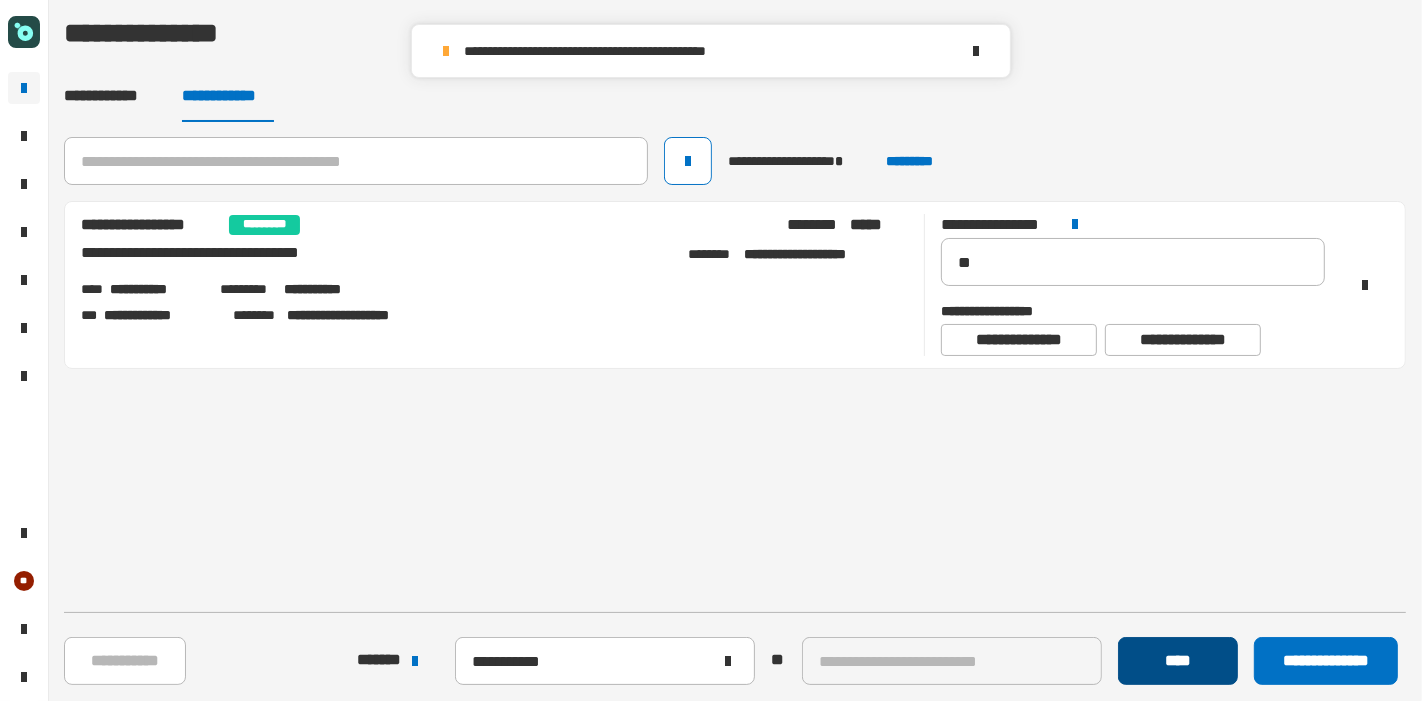 click on "****" 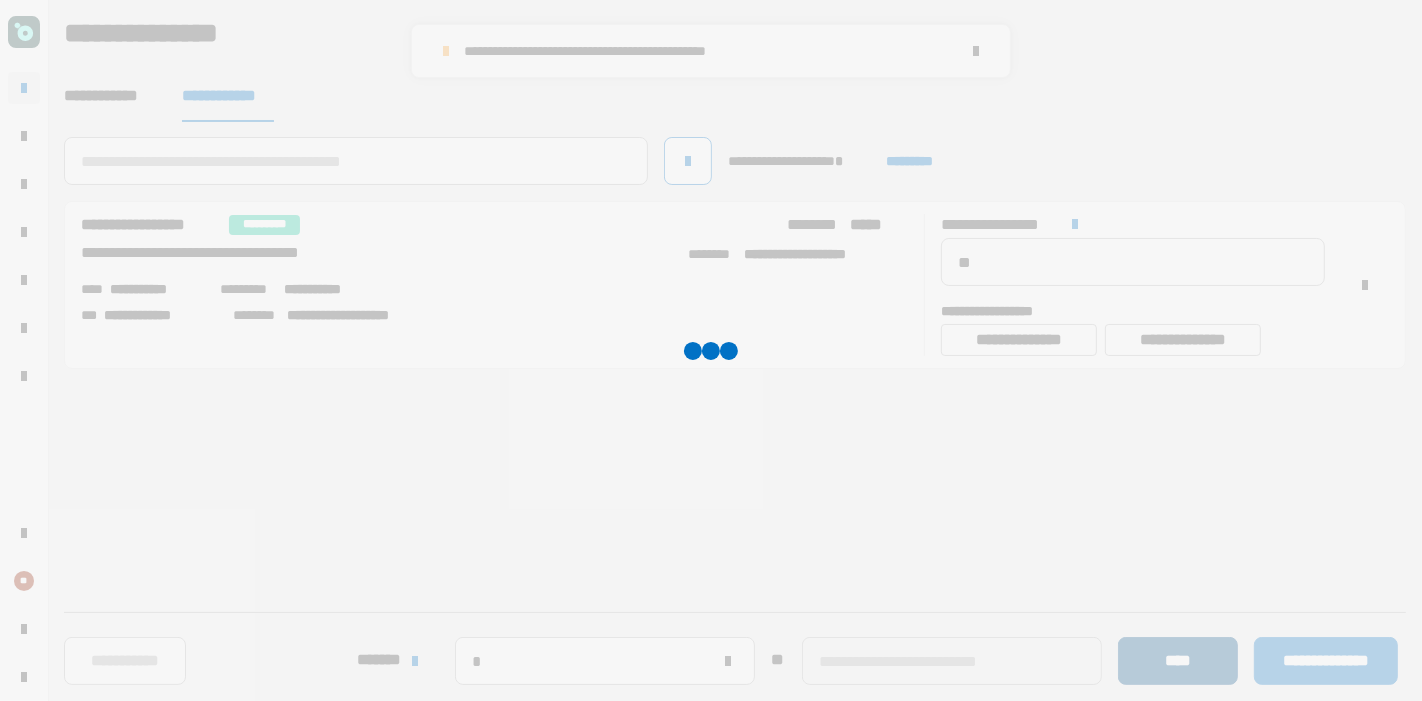 type 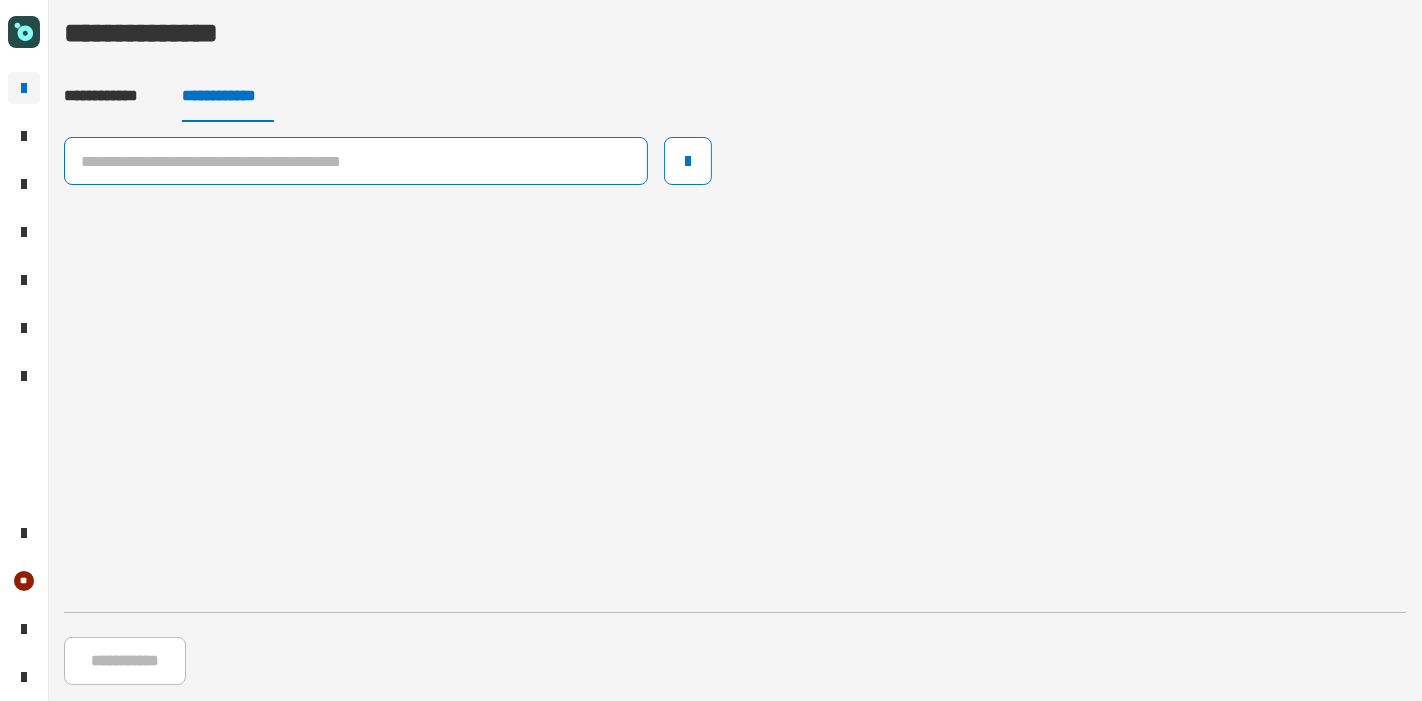 click 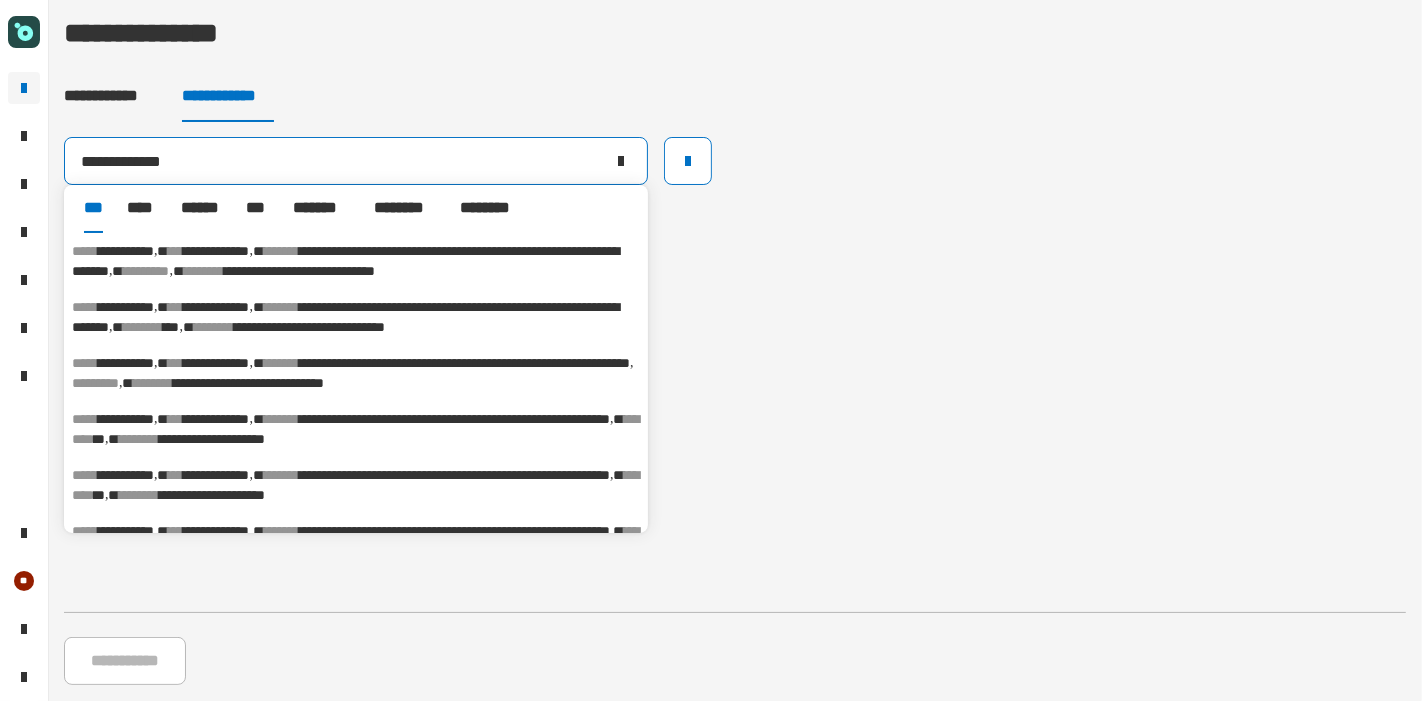 type on "**********" 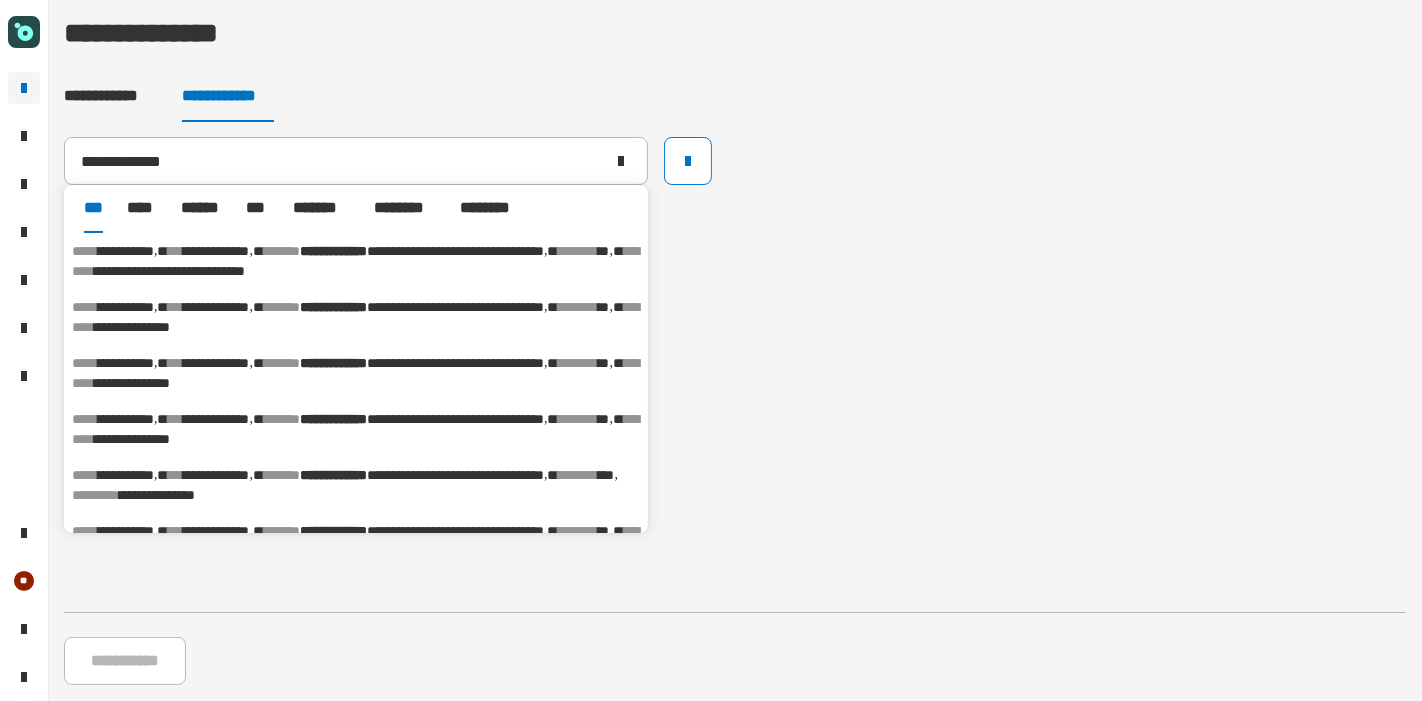 click on "********" at bounding box center (355, 429) 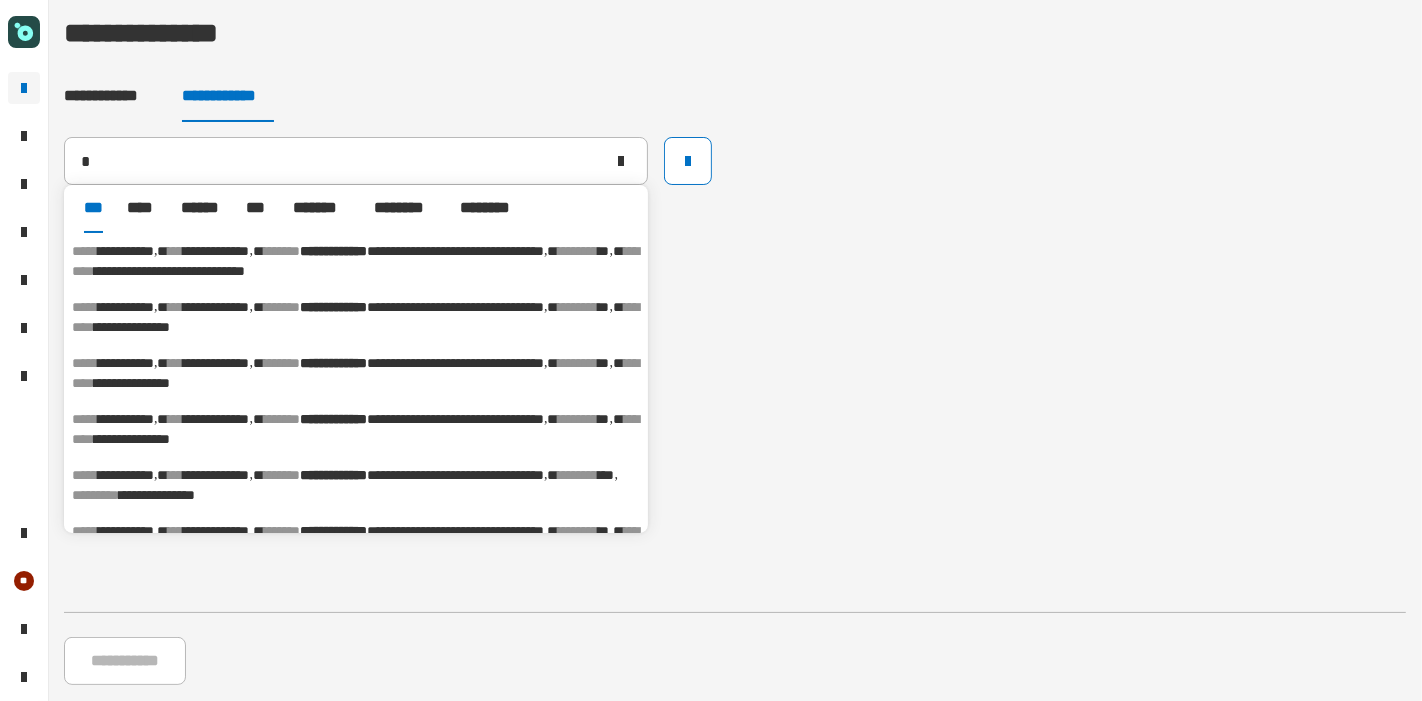 type on "**********" 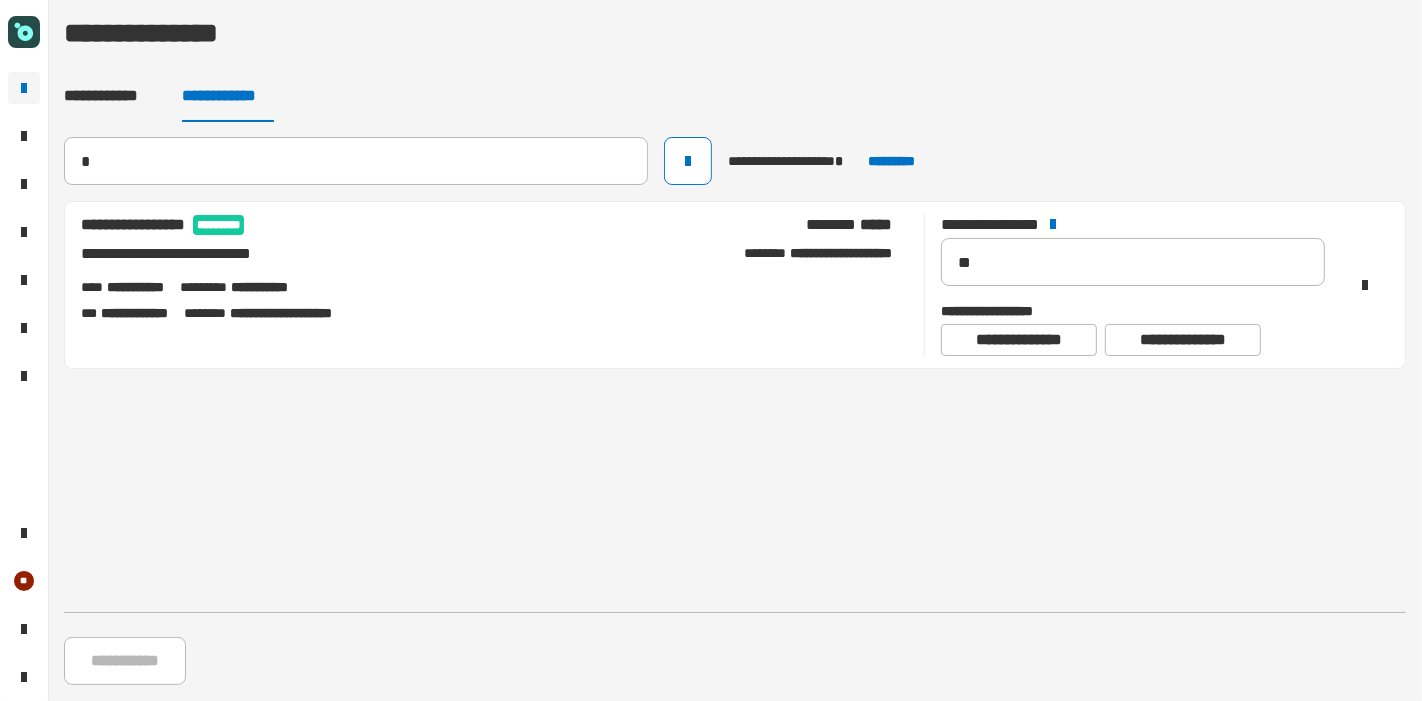 type 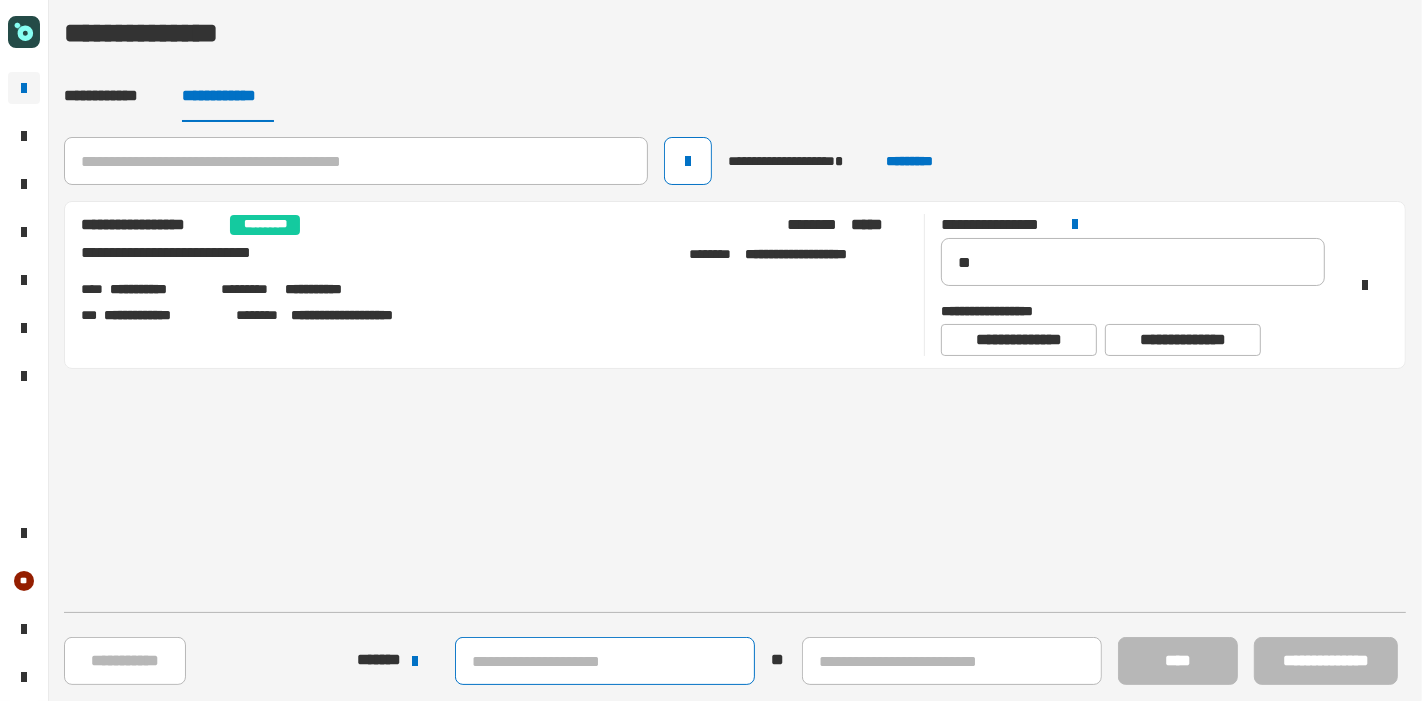click 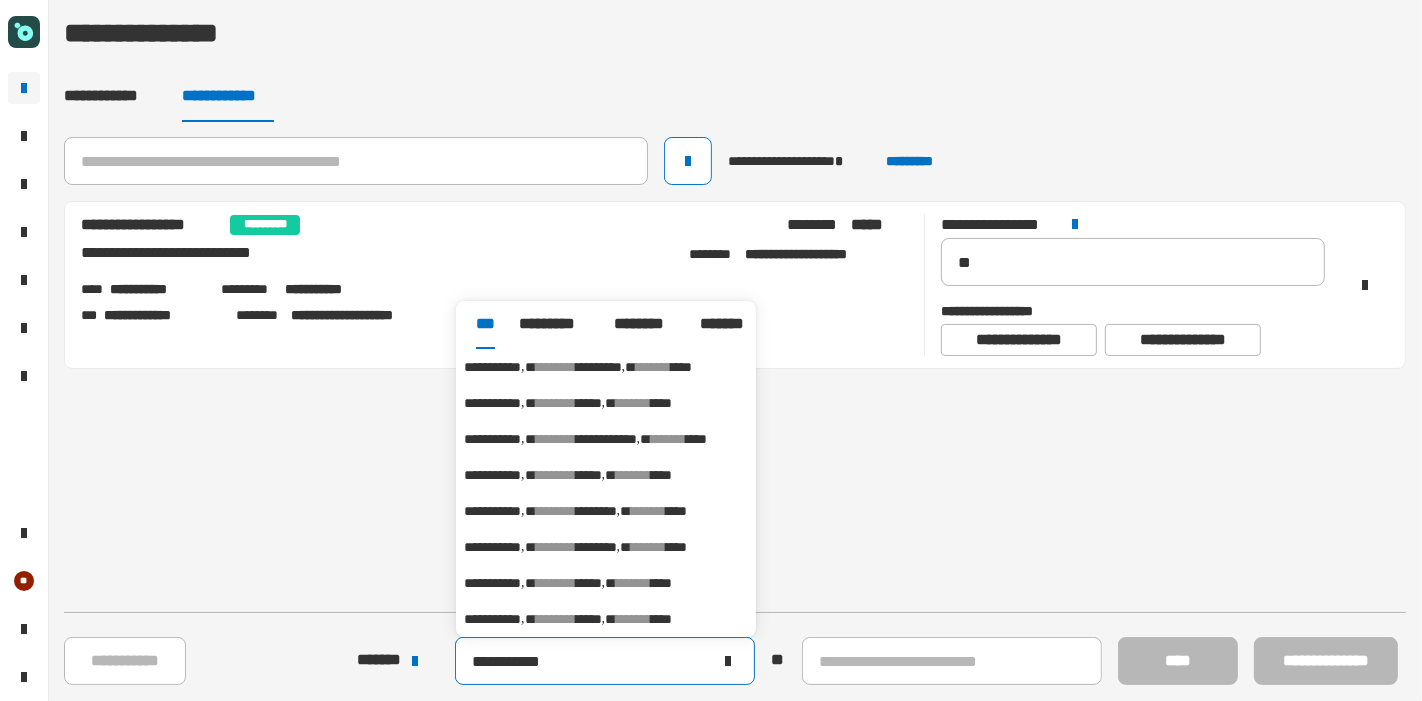 type on "**********" 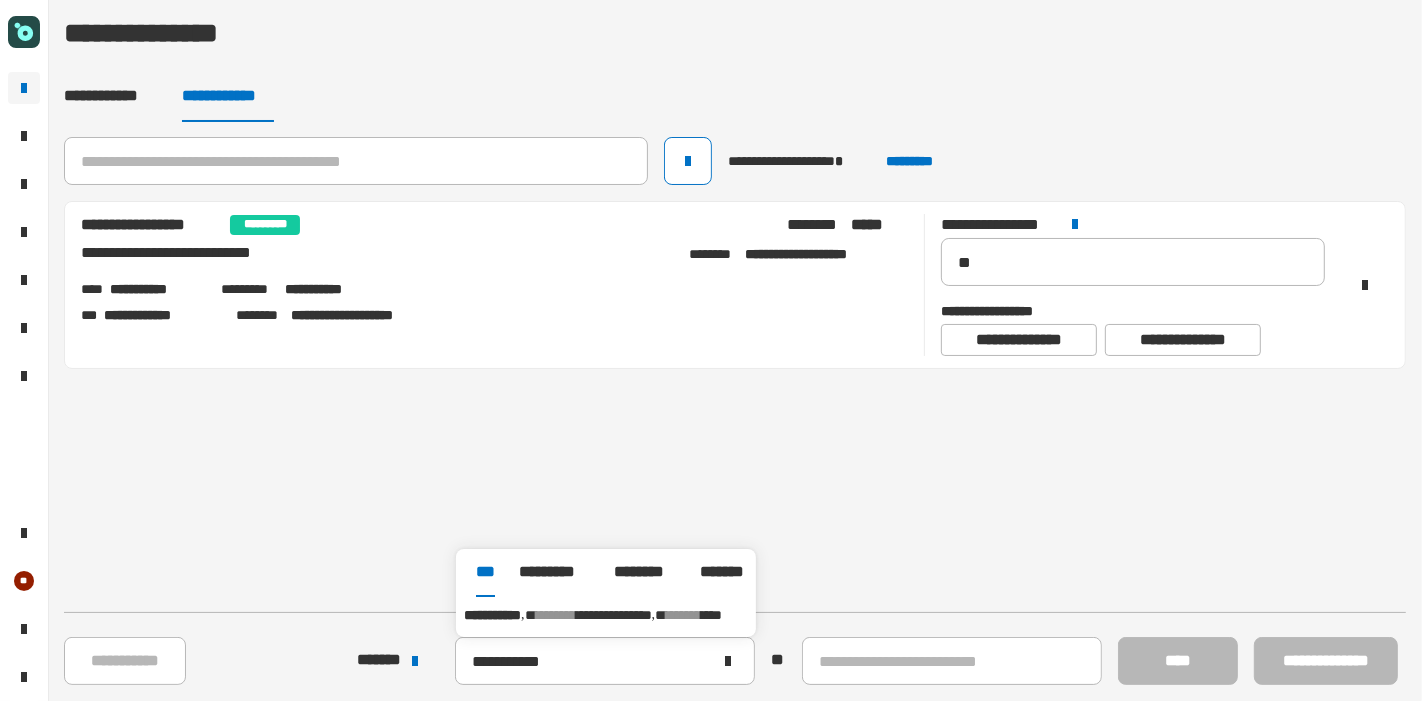click on "**********" at bounding box center (614, 615) 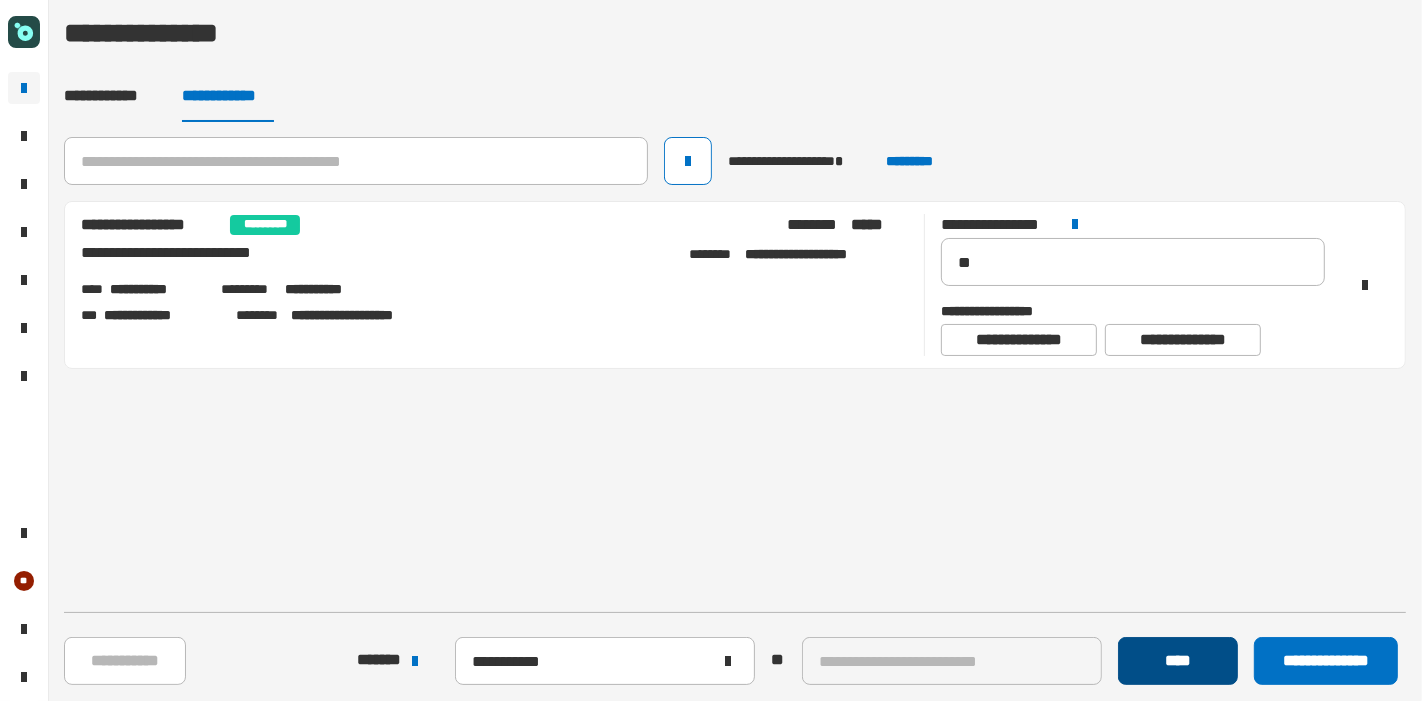 click on "****" 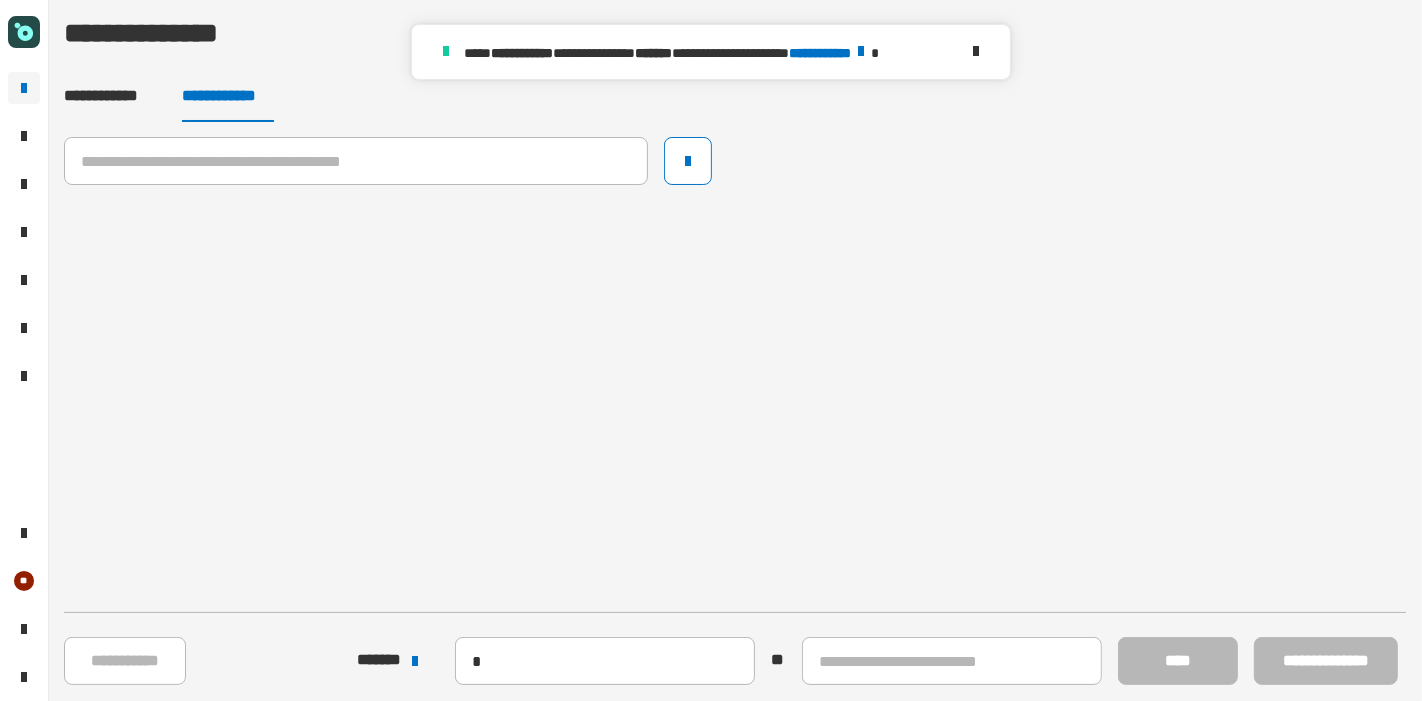 type 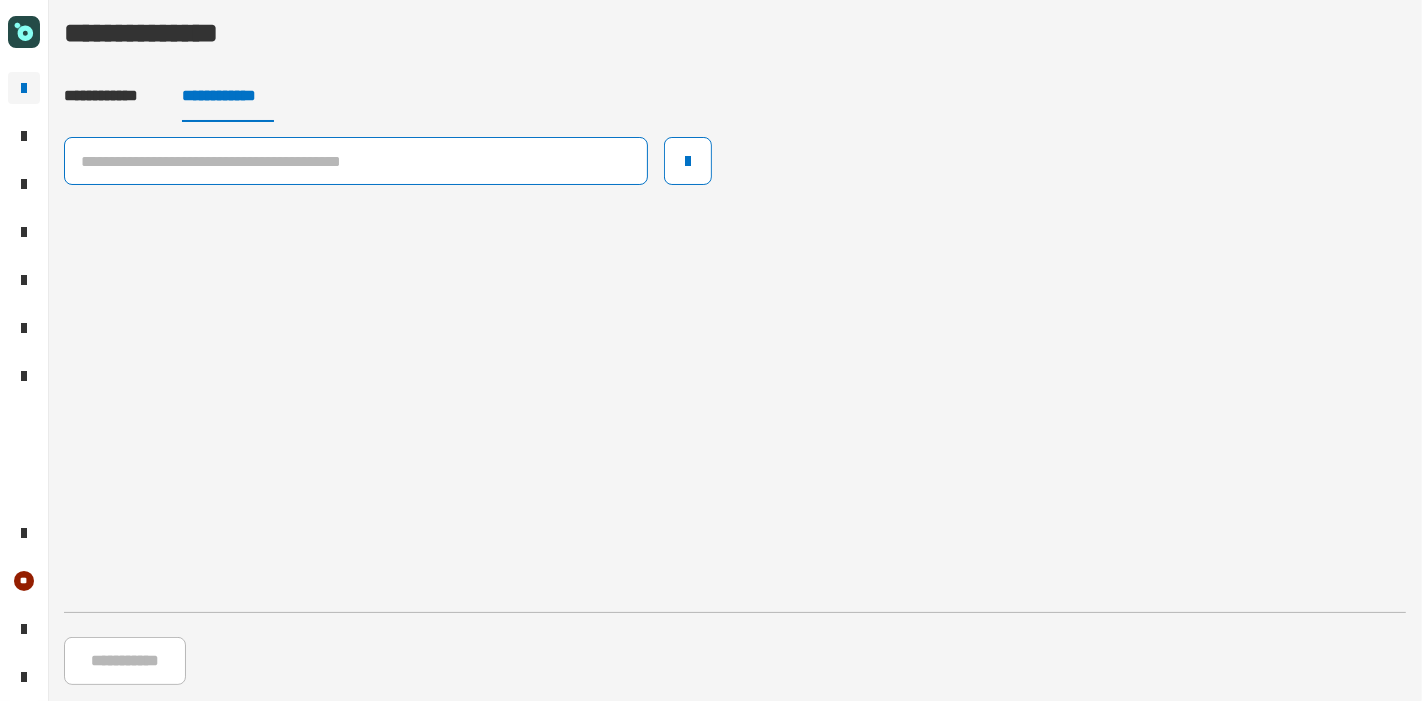 click 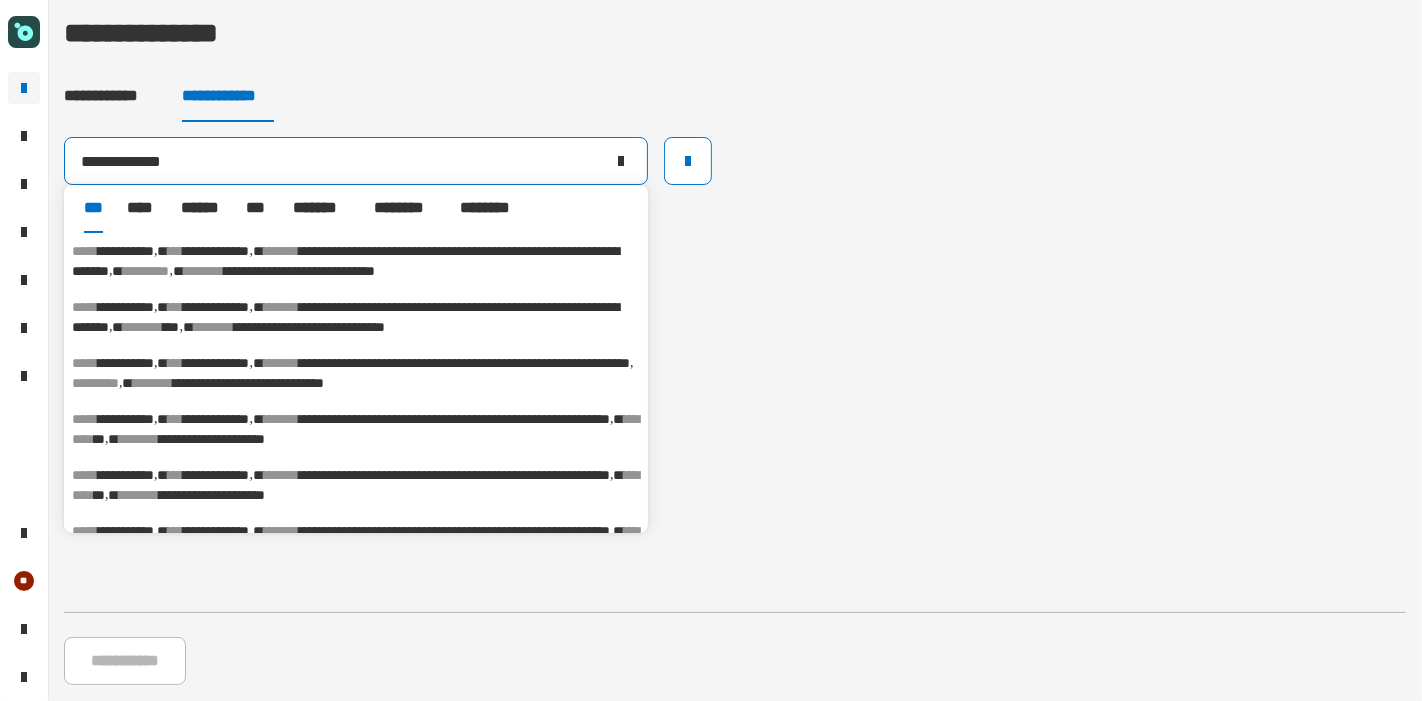 type on "**********" 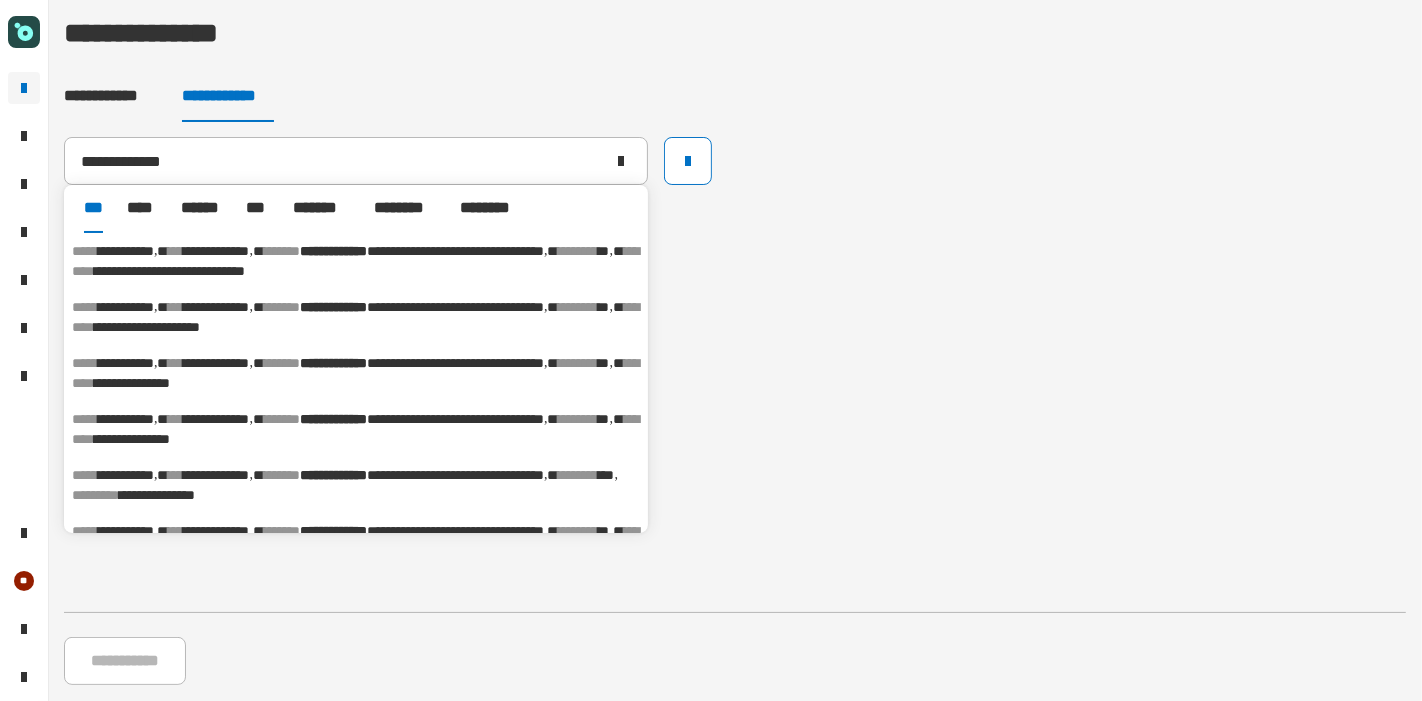 click on "********" at bounding box center (355, 373) 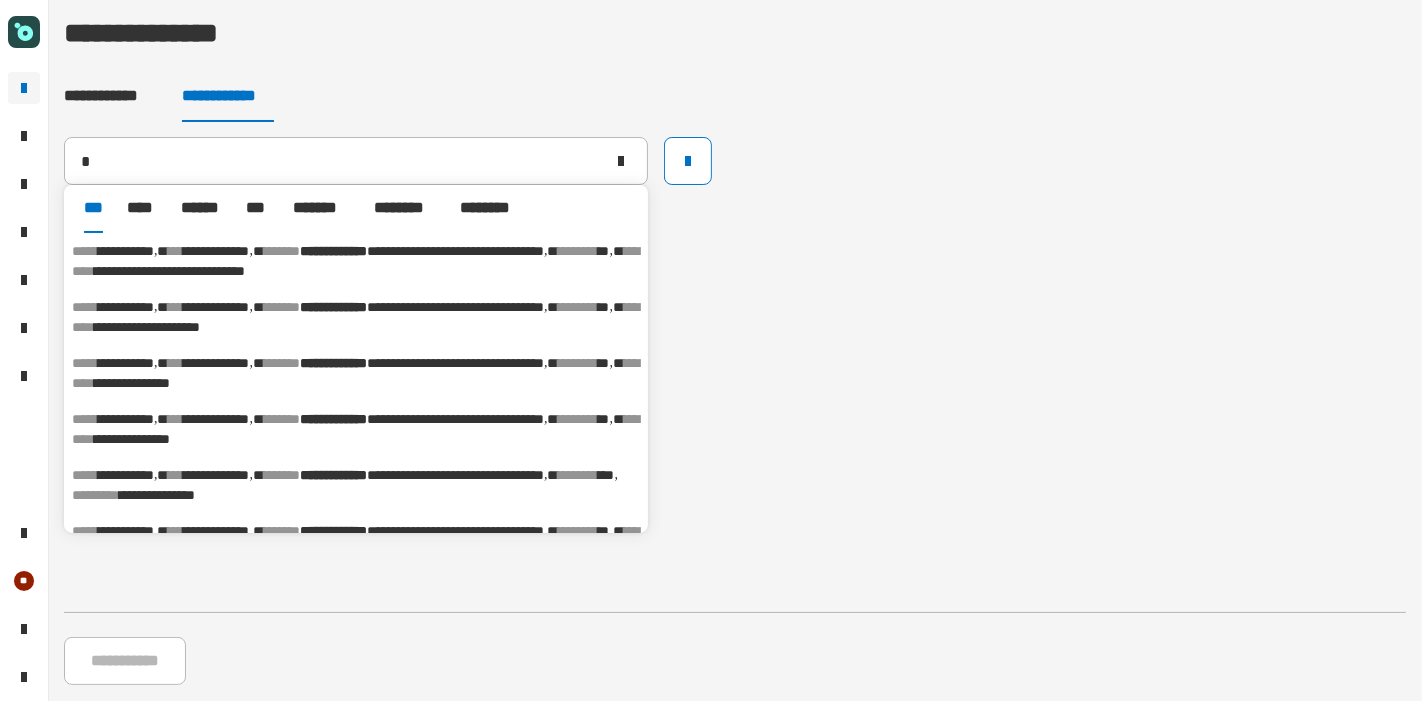 type on "**********" 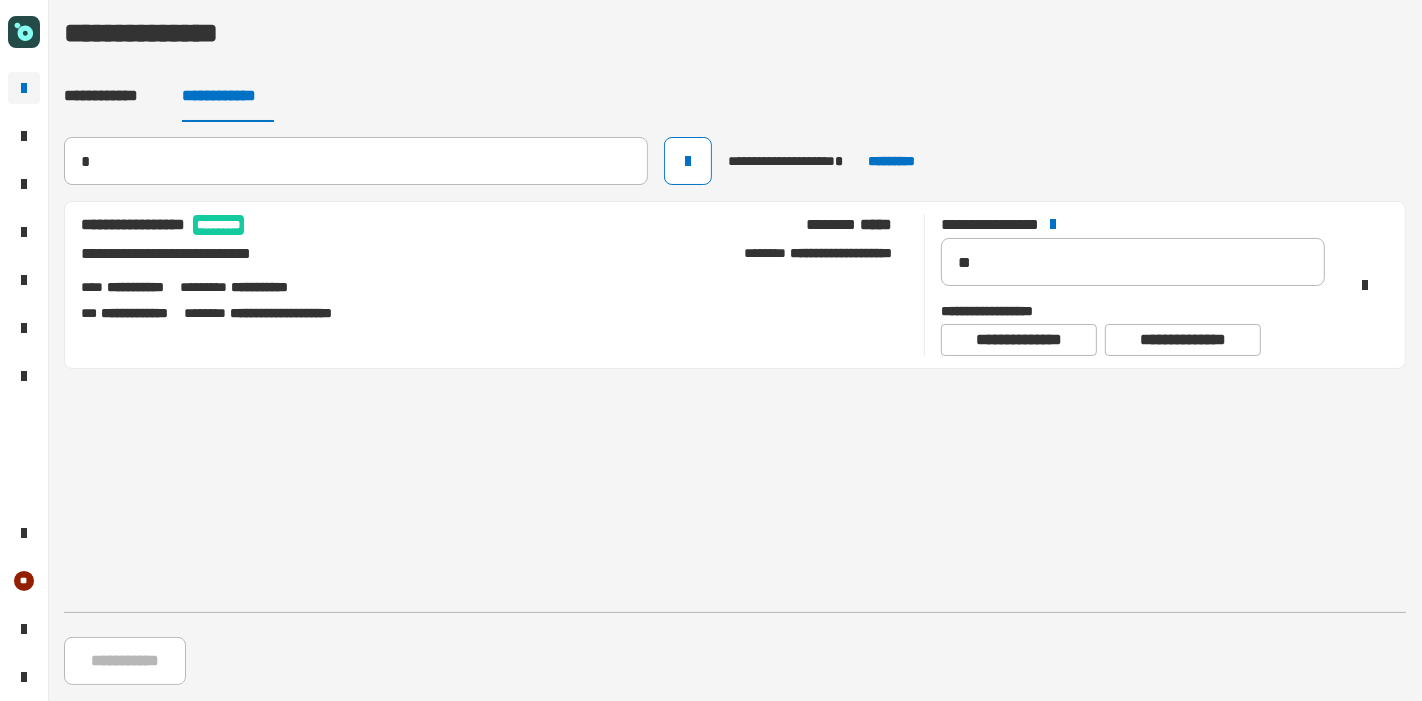 type 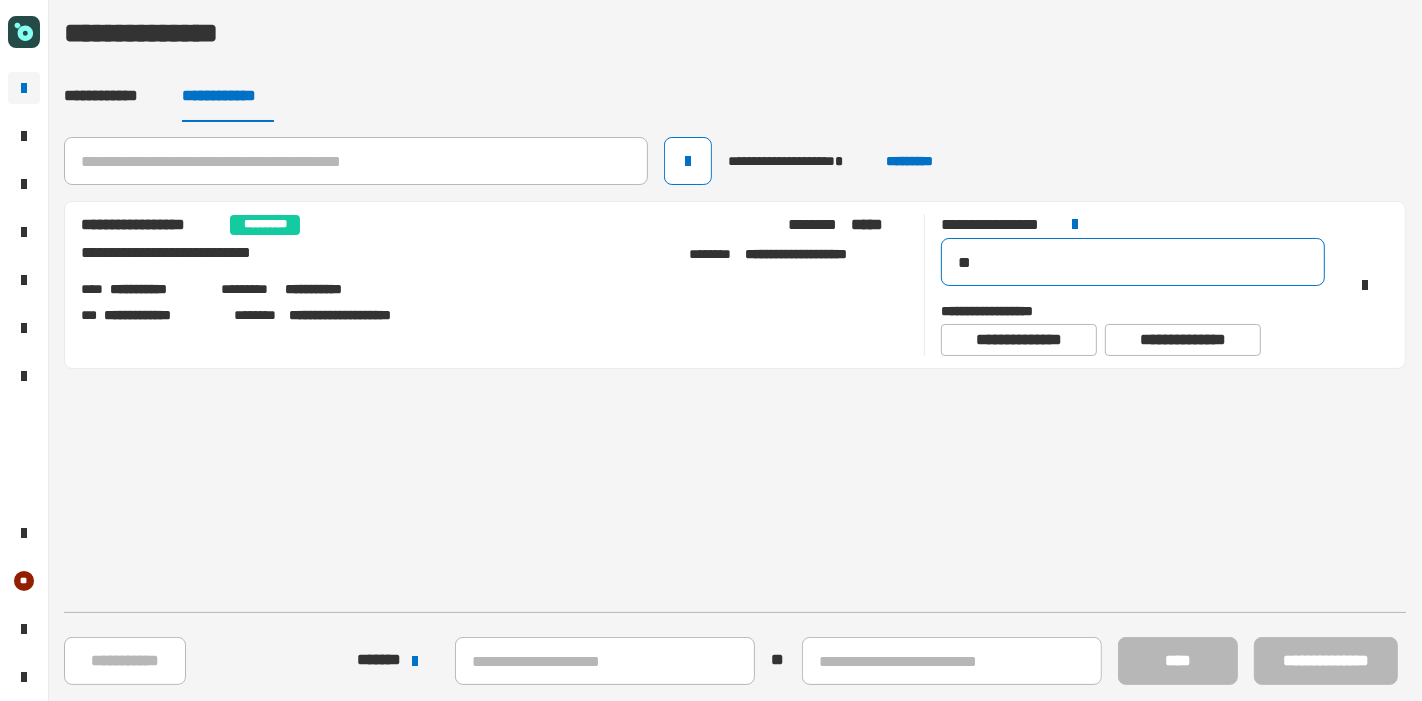 click on "**" 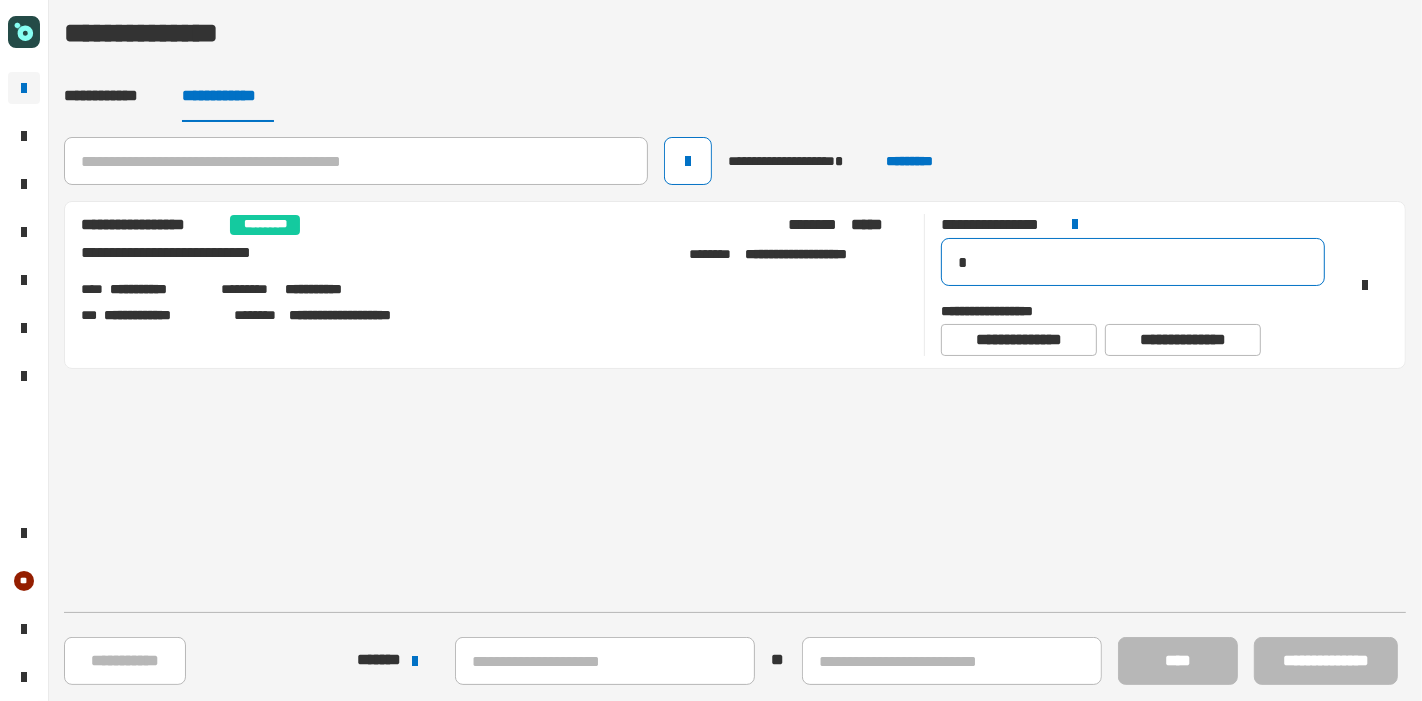 type on "**" 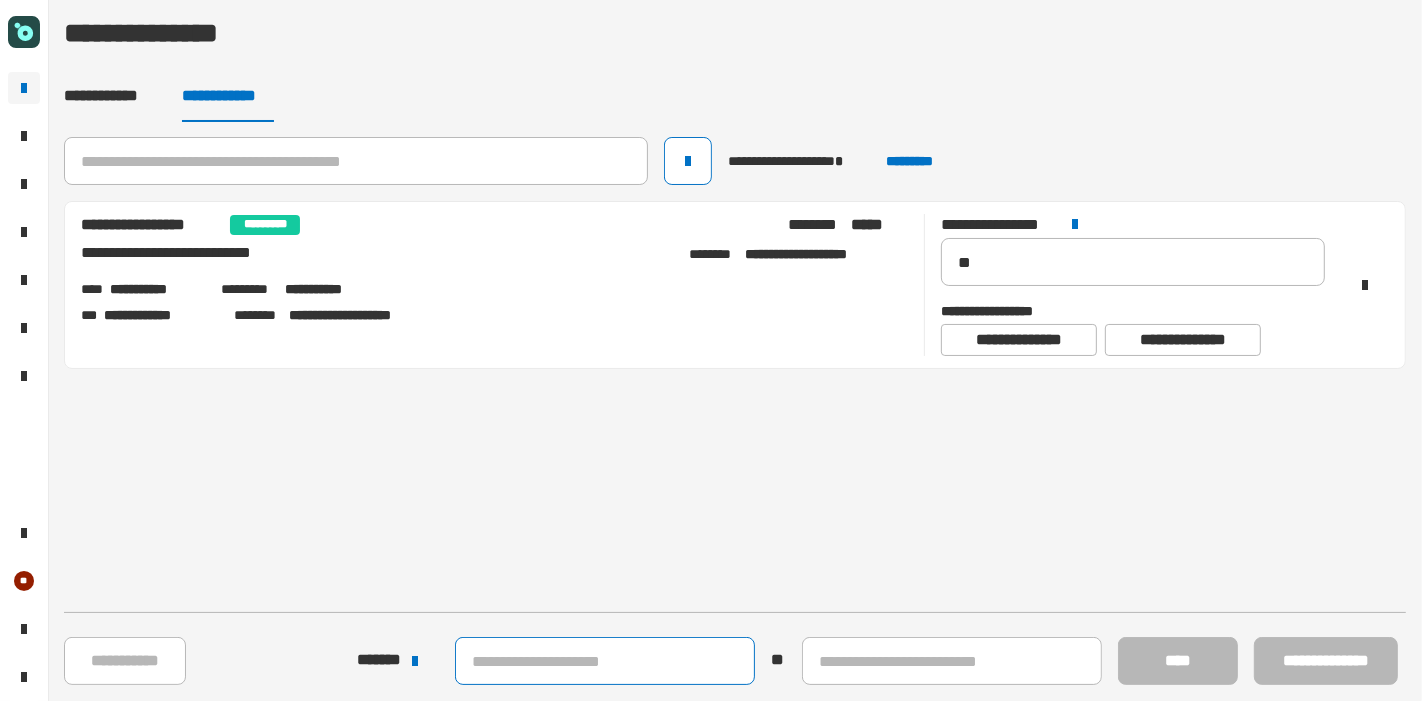 click 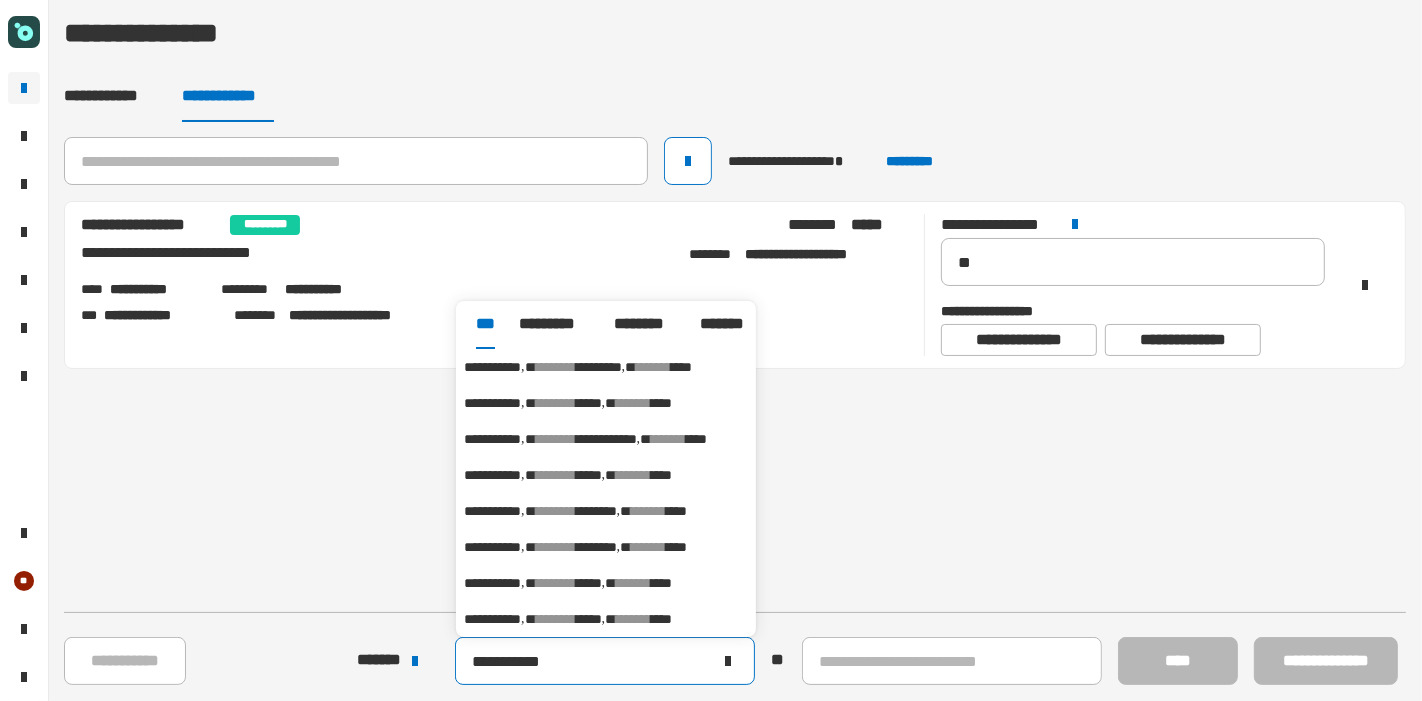 type on "**********" 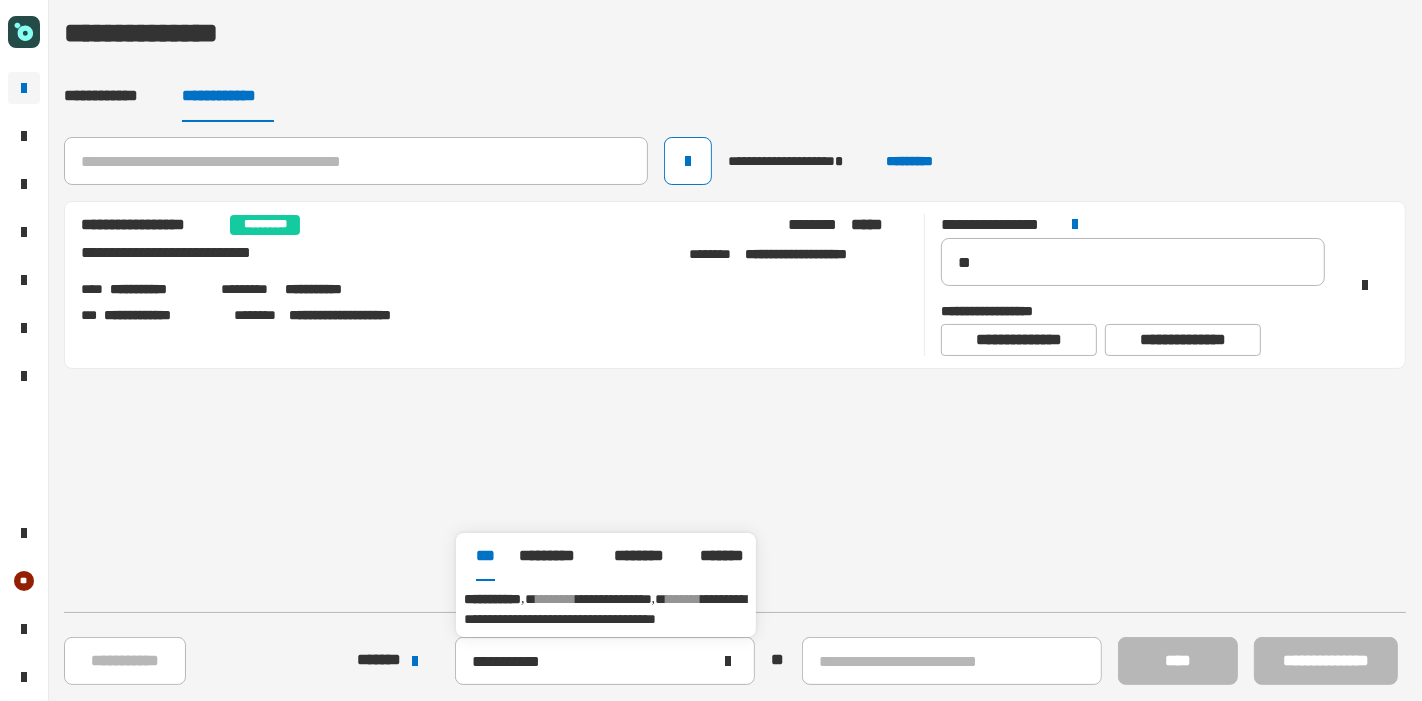 click on "**********" at bounding box center (605, 609) 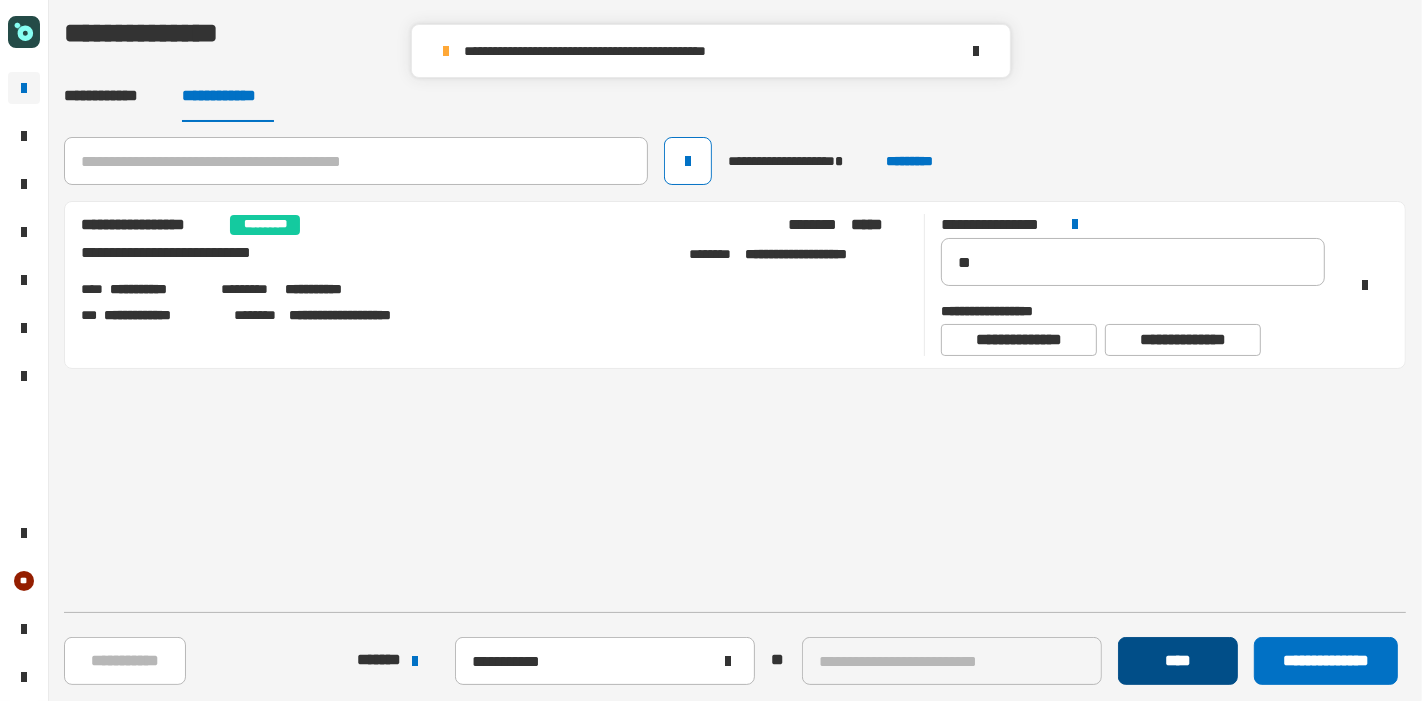 click on "****" 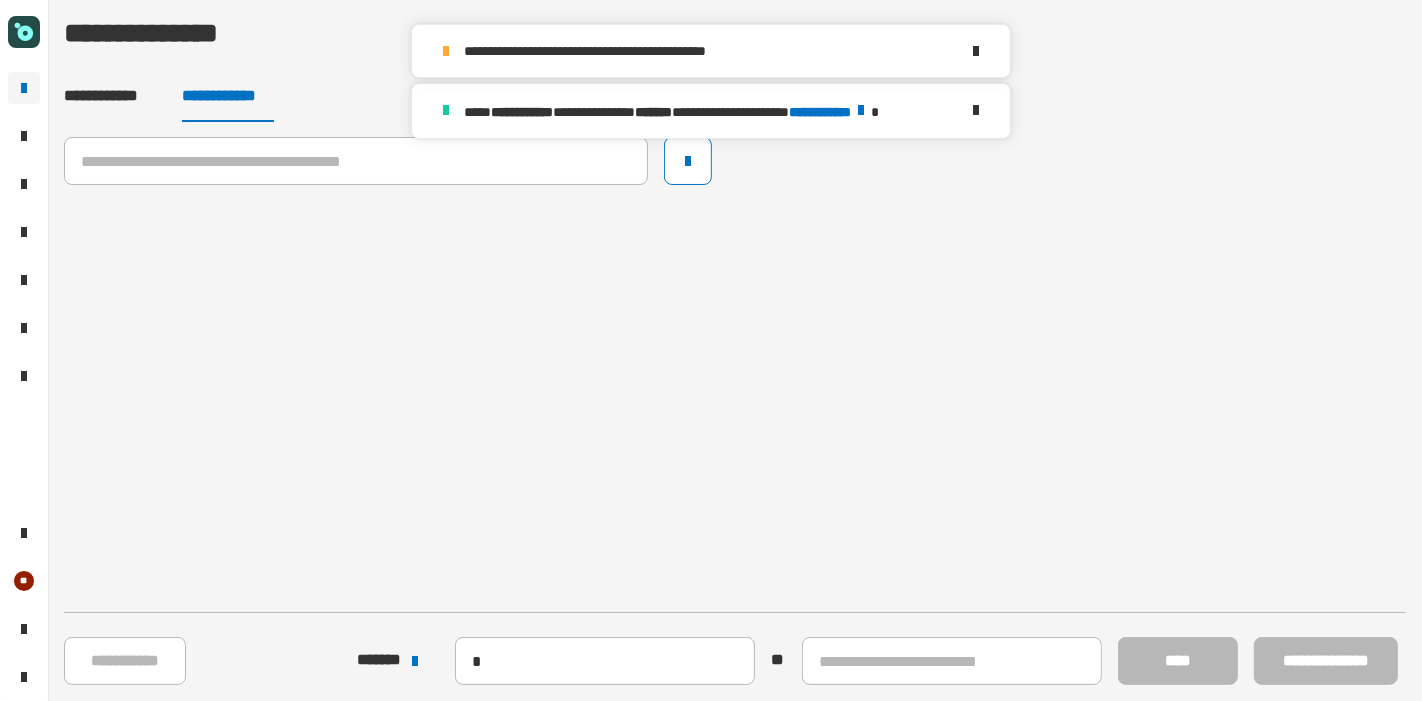 type 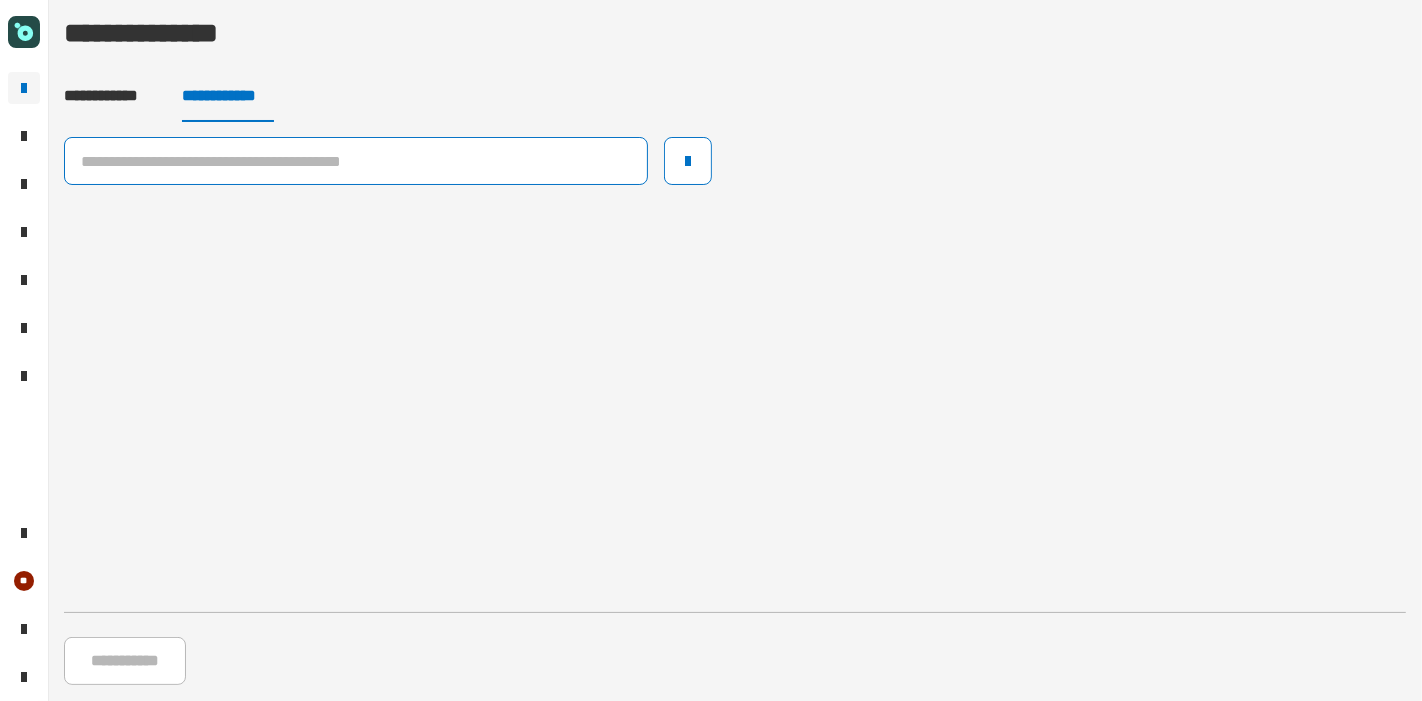 click 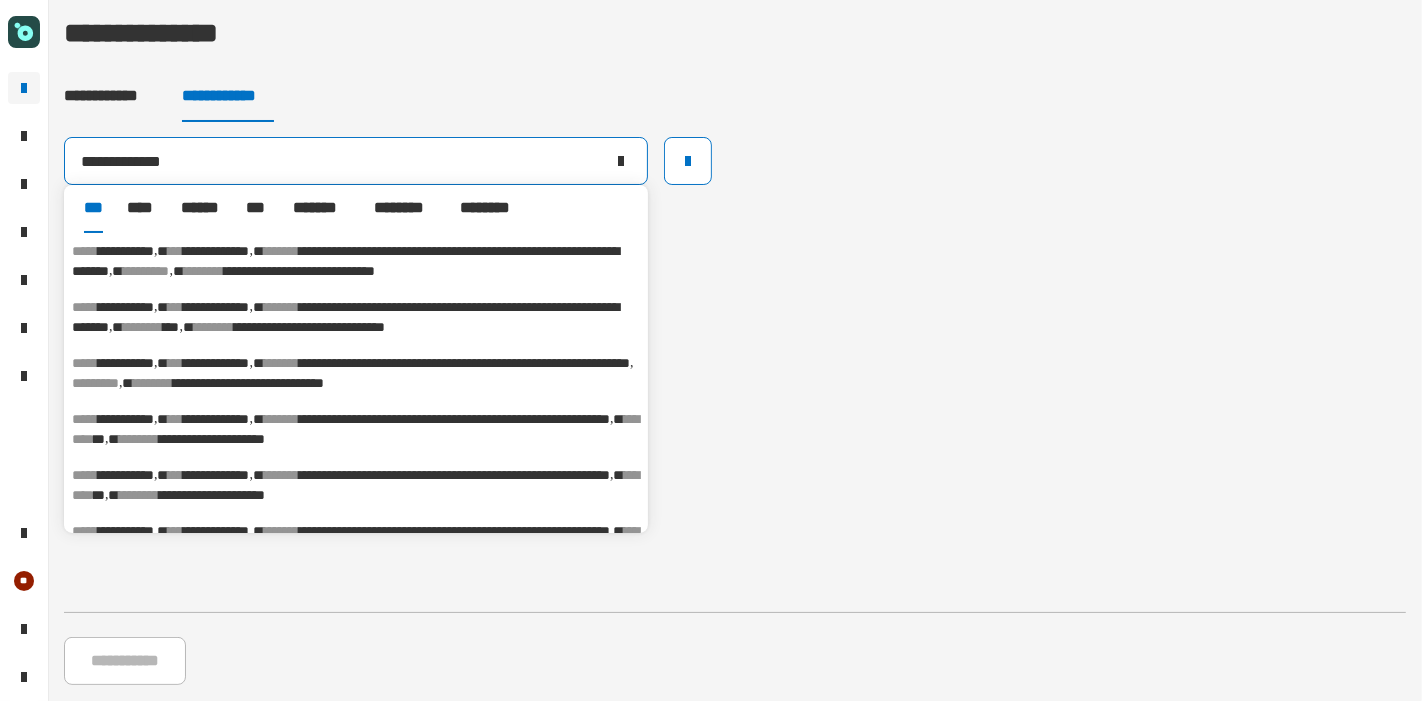 type on "**********" 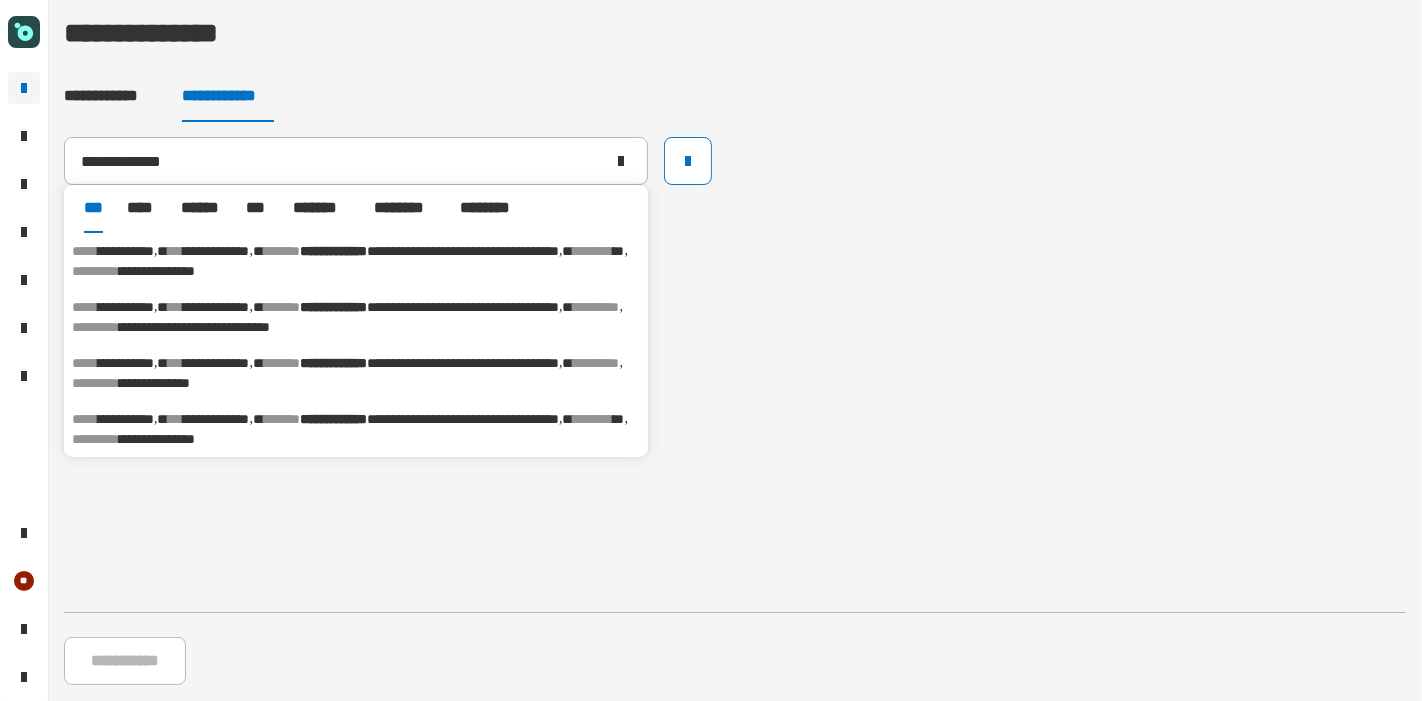click on "********" at bounding box center [95, 271] 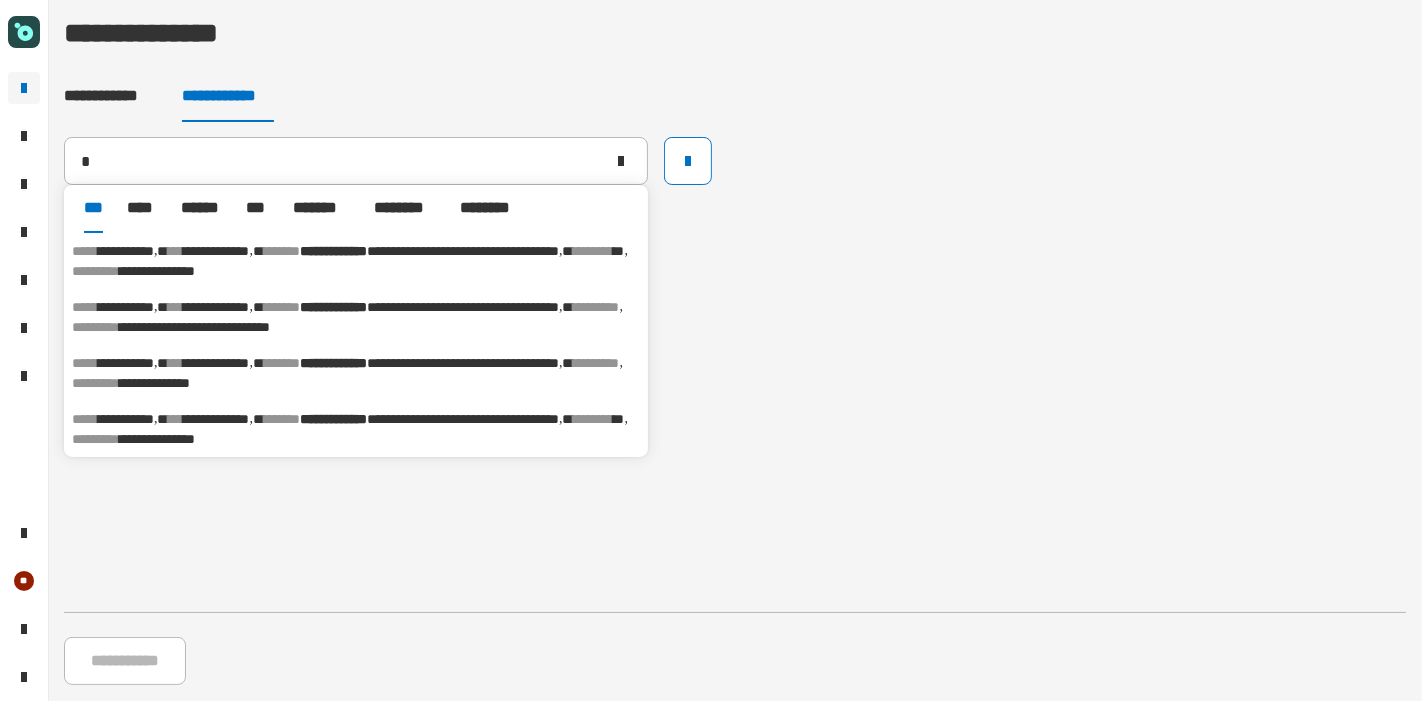type on "**********" 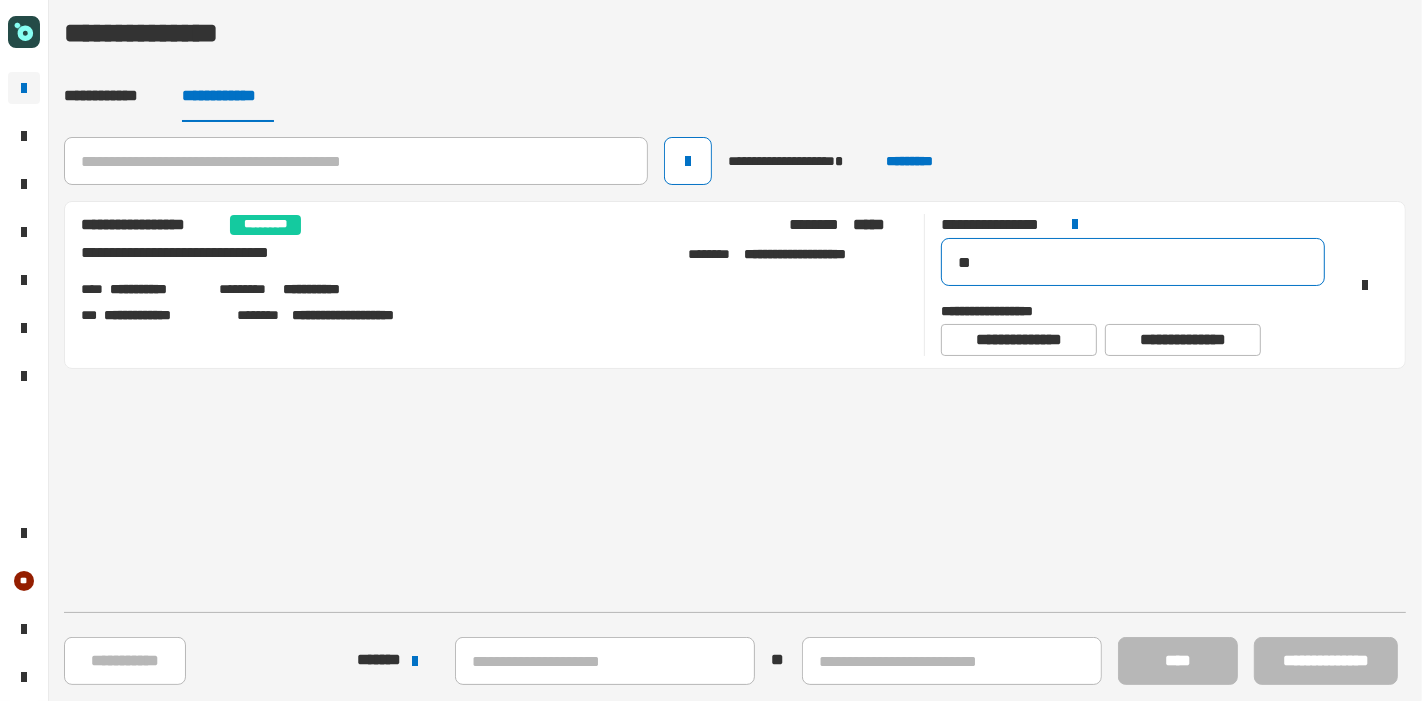 drag, startPoint x: 1017, startPoint y: 290, endPoint x: 957, endPoint y: 281, distance: 60.671246 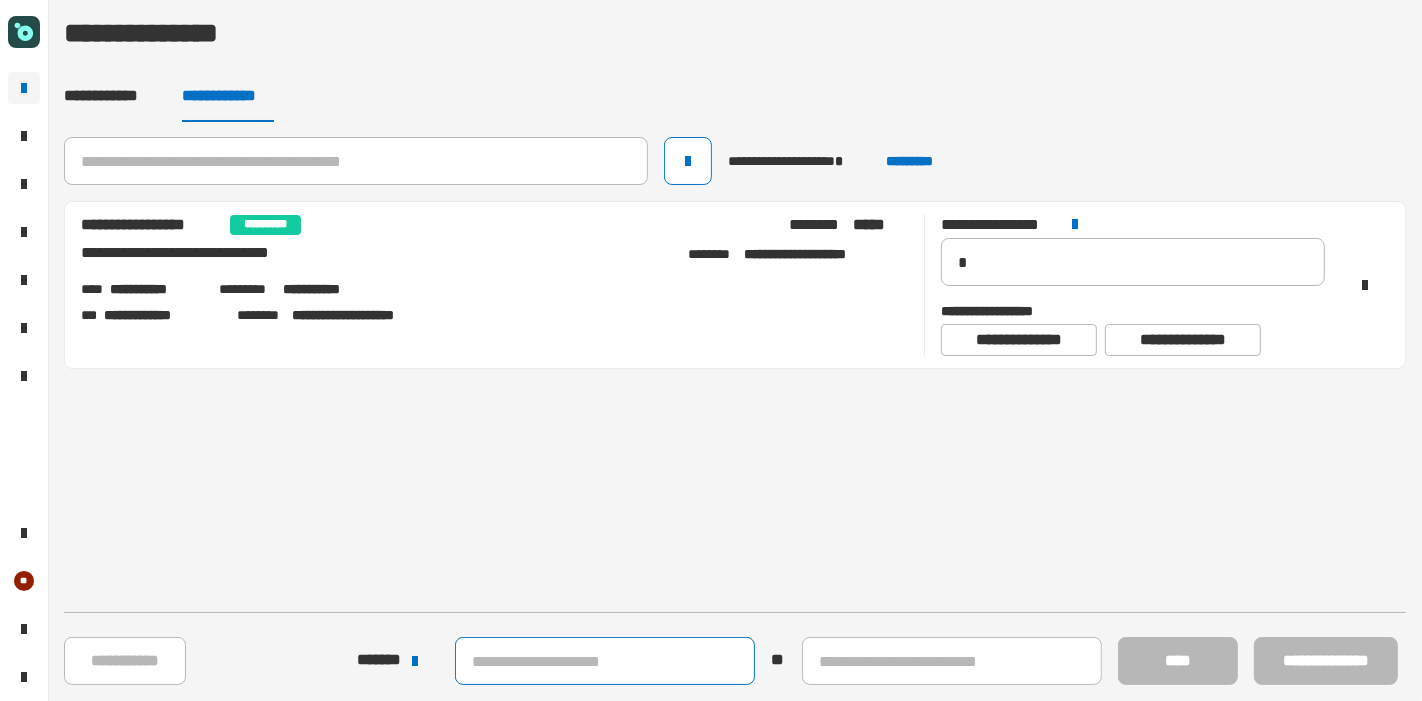 click 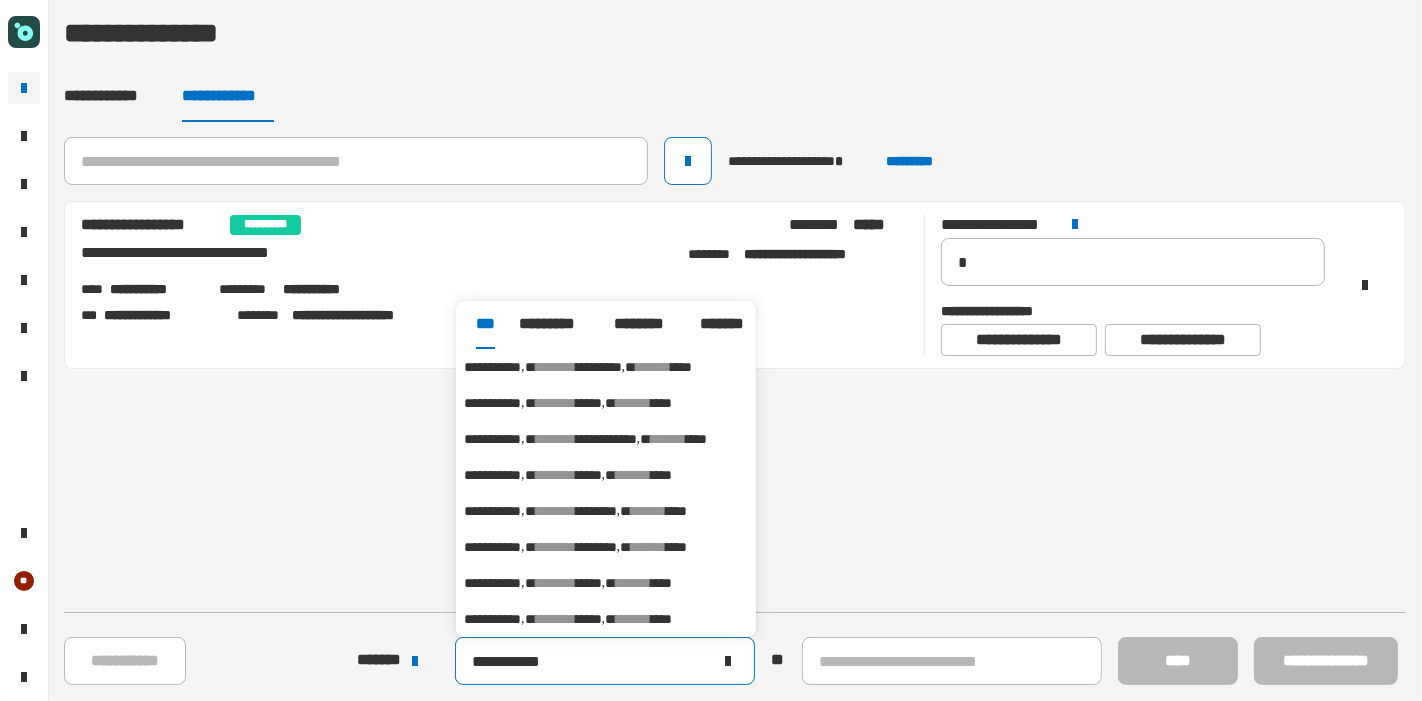 type on "**********" 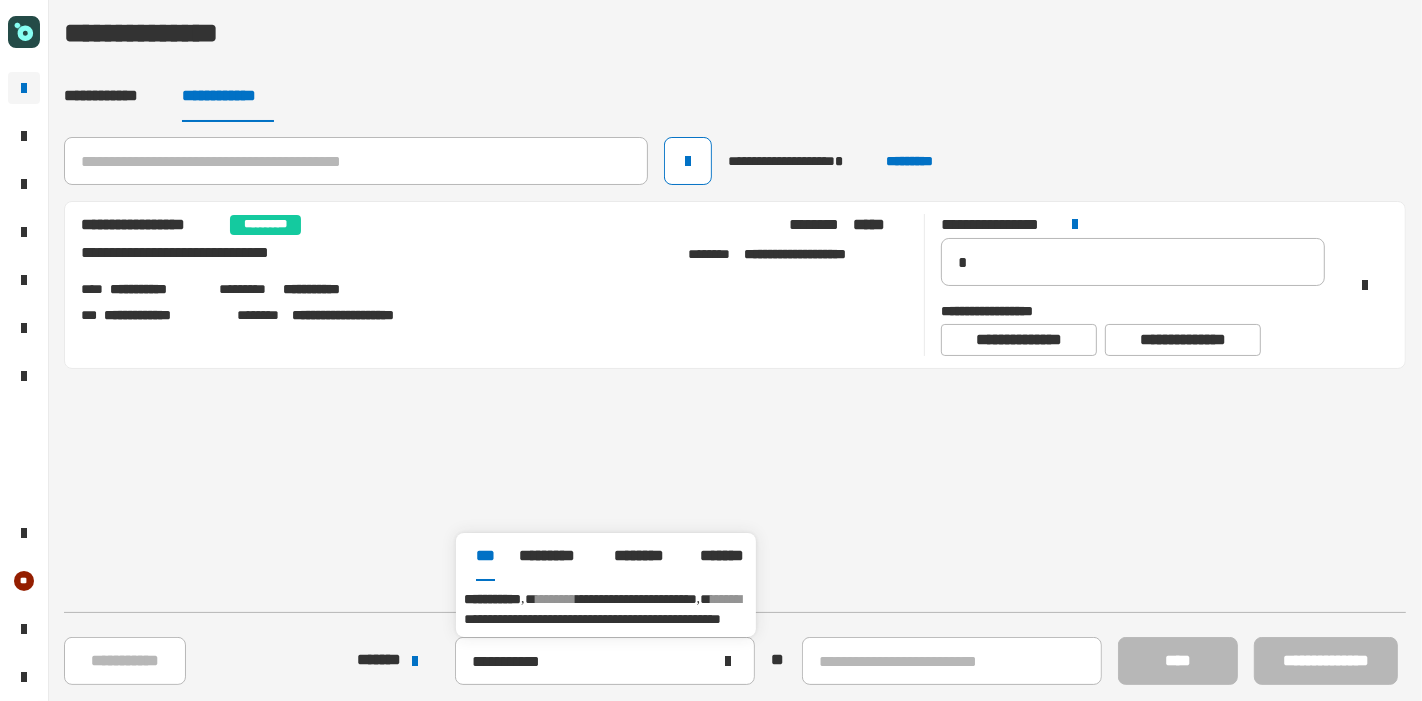 click on "********" at bounding box center [556, 599] 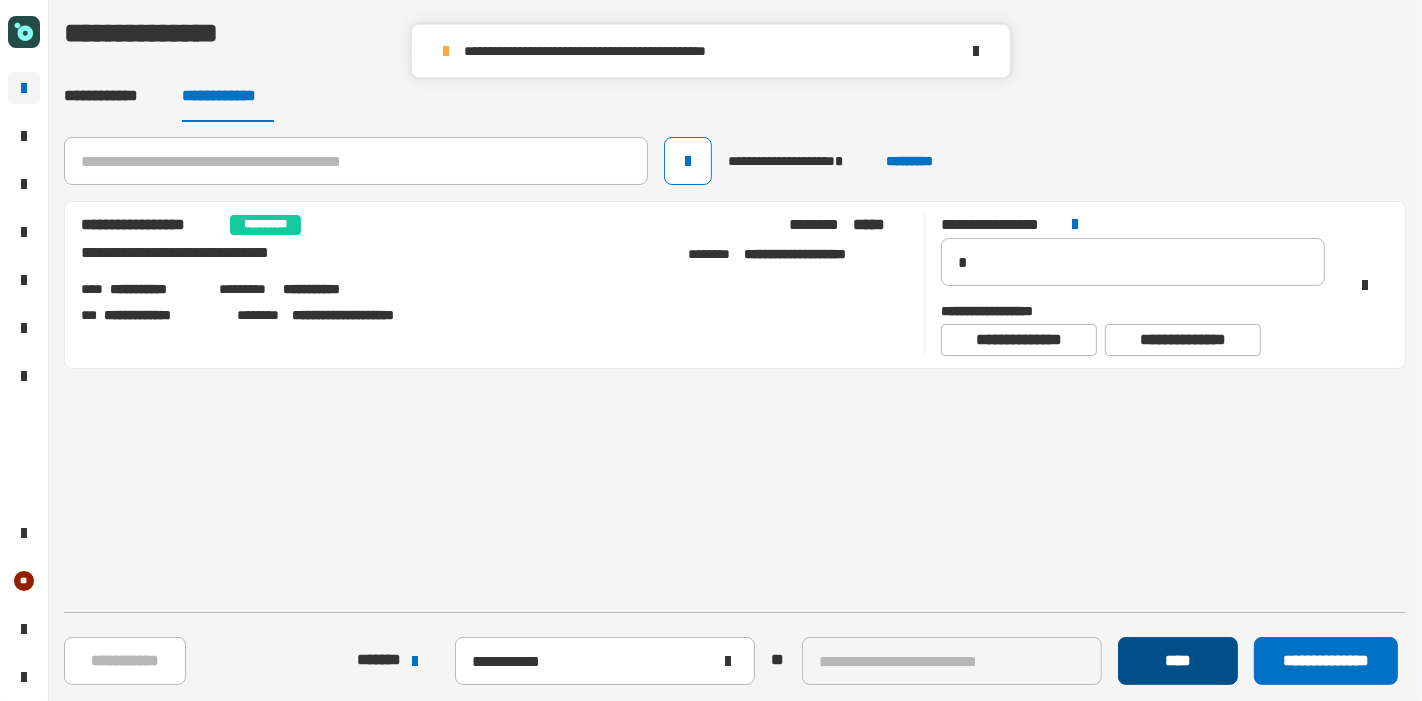 click on "****" 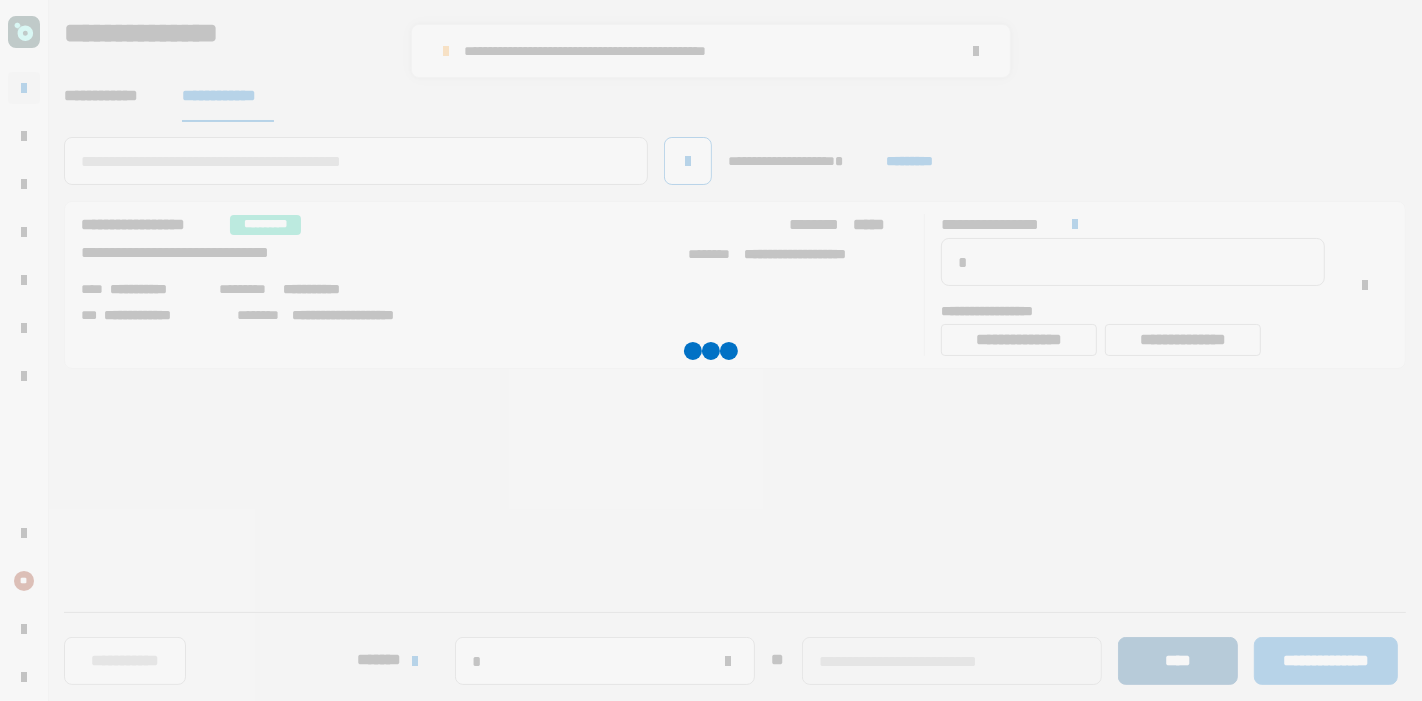 type 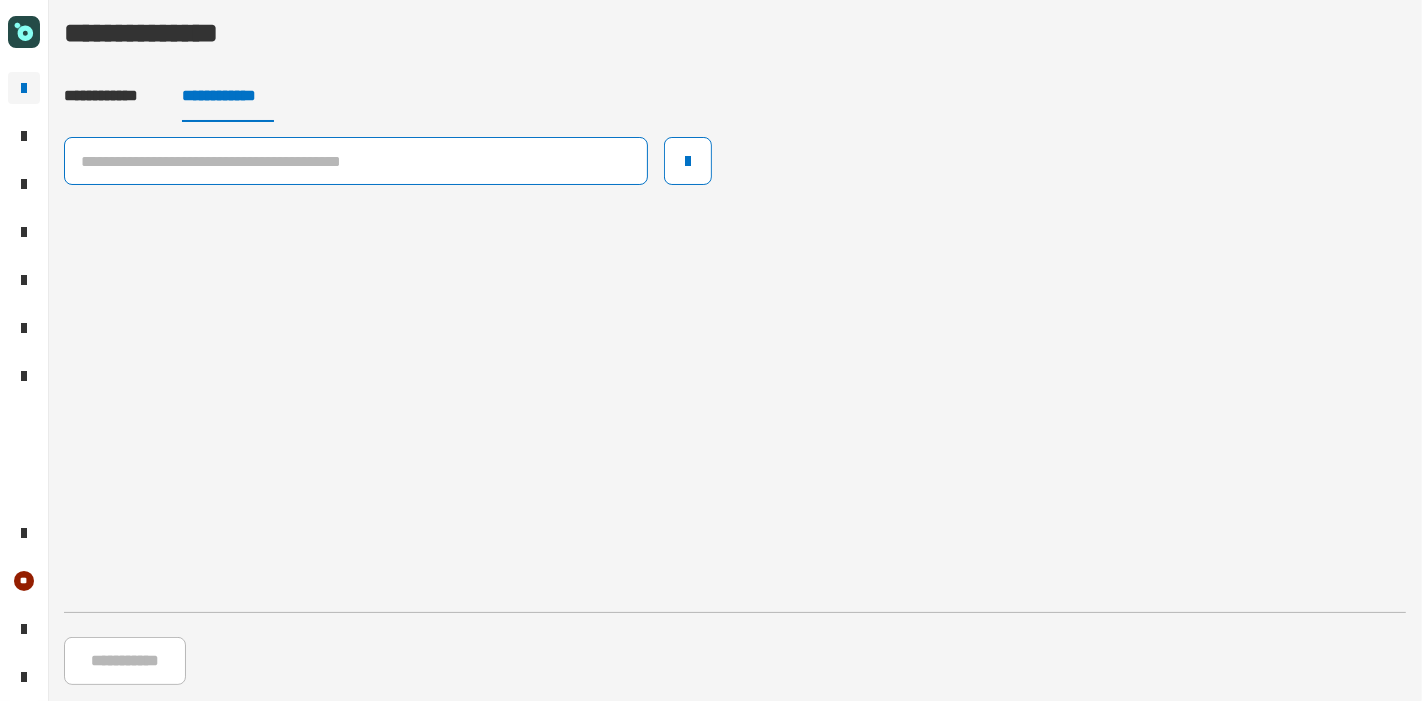 click 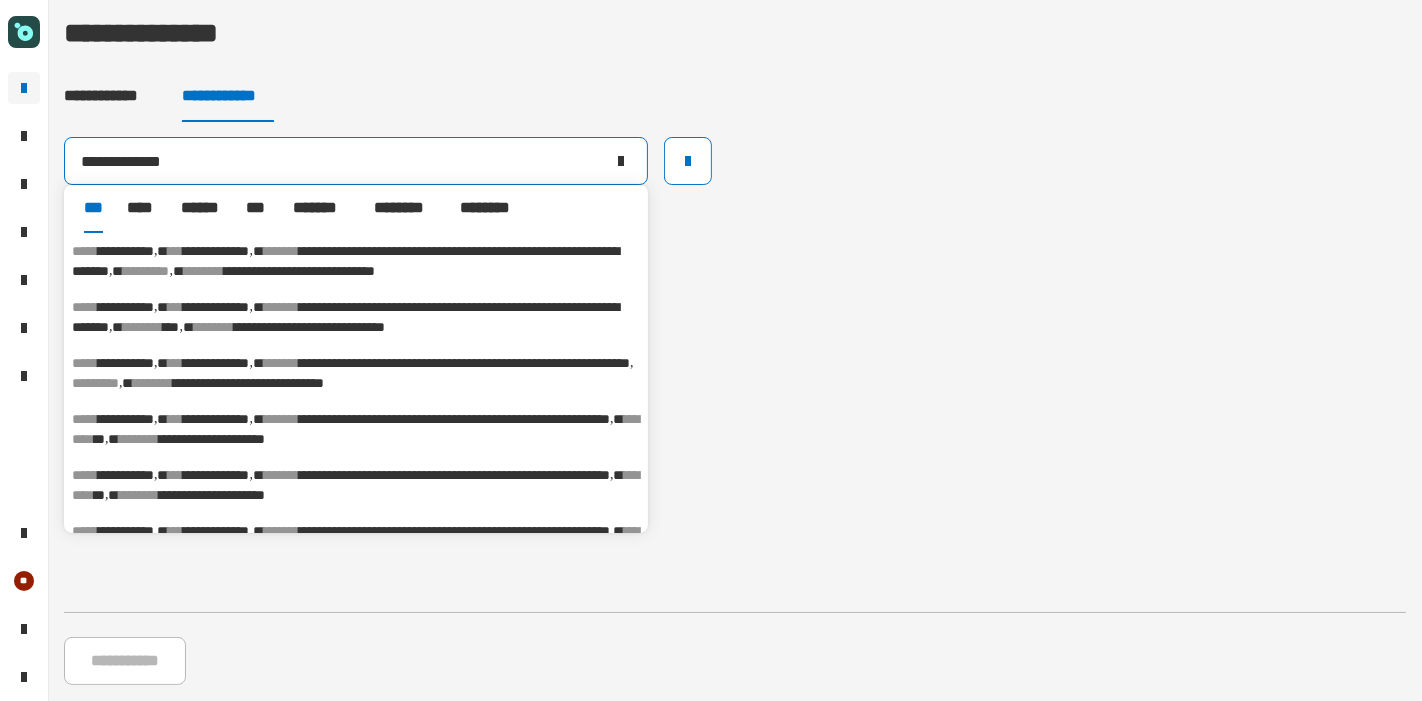 type on "**********" 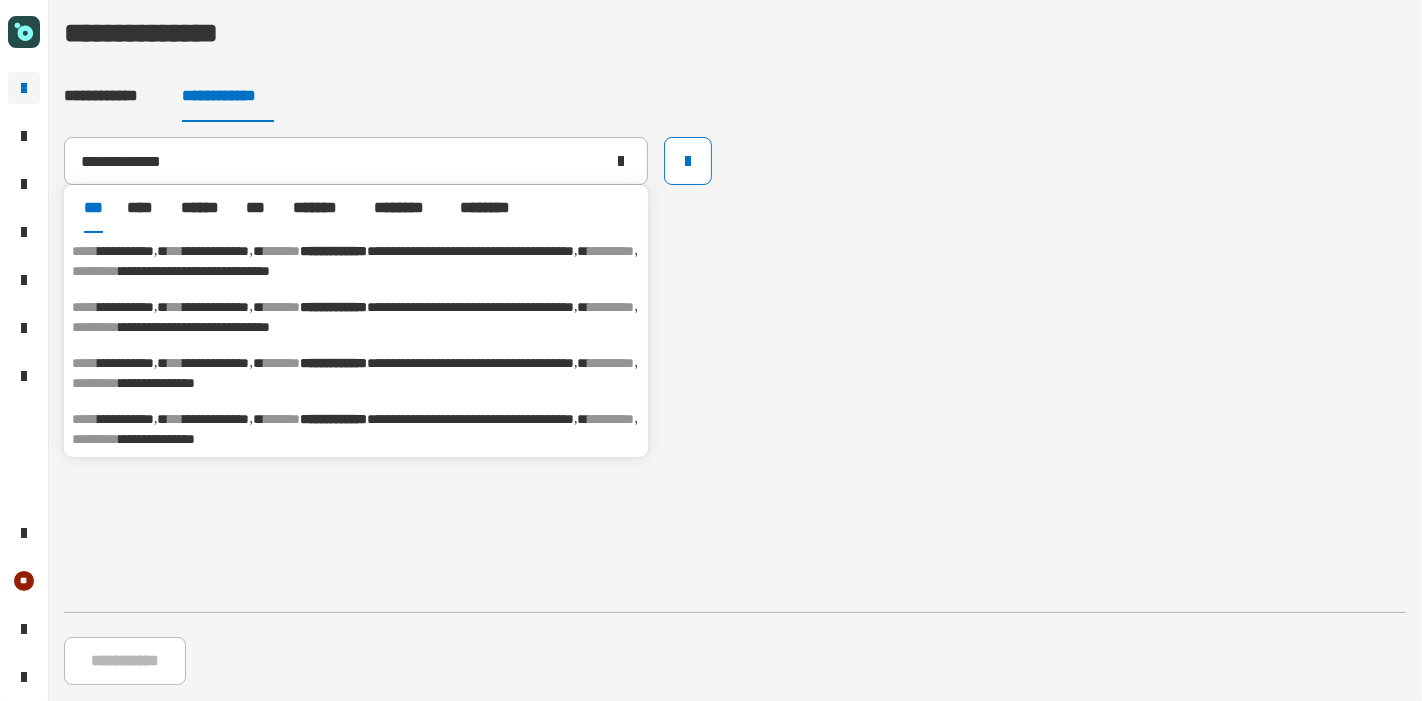 click on "**********" at bounding box center [470, 363] 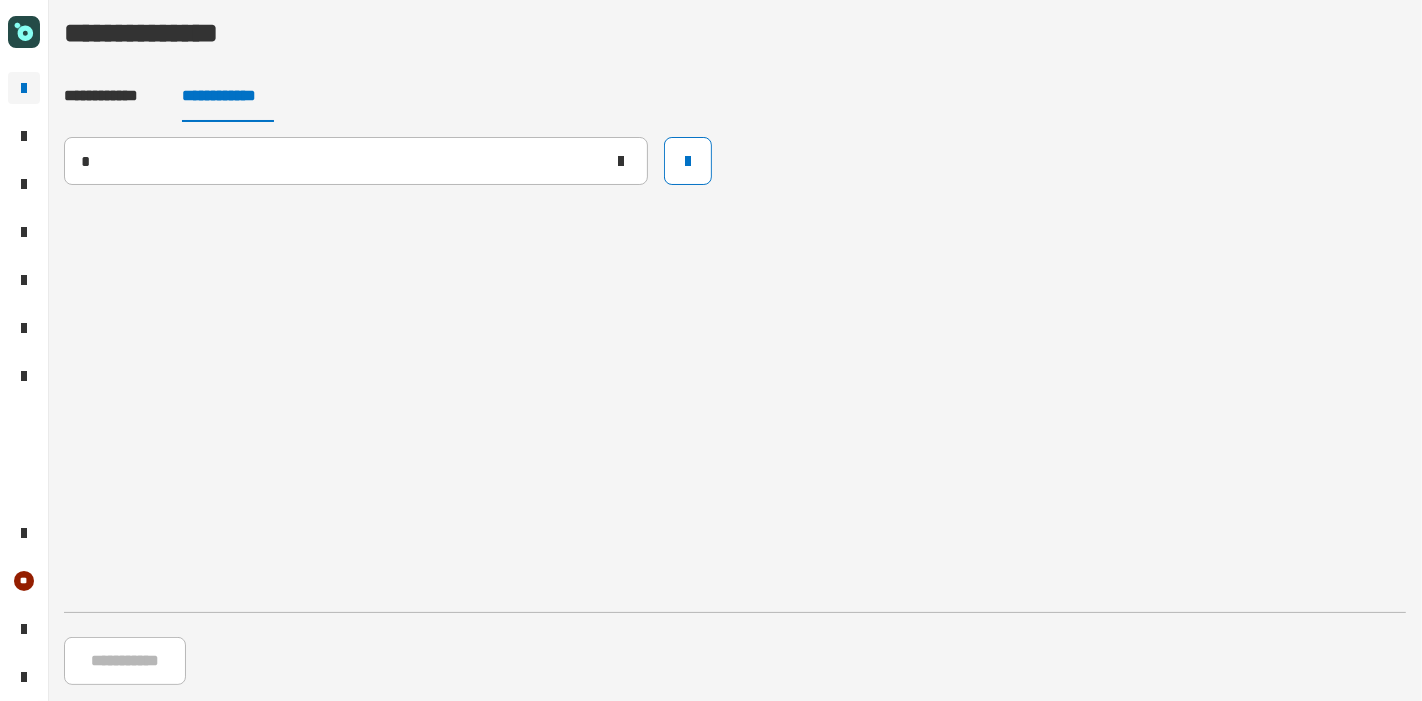 type on "**********" 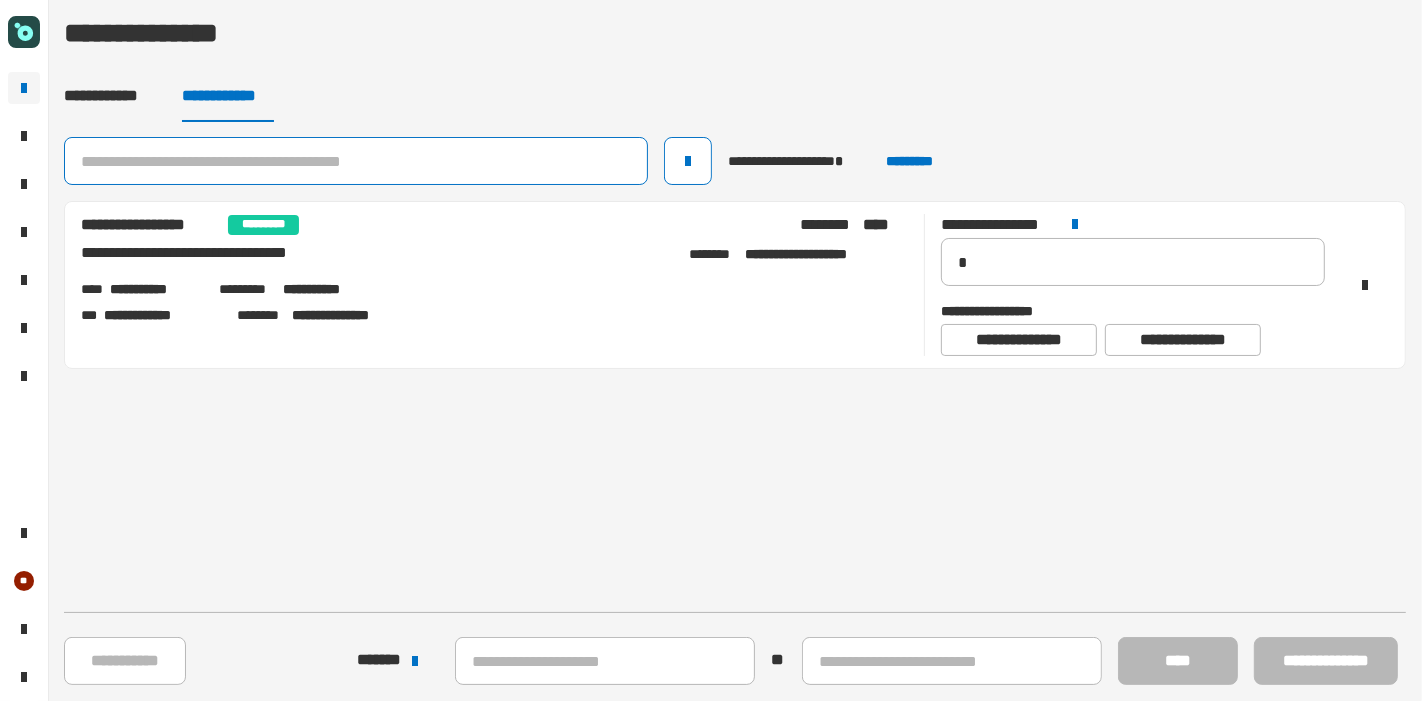 click 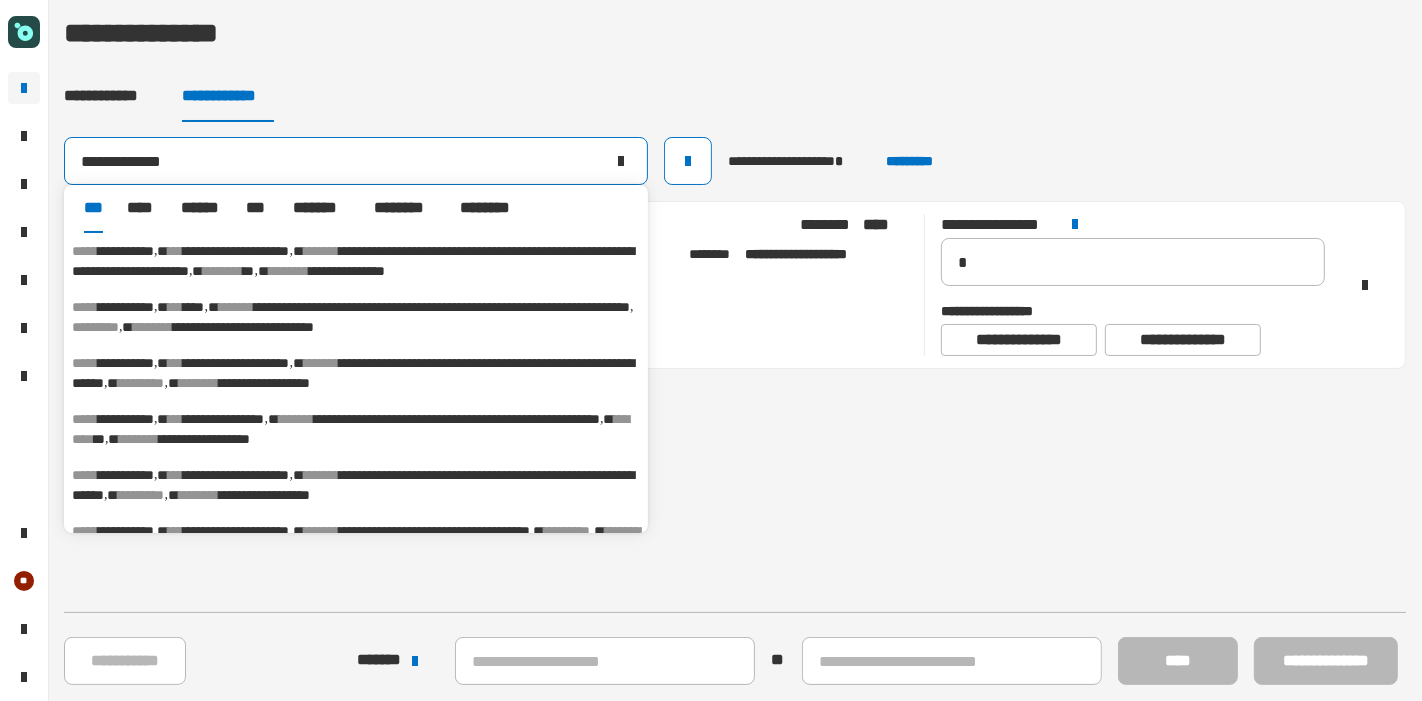 type on "**********" 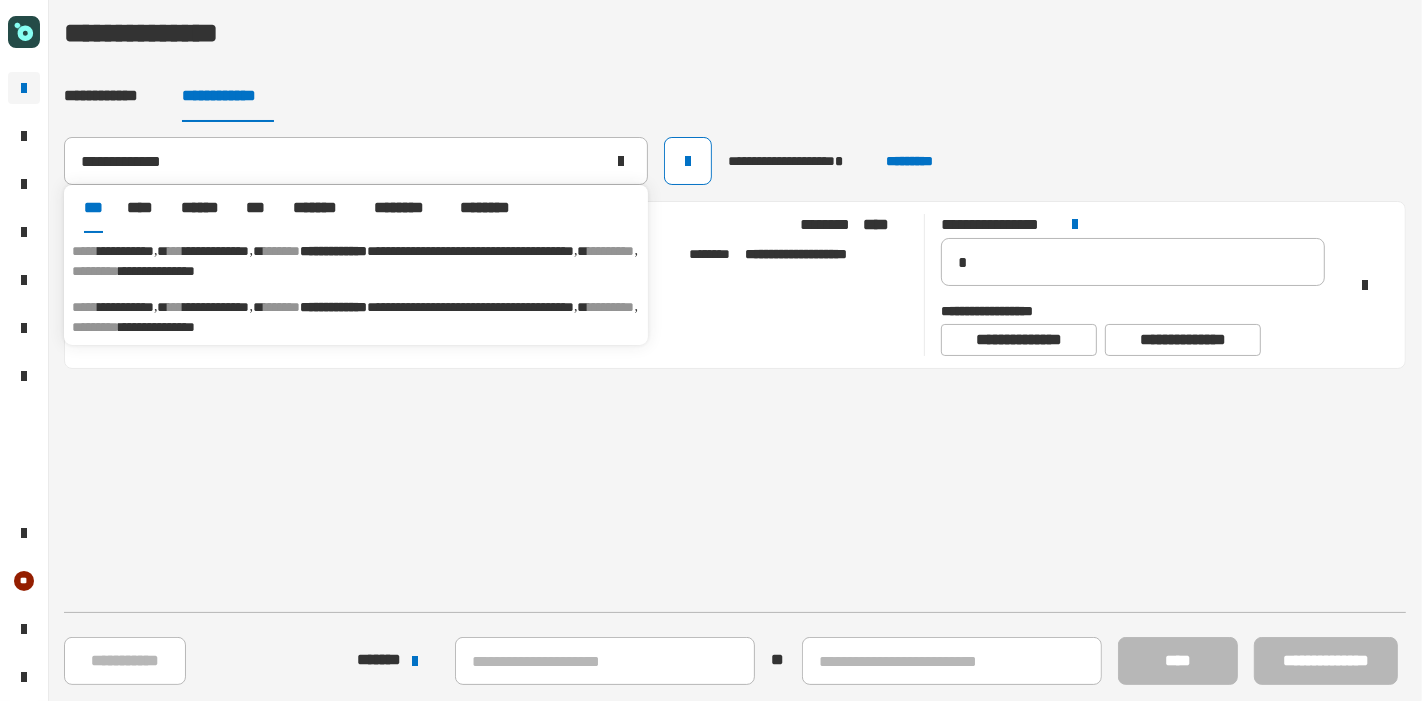 click on "********" at bounding box center (612, 307) 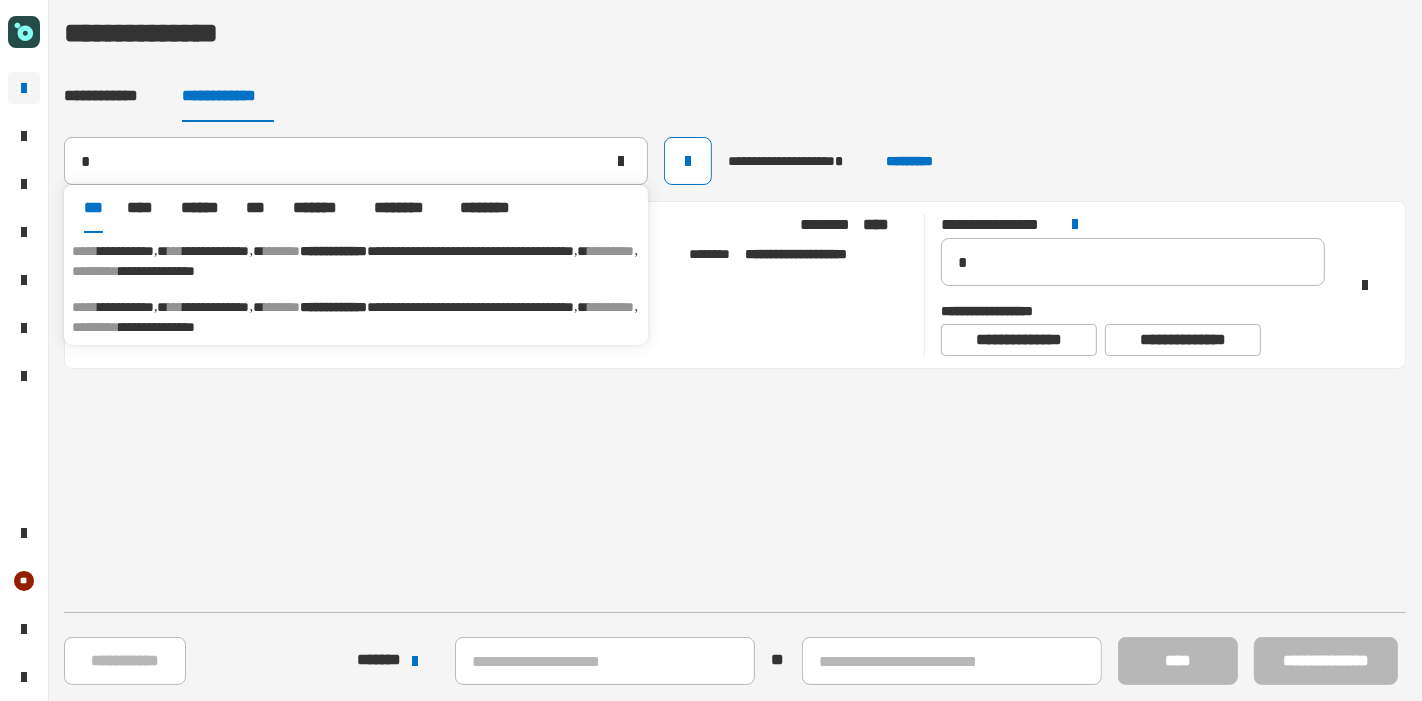 type on "**********" 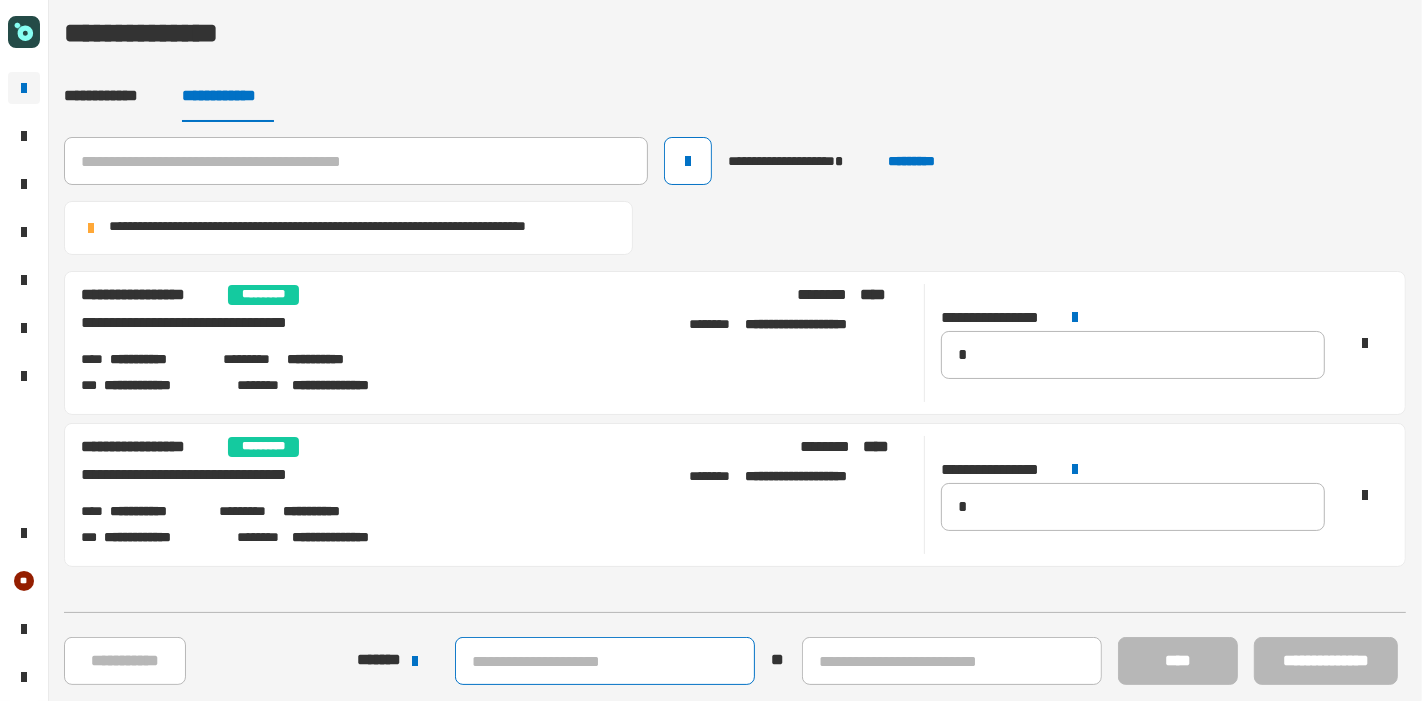 click 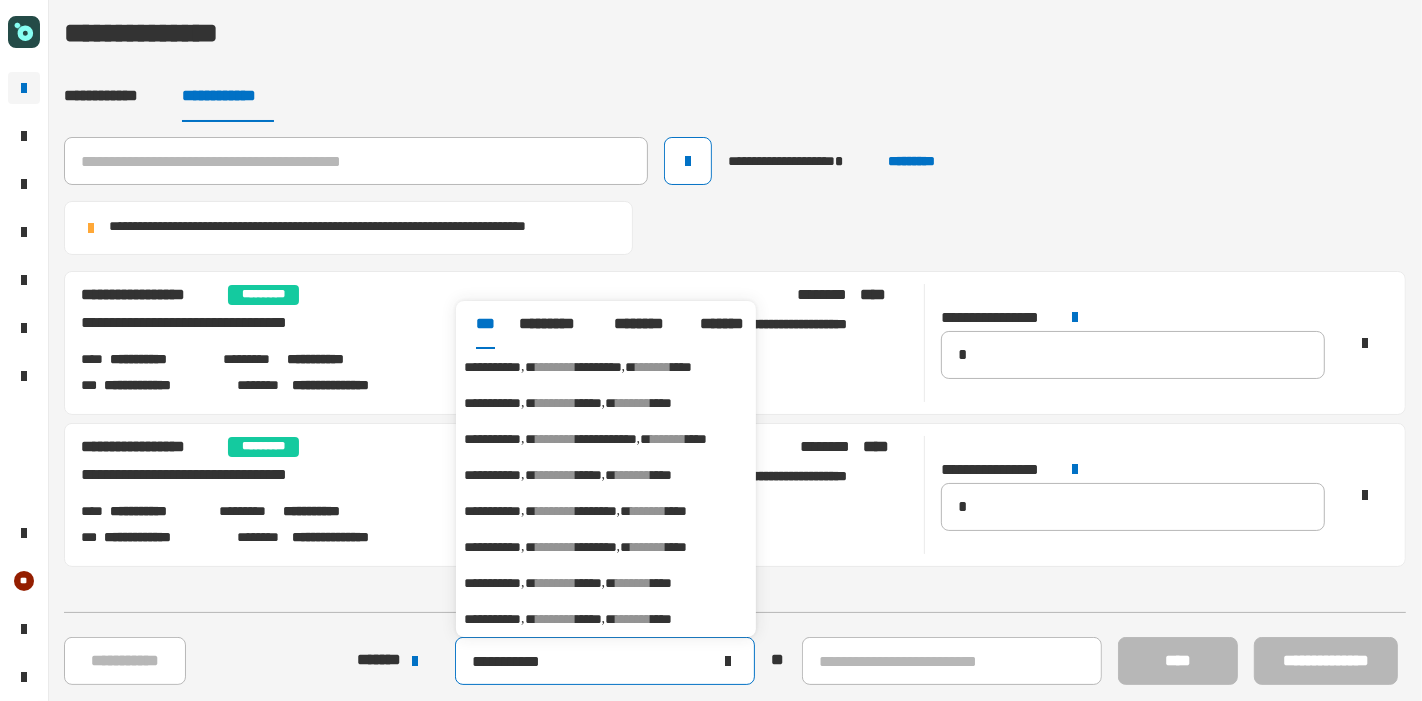 type on "**********" 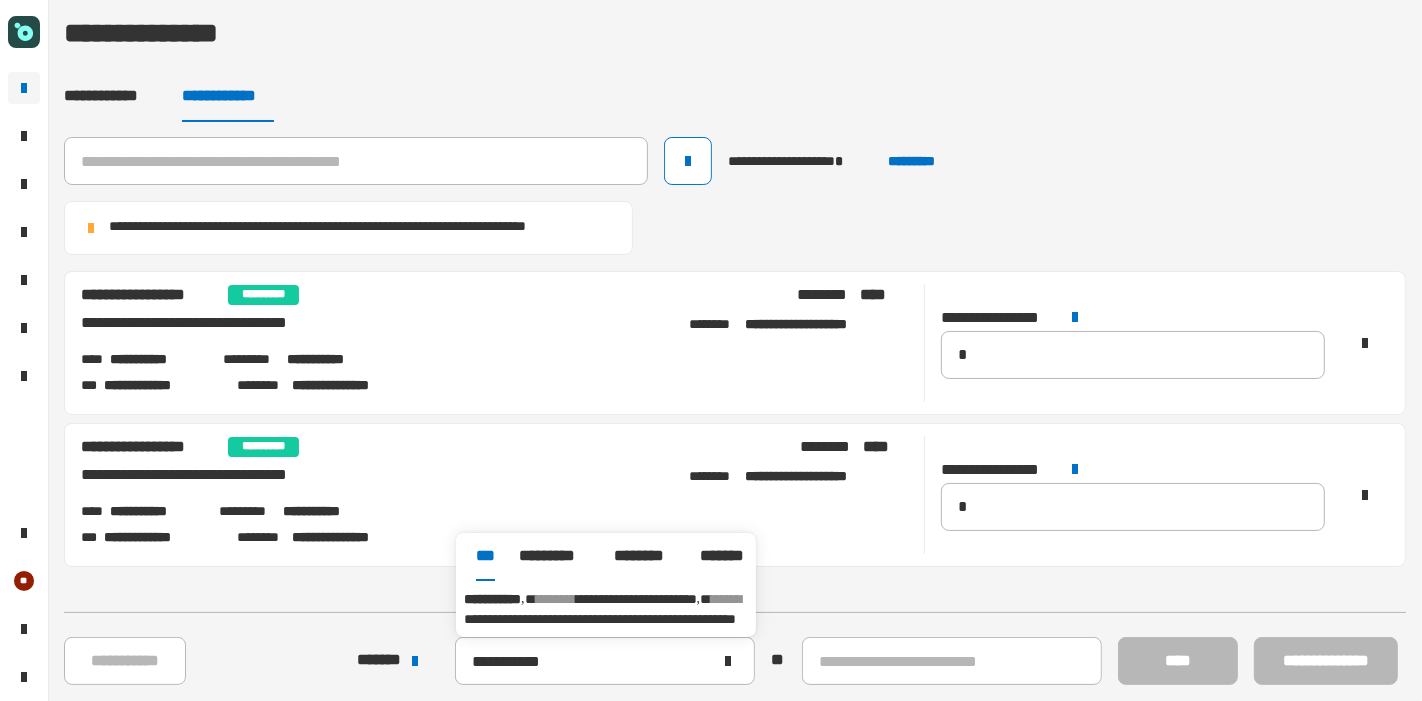 click on "**********" at bounding box center (600, 619) 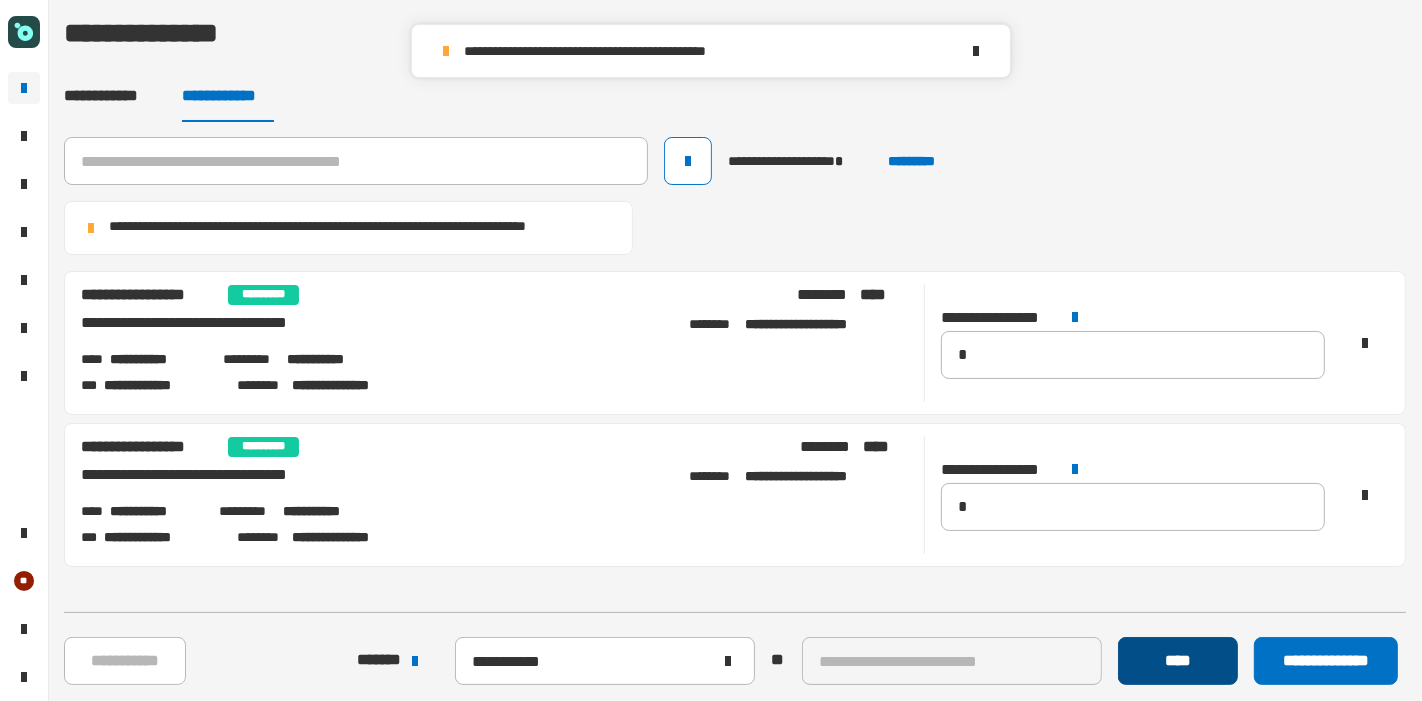click on "****" 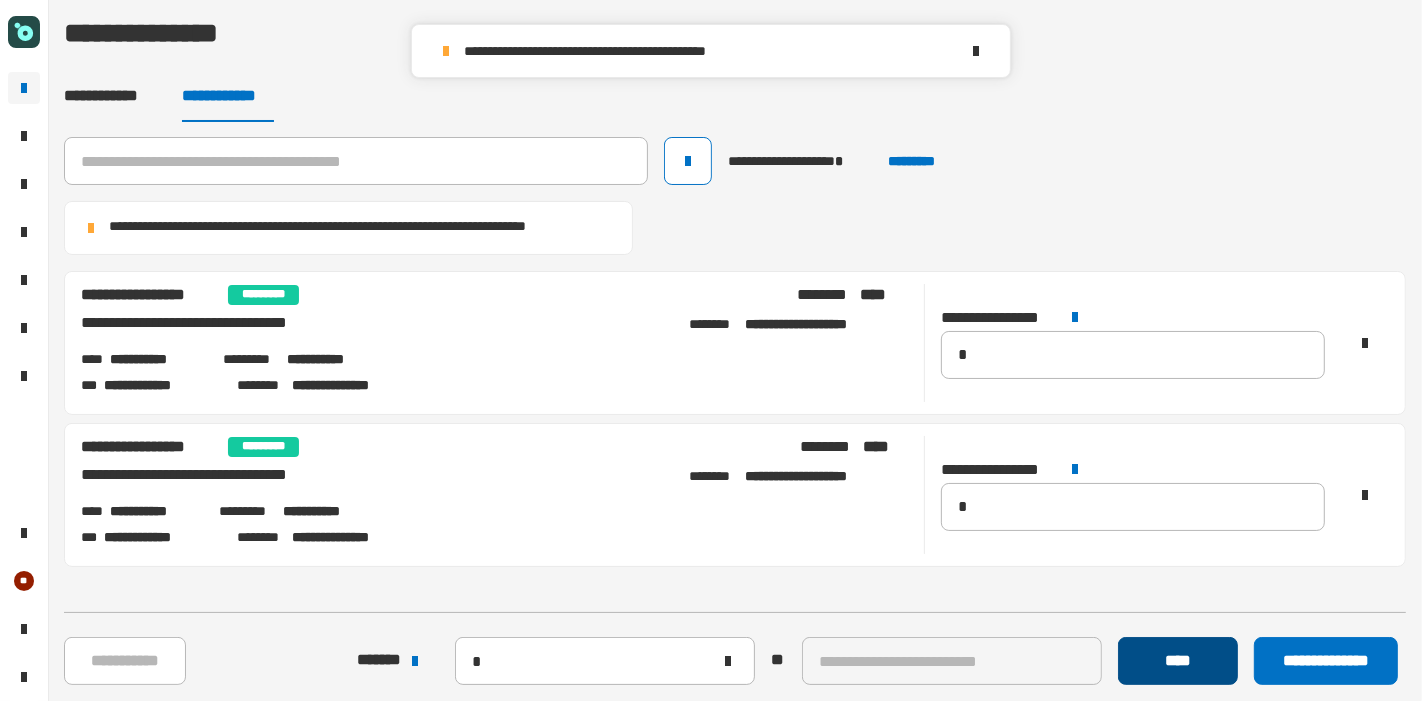 type 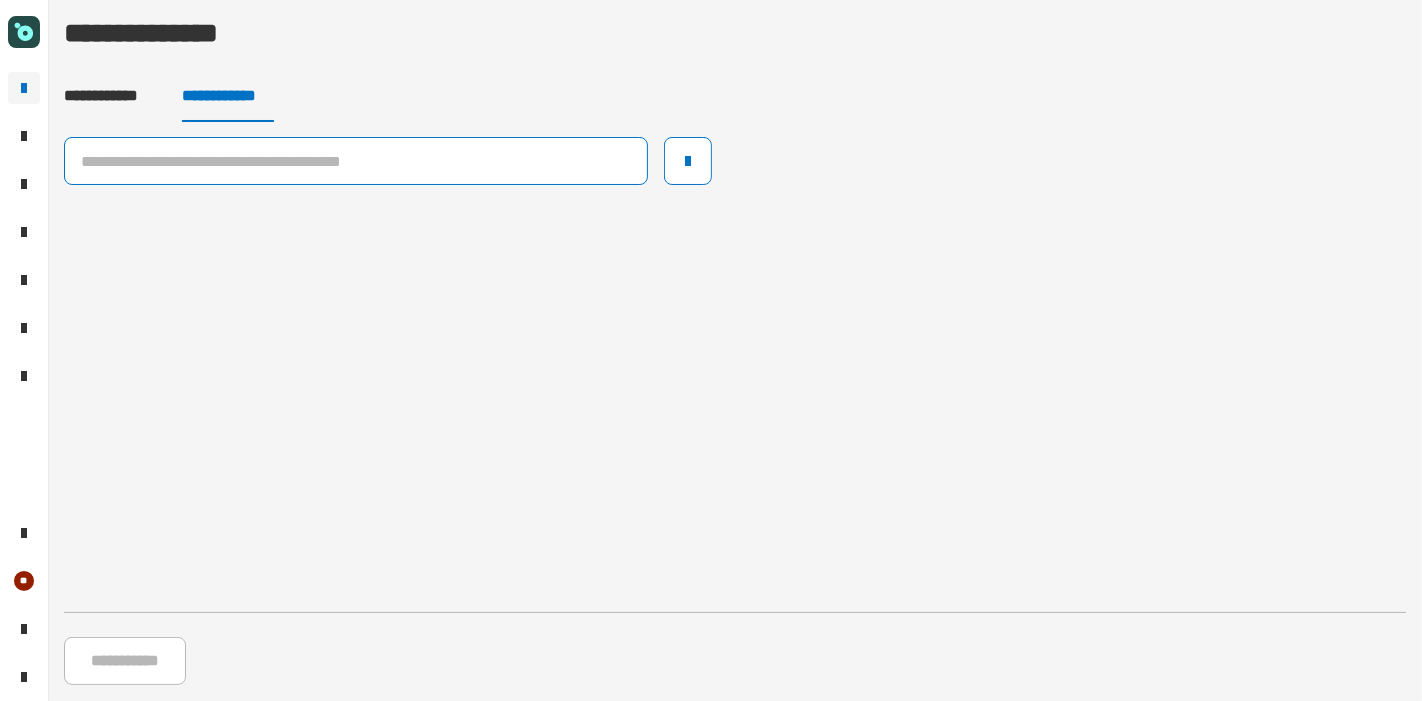 click 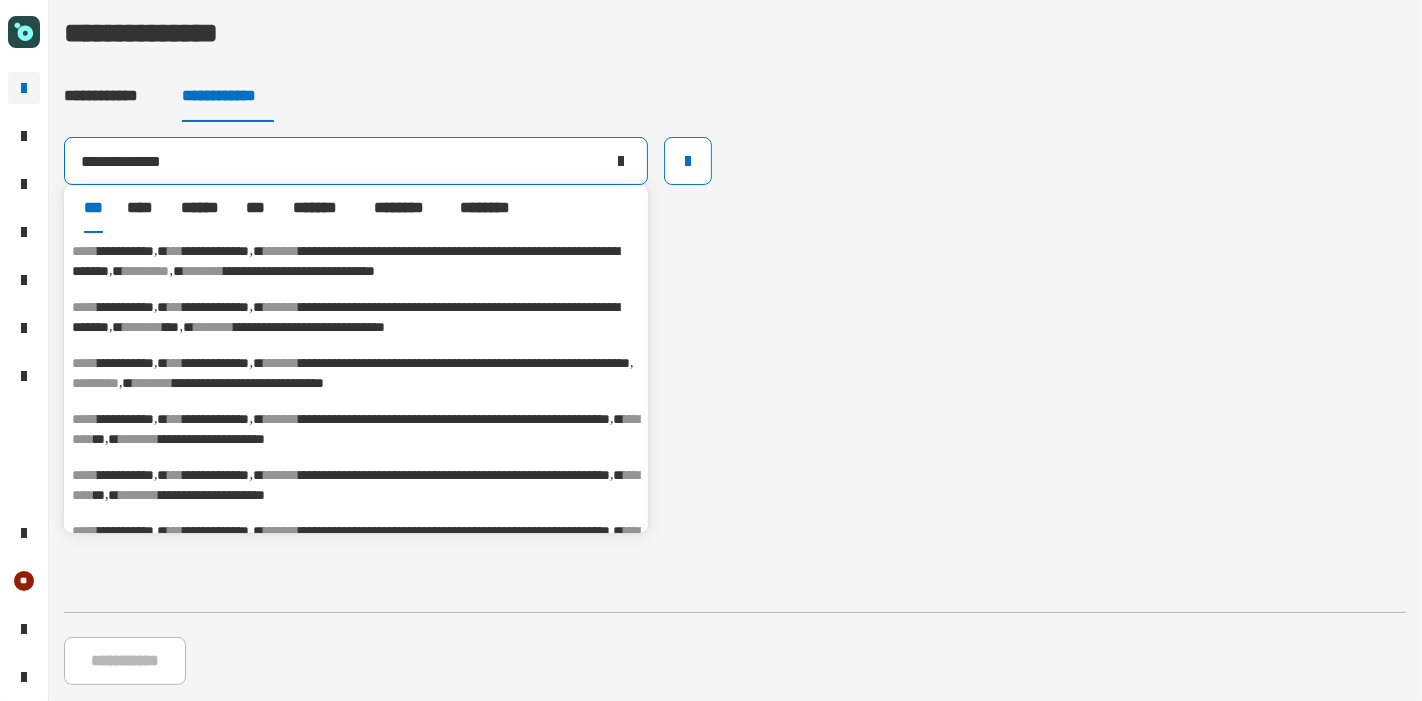 type on "**********" 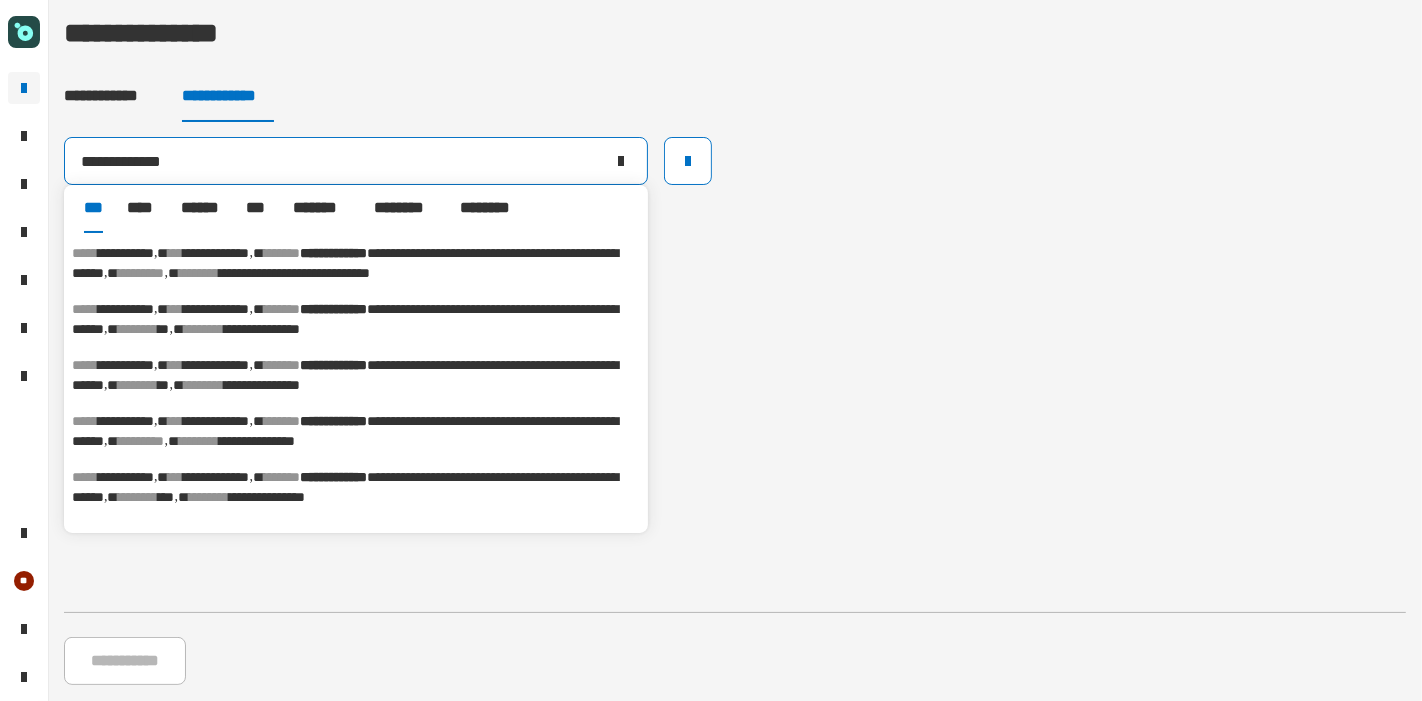 scroll, scrollTop: 333, scrollLeft: 0, axis: vertical 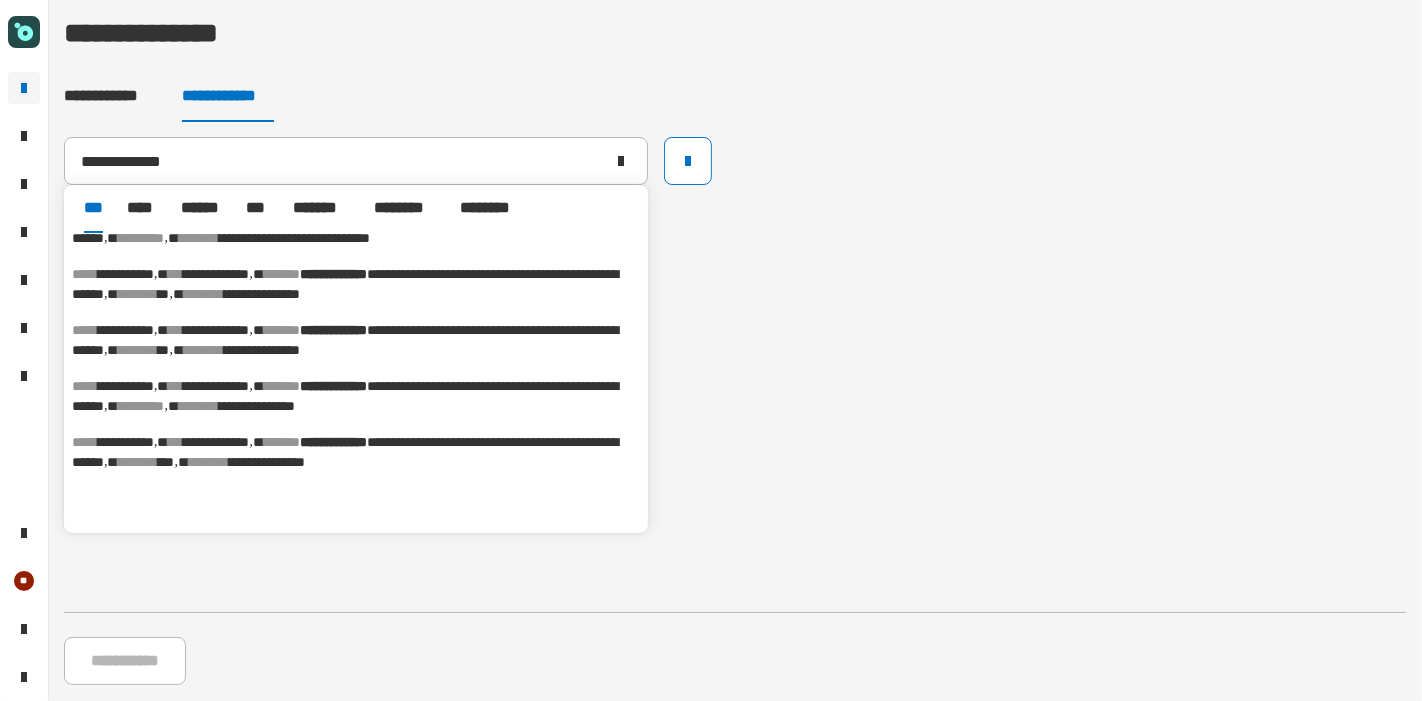 click on "**********" at bounding box center [345, 340] 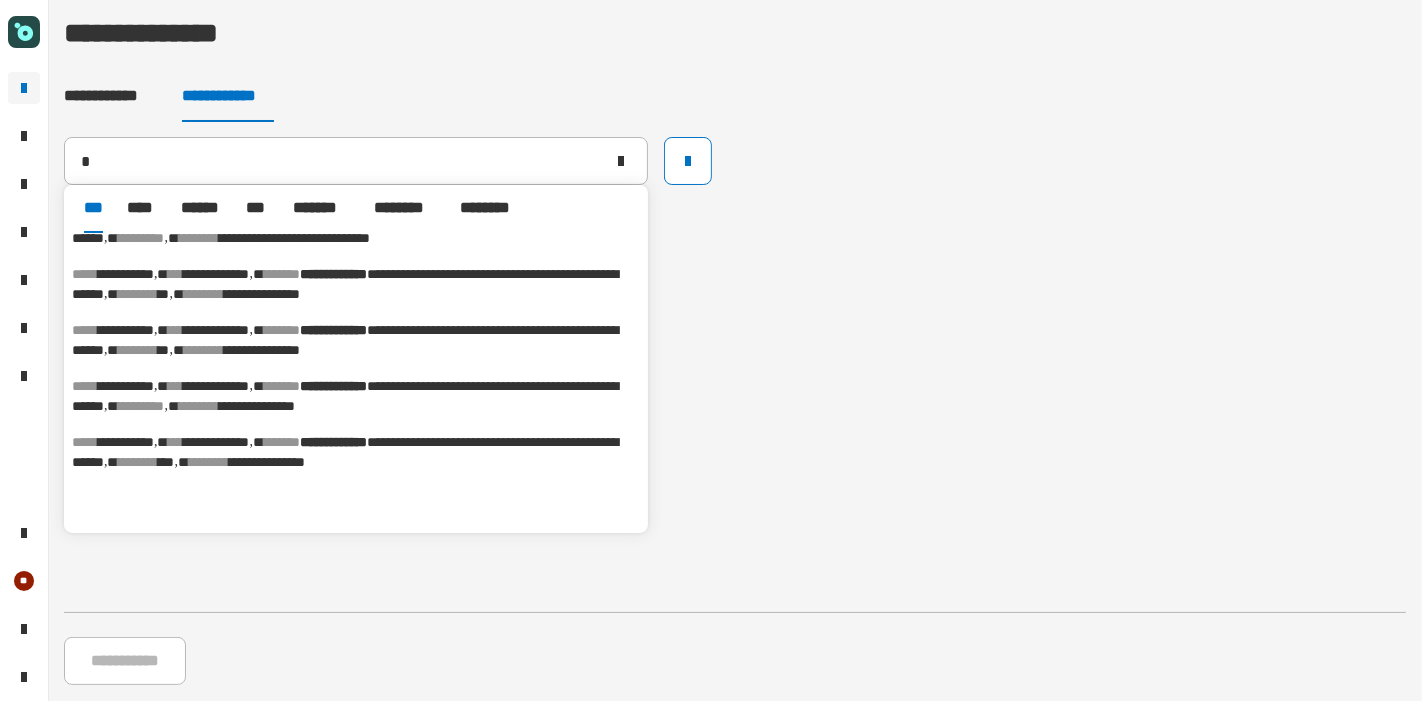 type on "**********" 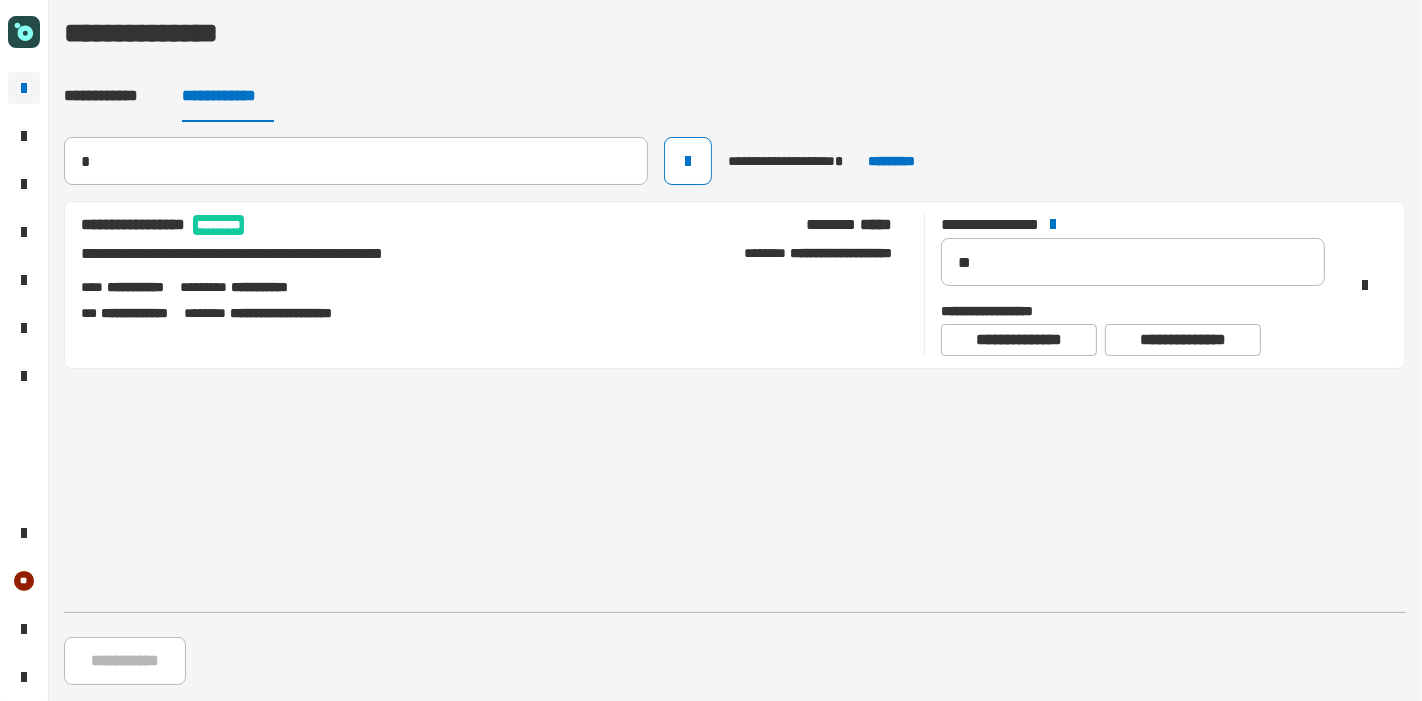 type 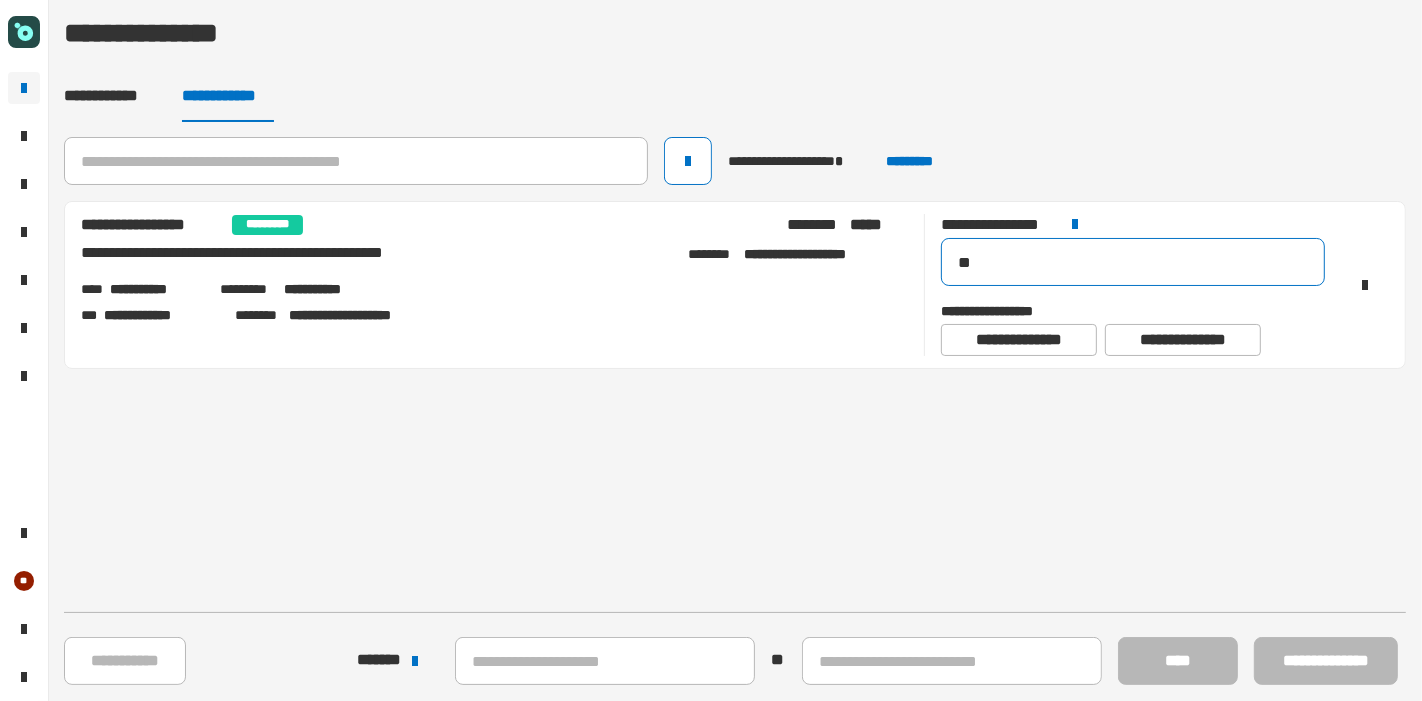 drag, startPoint x: 1012, startPoint y: 267, endPoint x: 867, endPoint y: 261, distance: 145.12408 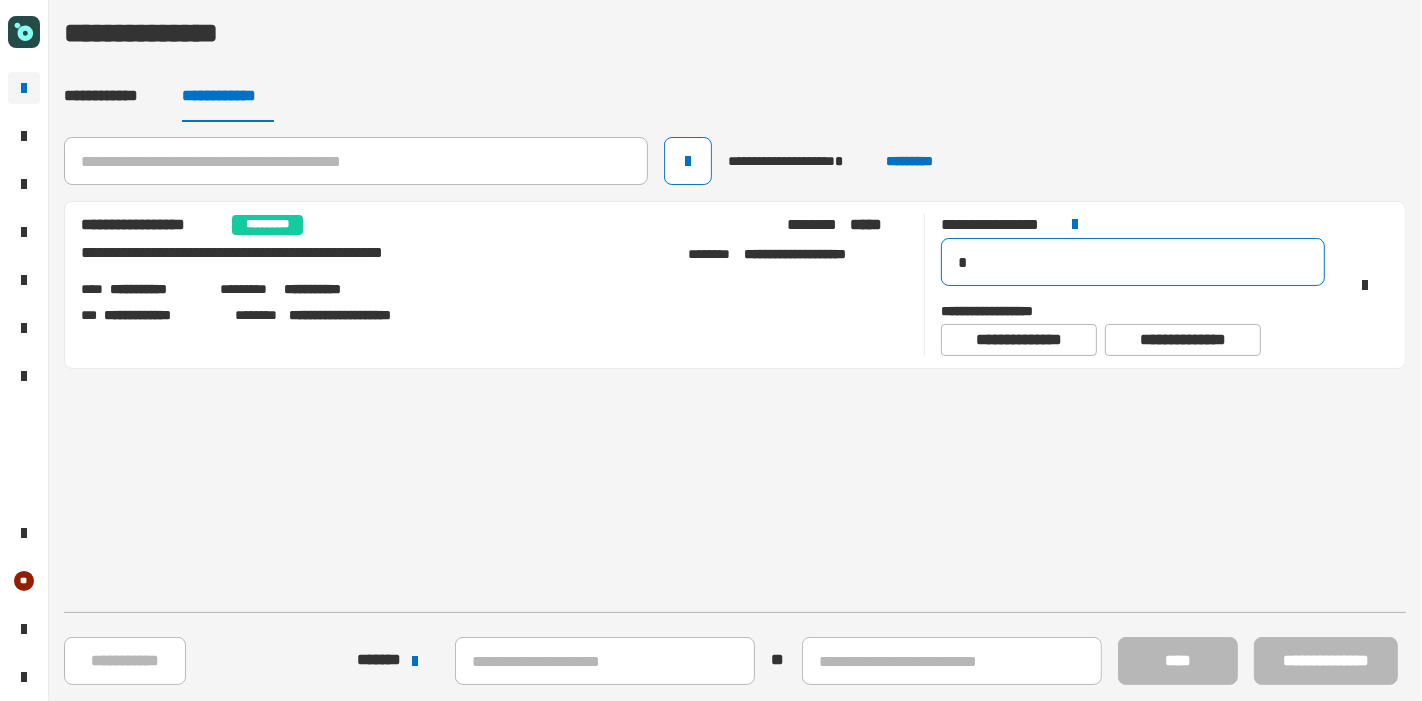 type on "**" 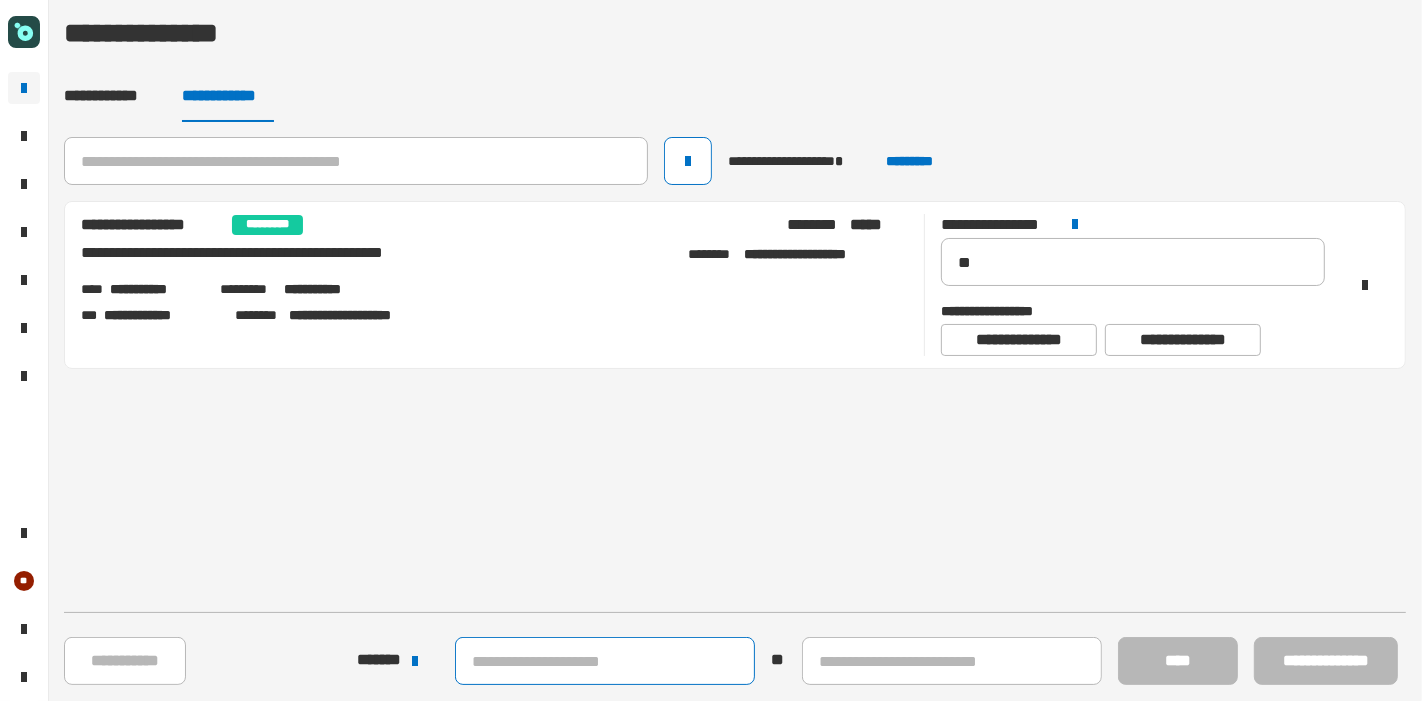 click 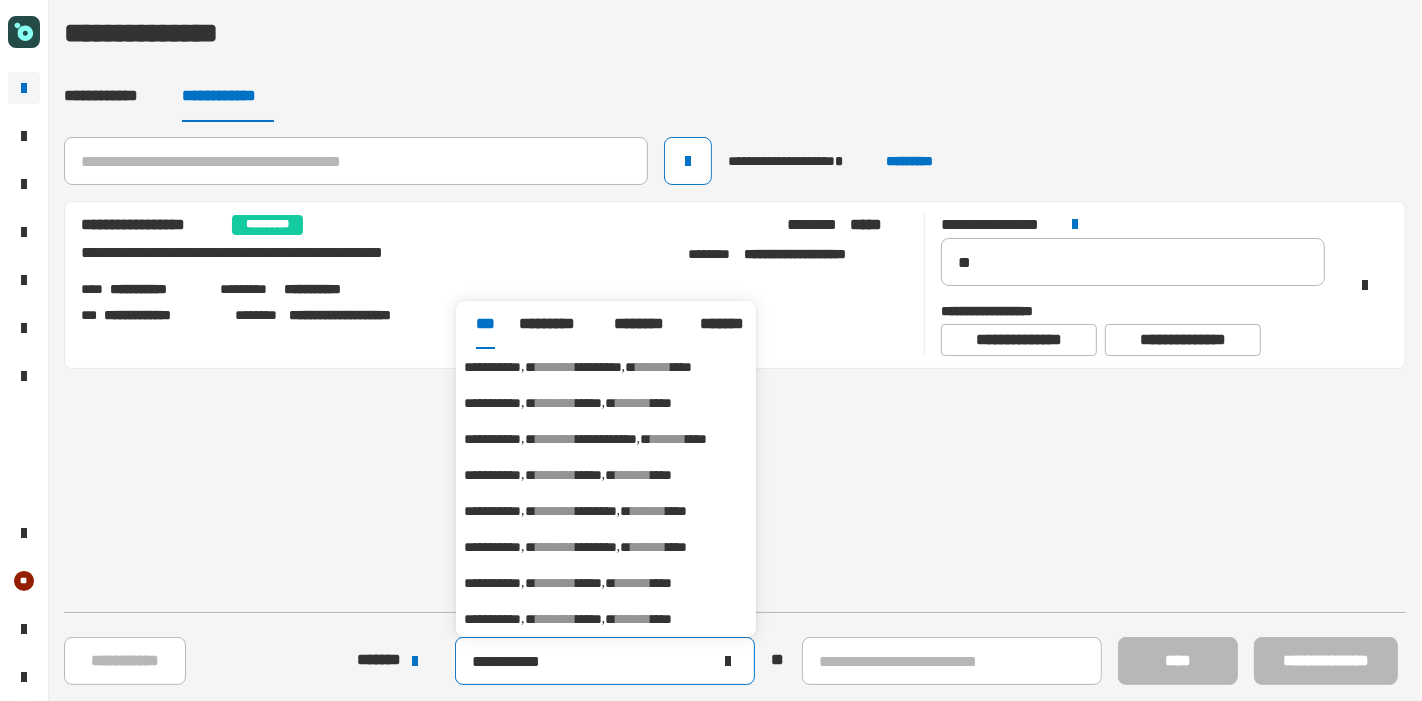 type on "**********" 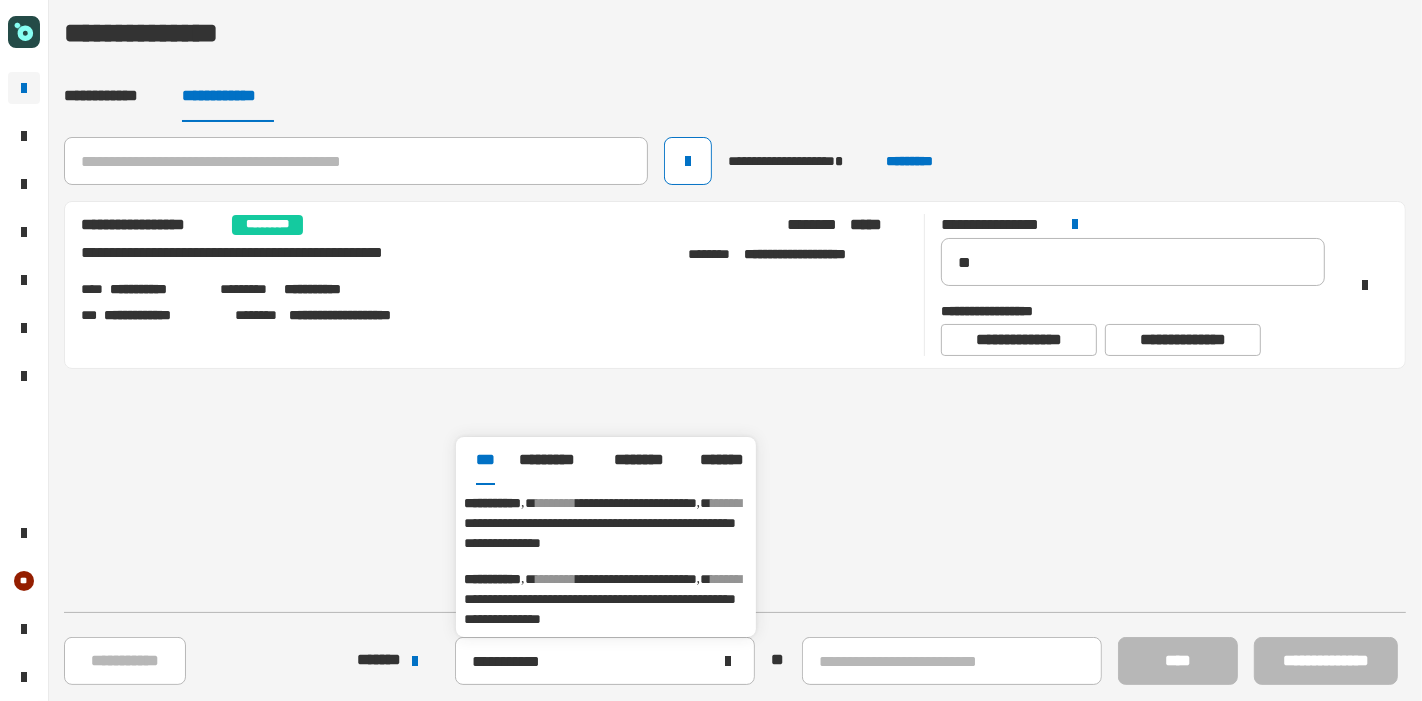click on "**********" at bounding box center (600, 533) 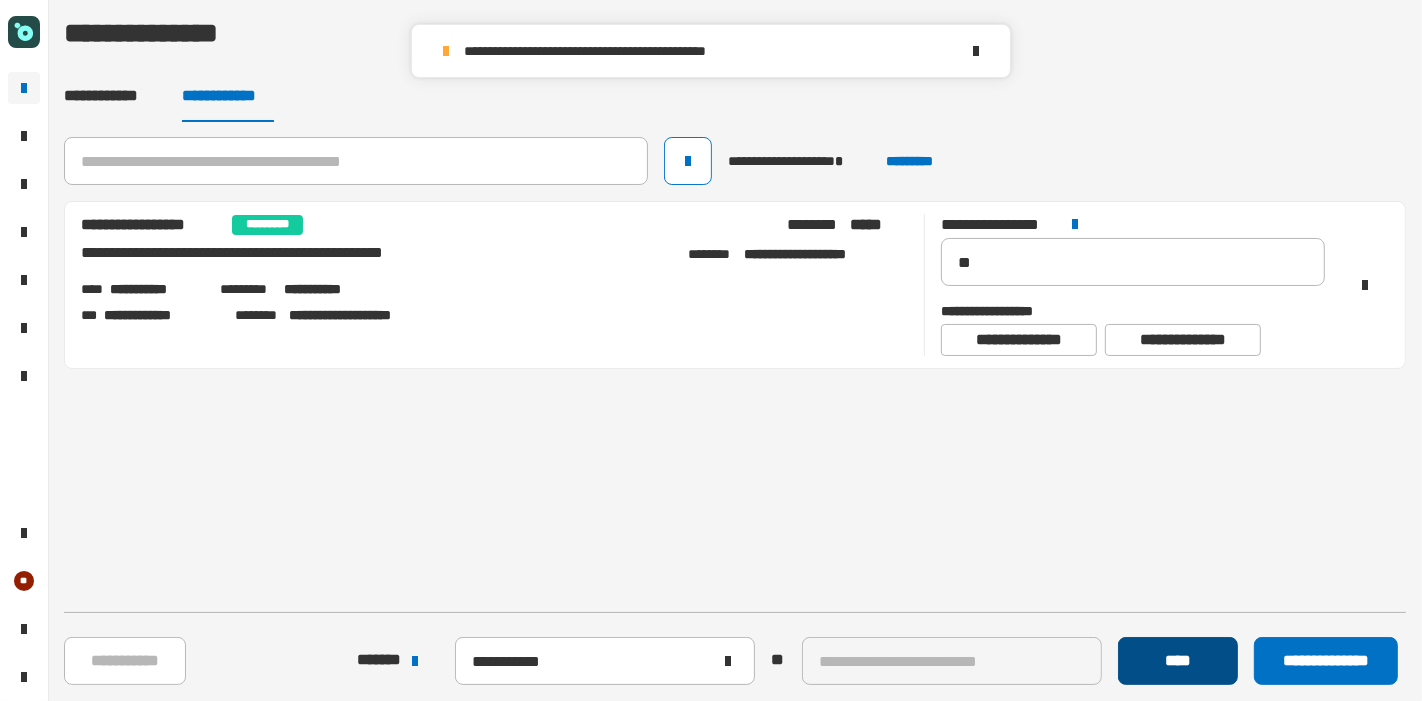 click on "****" 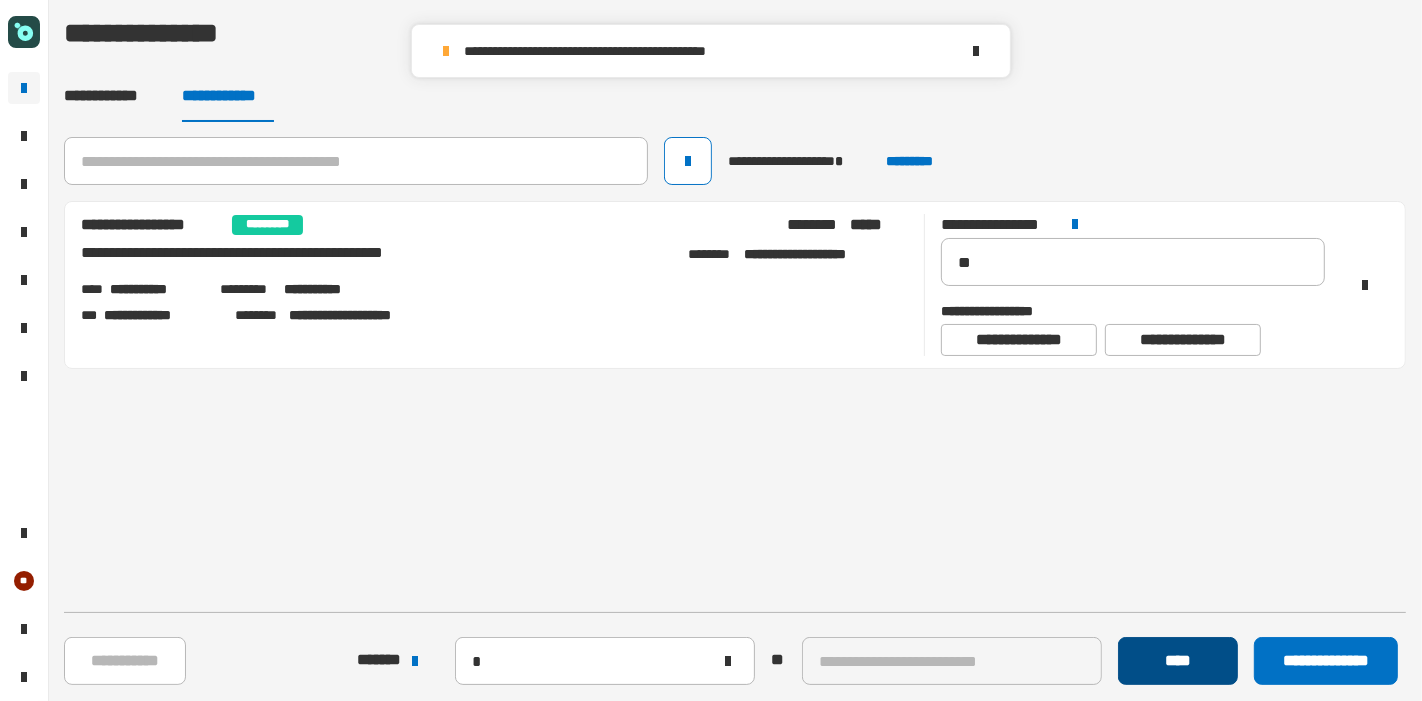 type 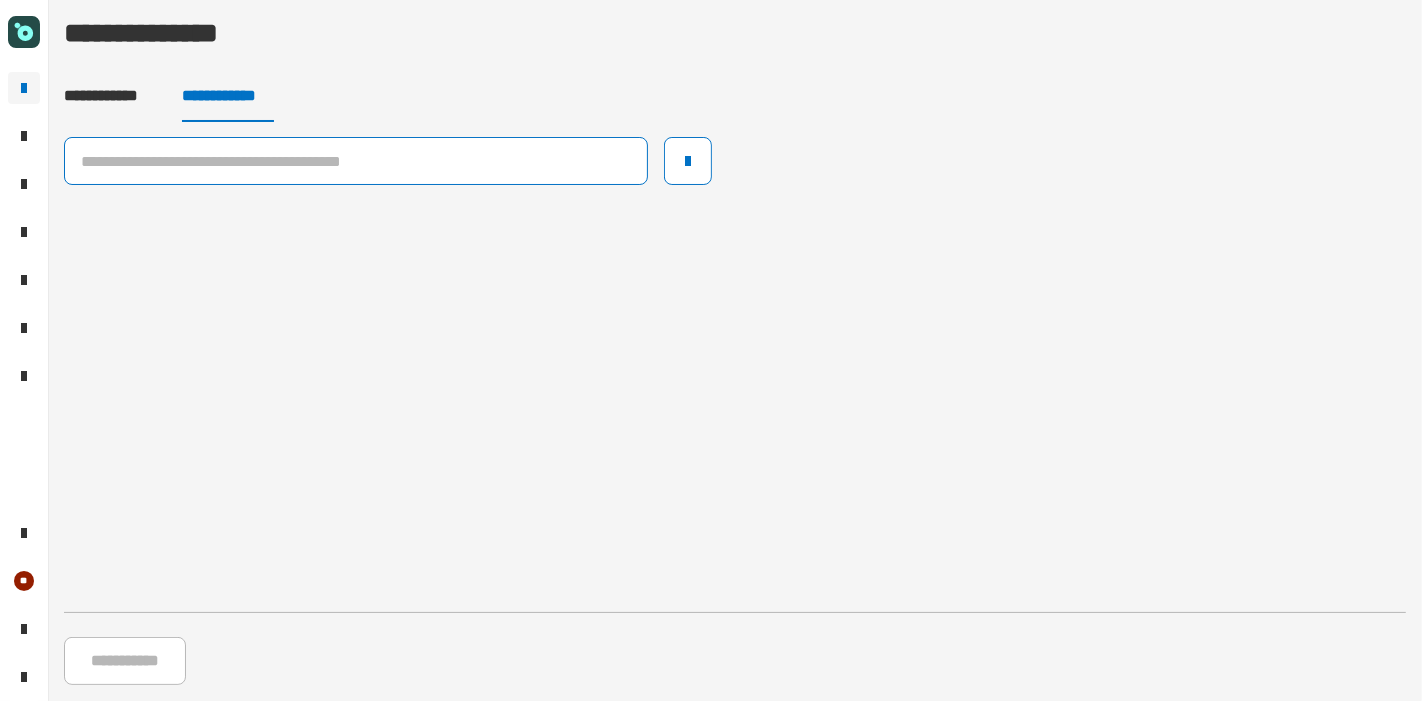 click 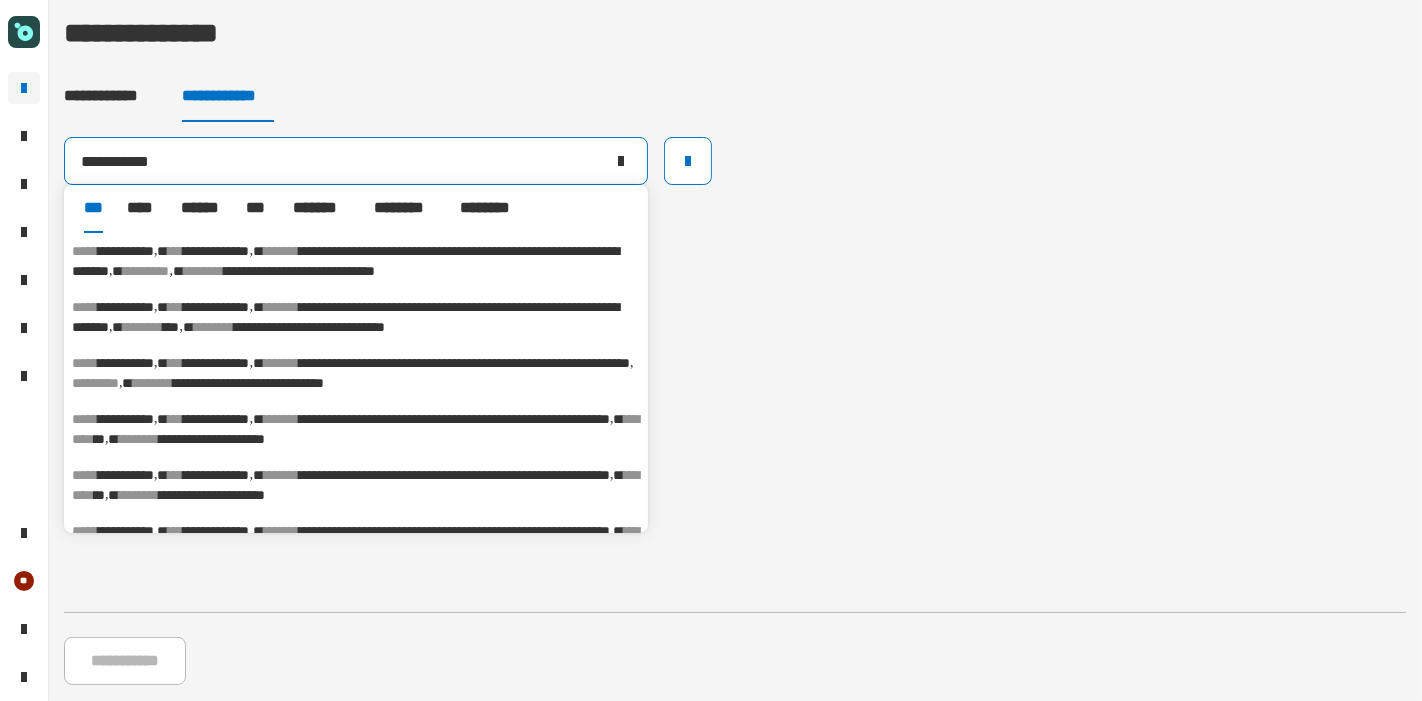 type on "**********" 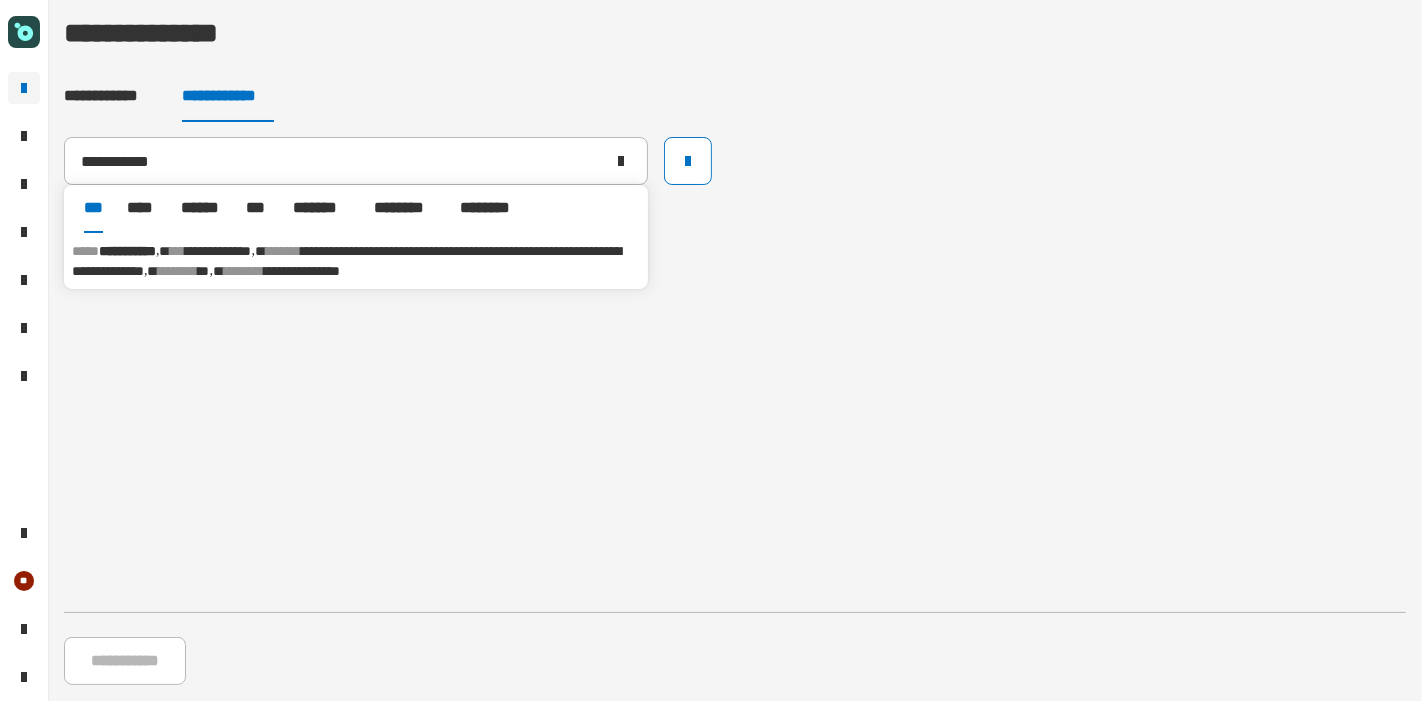 click on "**********" at bounding box center (356, 261) 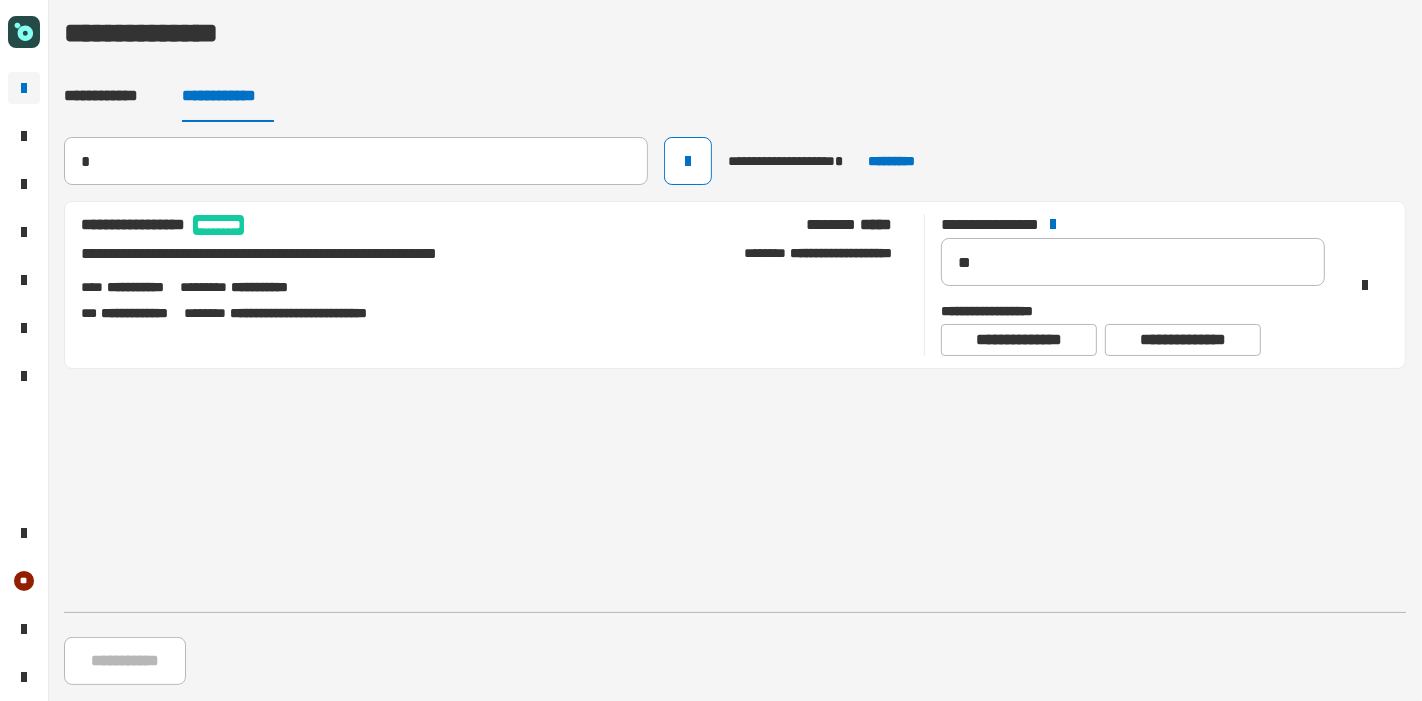 type 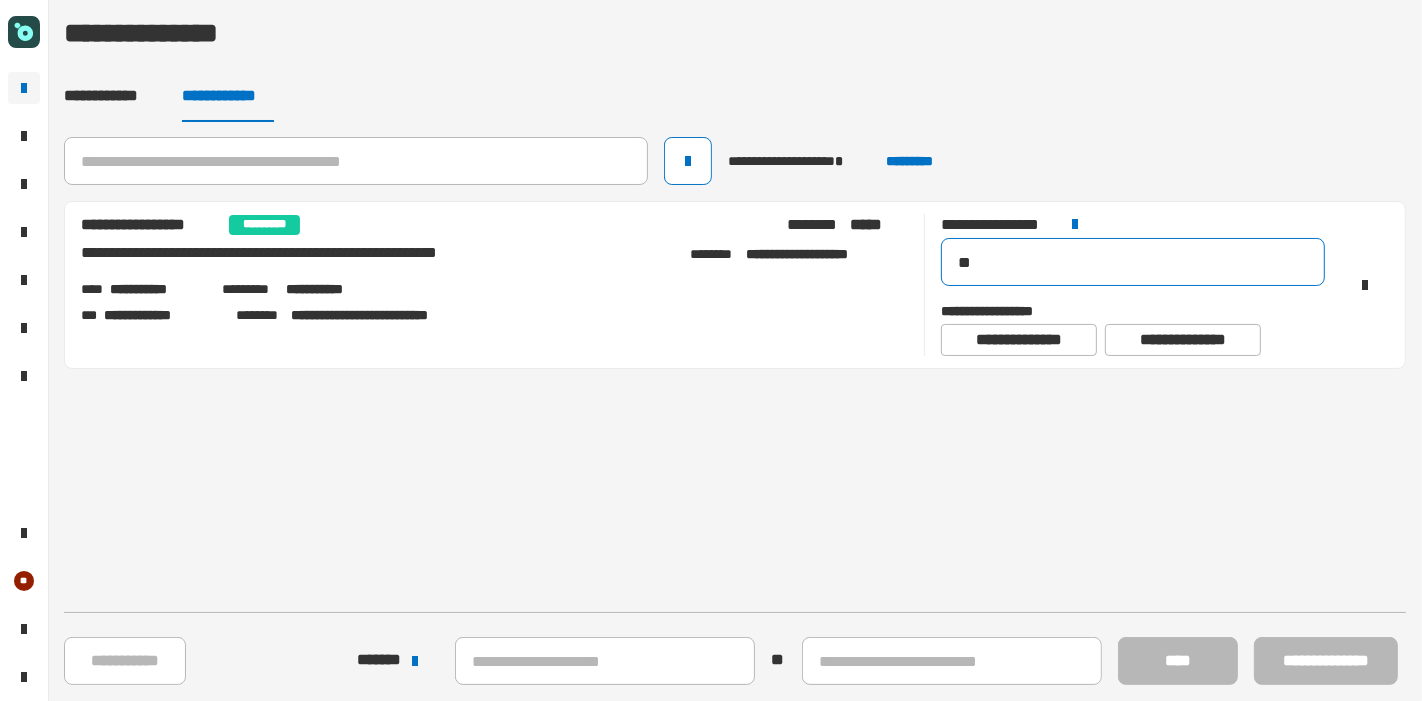 drag, startPoint x: 1008, startPoint y: 266, endPoint x: 851, endPoint y: 255, distance: 157.38487 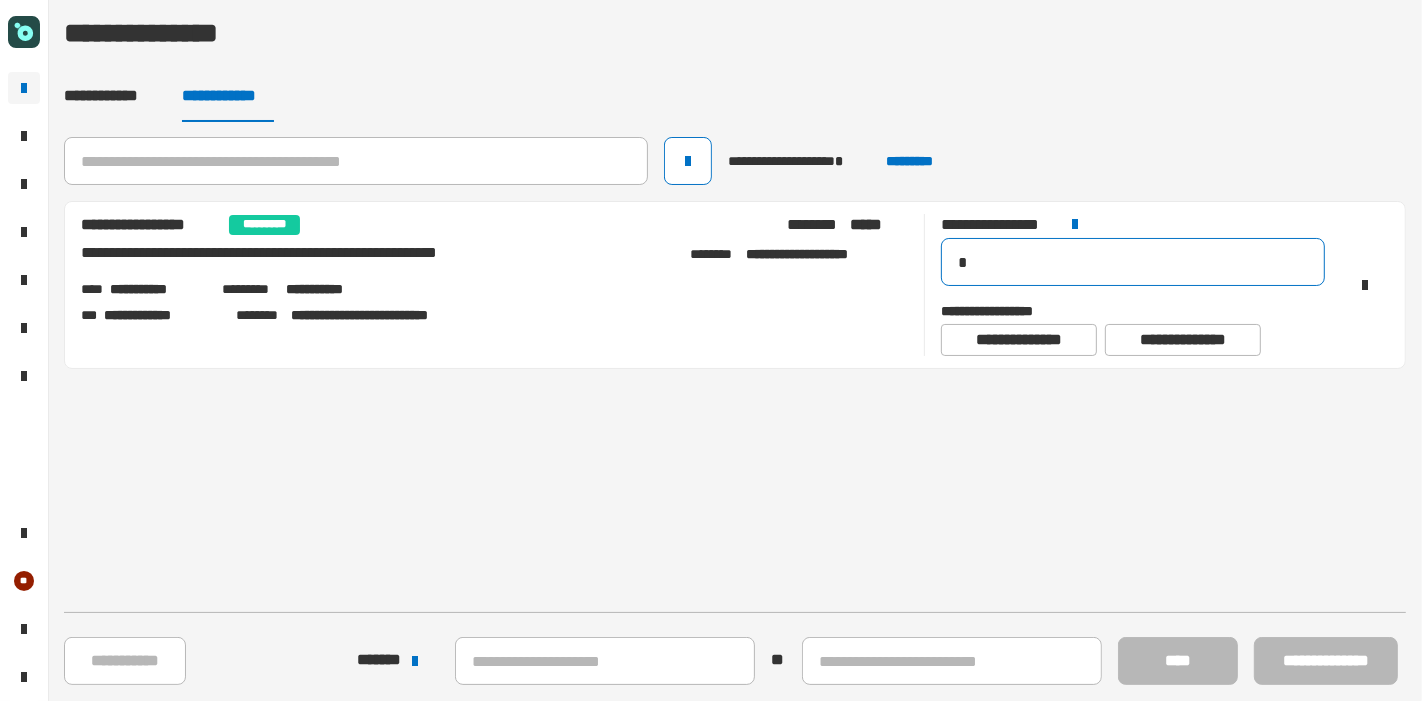 type on "**" 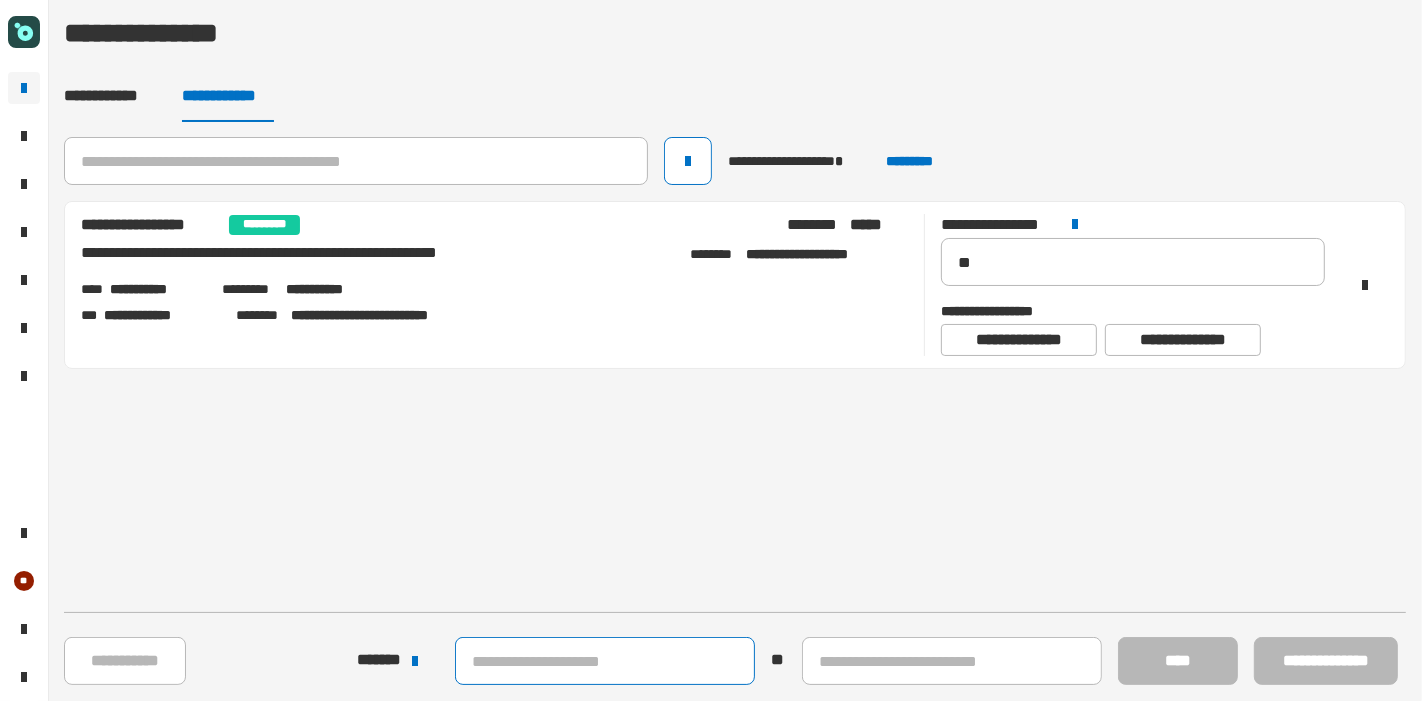 click 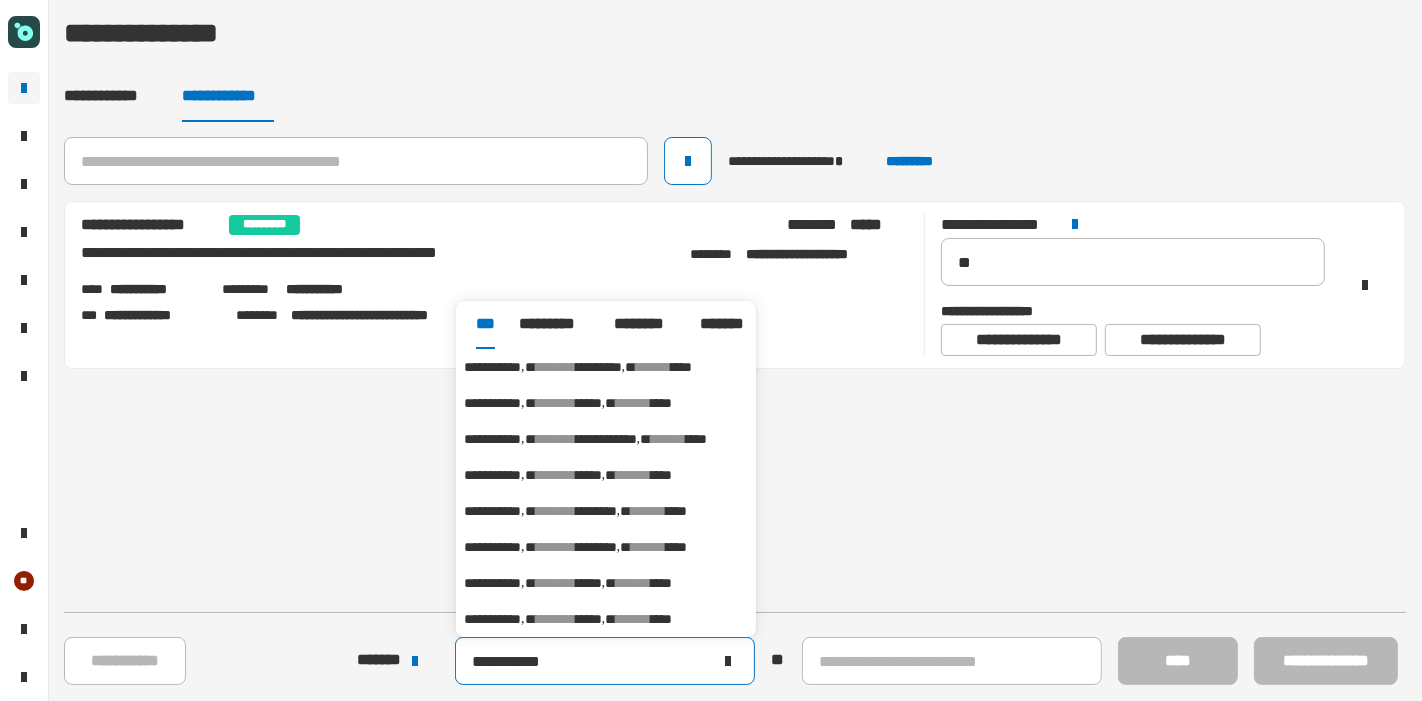 type on "**********" 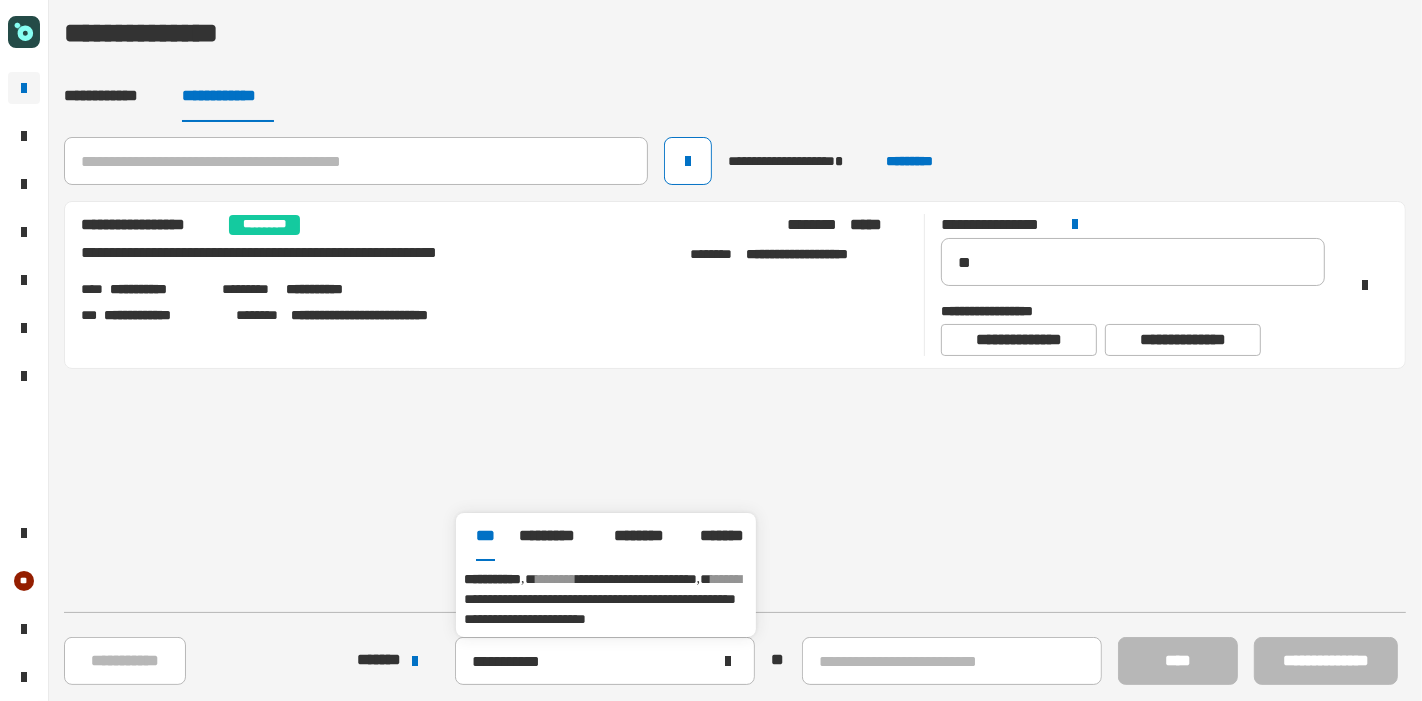 click on "**********" at bounding box center (600, 609) 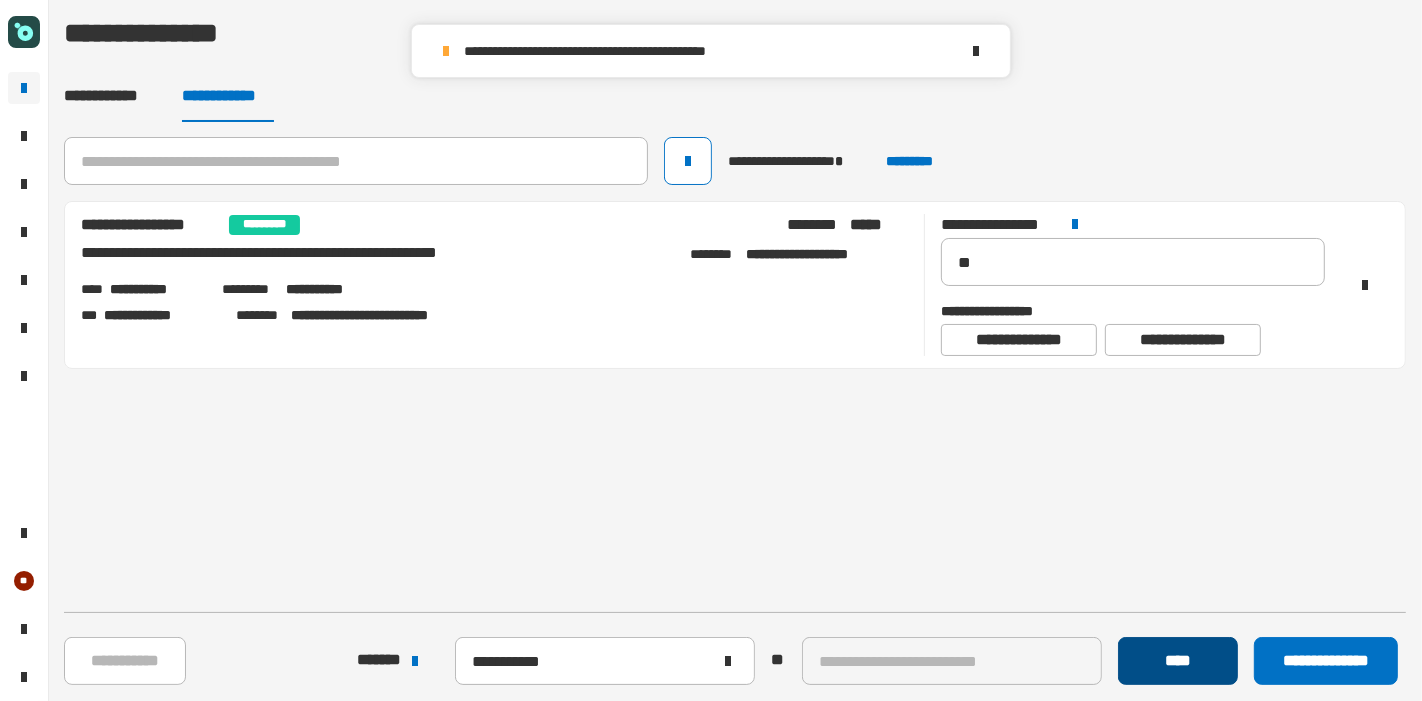 click on "****" 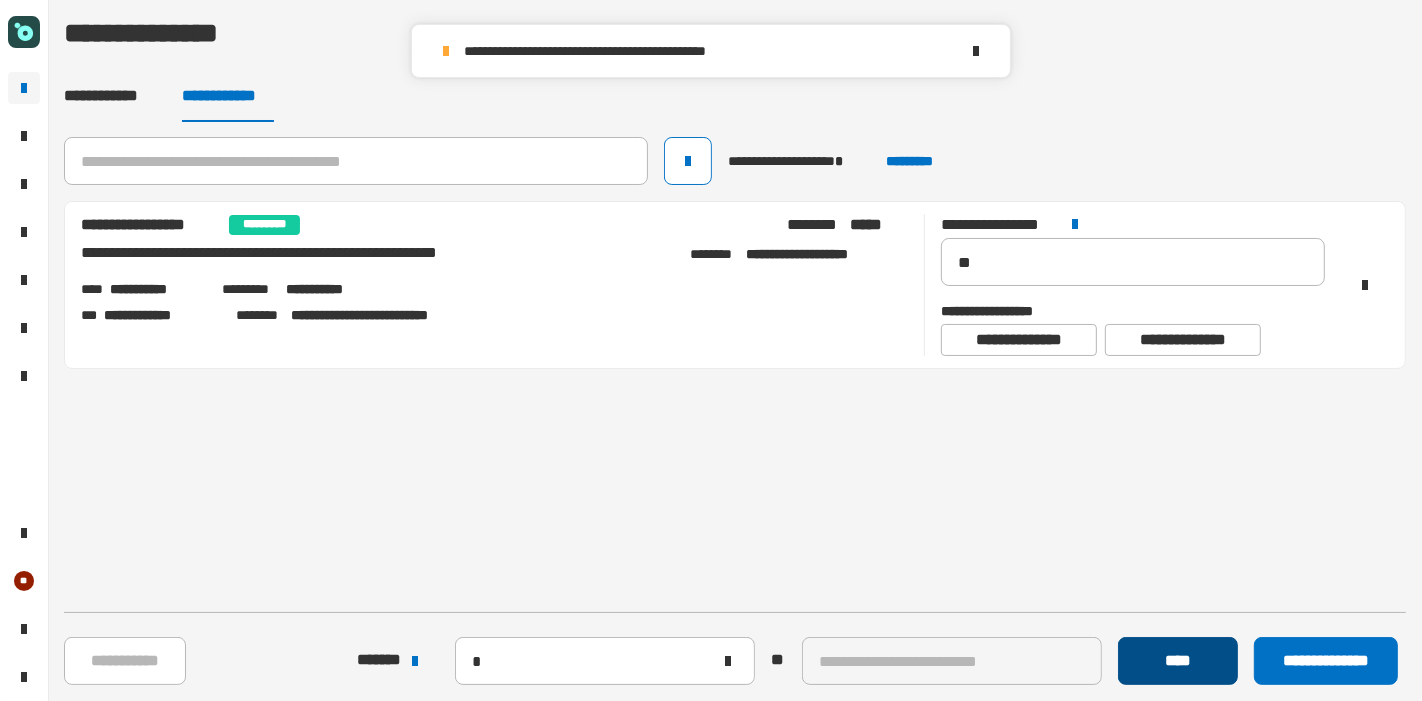 type 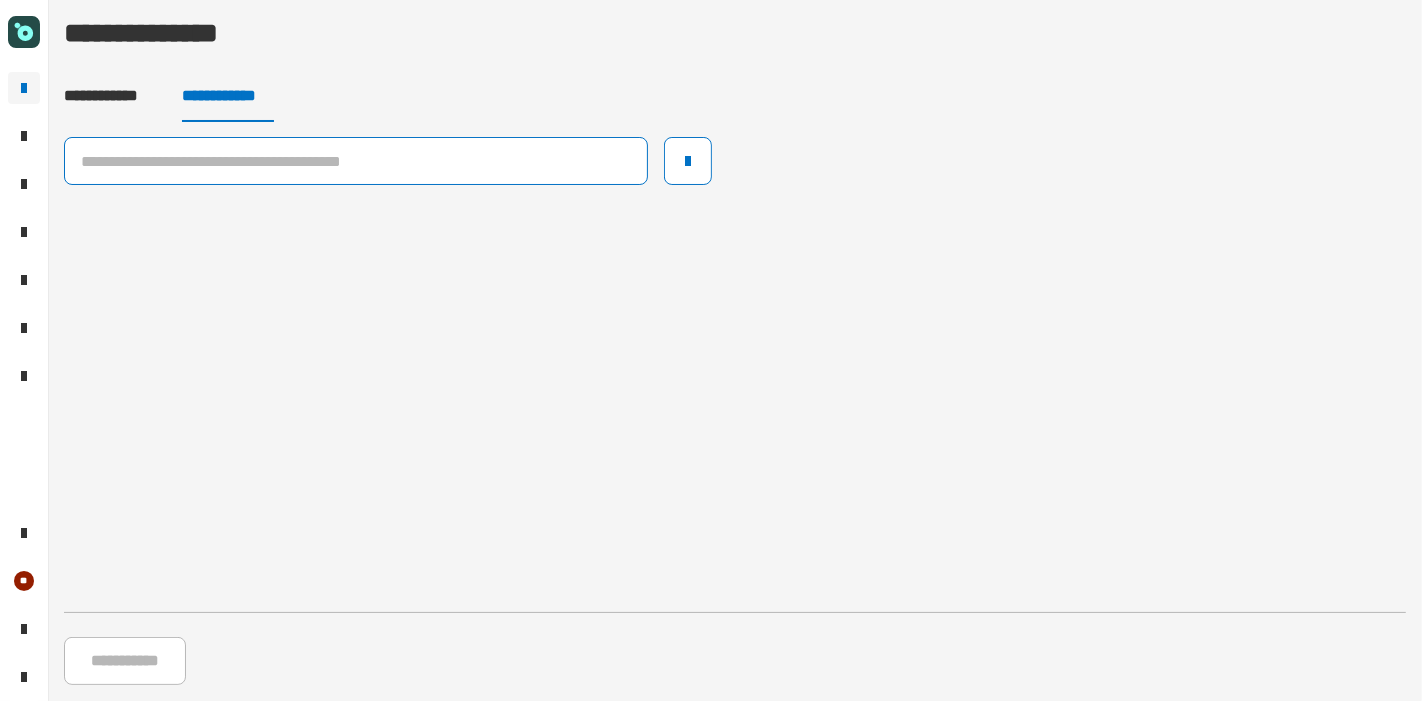 click 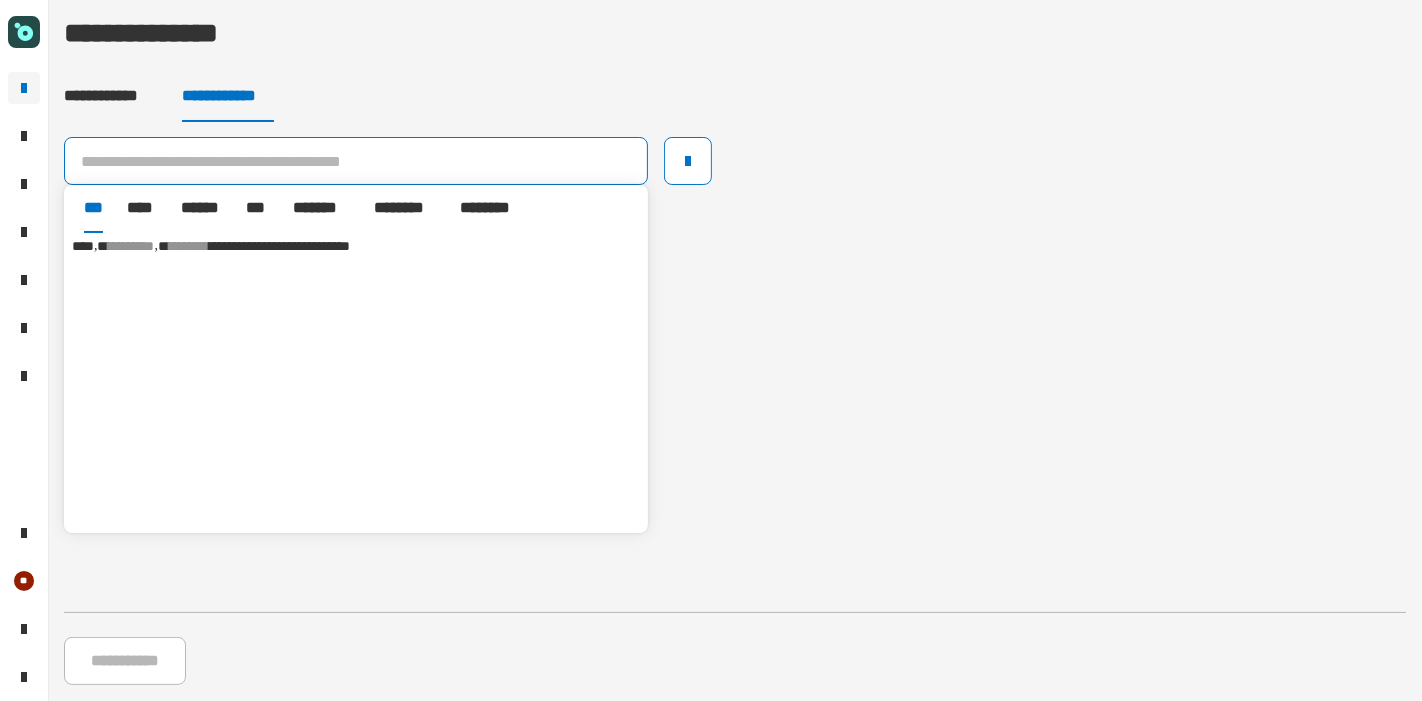 scroll, scrollTop: 1972, scrollLeft: 0, axis: vertical 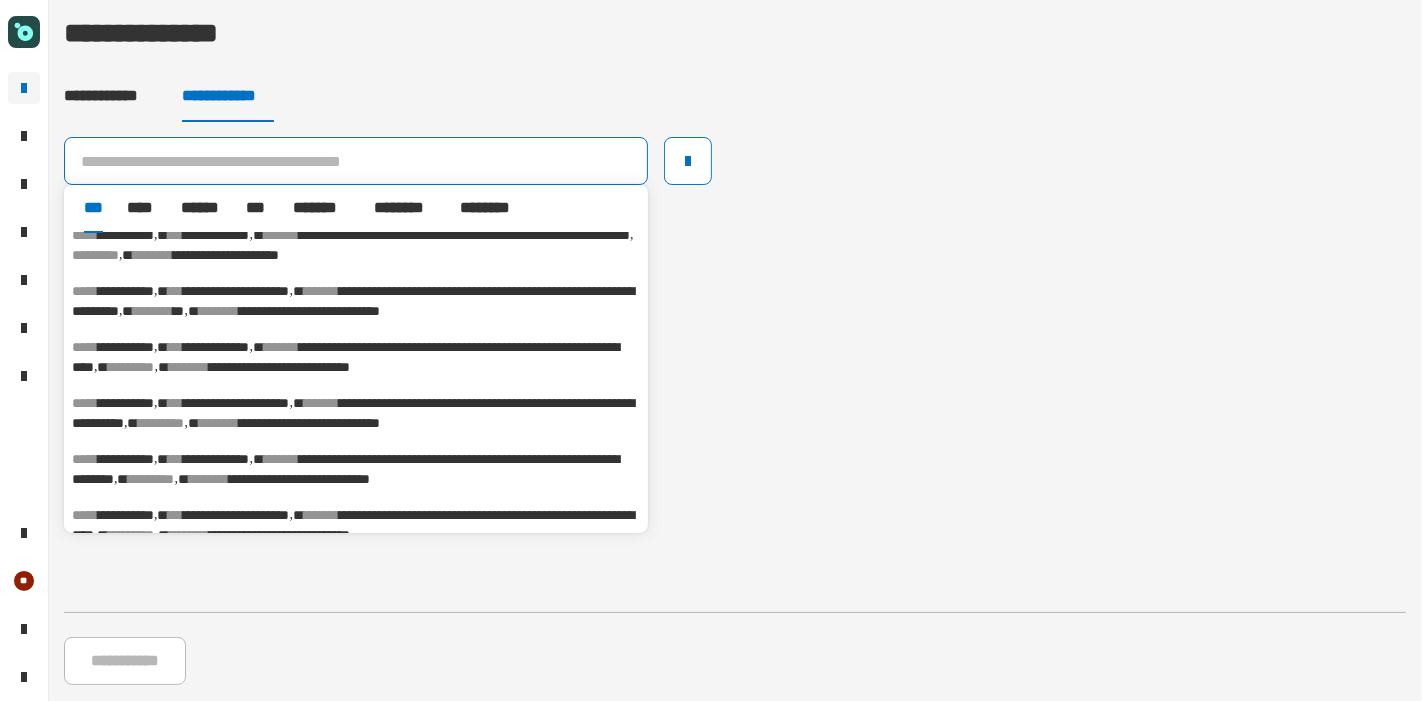 click 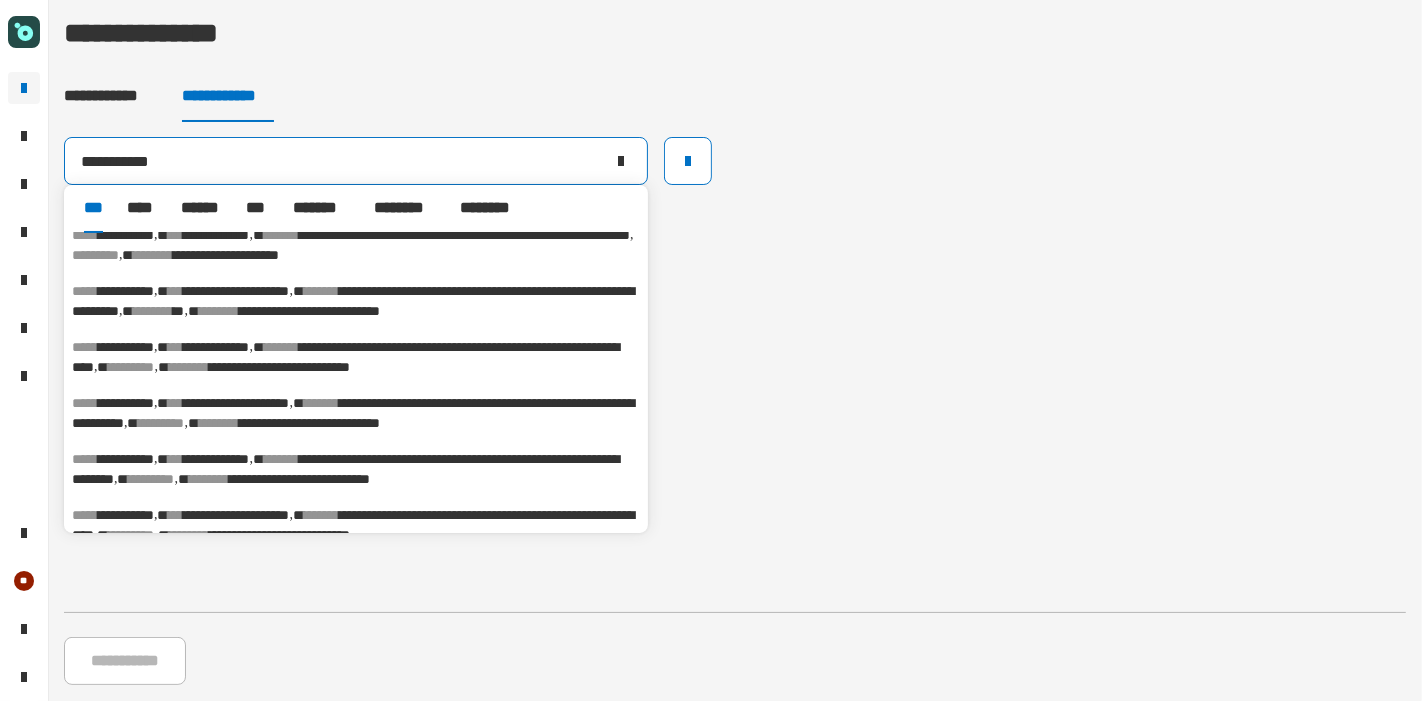 type on "**********" 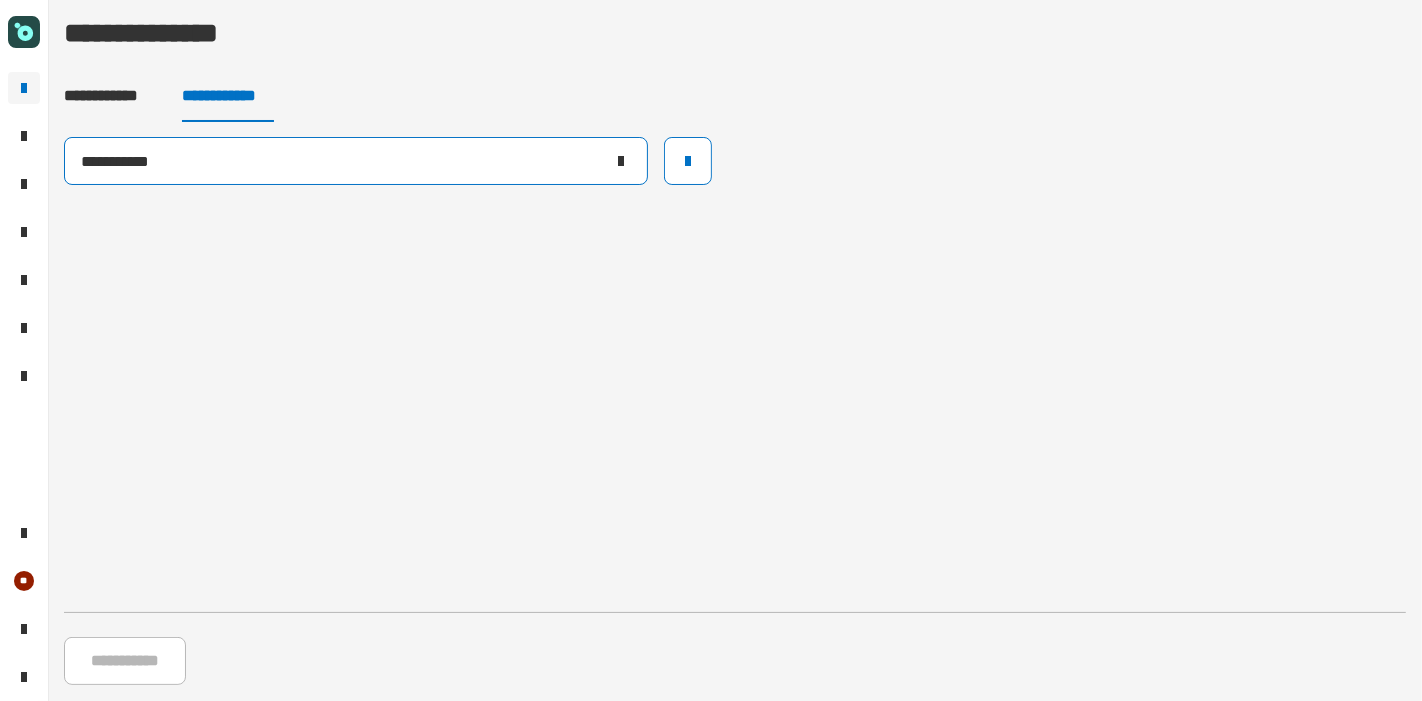 click on "**********" 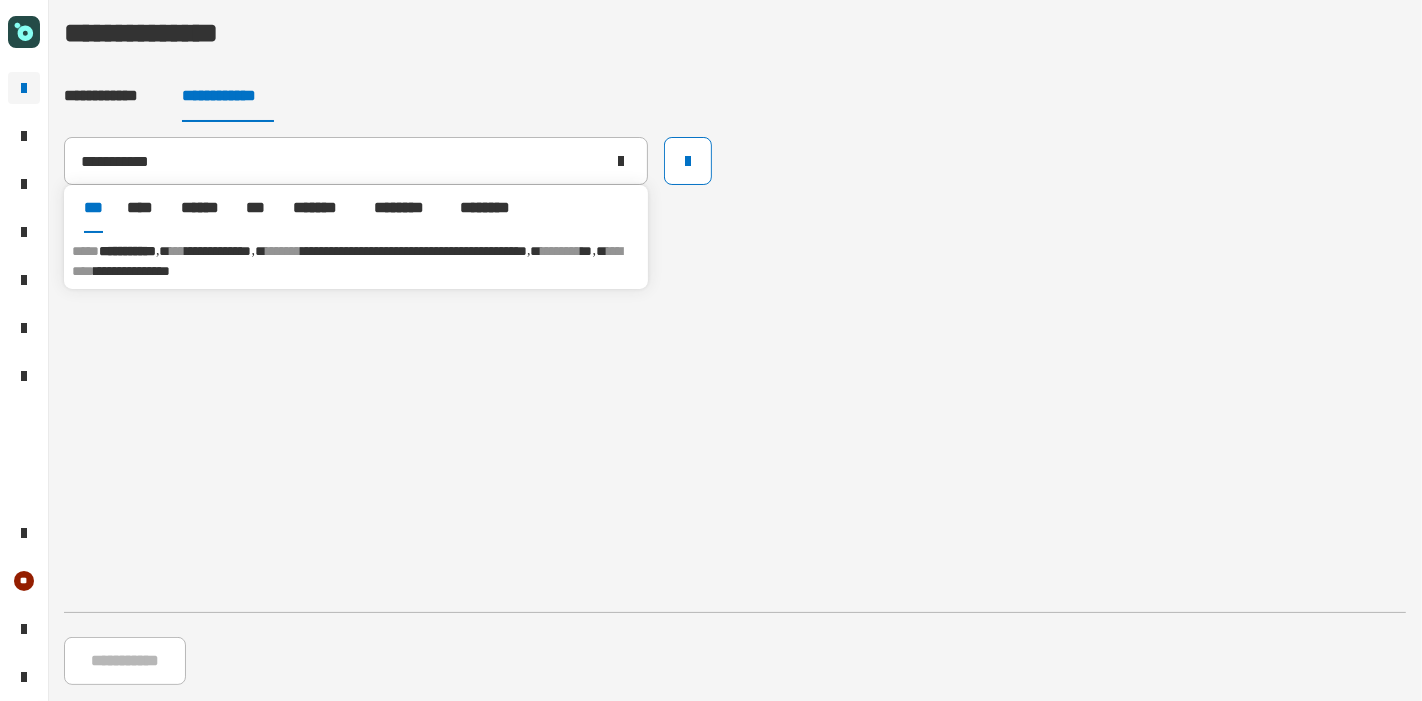 click on "**********" at bounding box center (356, 261) 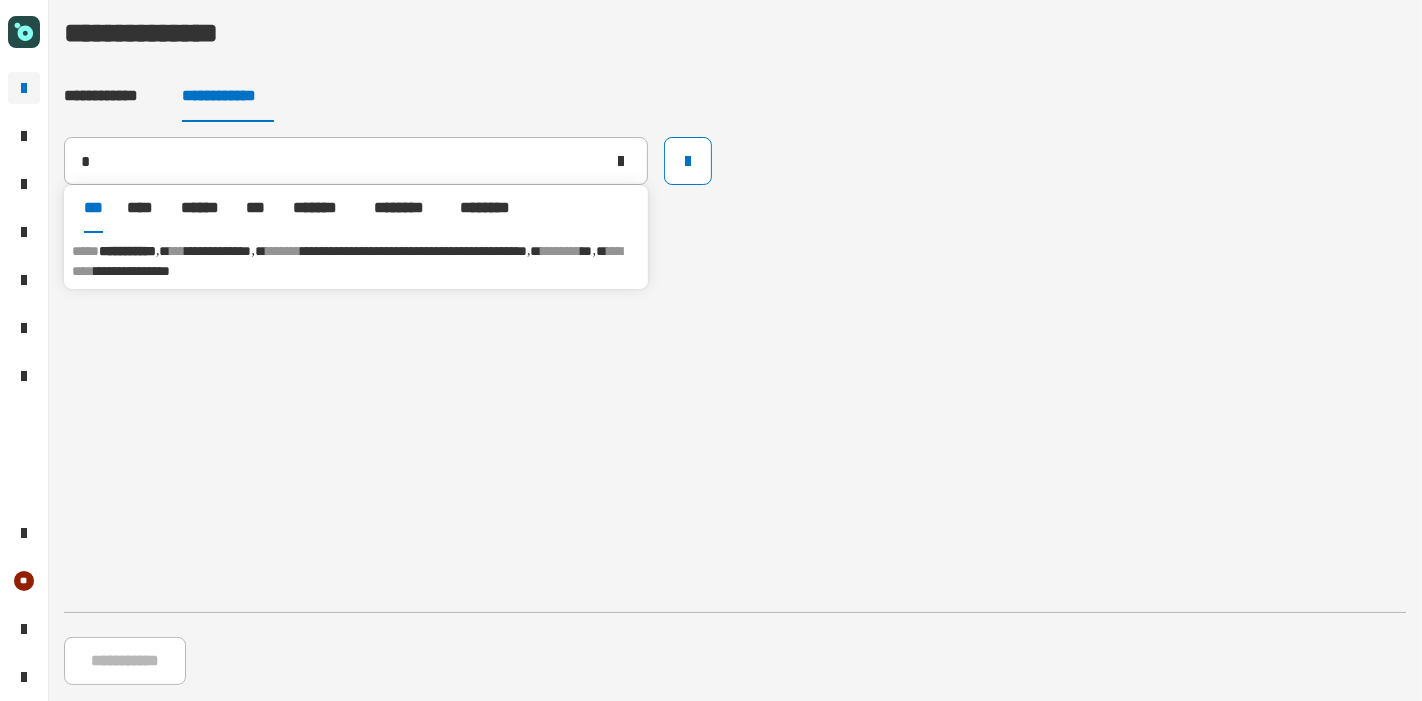 type 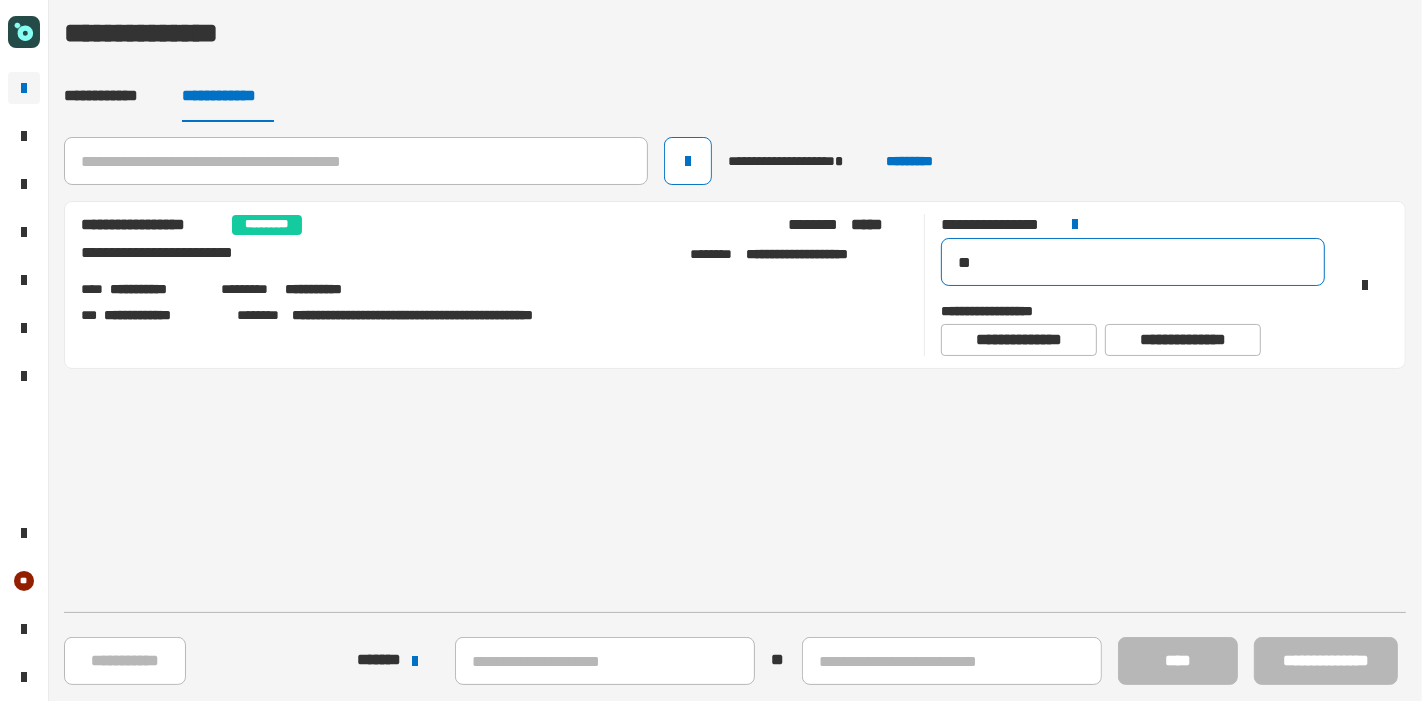 drag, startPoint x: 1017, startPoint y: 254, endPoint x: 954, endPoint y: 250, distance: 63.126858 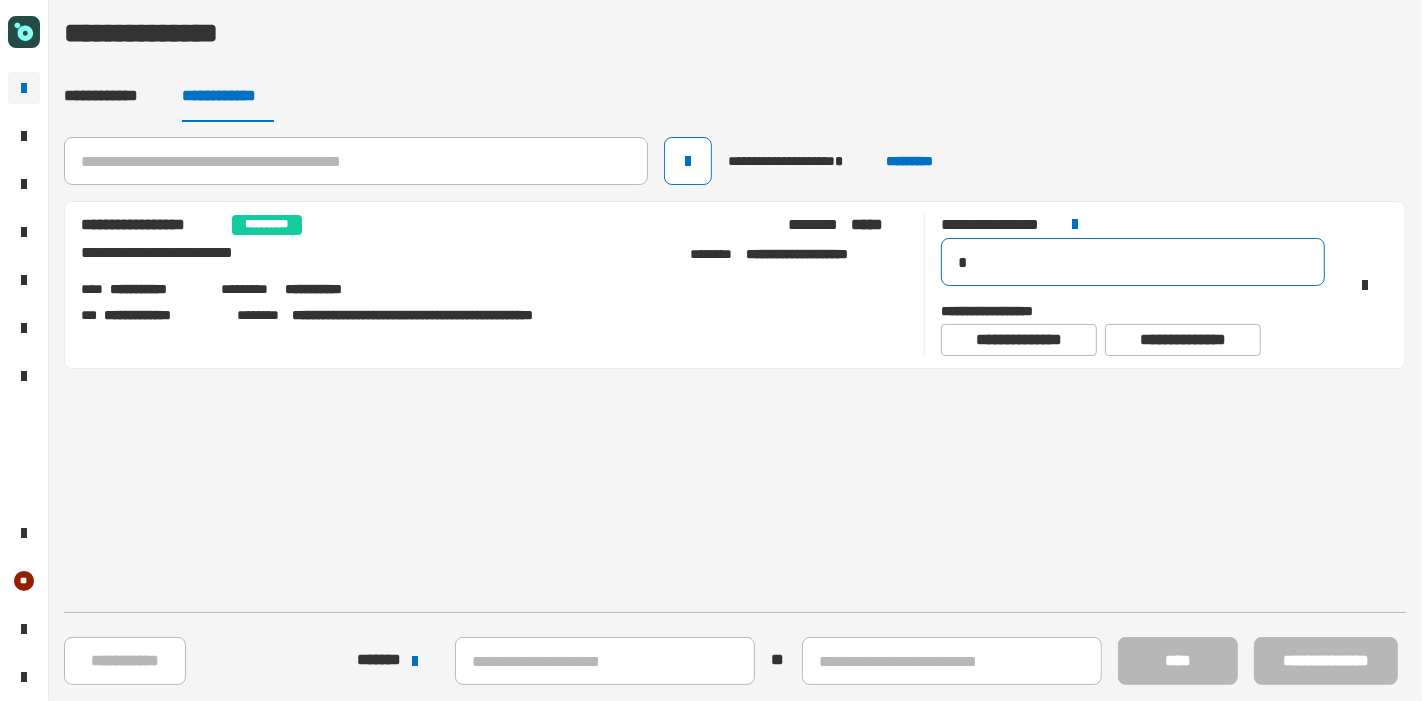 type on "**" 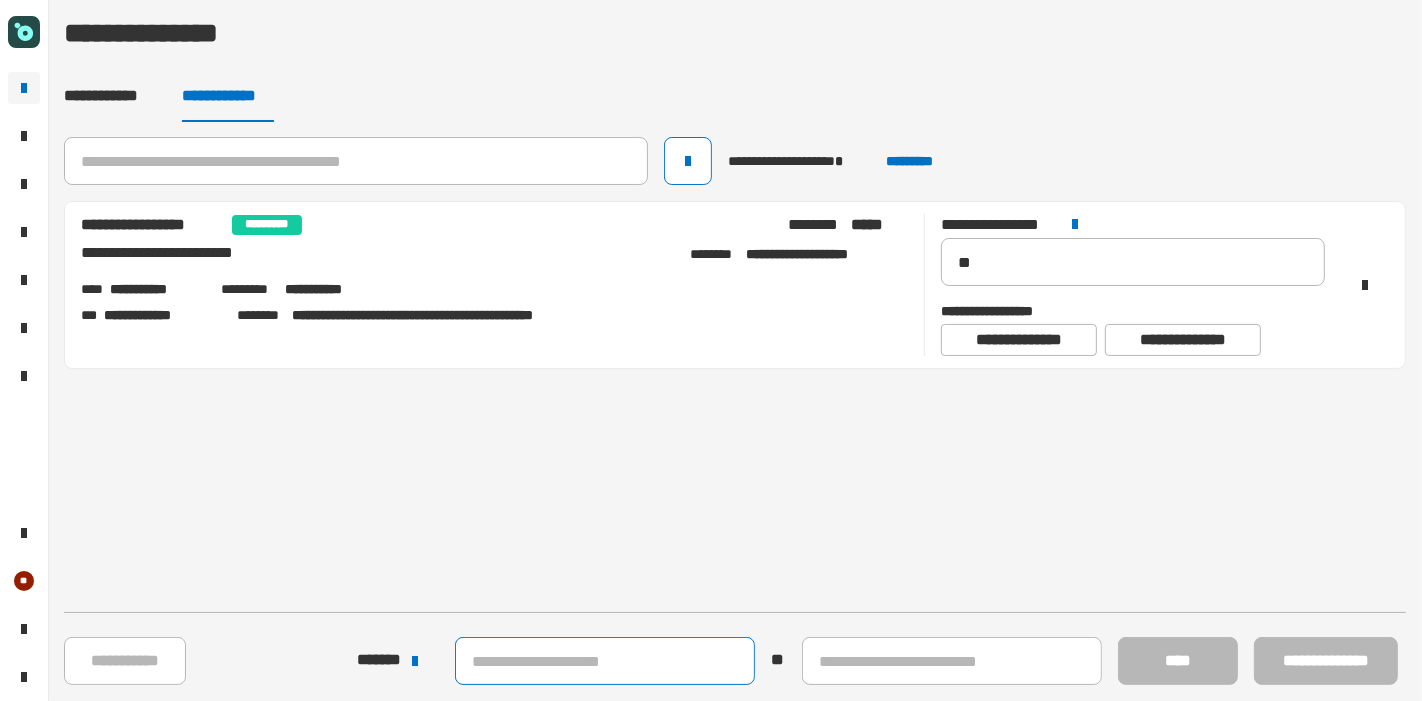 click 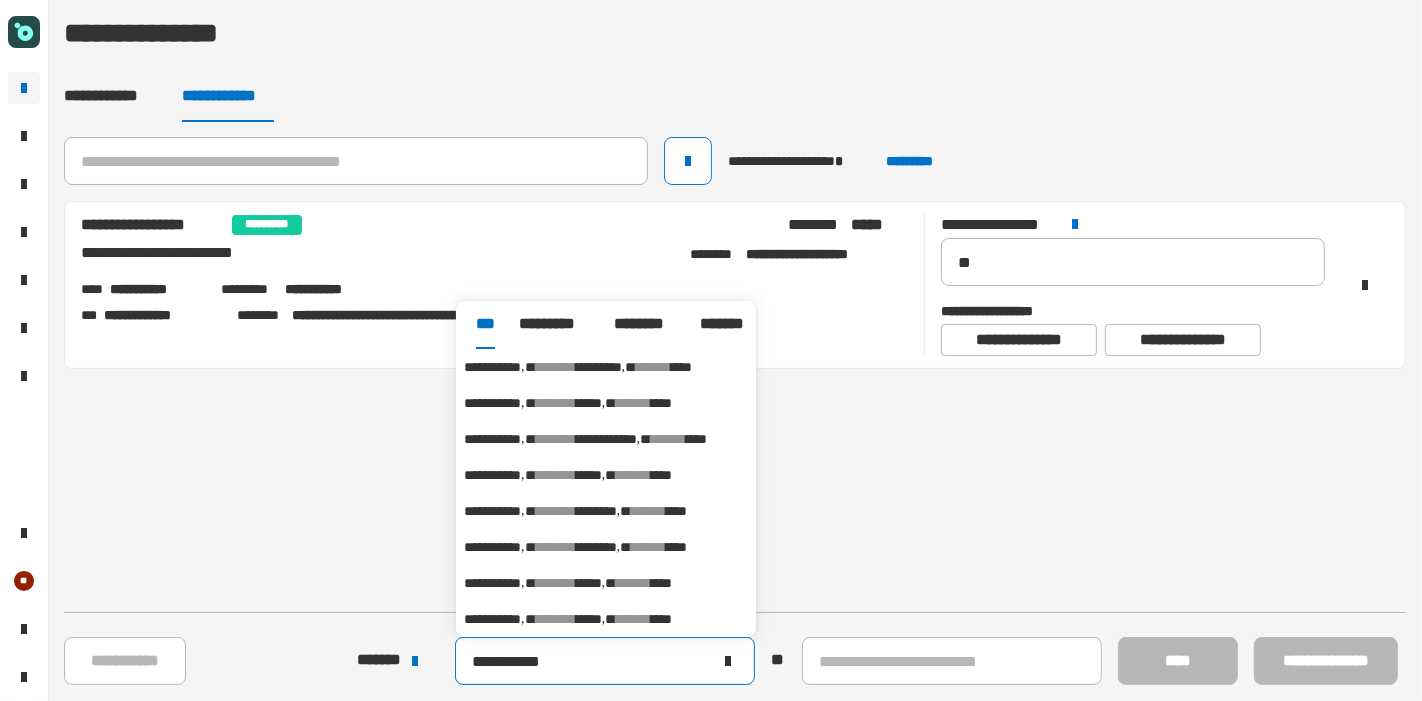 type on "**********" 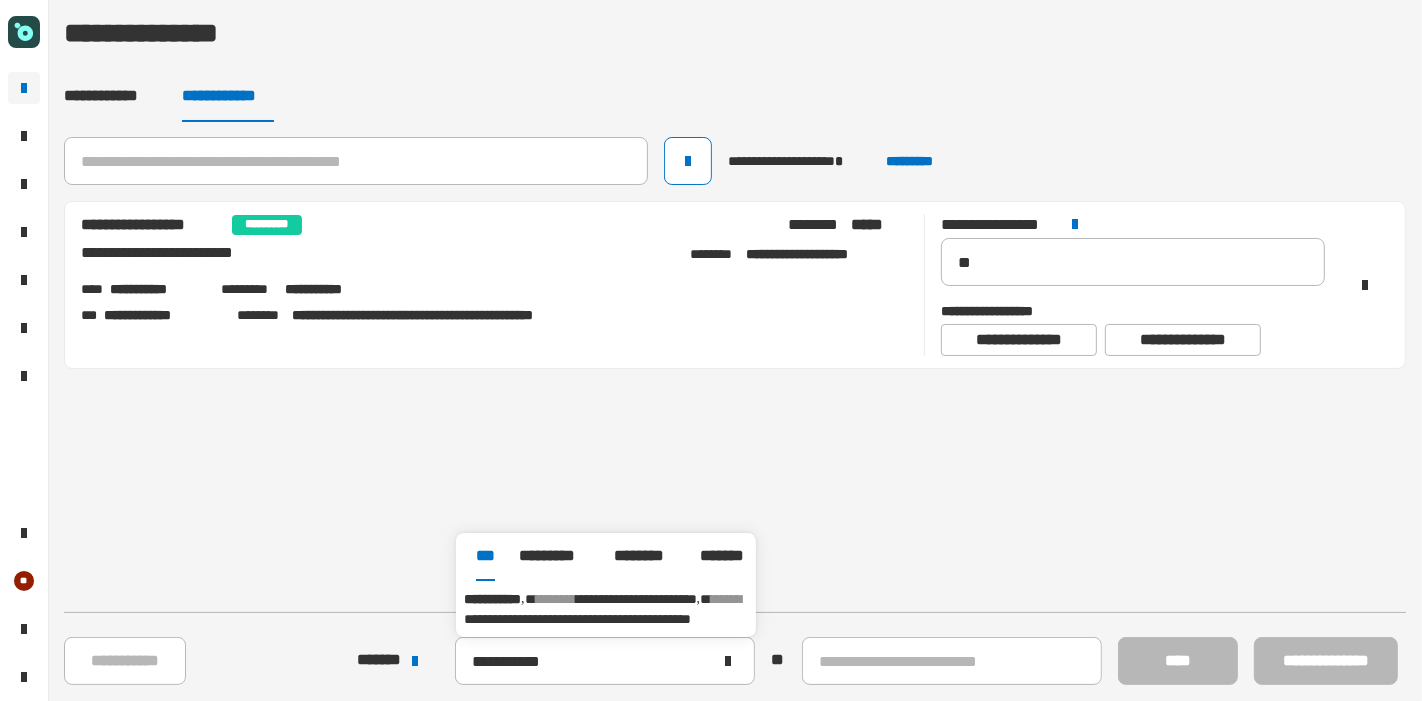 click on "**********" at bounding box center [577, 619] 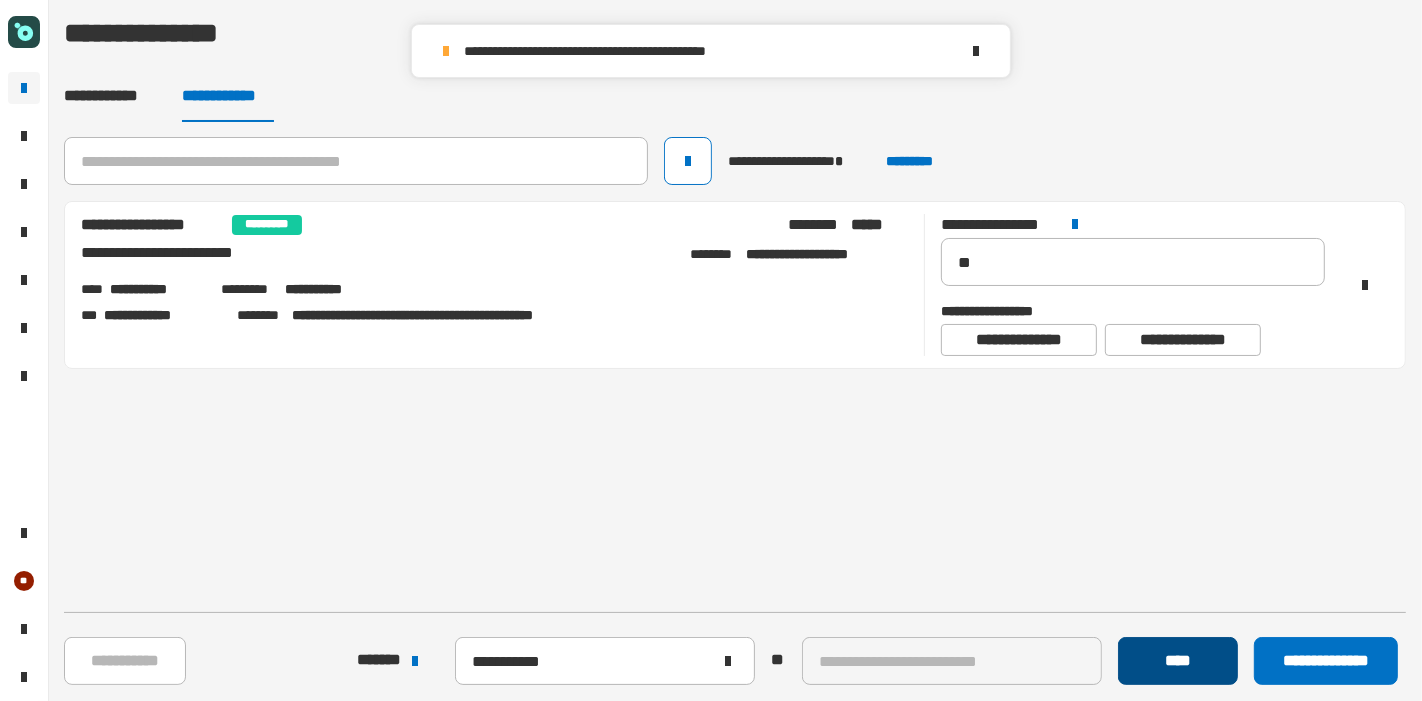 click on "****" 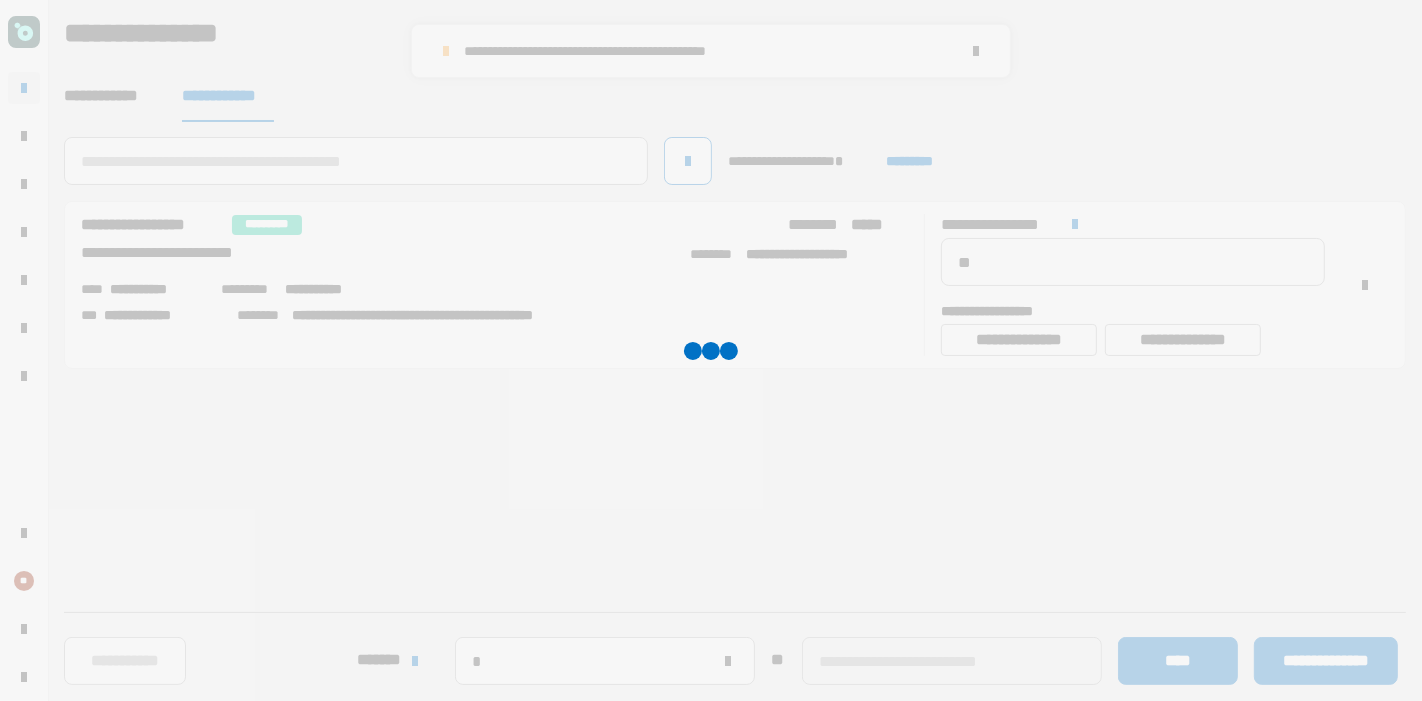 type 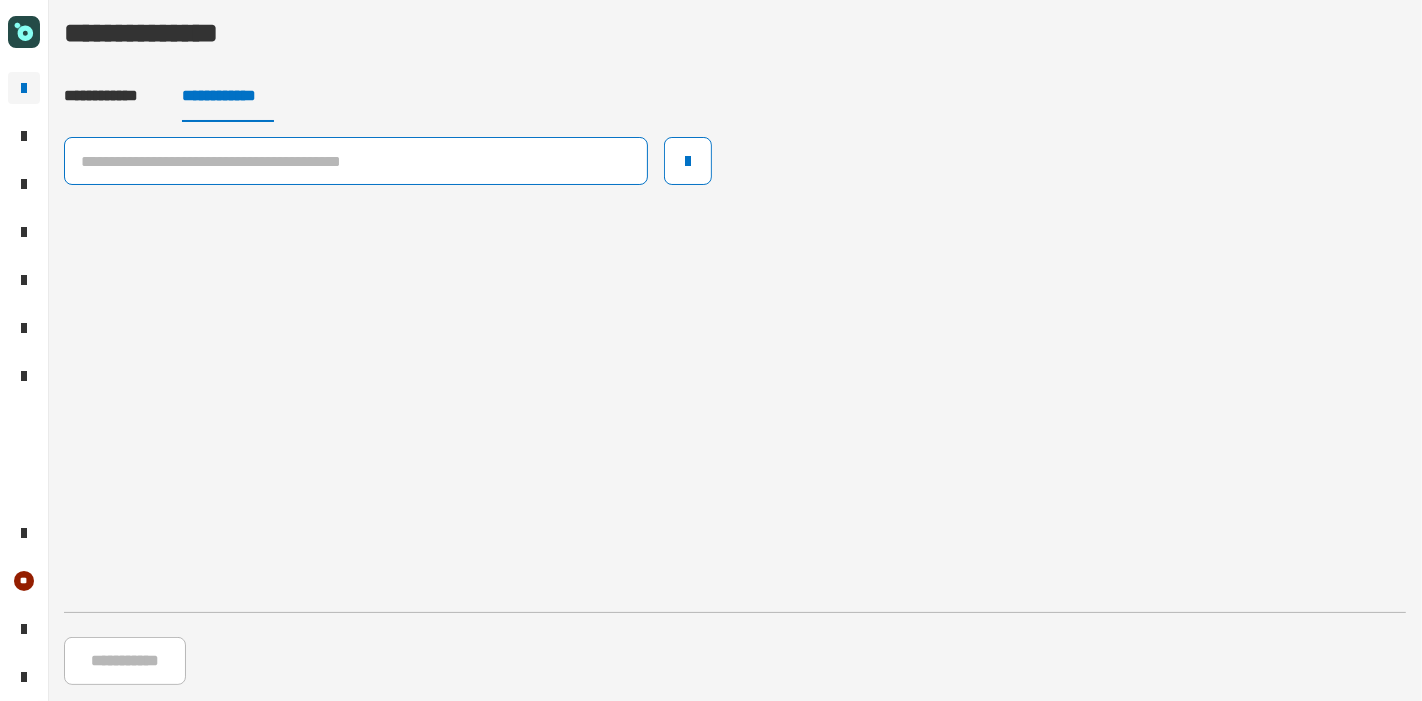 click 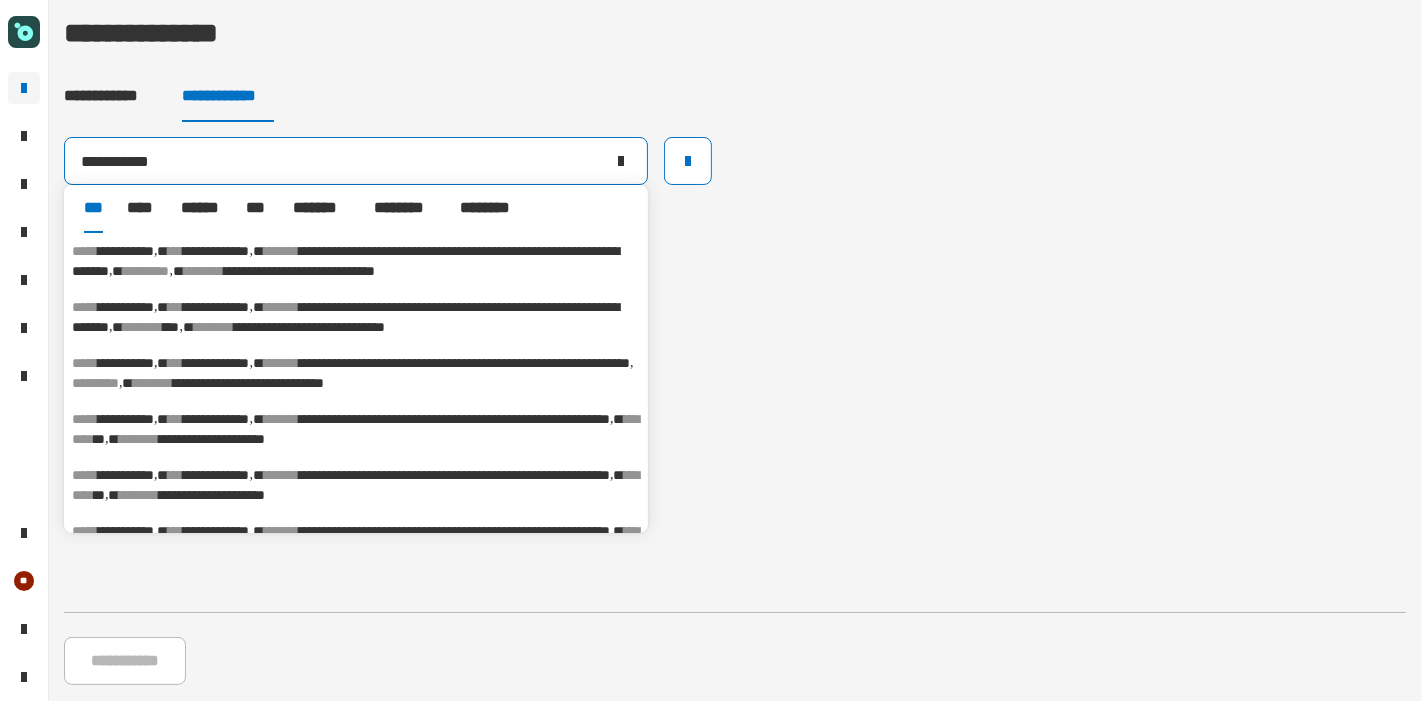 type on "**********" 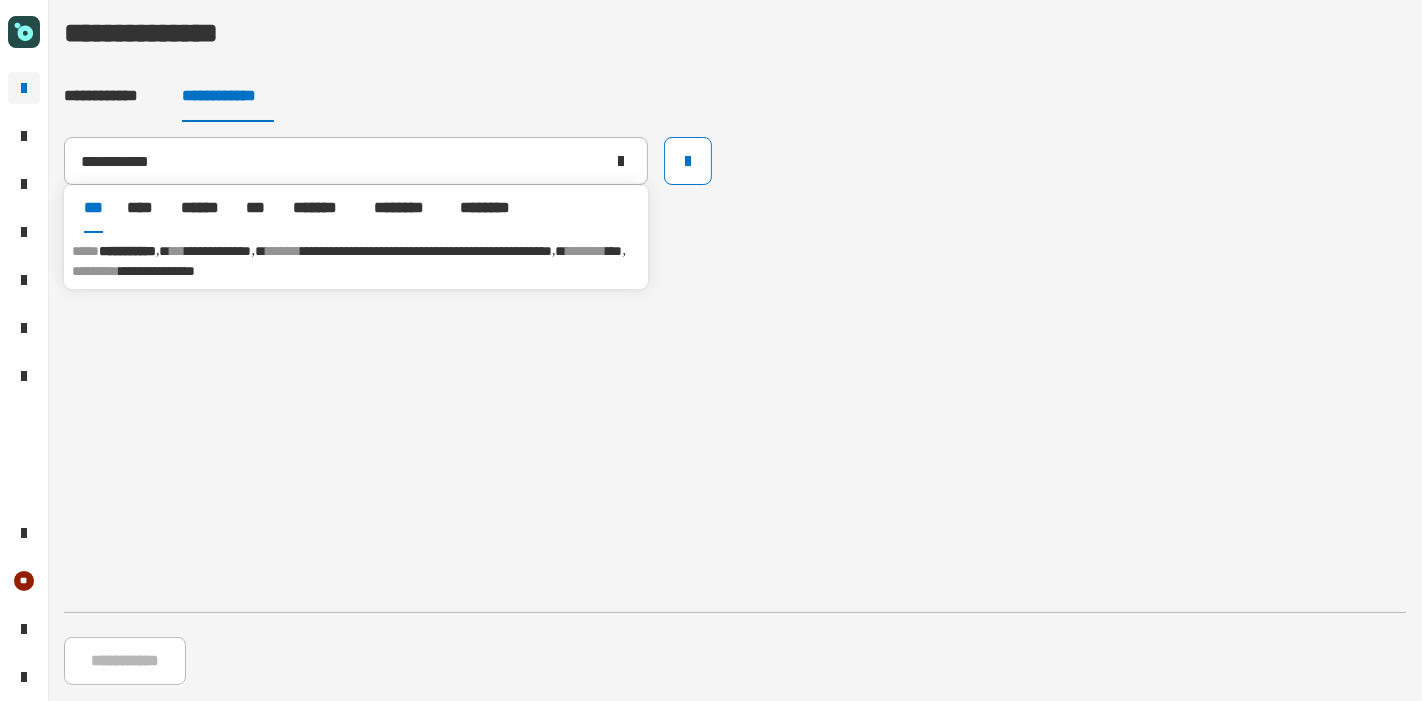 click on "**********" at bounding box center (157, 271) 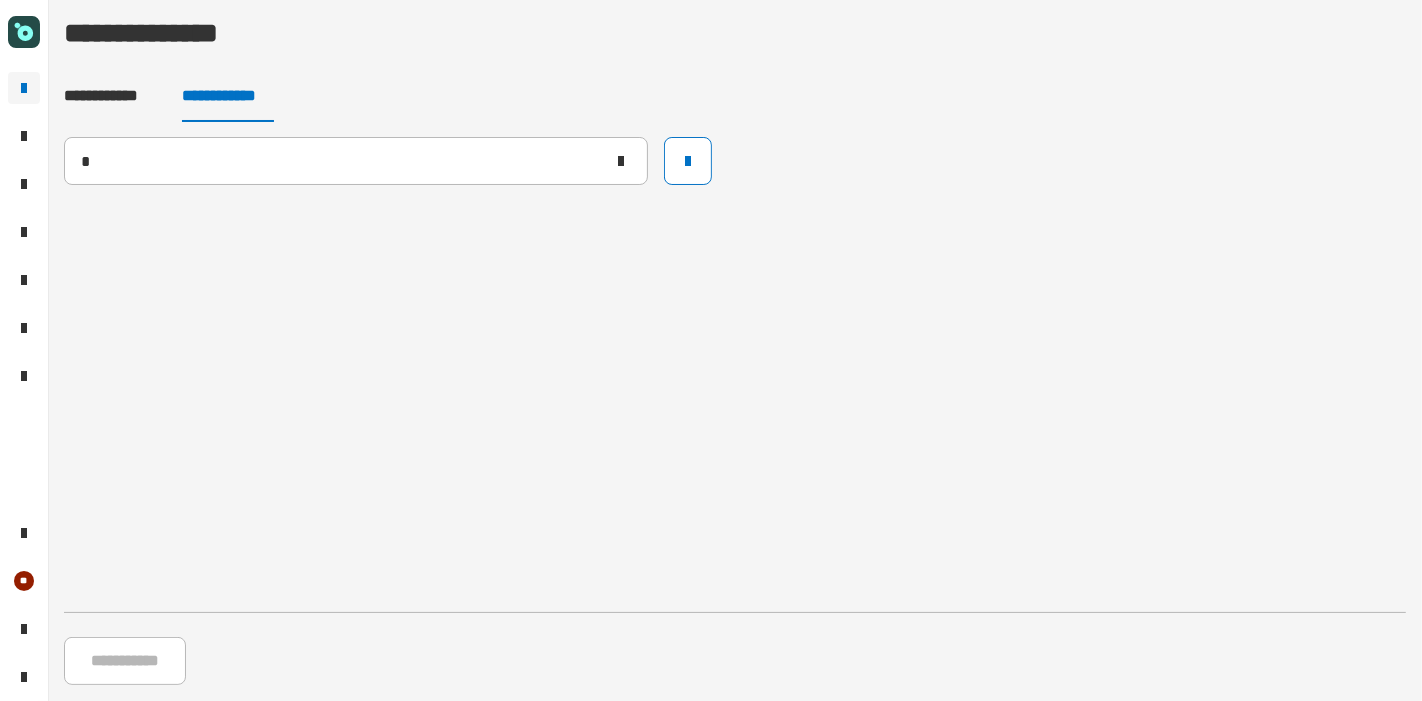 type 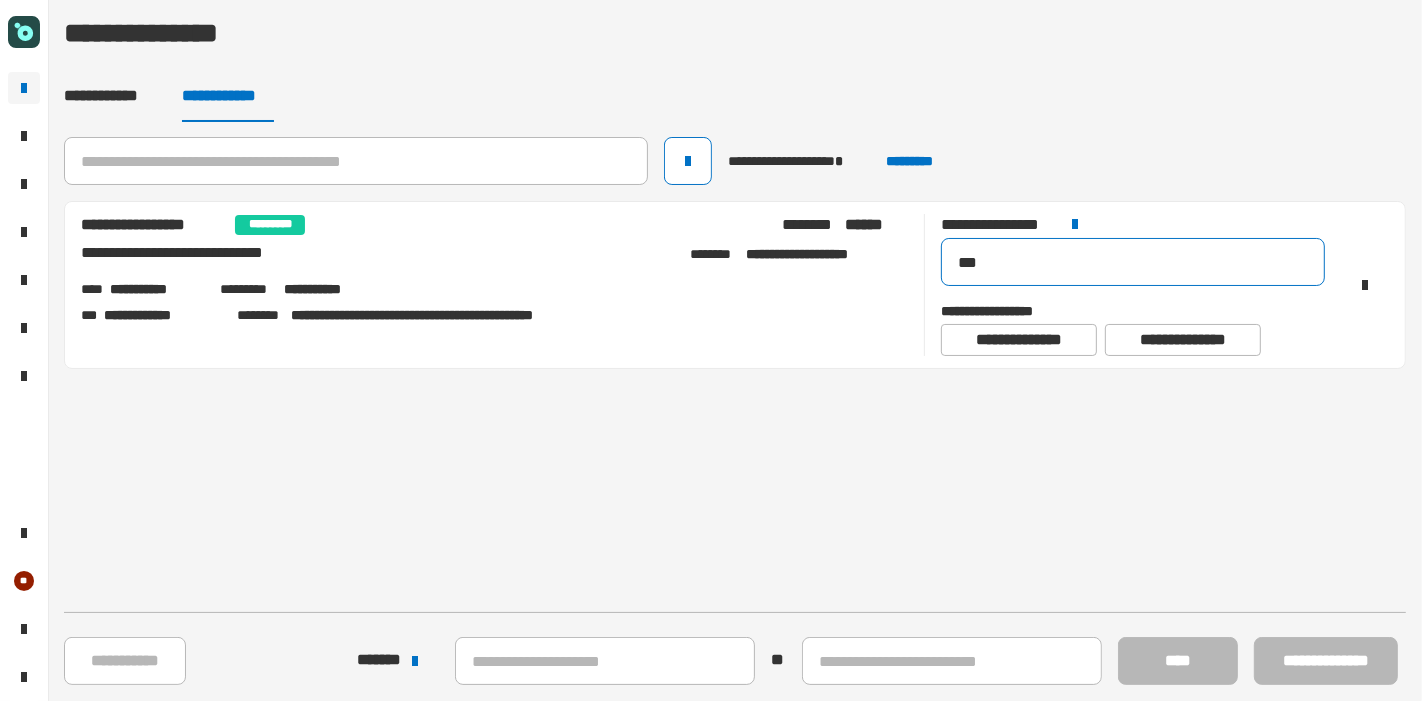 drag, startPoint x: 998, startPoint y: 275, endPoint x: 882, endPoint y: 252, distance: 118.258194 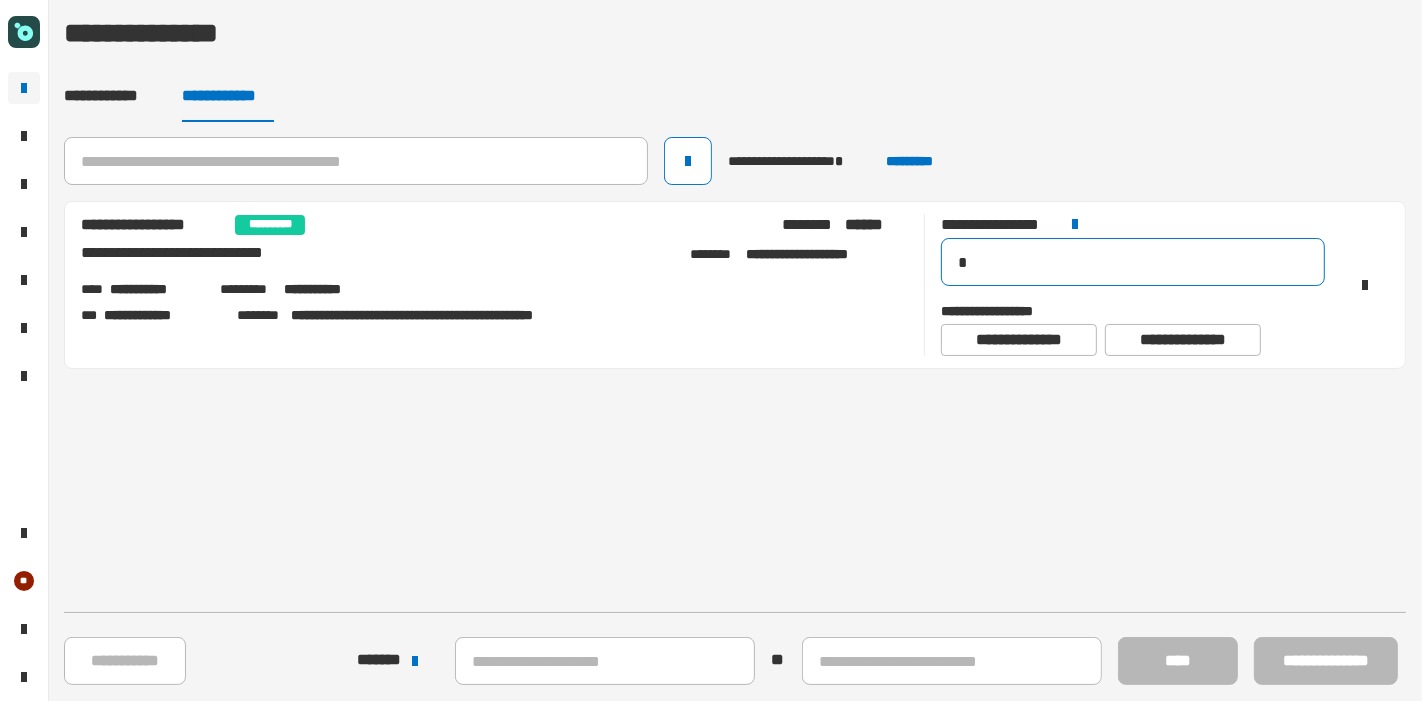 type on "**" 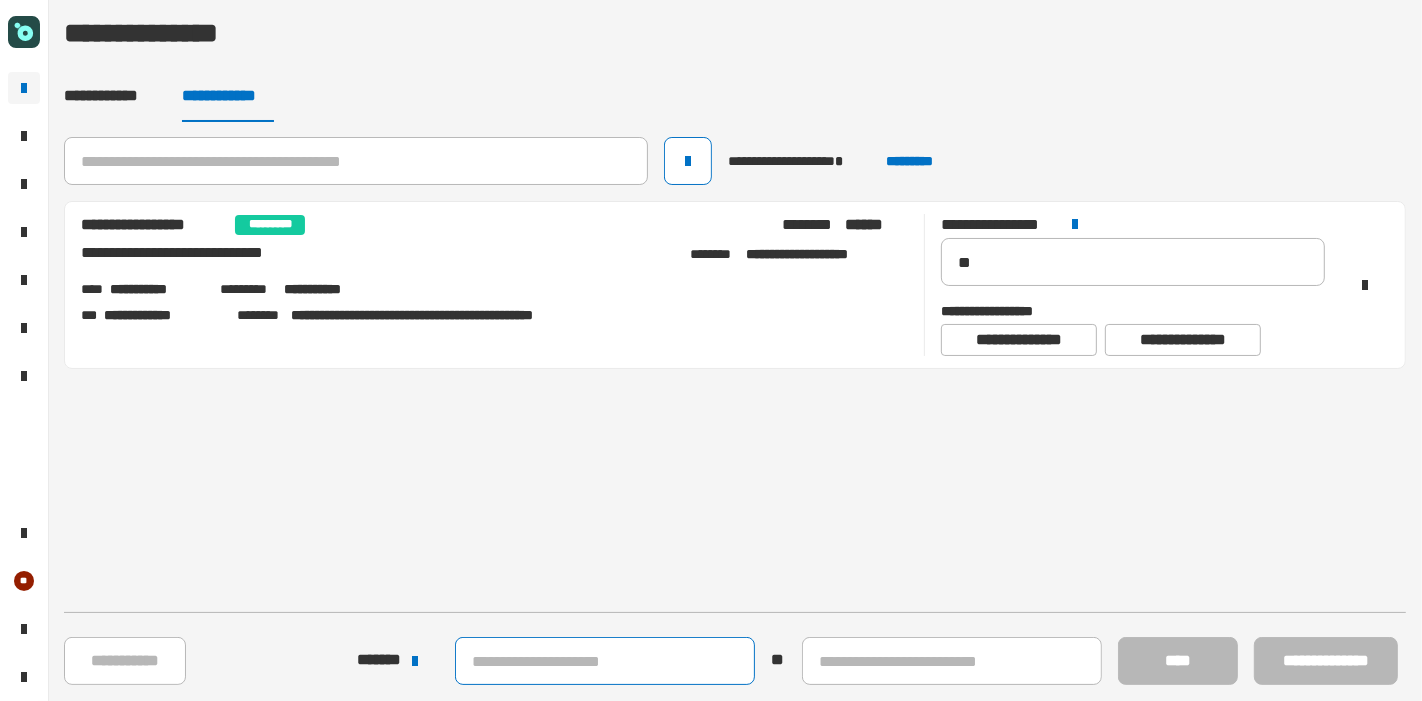 click on "**********" 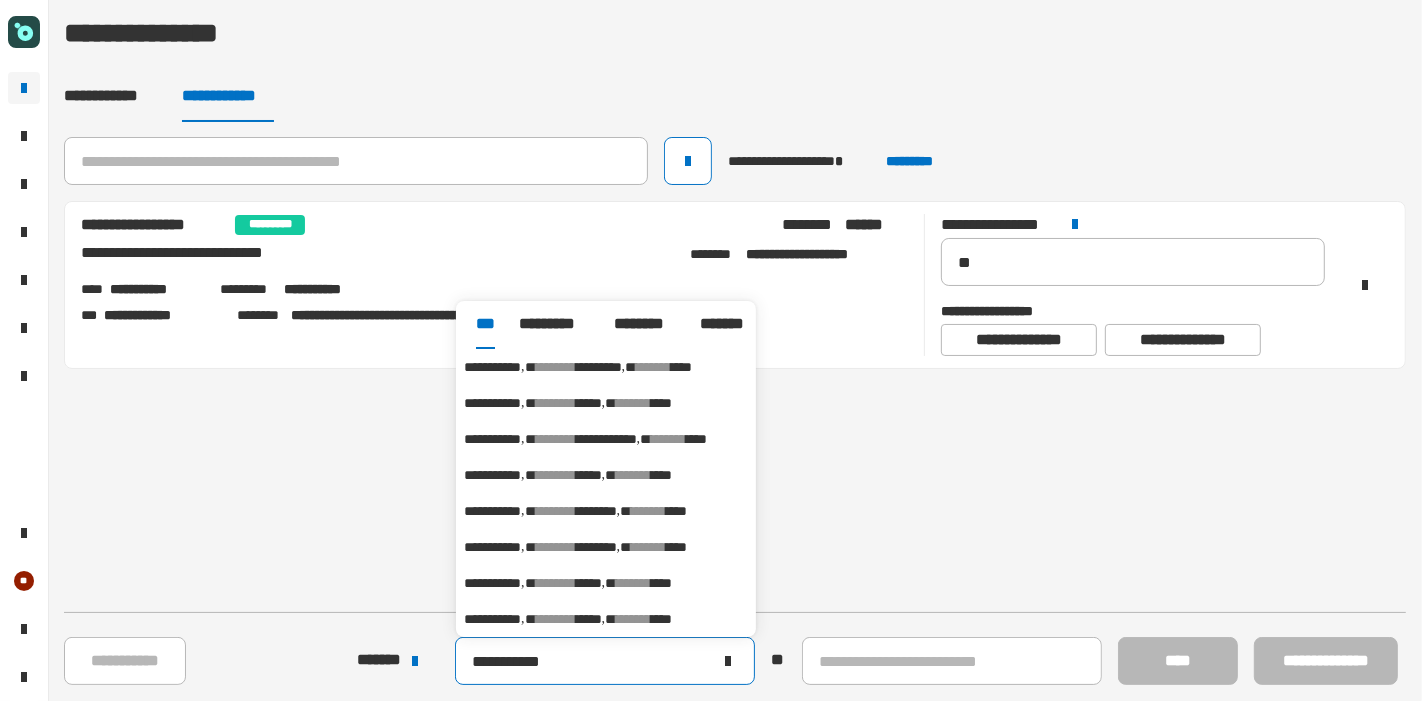type on "**********" 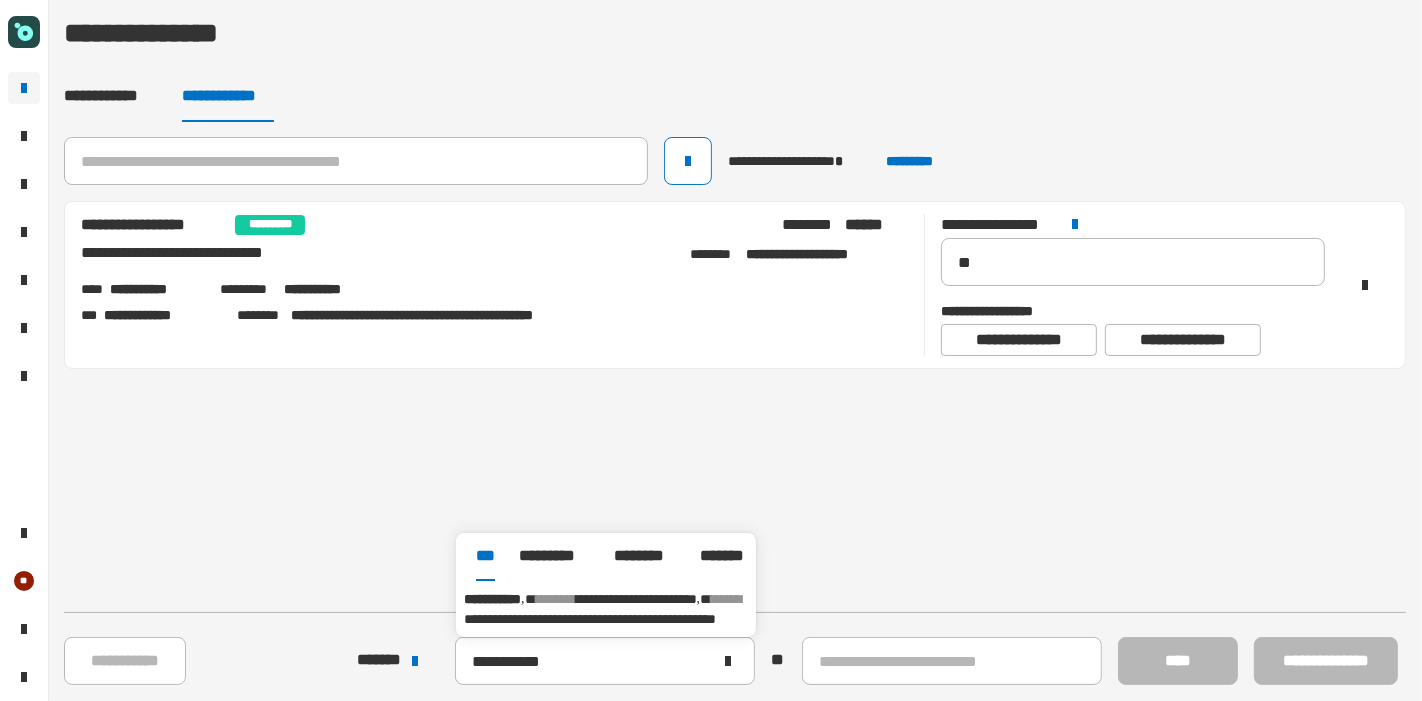 click on "**********" at bounding box center (590, 619) 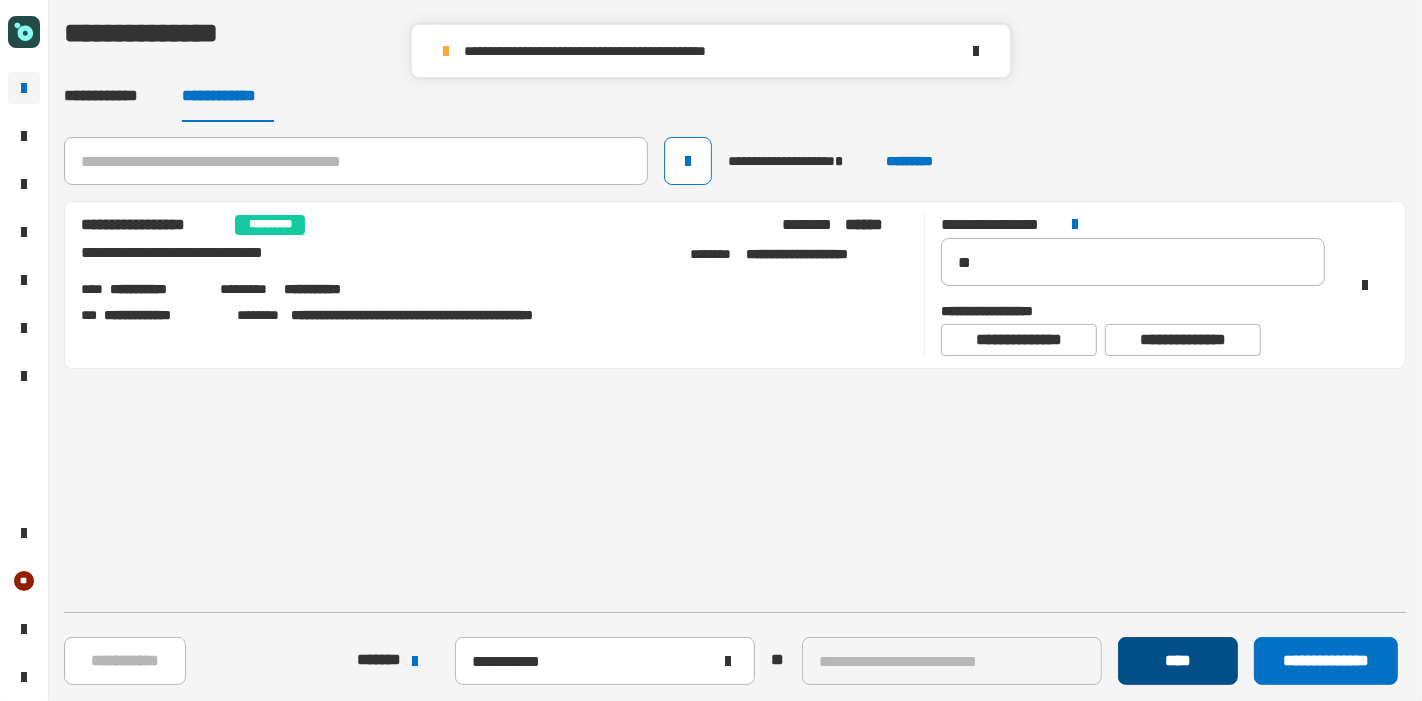 click on "****" 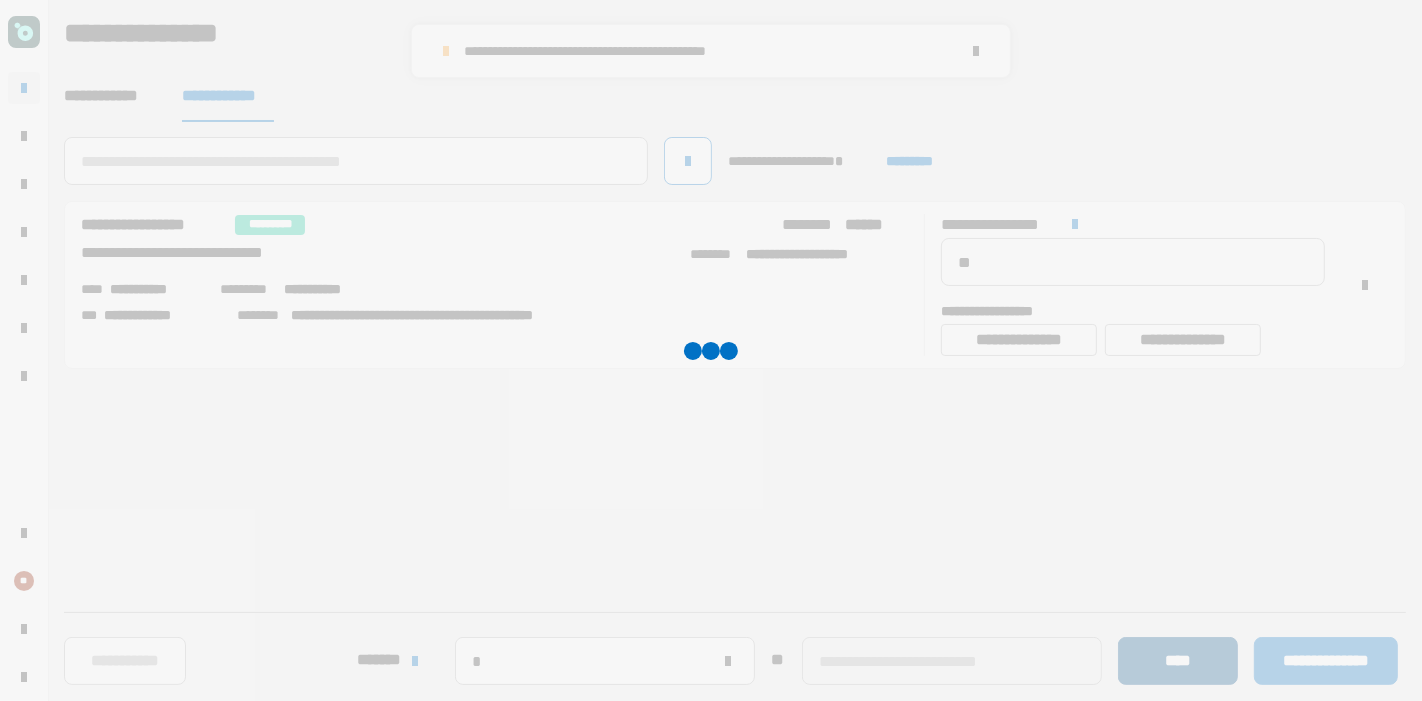 type 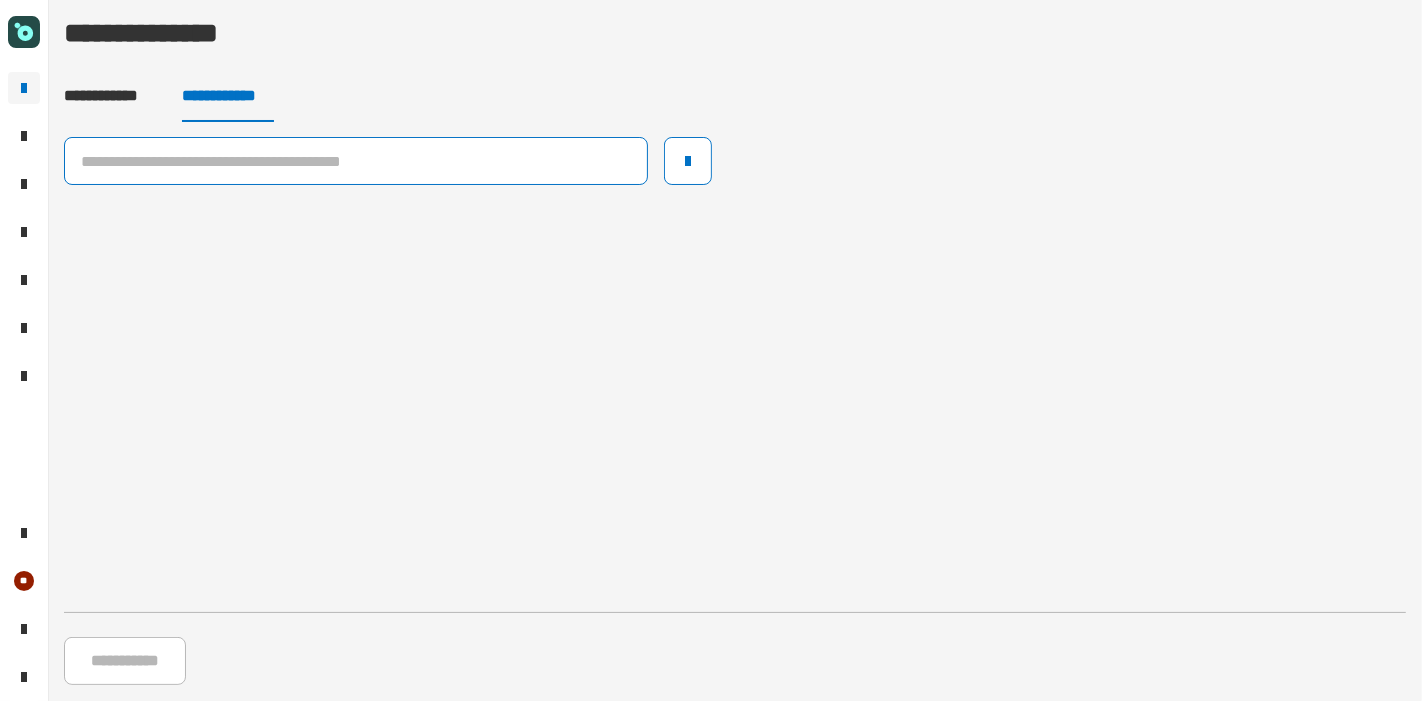 click 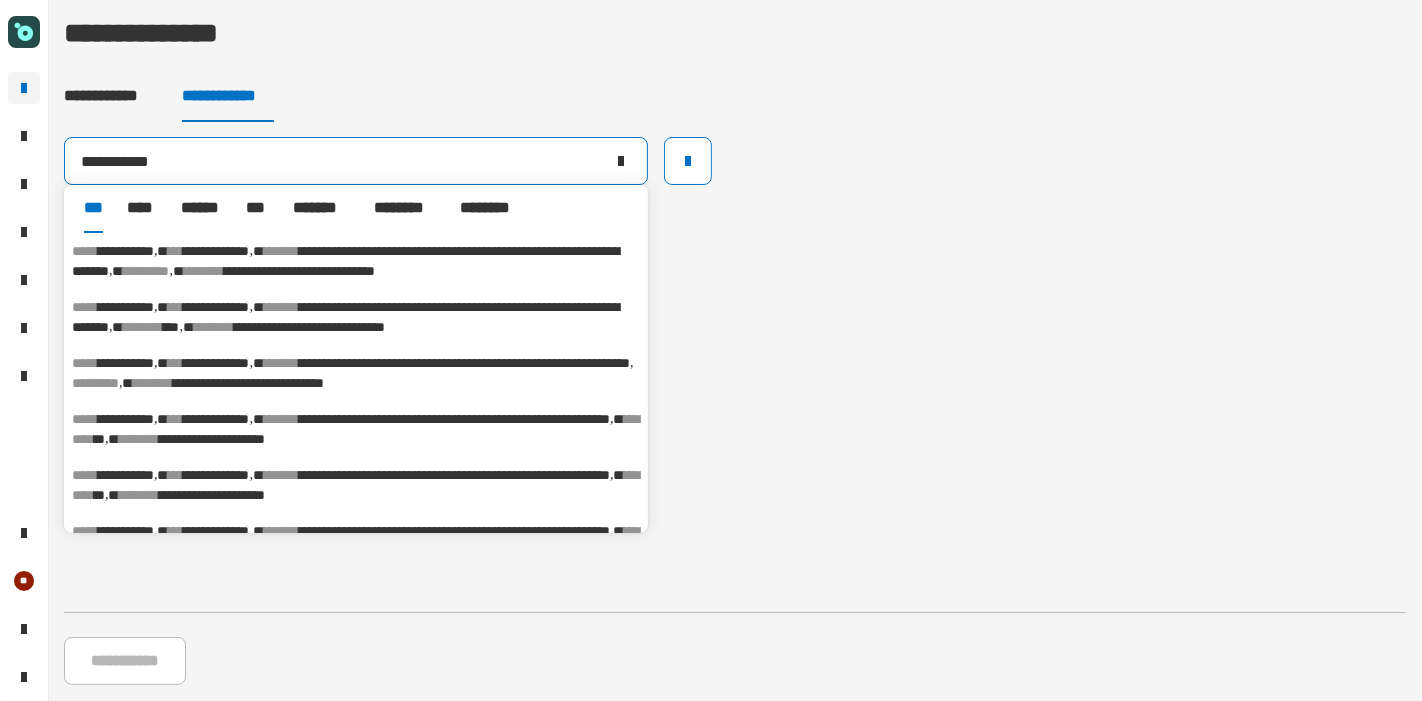 type on "**********" 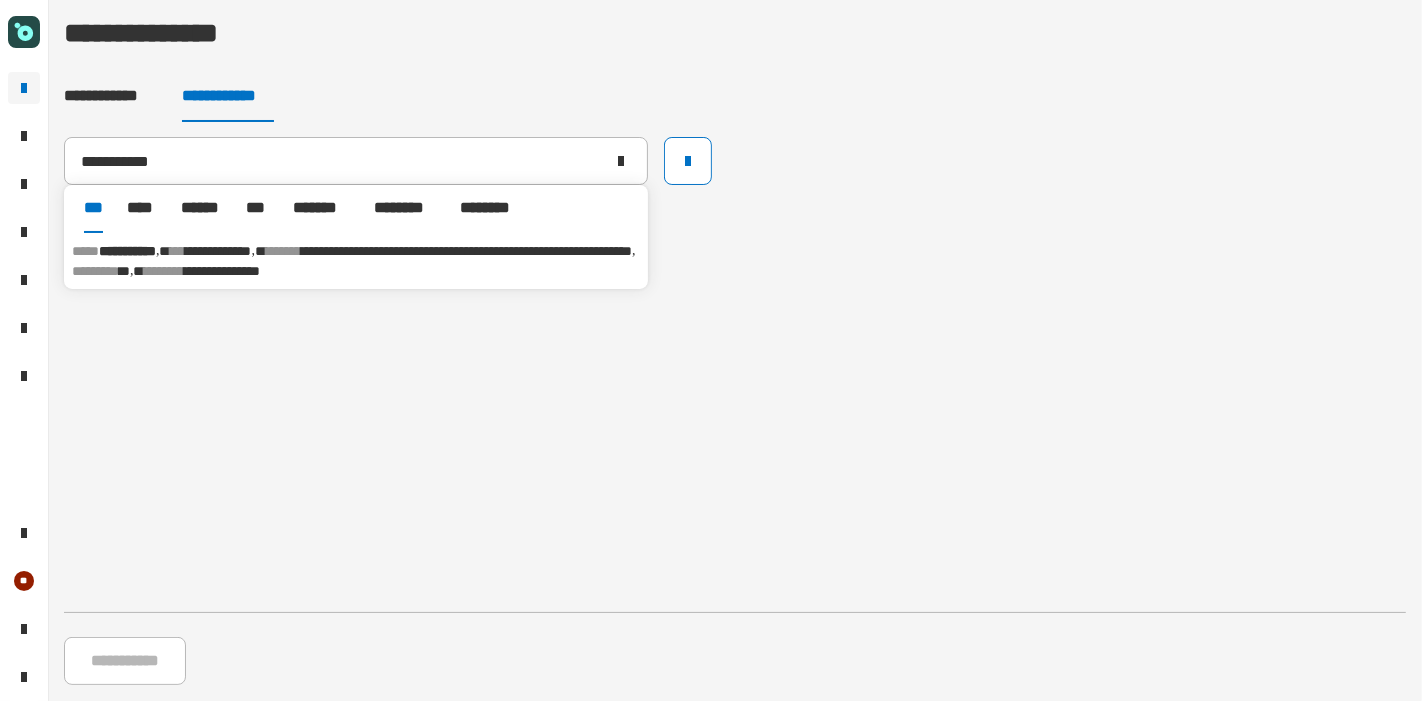 click on "**********" at bounding box center [466, 251] 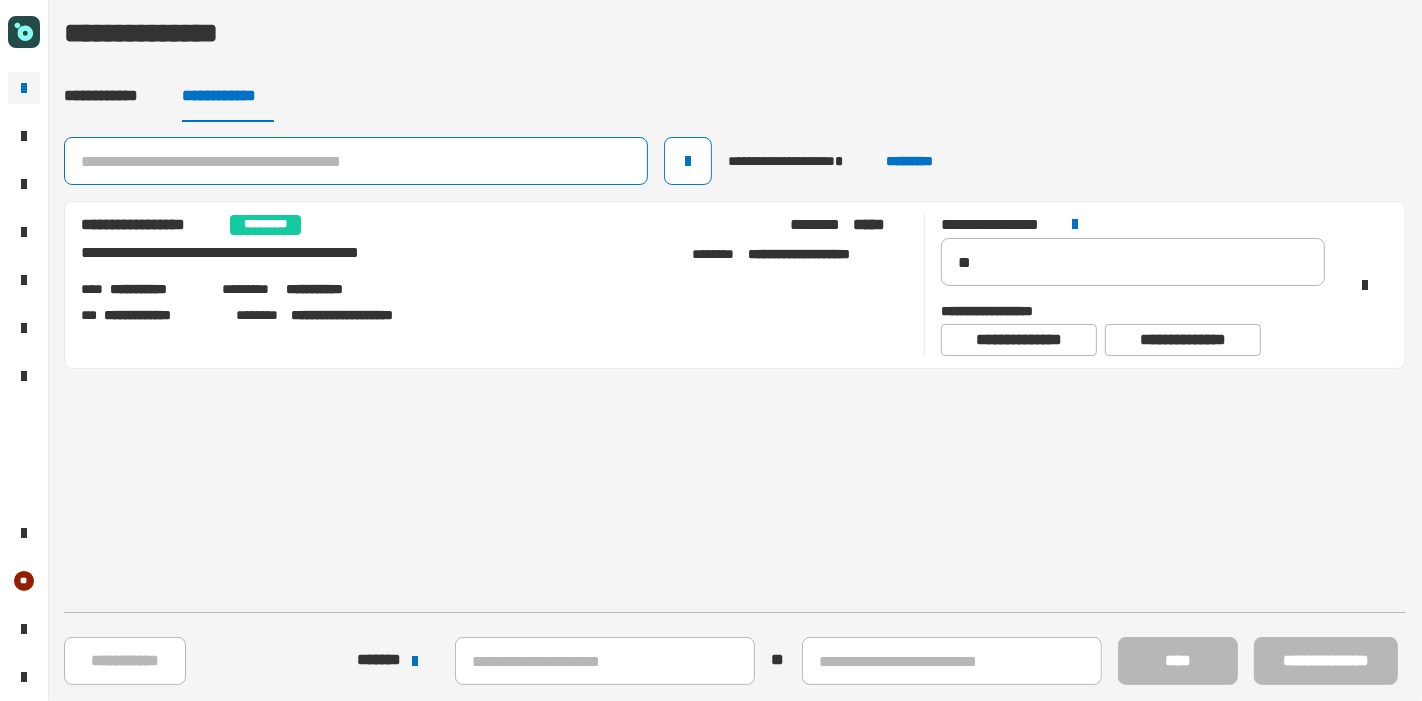 click 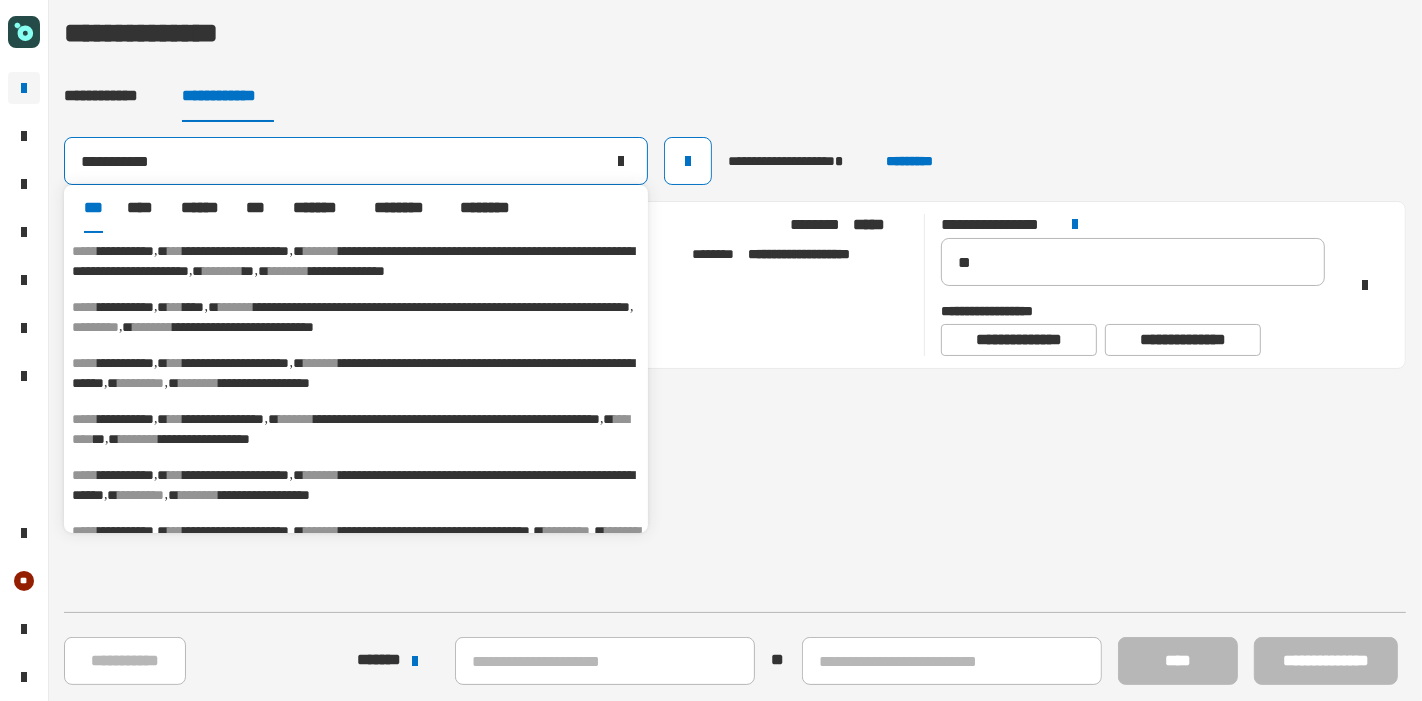 type on "**********" 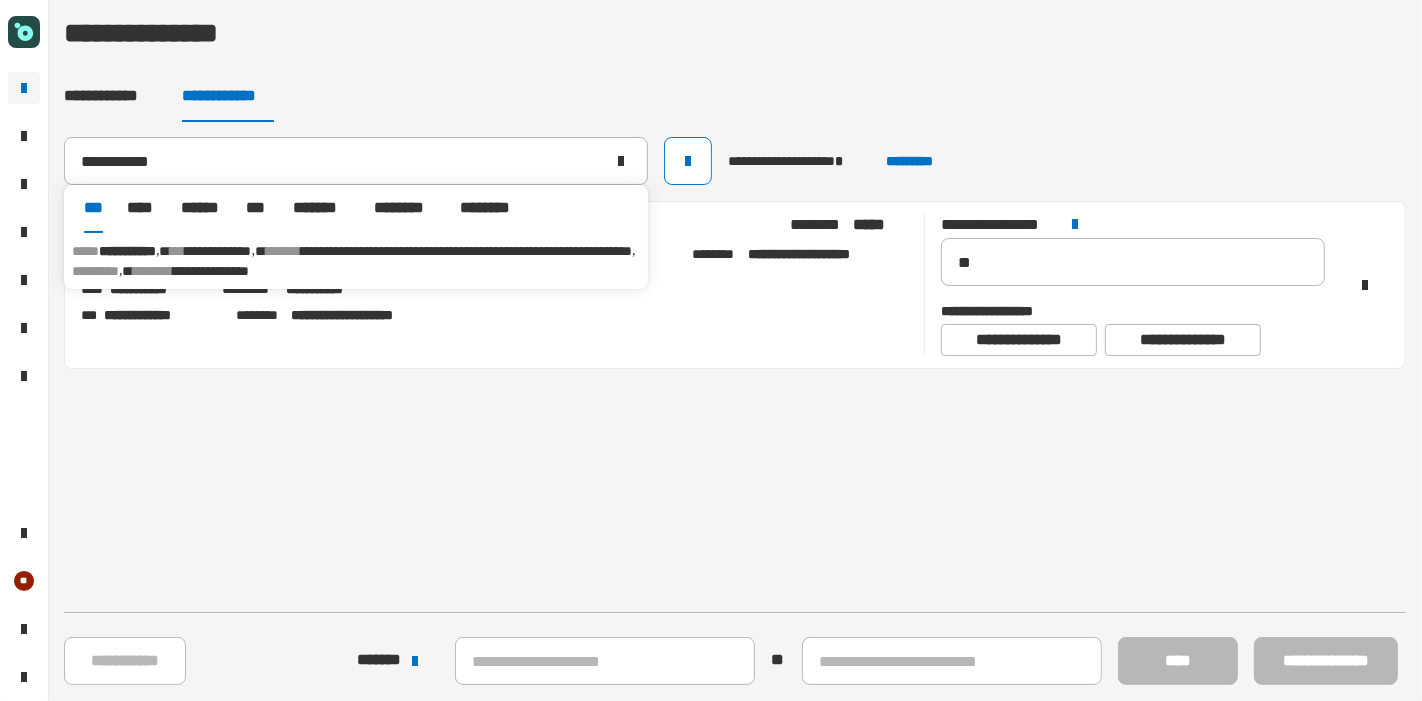 click on "**********" at bounding box center (466, 251) 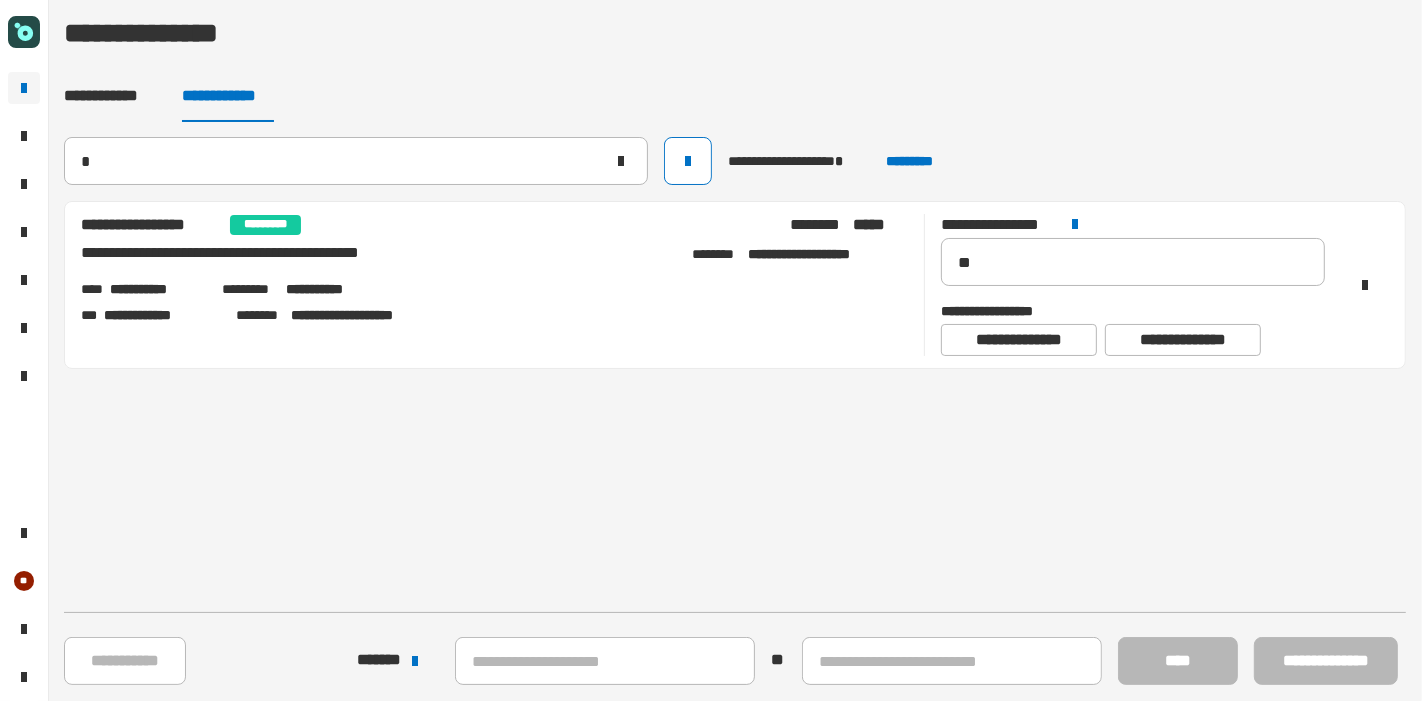 type 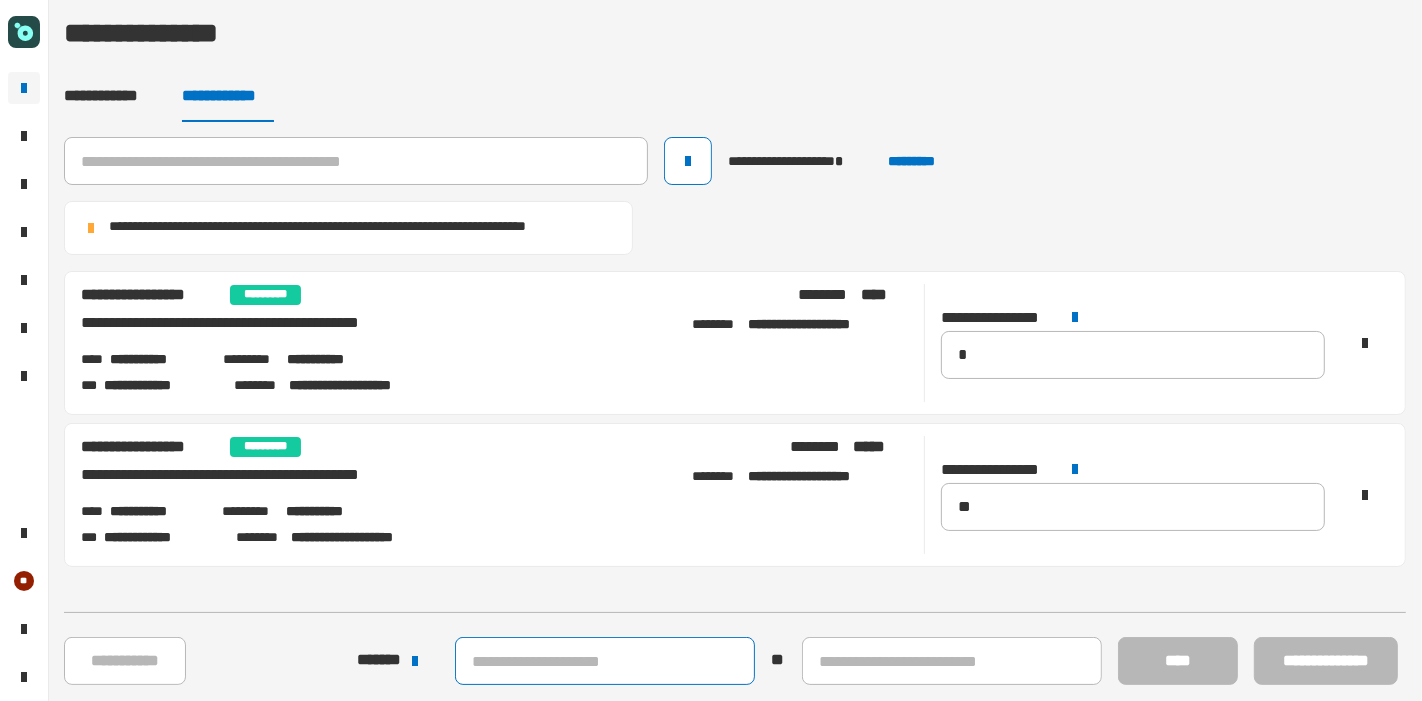 click 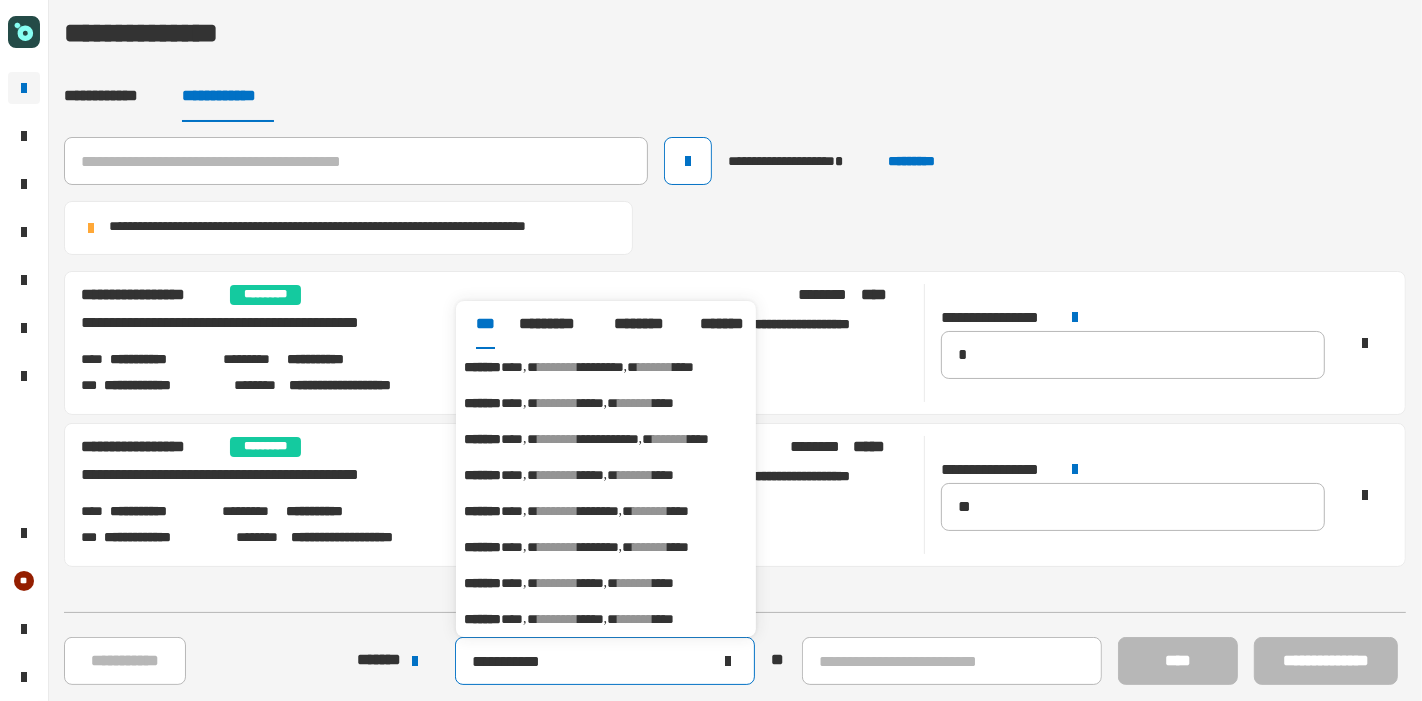 type on "**********" 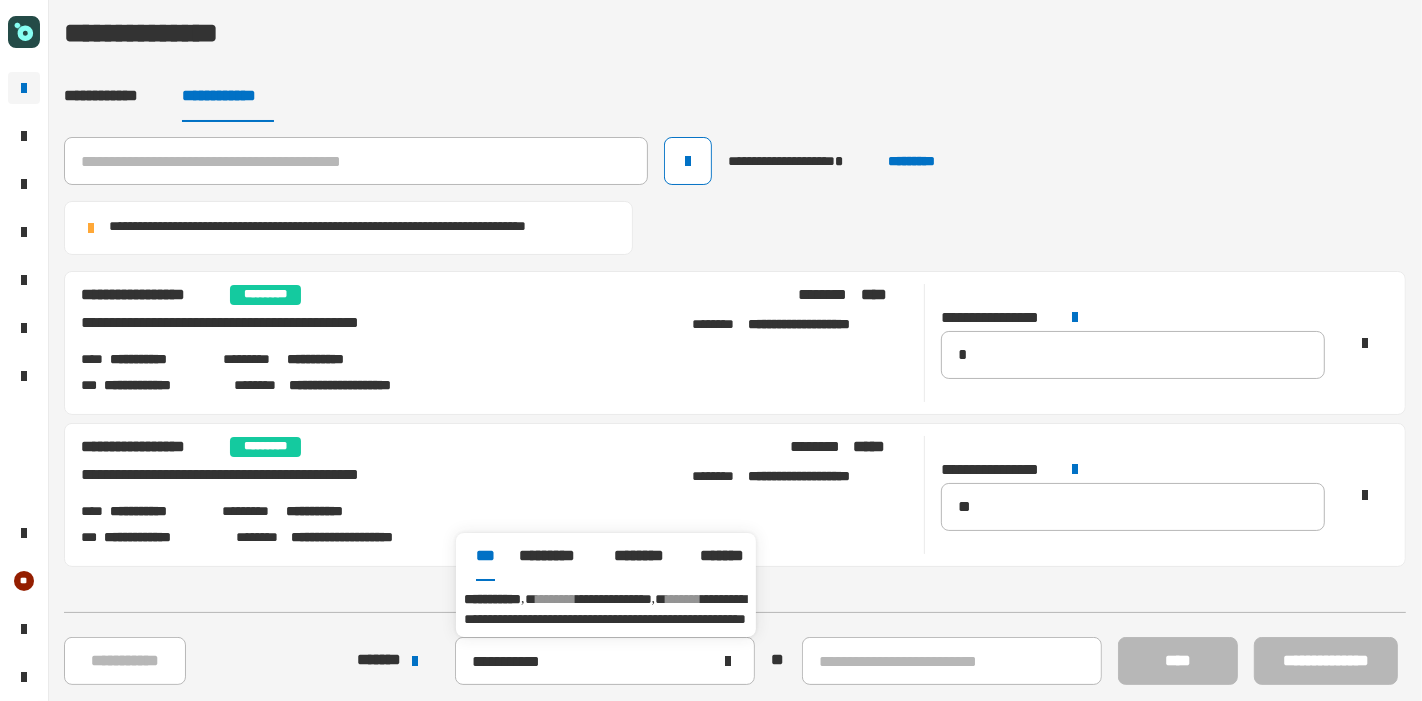 click on "**********" at bounding box center (605, 609) 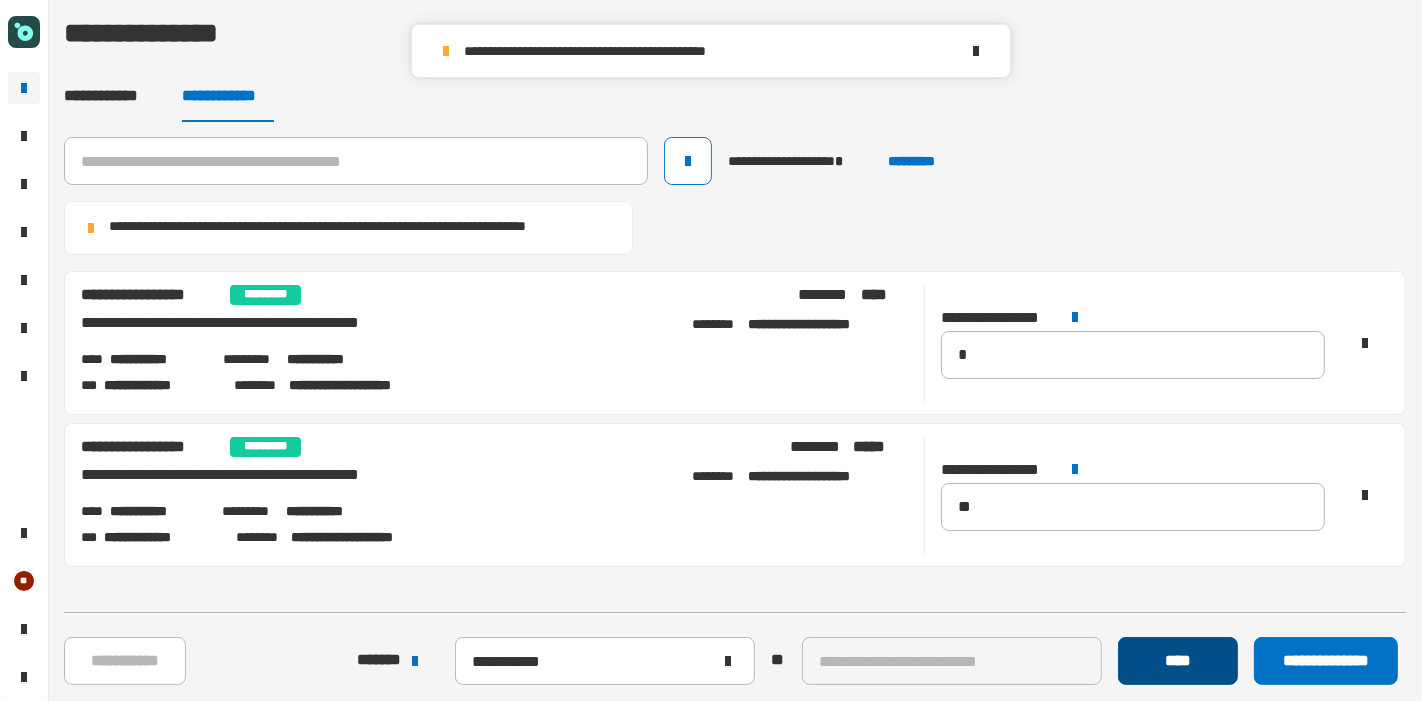 click on "****" 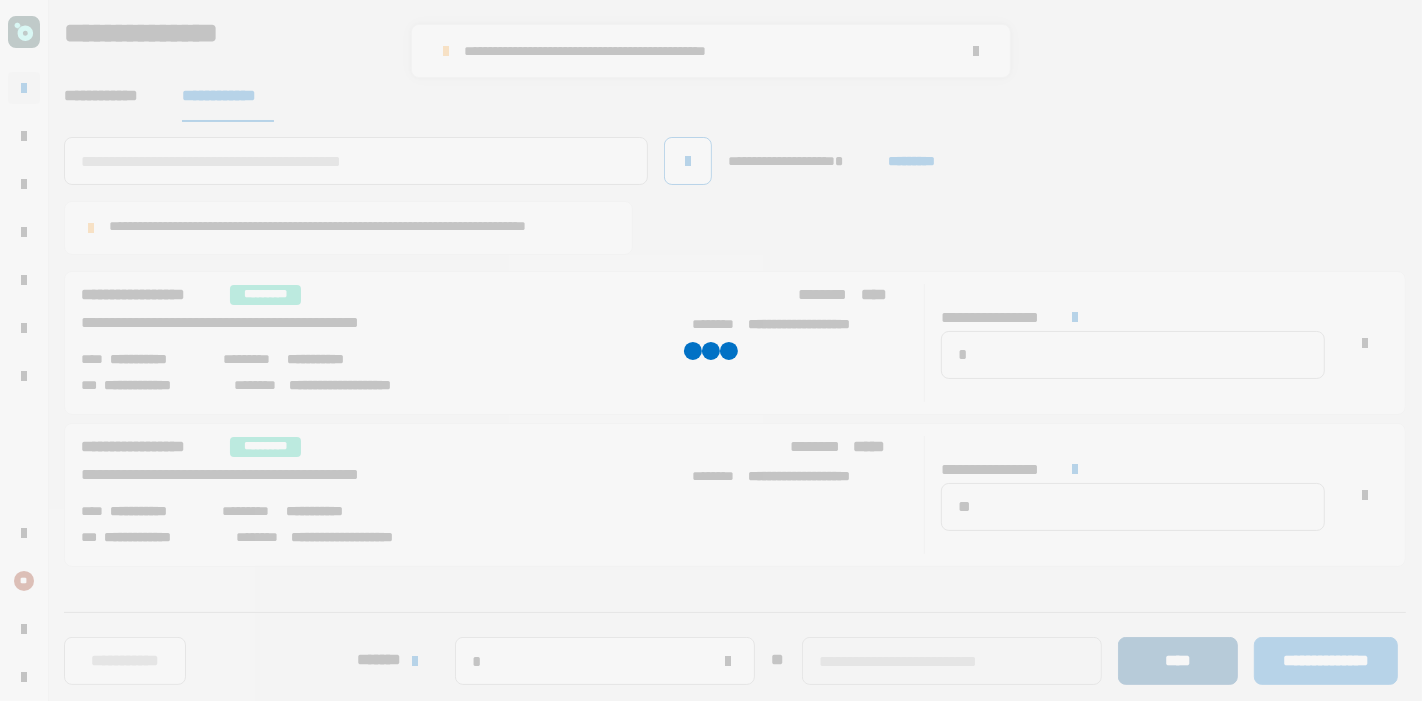 type 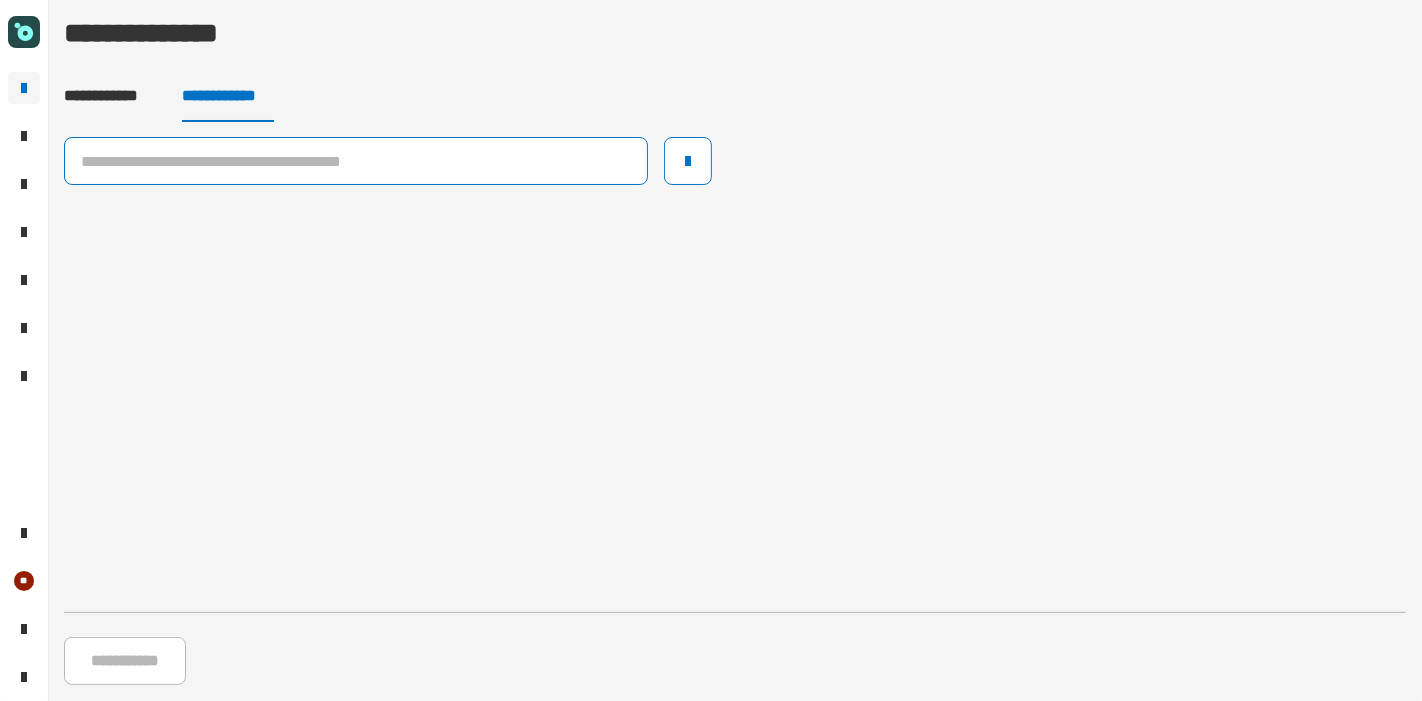 click 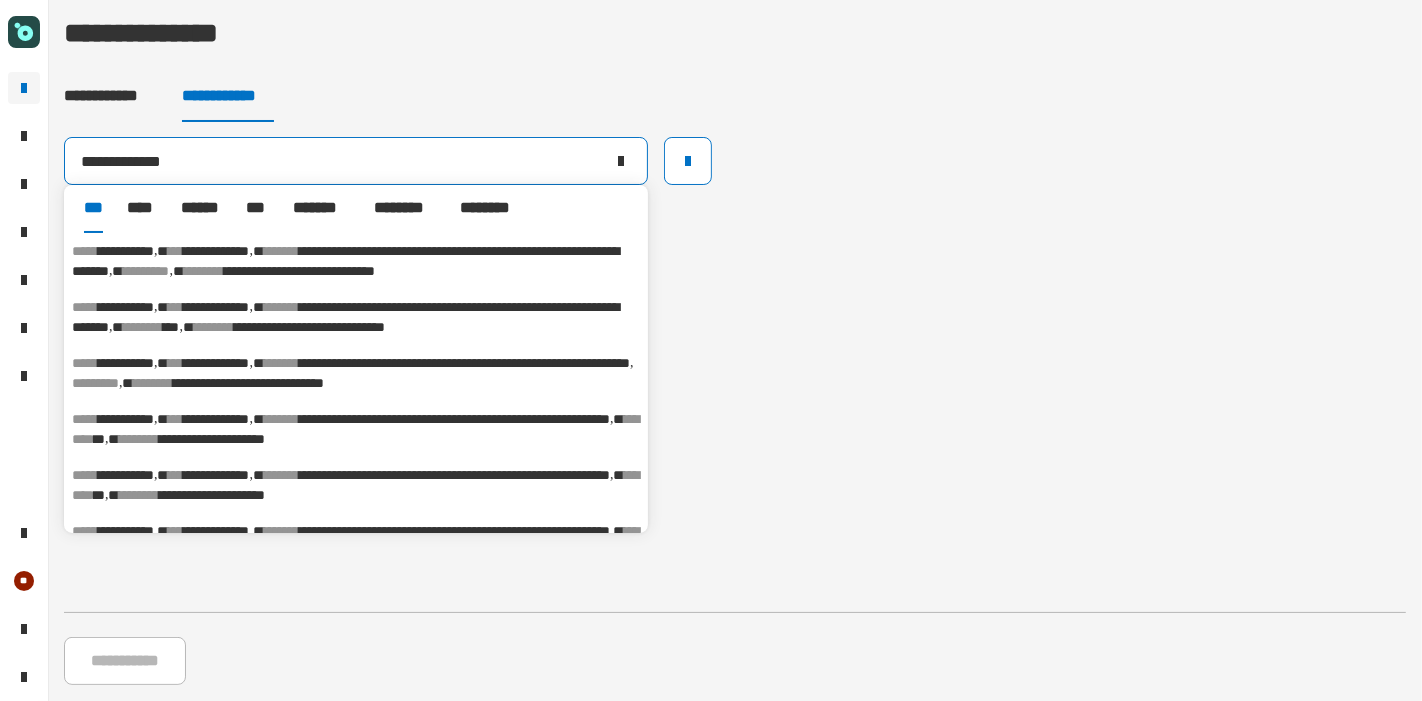 type on "**********" 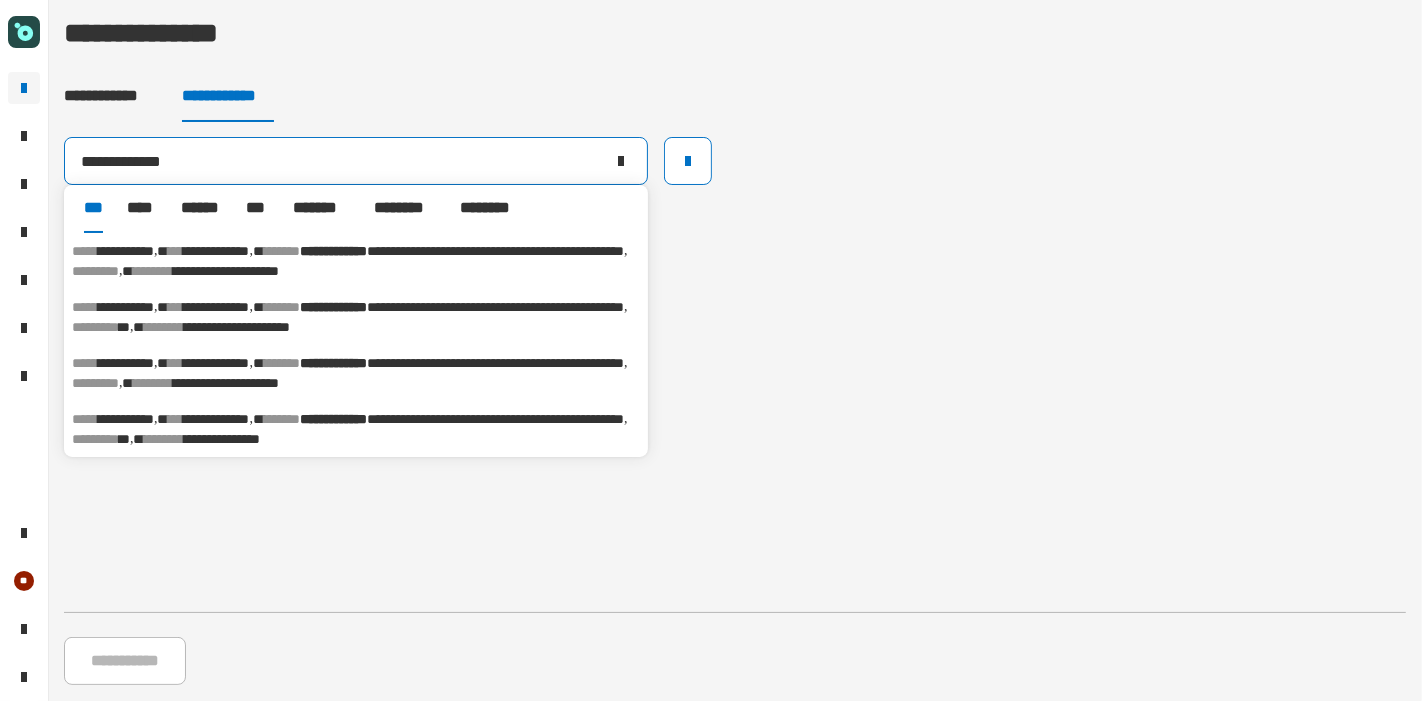 click 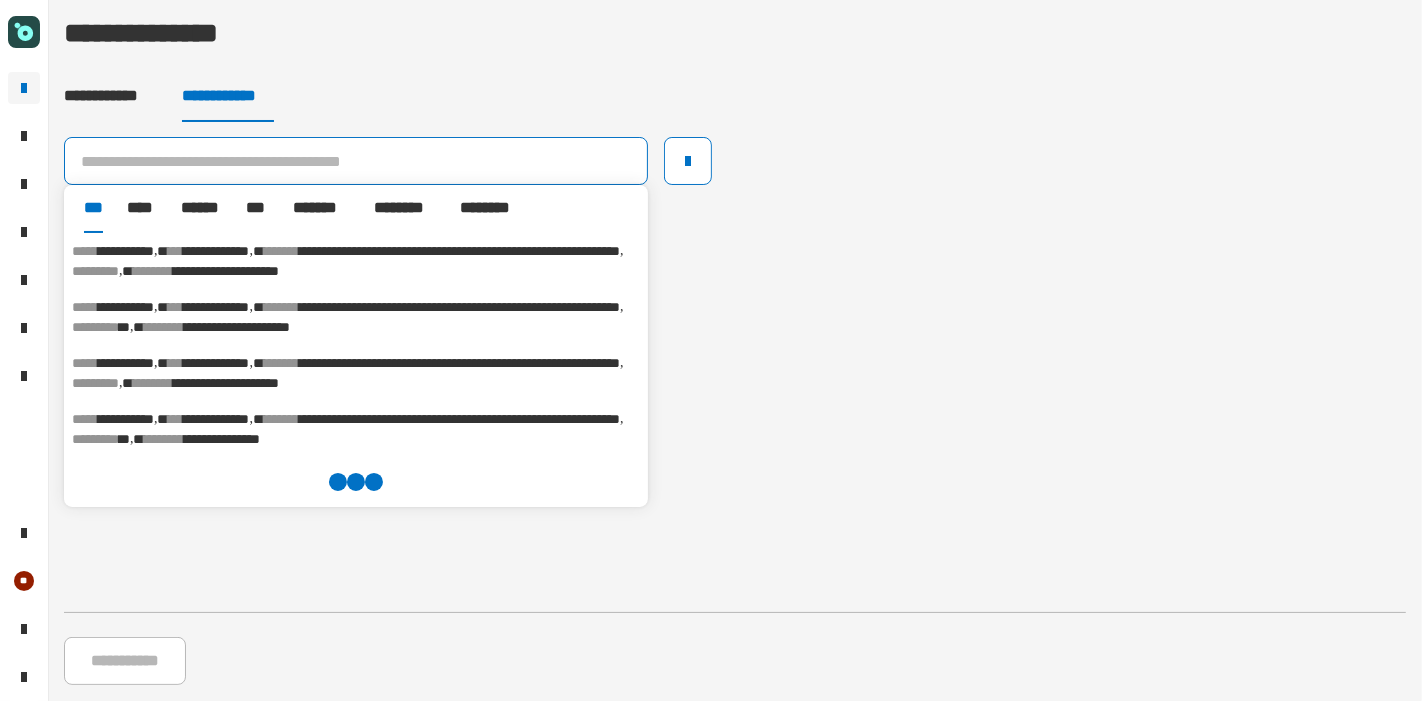 click 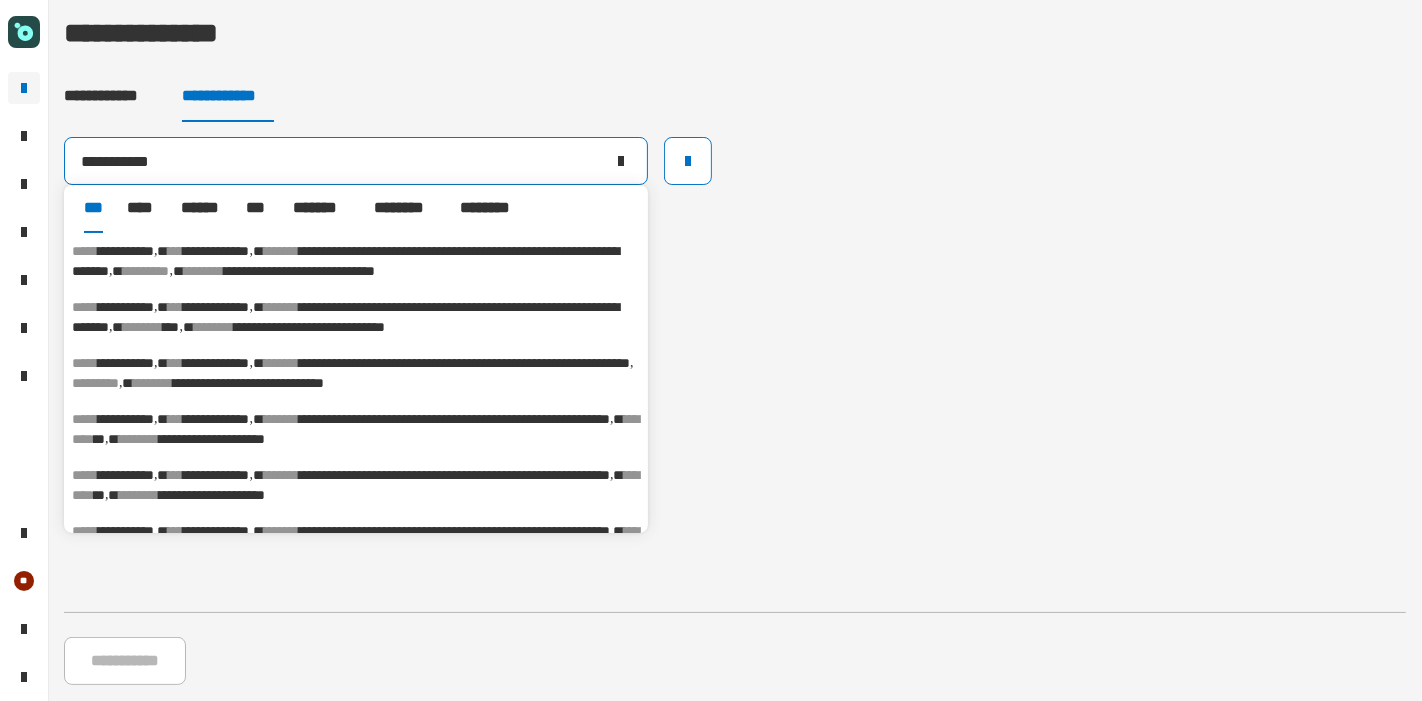 type on "**********" 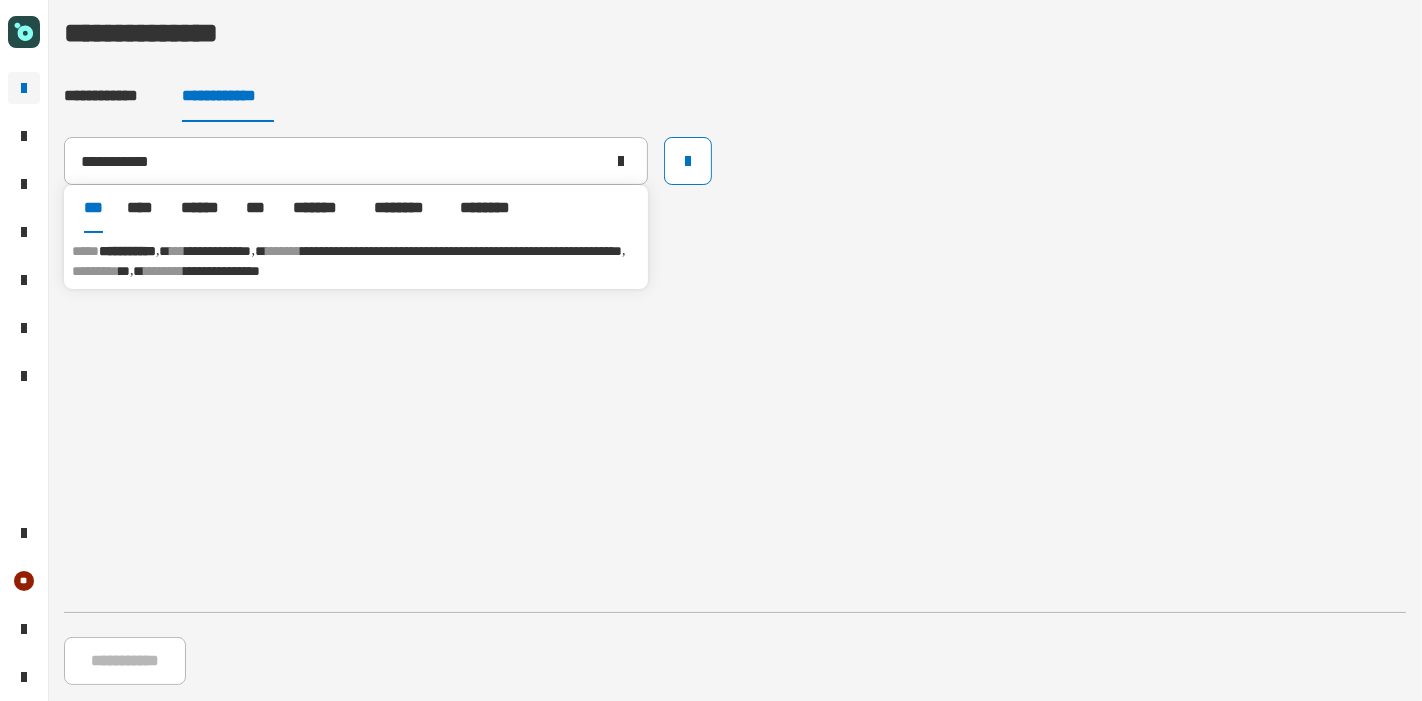 click on "**********" at bounding box center [461, 251] 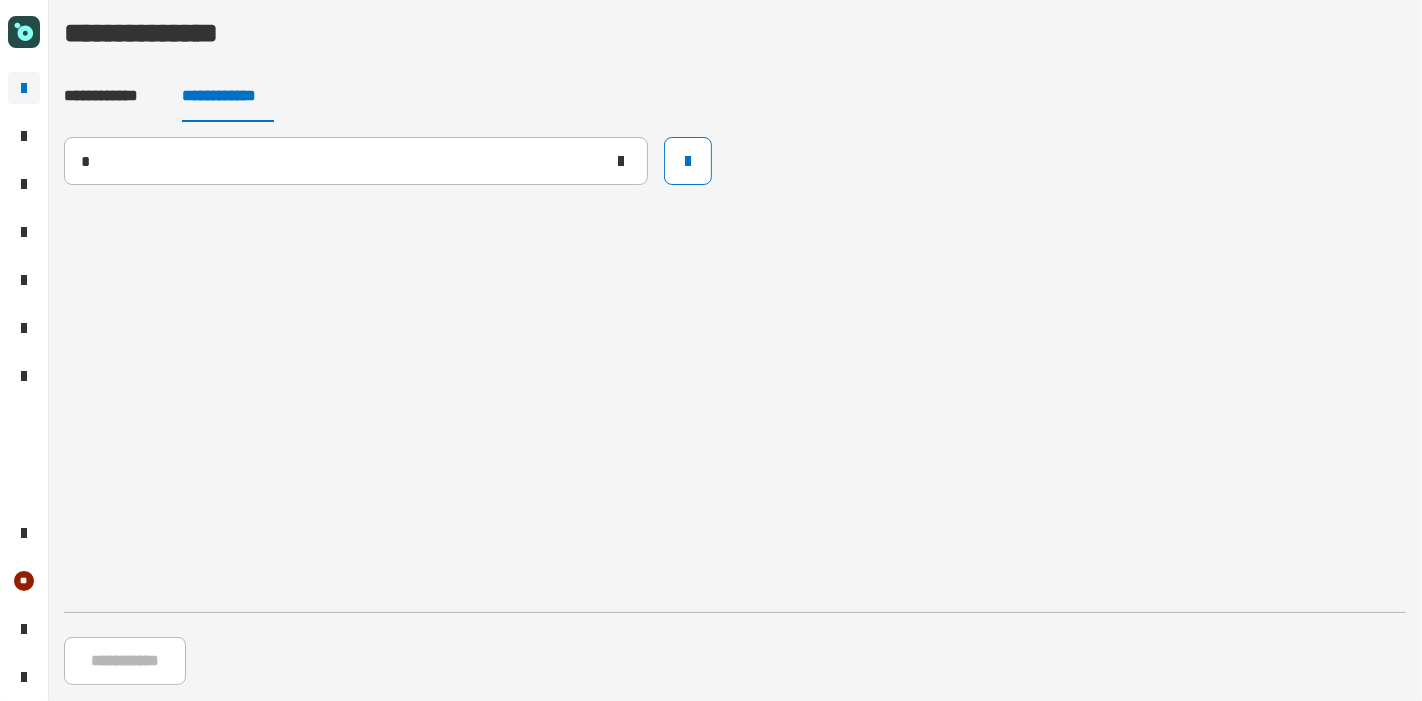 type 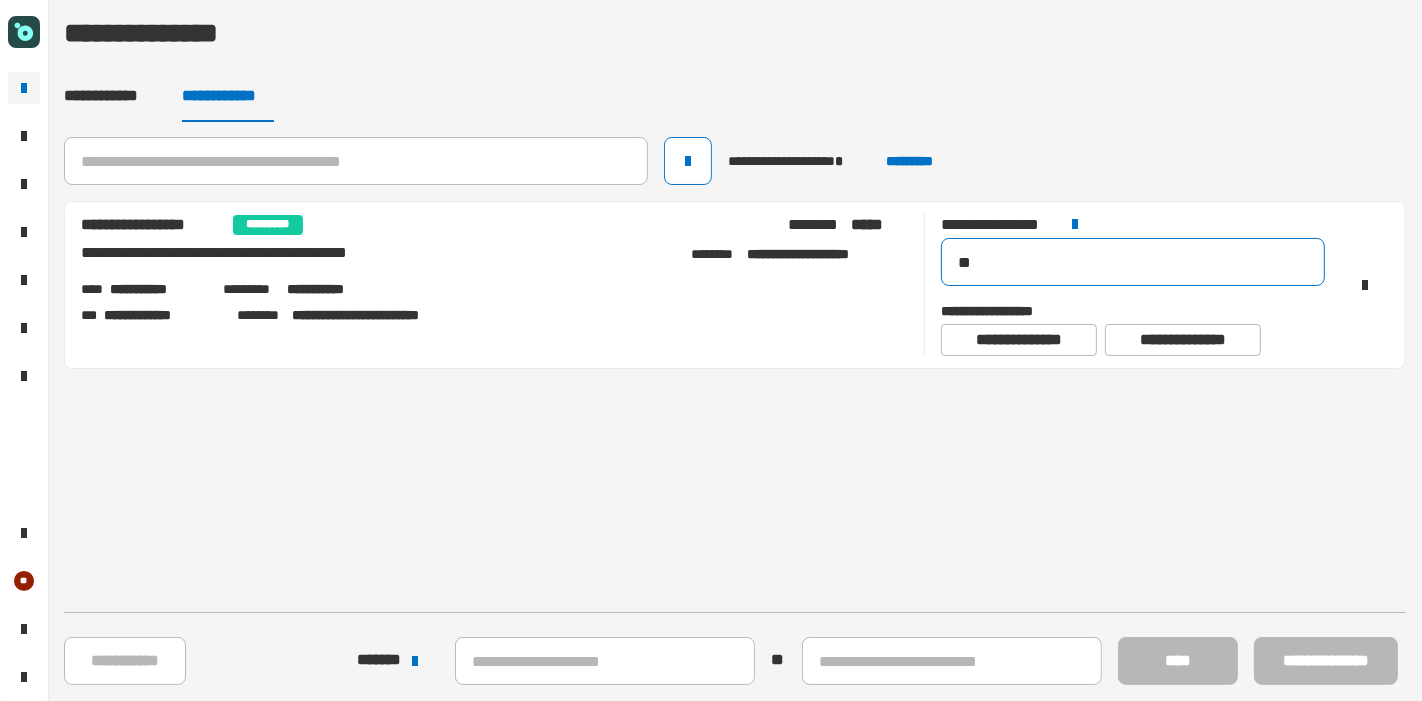 drag, startPoint x: 1051, startPoint y: 257, endPoint x: 814, endPoint y: 255, distance: 237.00844 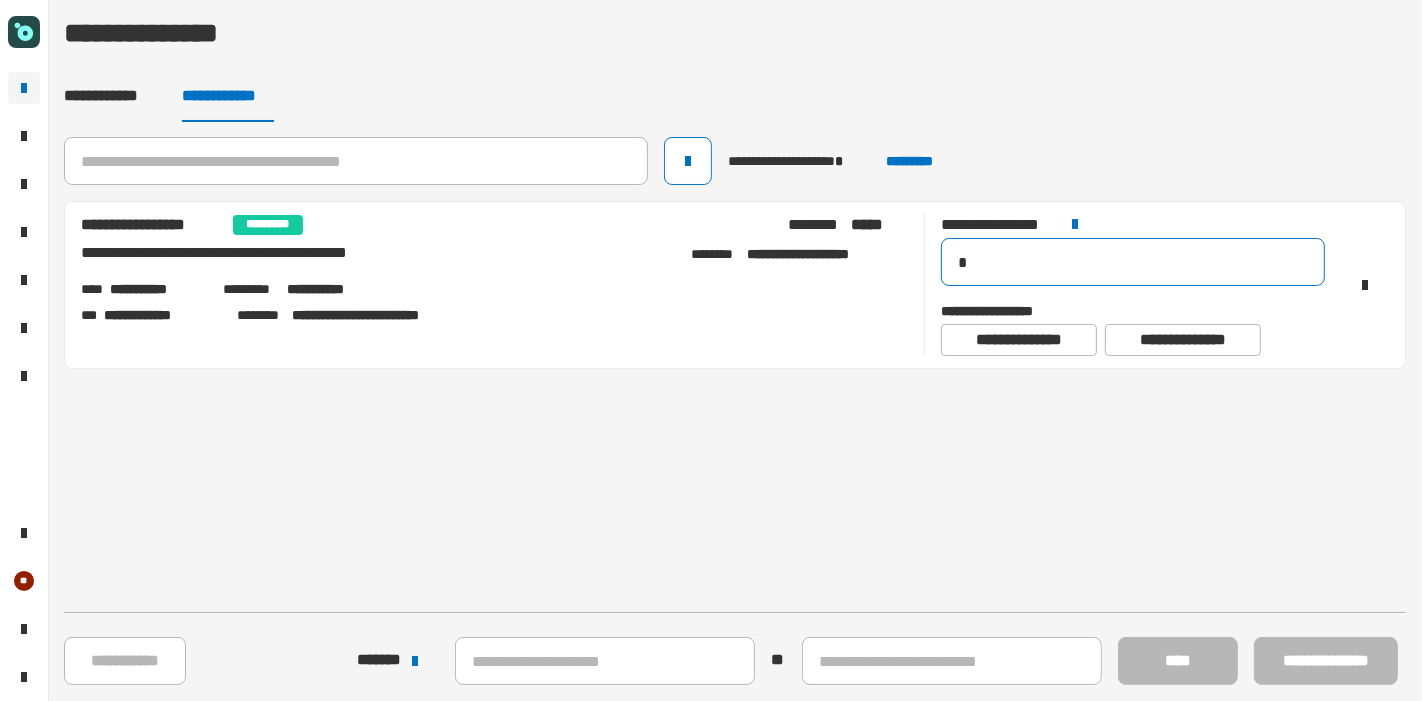 type on "**" 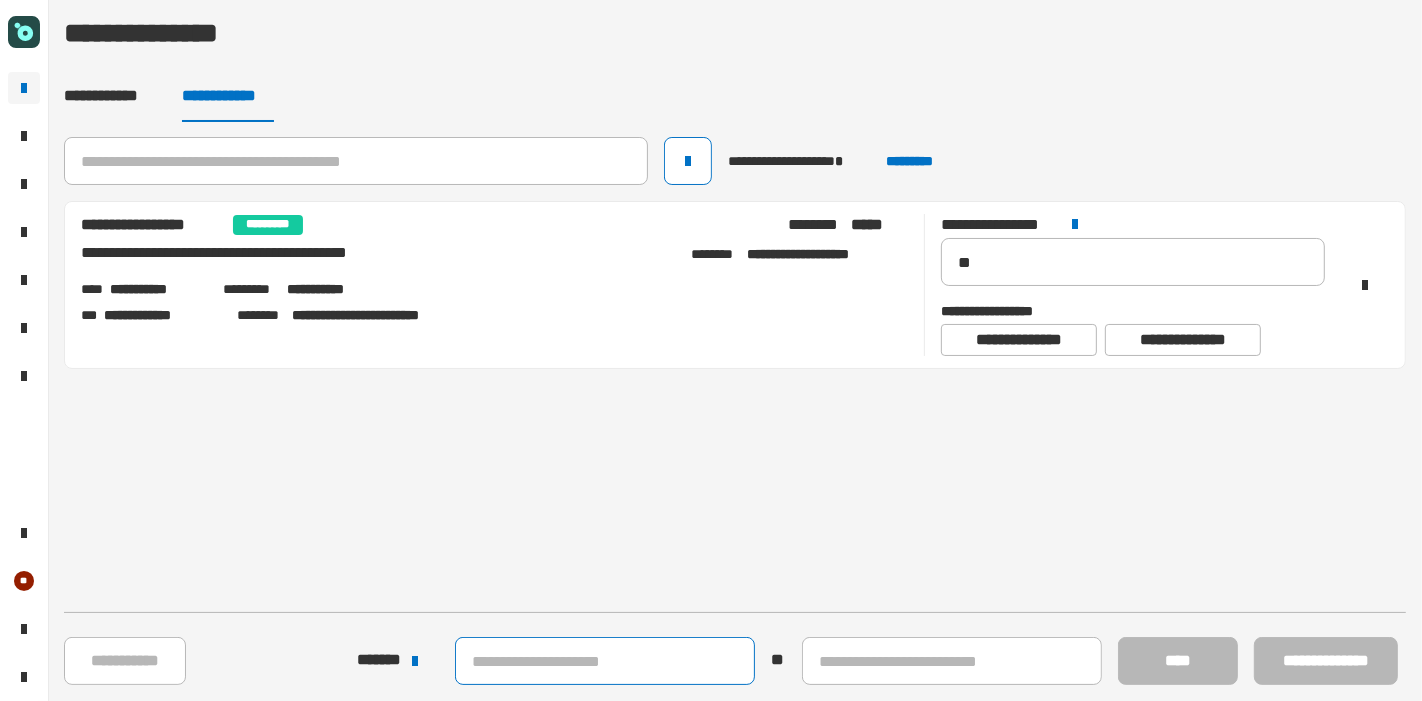 click 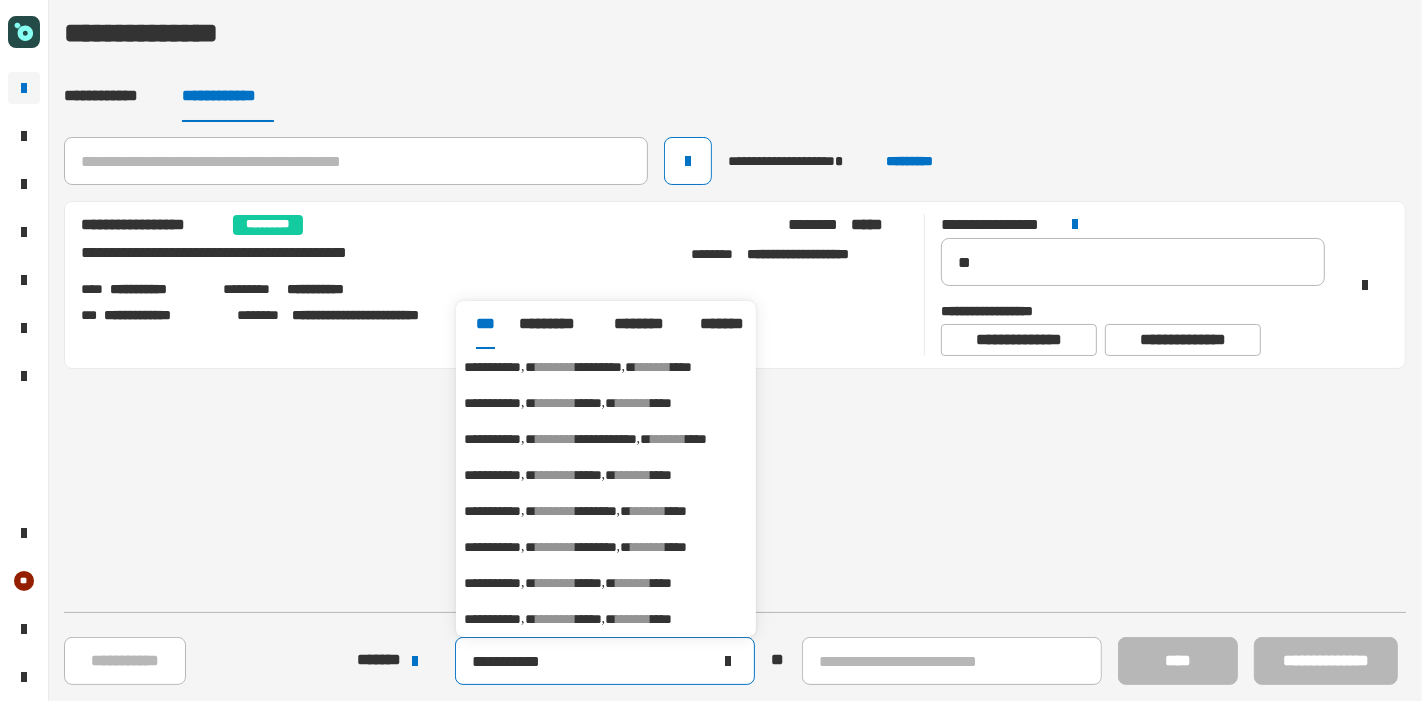 type on "**********" 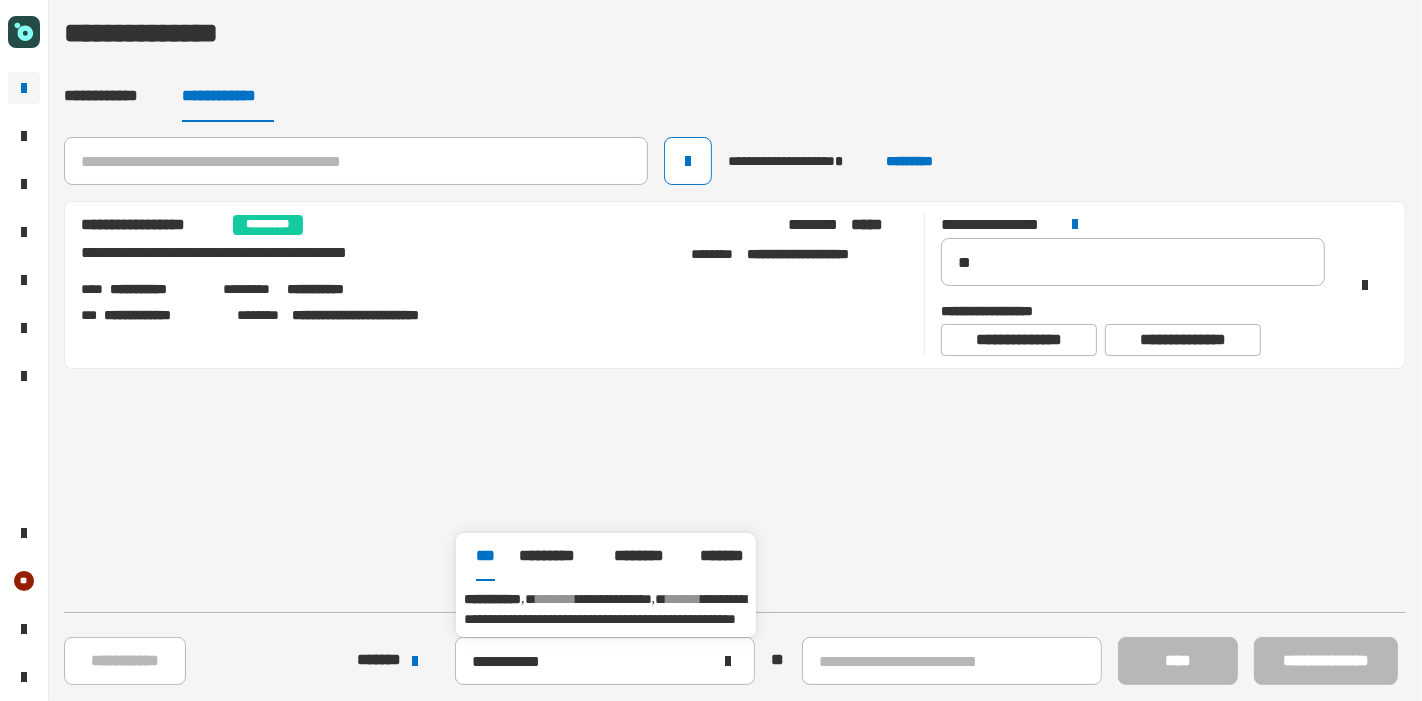 click on "**********" at bounding box center (605, 609) 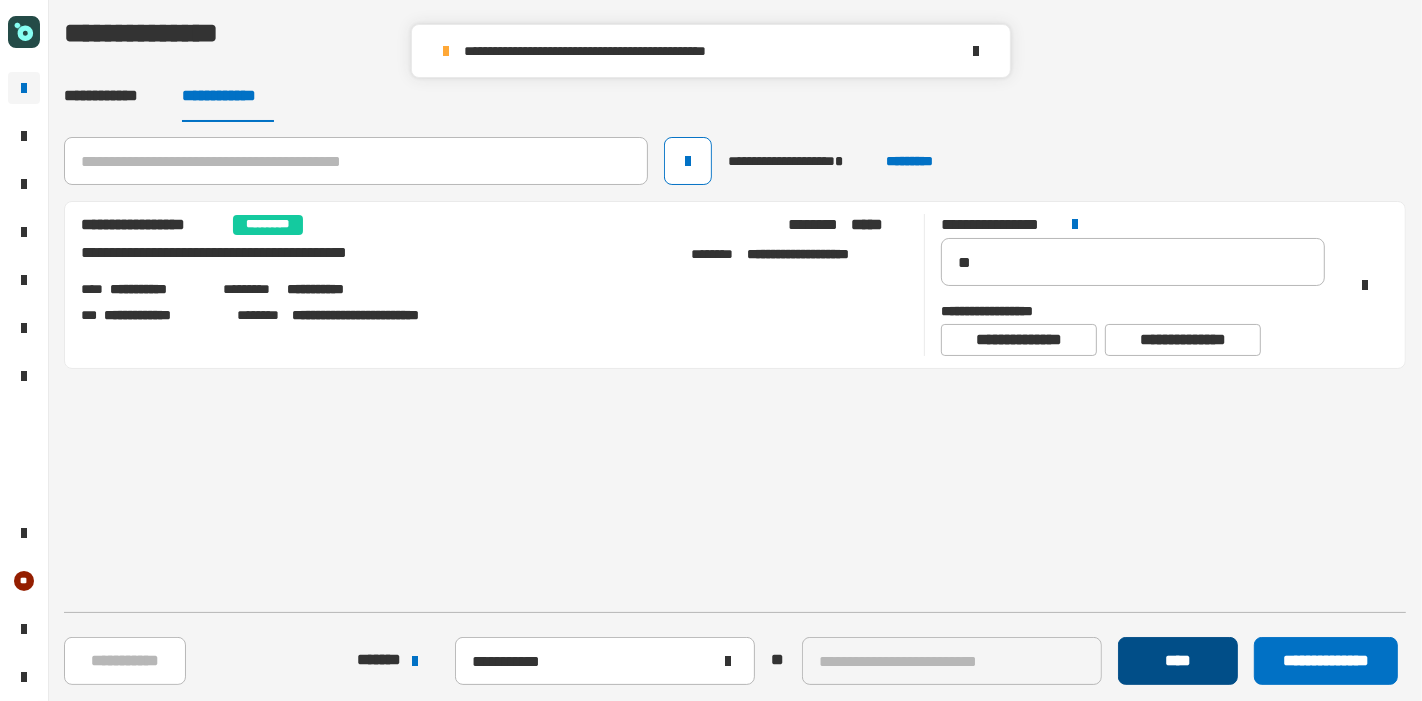 click on "****" 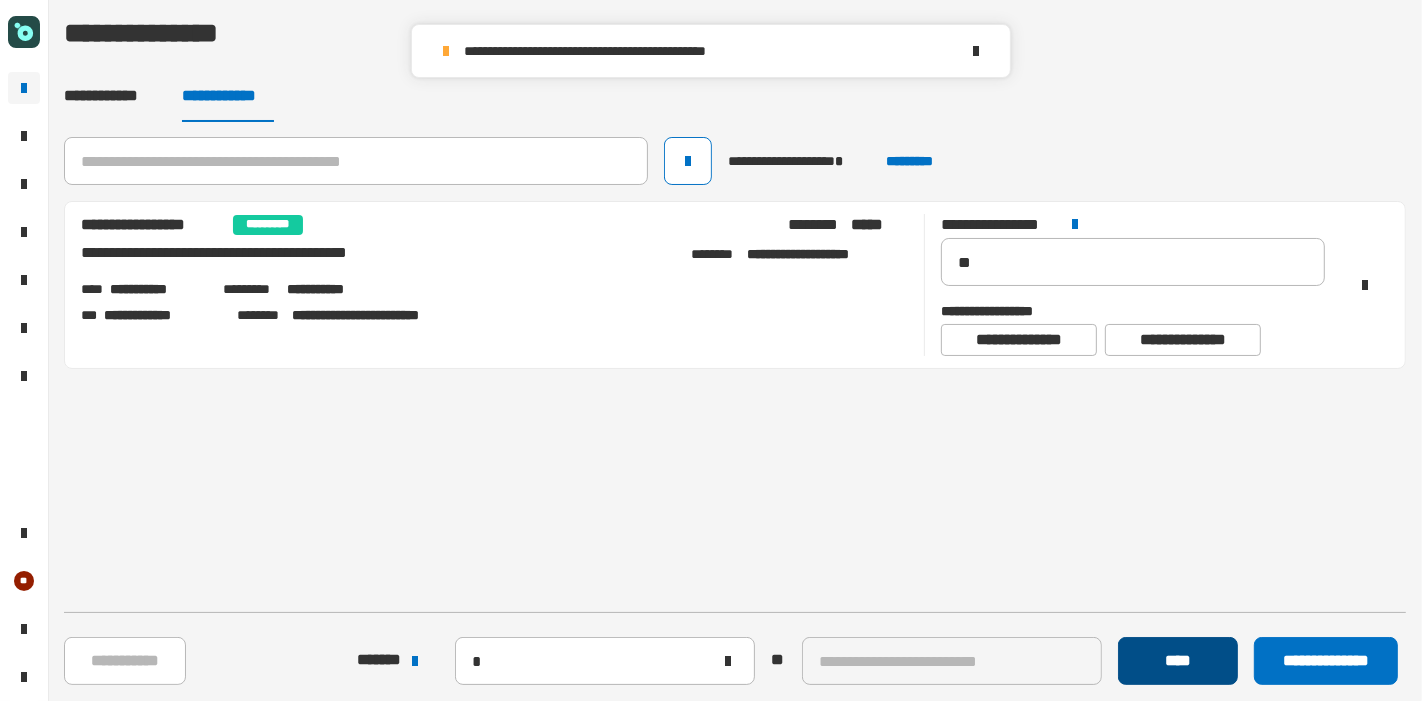 type 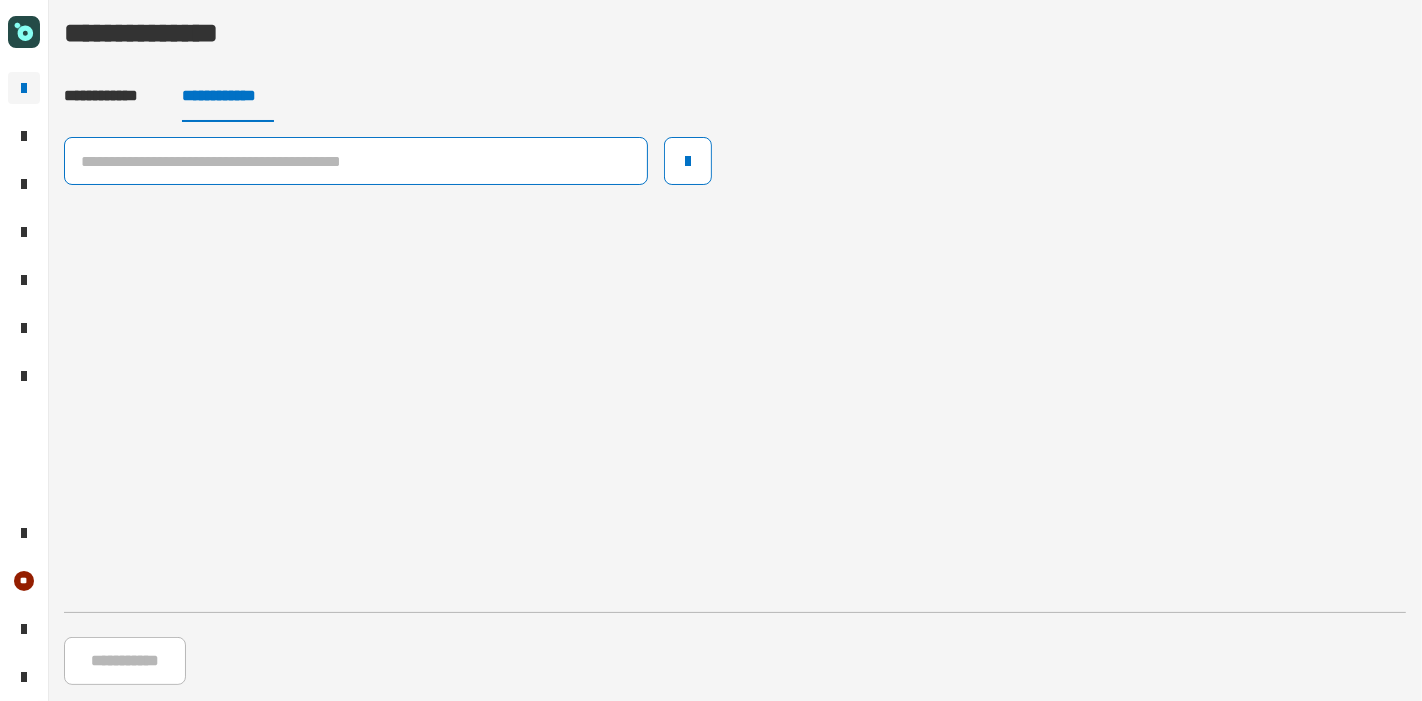 click 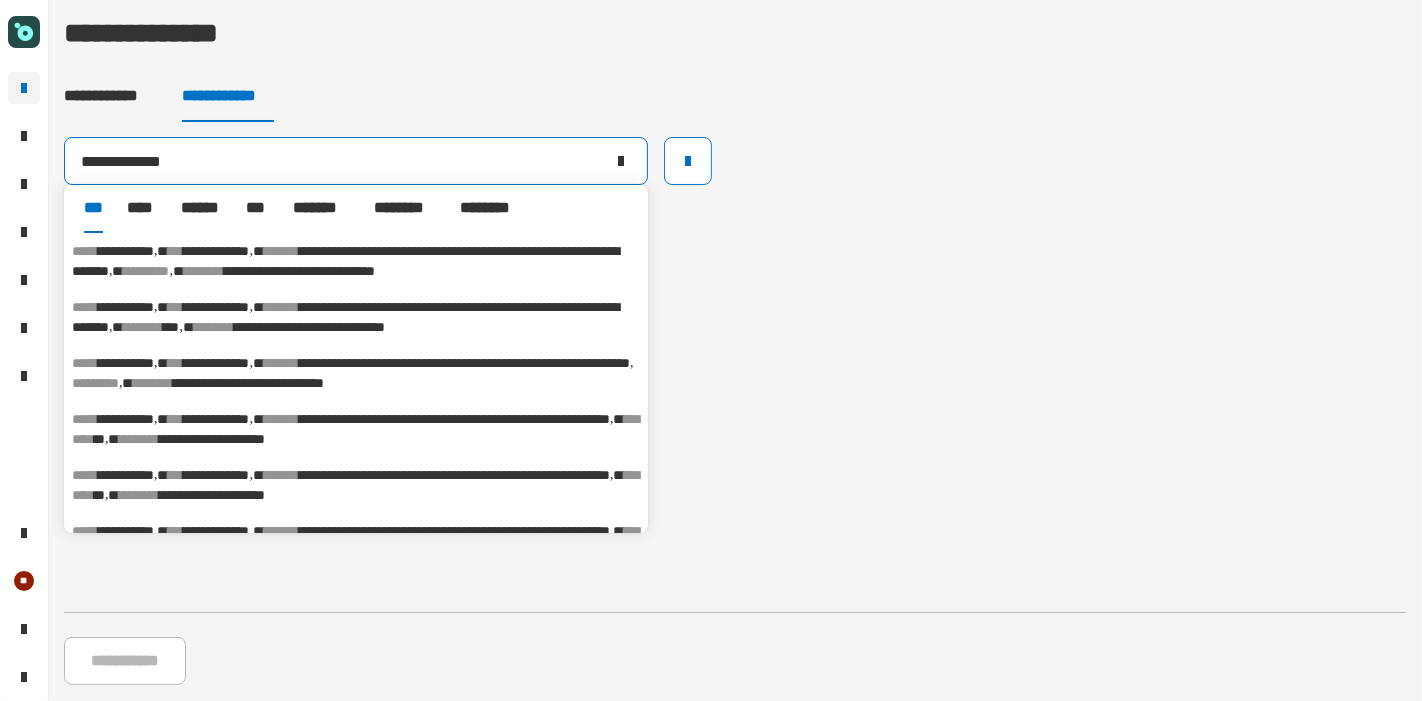 type on "**********" 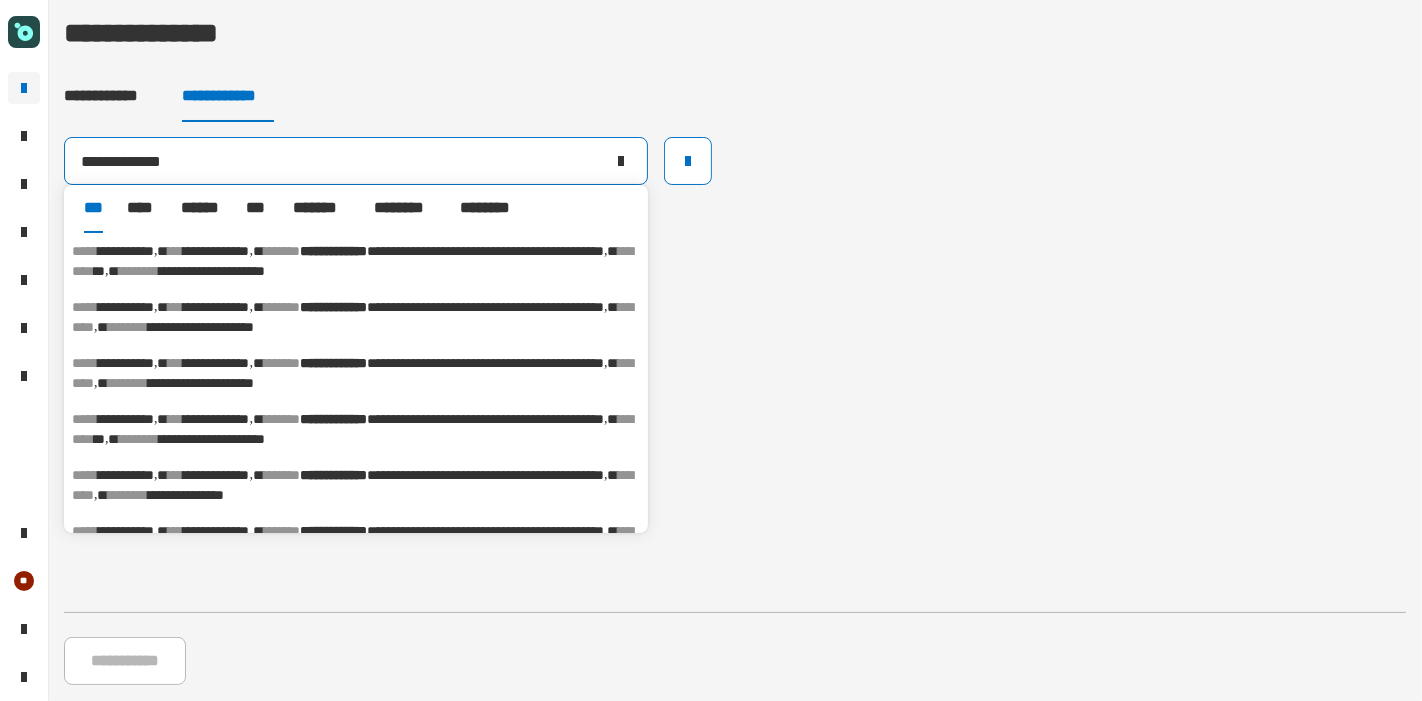 scroll, scrollTop: 111, scrollLeft: 0, axis: vertical 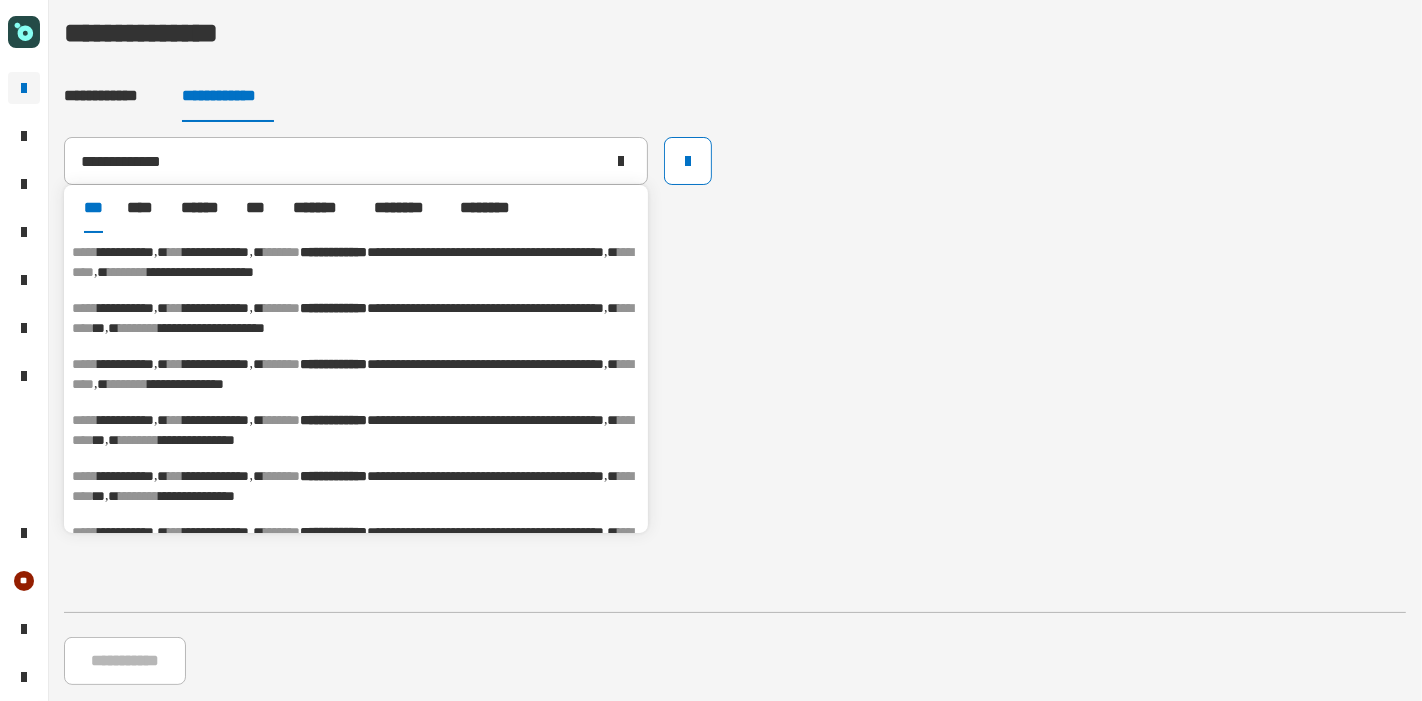click on "********" at bounding box center [353, 430] 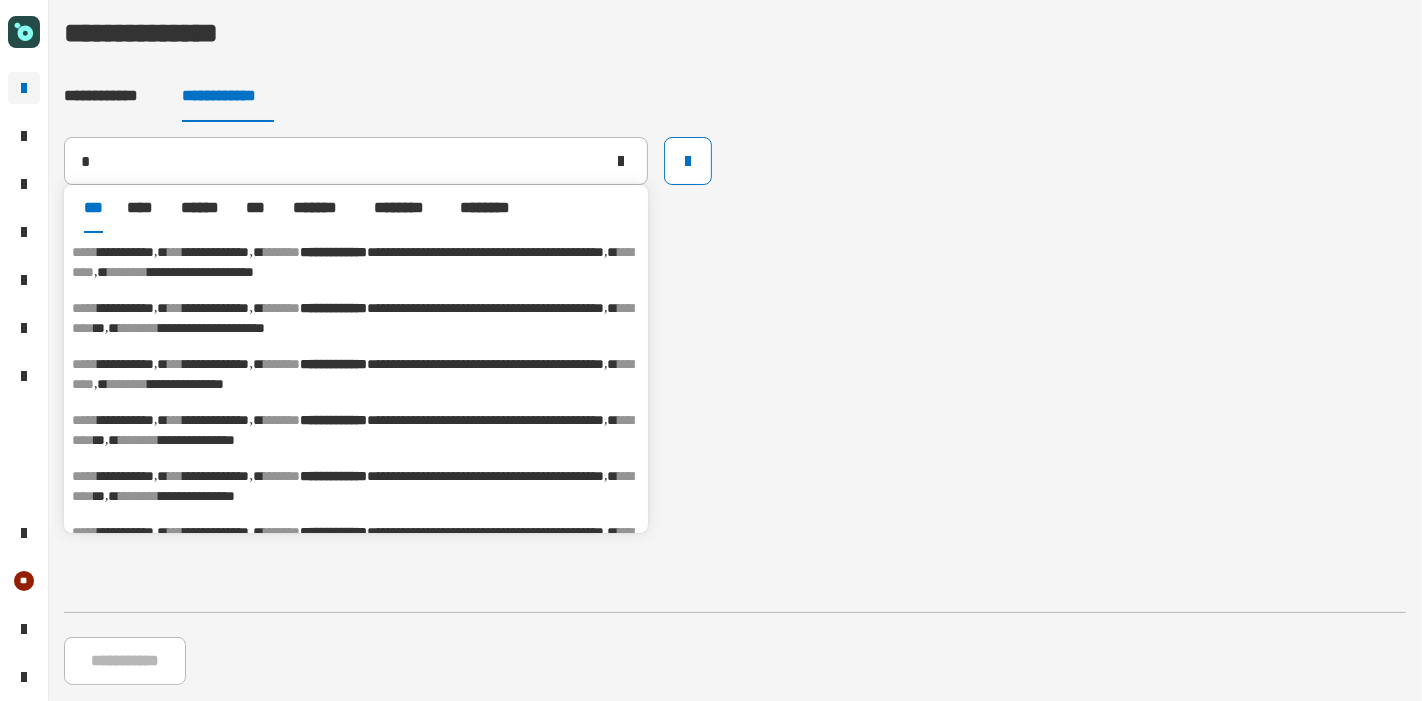 type on "**********" 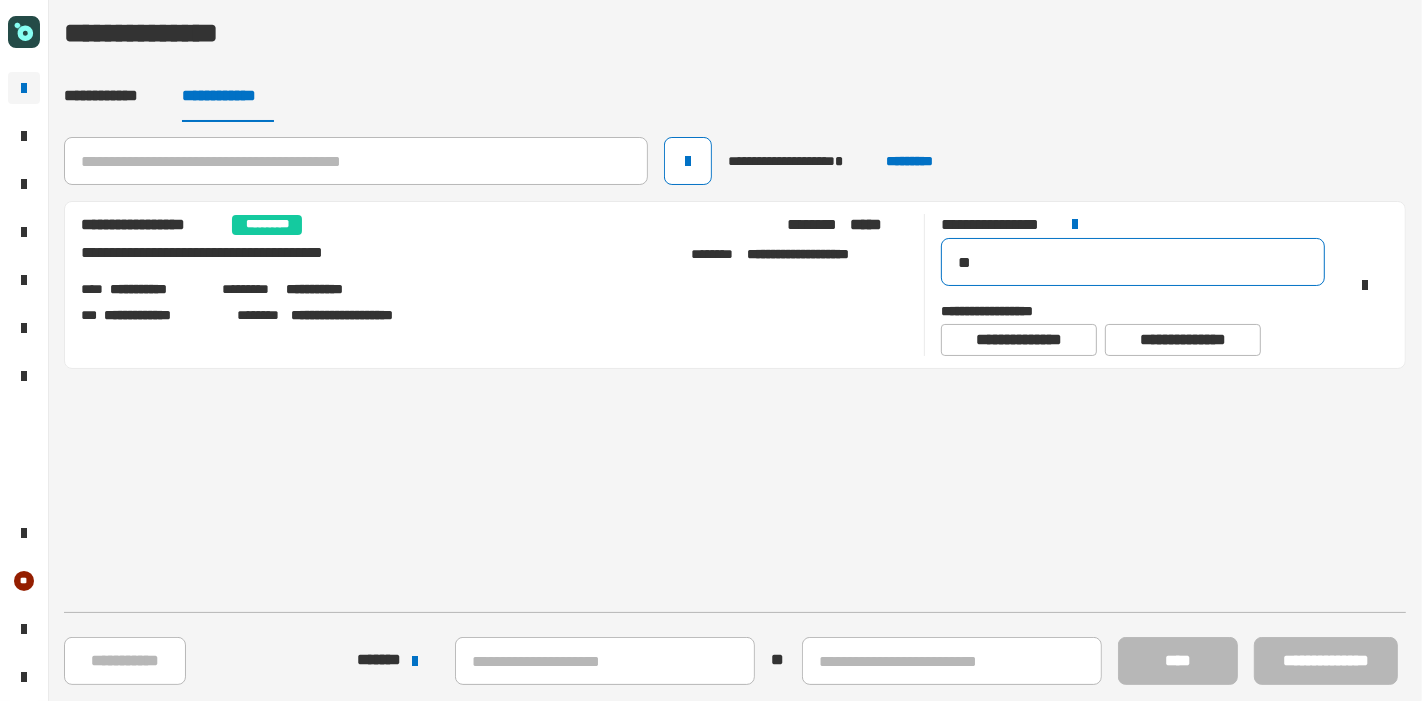 click on "**" 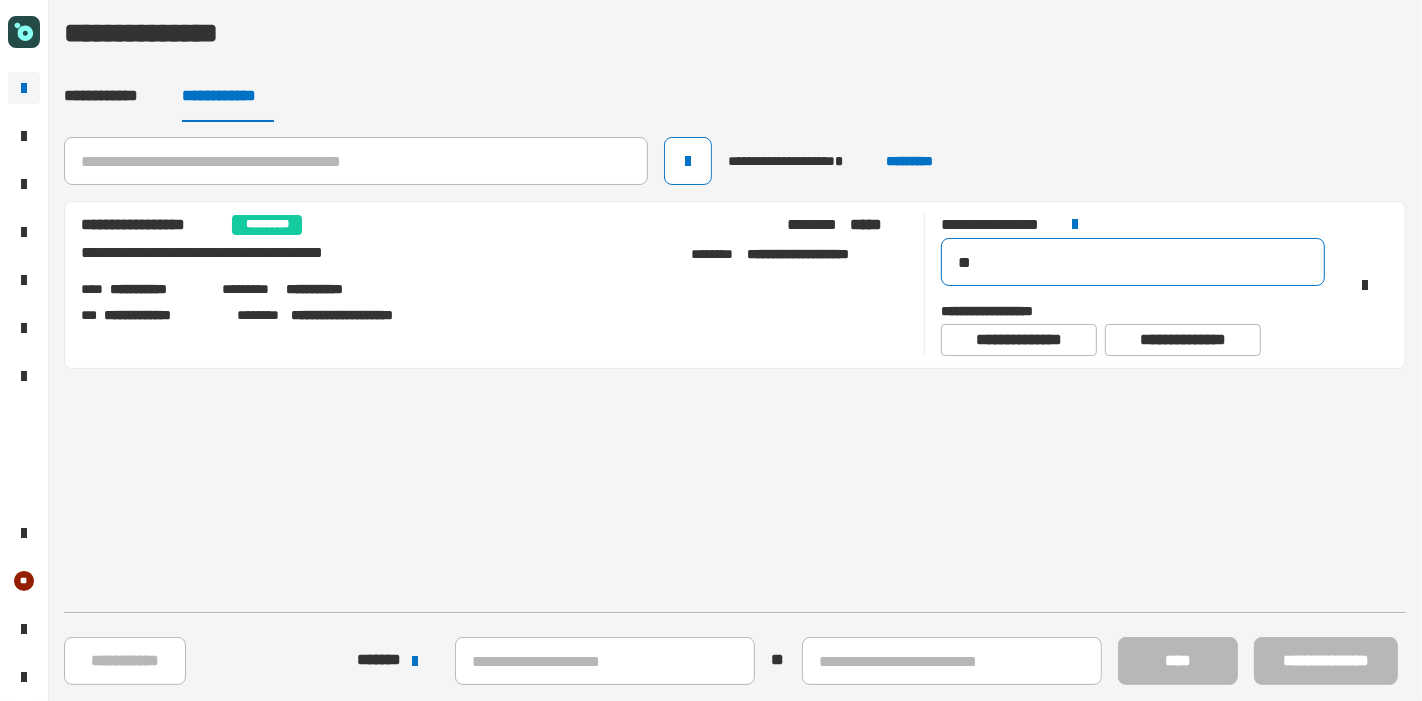 drag, startPoint x: 995, startPoint y: 269, endPoint x: 863, endPoint y: 248, distance: 133.66002 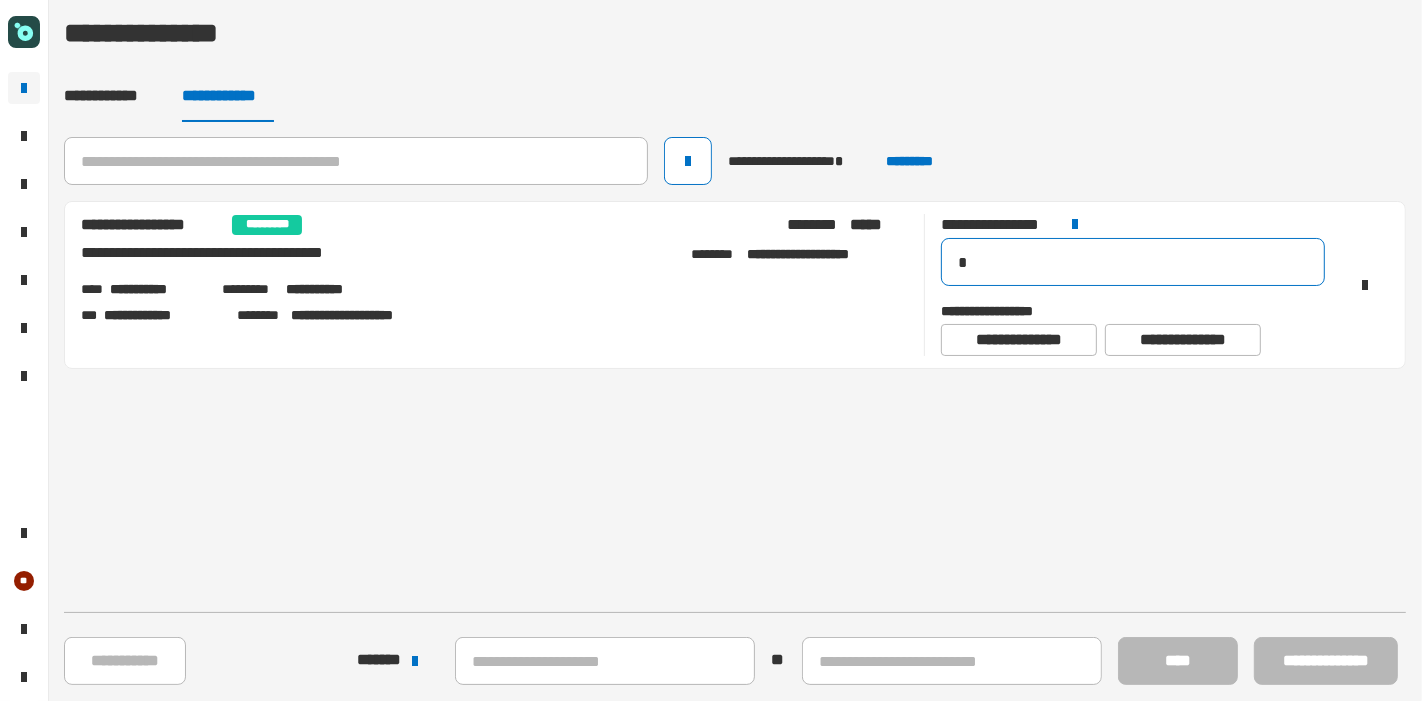 type on "**" 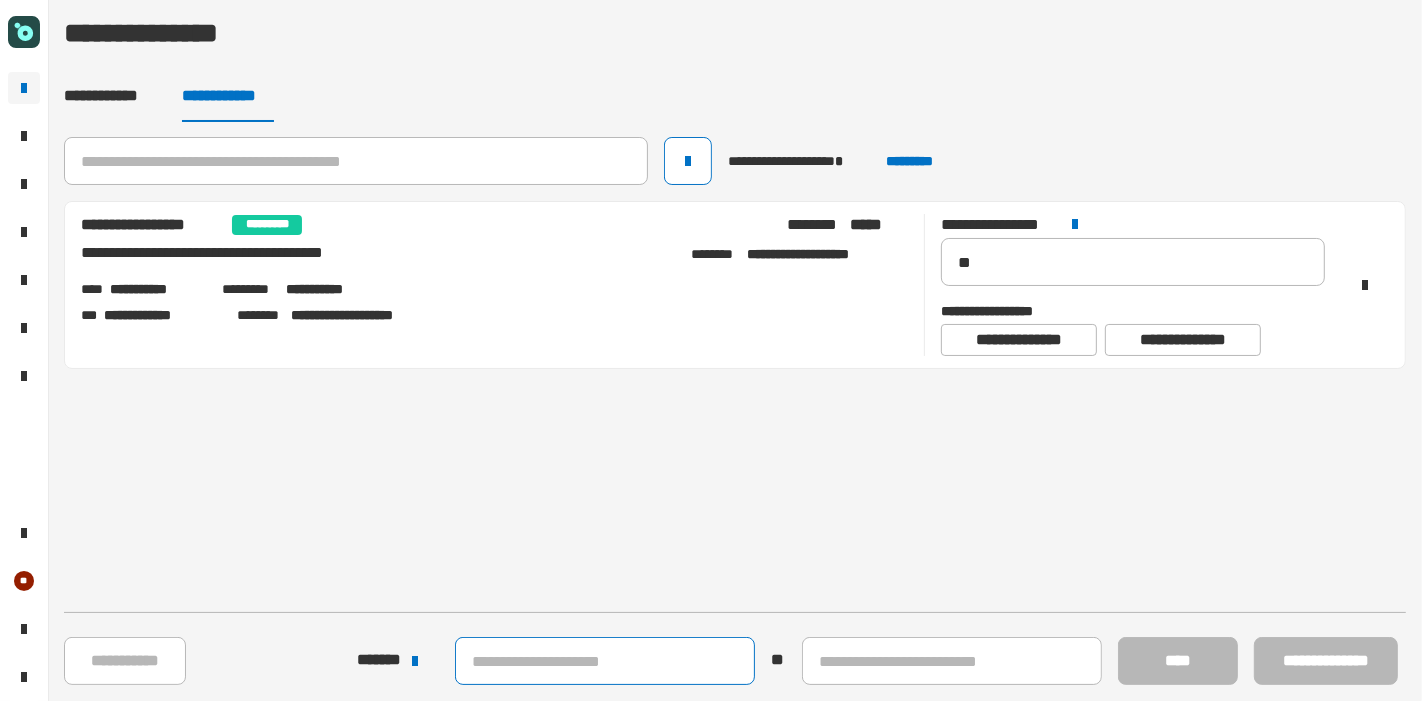 click 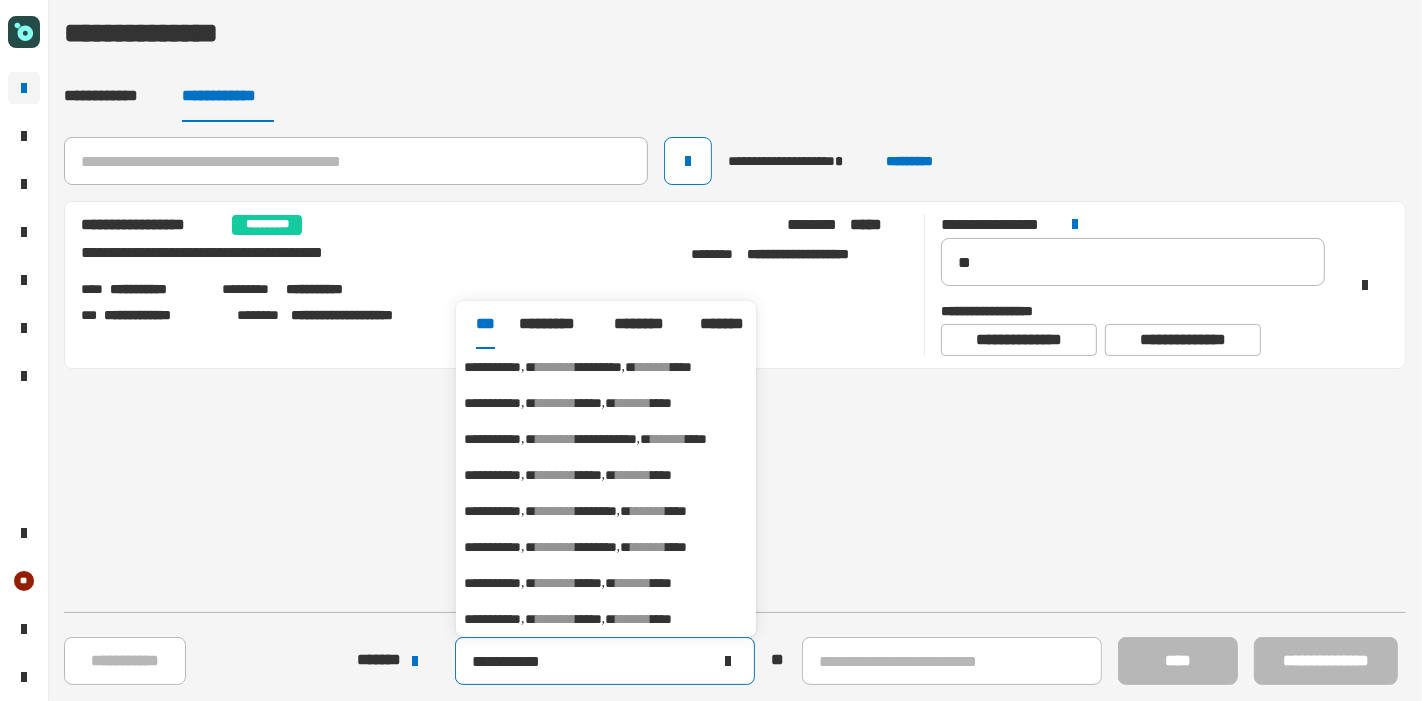 type on "**********" 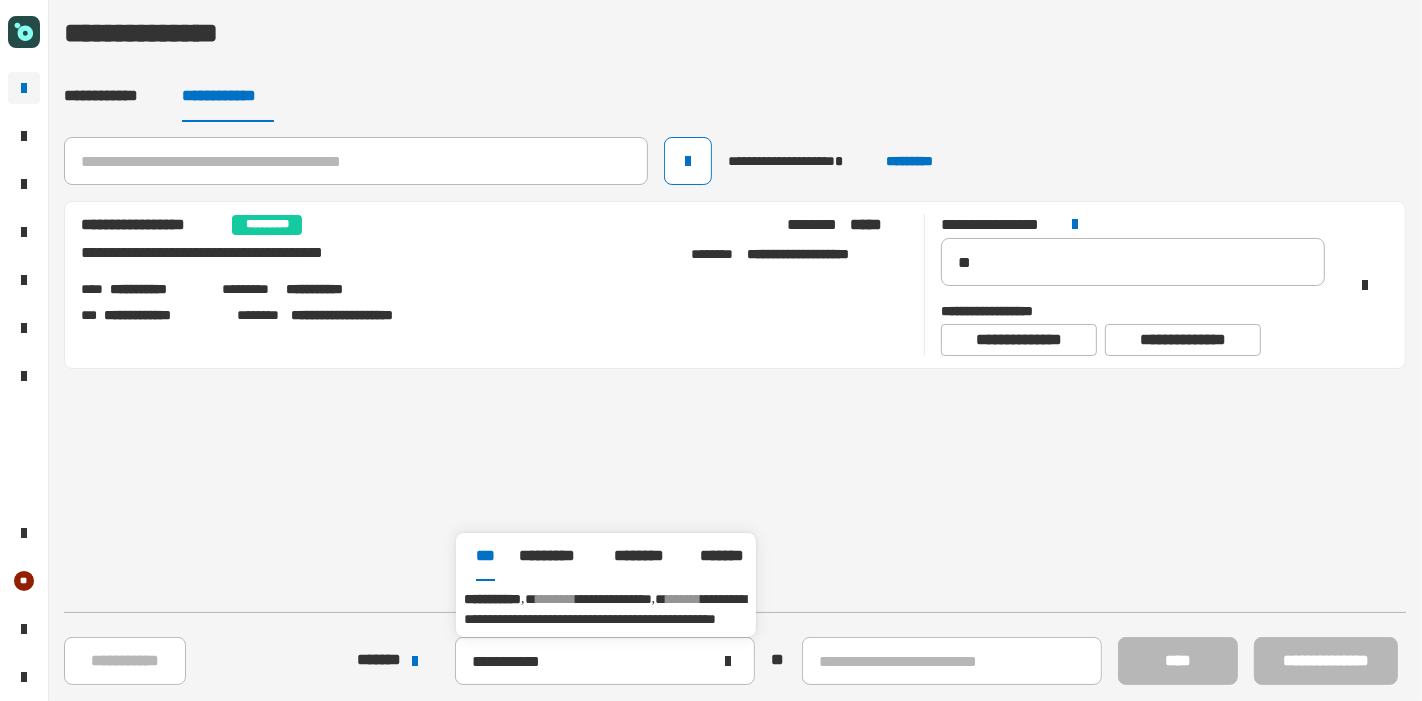 click on "**********" at bounding box center [605, 609] 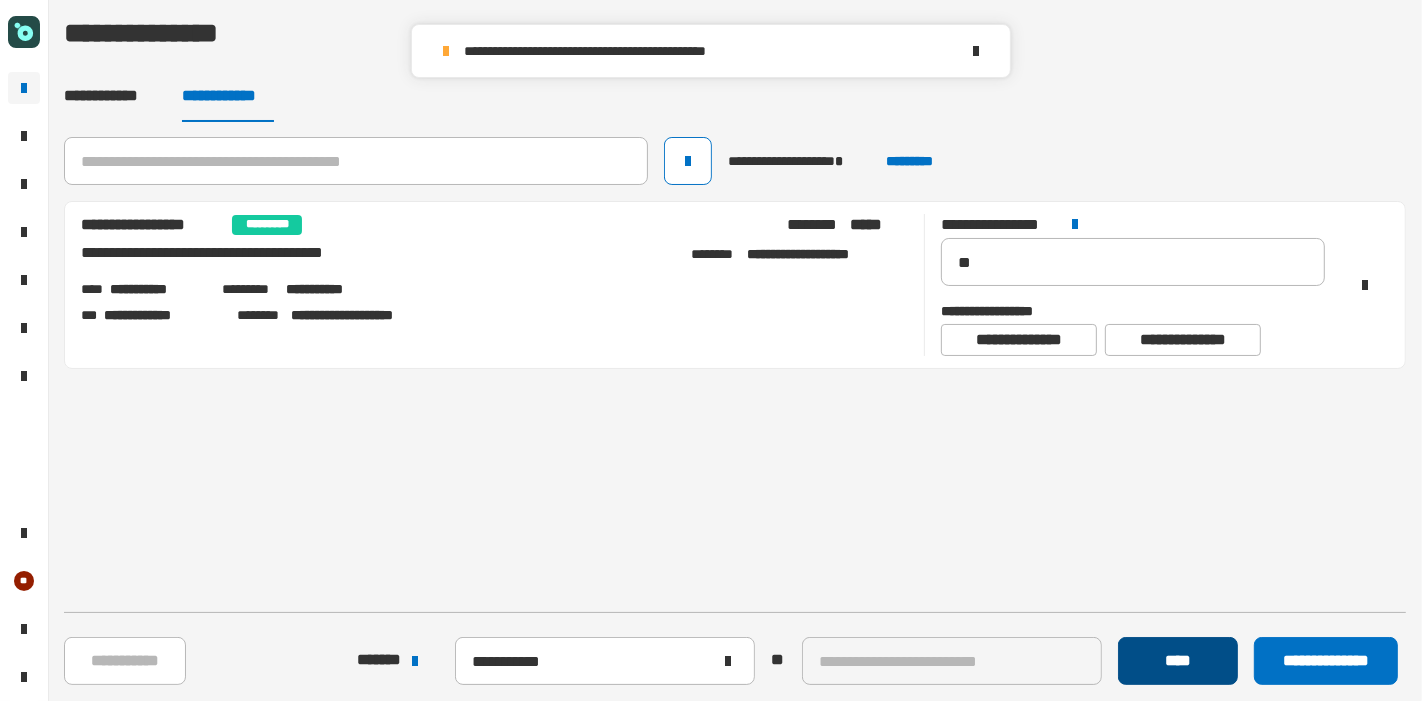 click on "****" 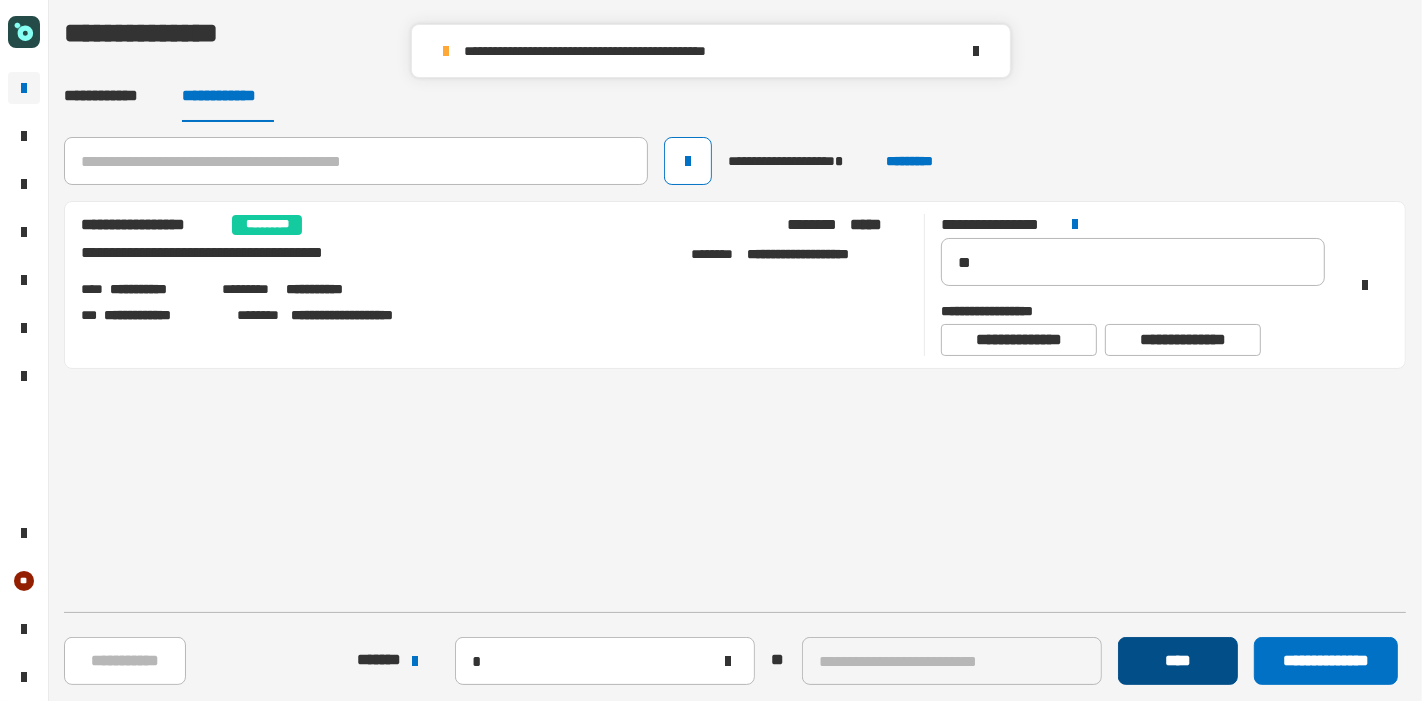 type 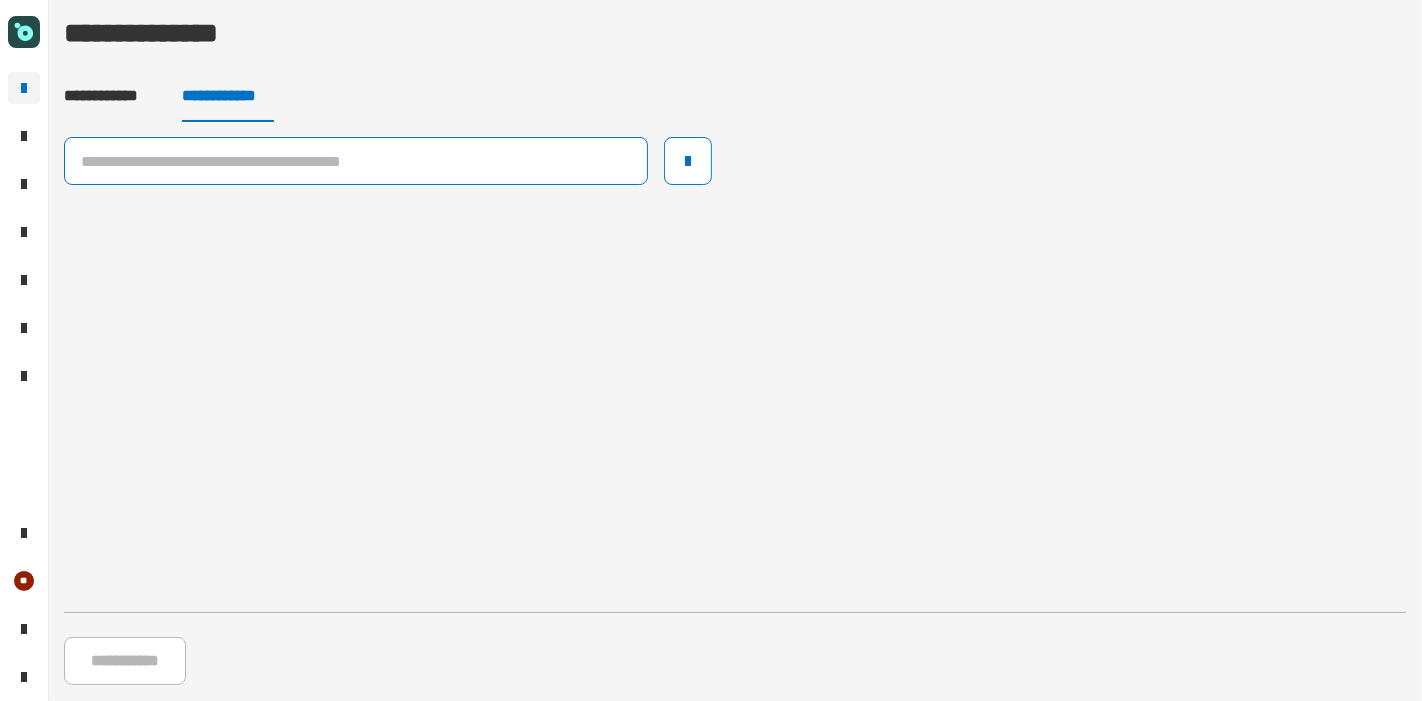 click 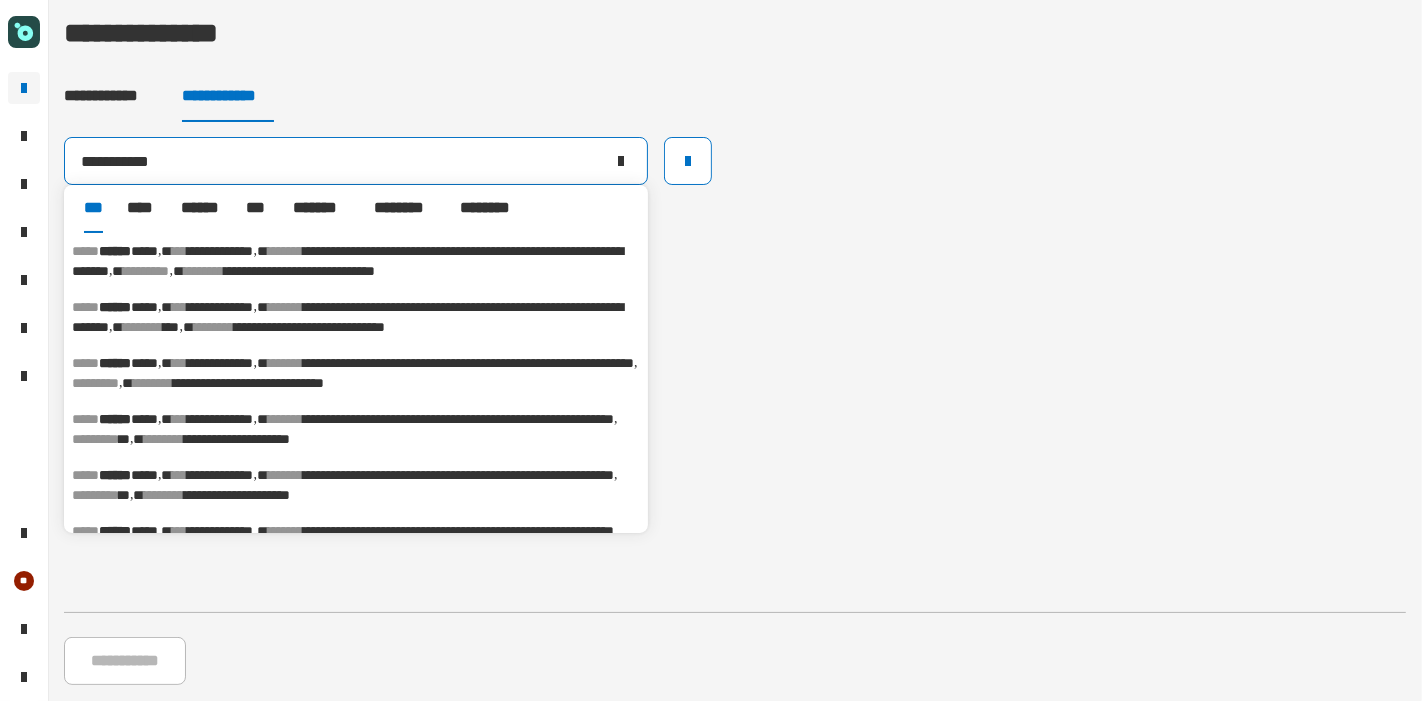type on "**********" 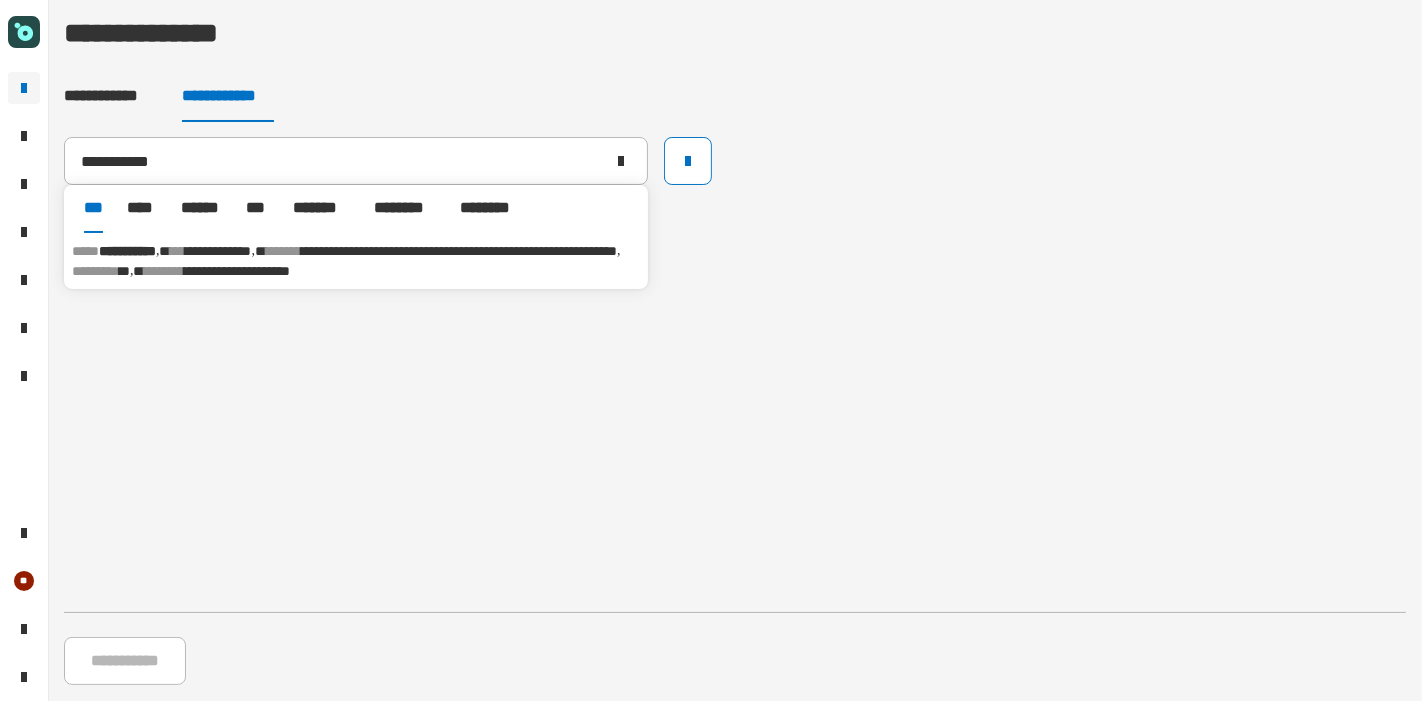 click on "********" at bounding box center (165, 271) 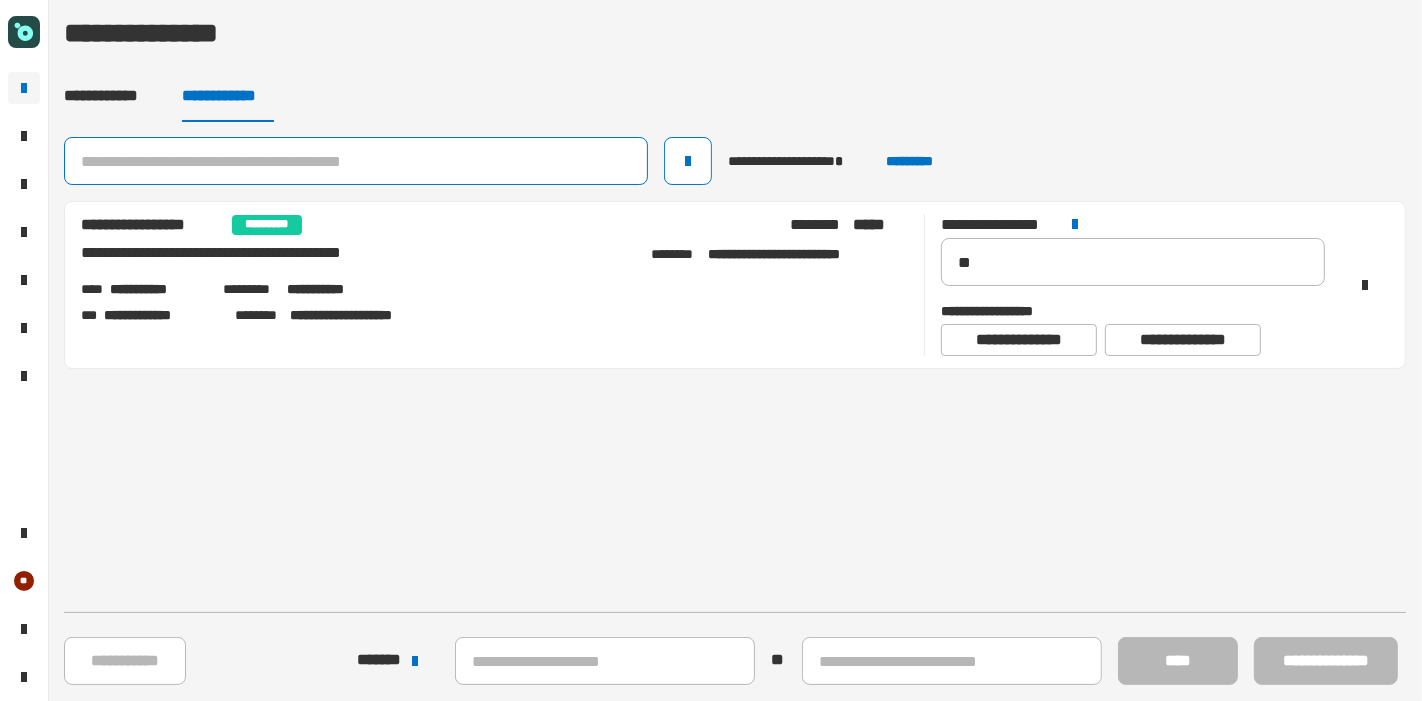 click 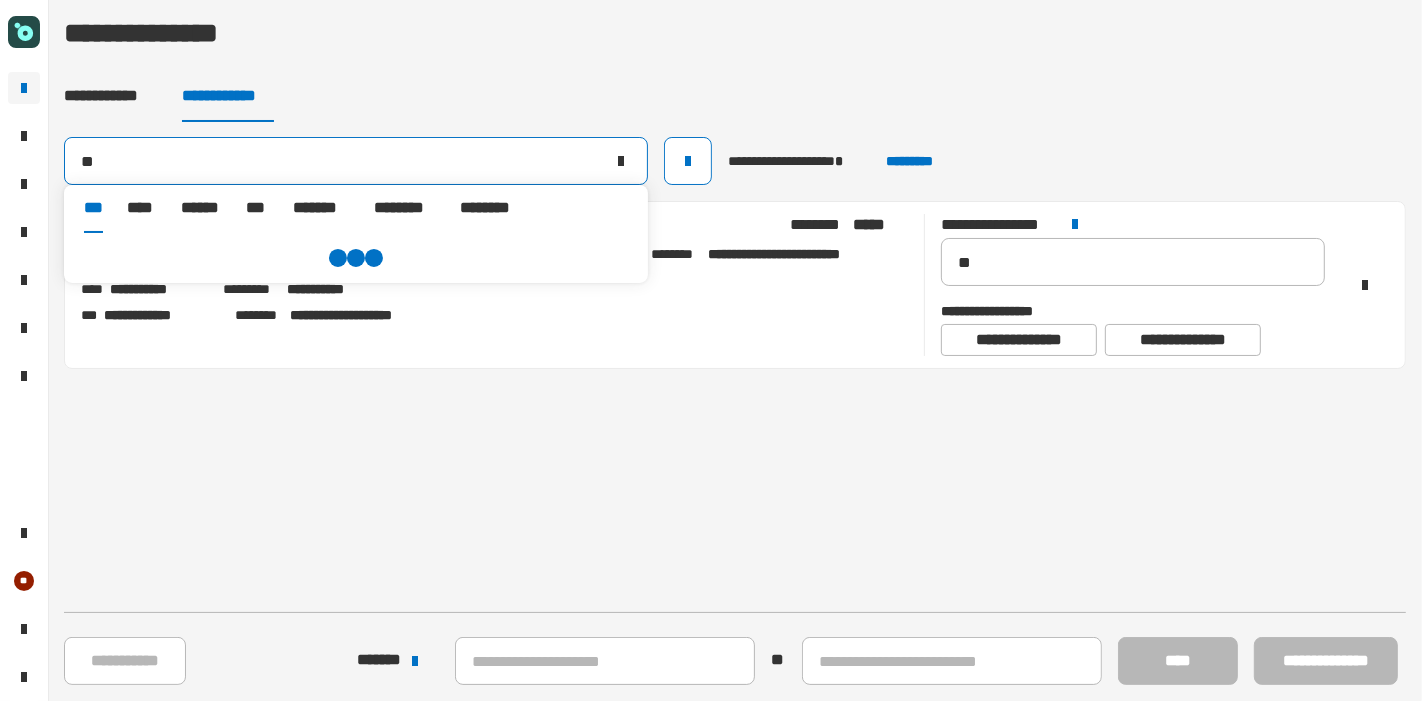 type on "*" 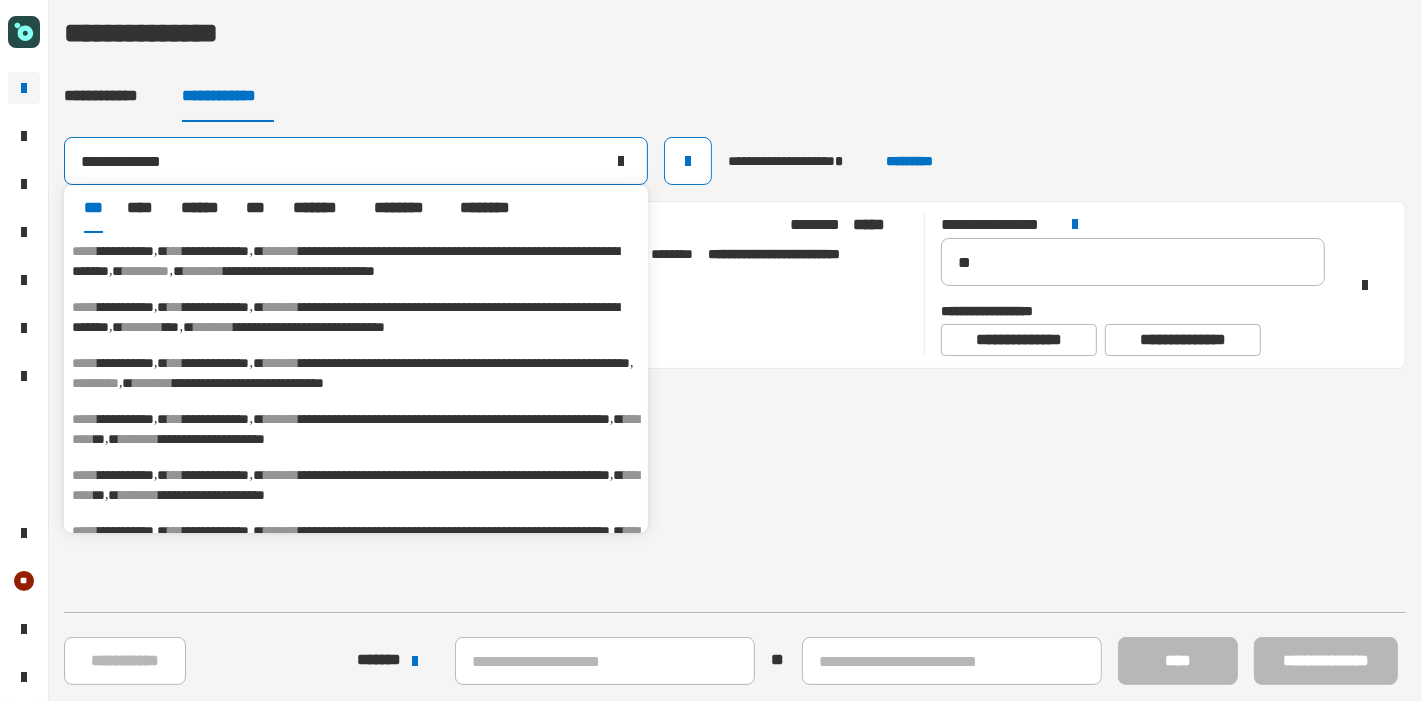 type on "**********" 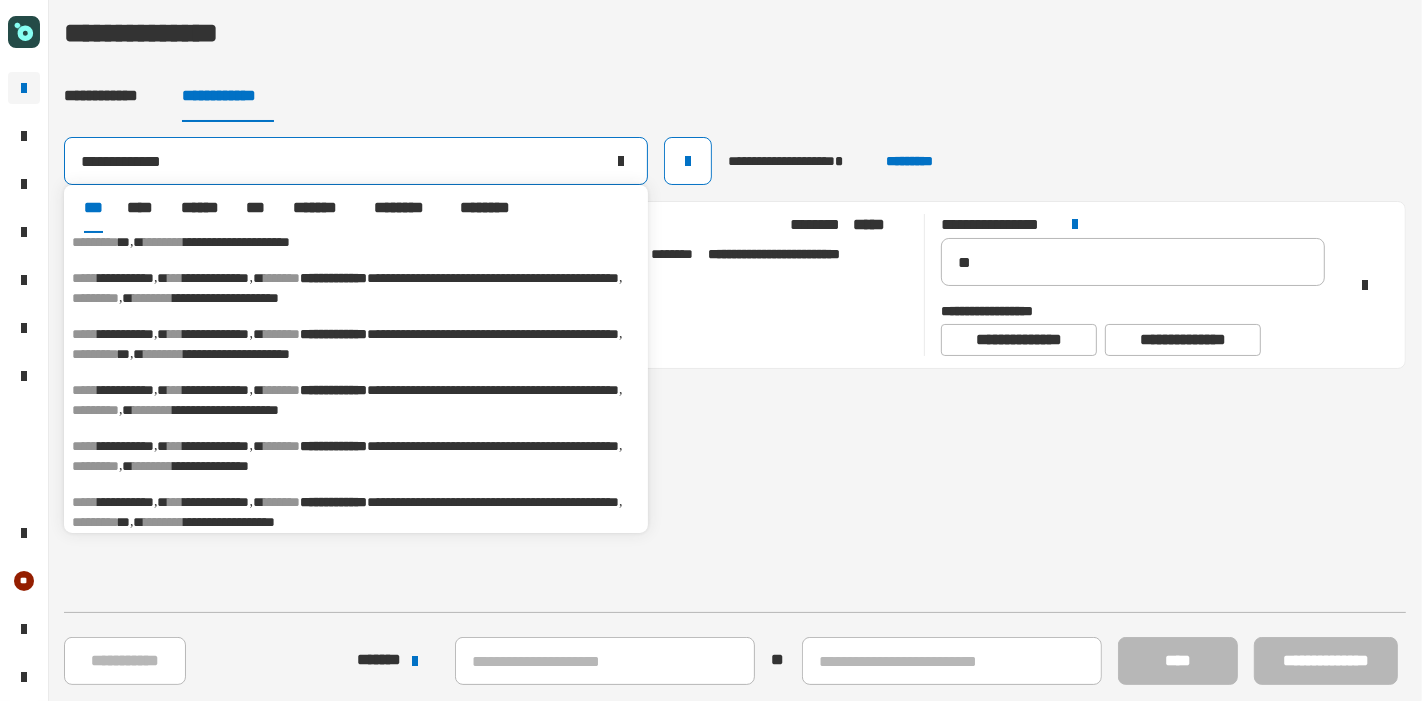 scroll, scrollTop: 203, scrollLeft: 0, axis: vertical 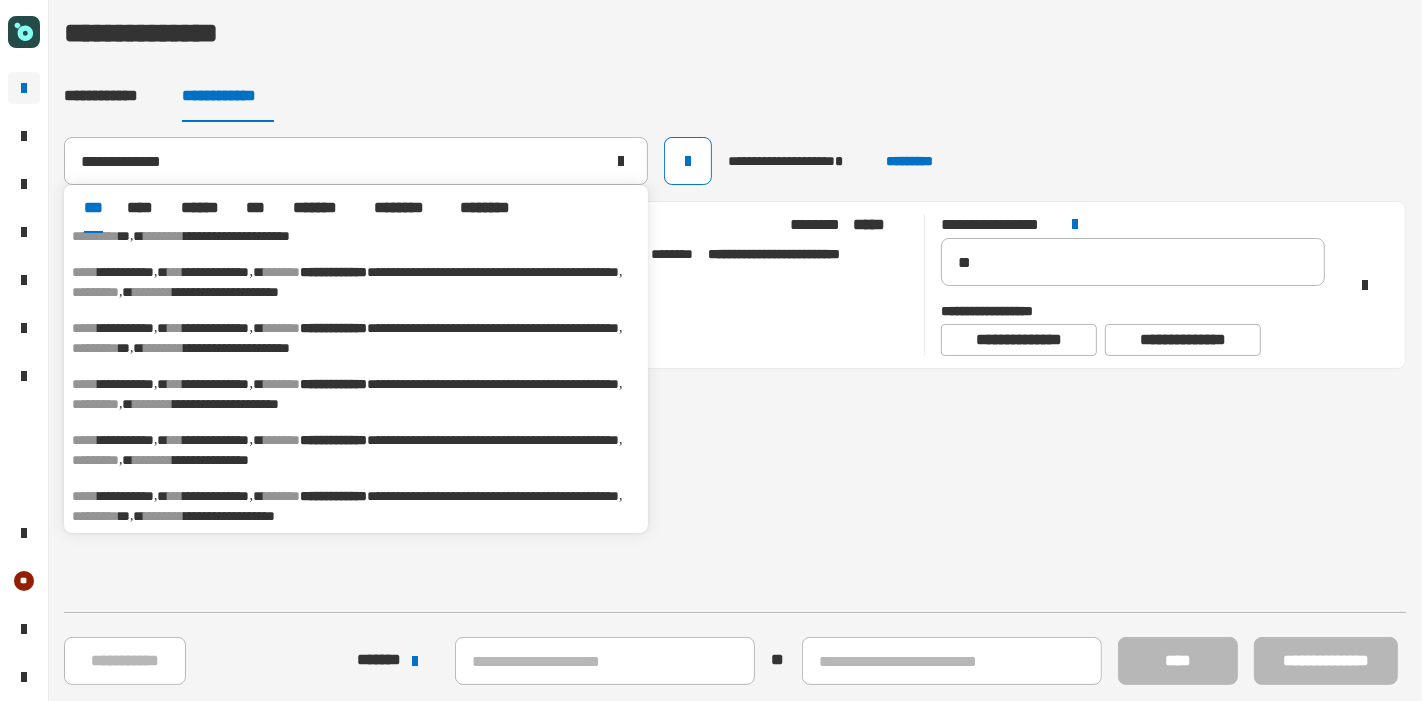 click on "**********" 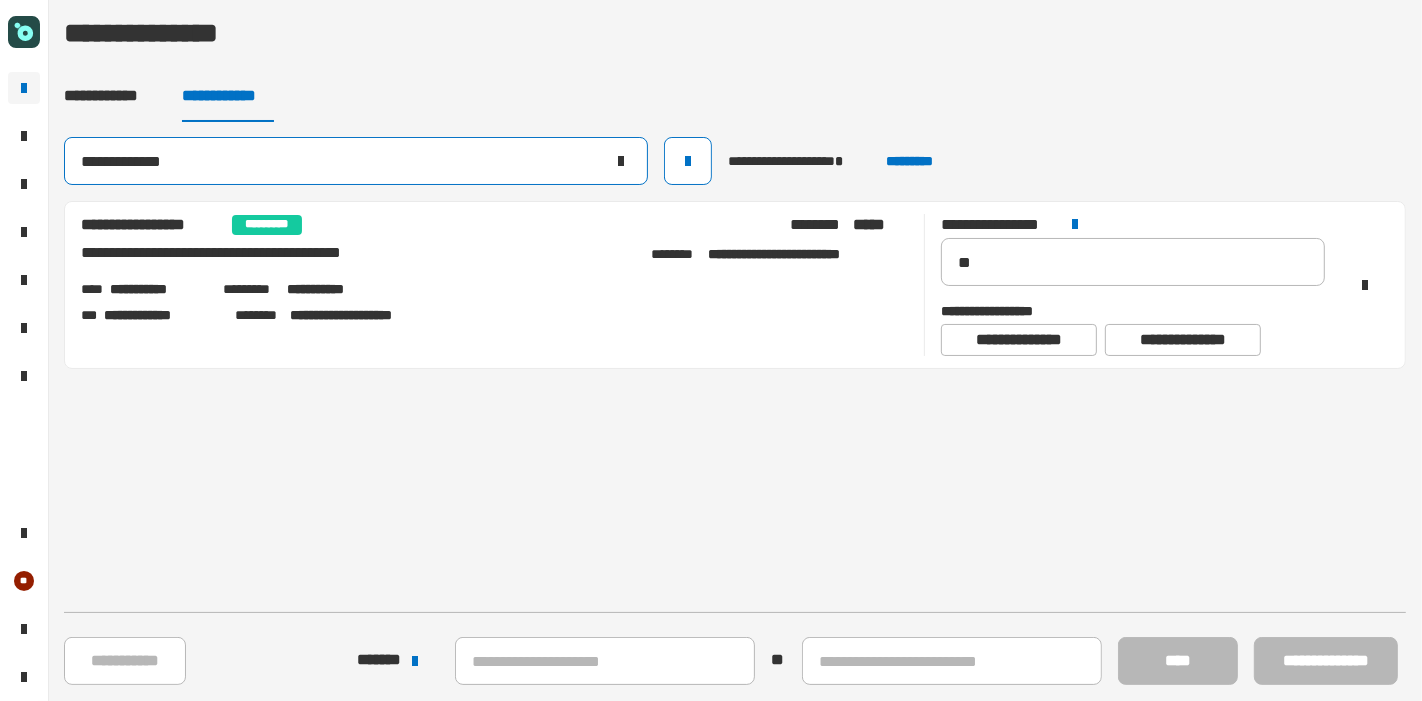 click 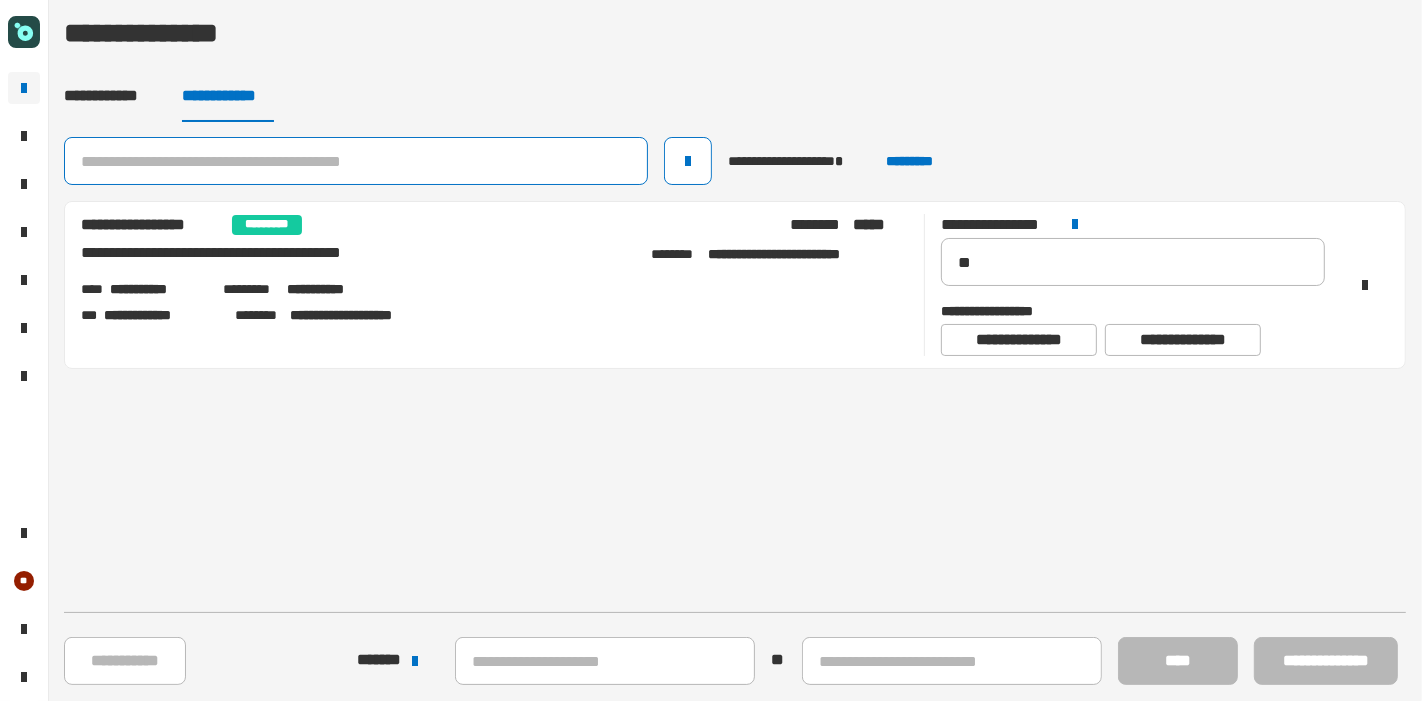 click 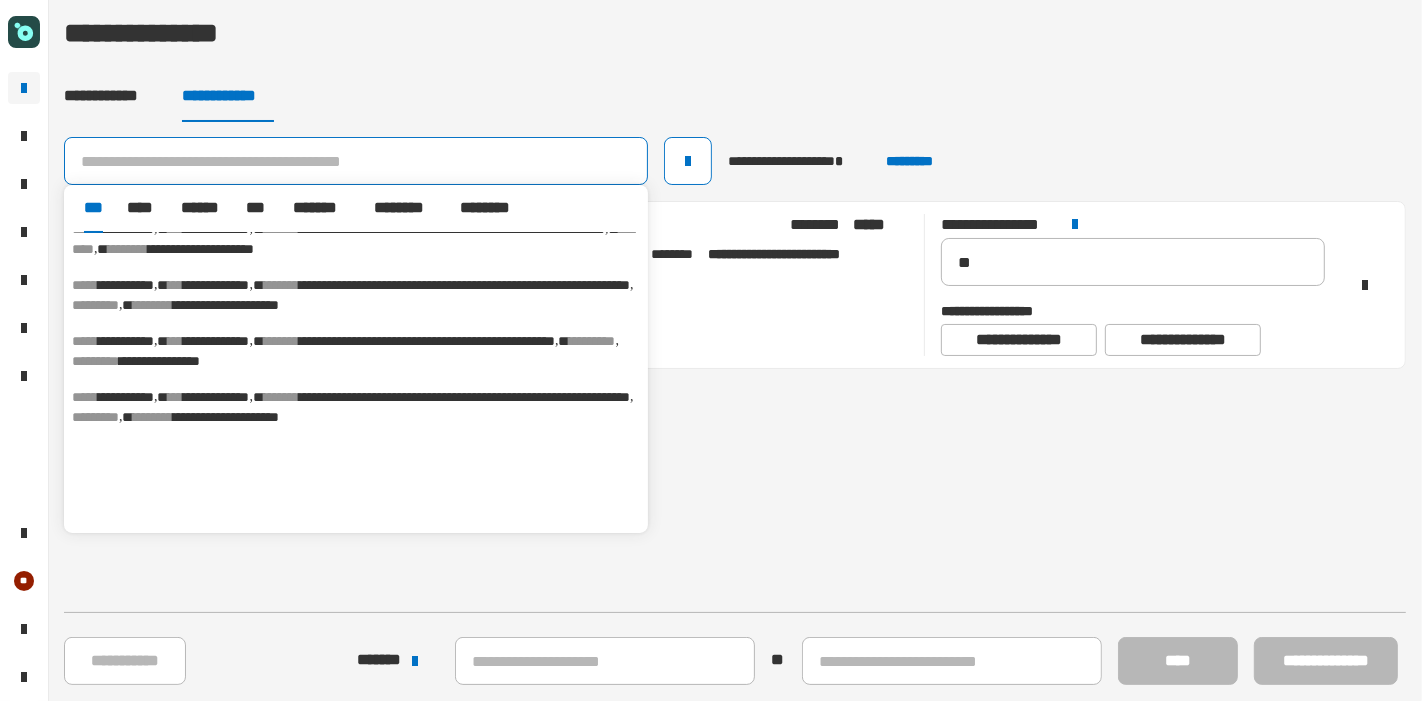 scroll, scrollTop: 979, scrollLeft: 0, axis: vertical 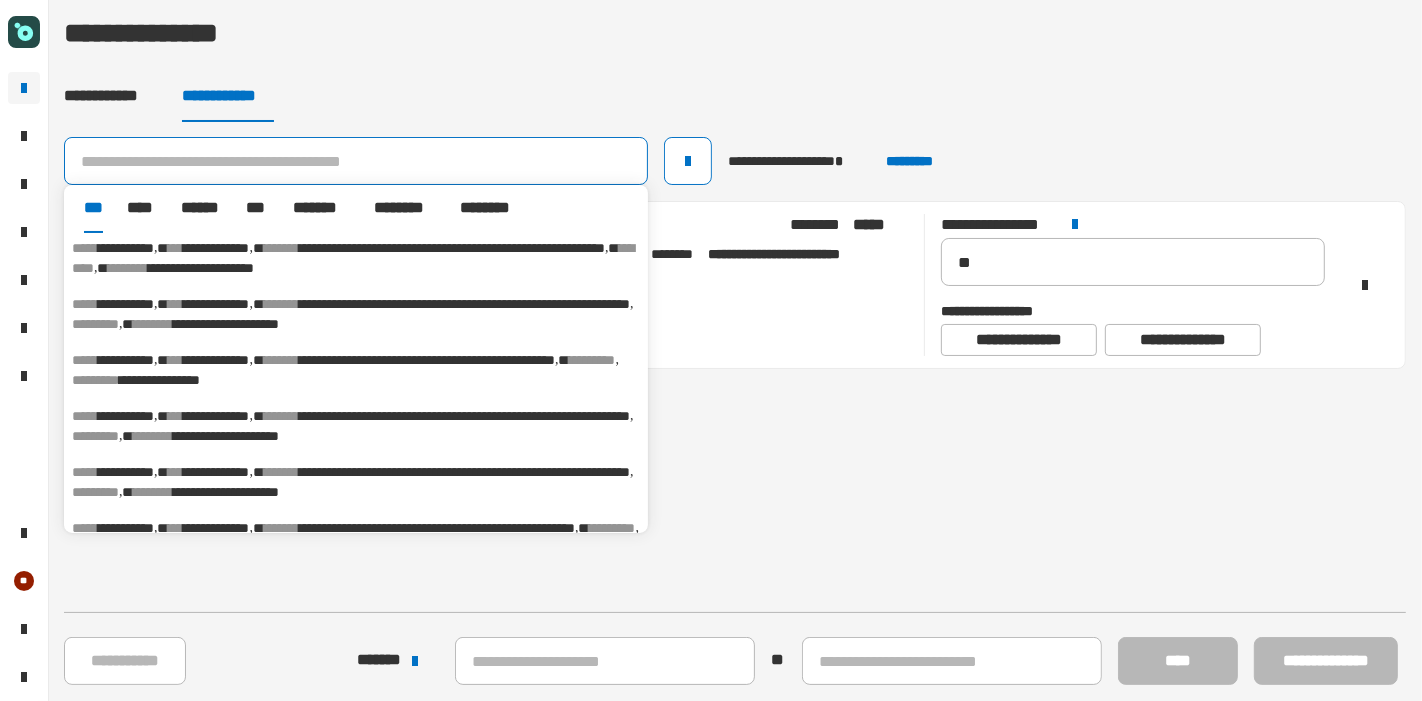 click 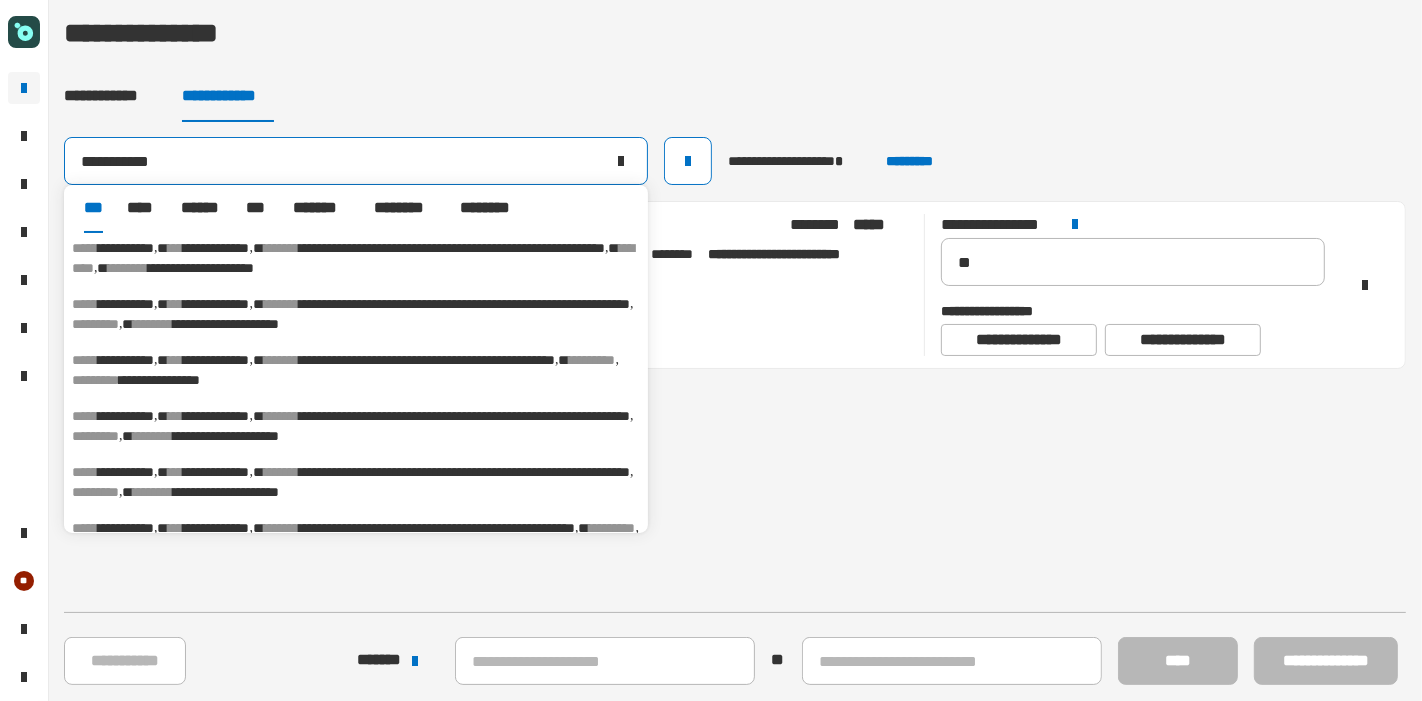 type on "**********" 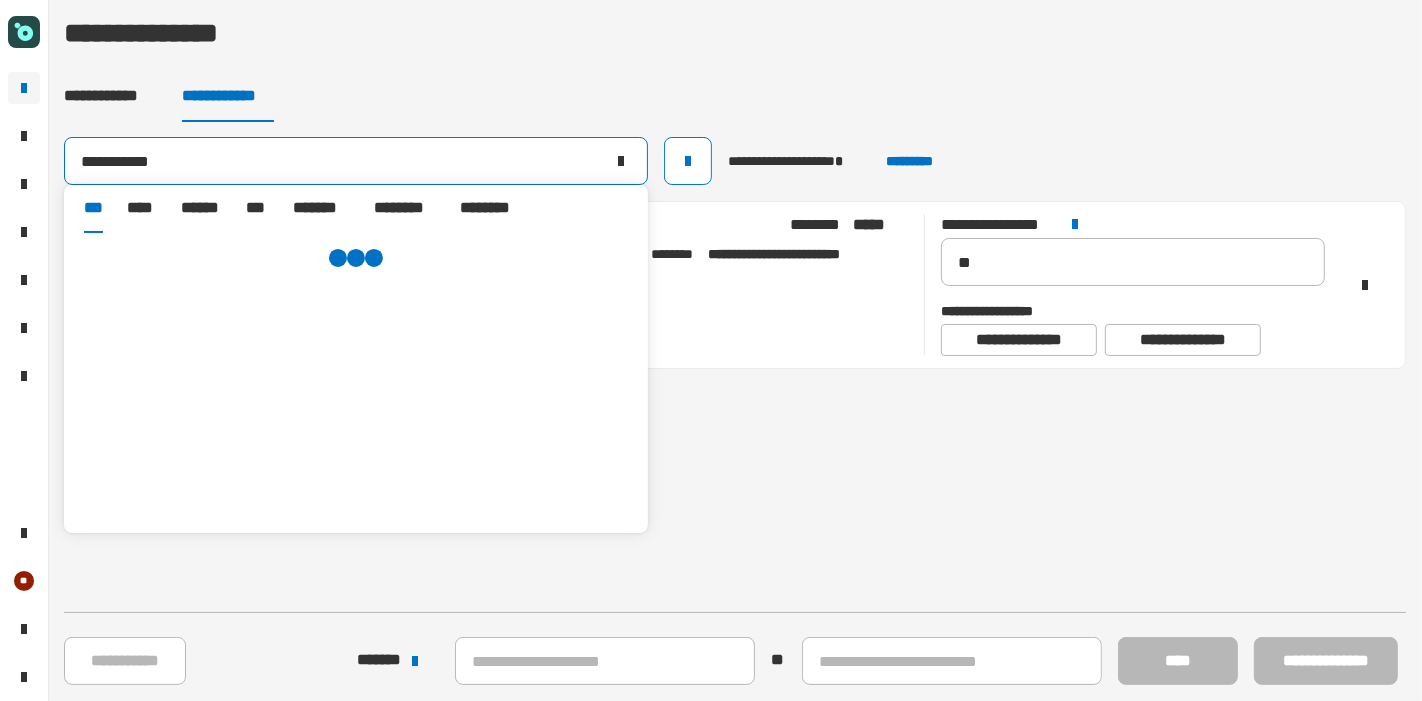 scroll, scrollTop: 0, scrollLeft: 0, axis: both 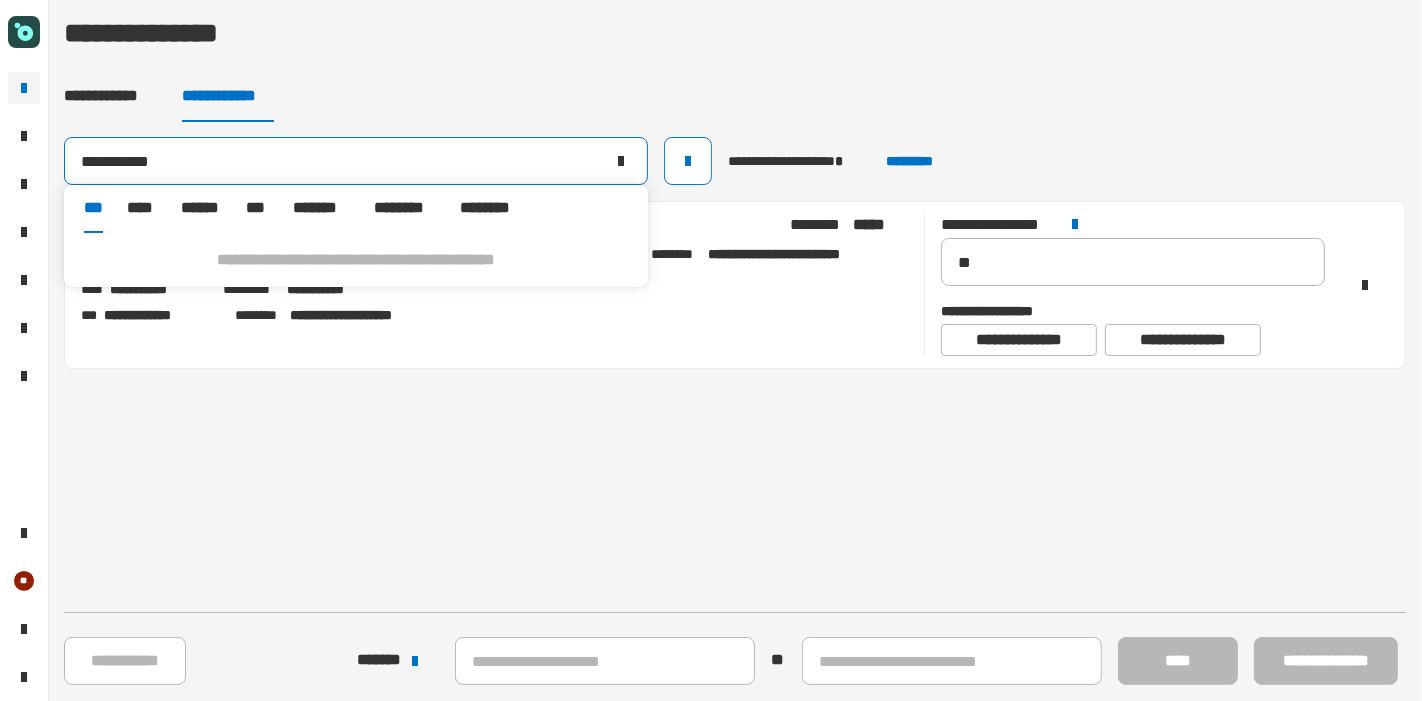 click 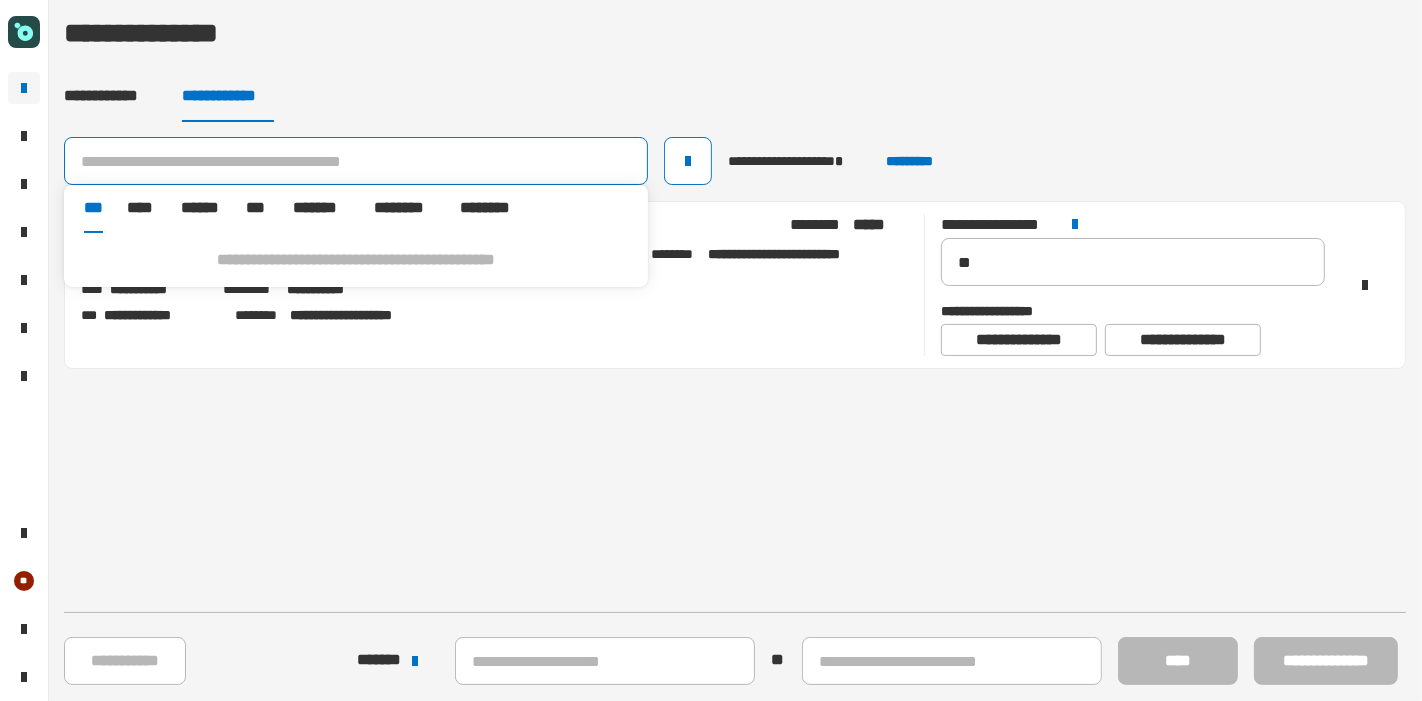 click 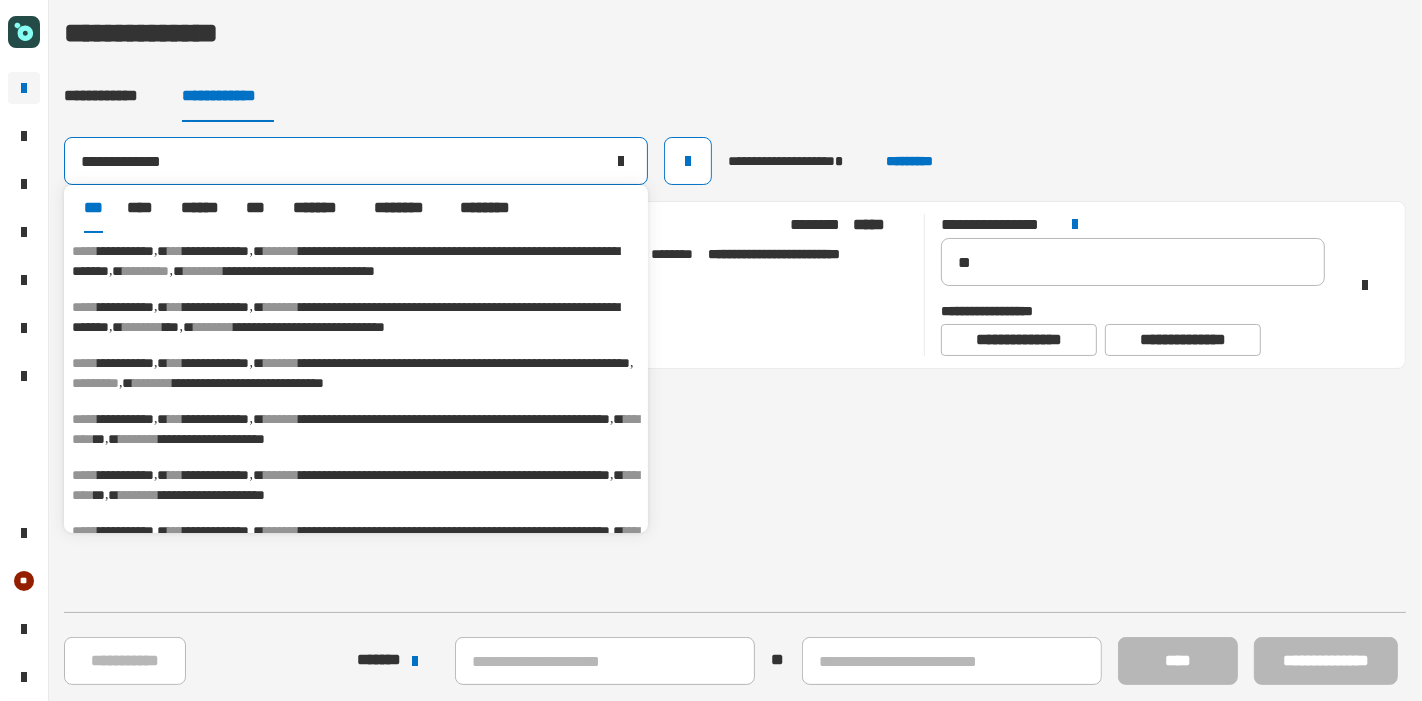 type on "**********" 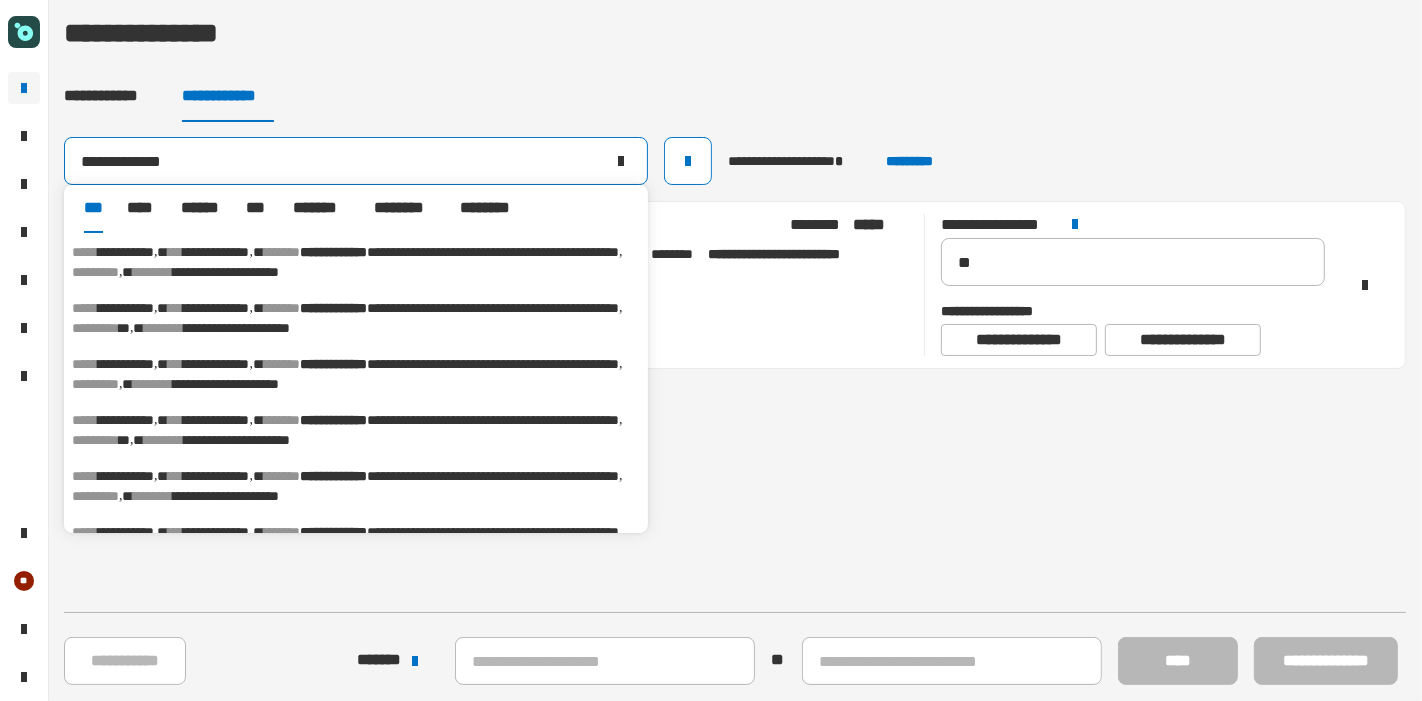 scroll, scrollTop: 203, scrollLeft: 0, axis: vertical 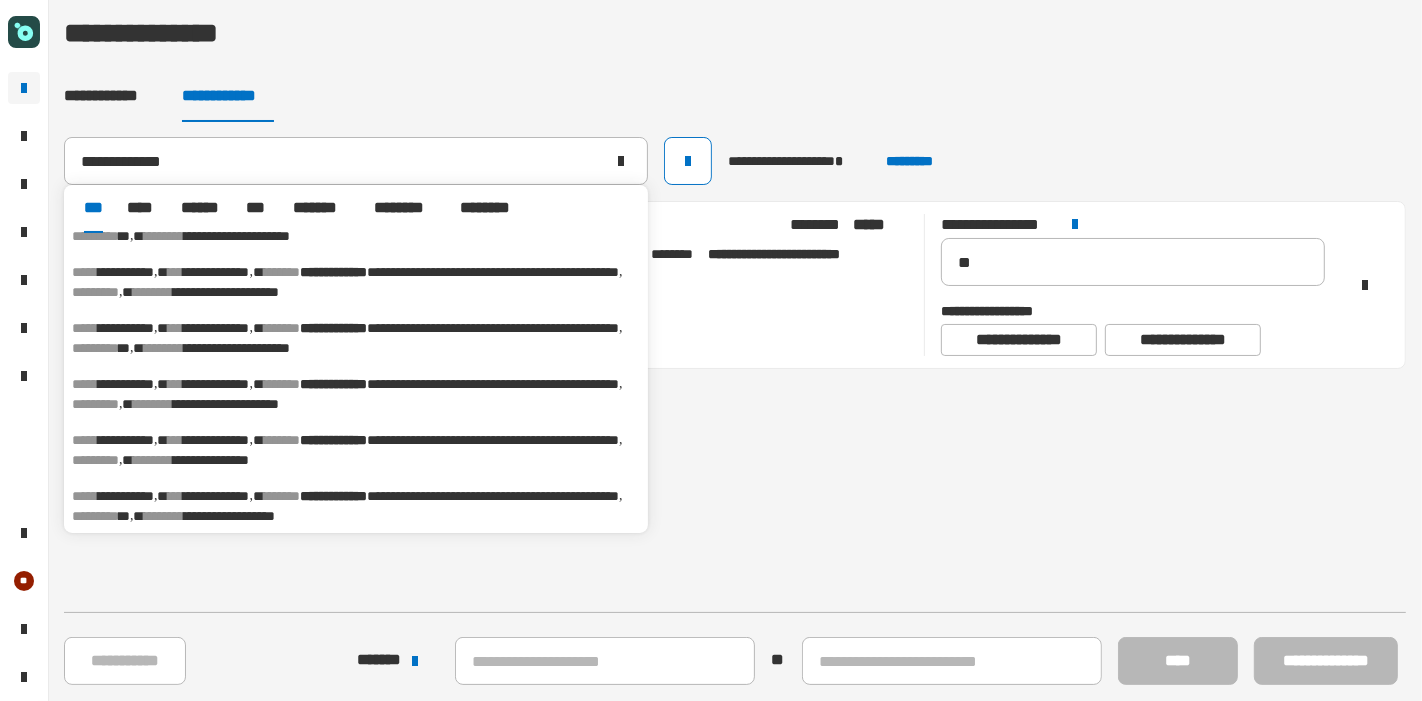 click on "**********" 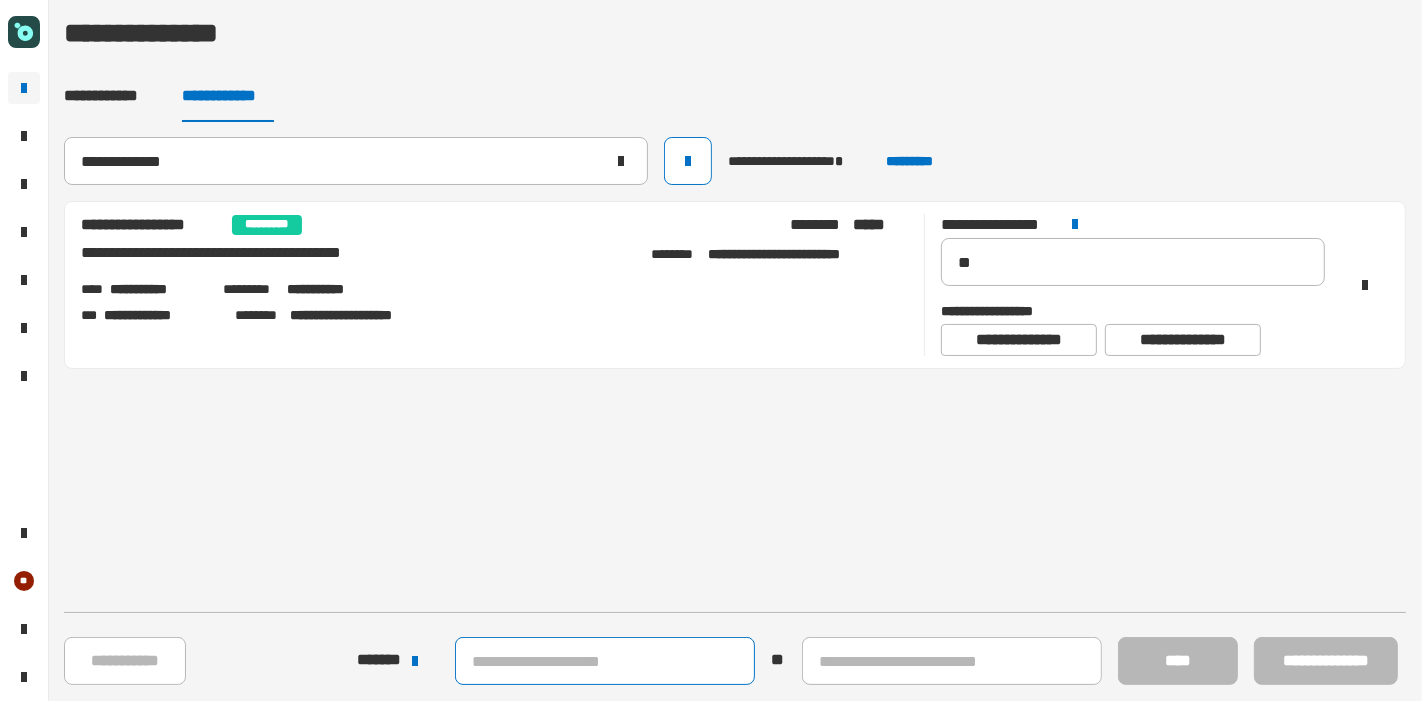 click 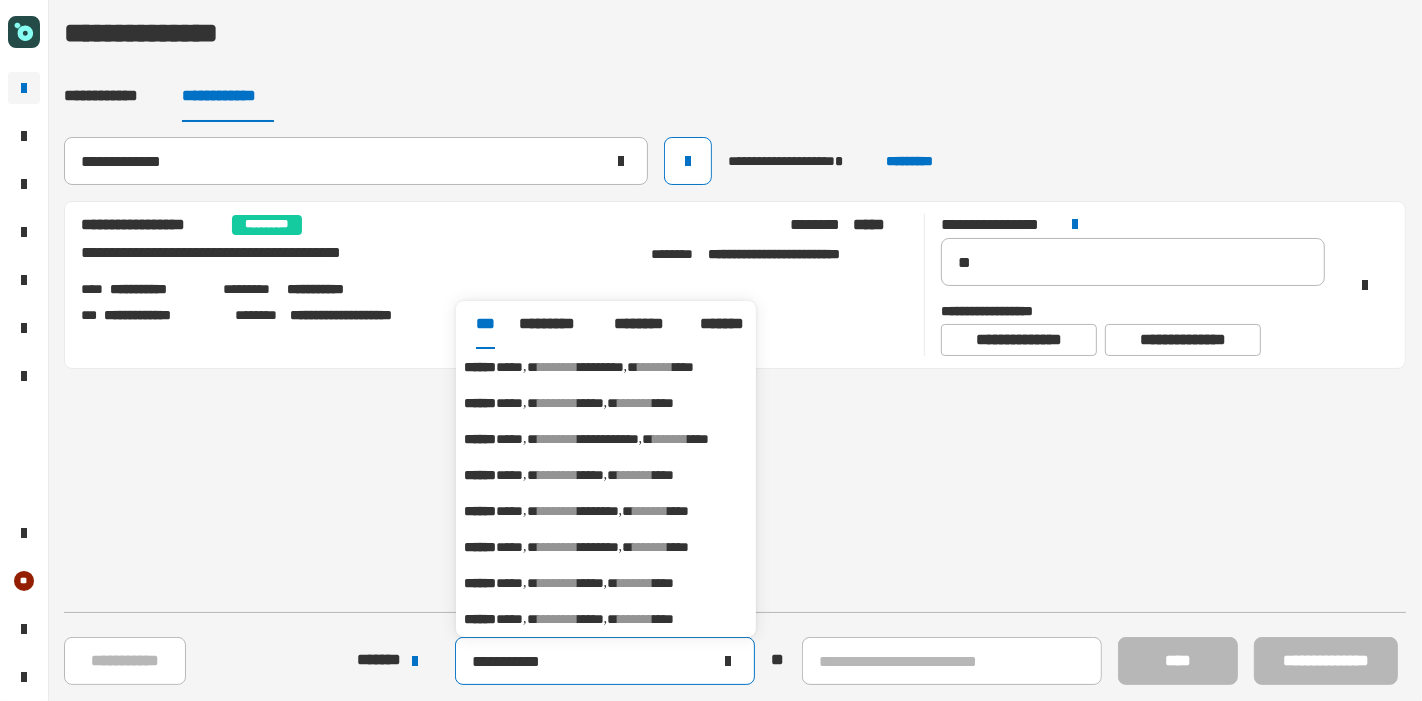 type on "**********" 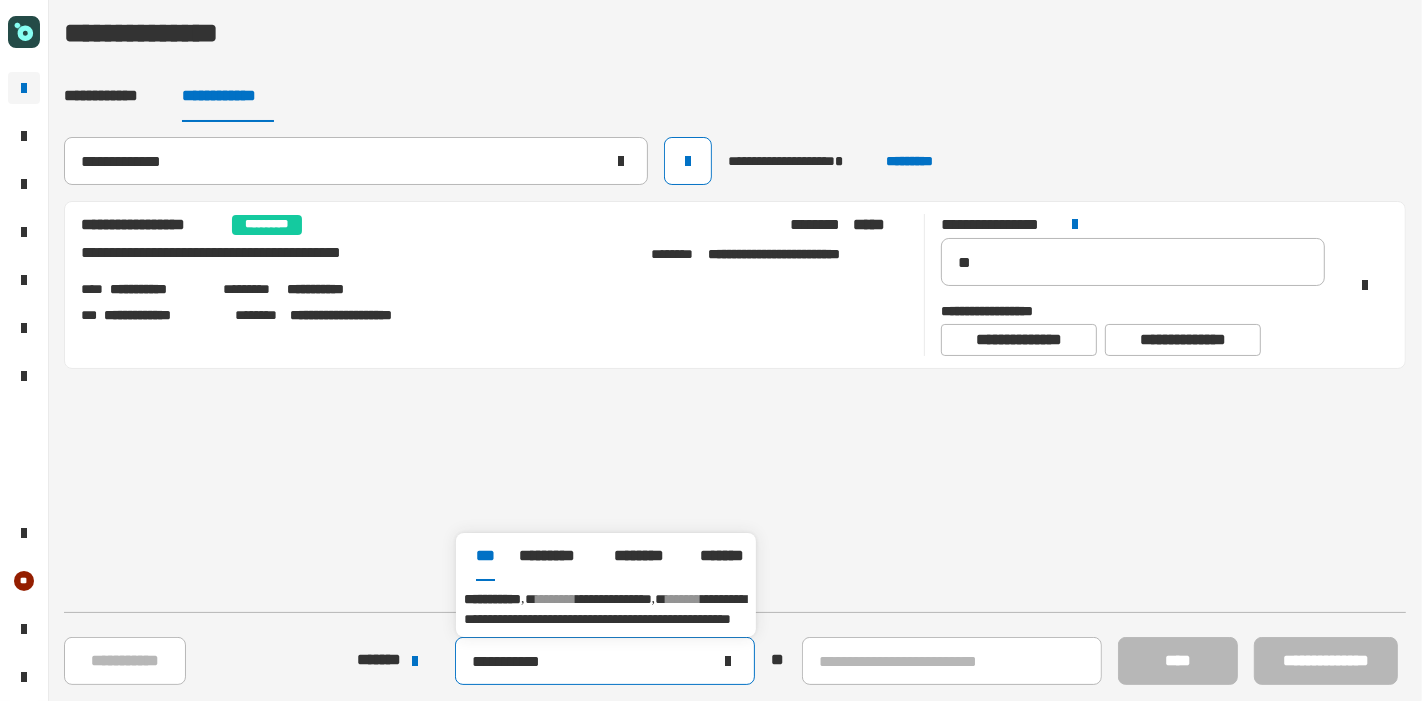 click on "**********" at bounding box center [605, 609] 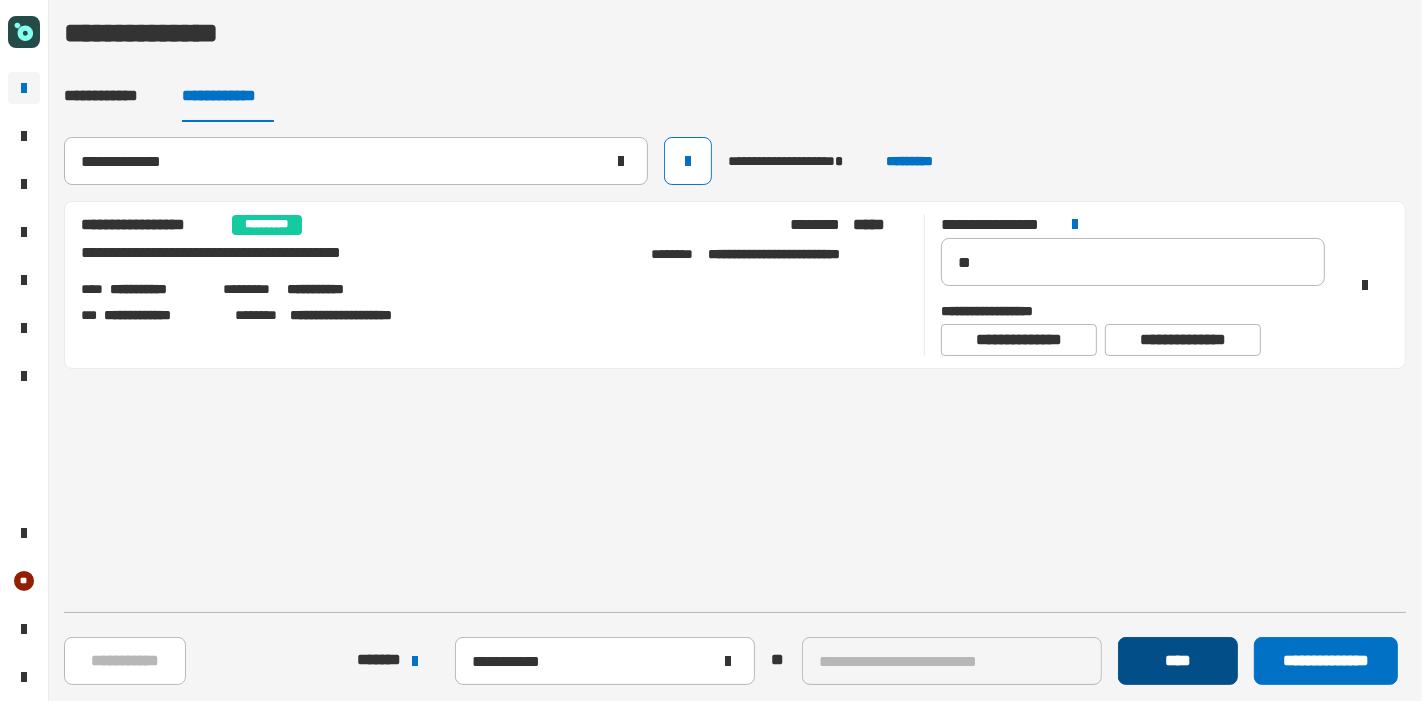 click on "****" 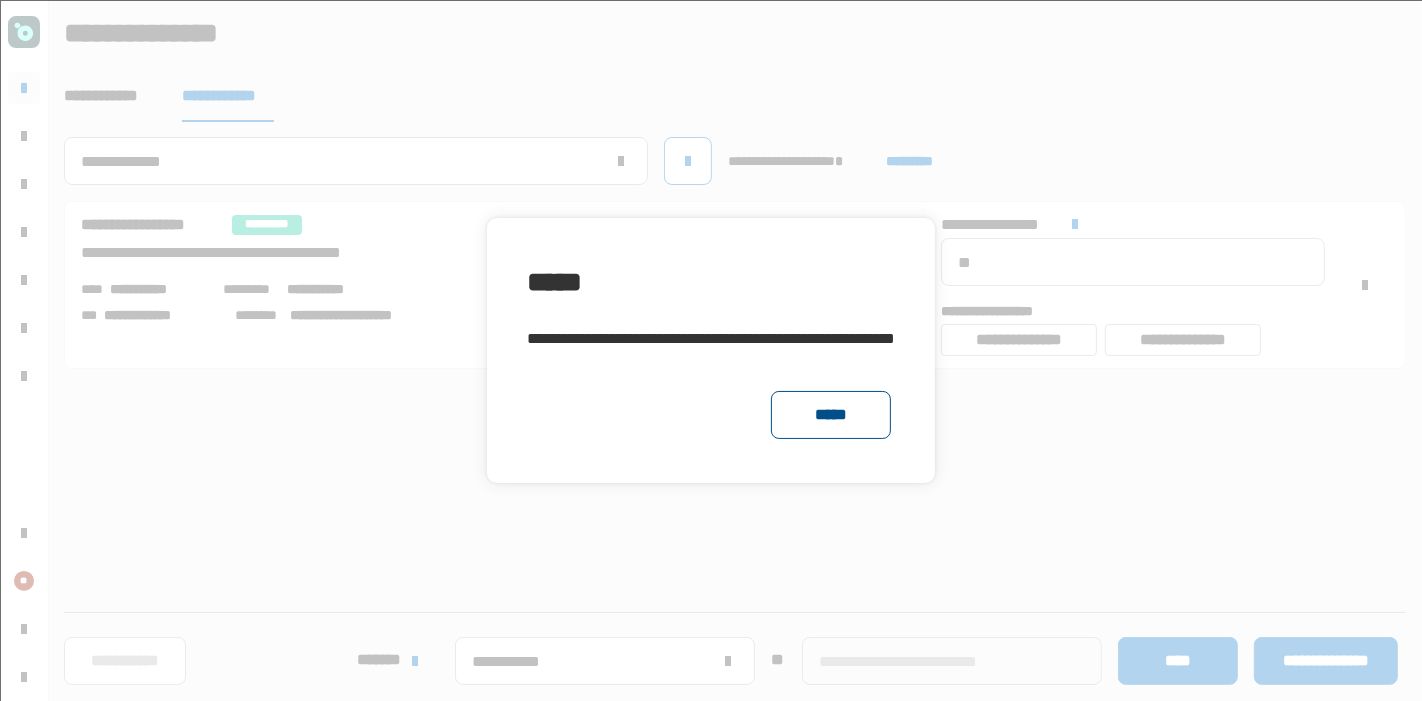 click on "*****" 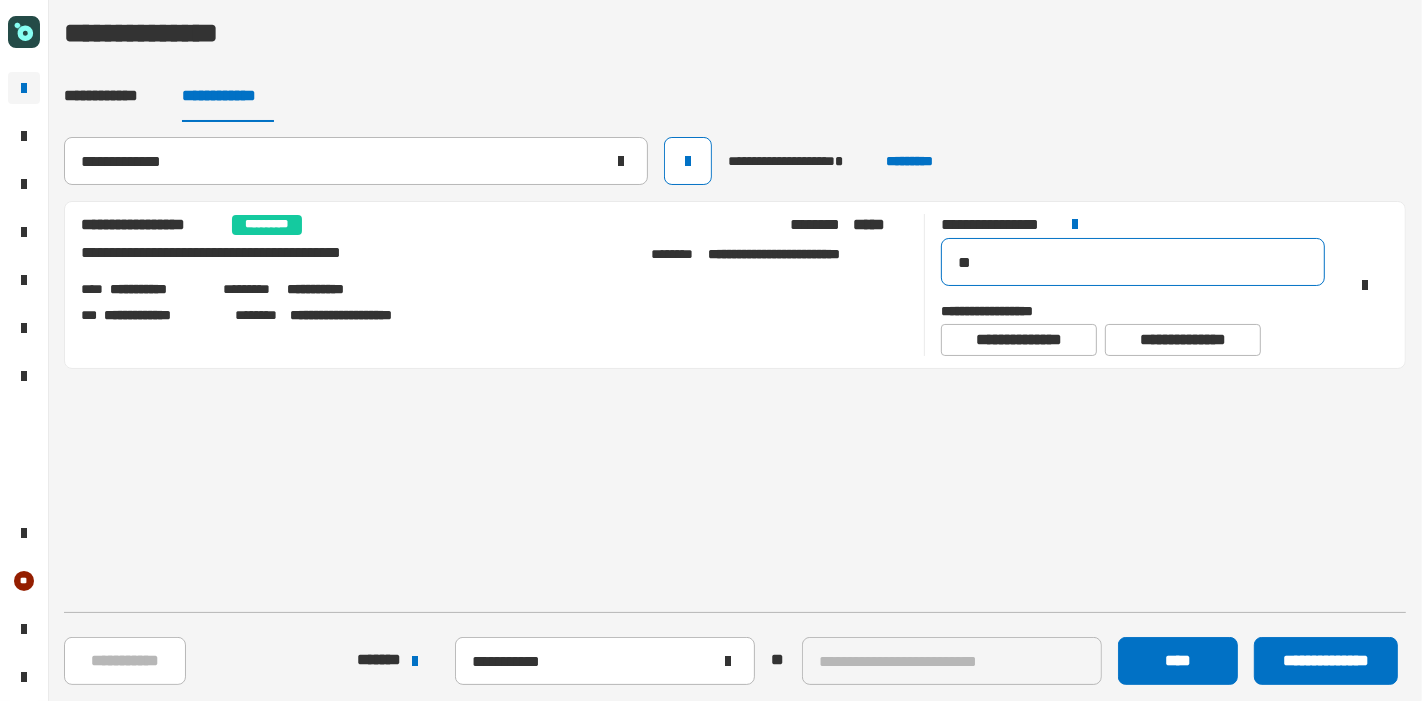 drag, startPoint x: 1063, startPoint y: 261, endPoint x: 714, endPoint y: 258, distance: 349.0129 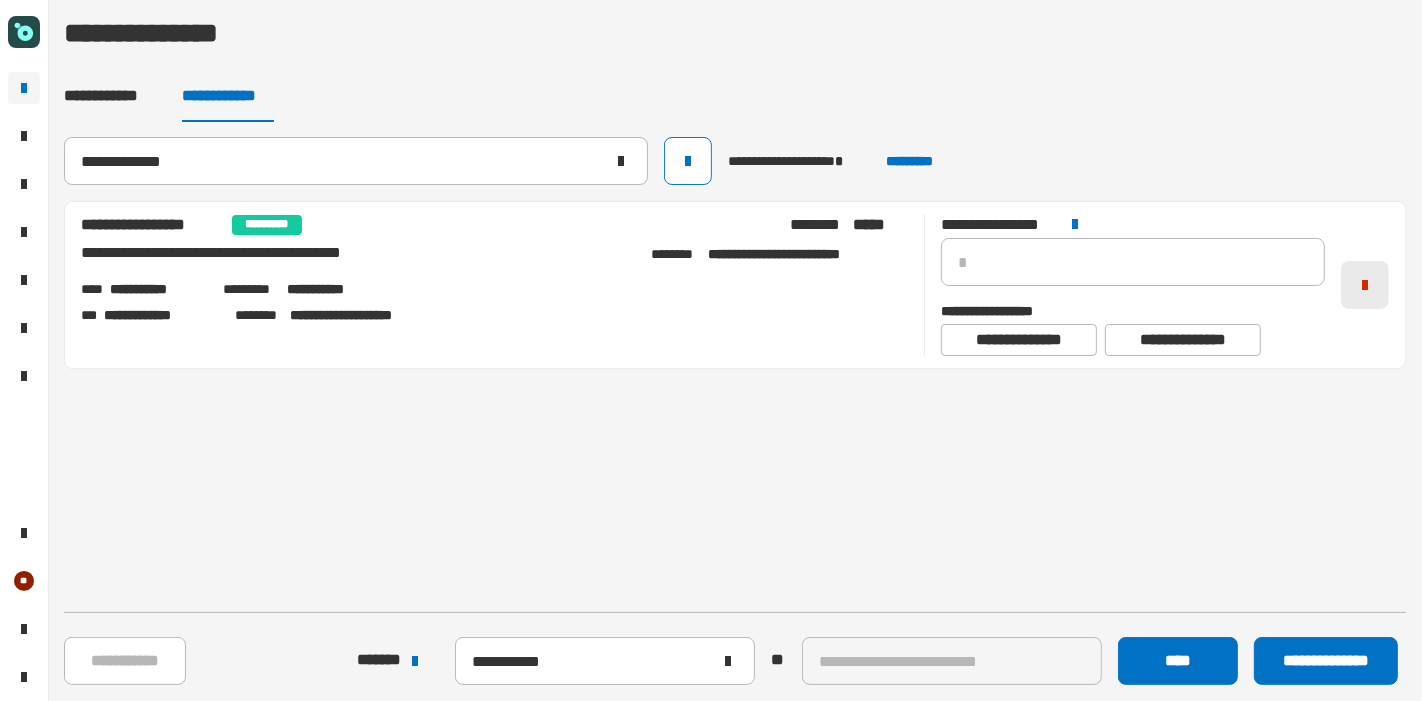 type on "*******" 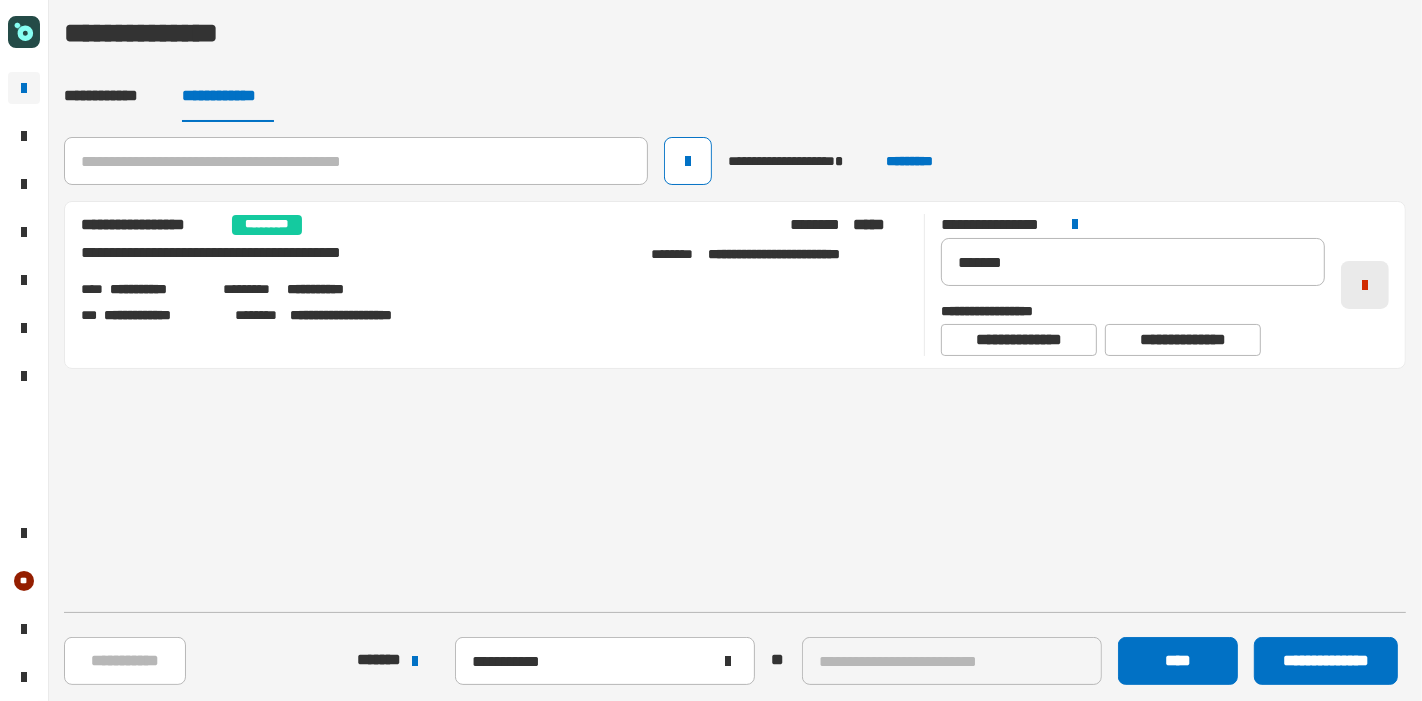 click 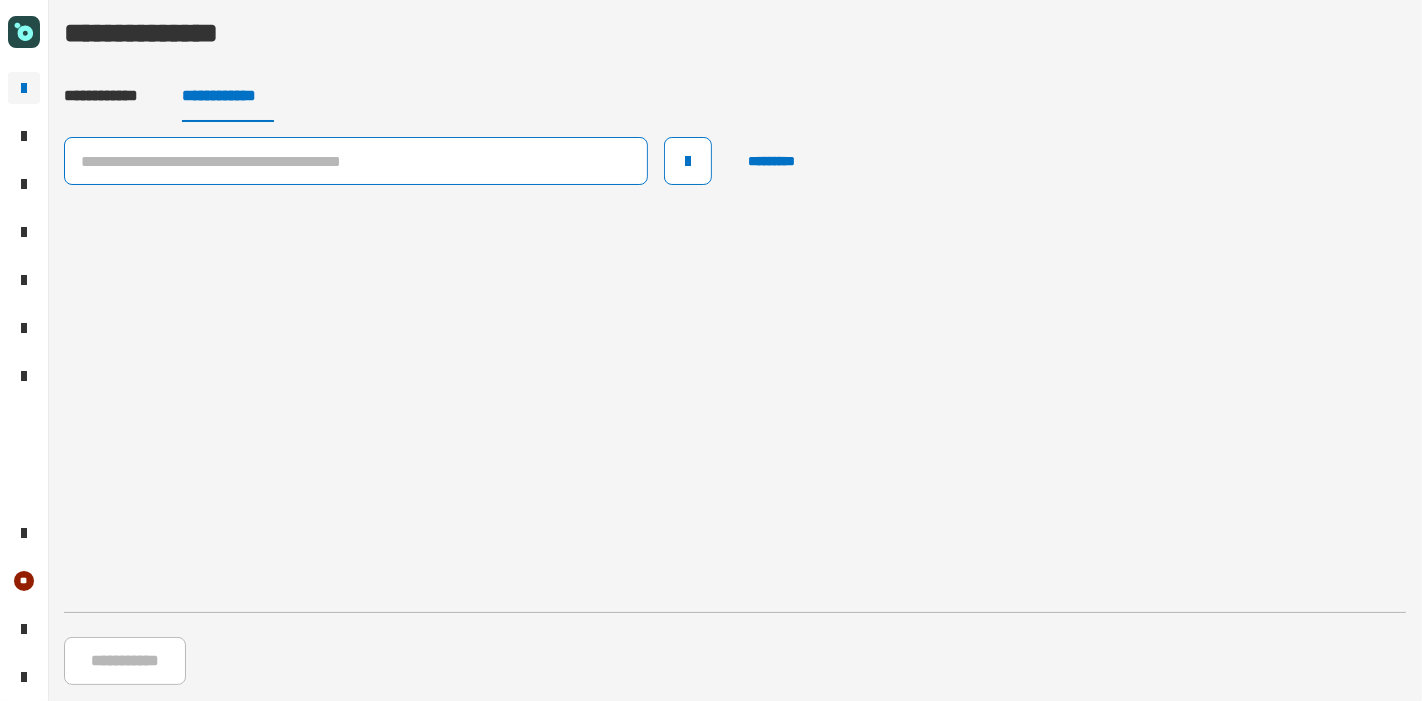 click 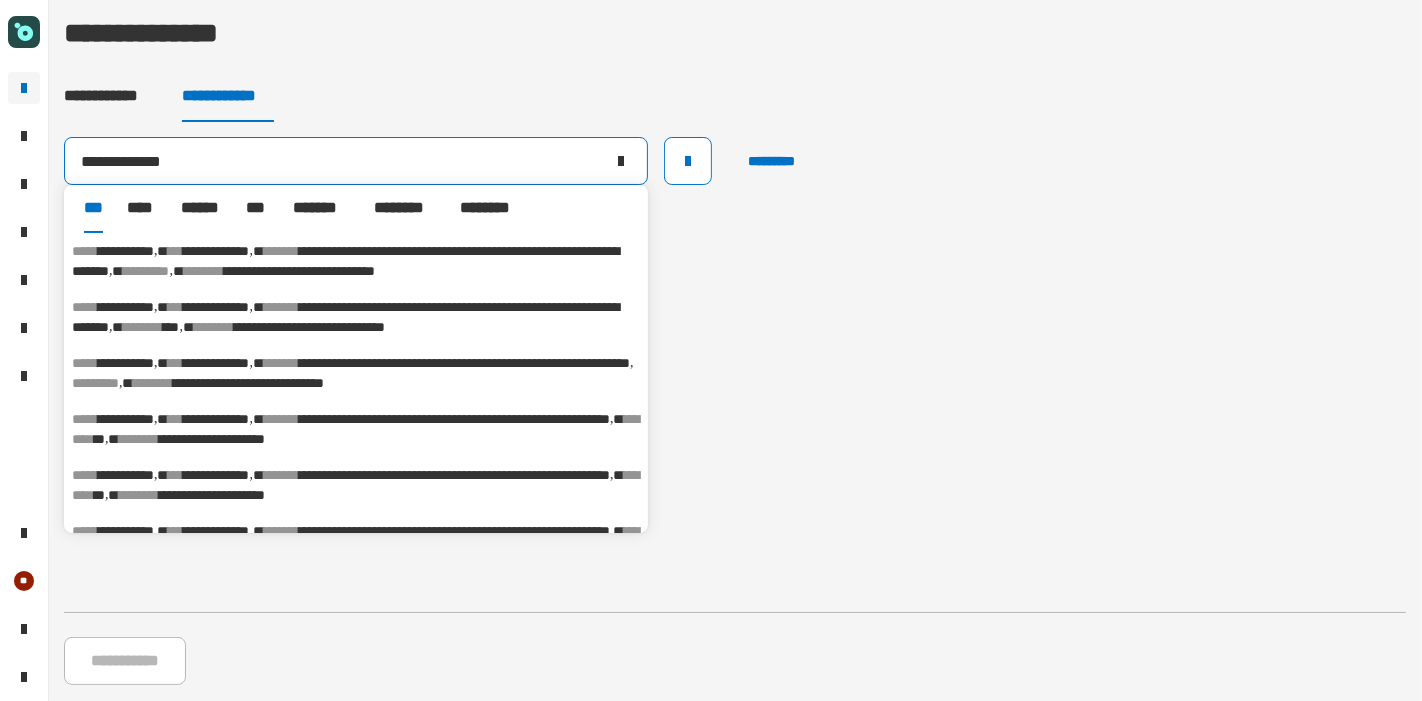 type on "**********" 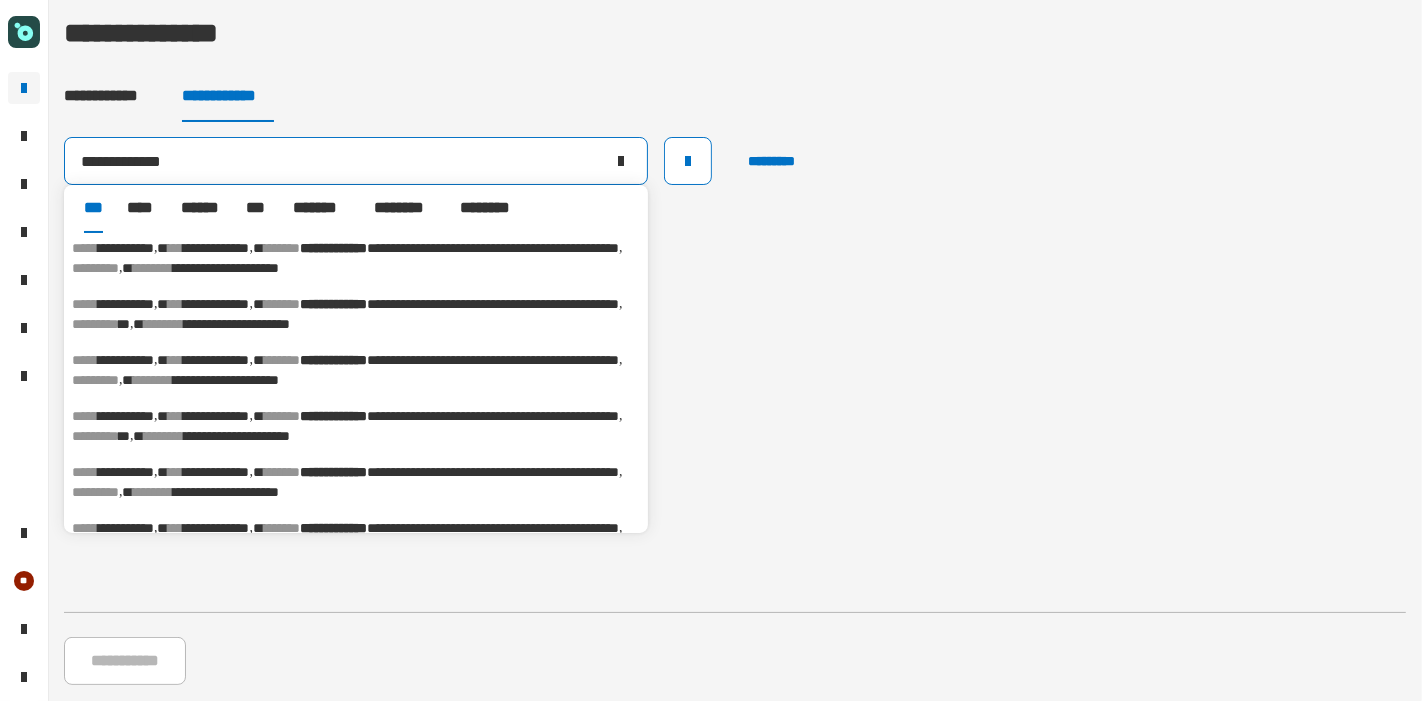 scroll, scrollTop: 0, scrollLeft: 0, axis: both 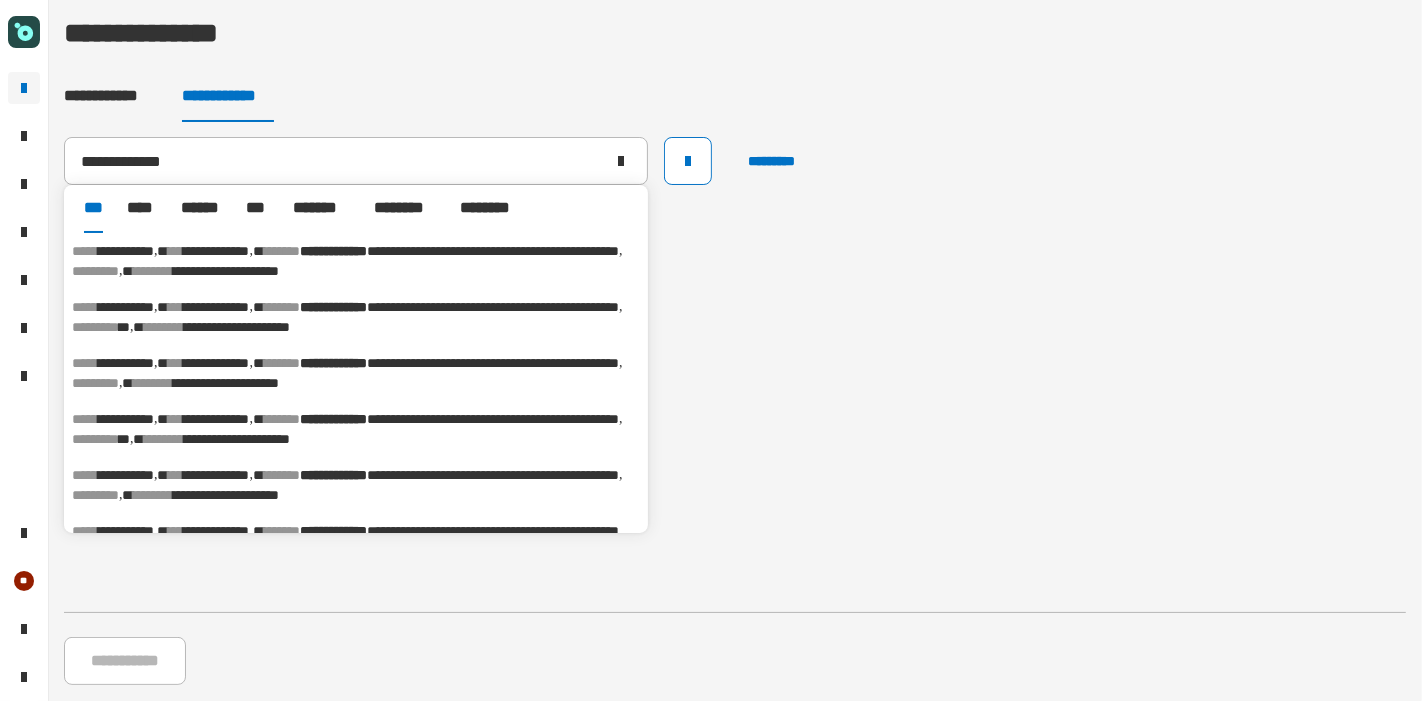 click on "**********" 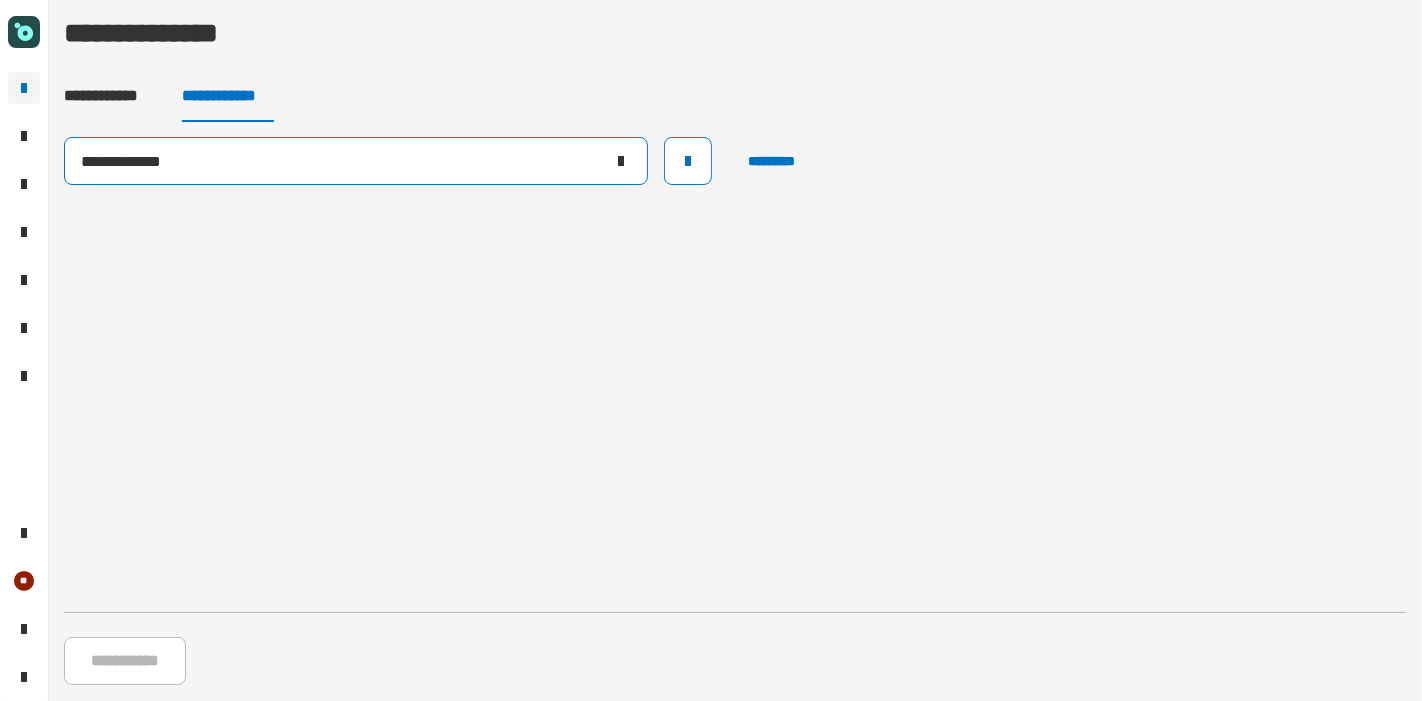 click 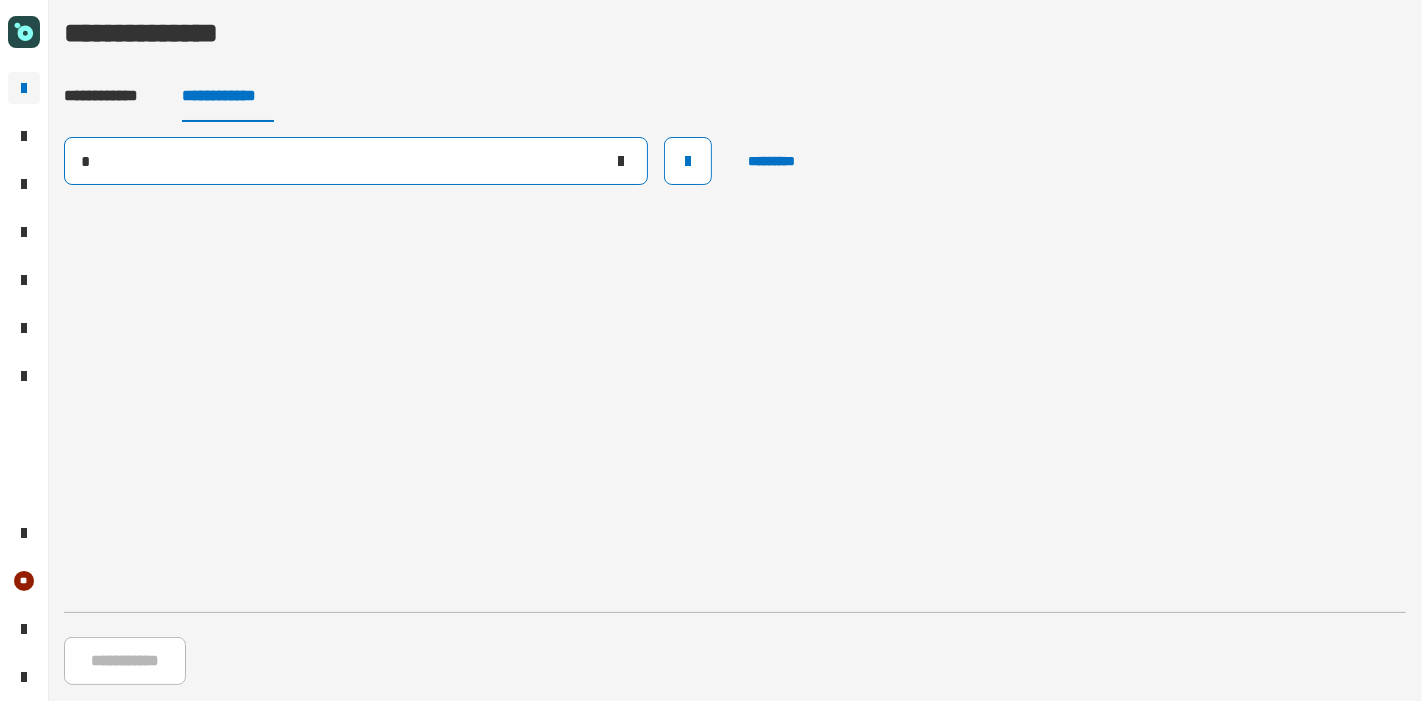 type 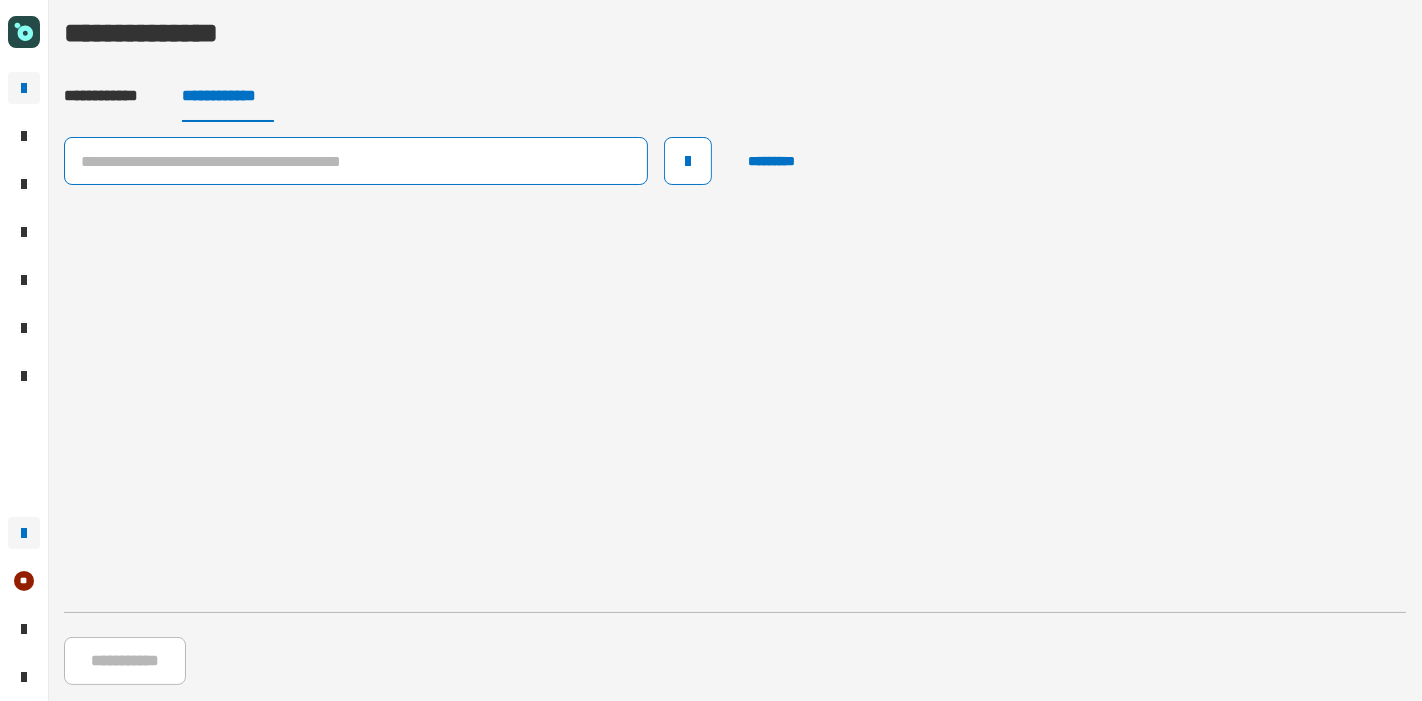 click 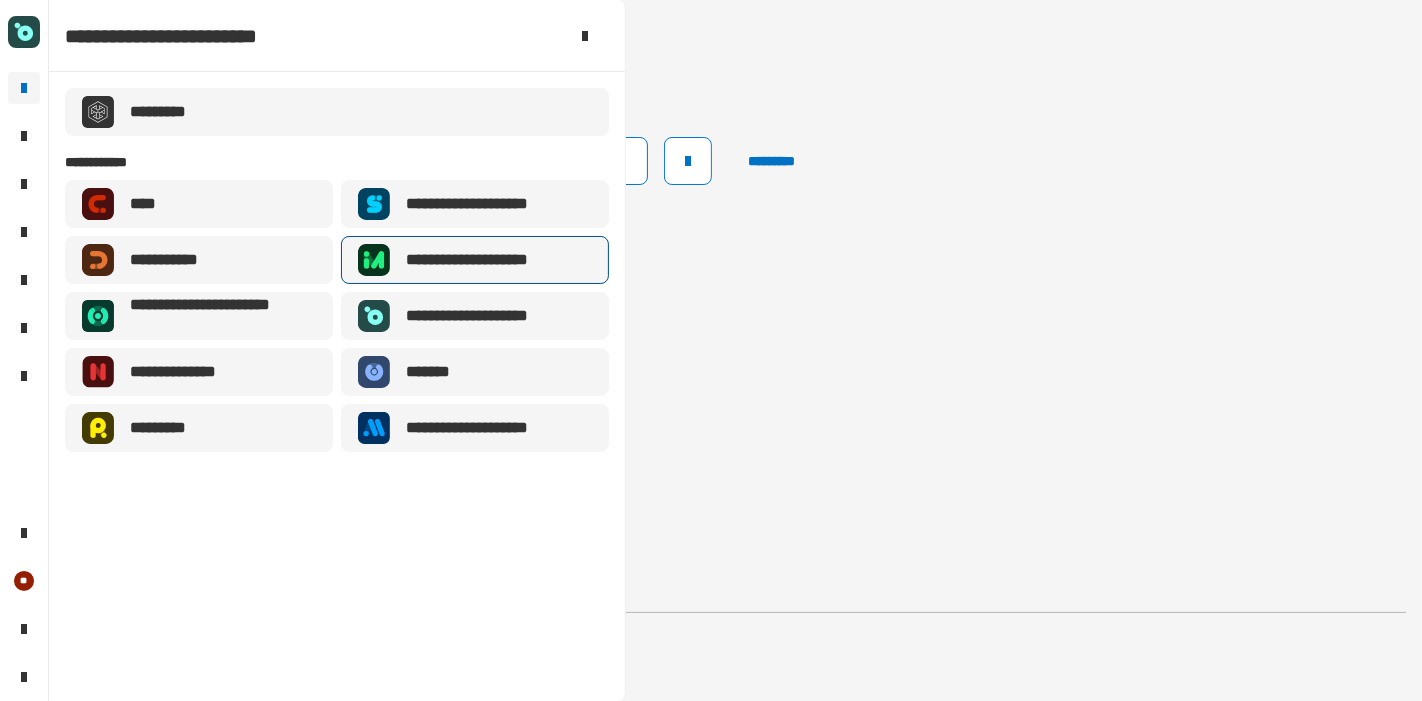 click at bounding box center [374, 260] 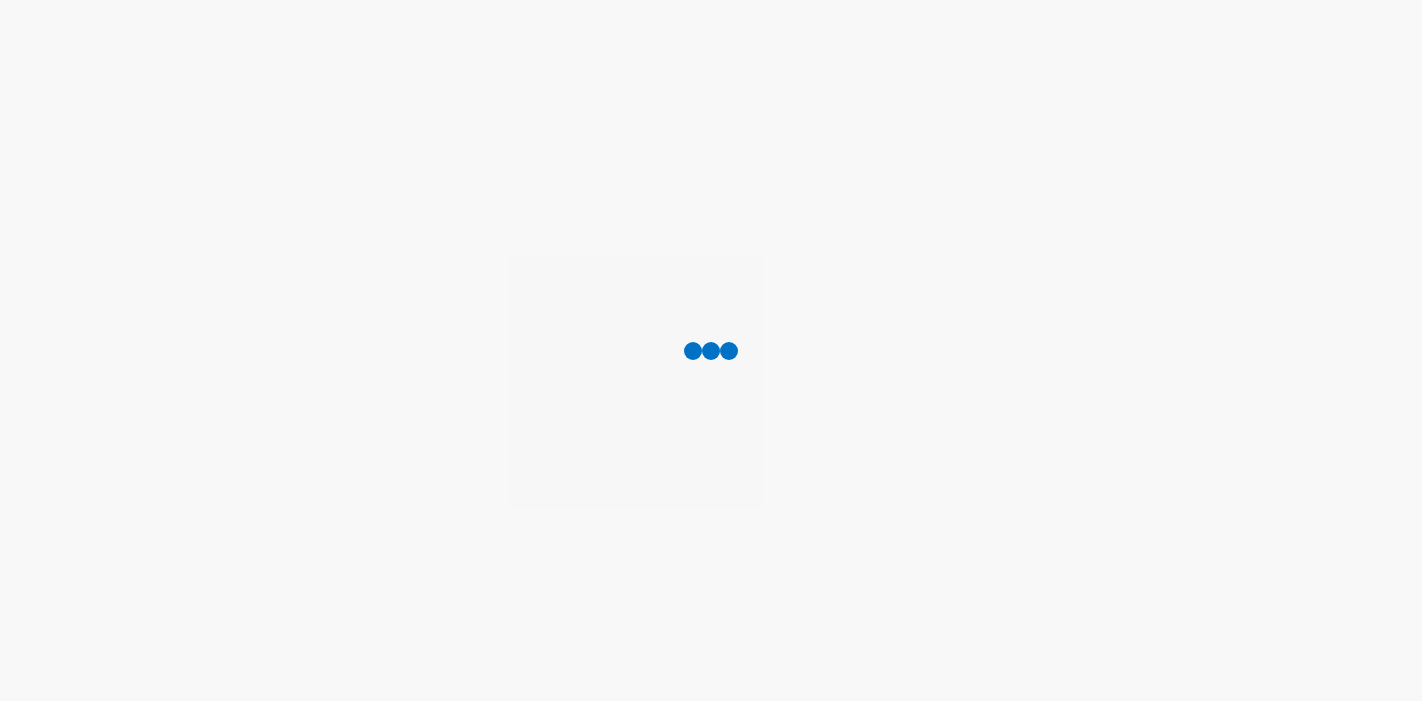 scroll, scrollTop: 0, scrollLeft: 0, axis: both 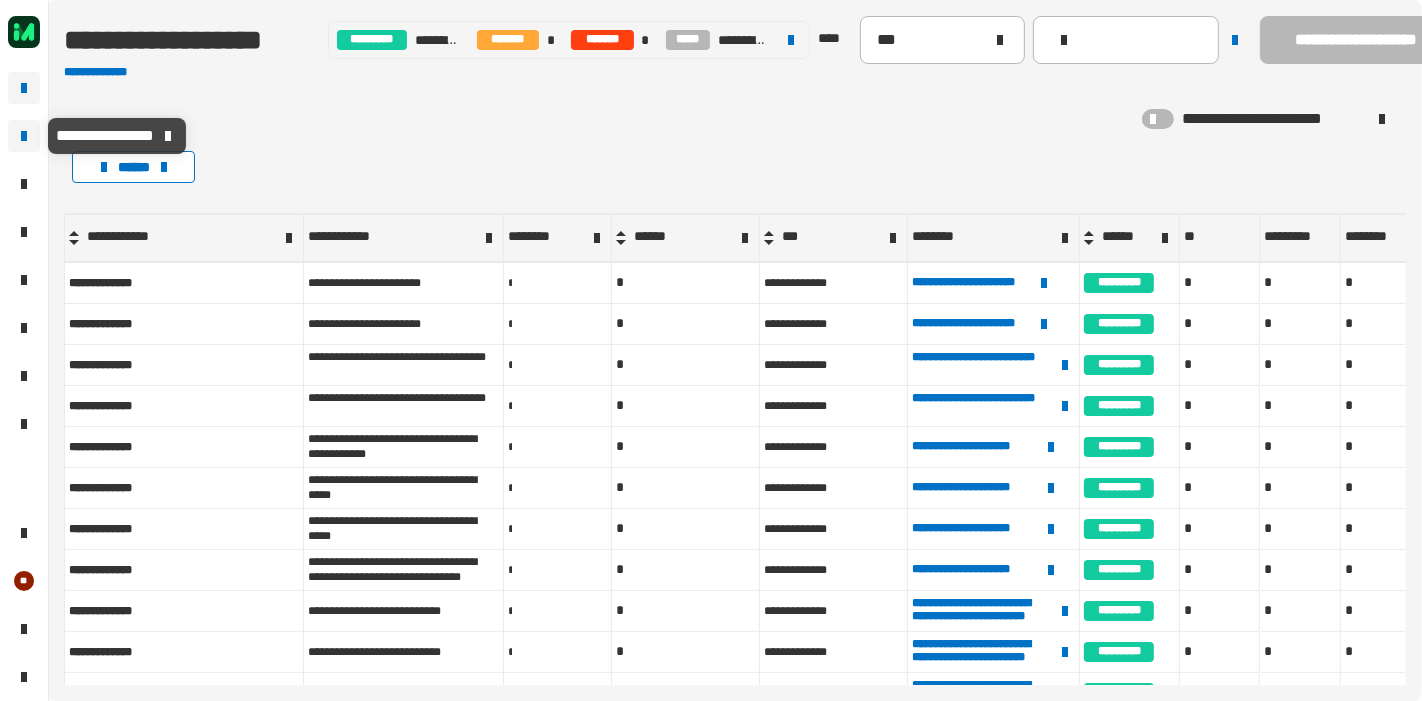 click 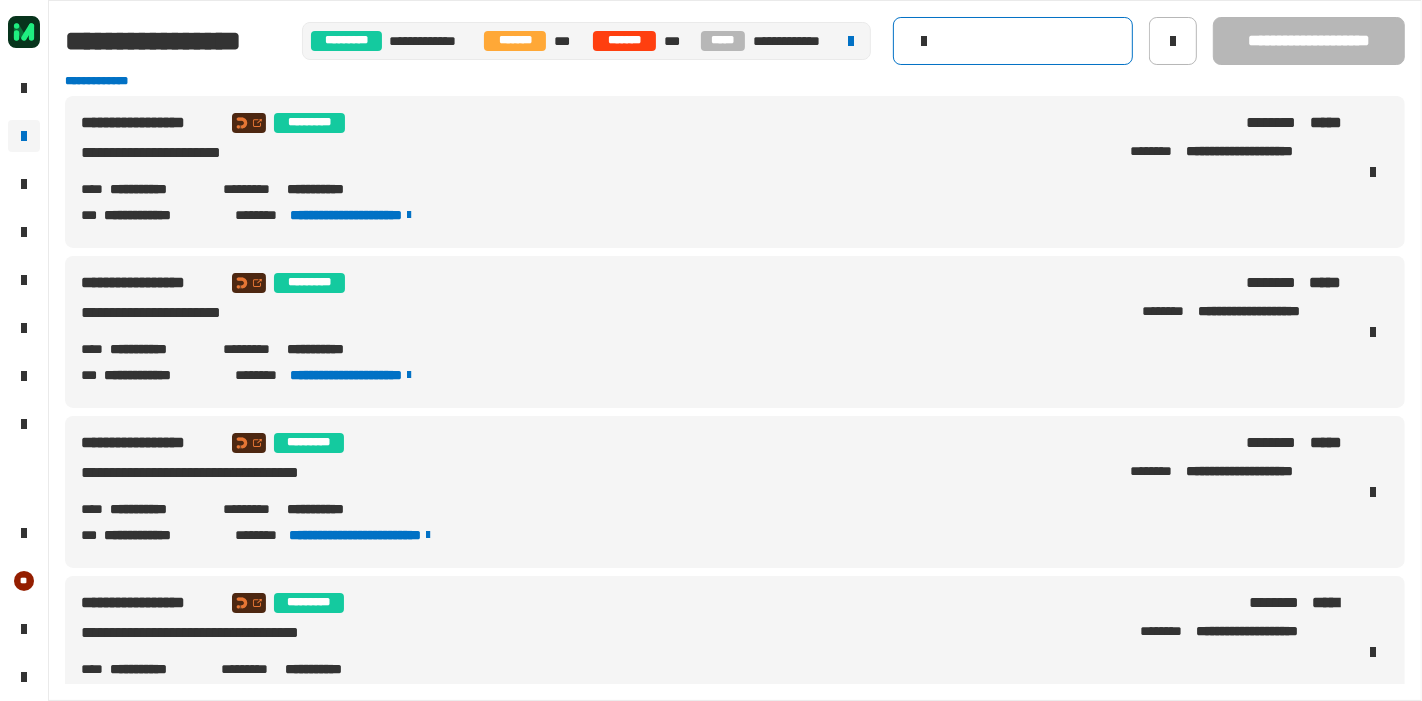 click 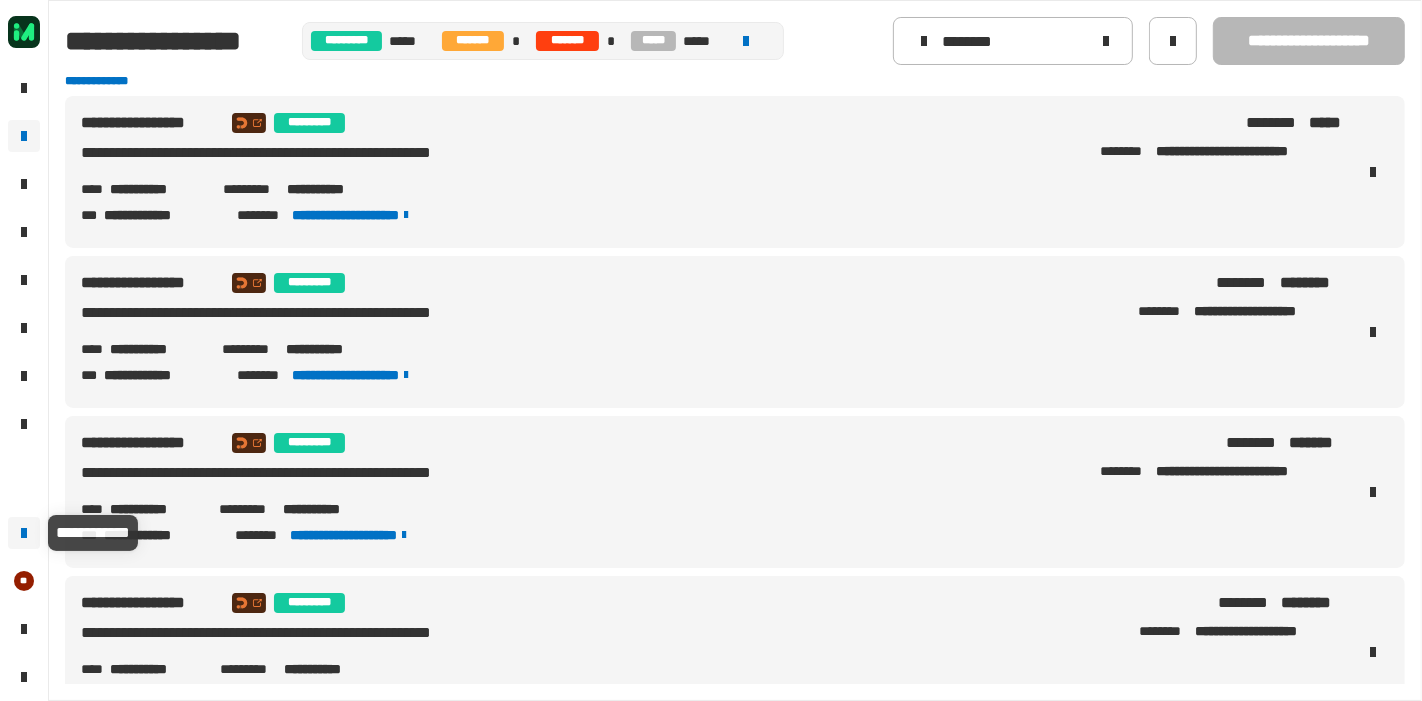 click 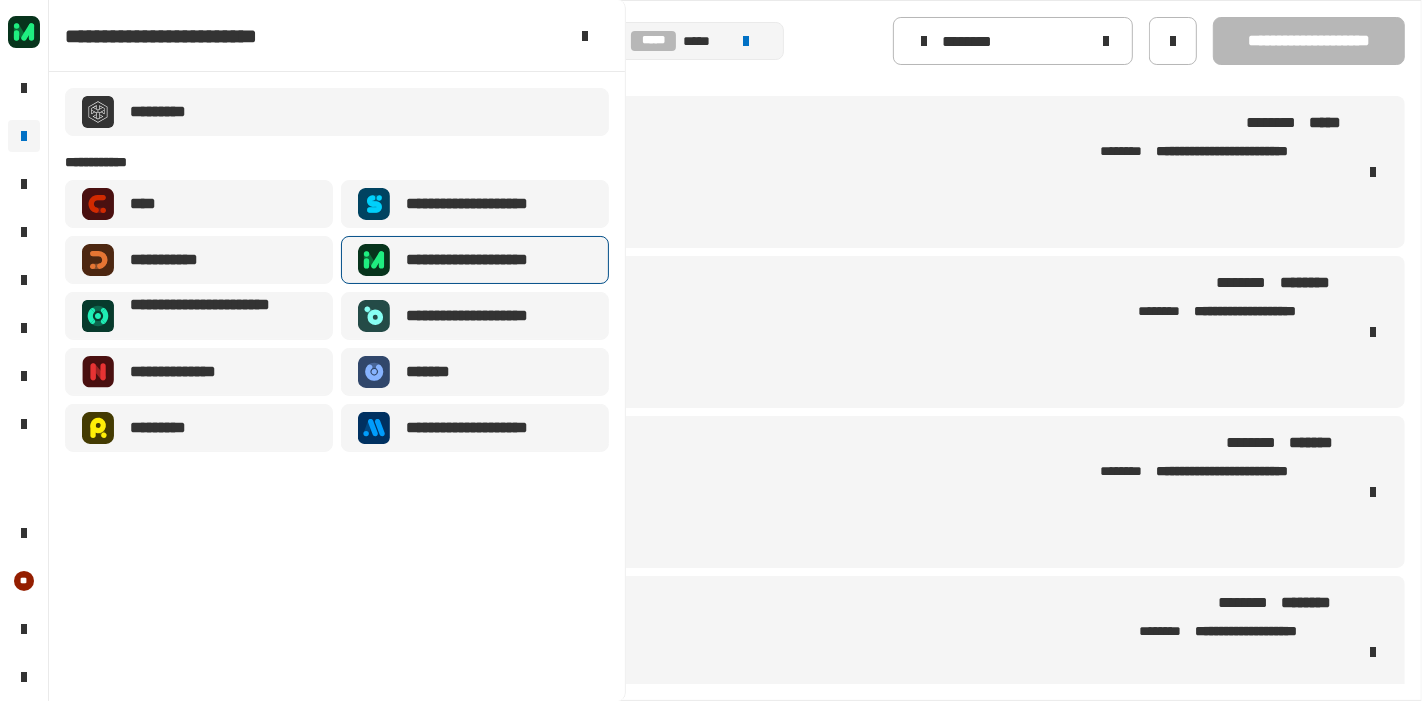 click on "**********" at bounding box center [490, 260] 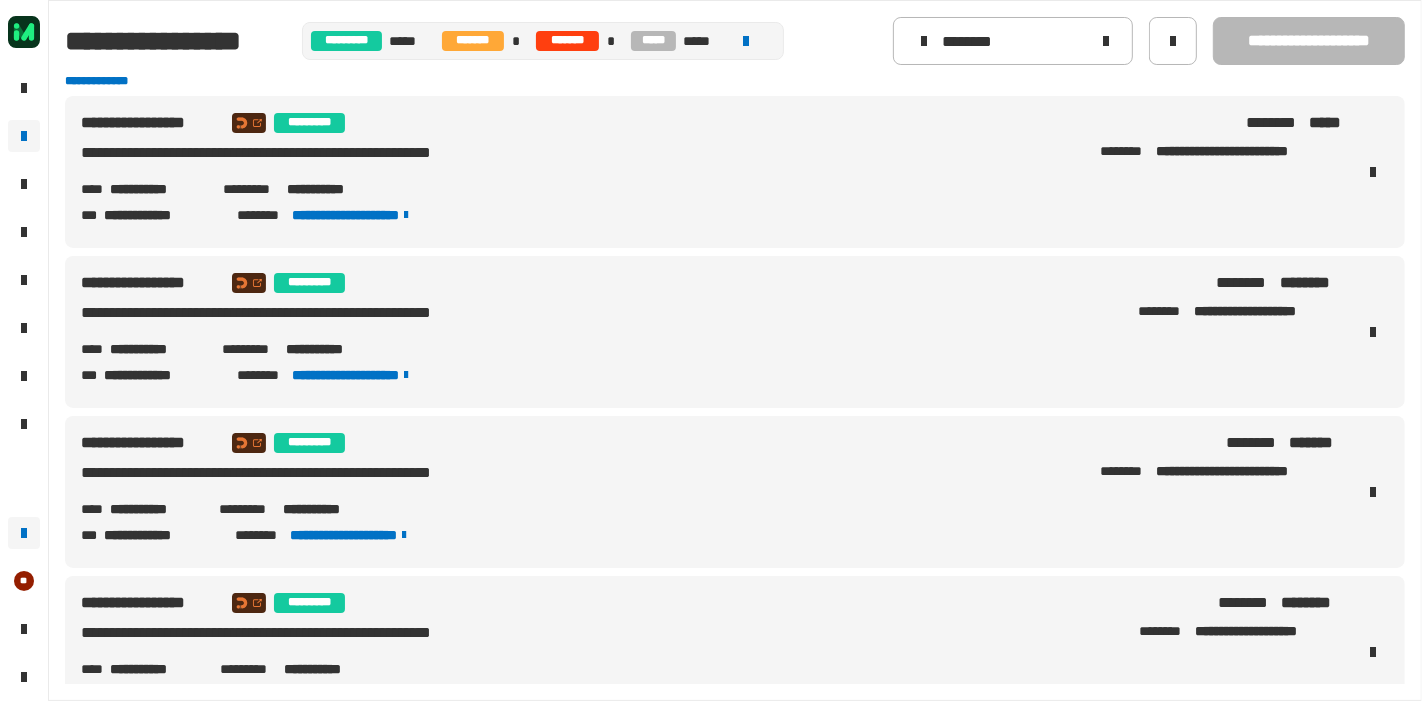 click 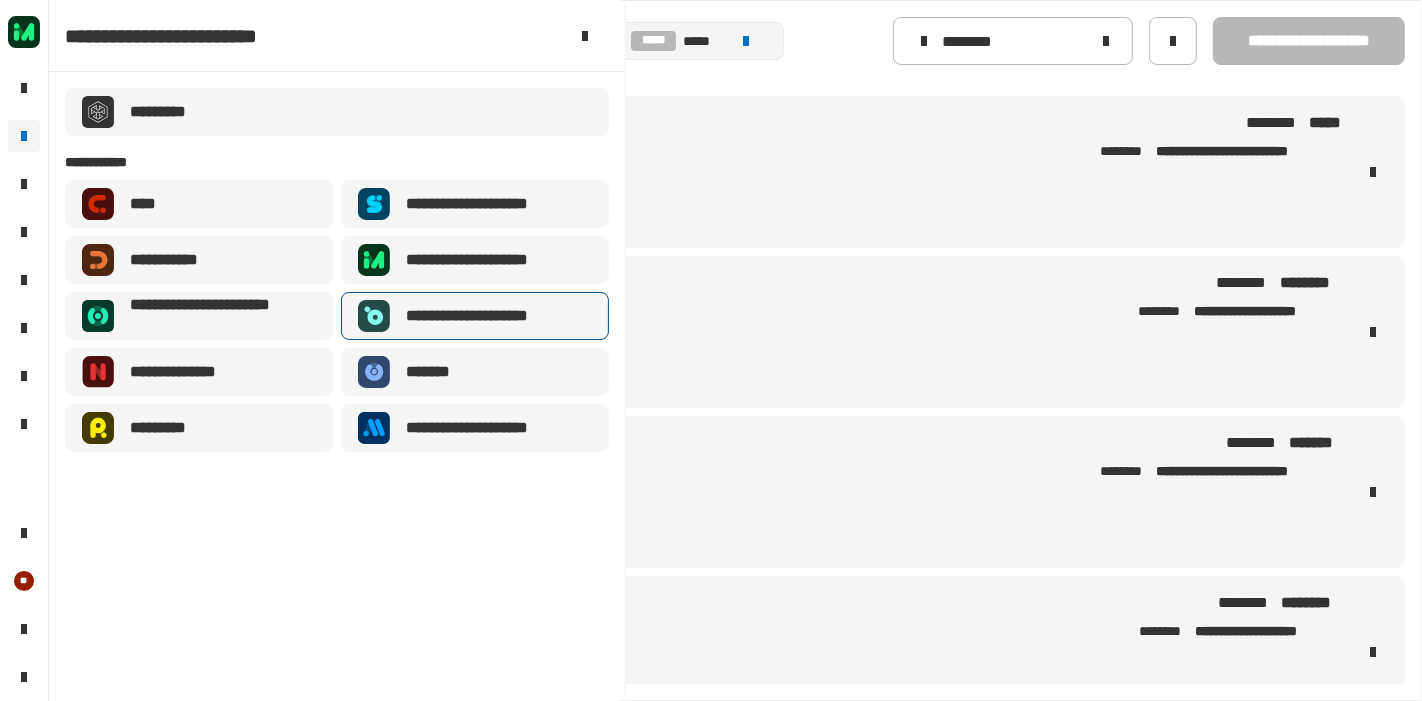 click on "**********" at bounding box center (475, 316) 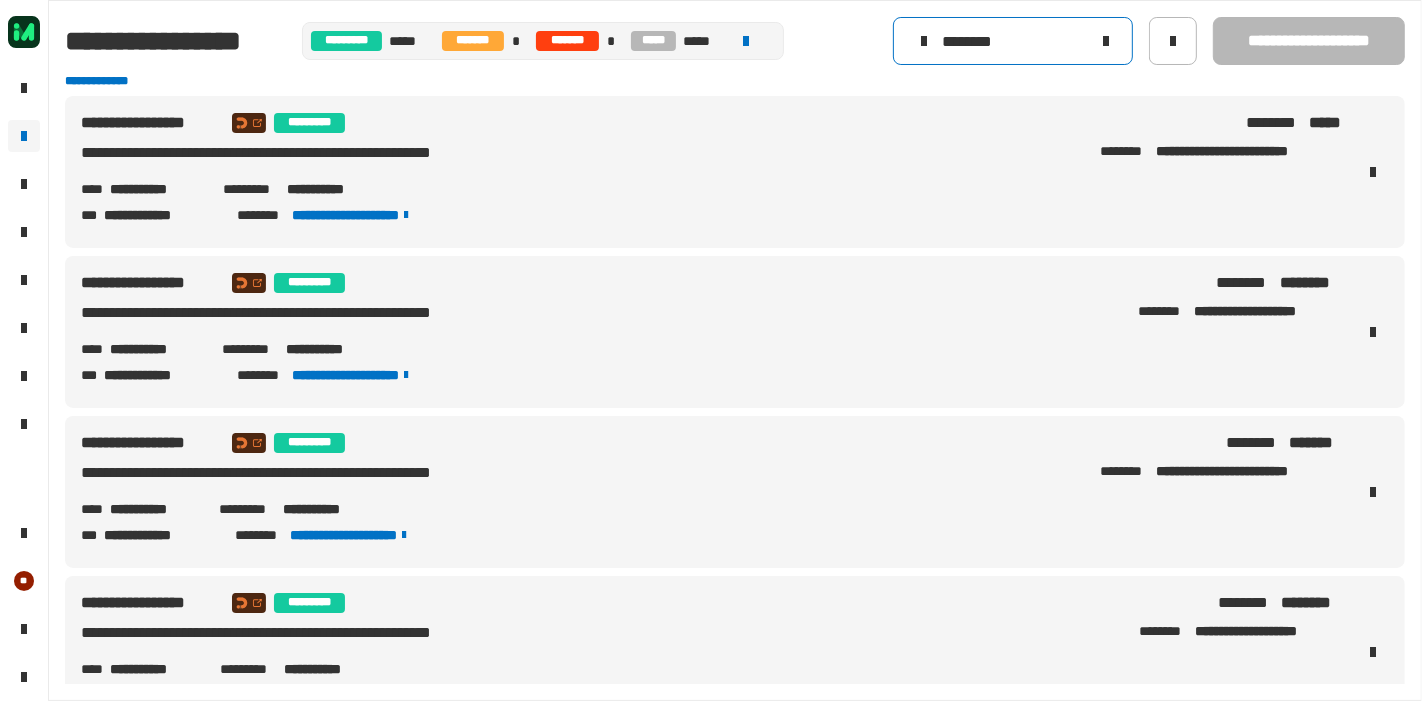 click on "********" 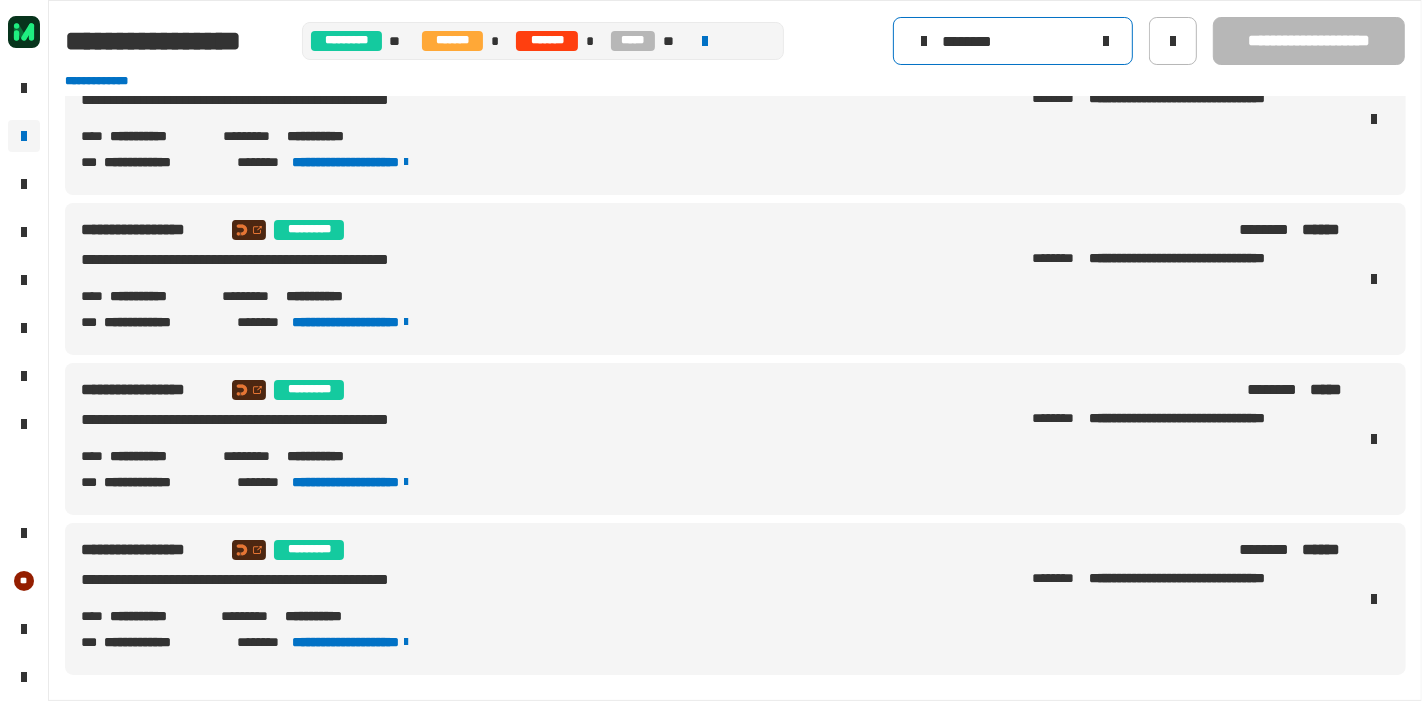 scroll, scrollTop: 0, scrollLeft: 0, axis: both 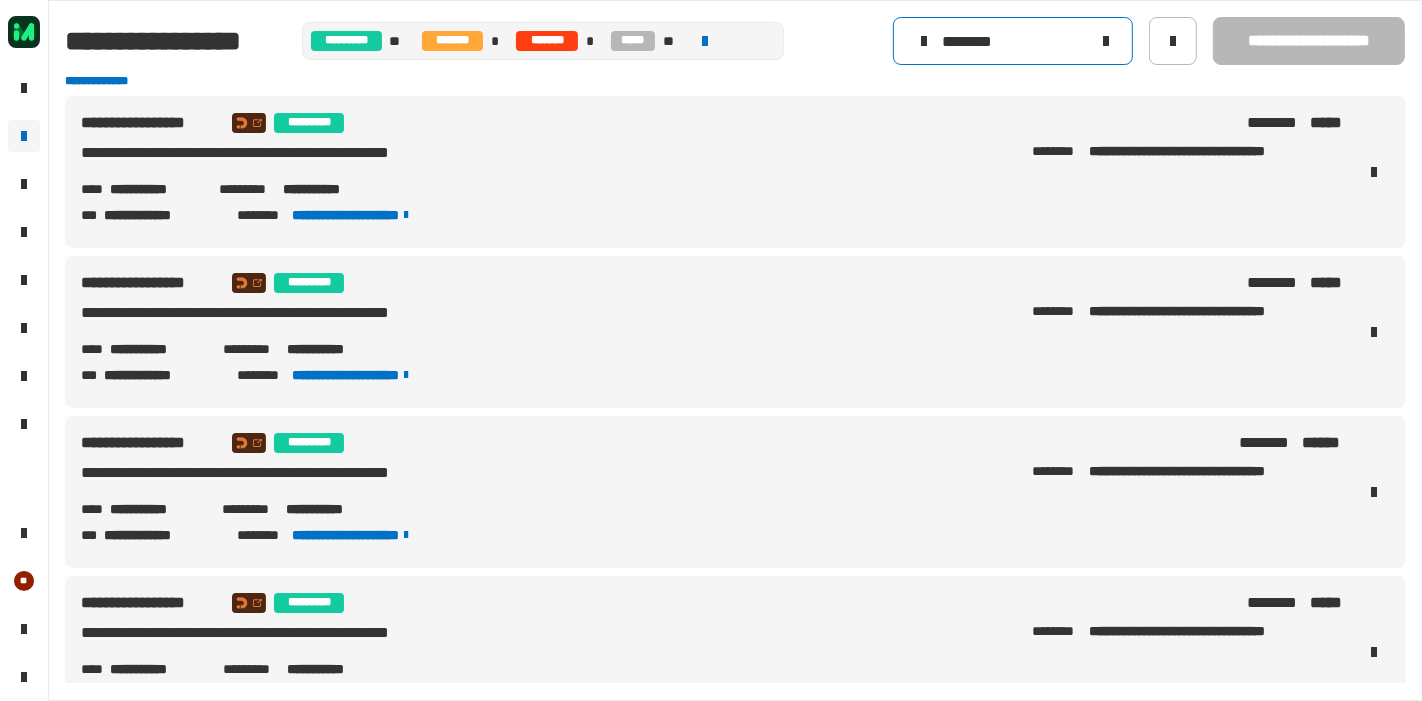 type on "********" 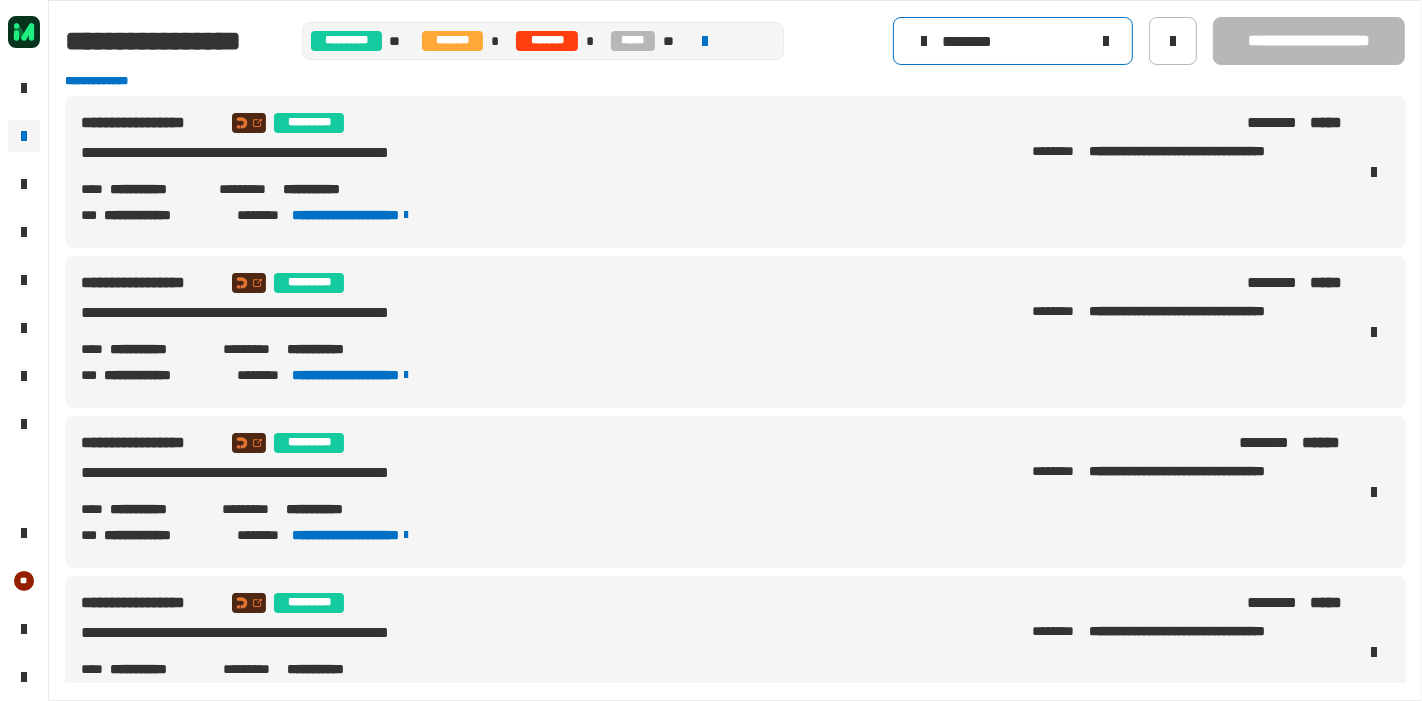 click 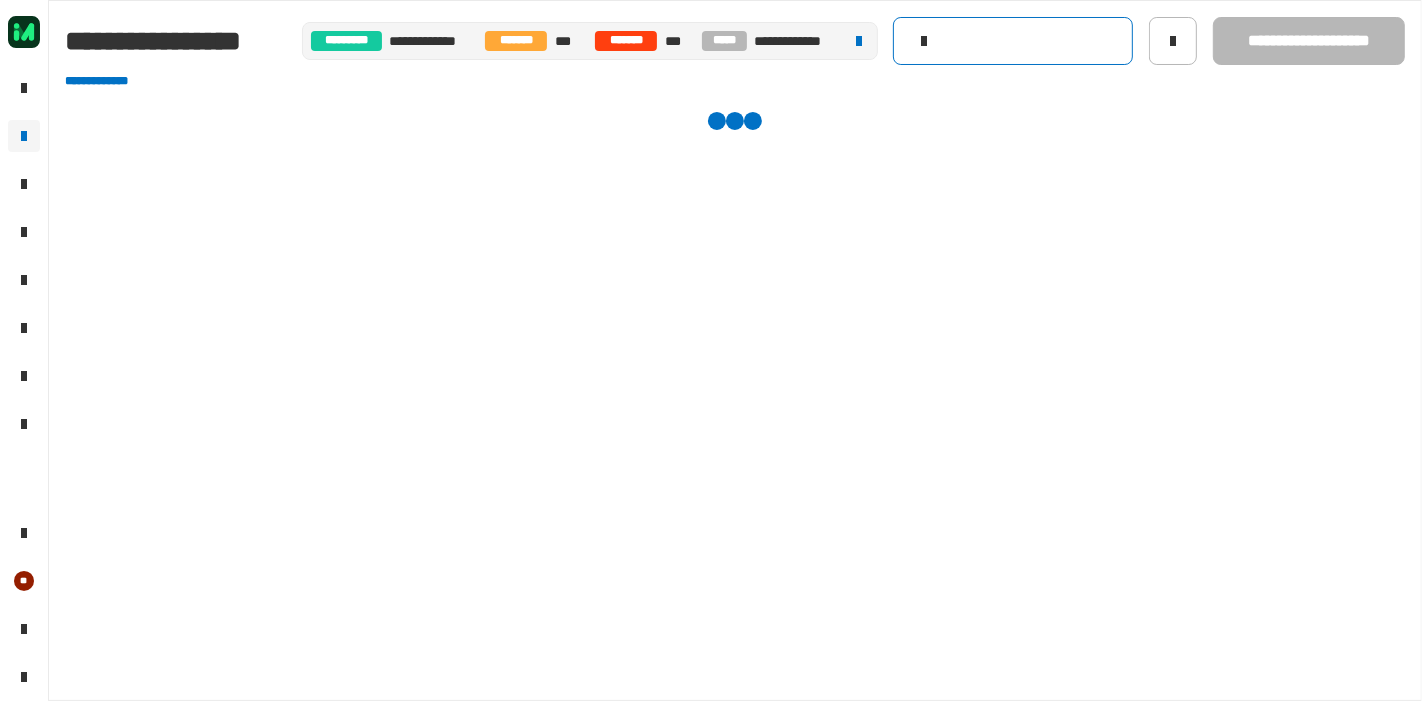 click 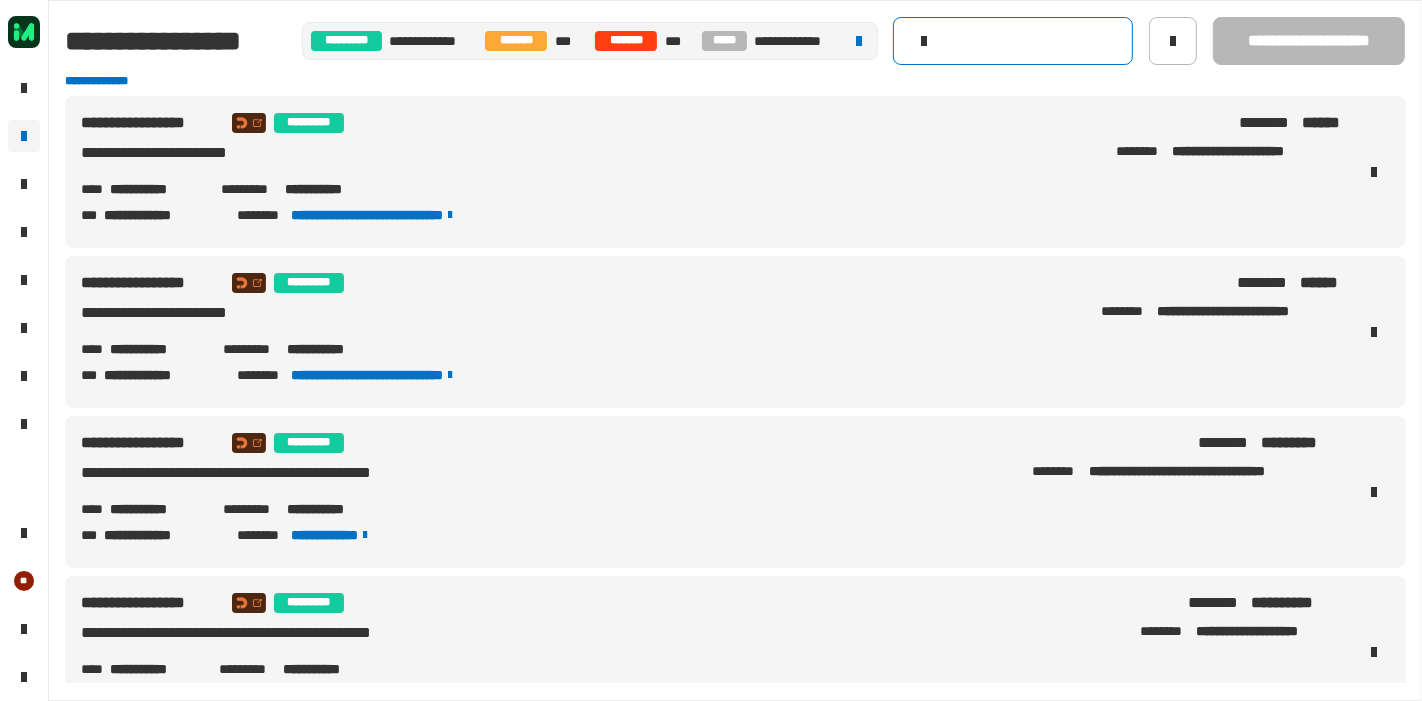 paste on "********" 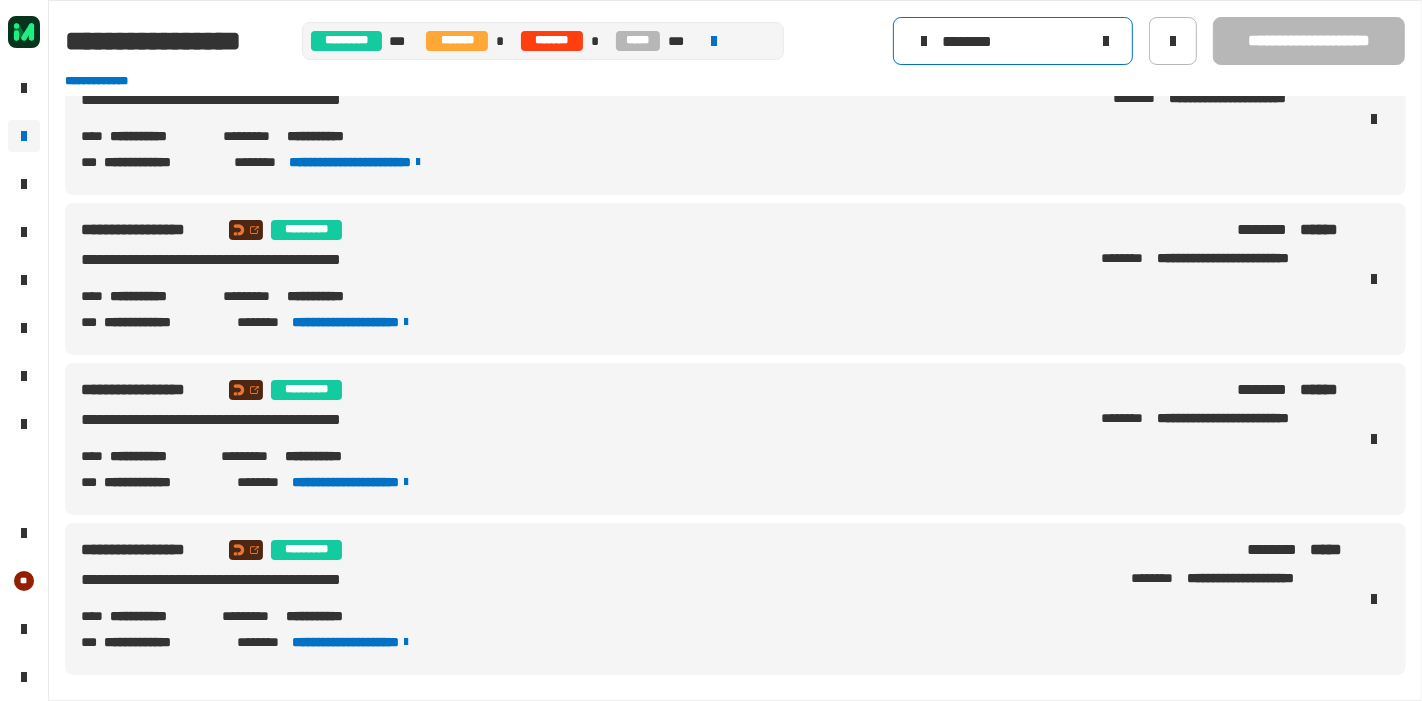 scroll, scrollTop: 0, scrollLeft: 0, axis: both 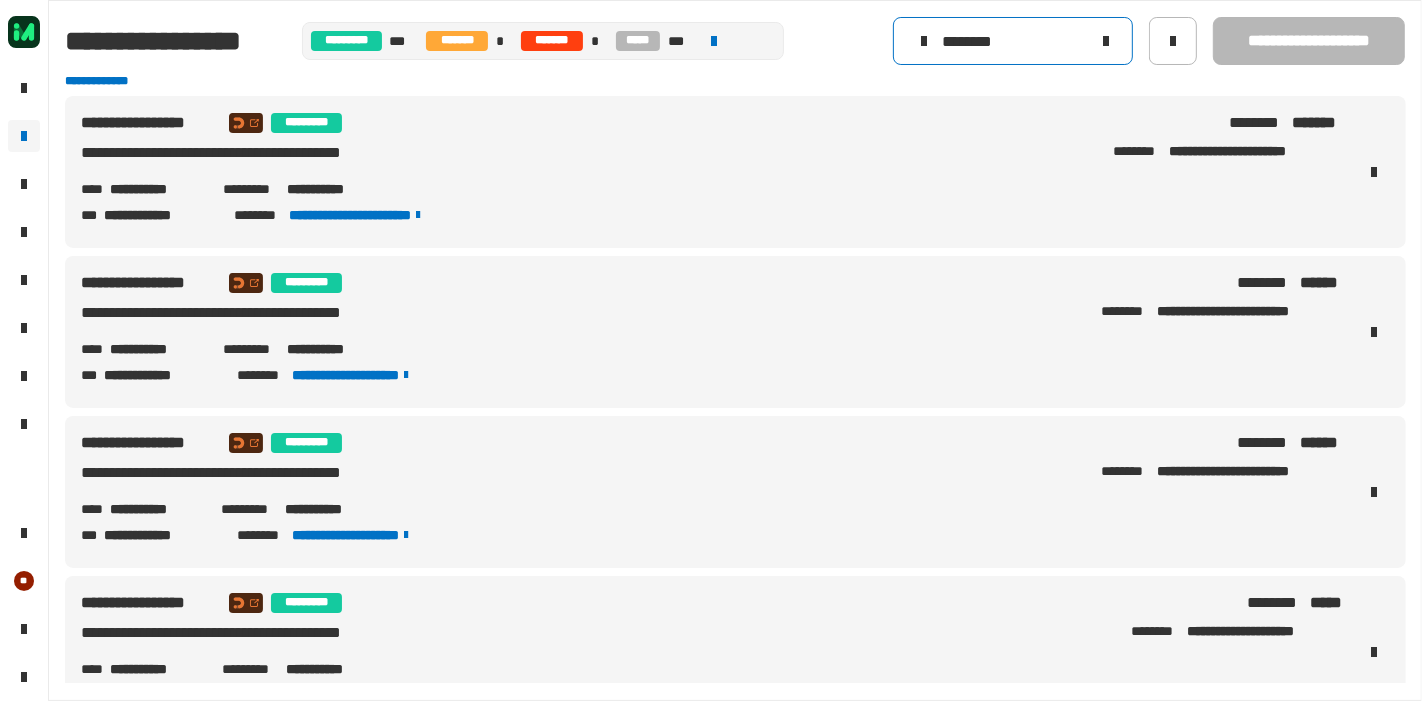 type on "********" 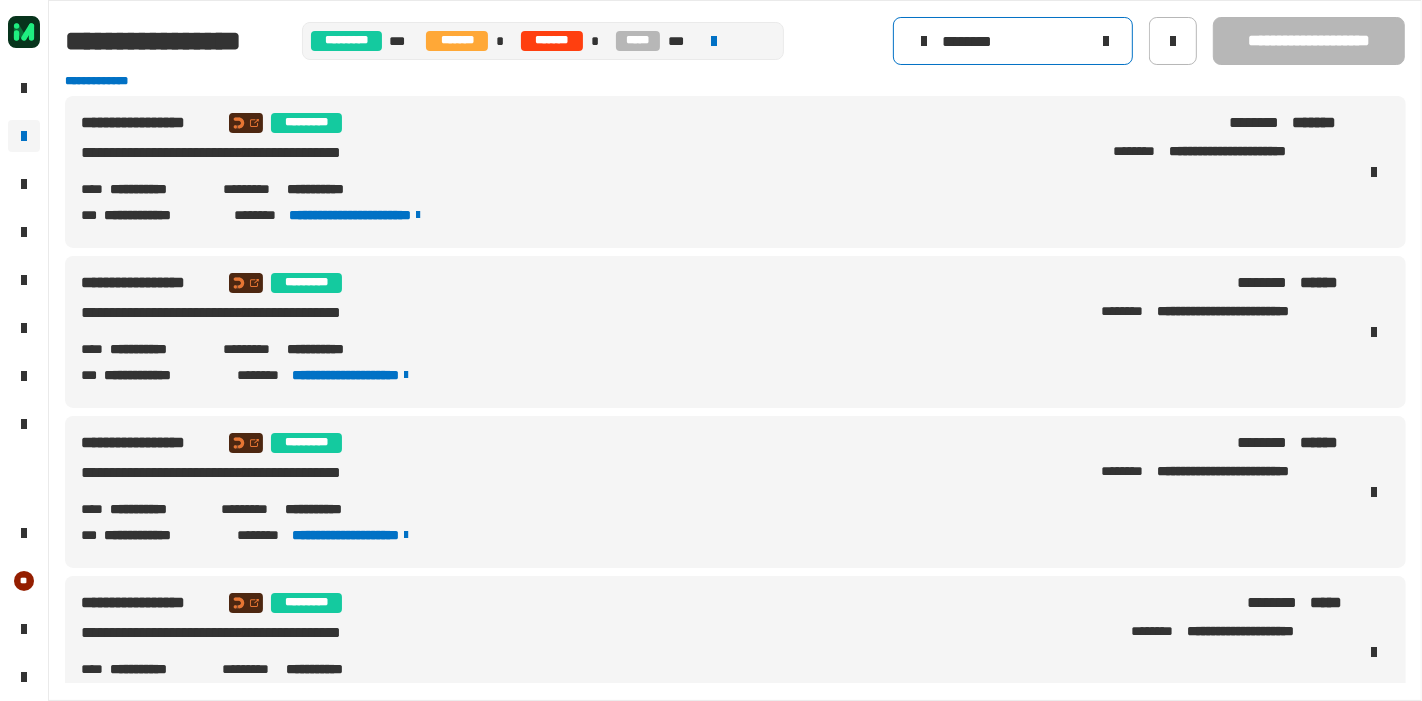 click 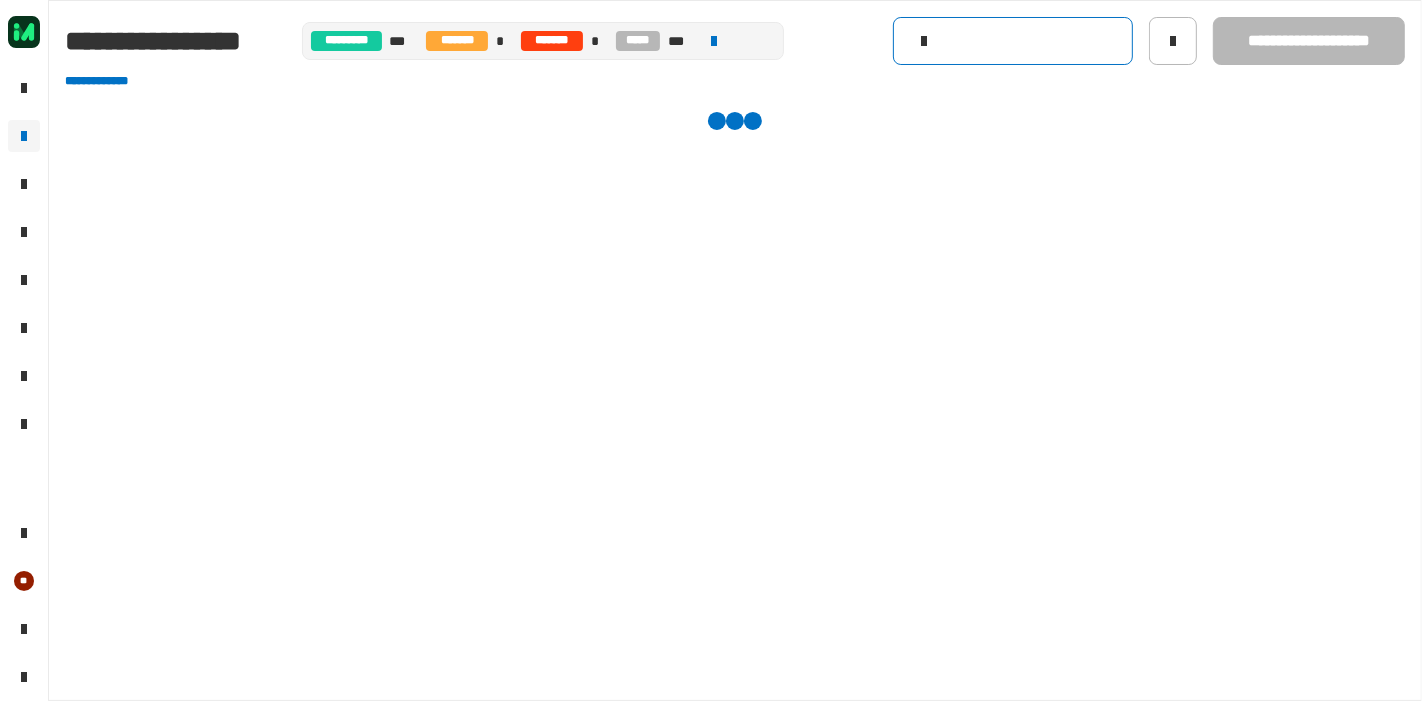 click 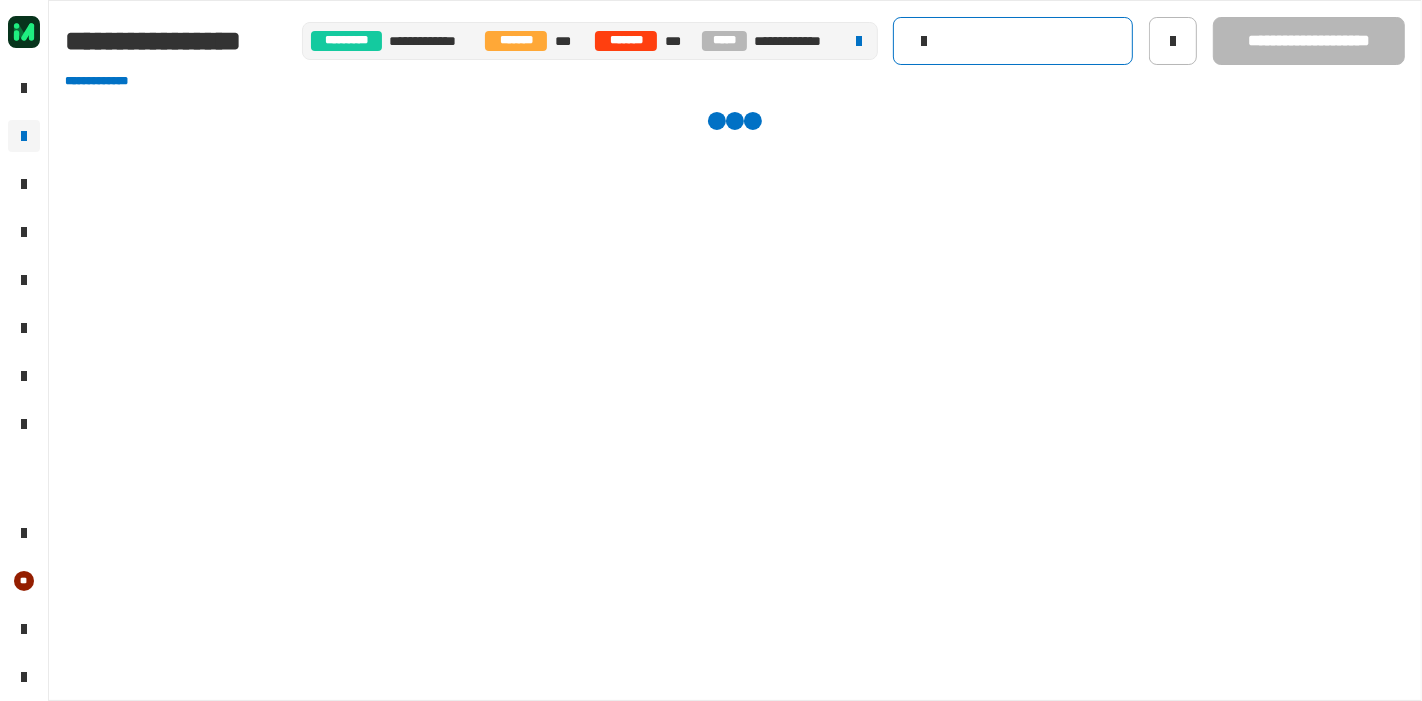 paste on "********" 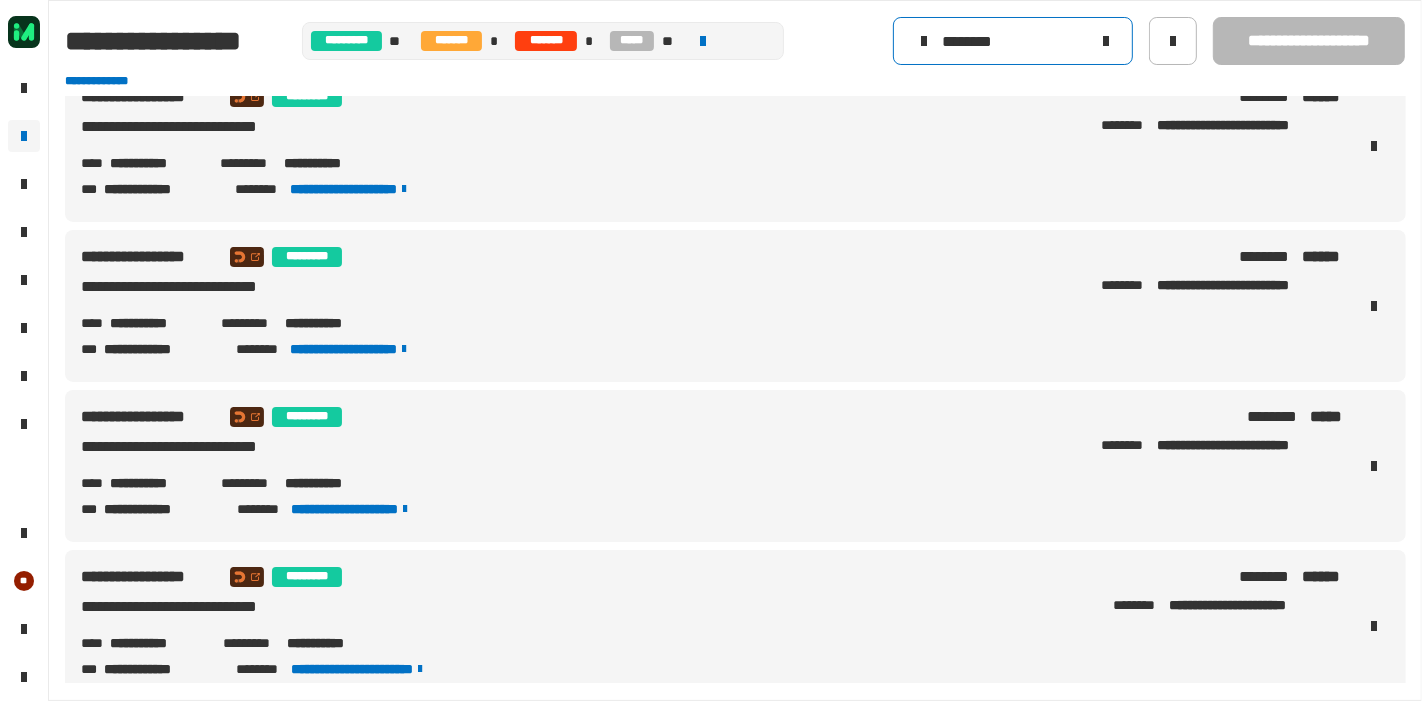 scroll, scrollTop: 0, scrollLeft: 0, axis: both 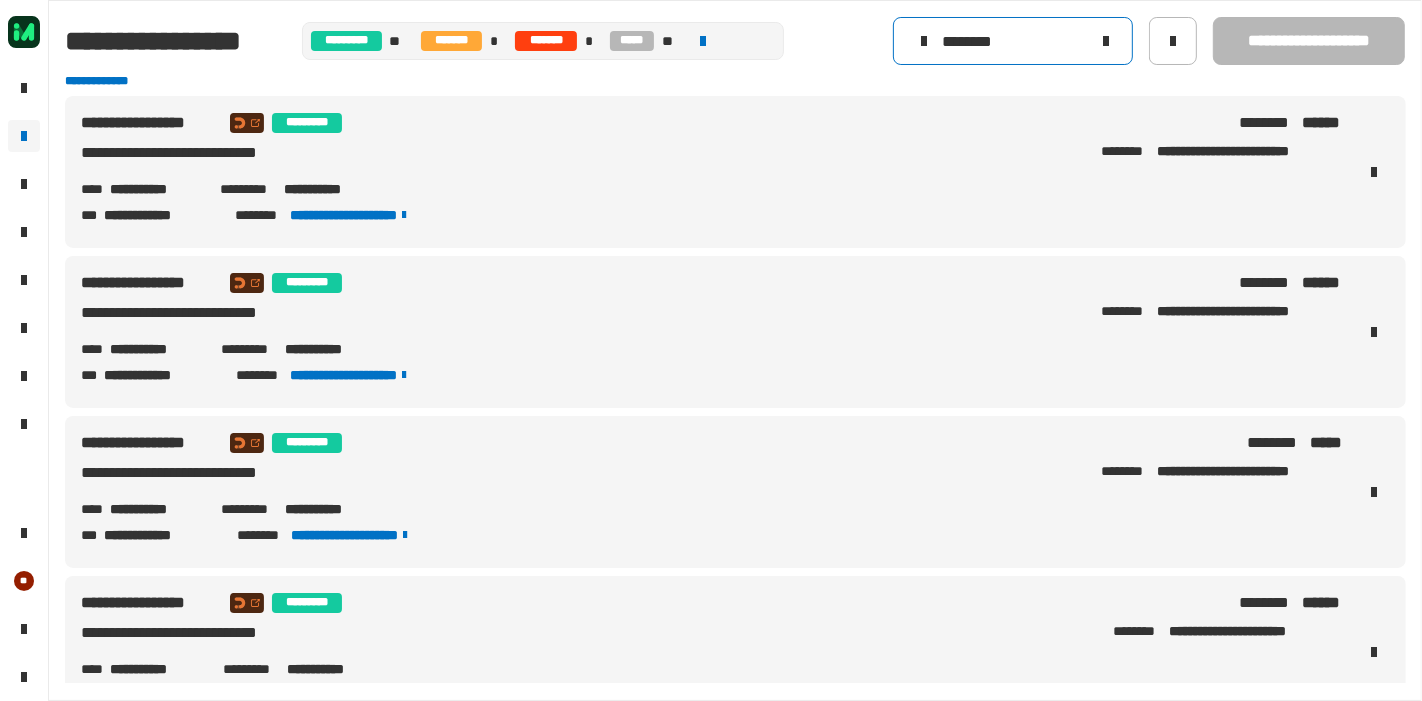 type on "********" 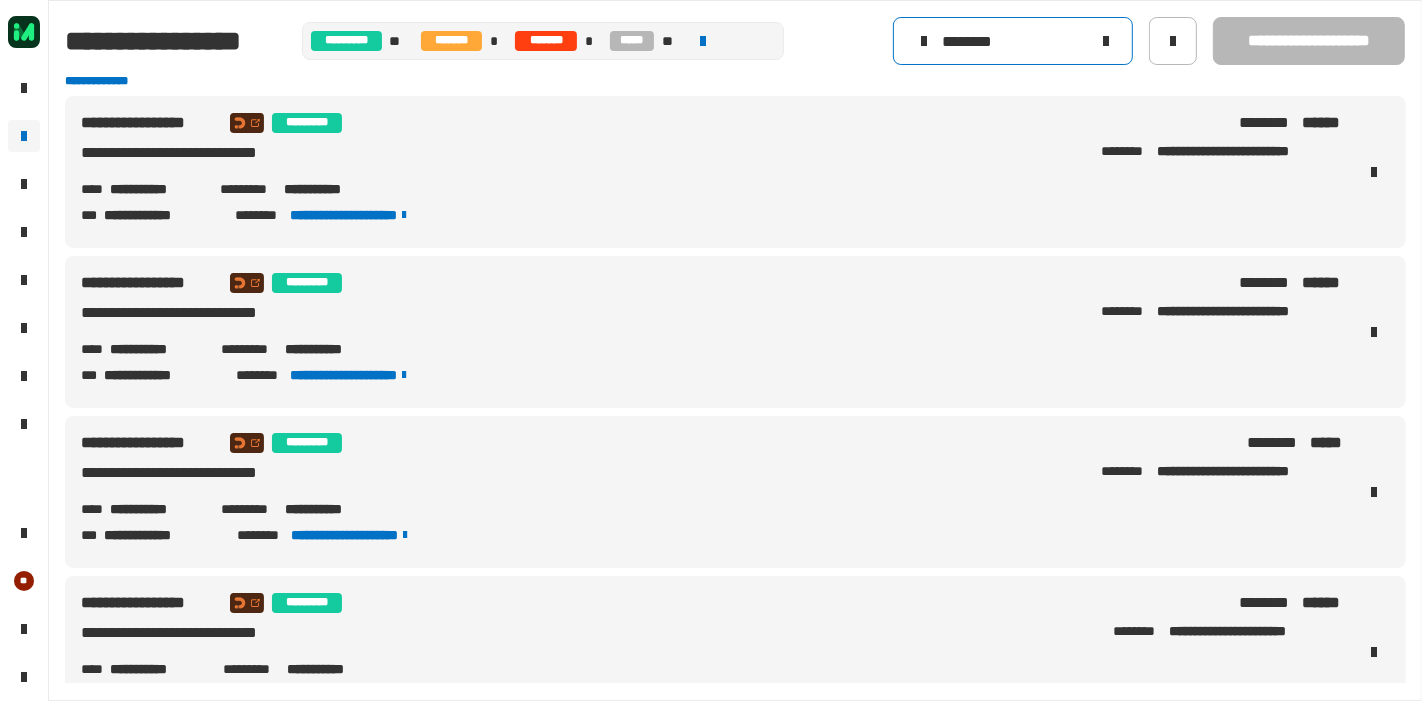 click 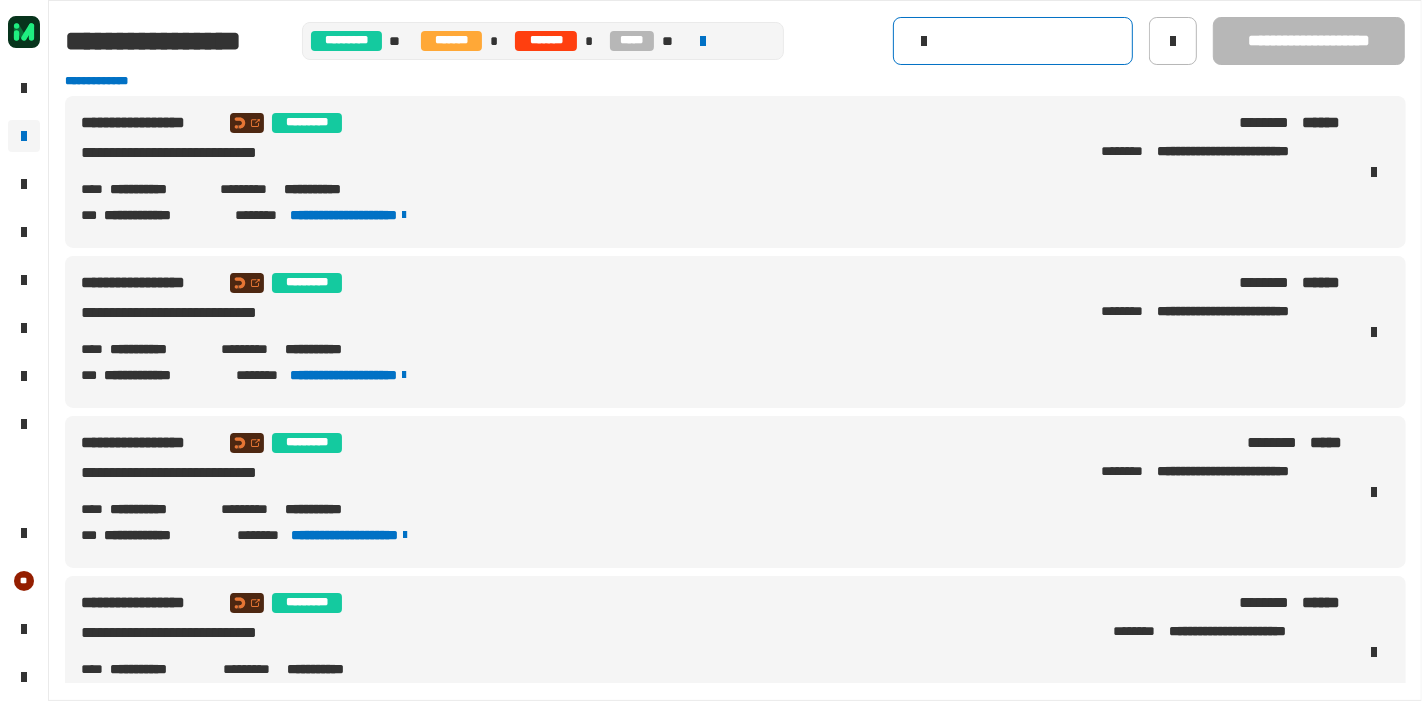 click 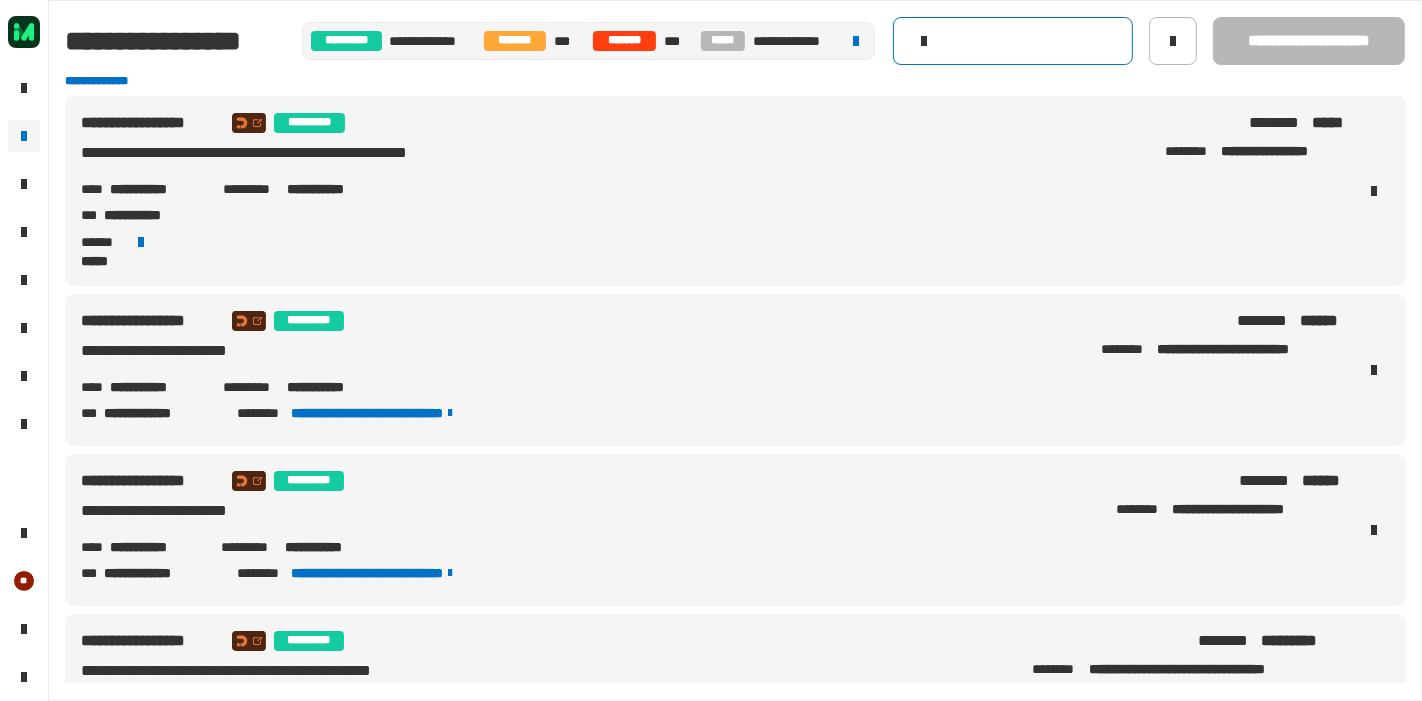 paste on "********" 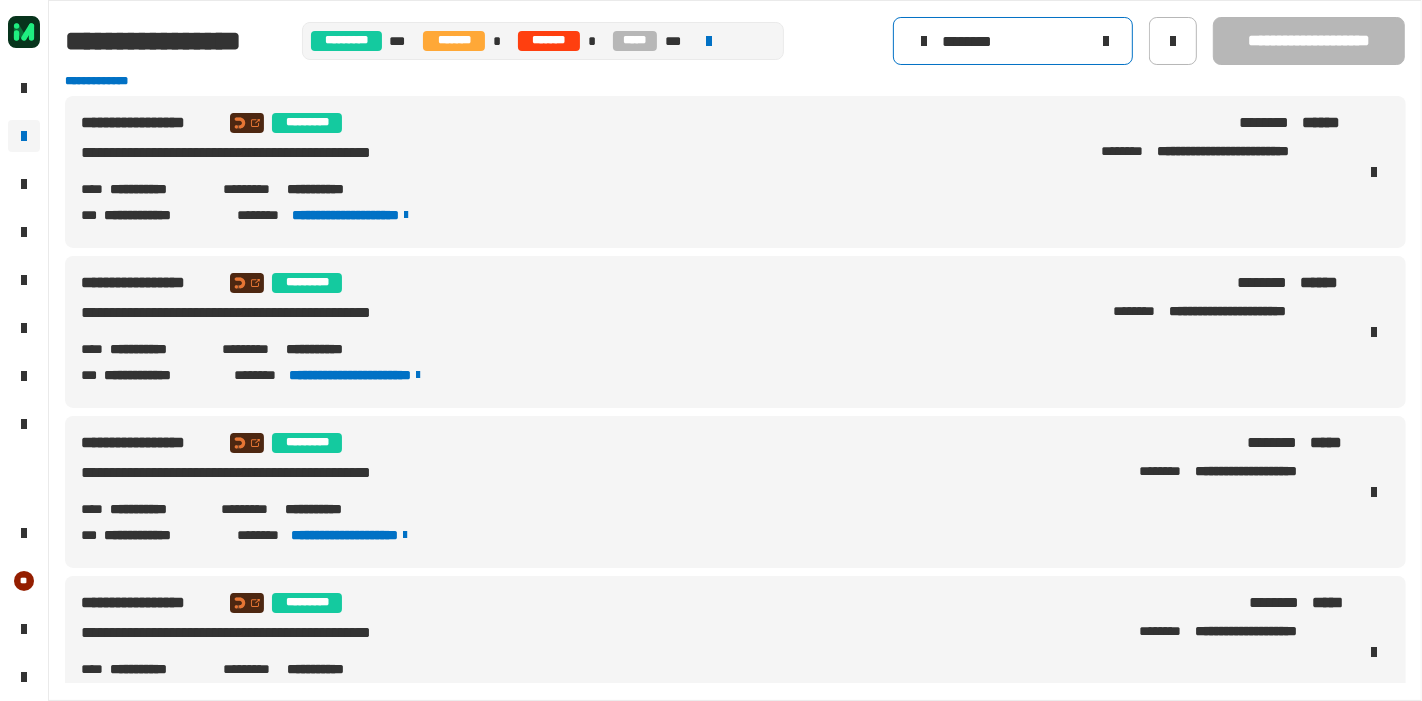 scroll, scrollTop: 0, scrollLeft: 0, axis: both 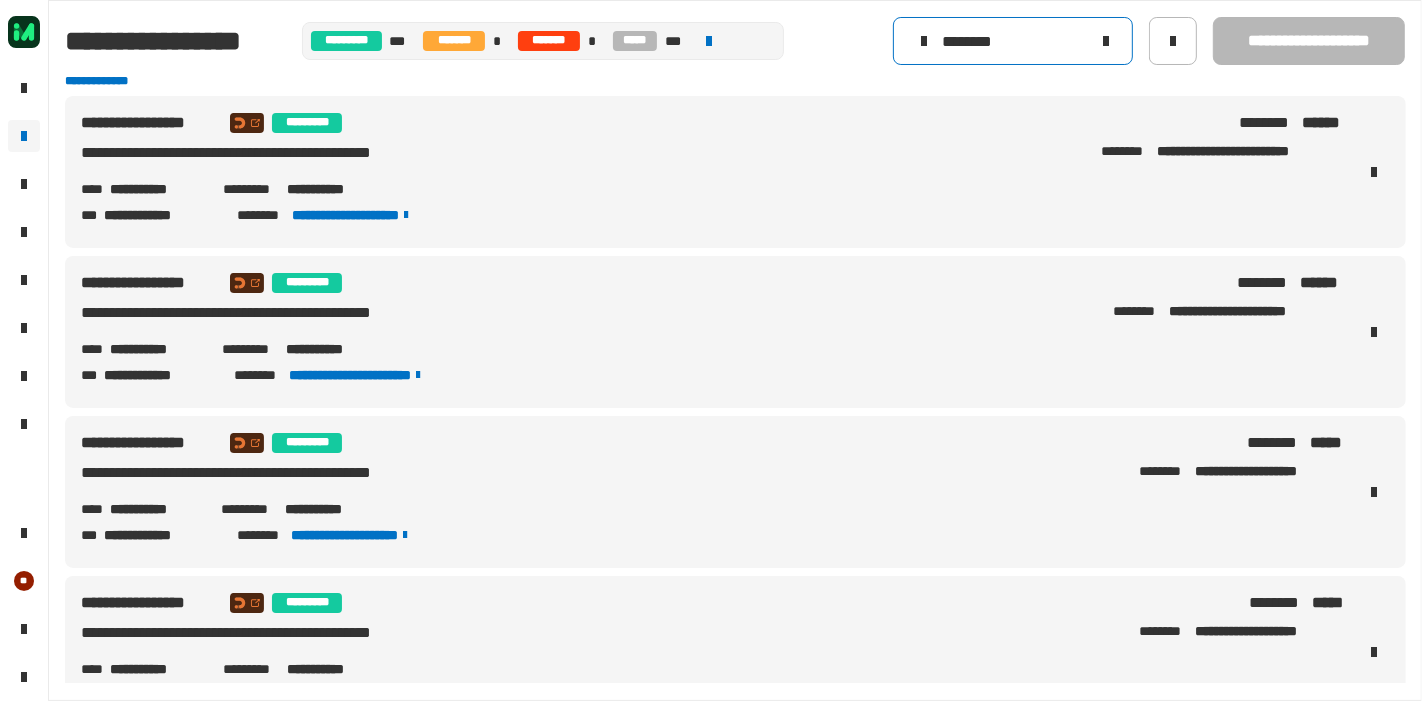 click 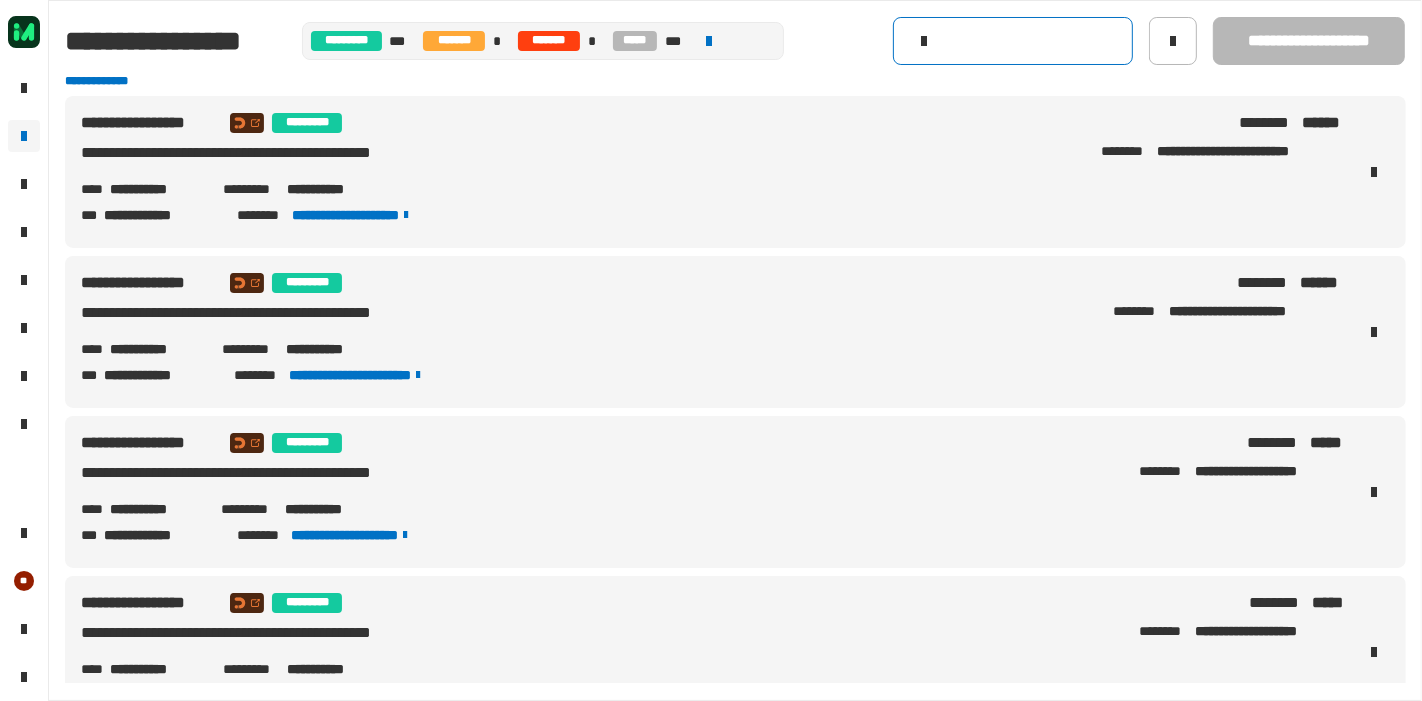 click 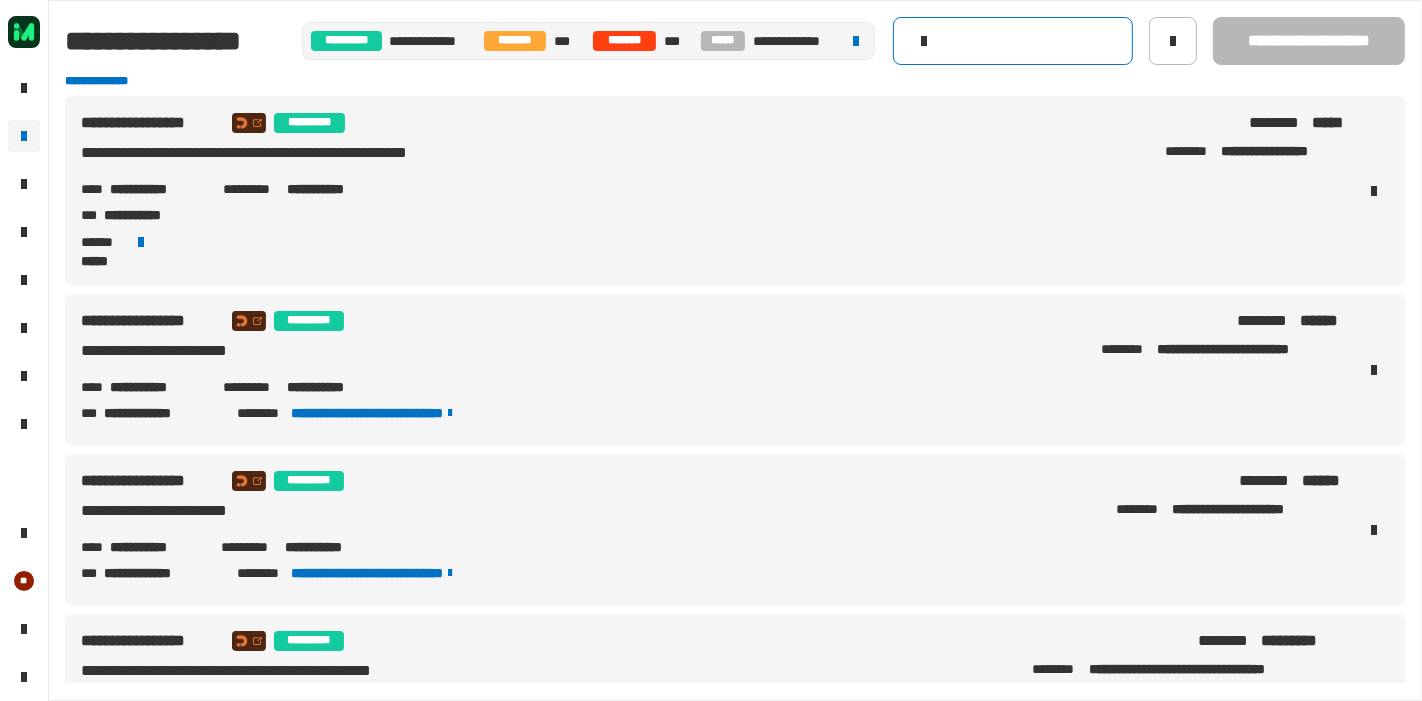 paste on "********" 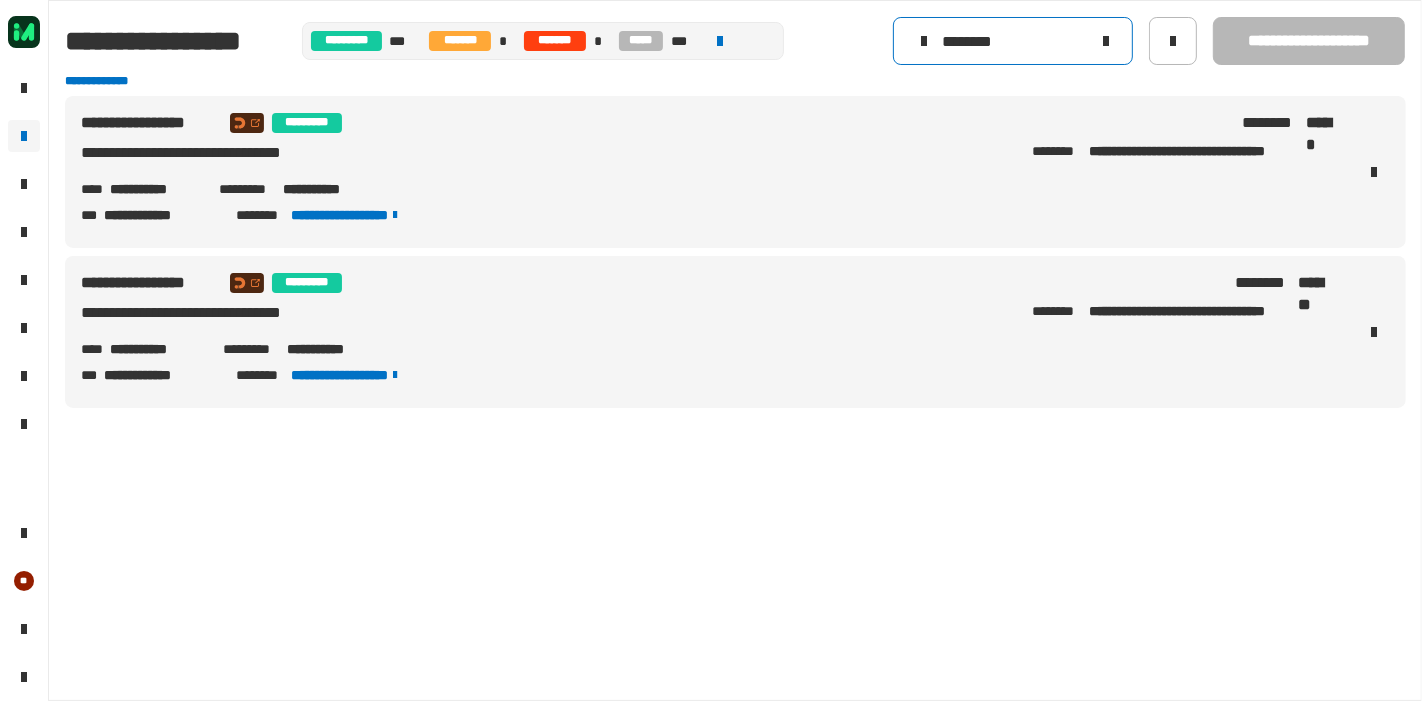 type on "********" 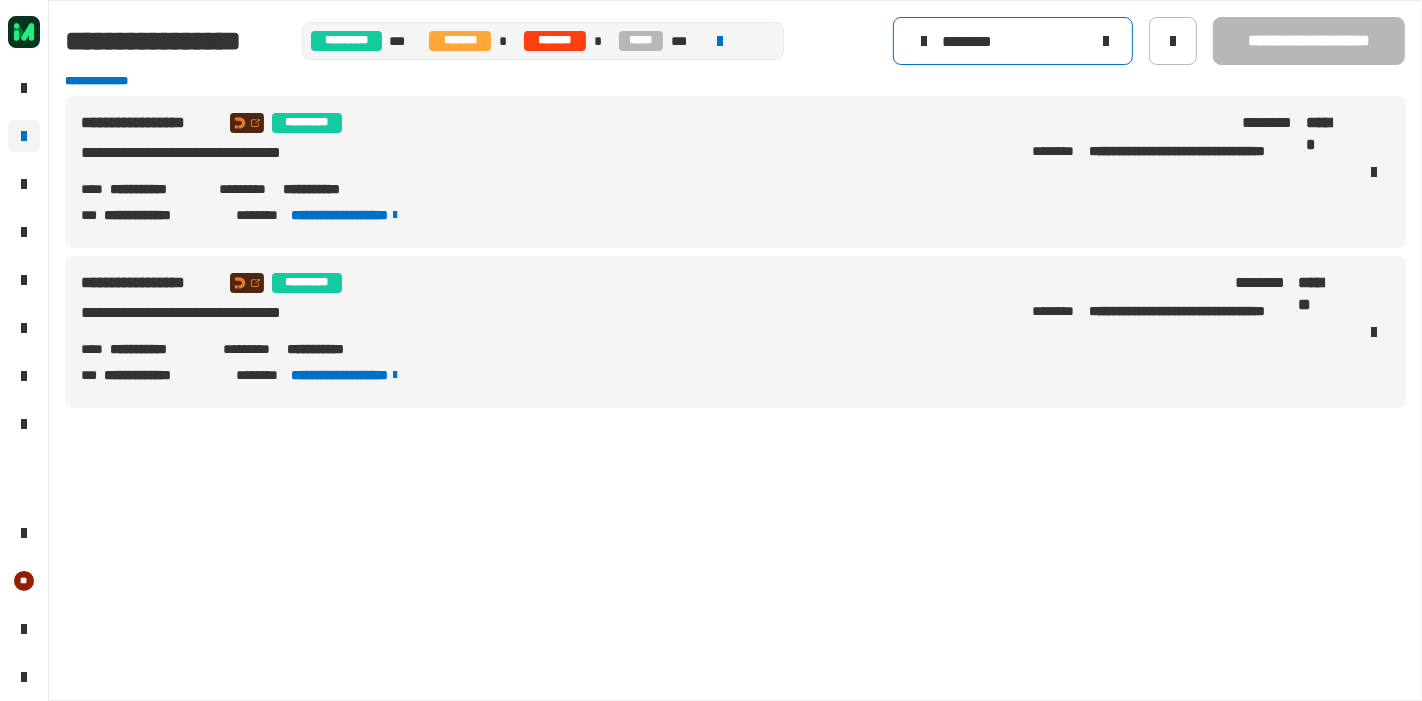 click 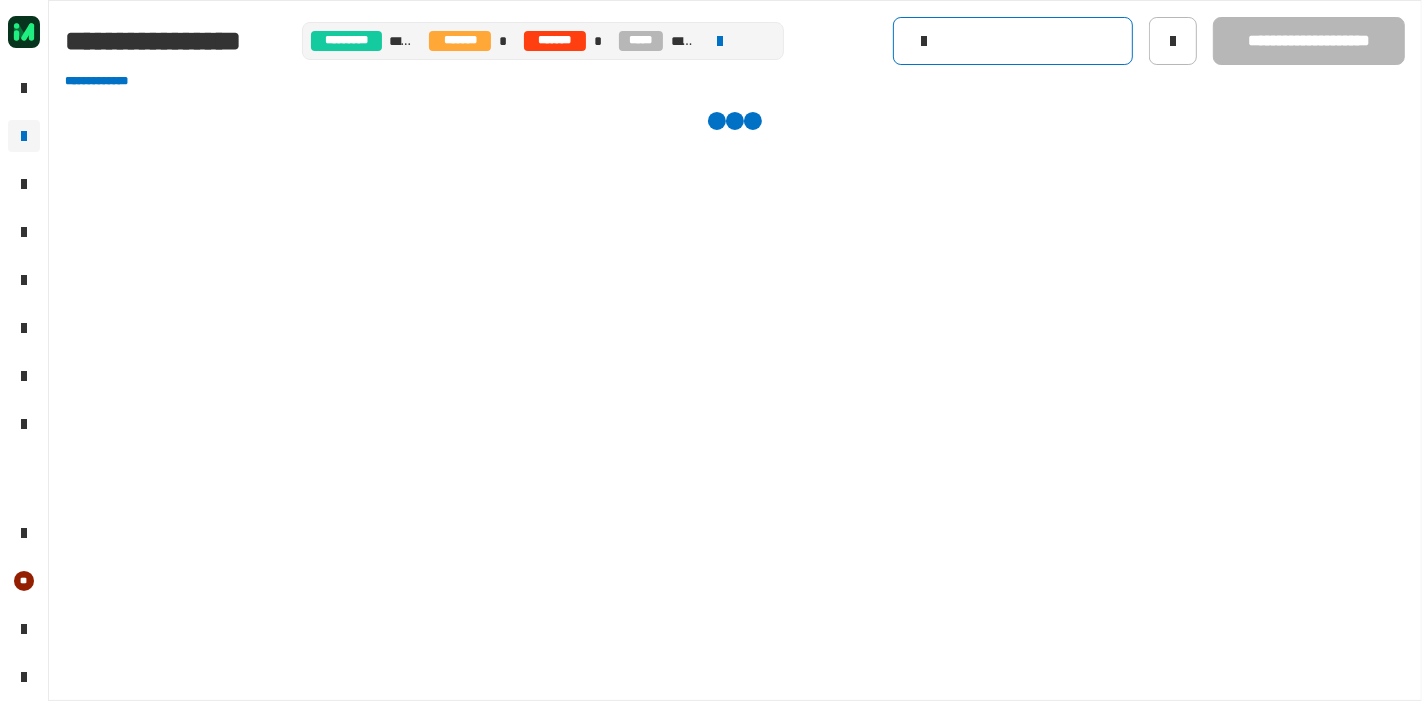 click 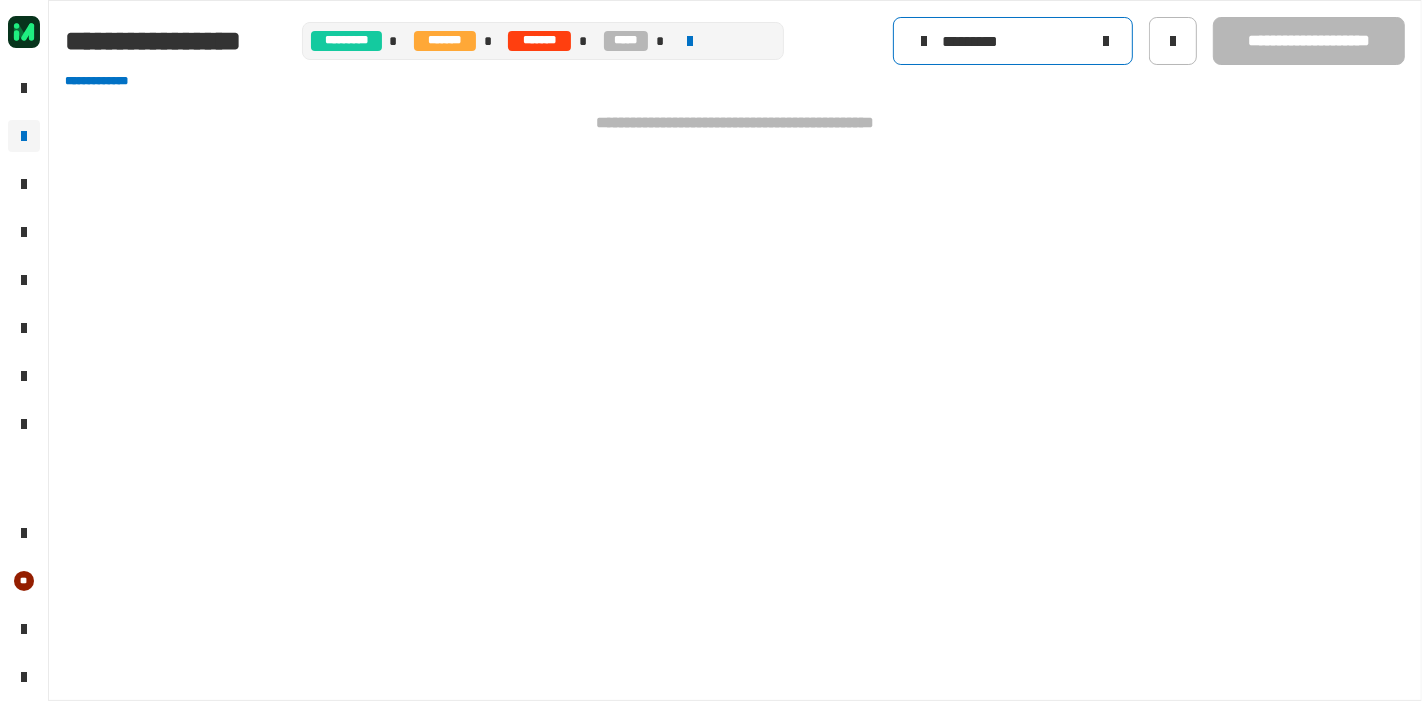click on "*********" 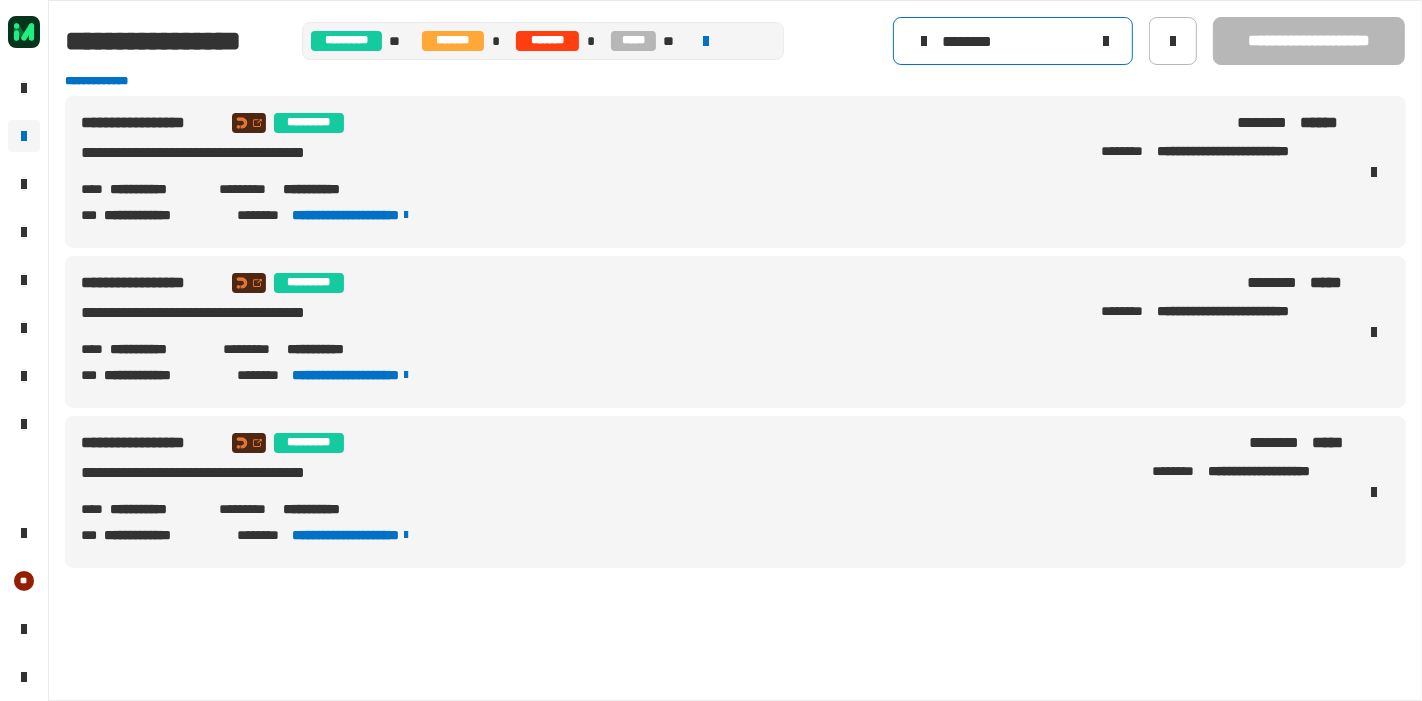 type on "********" 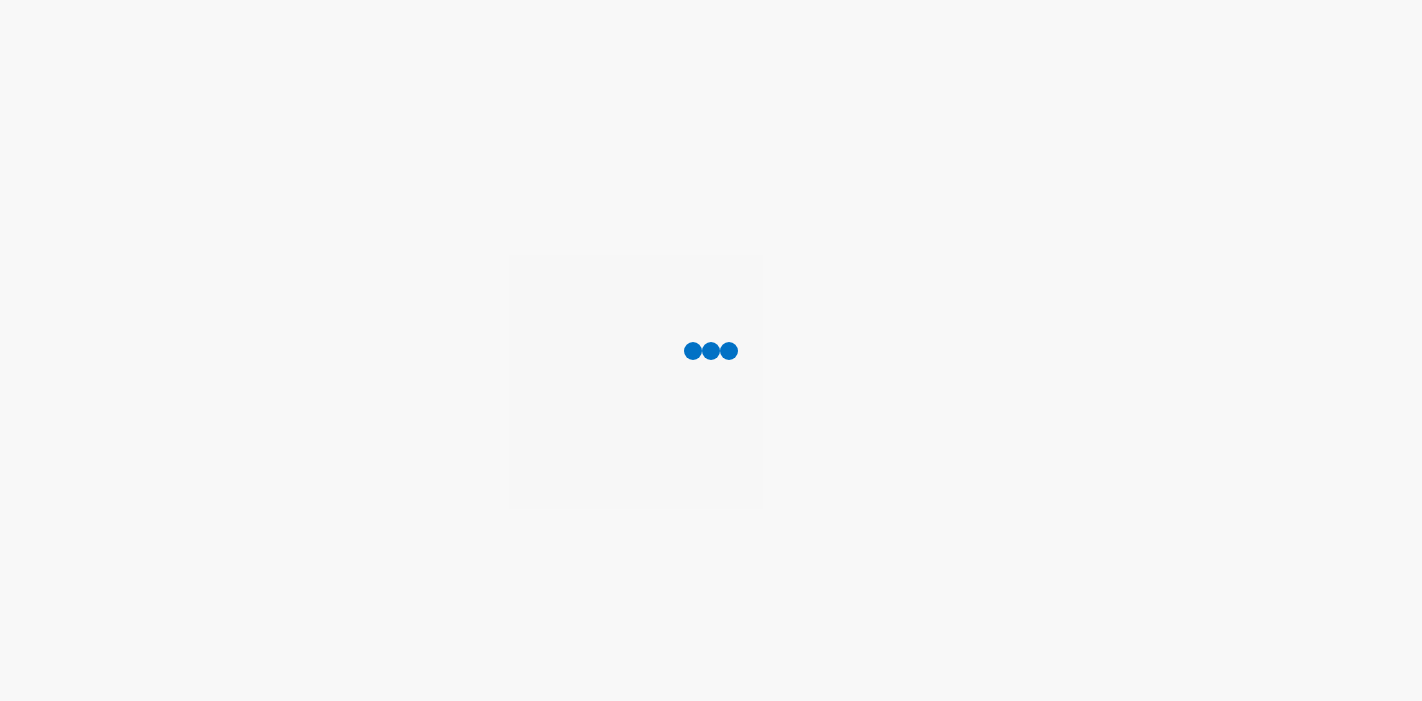scroll, scrollTop: 0, scrollLeft: 0, axis: both 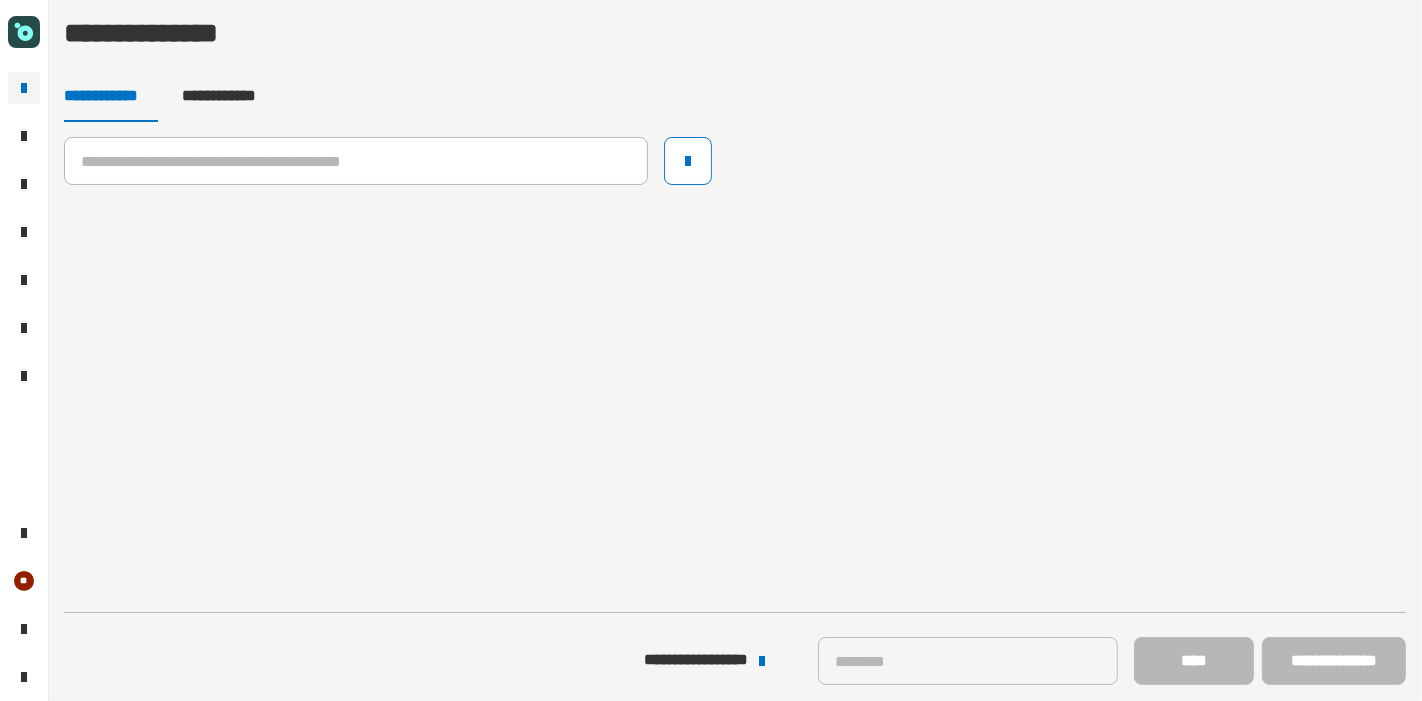 click on "**********" 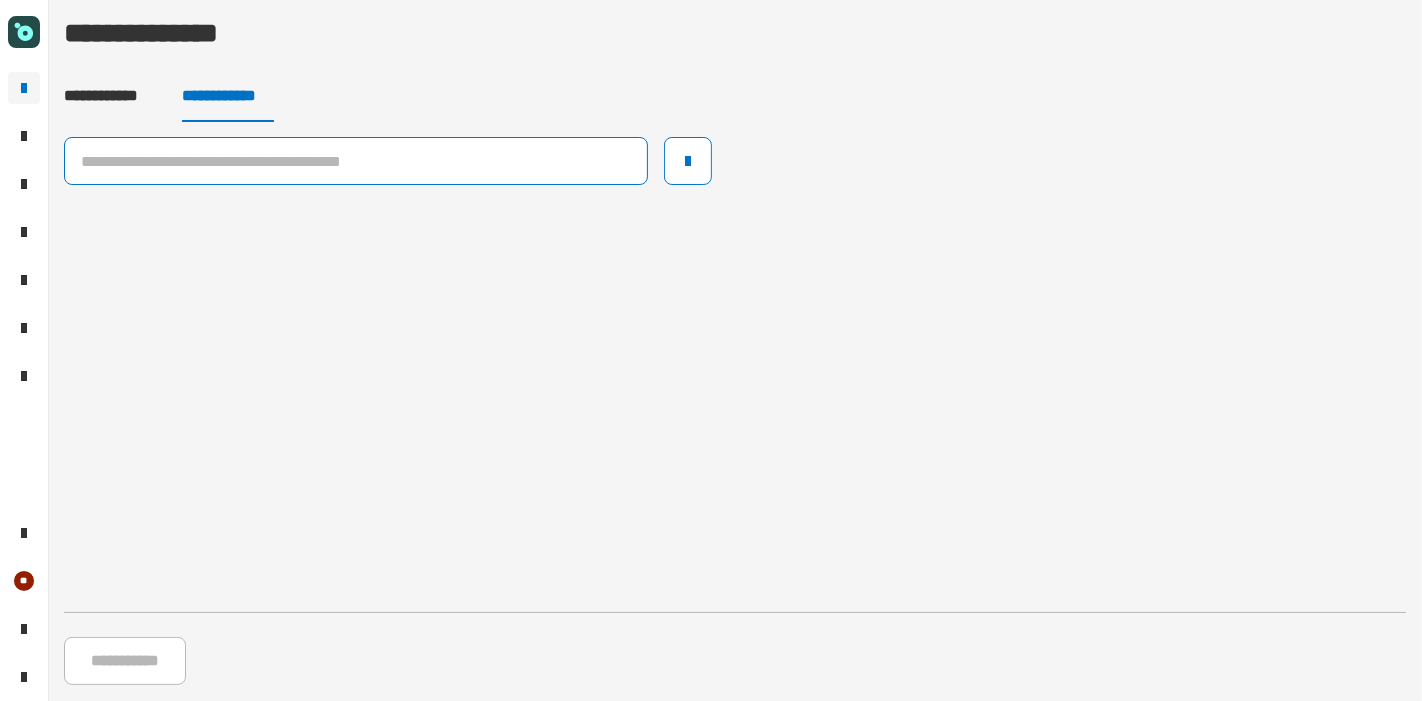 click 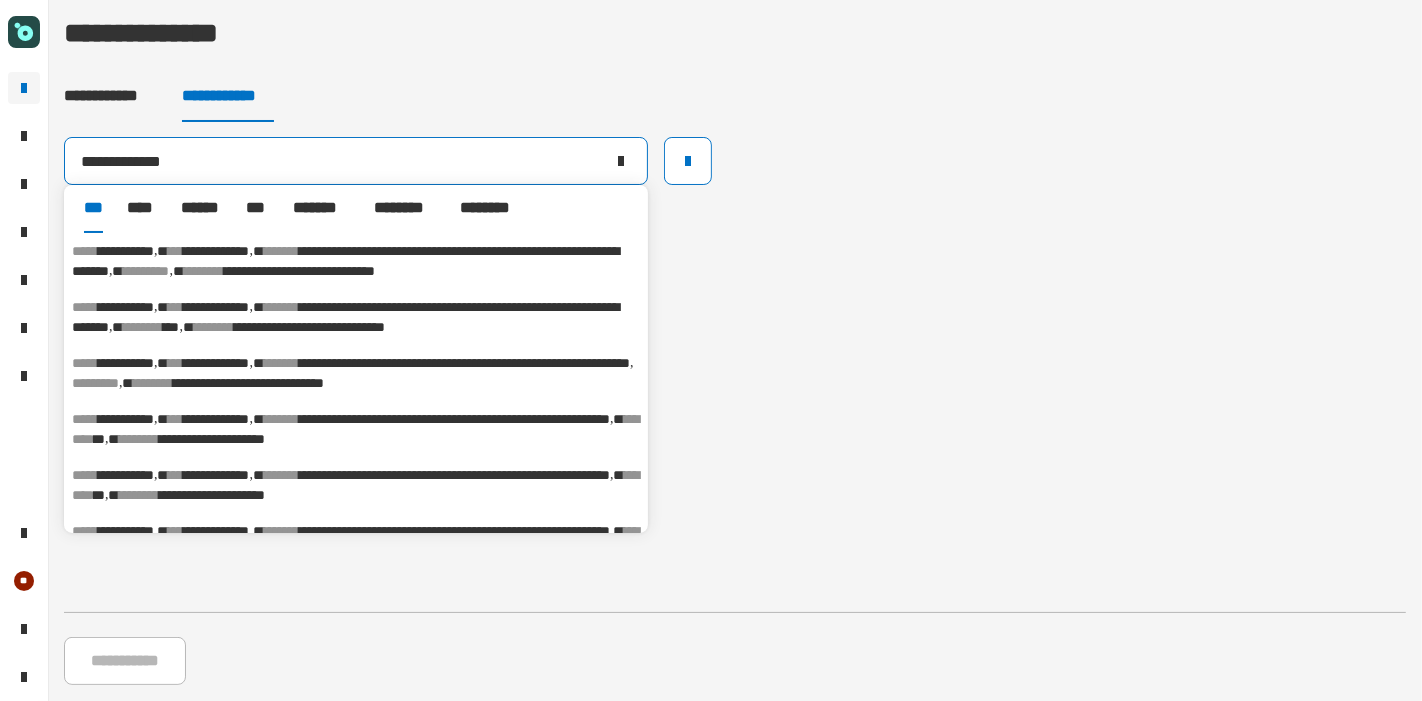type on "**********" 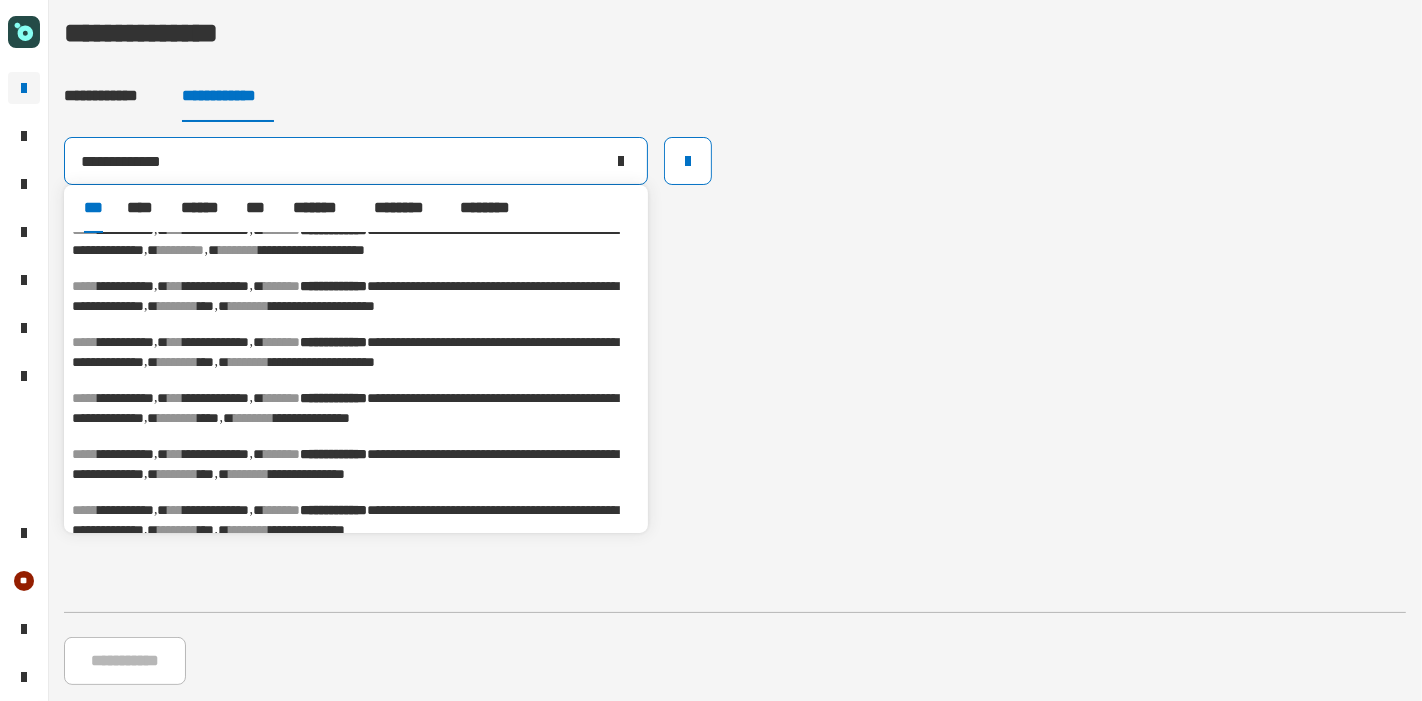 scroll, scrollTop: 111, scrollLeft: 0, axis: vertical 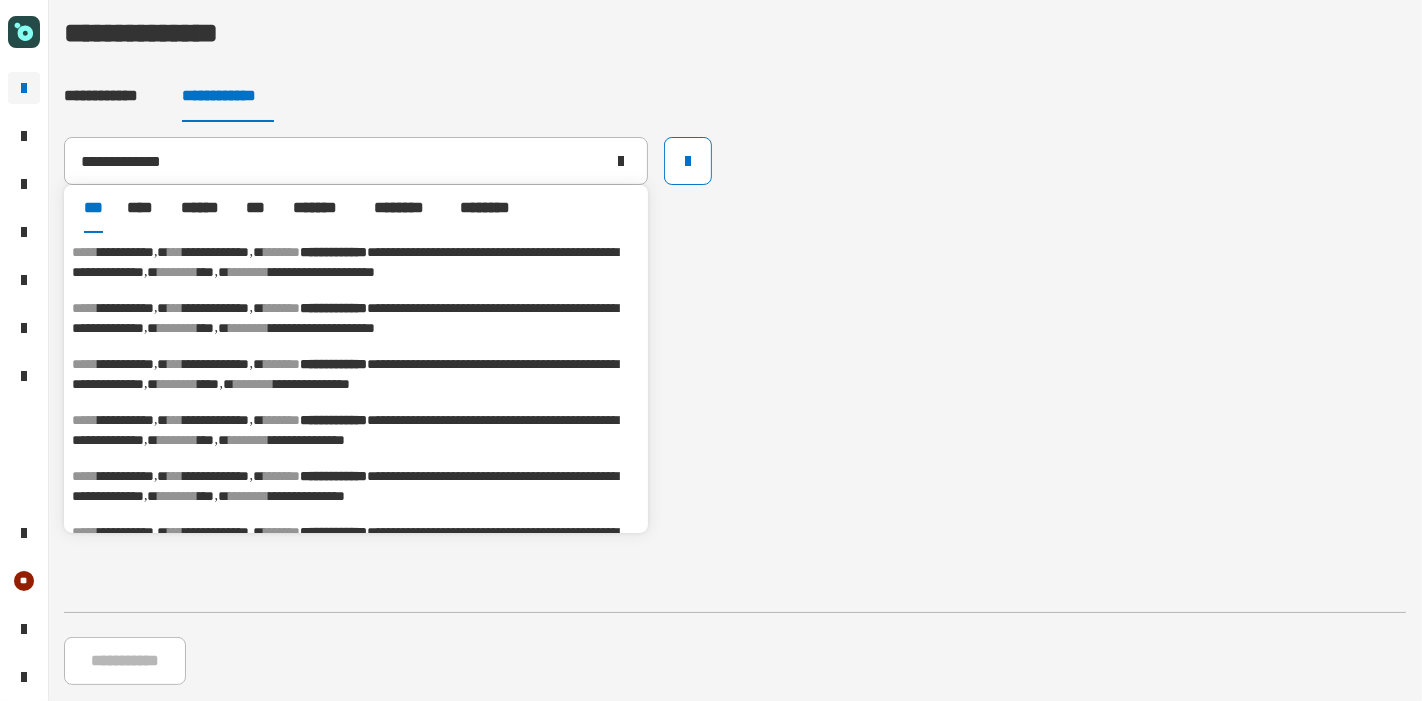 click on "*******" at bounding box center [282, 364] 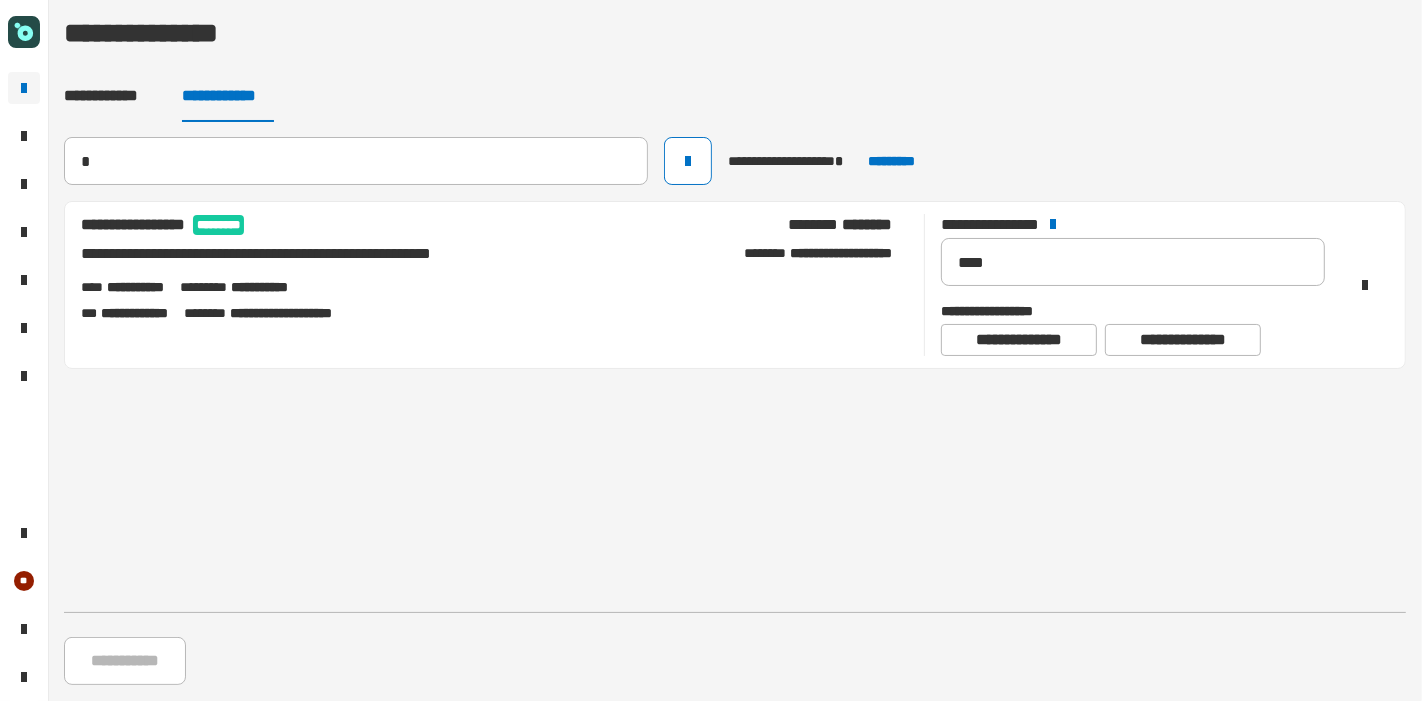 type 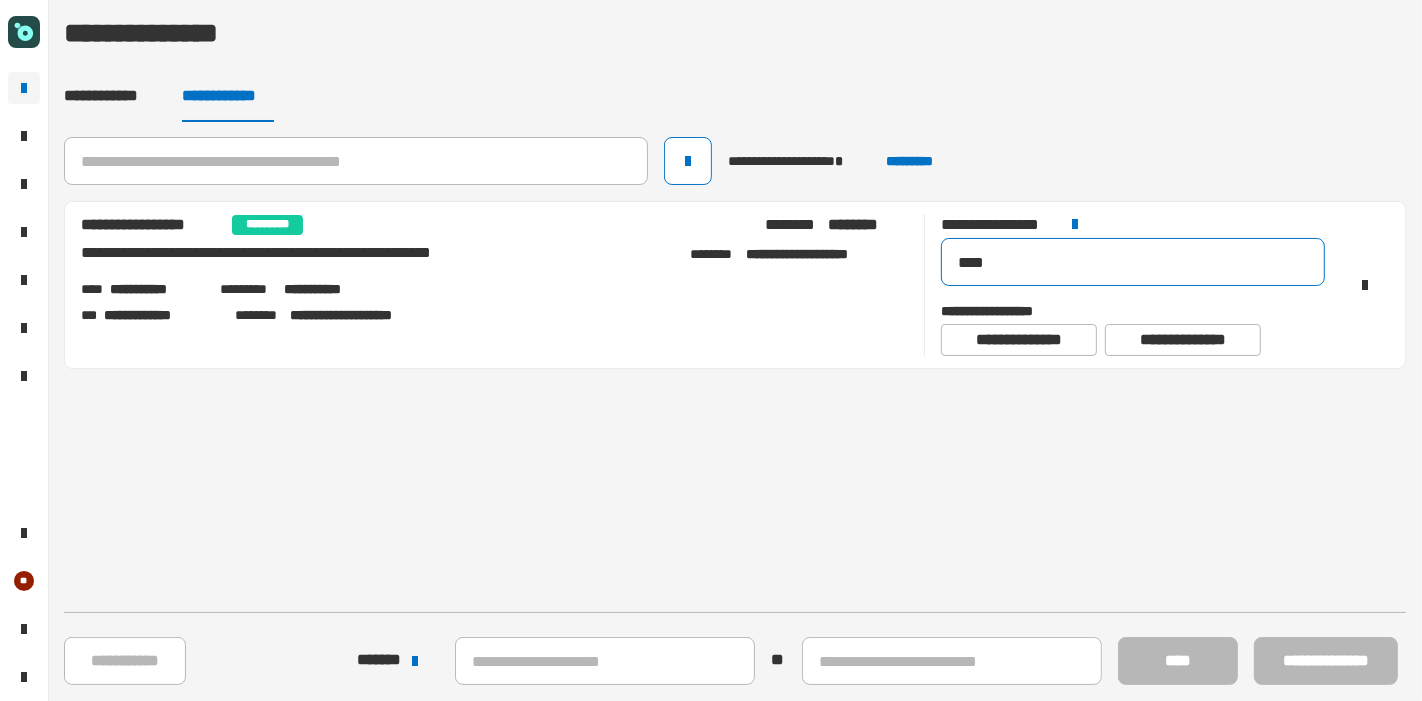 drag, startPoint x: 1055, startPoint y: 252, endPoint x: 835, endPoint y: 245, distance: 220.11133 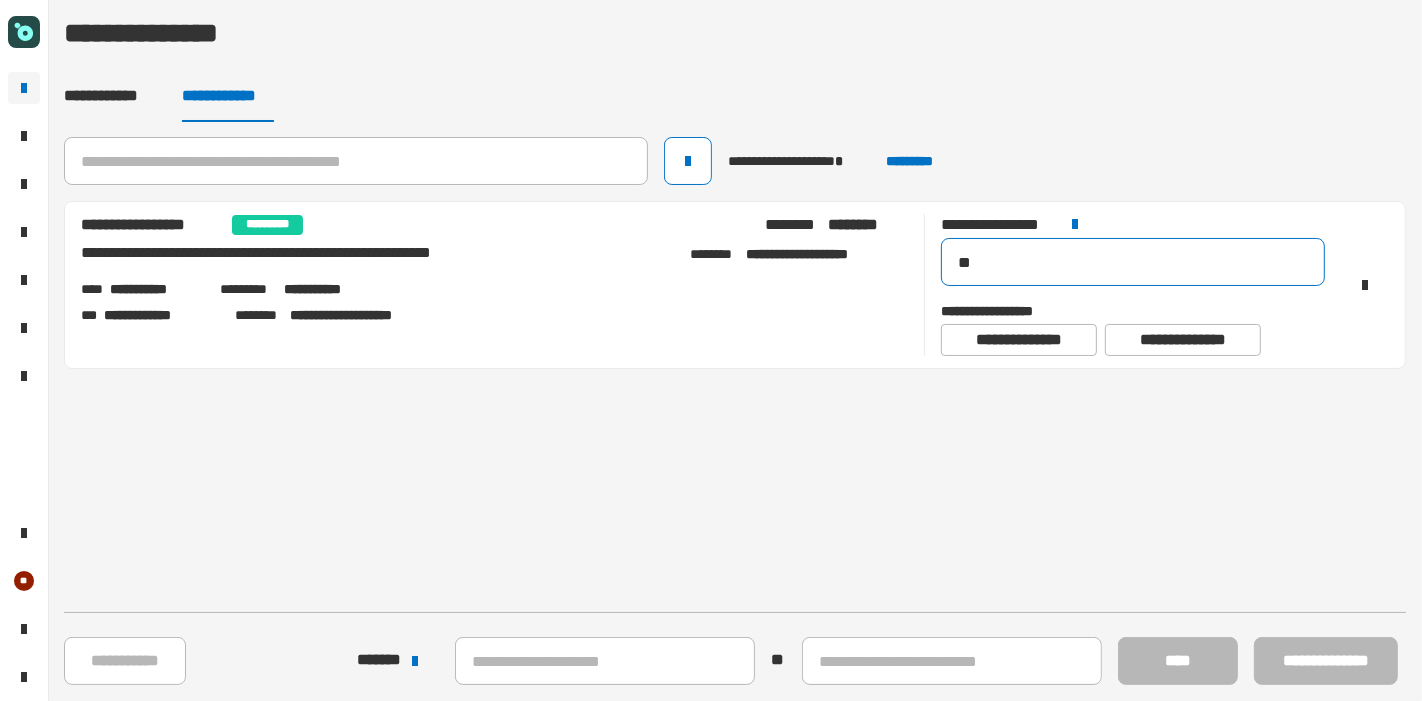 type on "***" 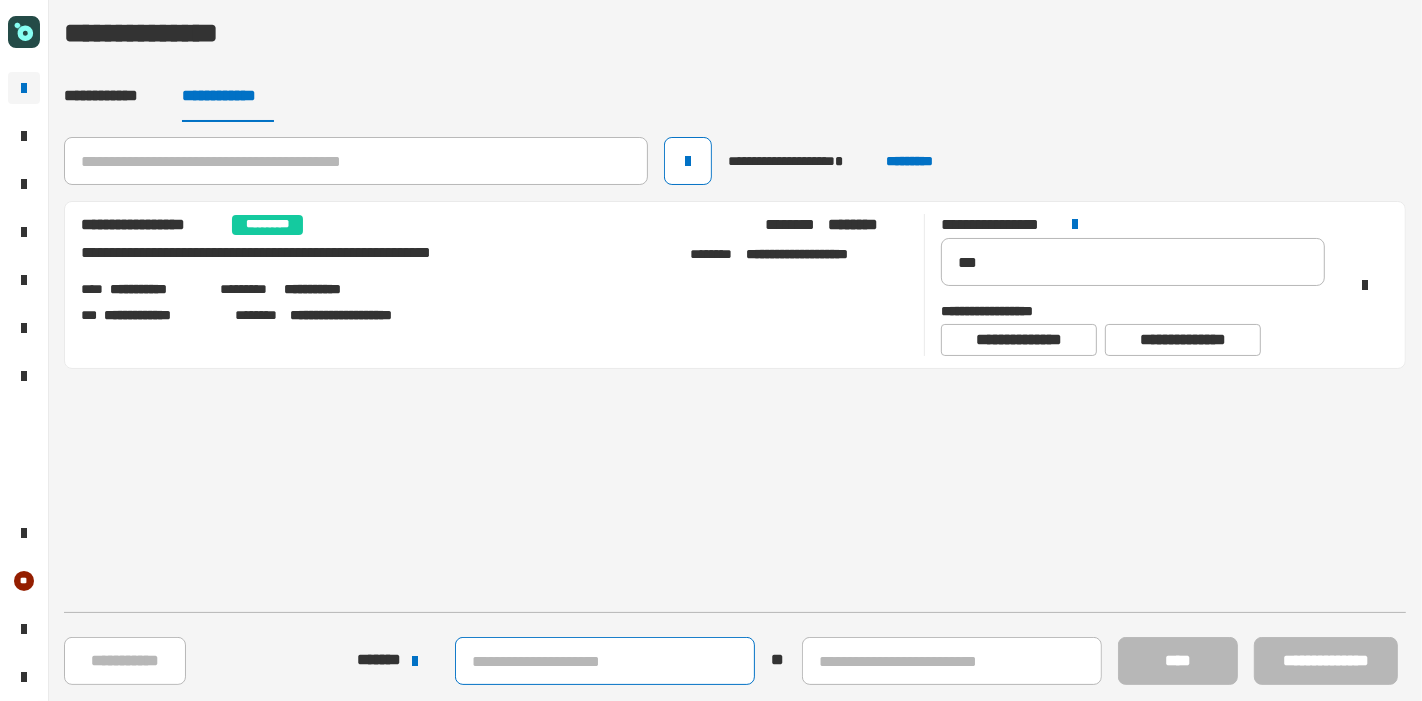 click 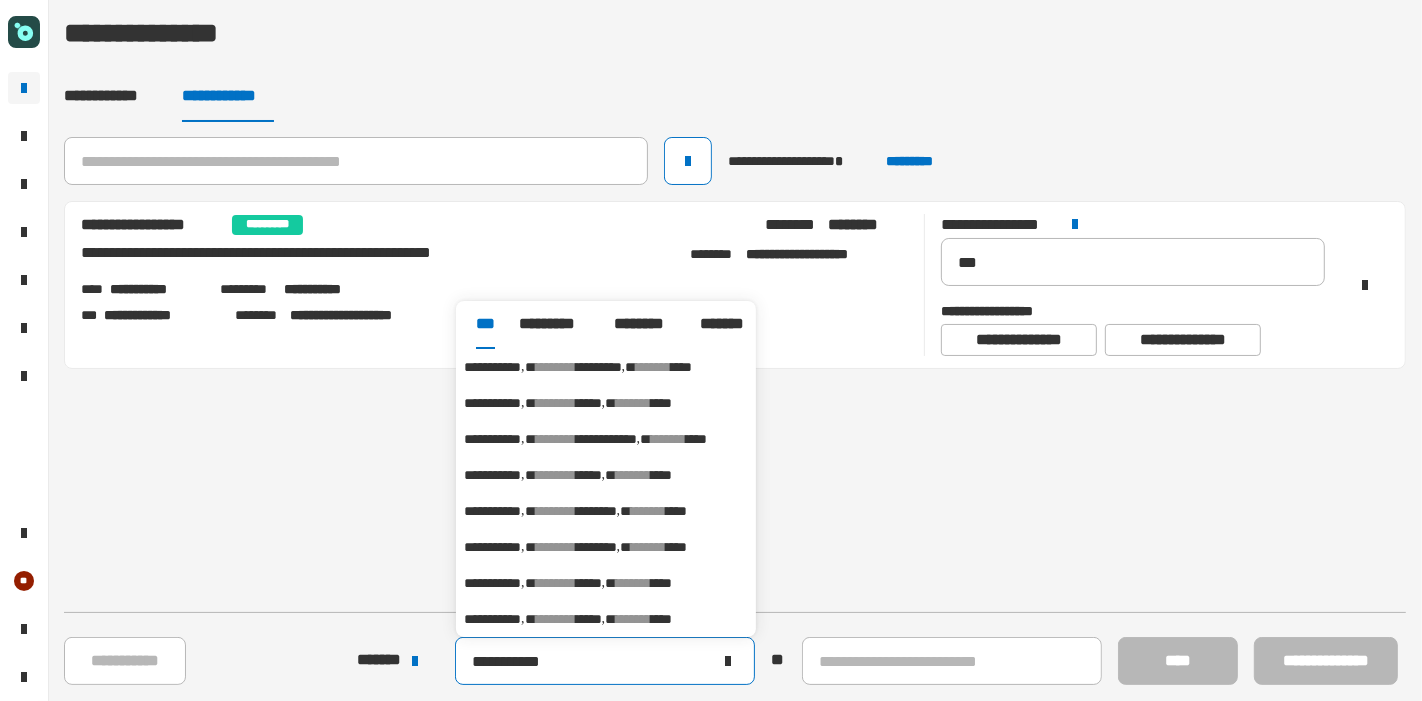 type on "**********" 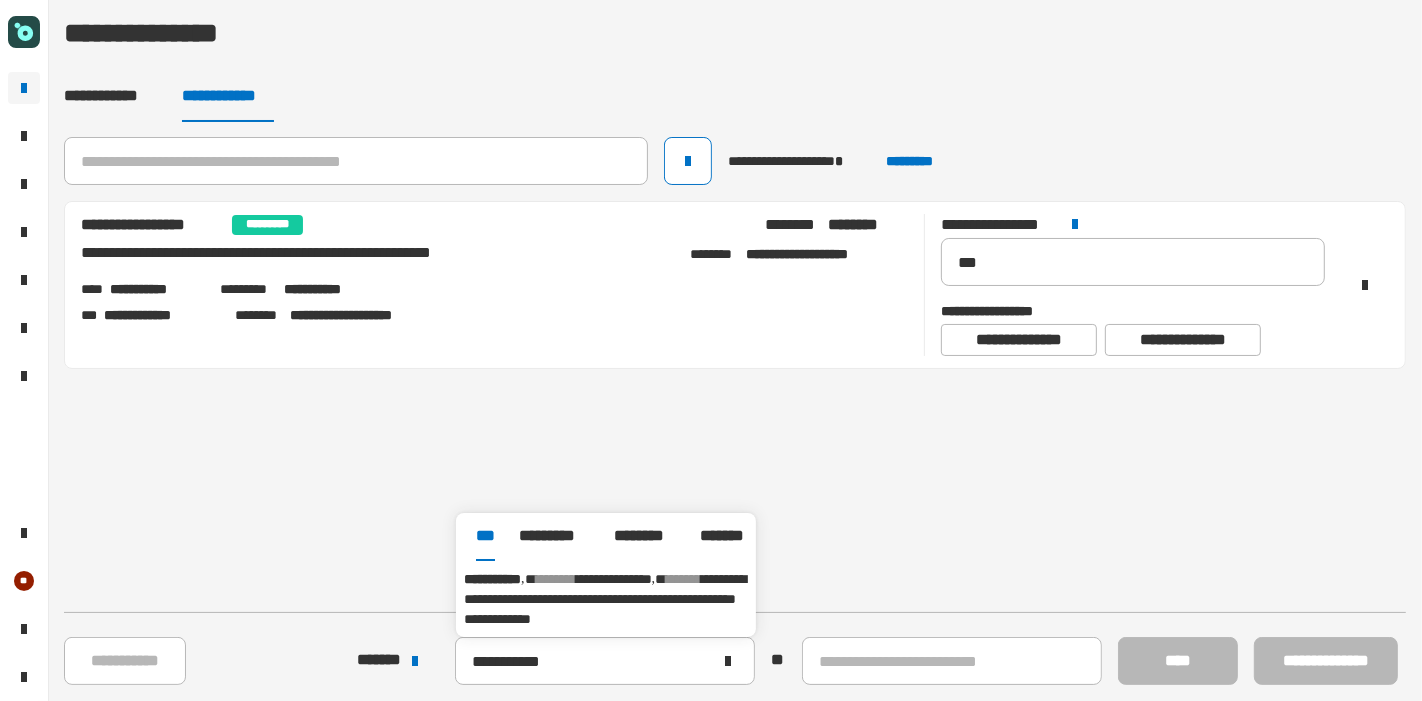 click on "**********" at bounding box center (605, 599) 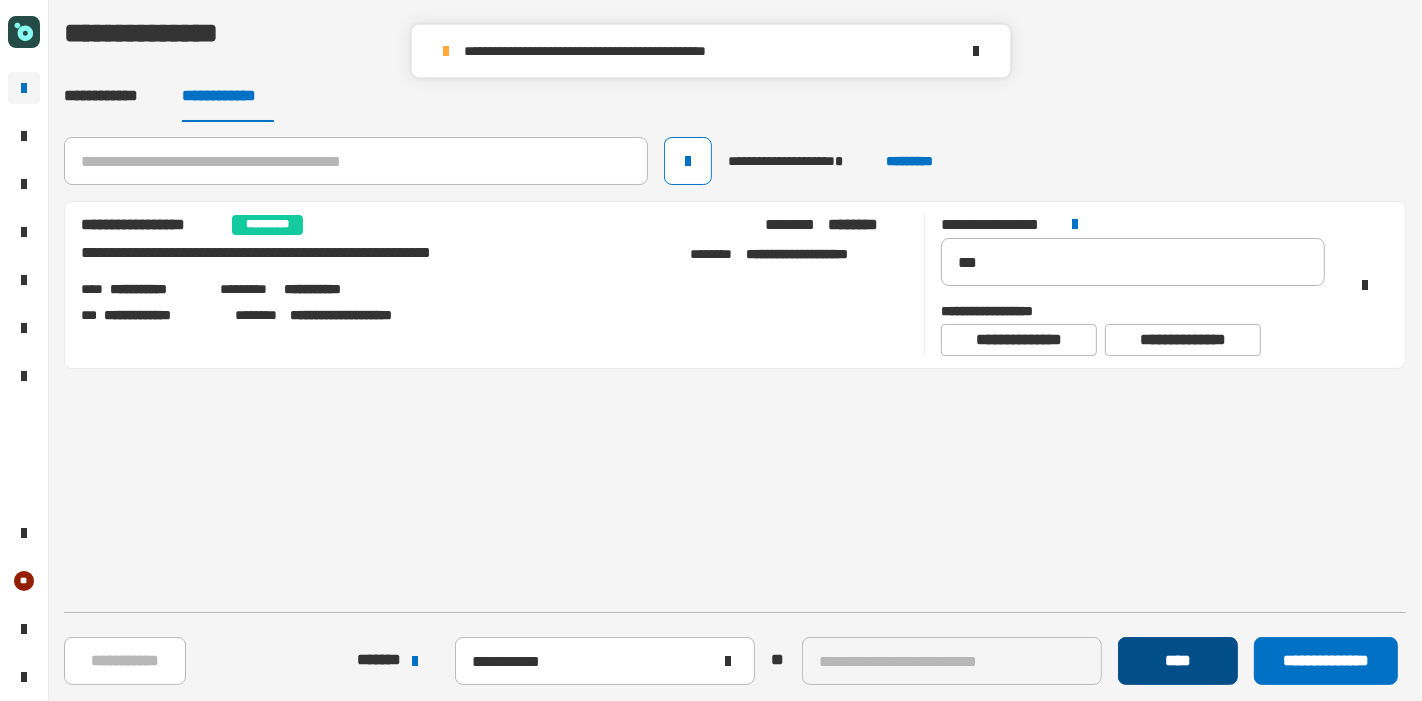 click on "****" 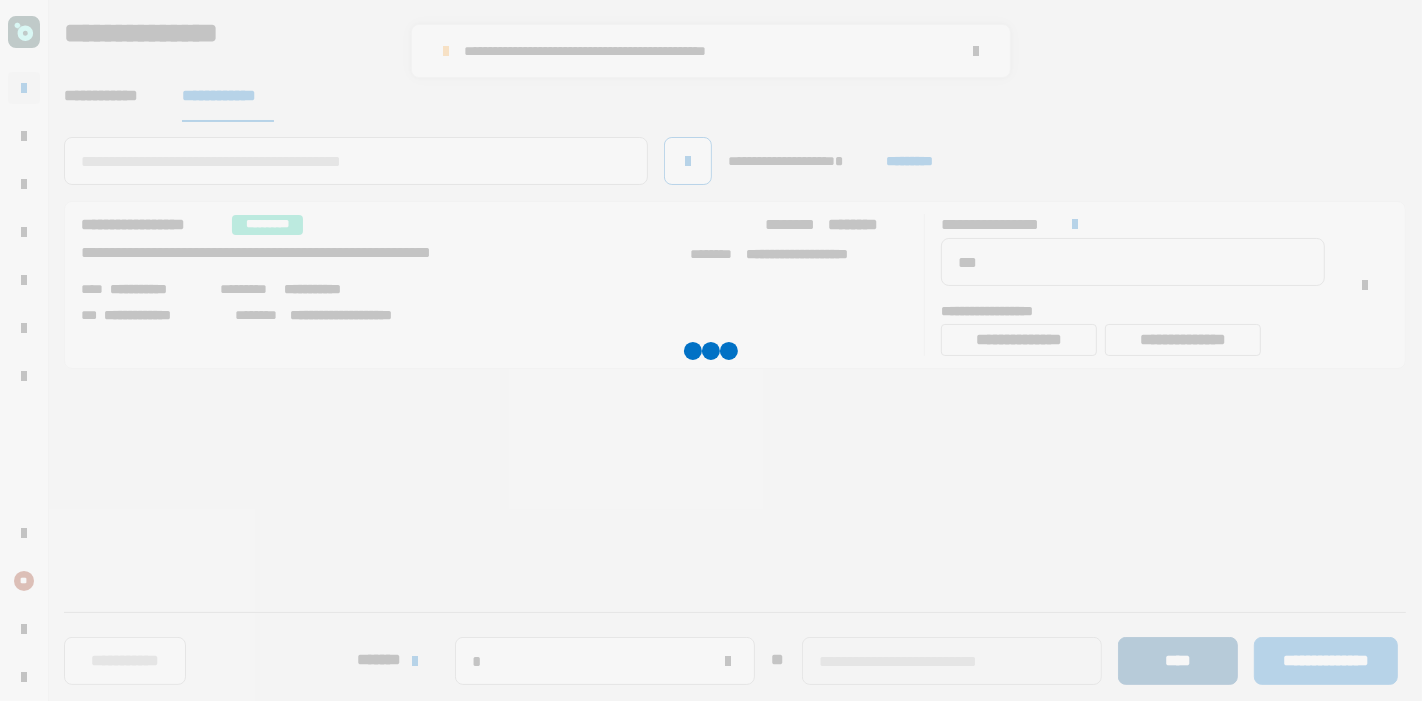 type 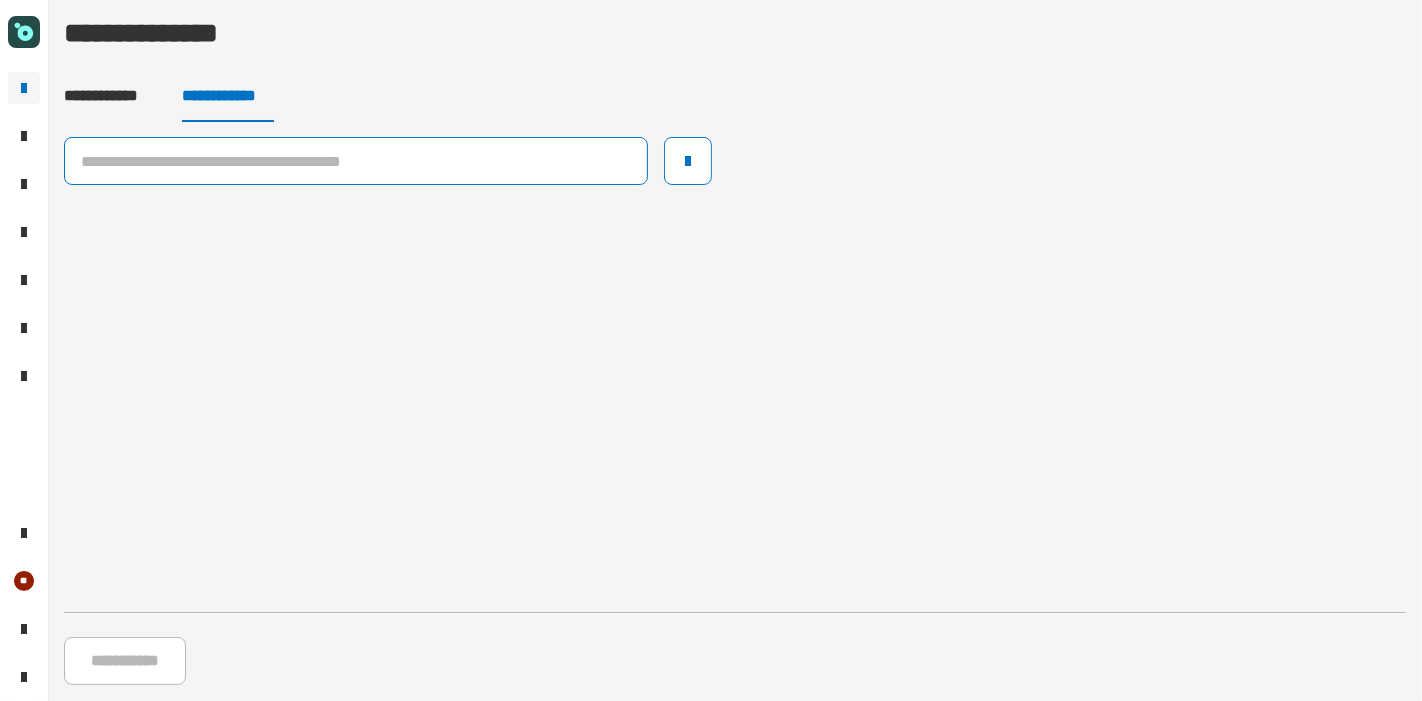 click 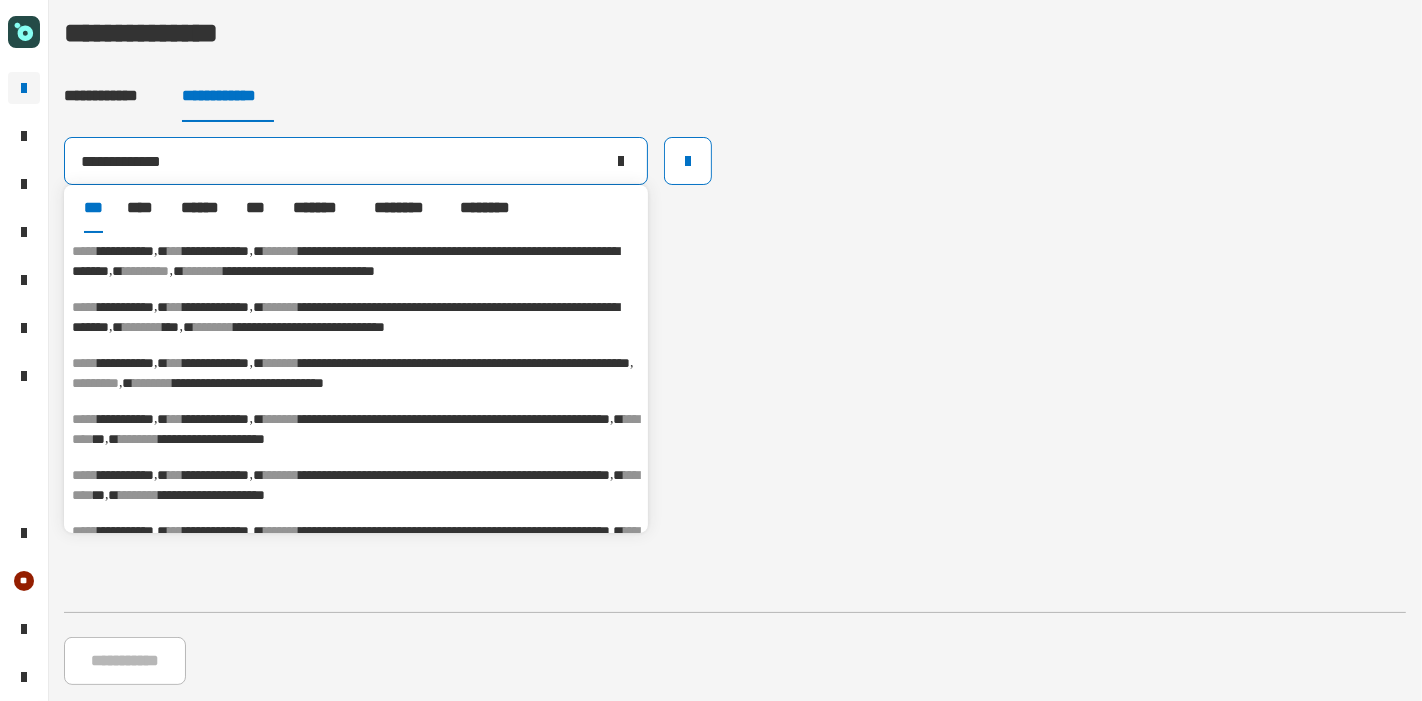 type on "**********" 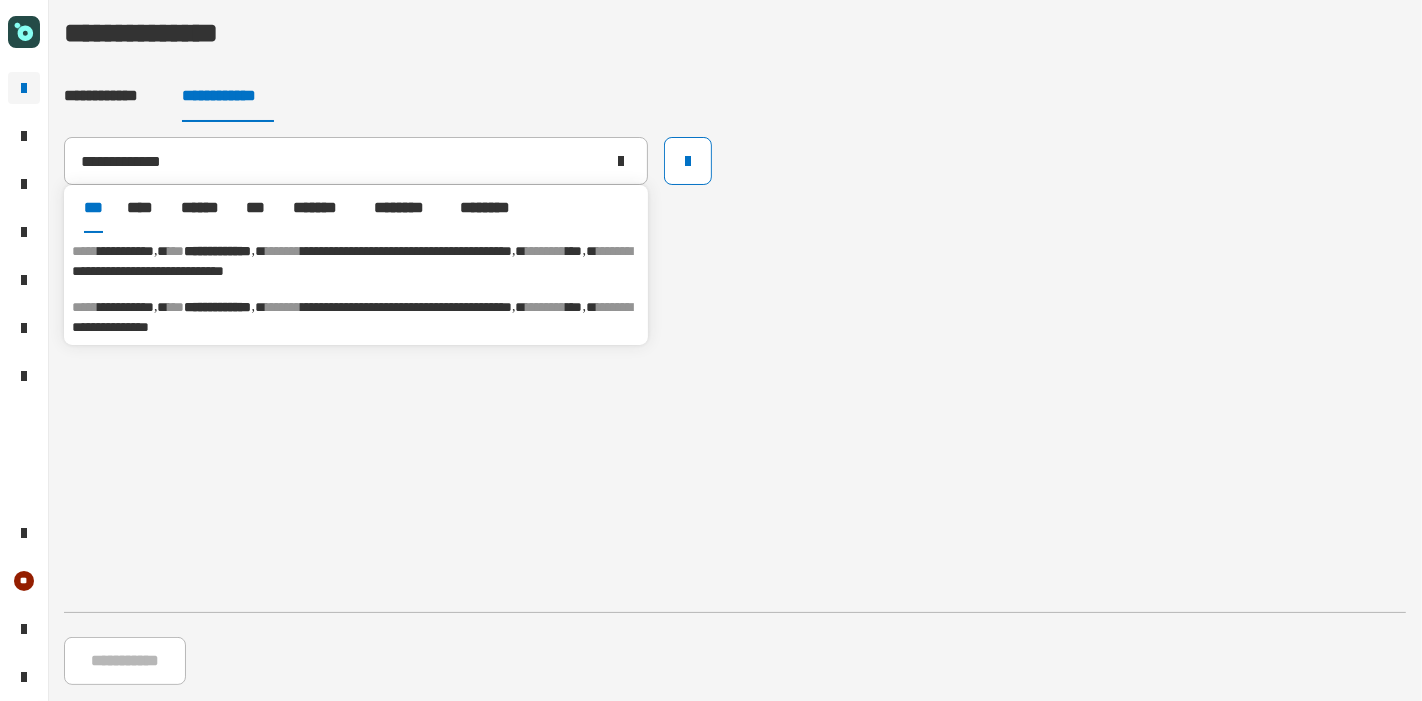 click on "[FIRST] [LAST] [STREET] [CITY], [STATE] [ZIP]" at bounding box center [356, 317] 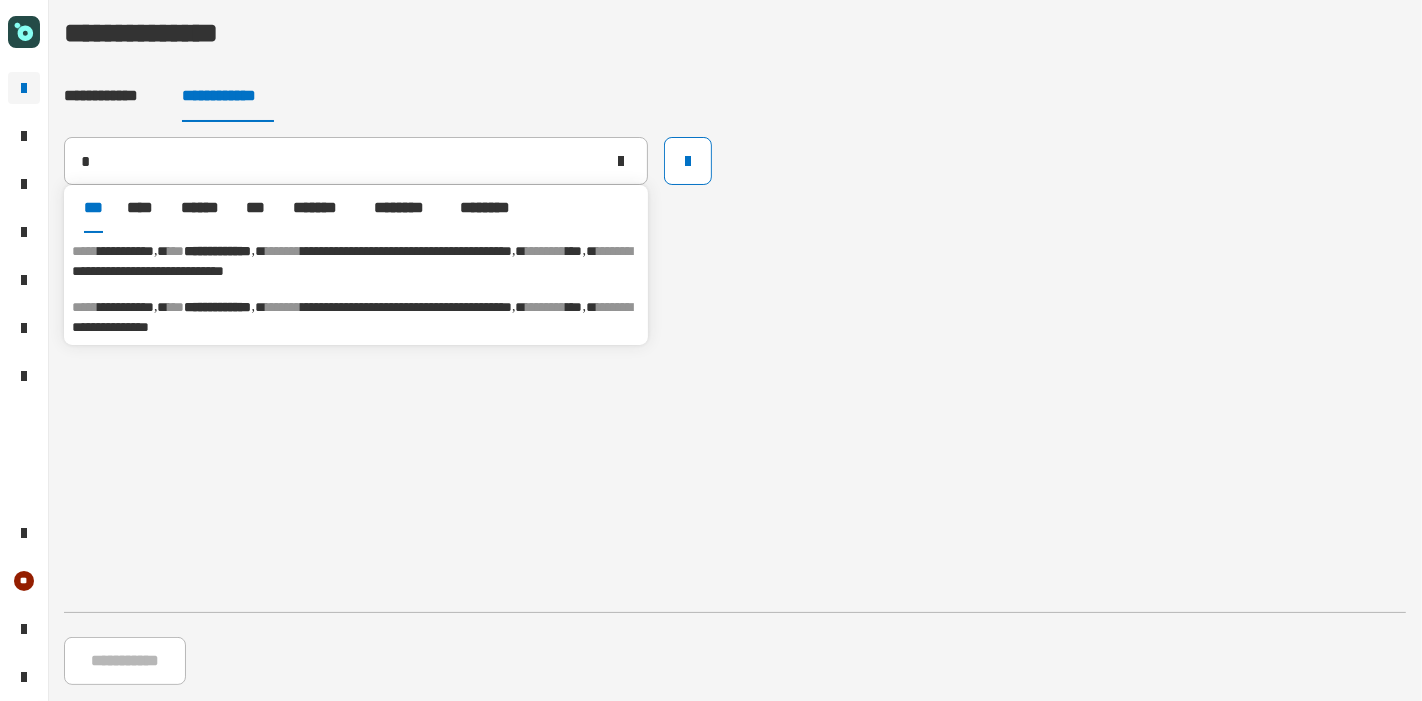 type on "**********" 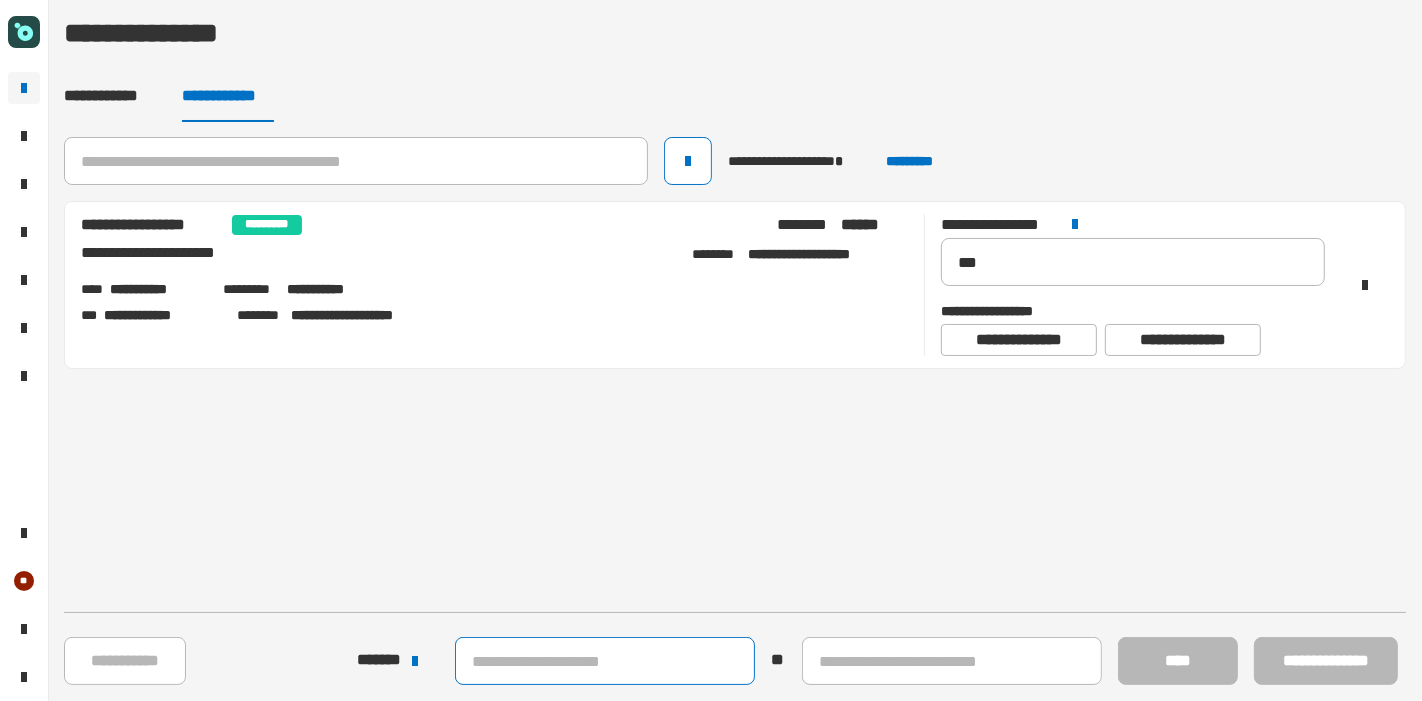 click 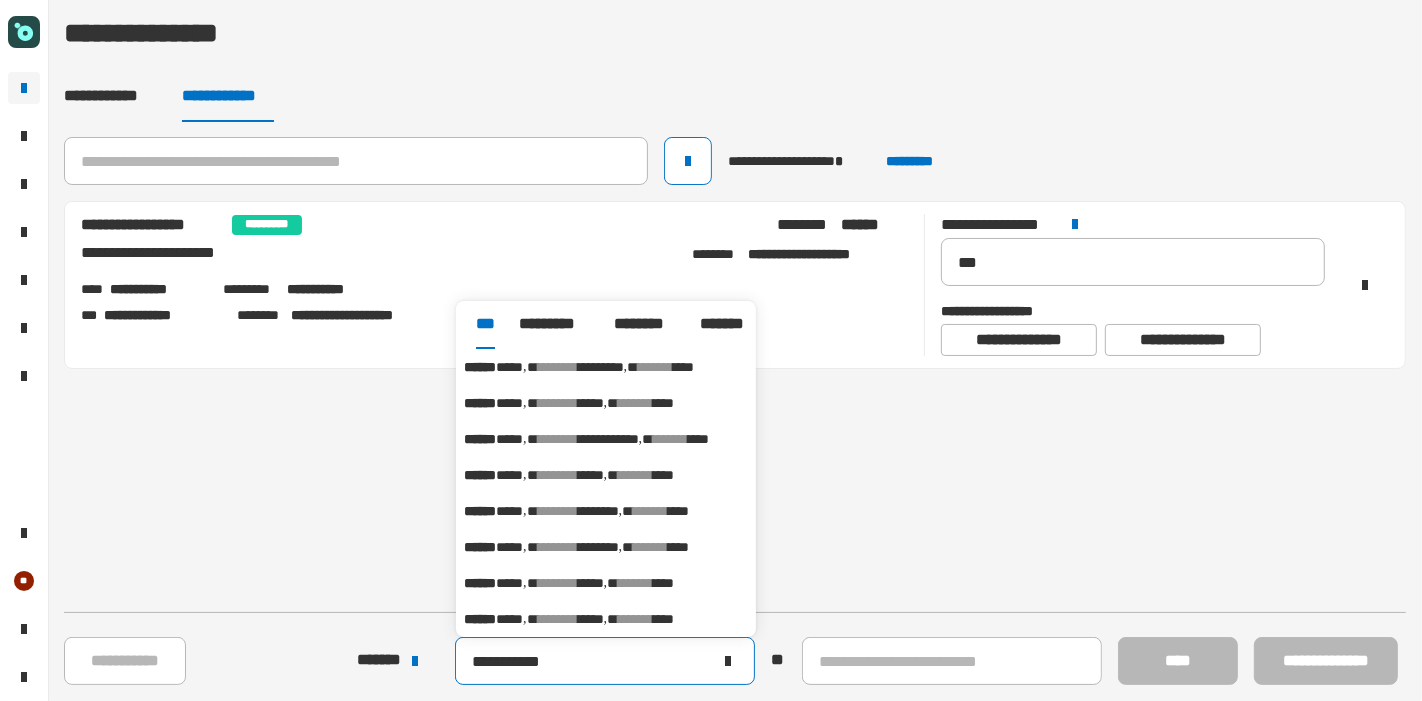 type on "**********" 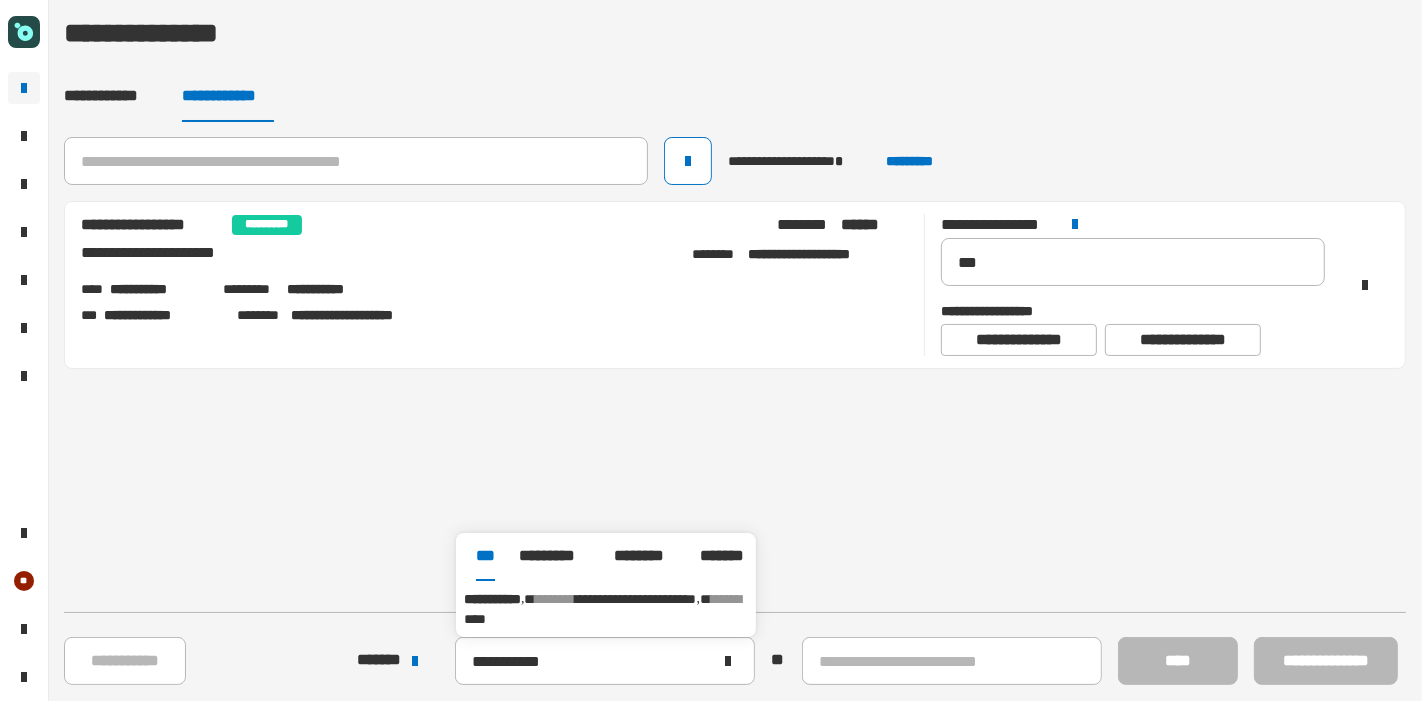 click on "****" at bounding box center (475, 619) 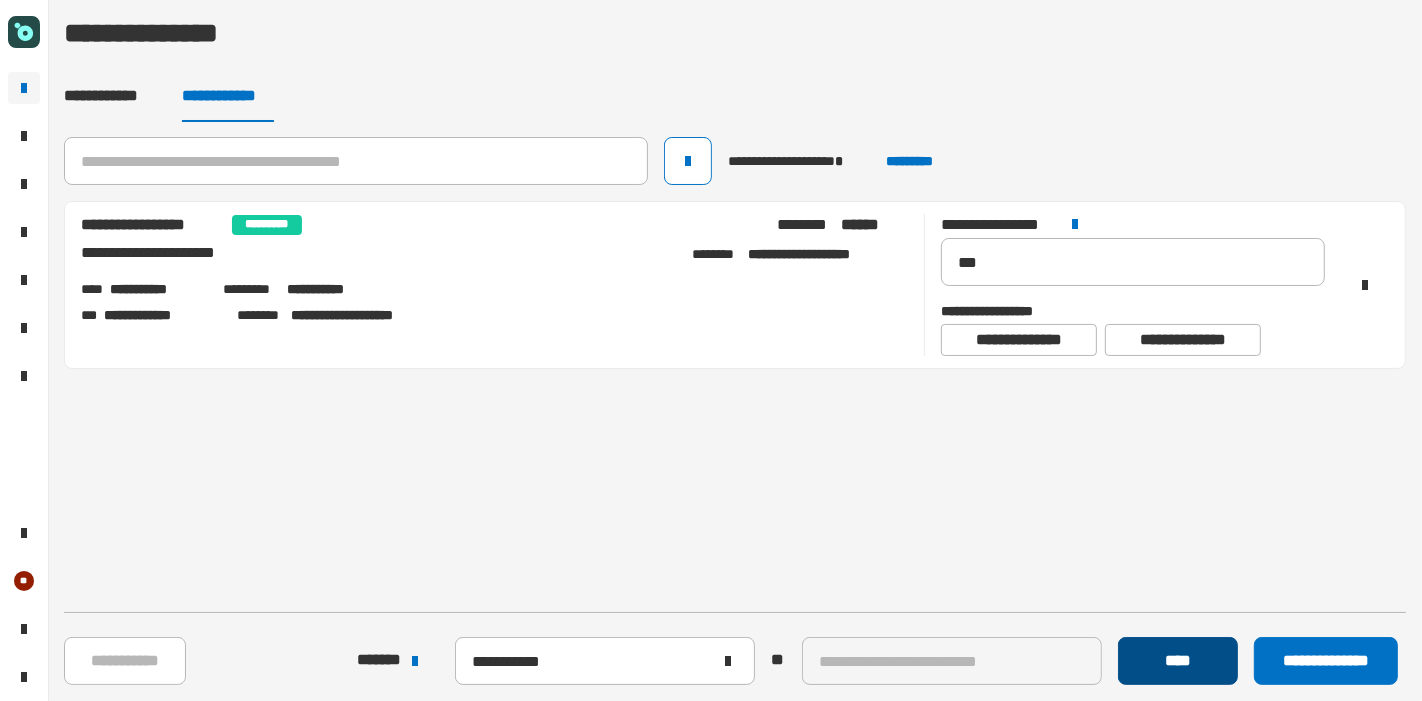 click on "****" 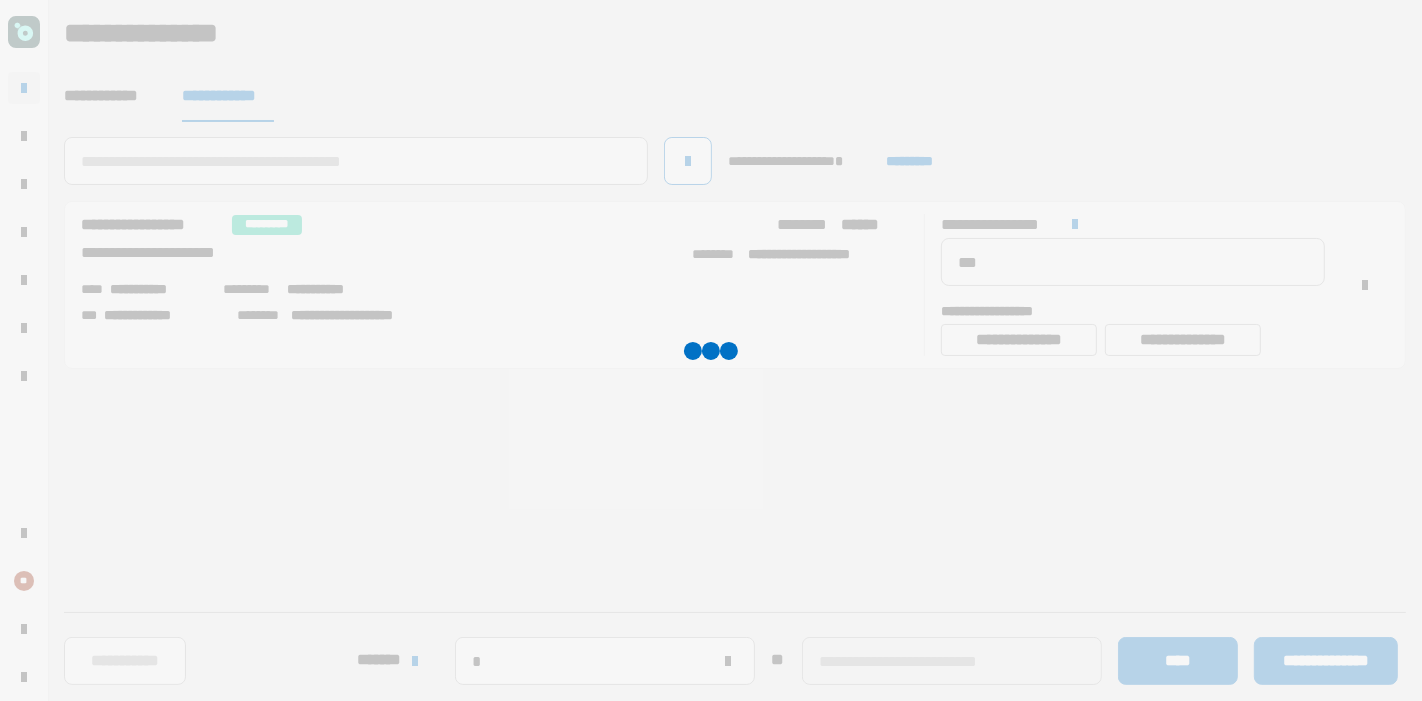 type 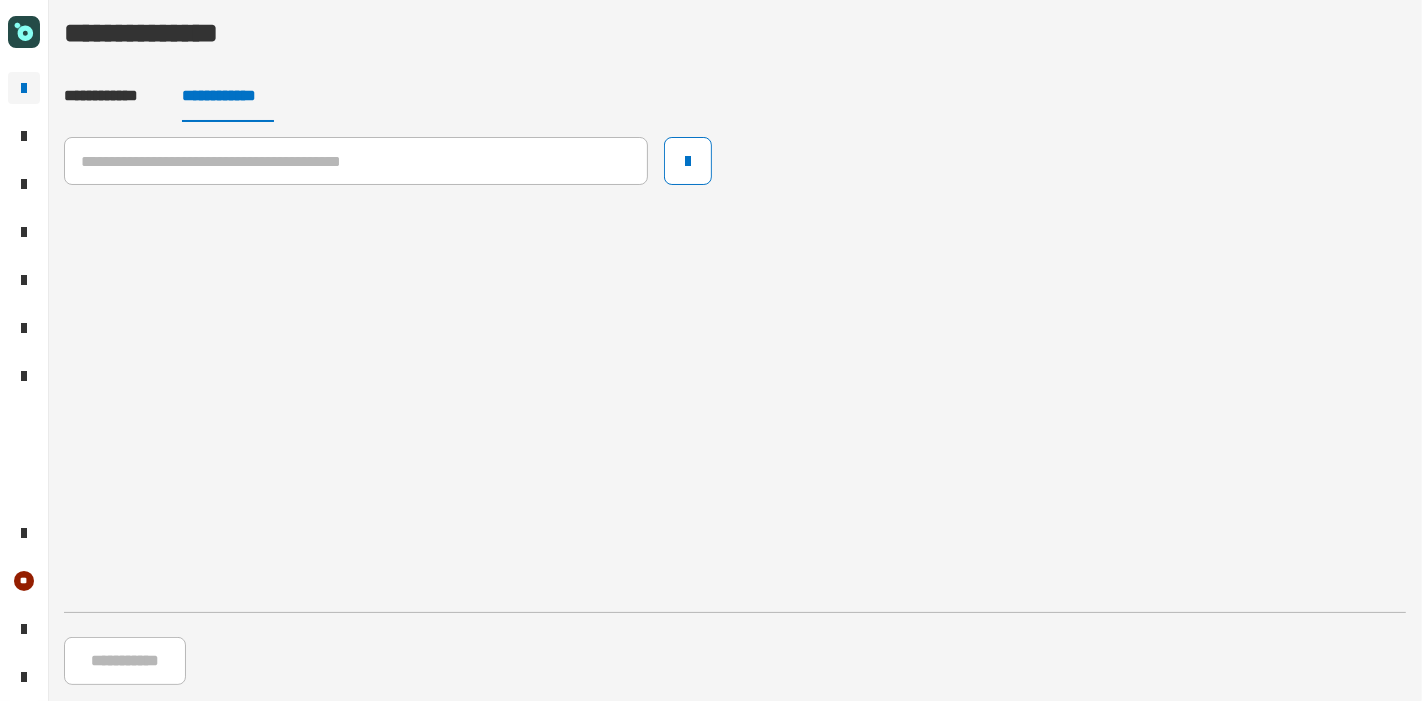 click 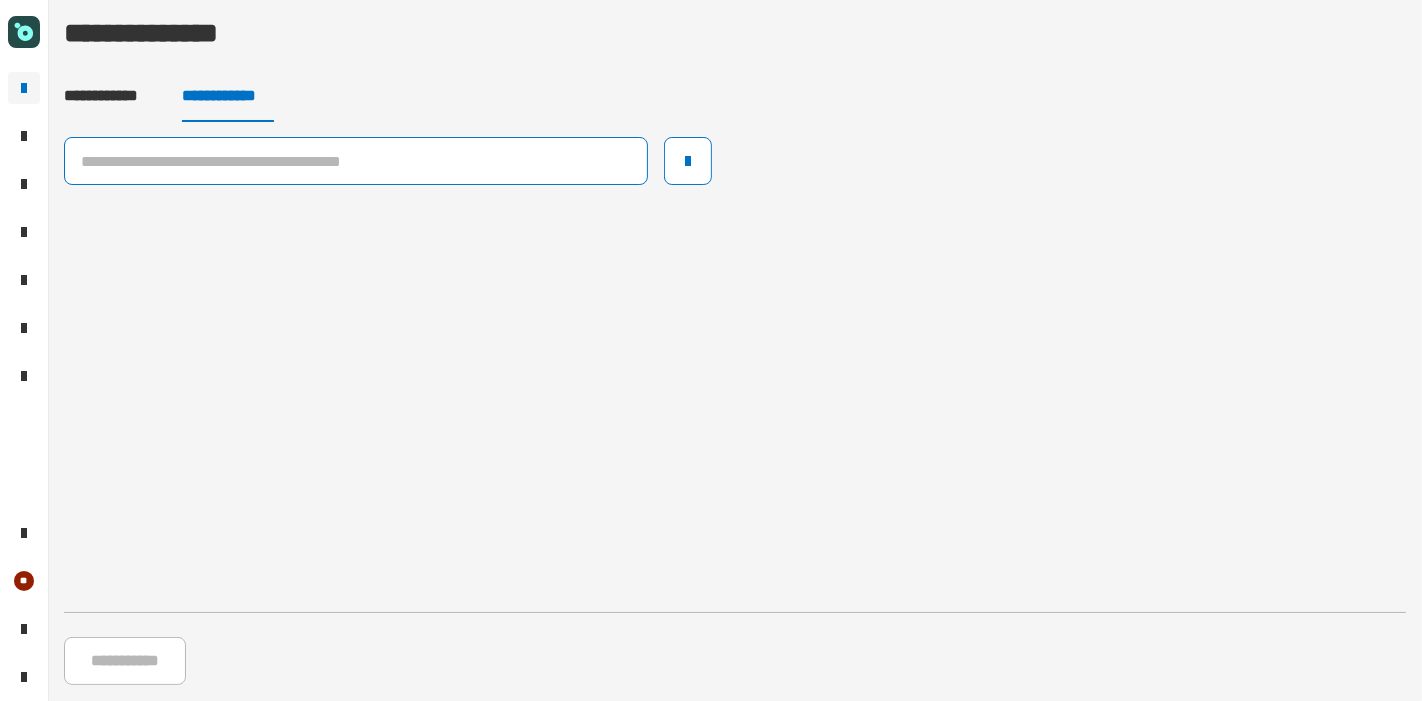 click 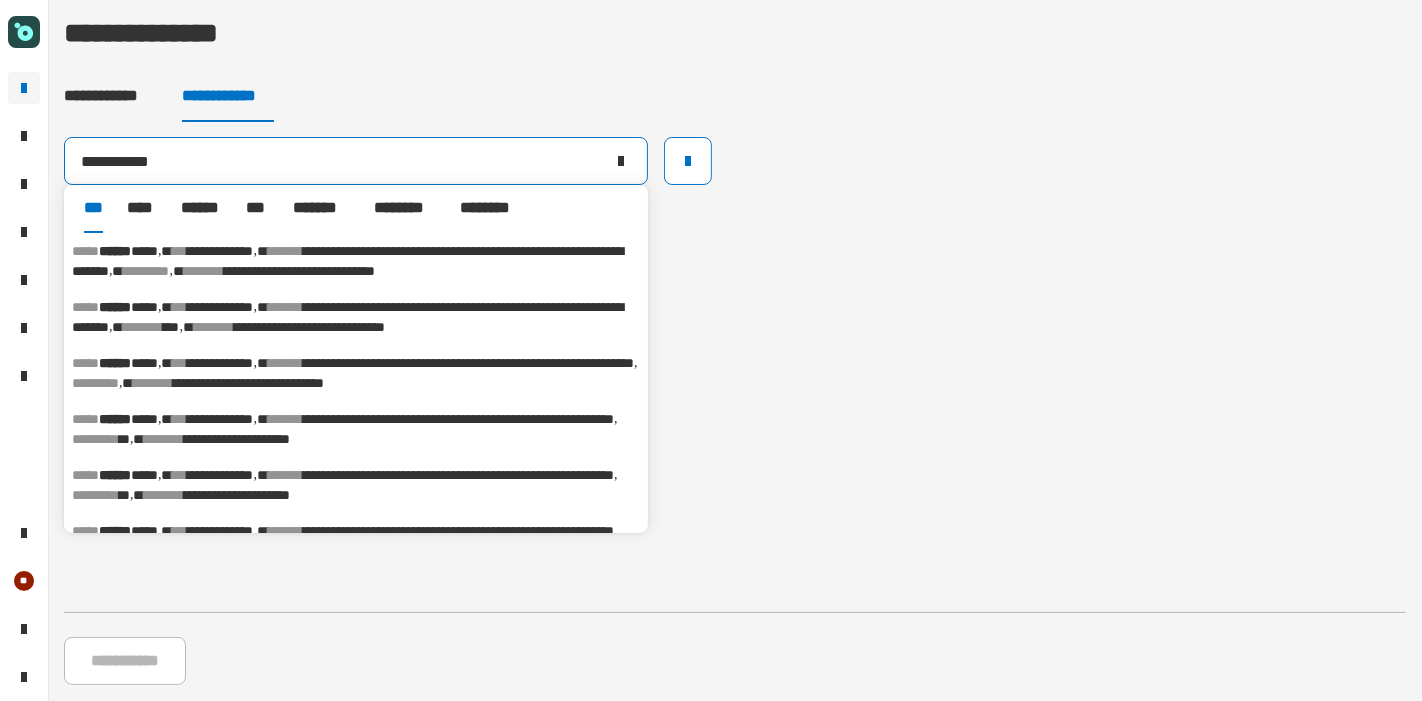 type on "**********" 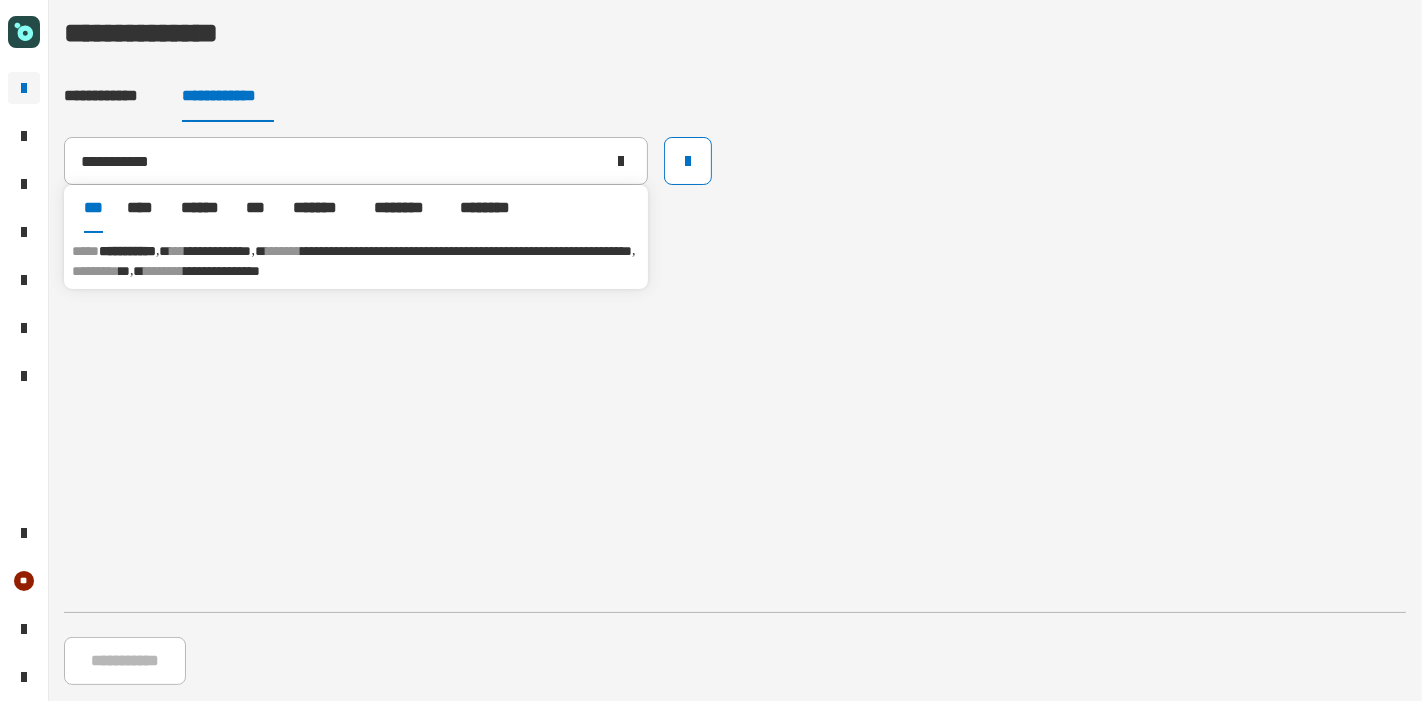 click on "[FIRST] [LAST] [STREET] [CITY], [STATE] [ZIP]" at bounding box center (356, 261) 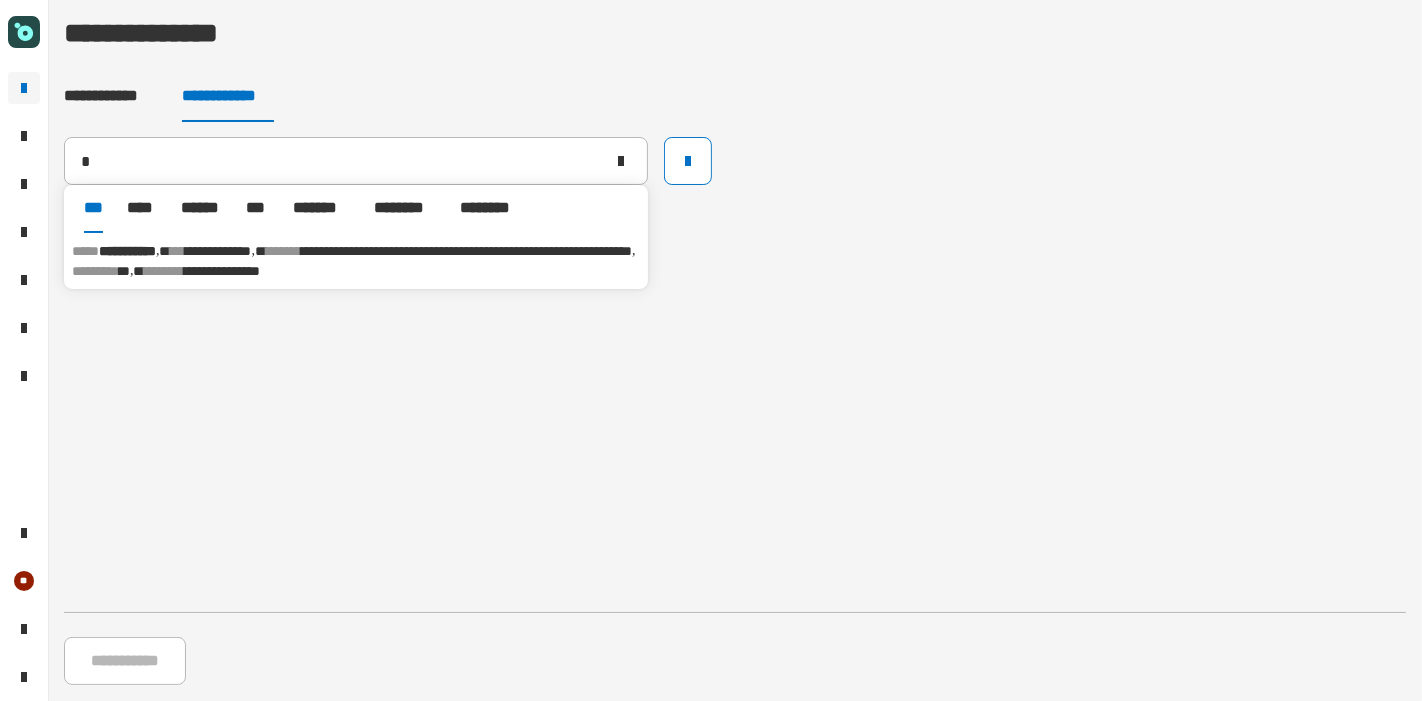 type 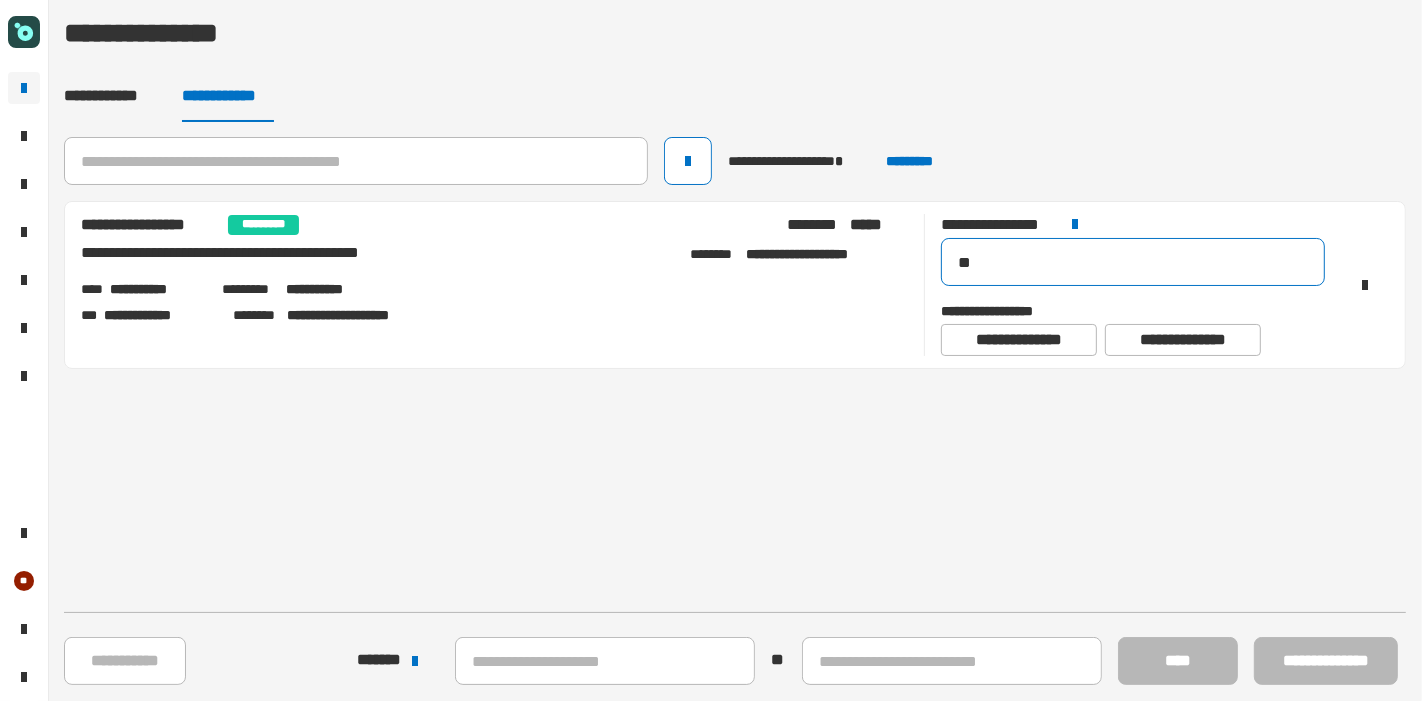 drag, startPoint x: 1060, startPoint y: 271, endPoint x: 856, endPoint y: 225, distance: 209.12198 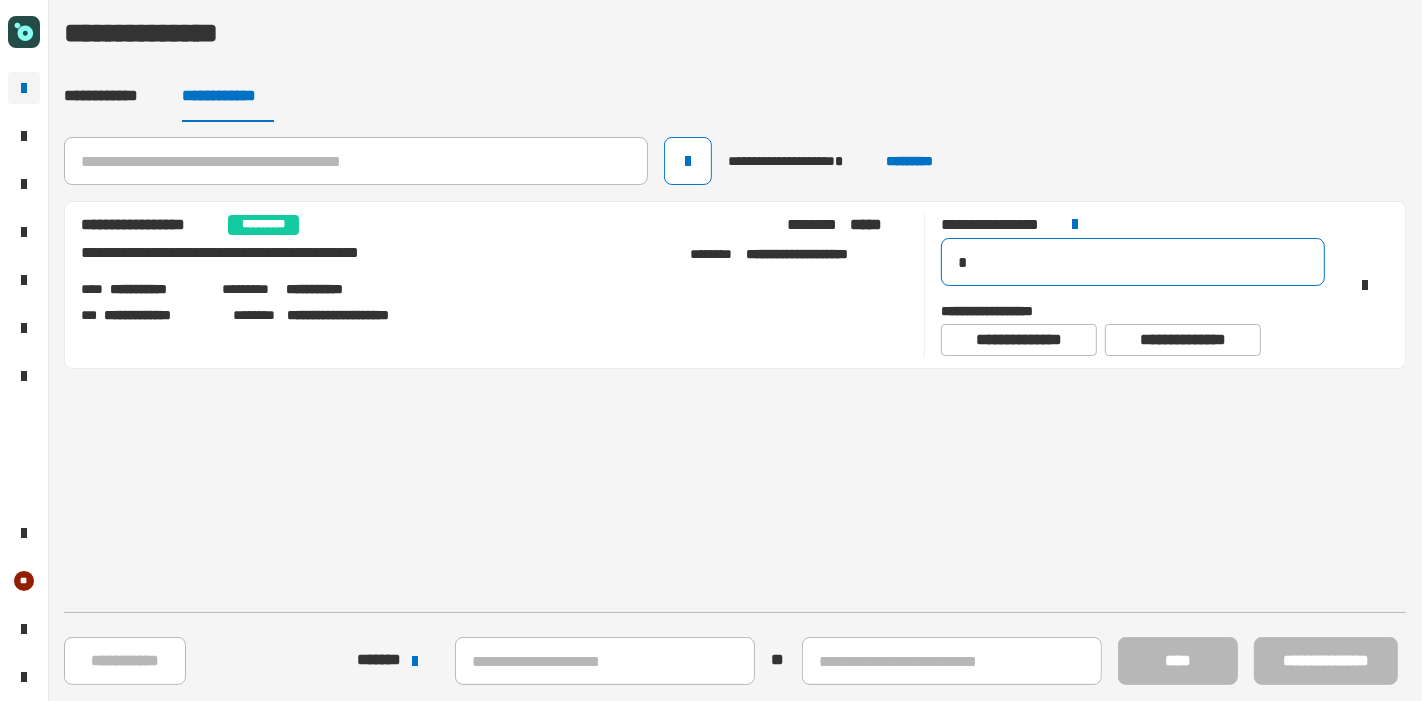 type on "**" 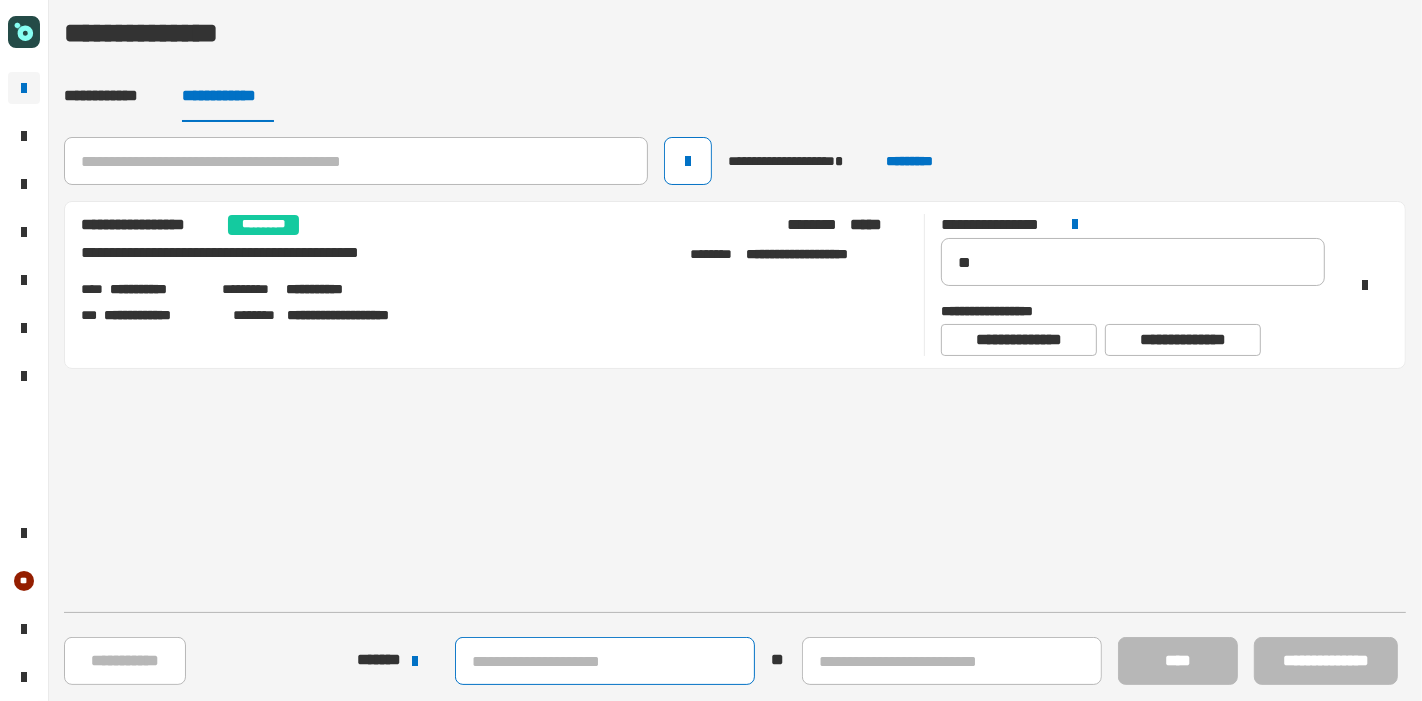 click 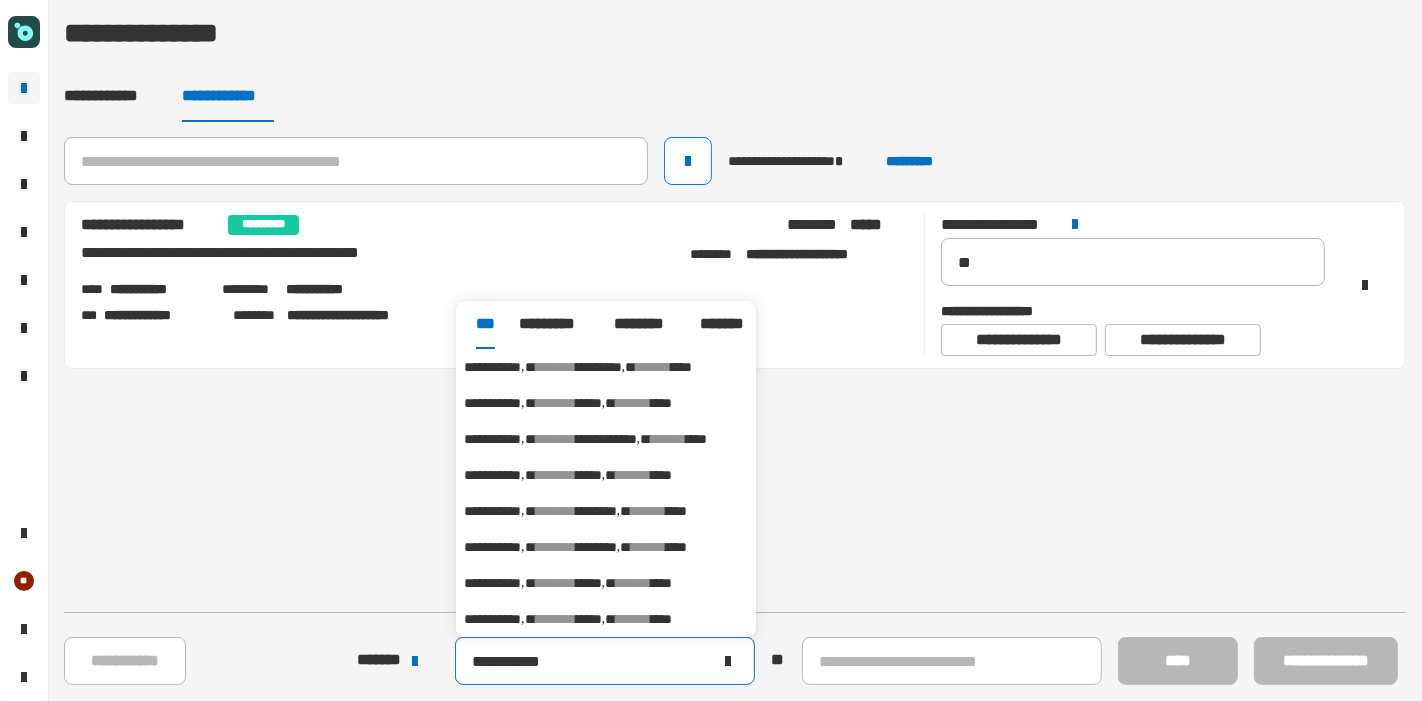 type on "**********" 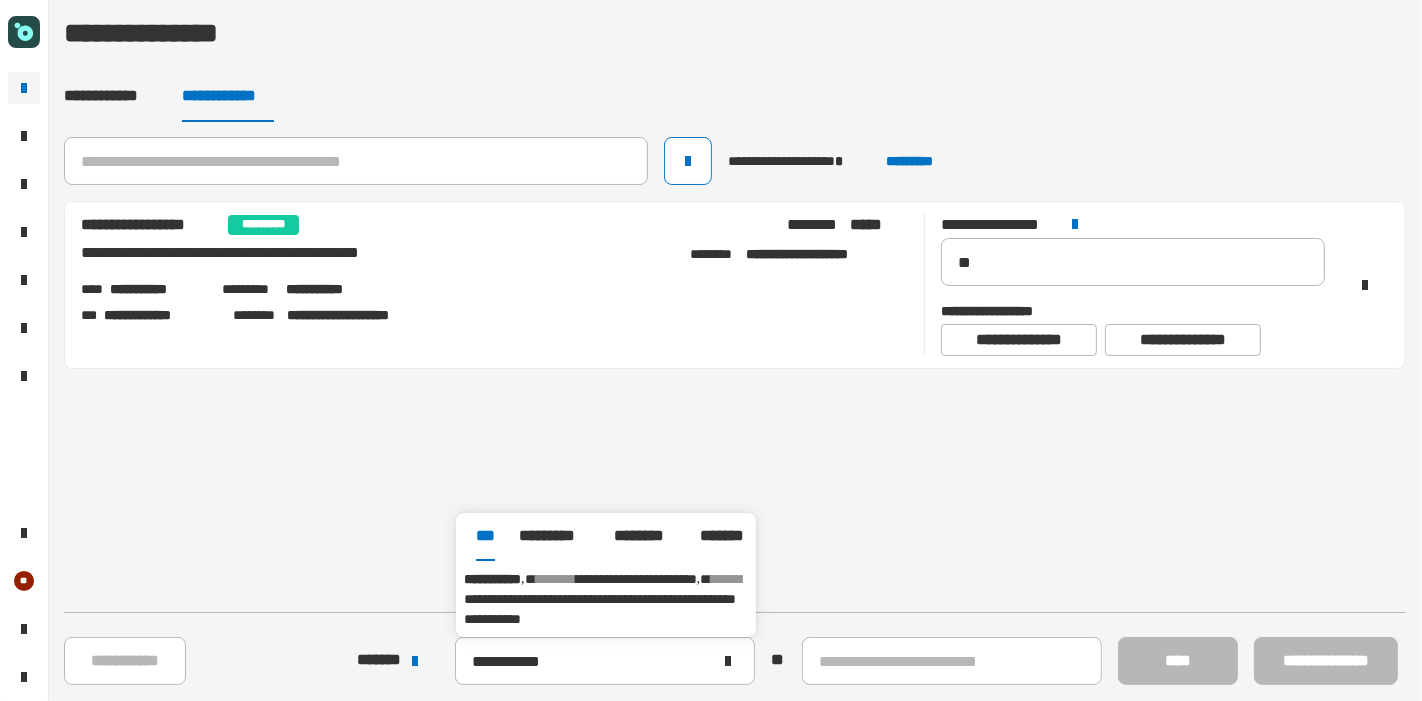 click on "**********" at bounding box center [600, 609] 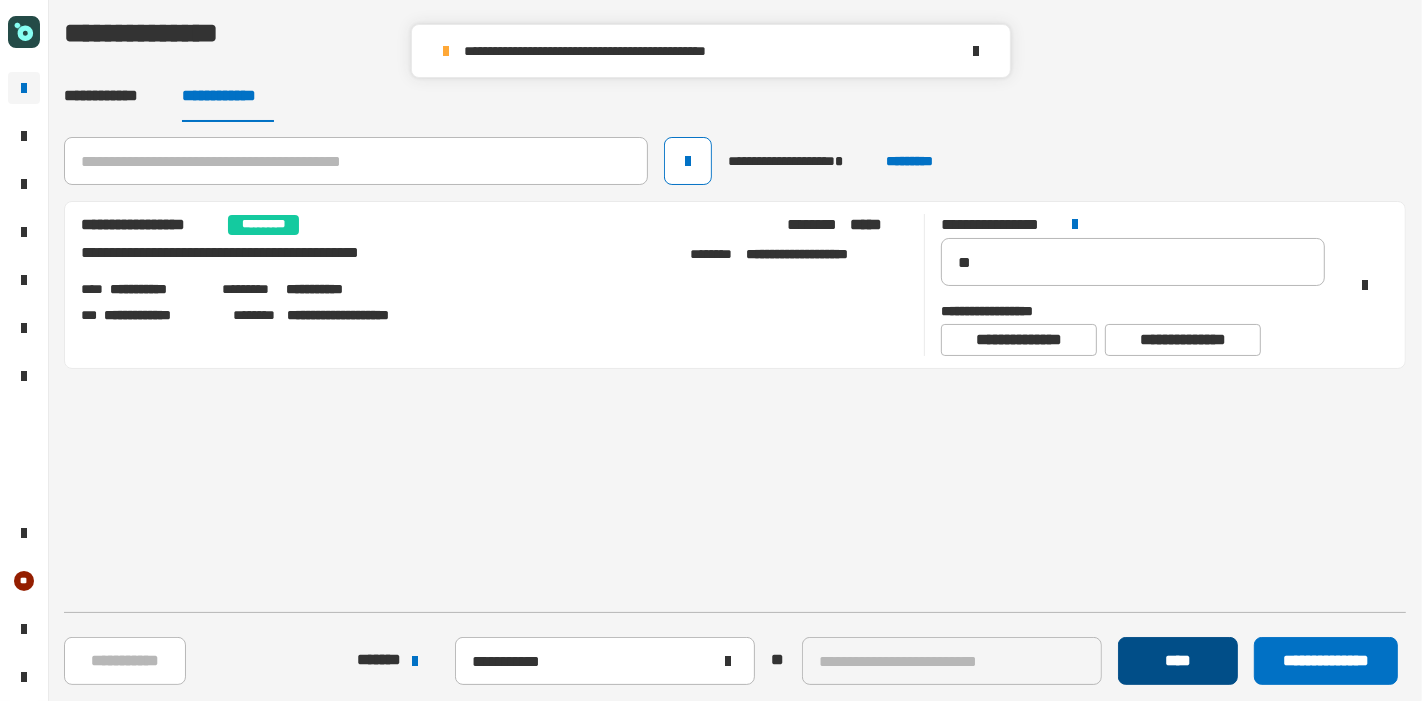 click on "****" 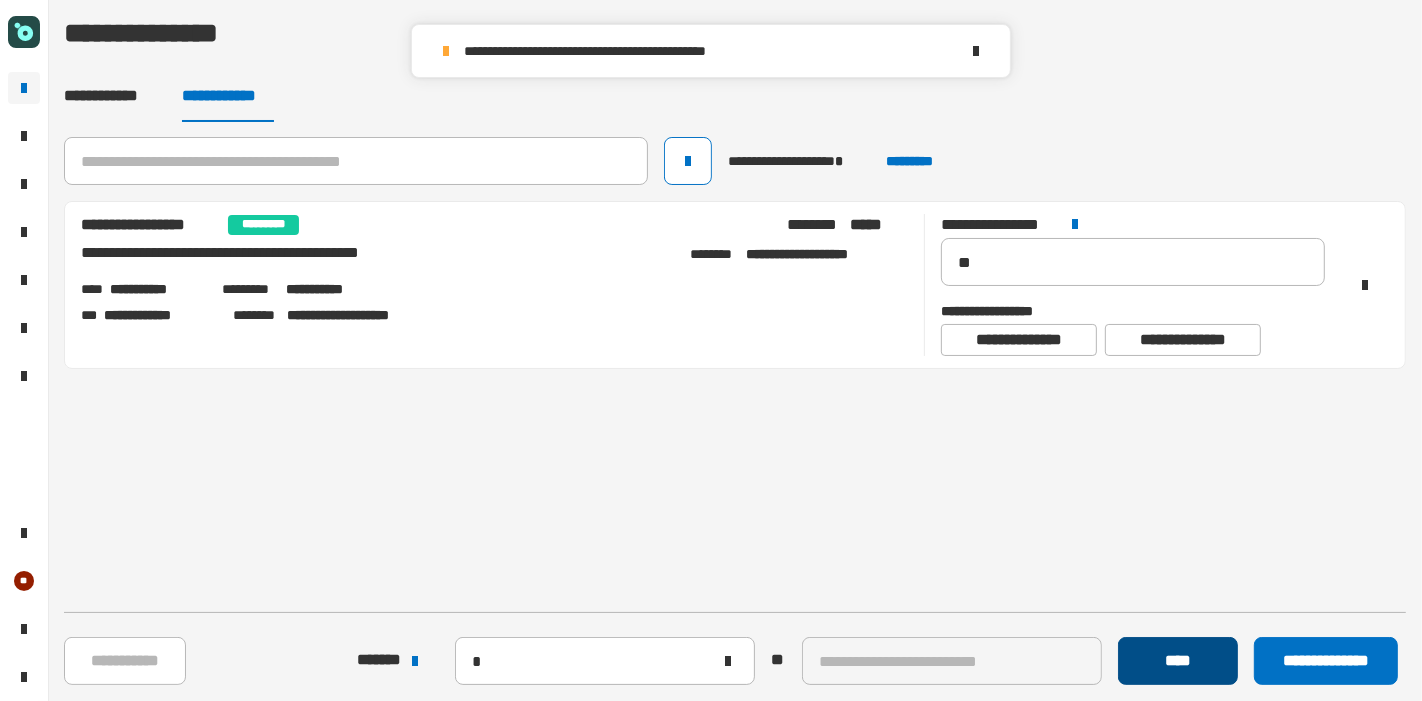 type 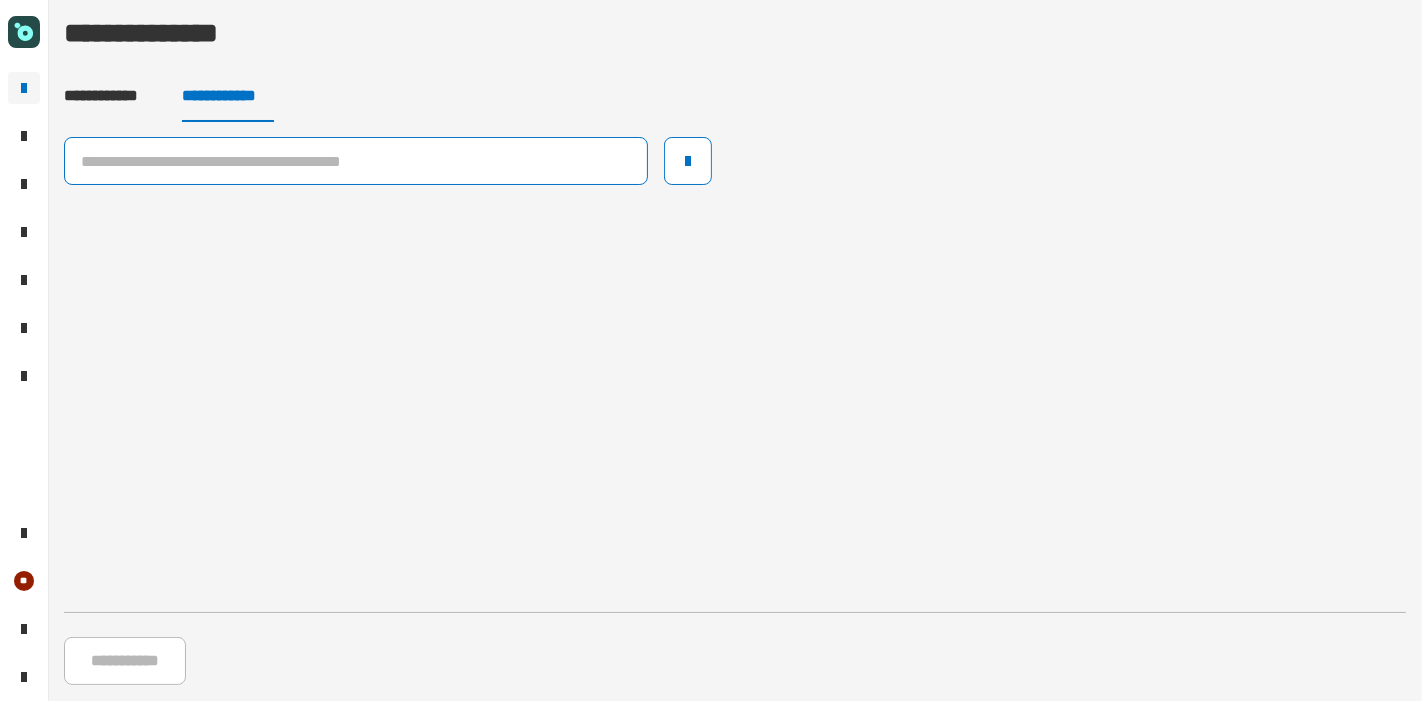 click 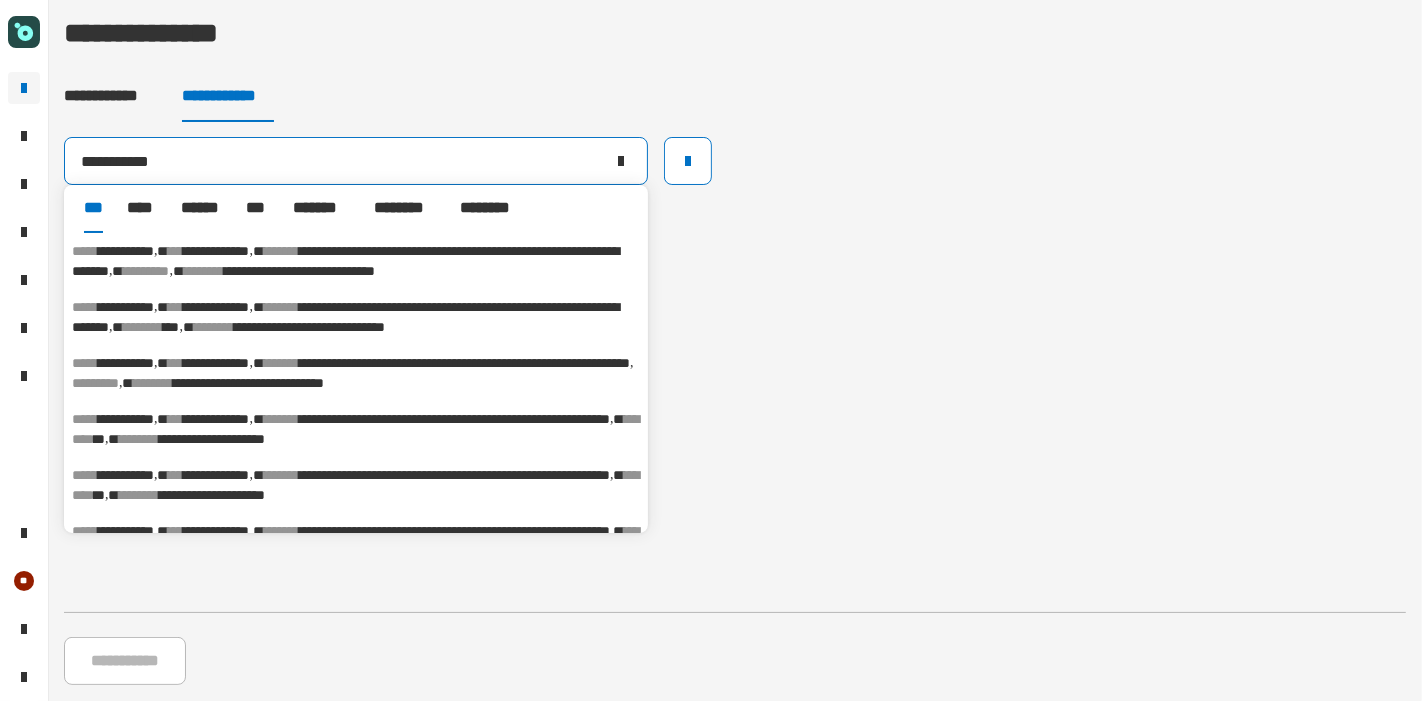 type on "**********" 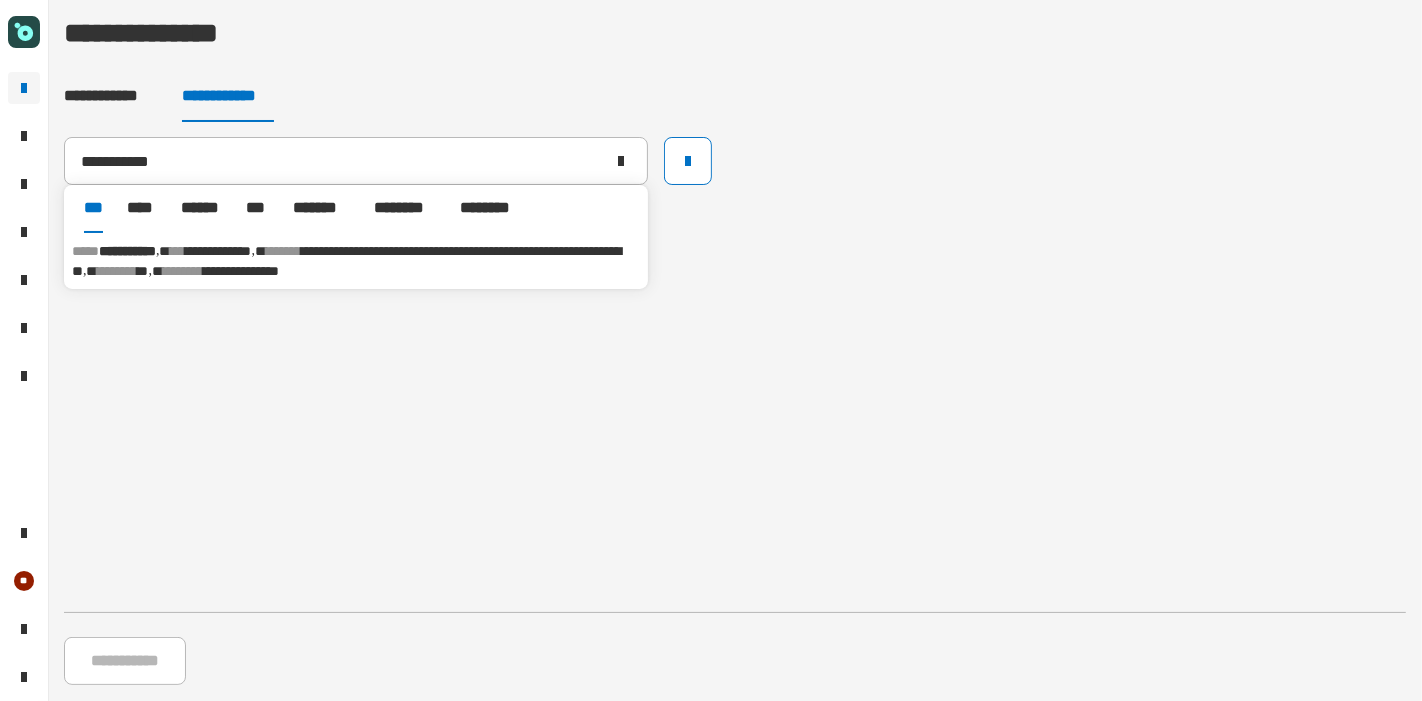 click on "[FIRST] [LAST] [STREET] [CITY], [STATE] [ZIP]" at bounding box center (356, 261) 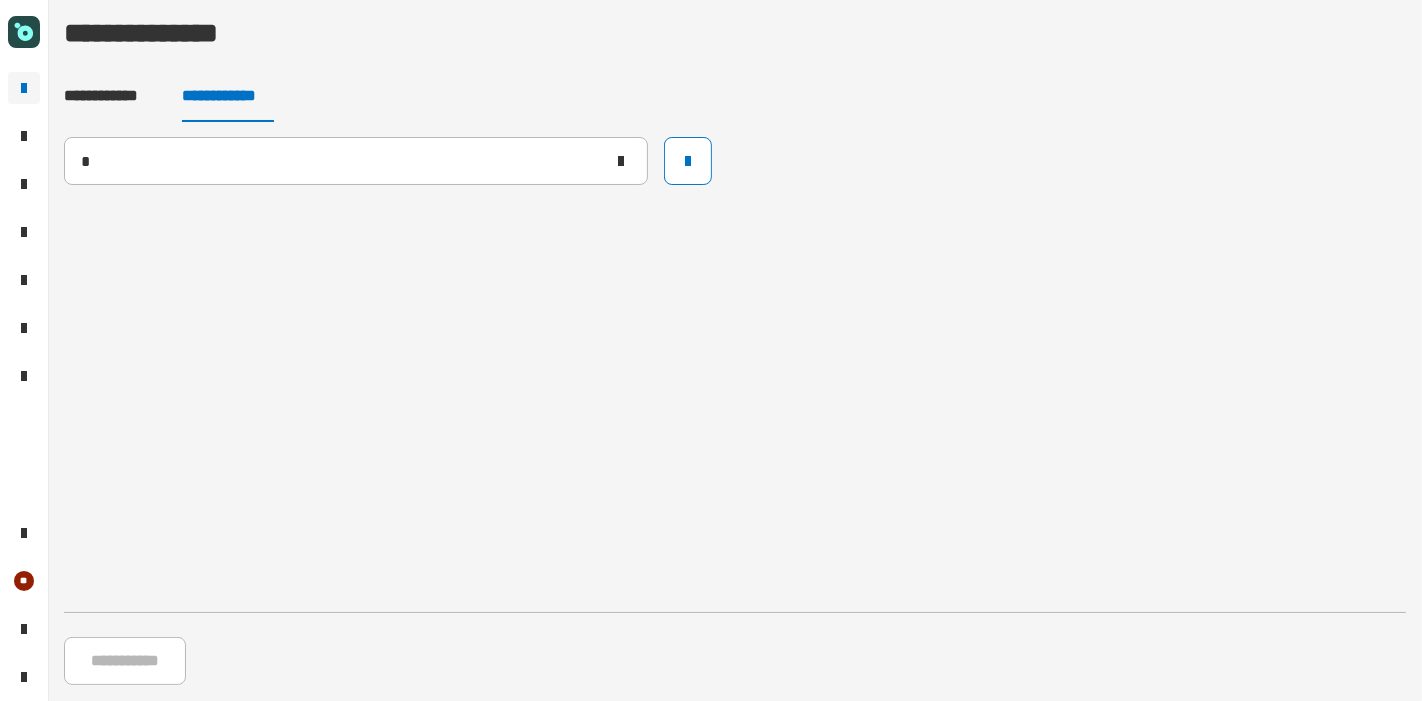 type 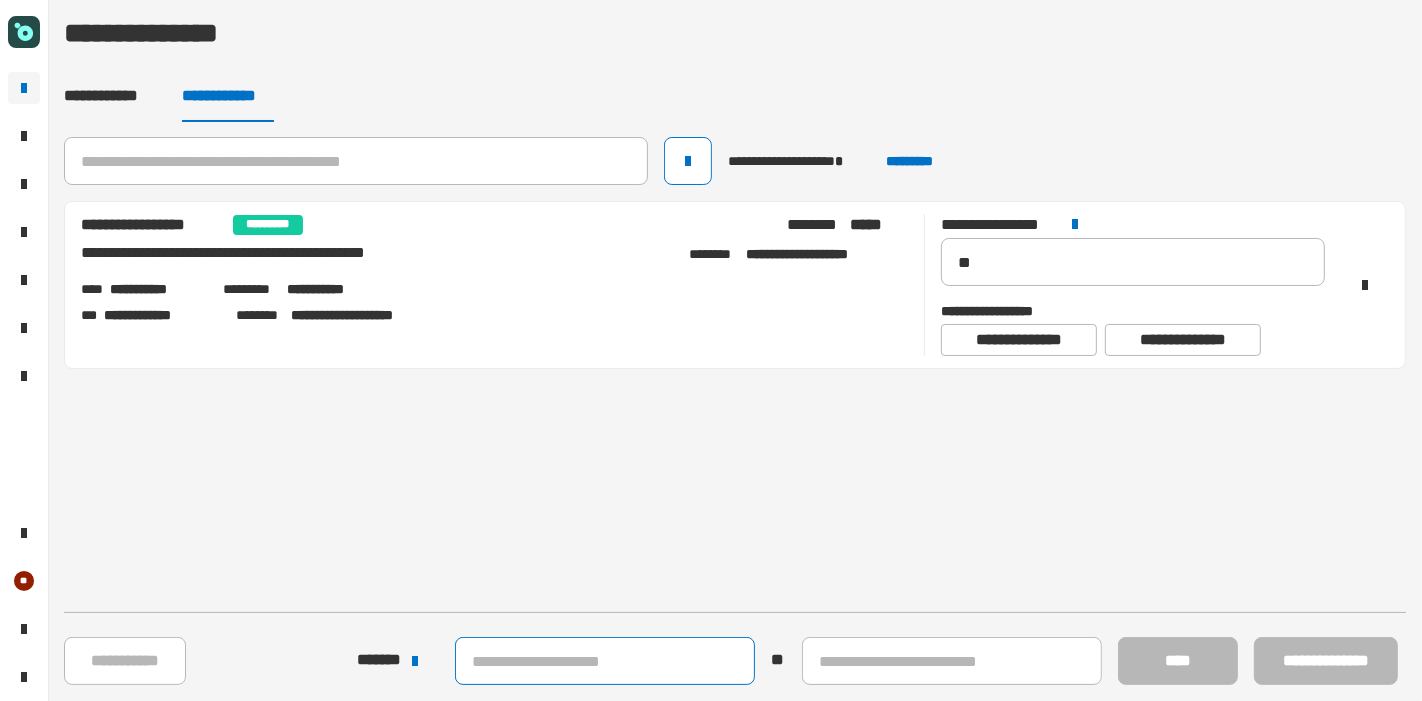 click 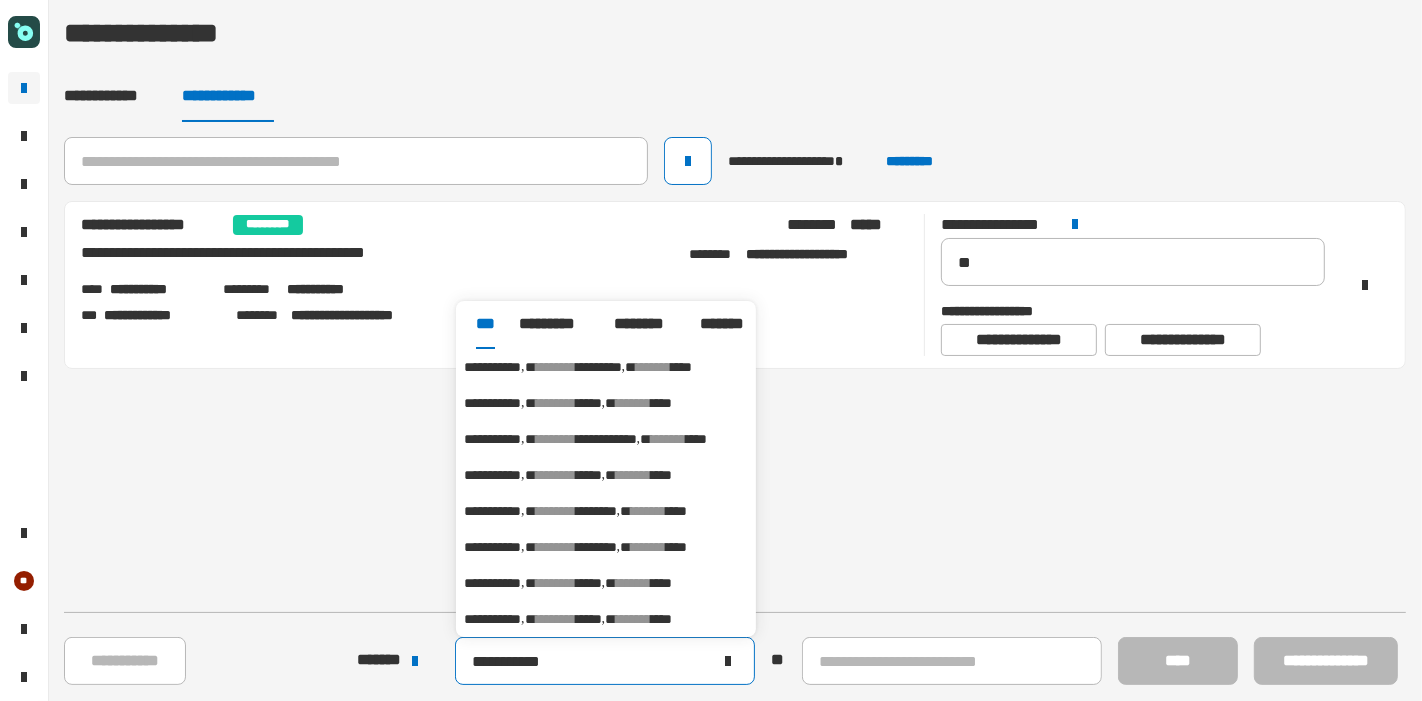 type on "**********" 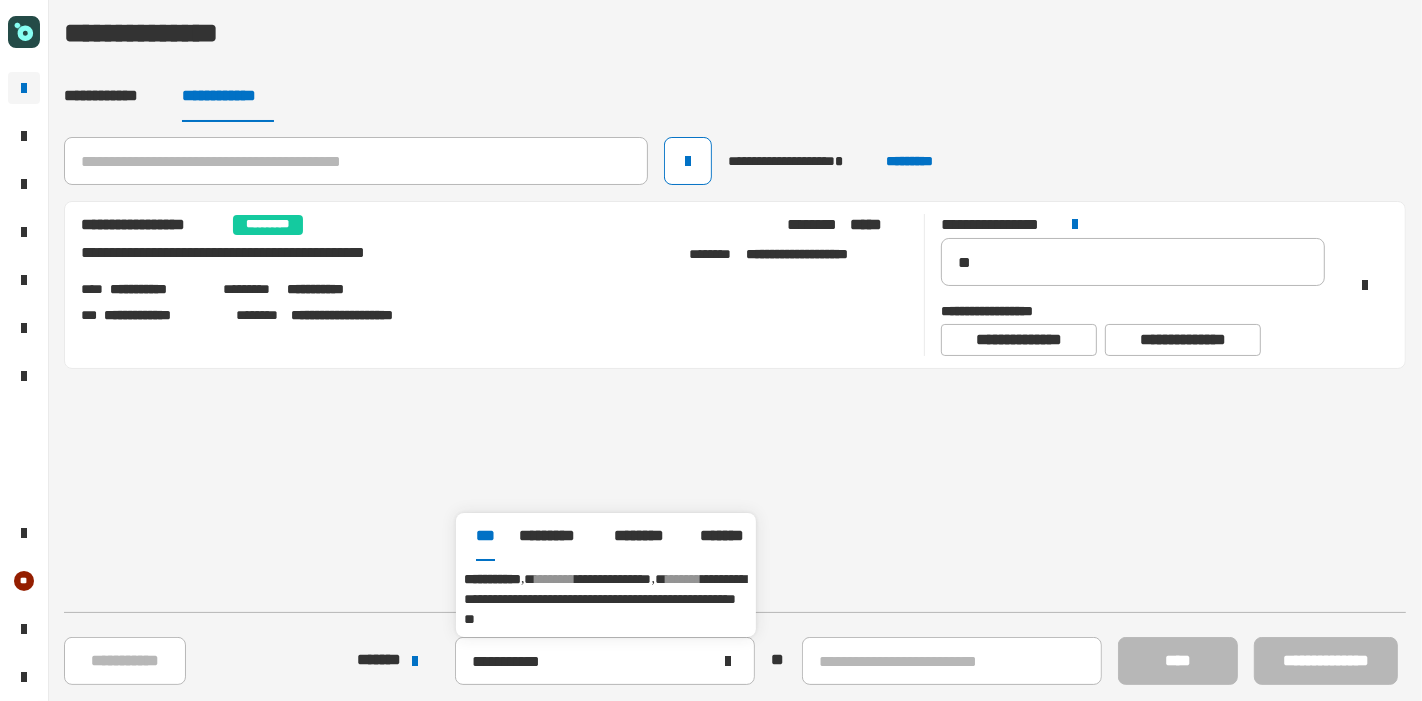 click on "********" at bounding box center [556, 579] 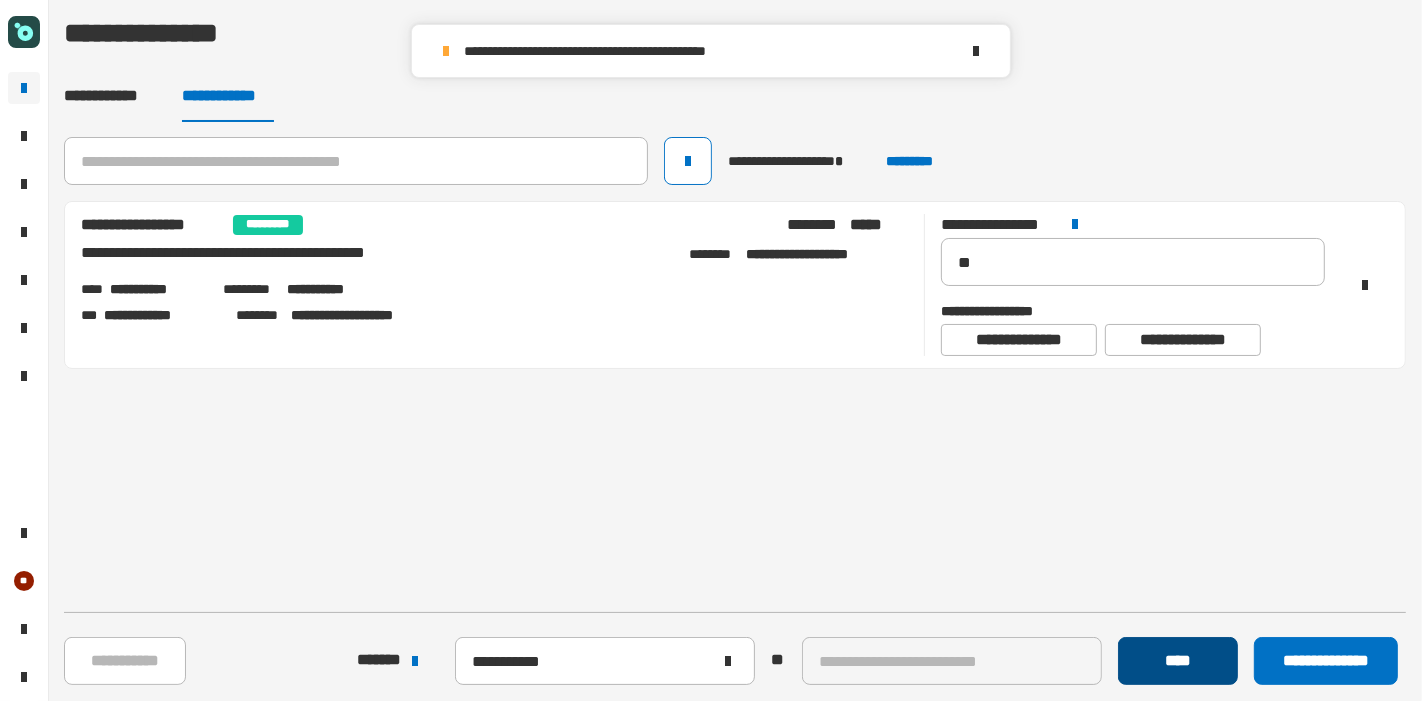 click on "****" 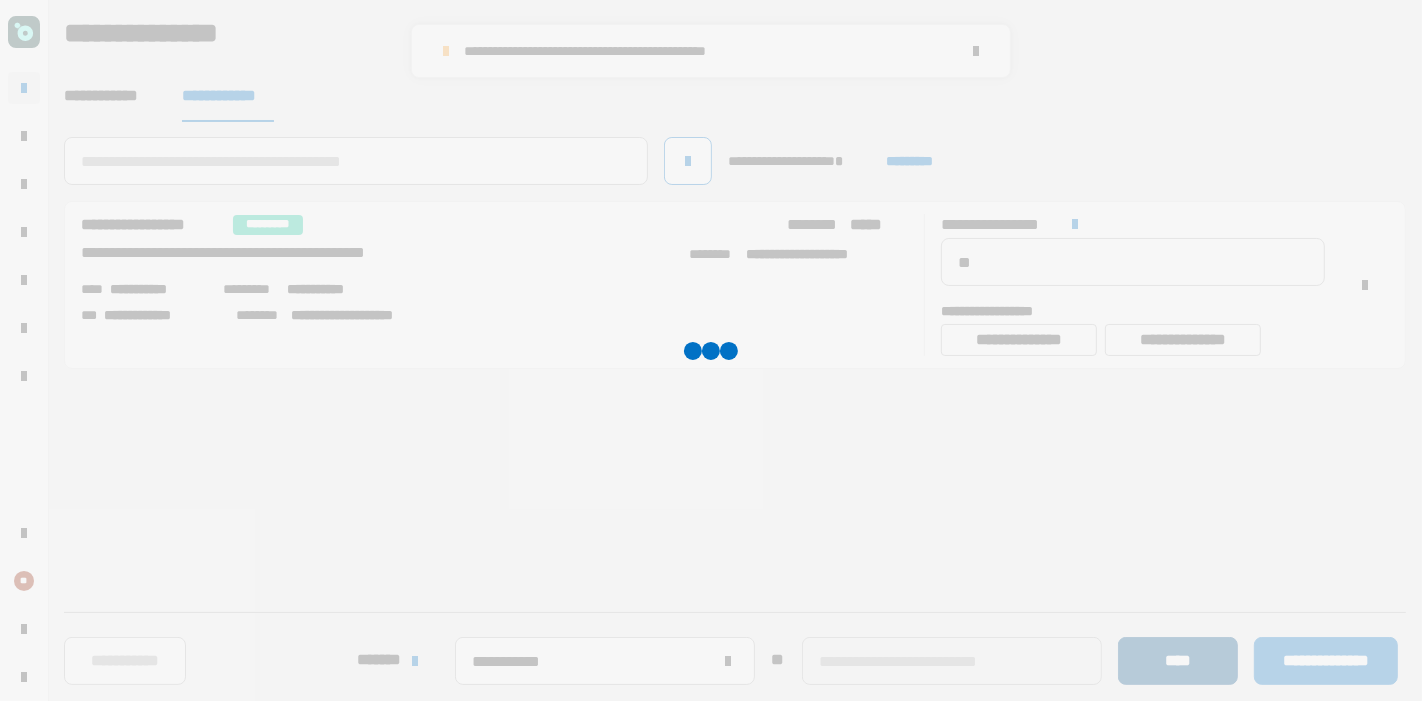 type 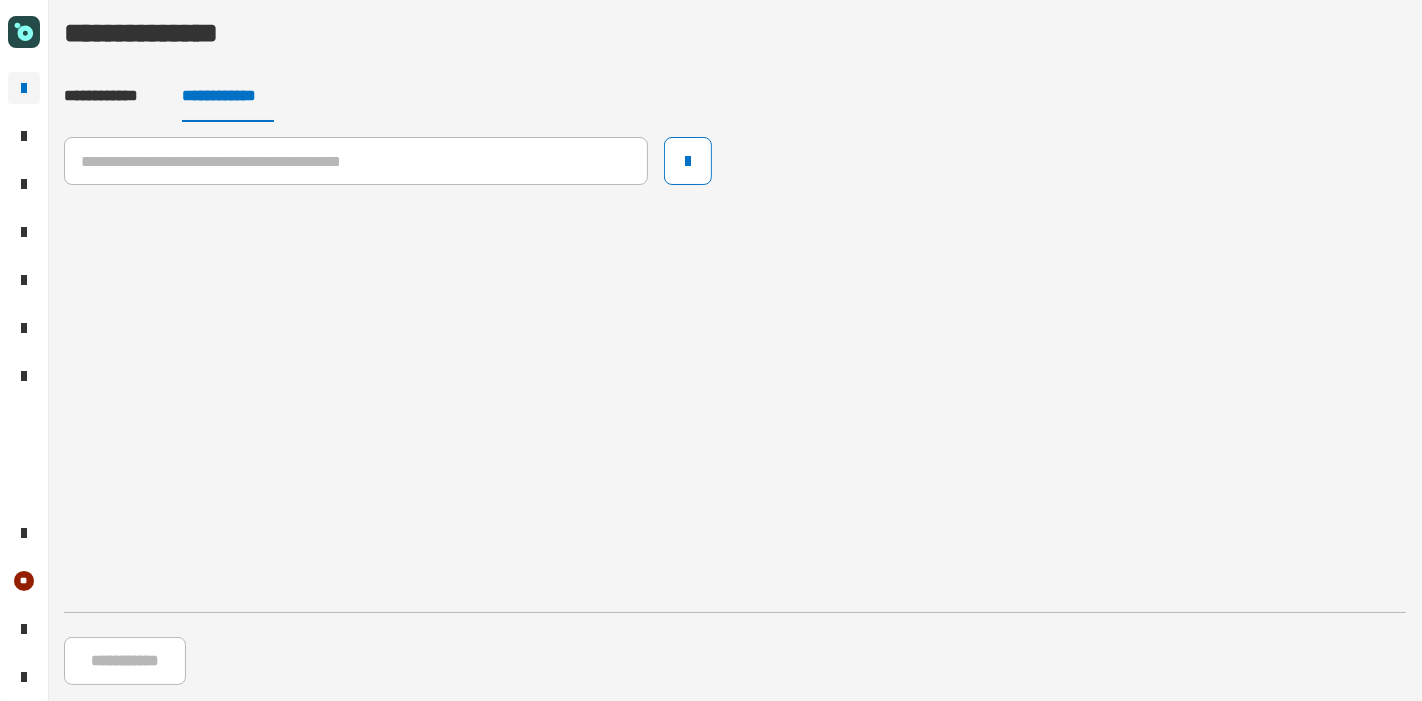 click 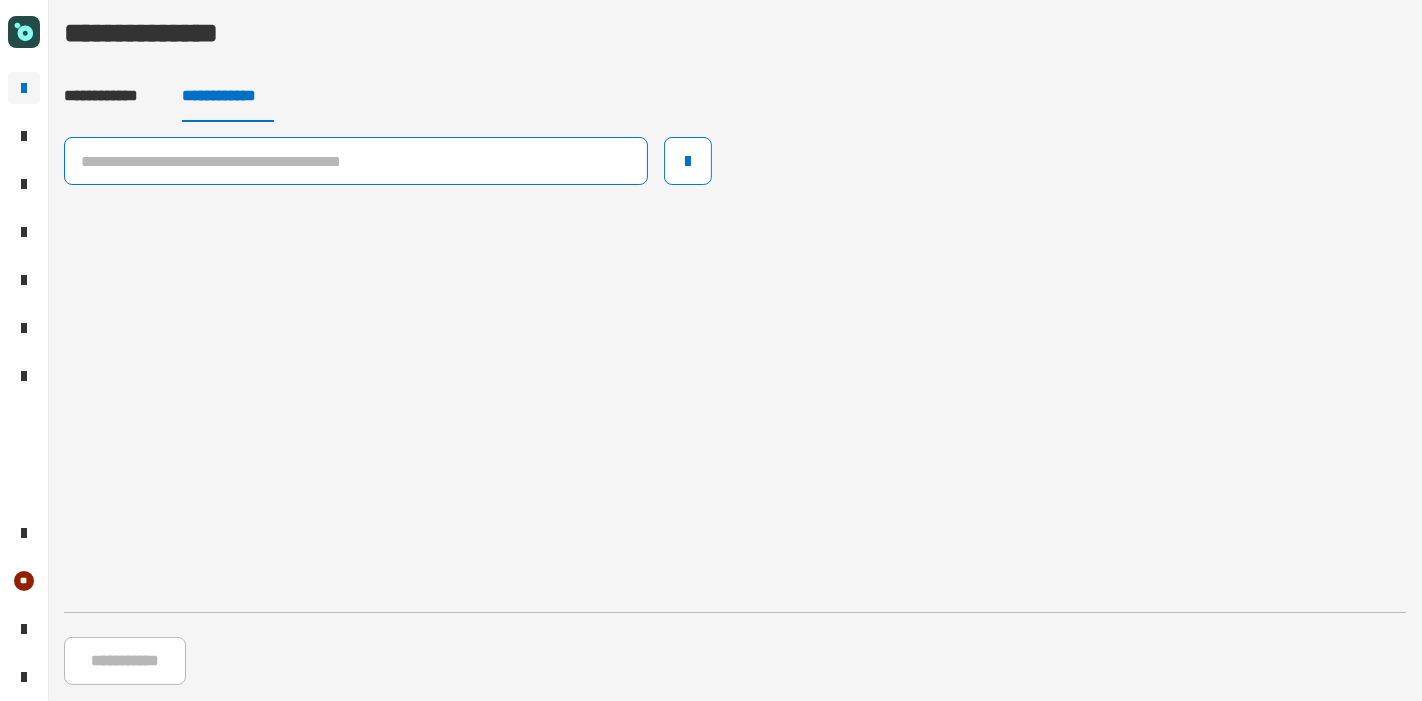 click 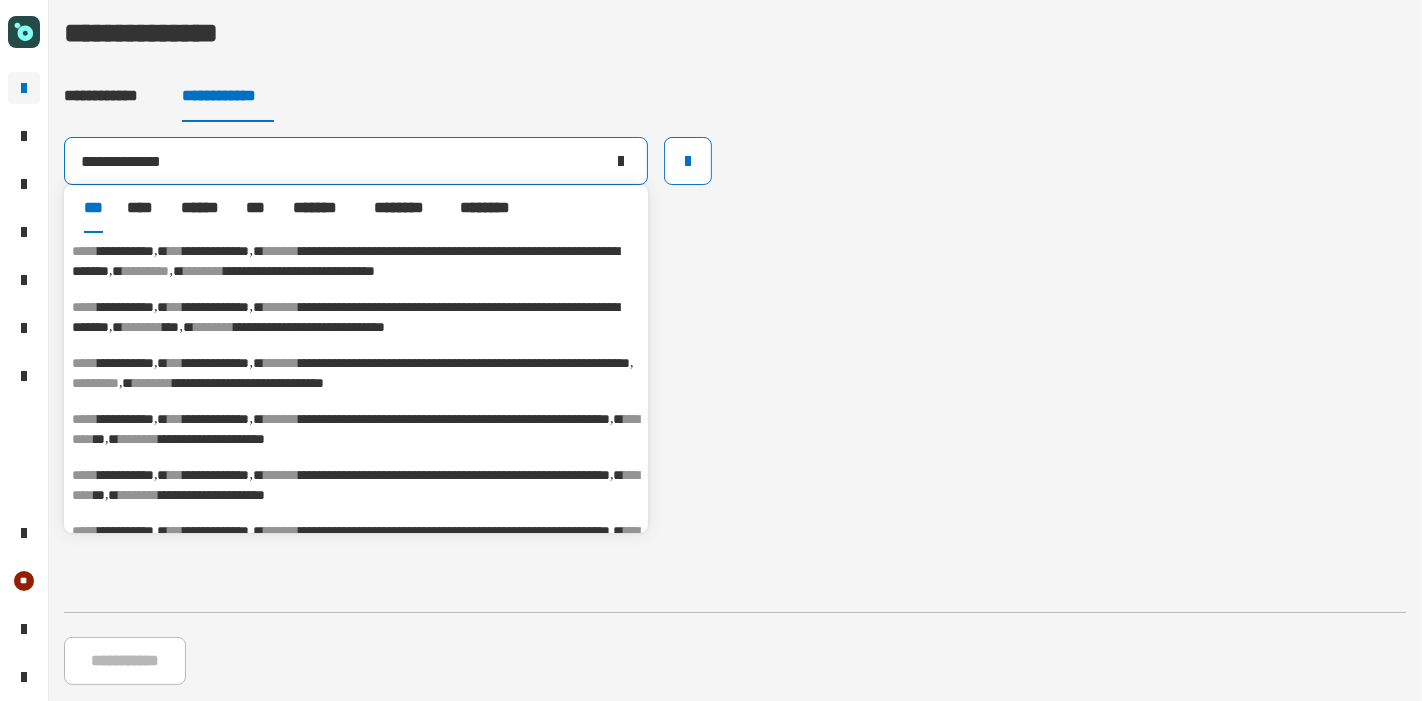 type on "**********" 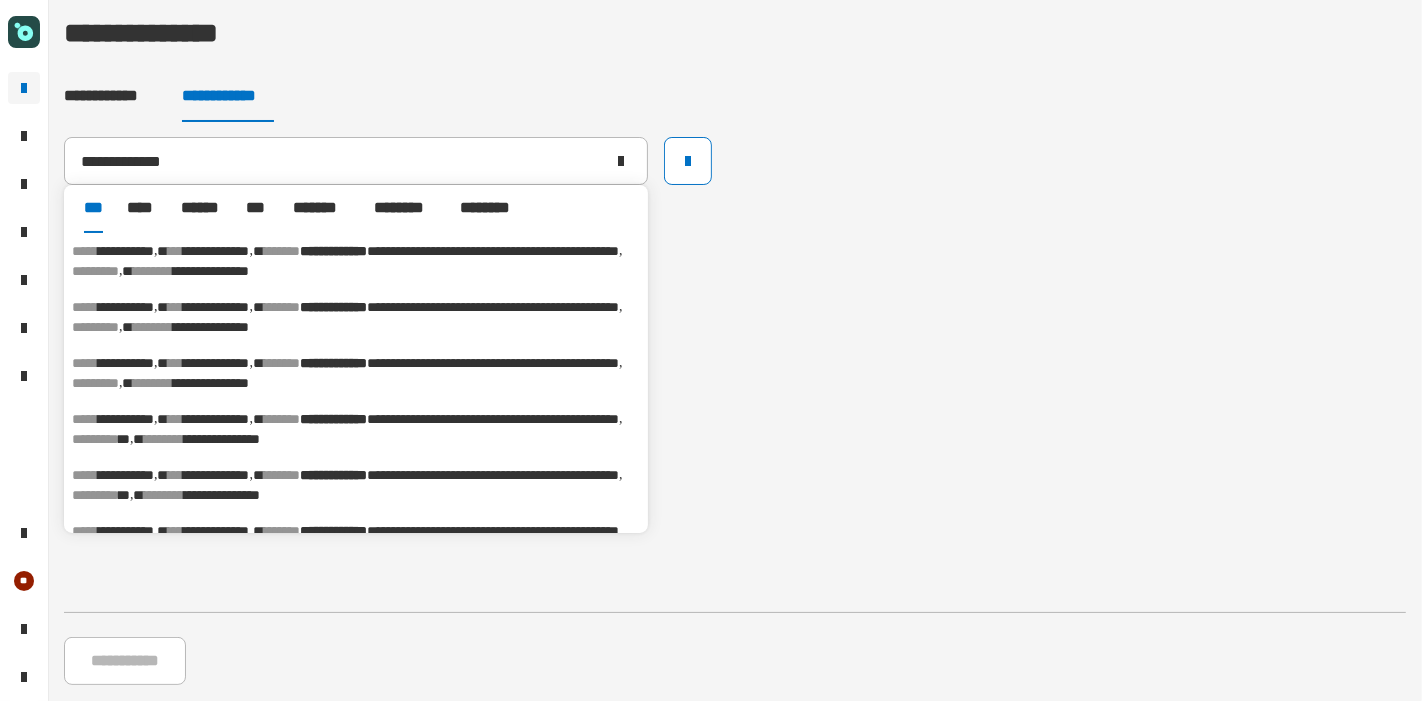 click on "**********" at bounding box center (212, 327) 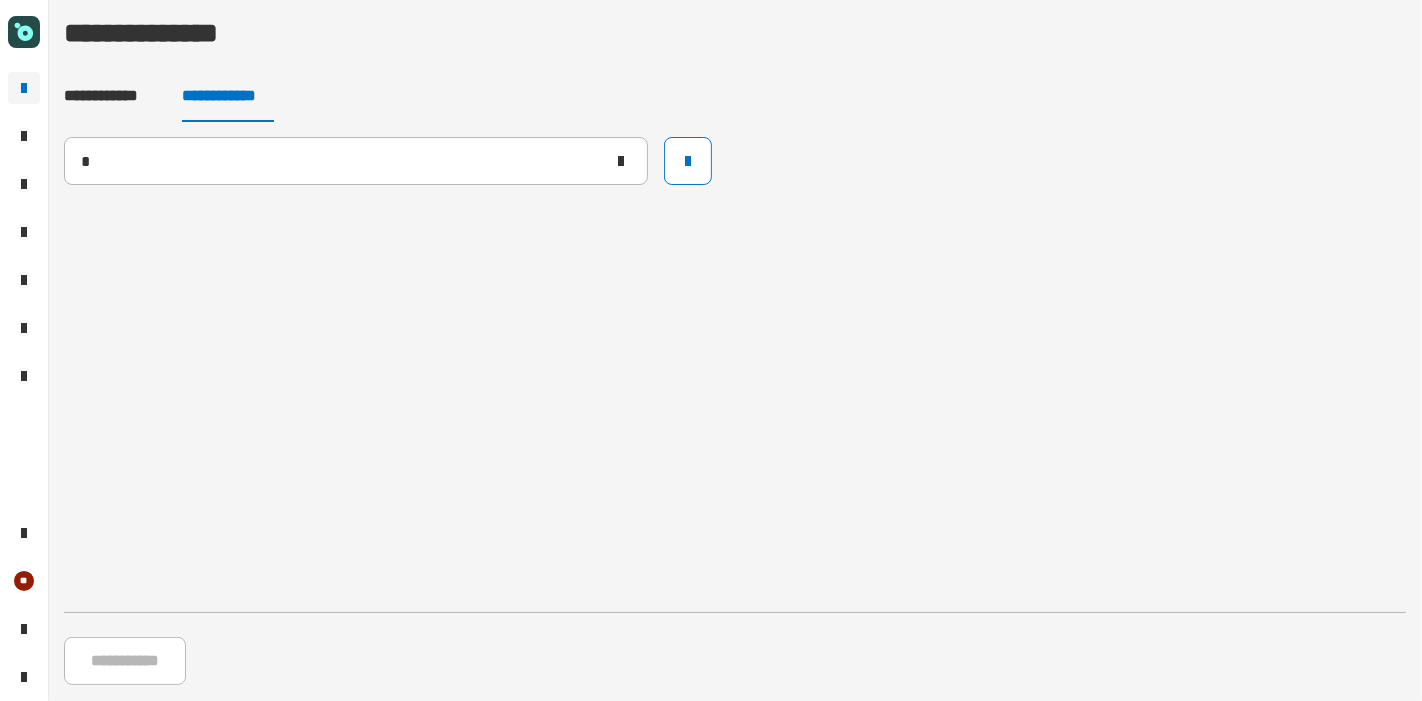 type on "**********" 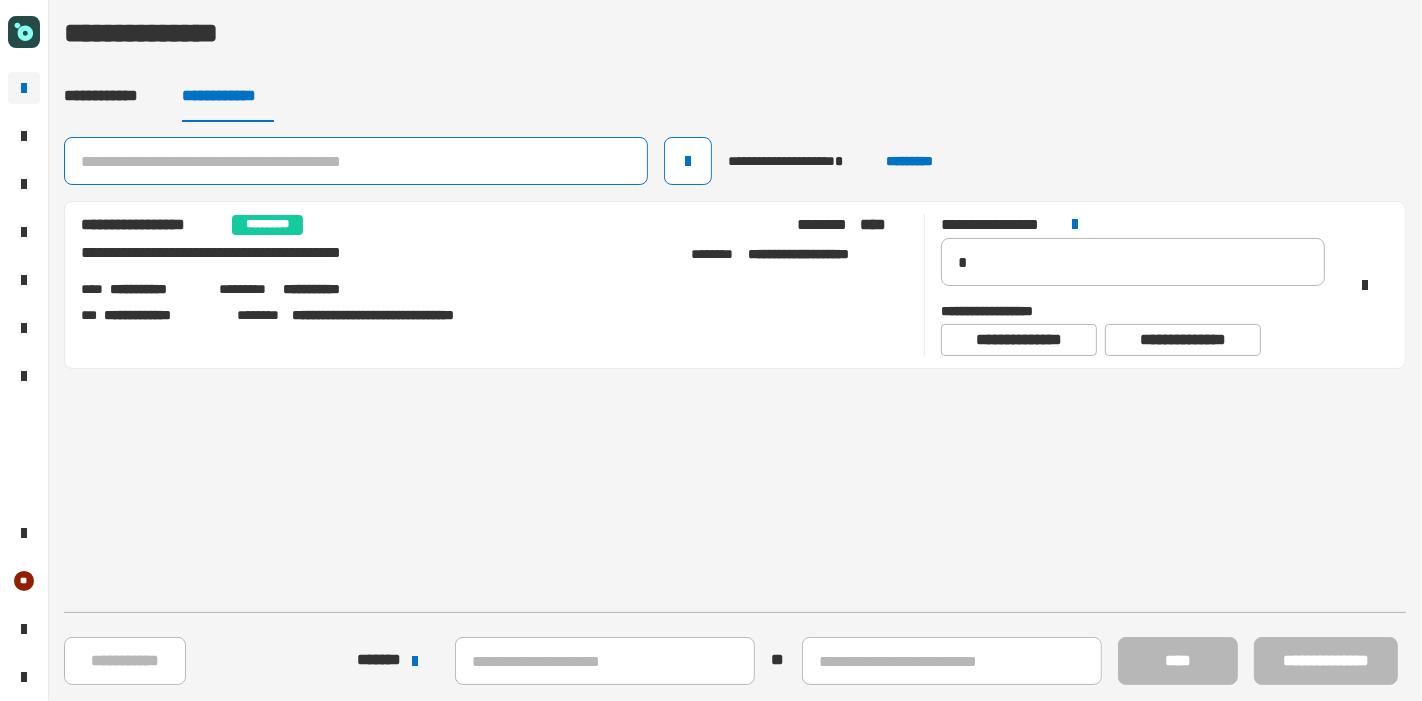 click 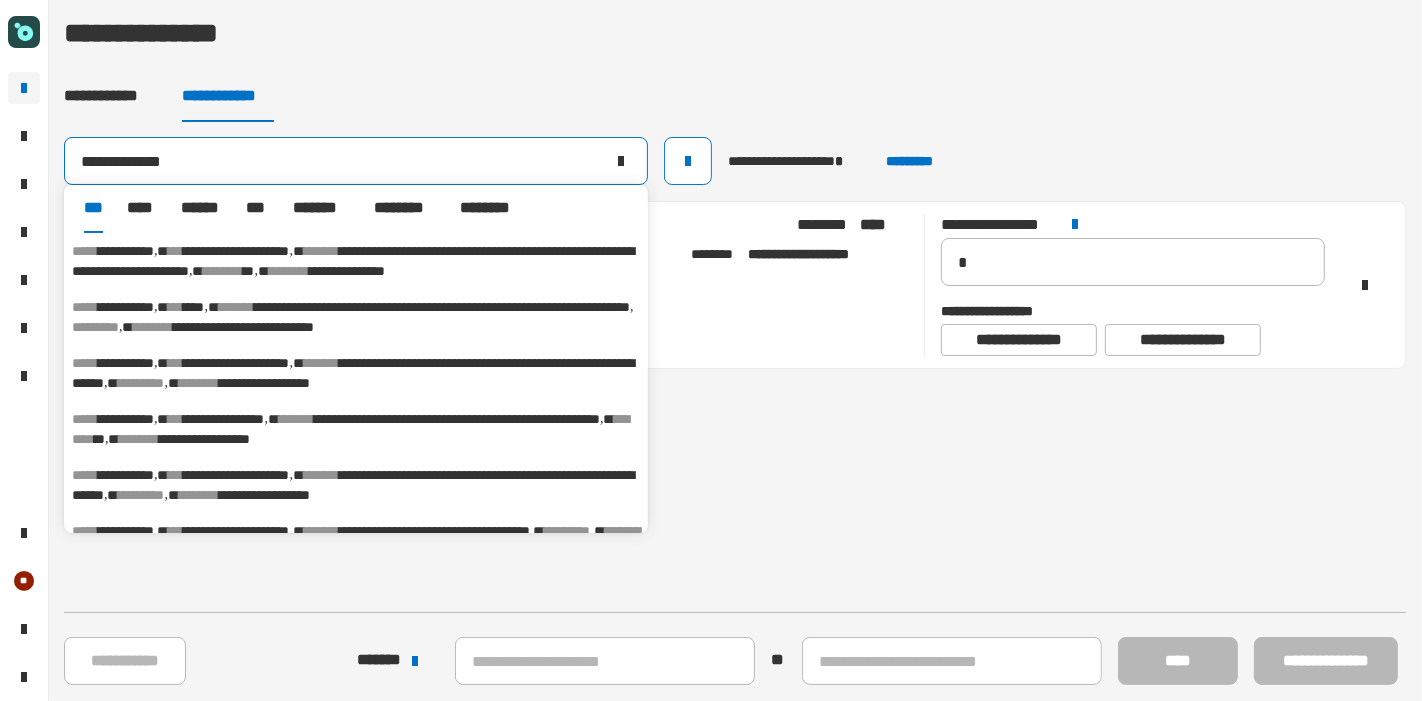 type on "**********" 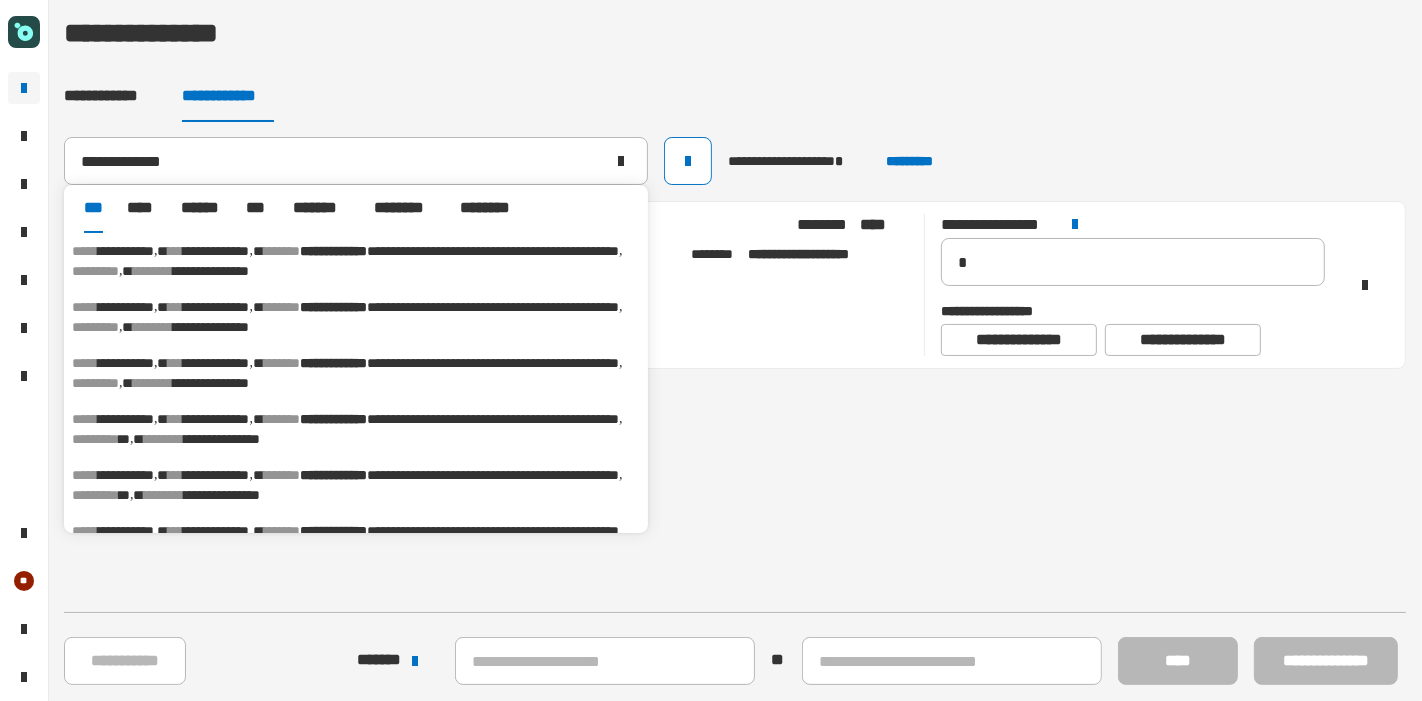 click on "*******" at bounding box center (282, 363) 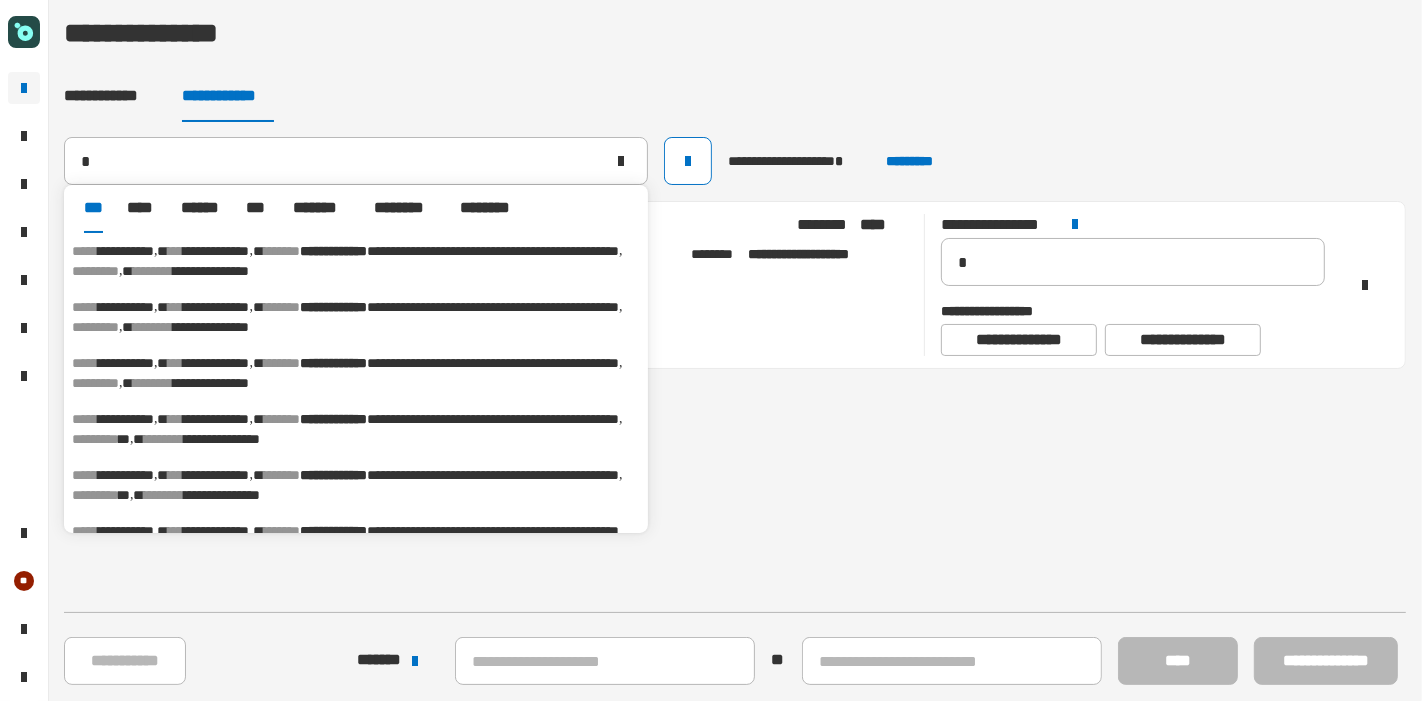 type on "**********" 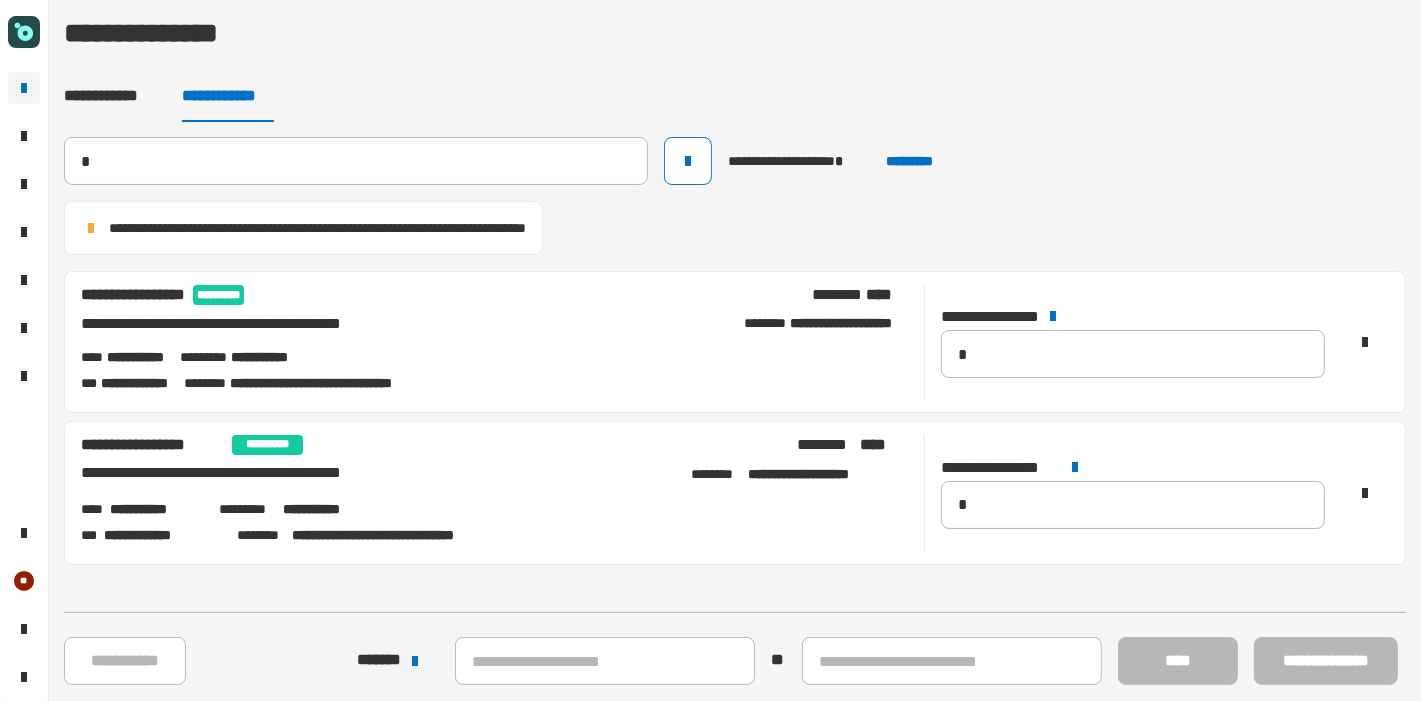 type 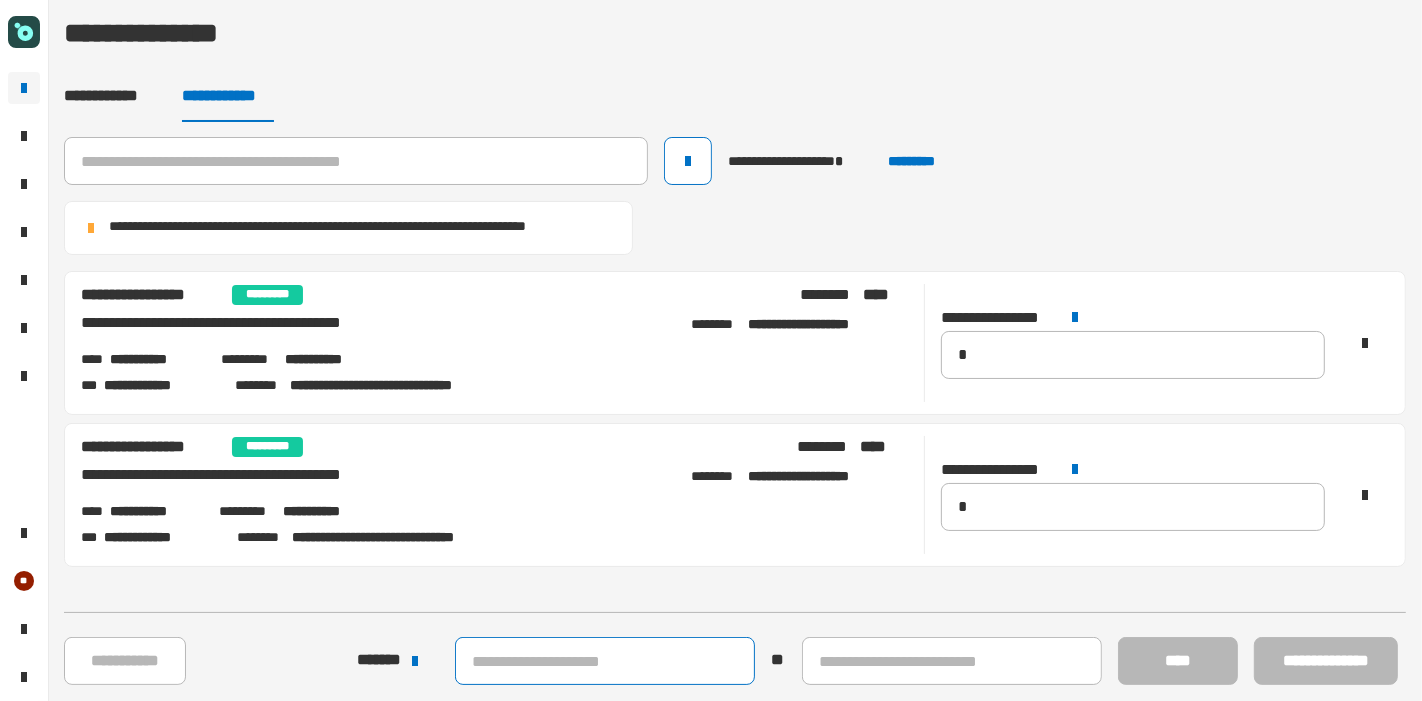 click 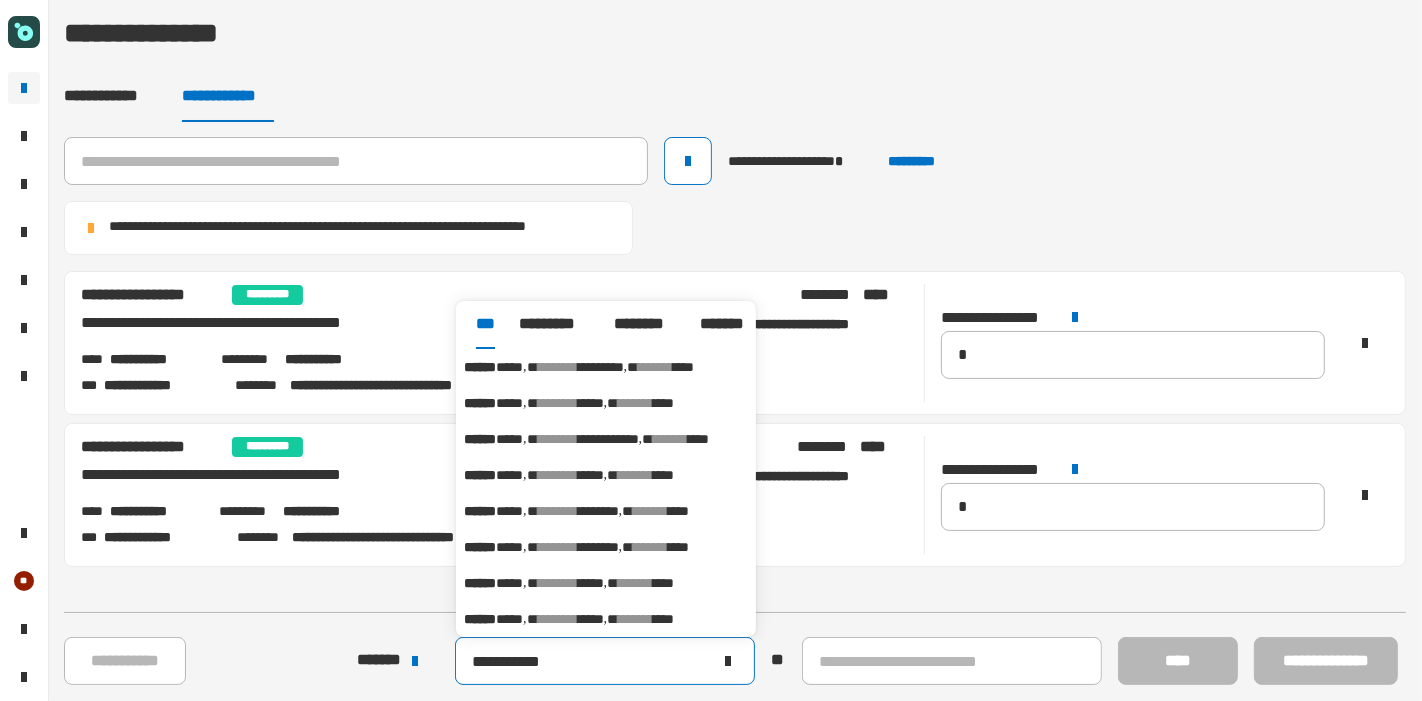 type on "**********" 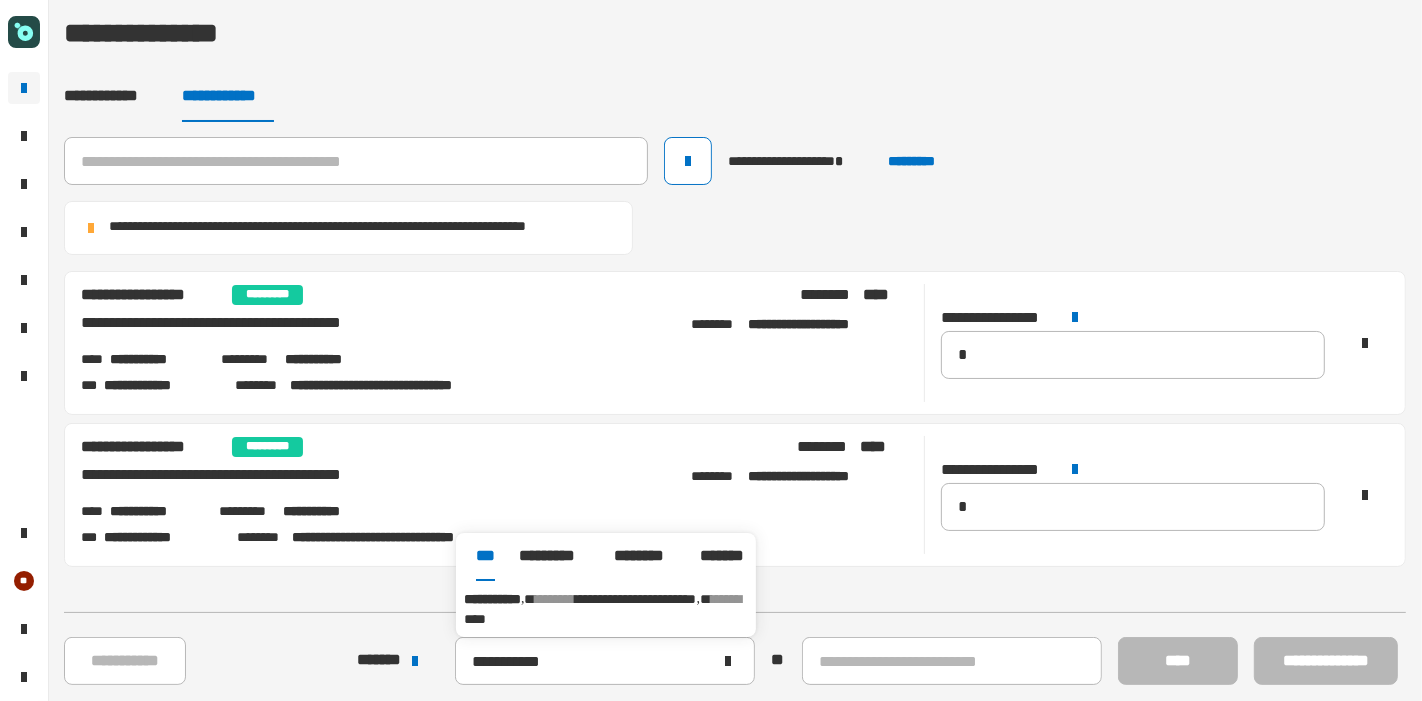 click on "[FIRST] [LAST] [STREET] [CITY], [STATE] [ZIP]" at bounding box center [606, 609] 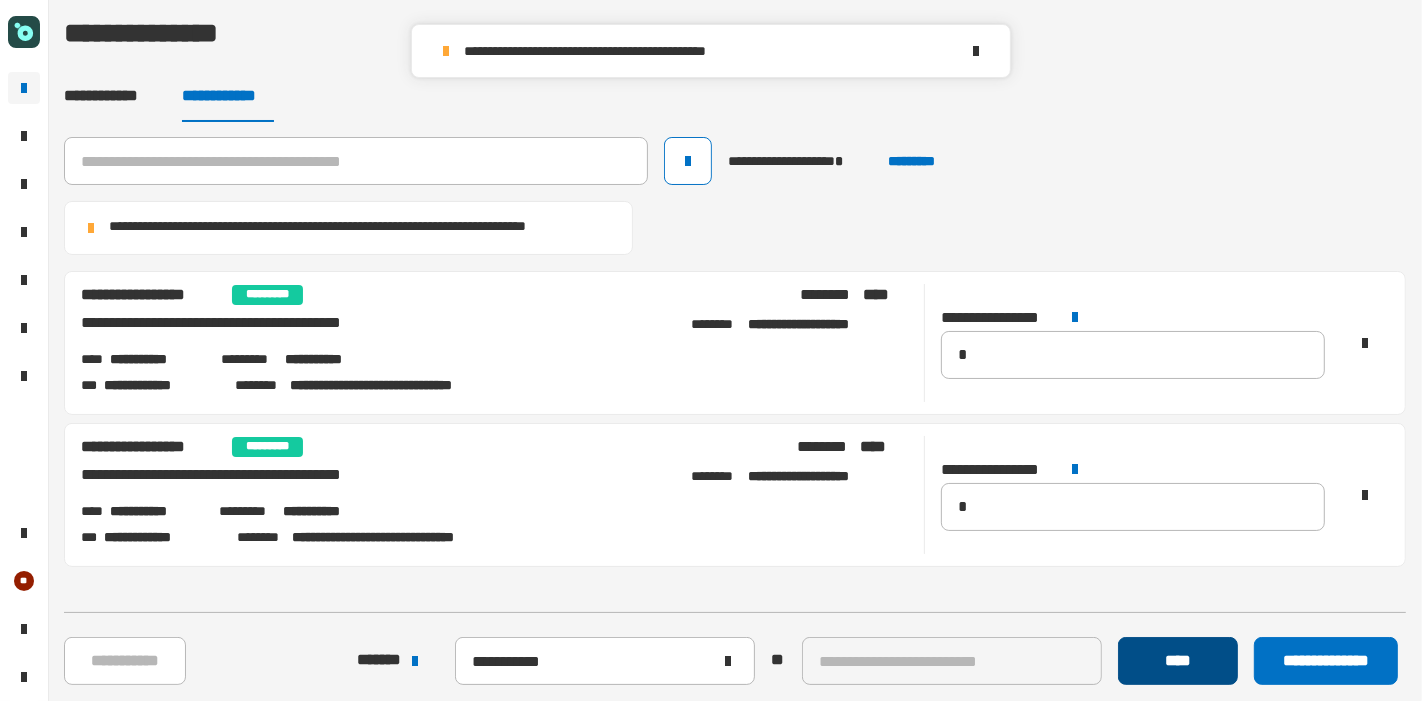 click on "****" 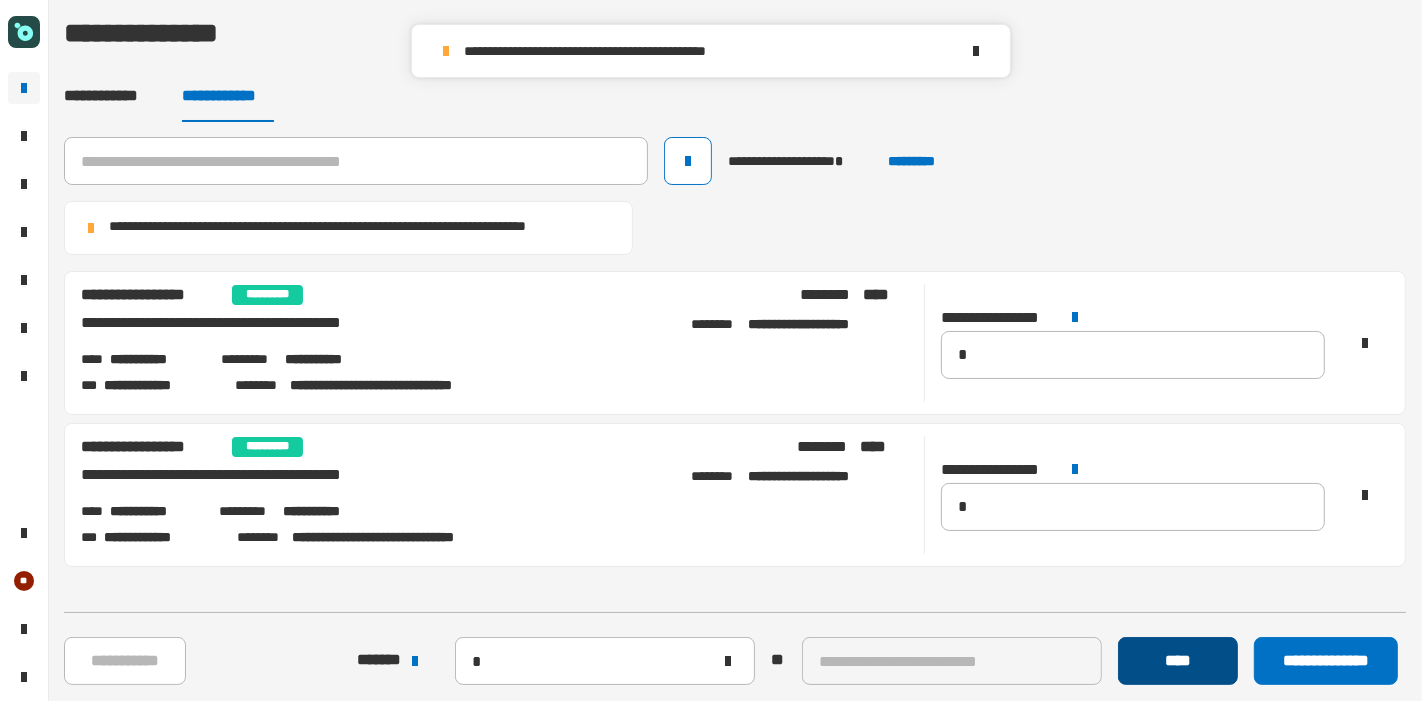 type 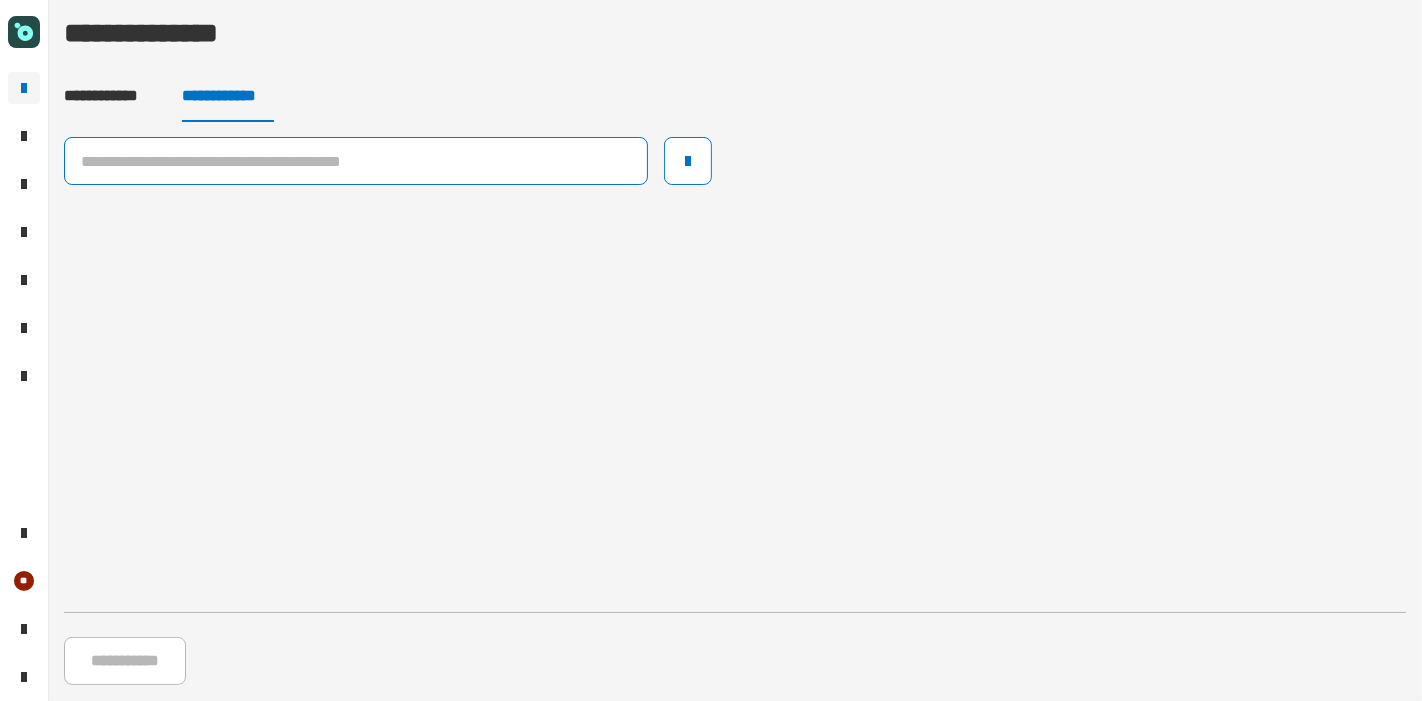 click 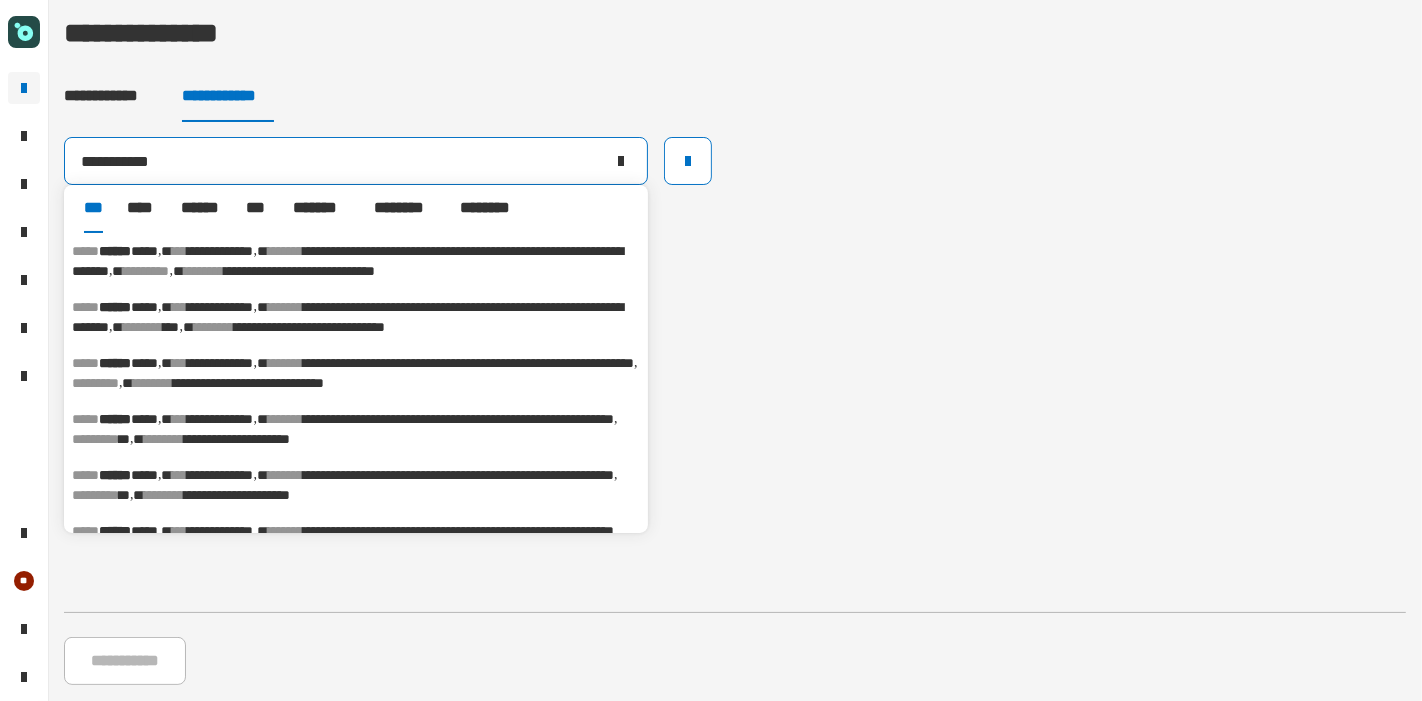 type on "**********" 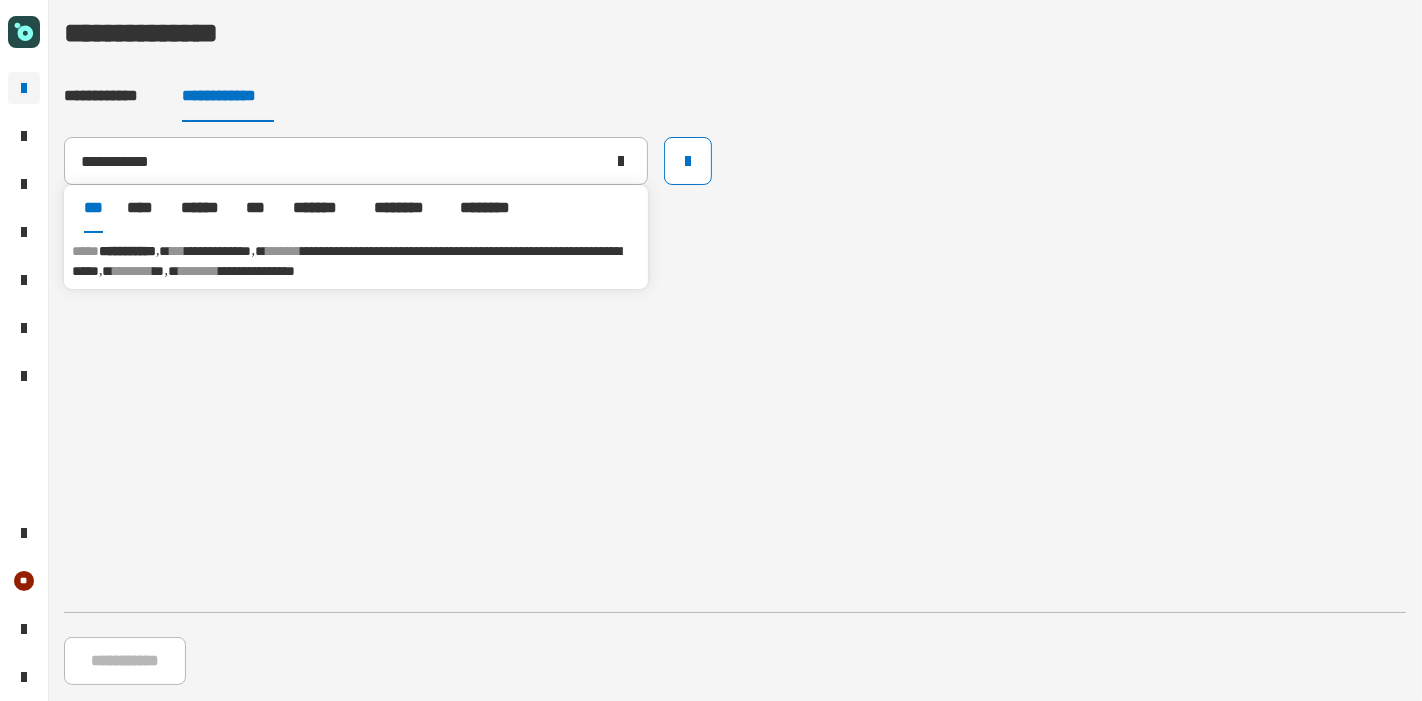 click on "**********" at bounding box center [257, 271] 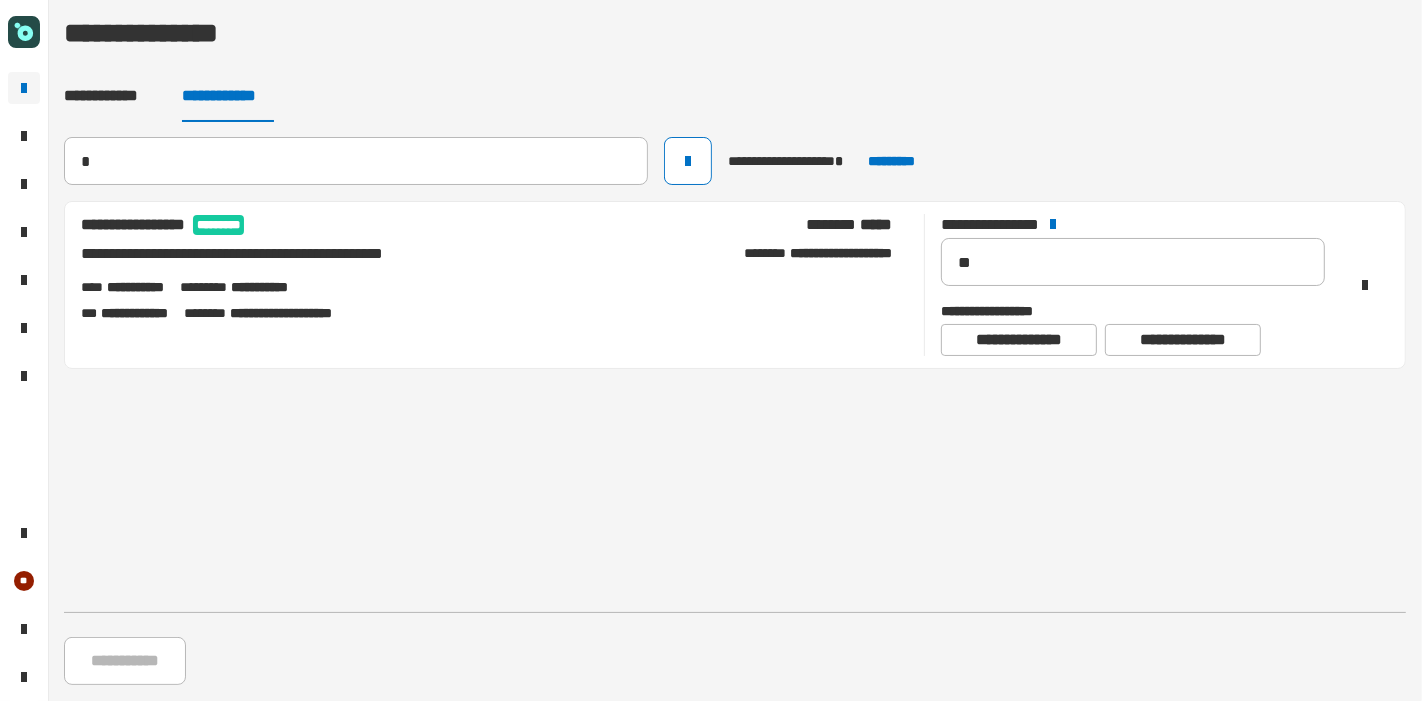 type 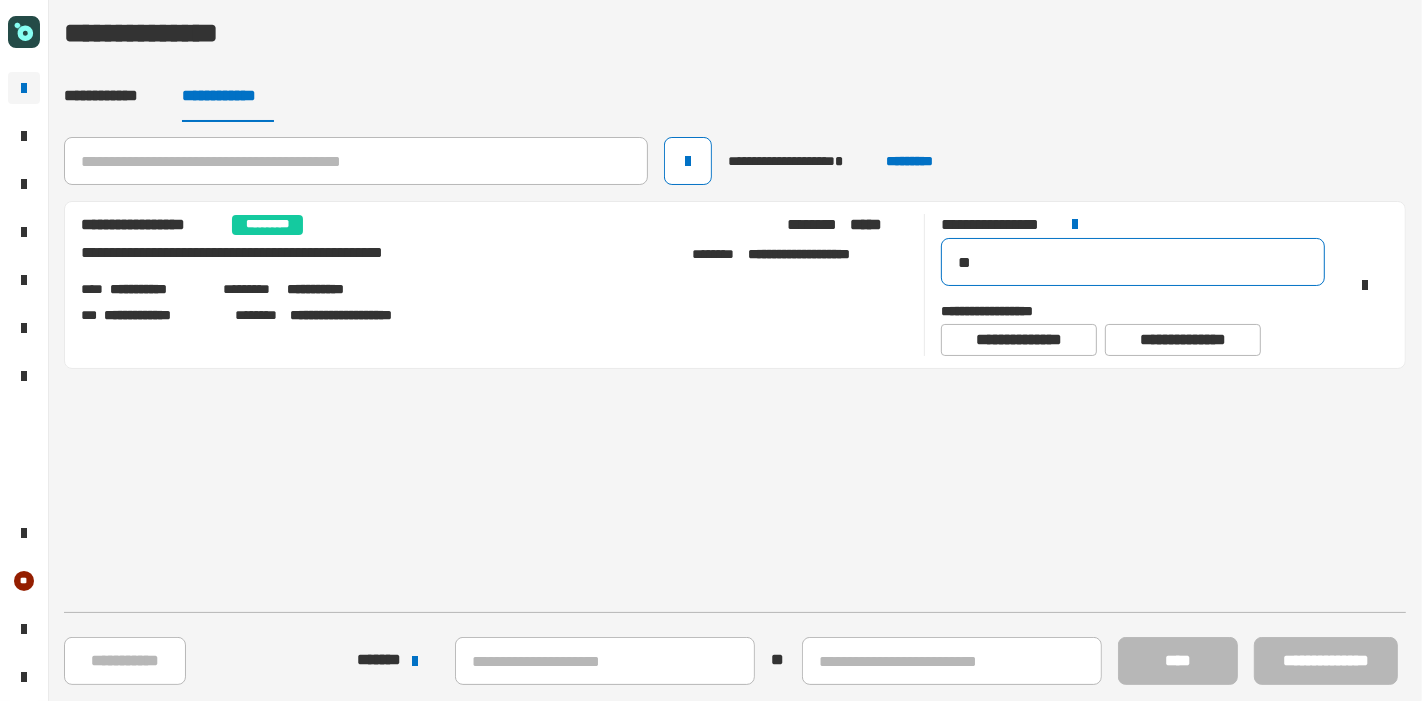 drag, startPoint x: 993, startPoint y: 270, endPoint x: 920, endPoint y: 267, distance: 73.061615 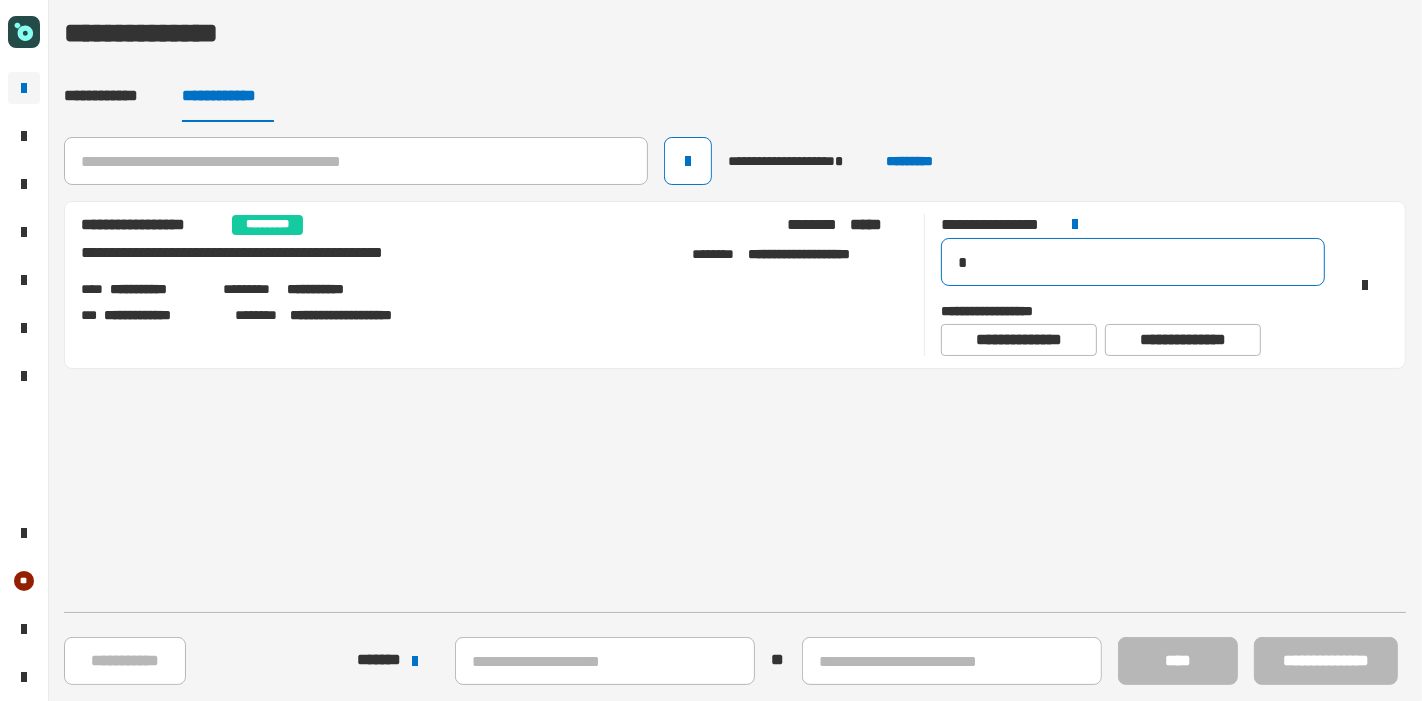 type on "**" 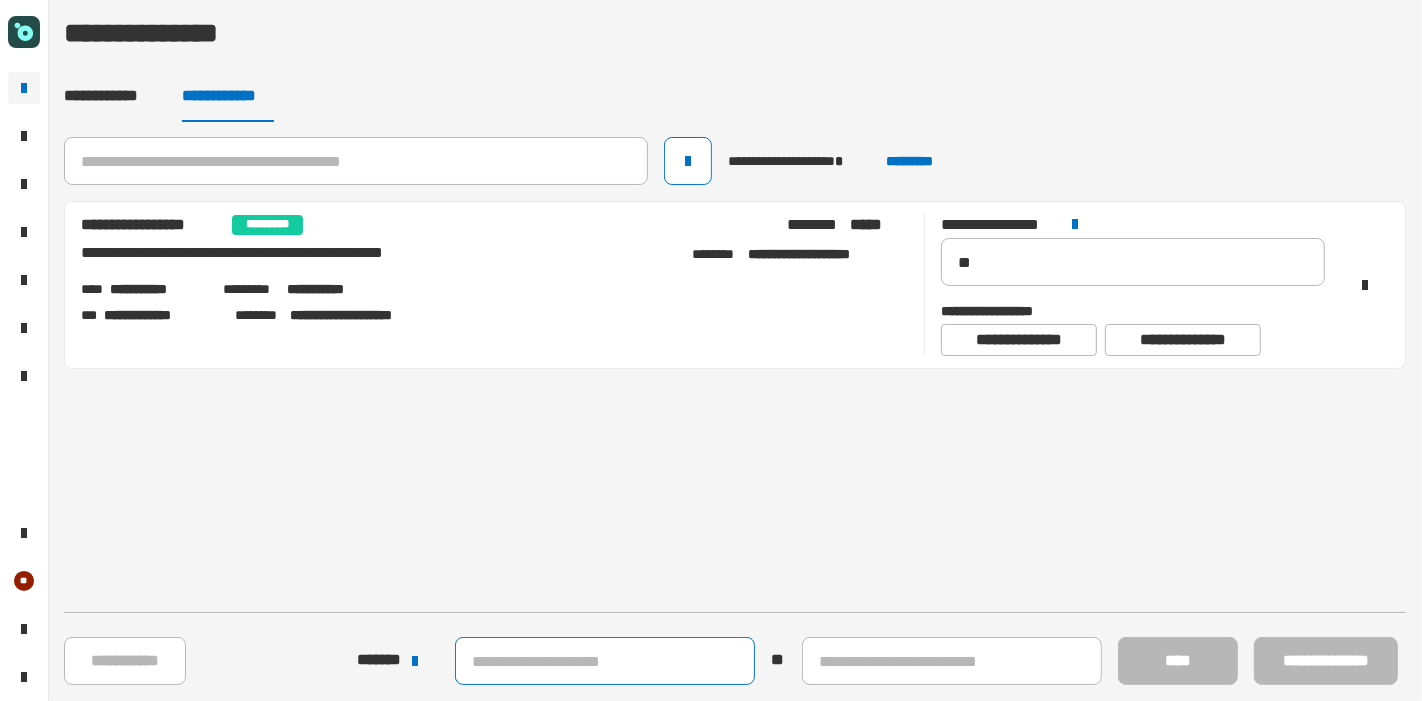 click 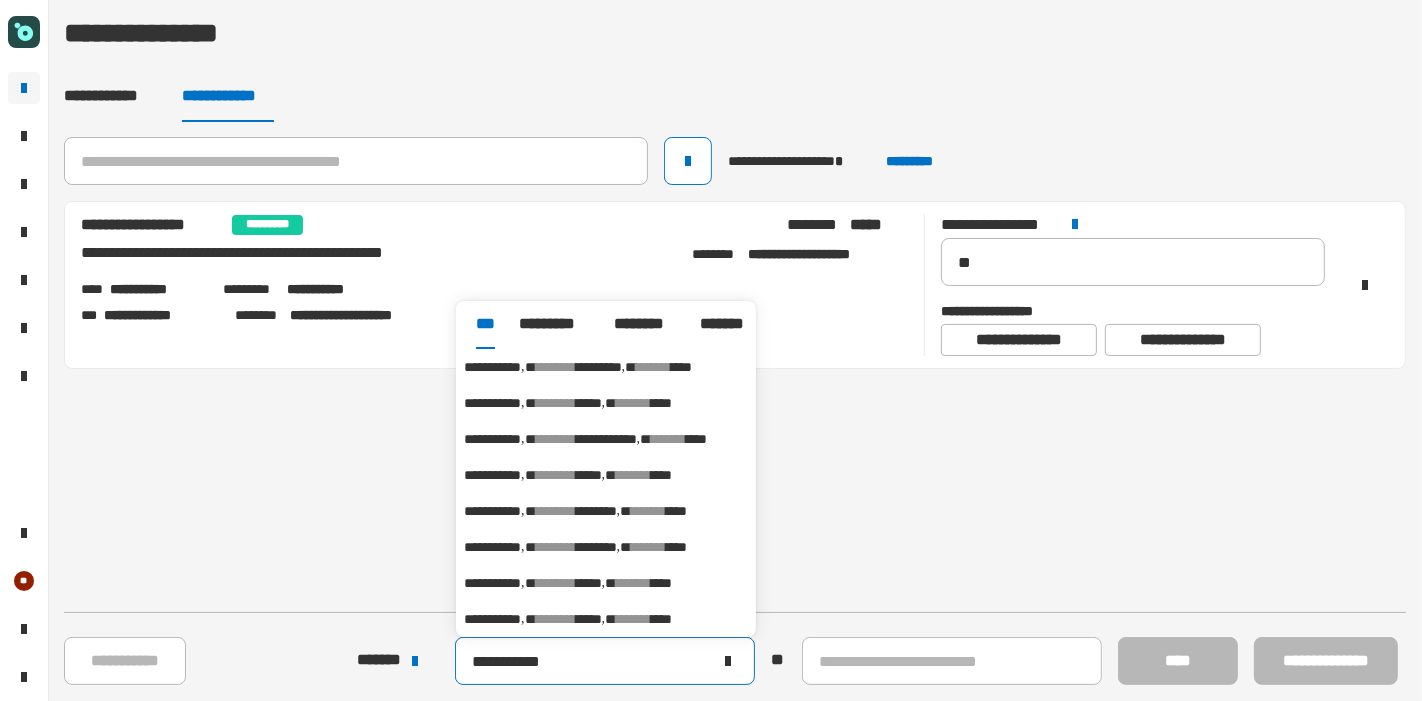 type on "**********" 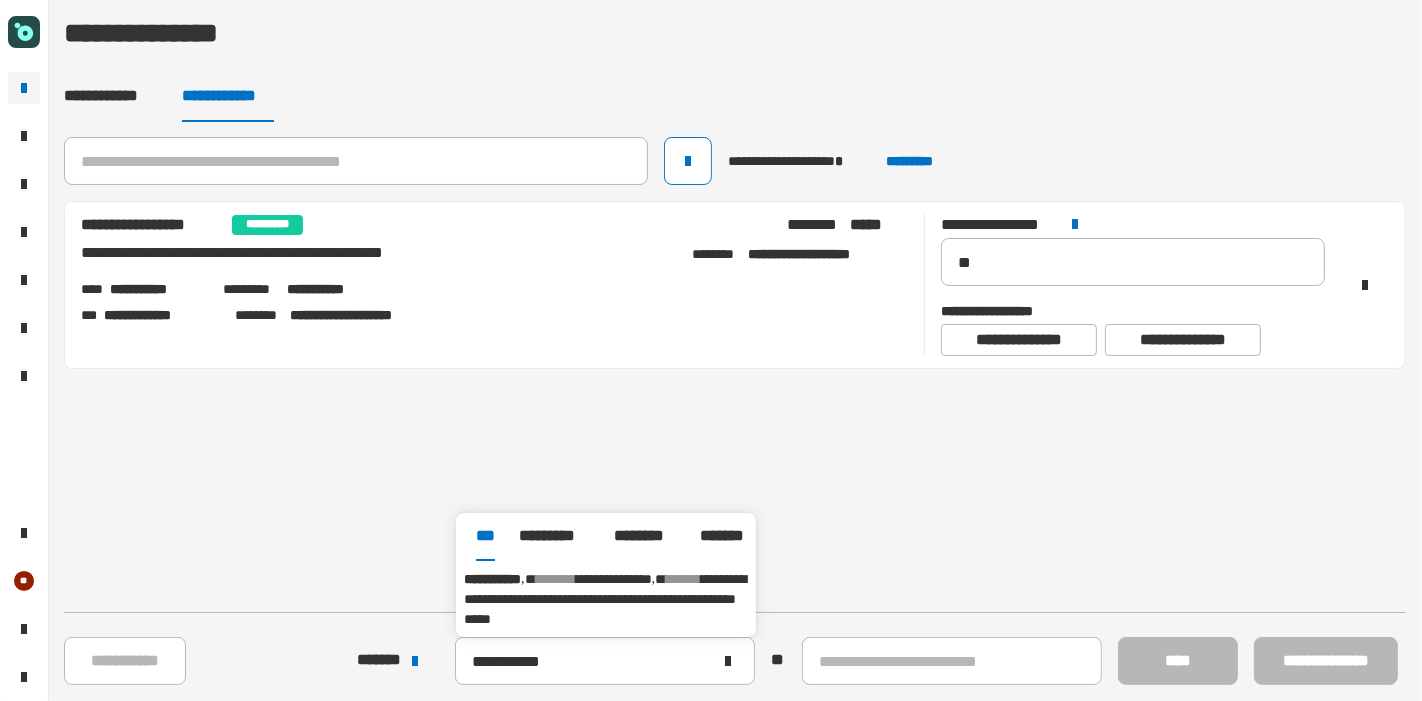 click on "**********" at bounding box center [614, 579] 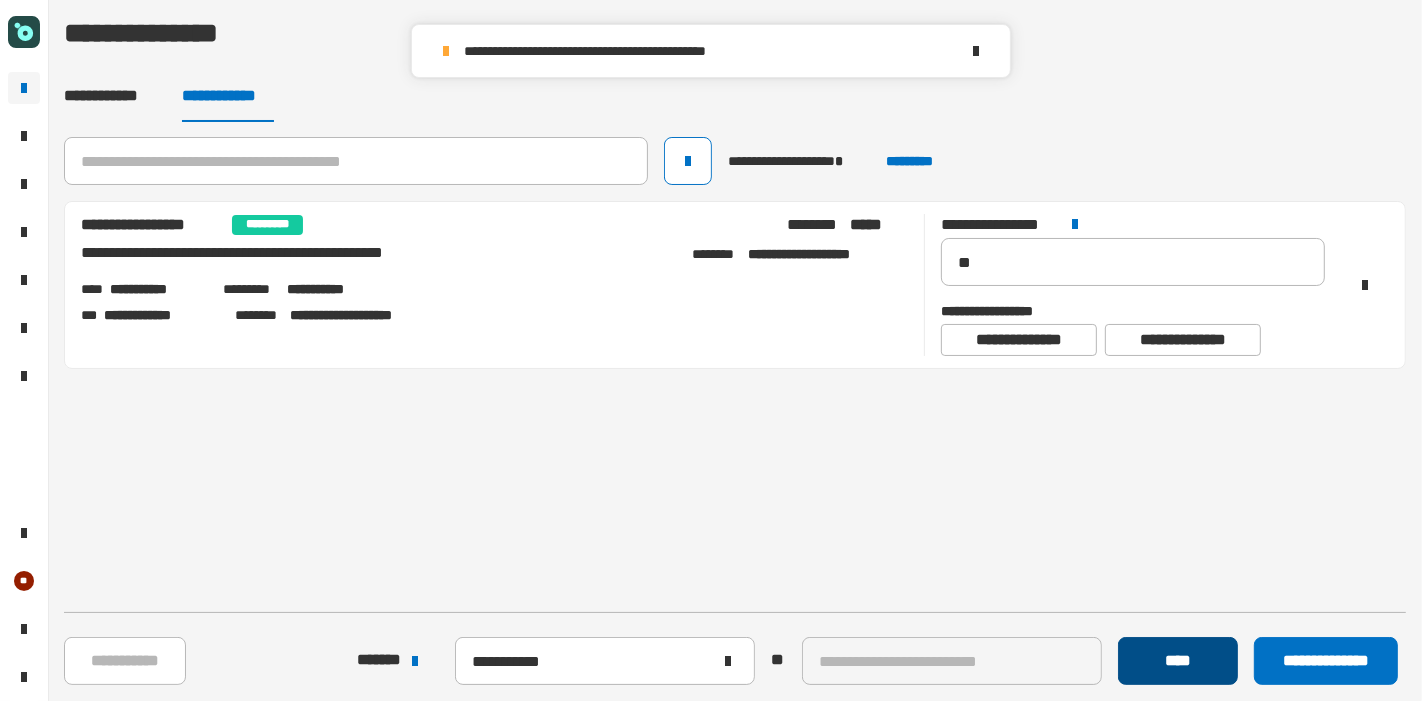 click on "****" 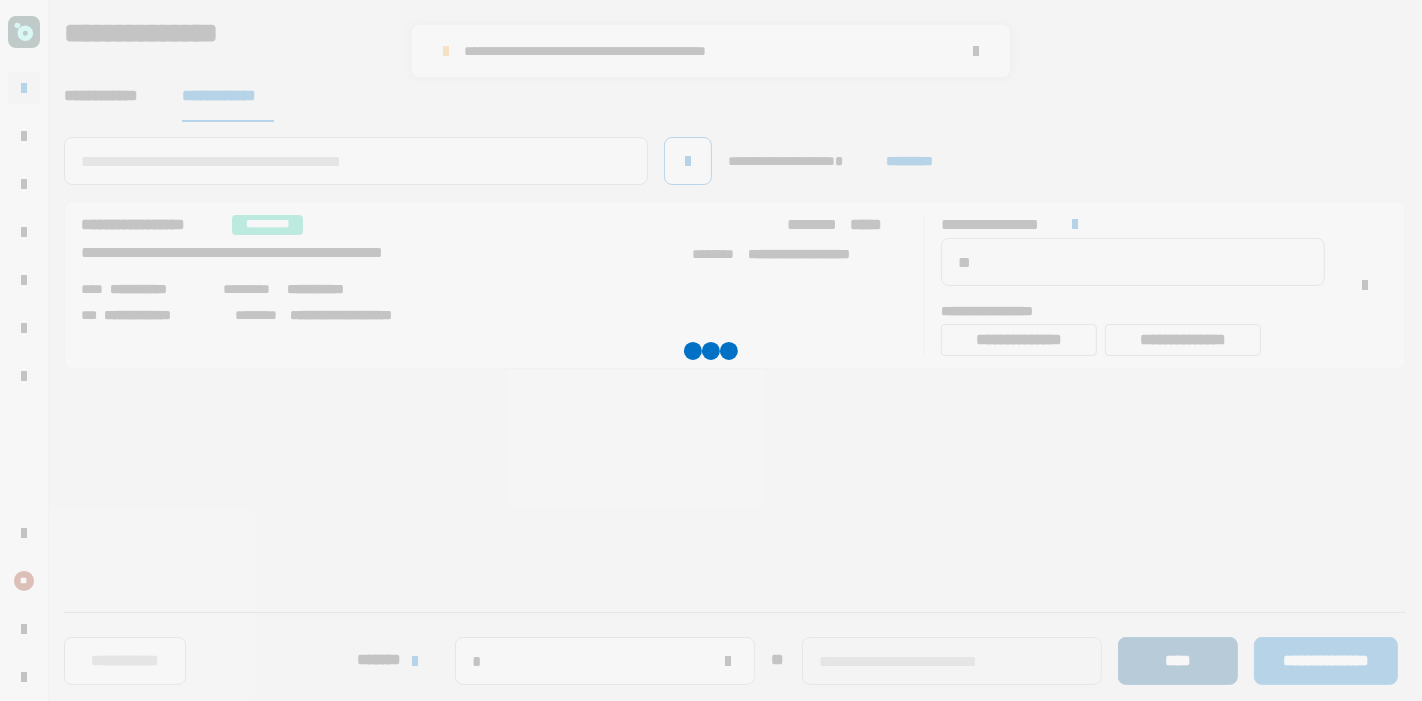 type 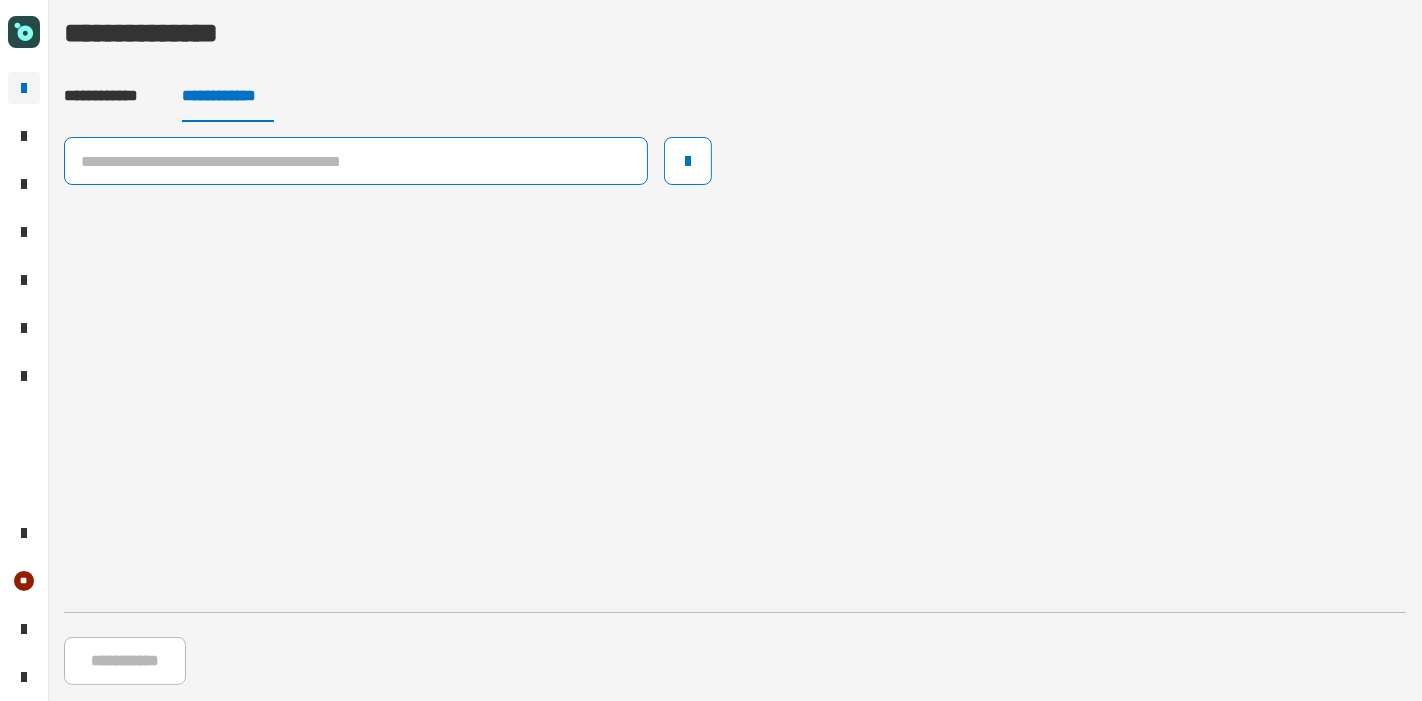 click 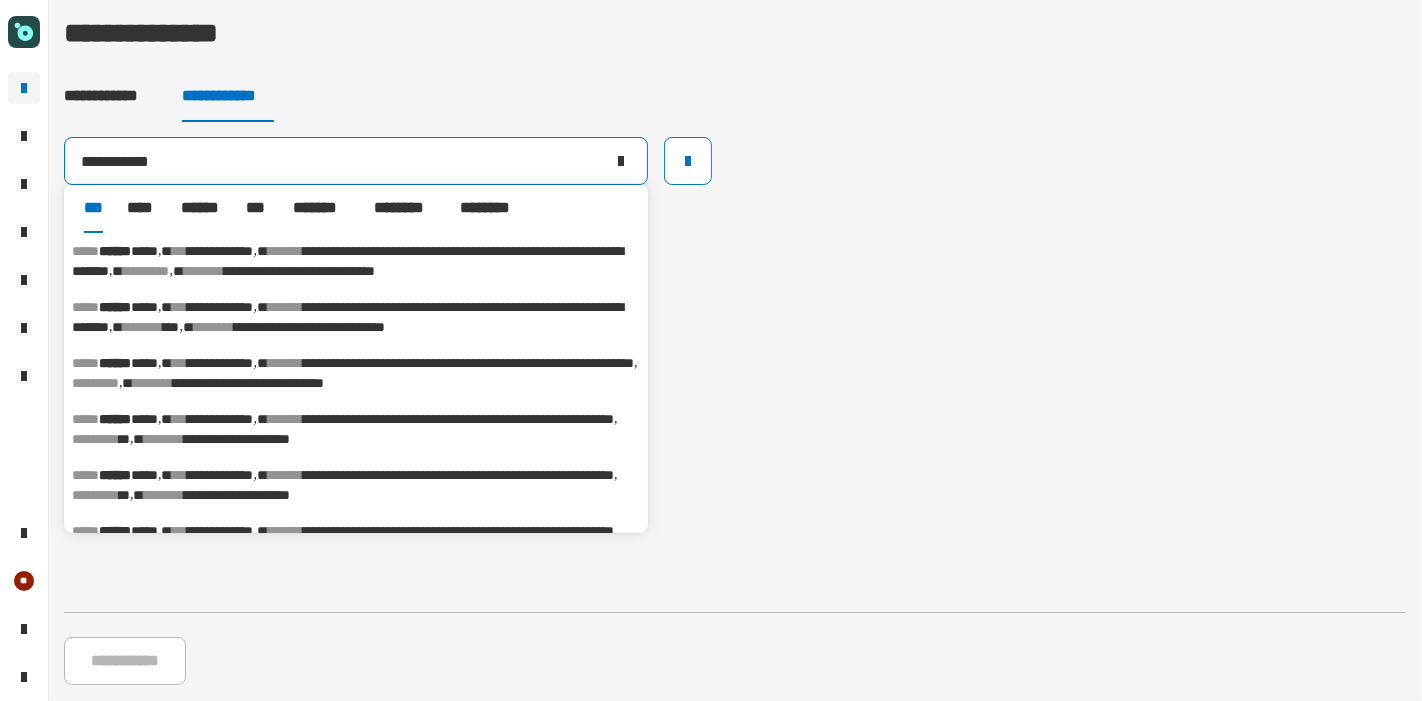 type on "**********" 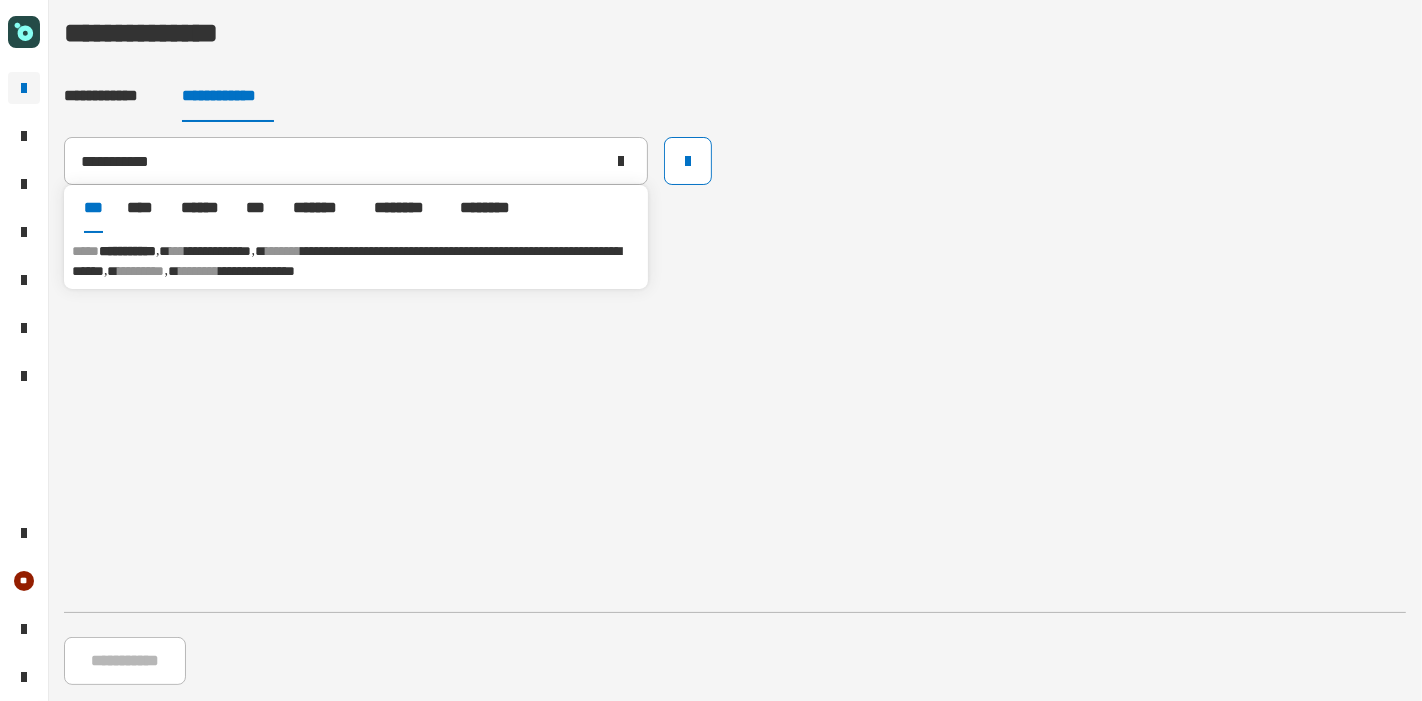 click on "[FIRST] [LAST] [STREET] [CITY], [STATE] [ZIP]" at bounding box center [356, 261] 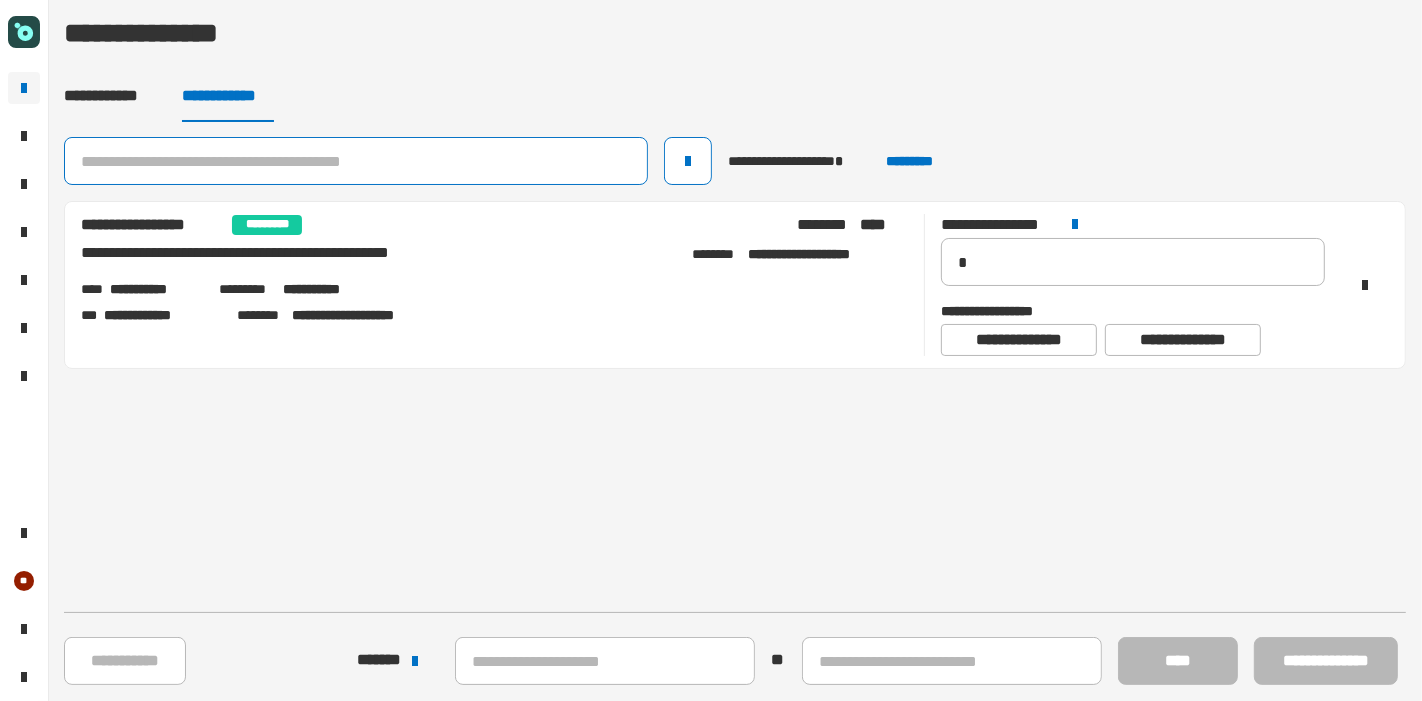 click 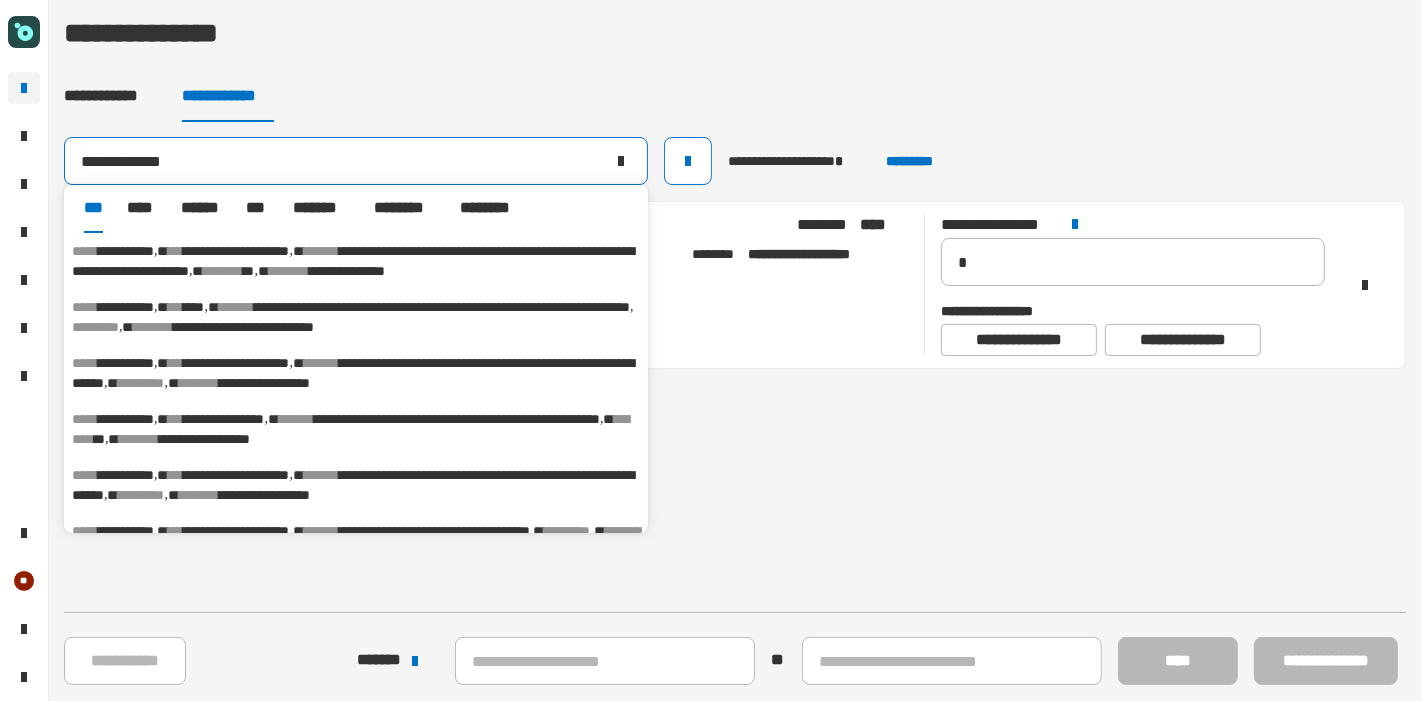 type on "**********" 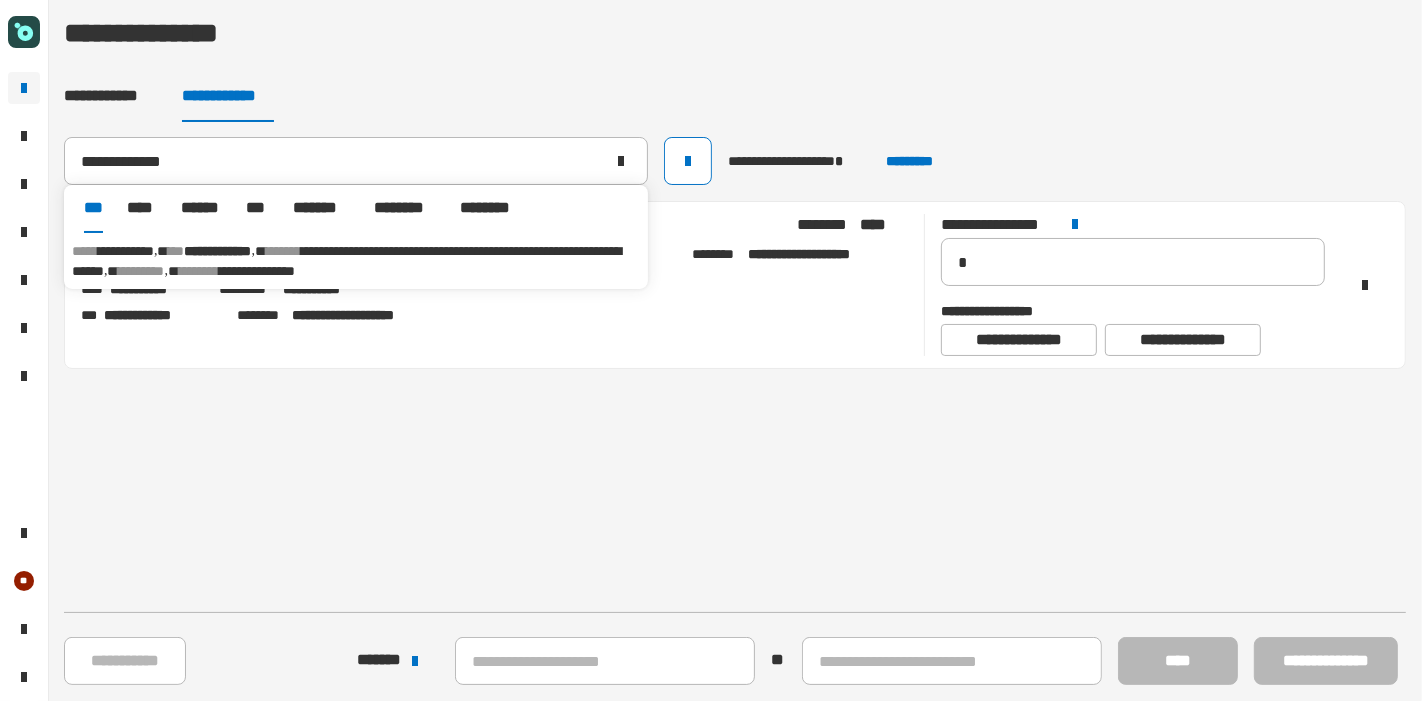 click on "[FIRST] [LAST] [STREET] [CITY], [STATE] [ZIP]" at bounding box center [356, 261] 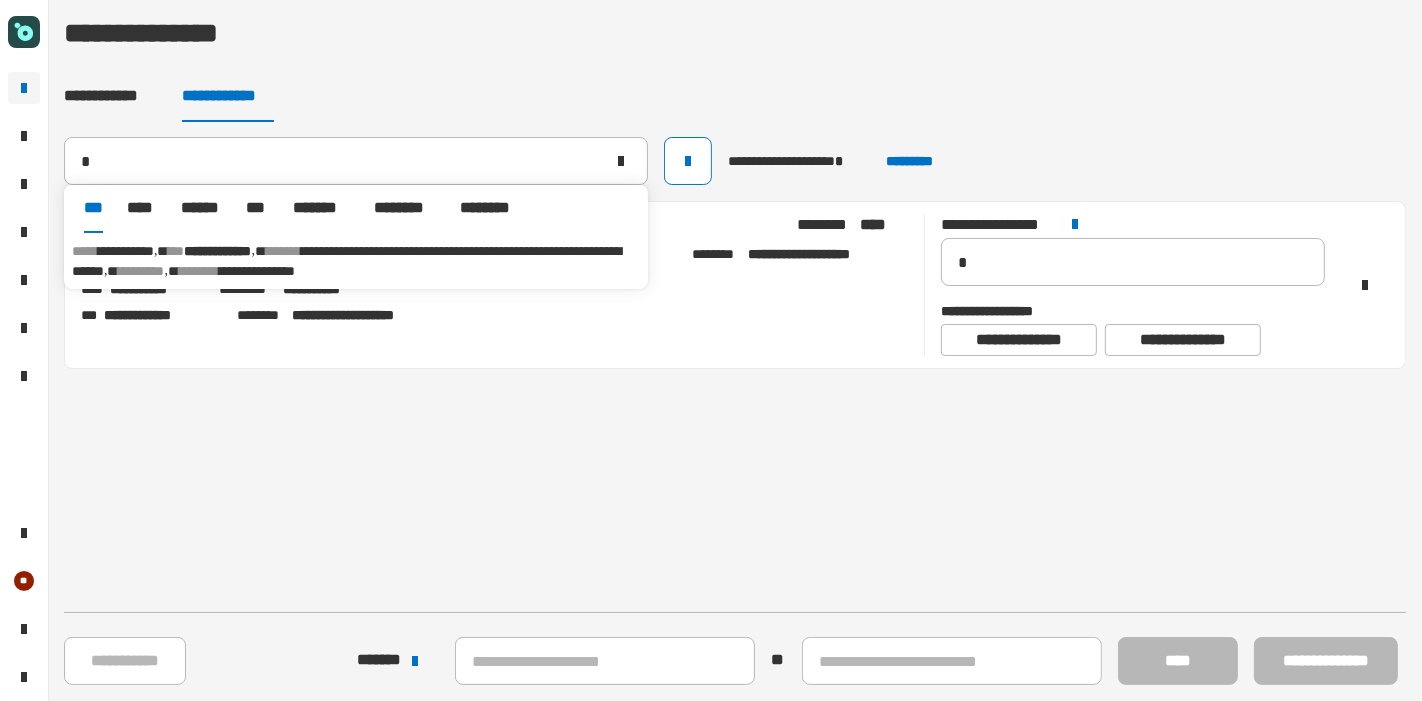 type on "**********" 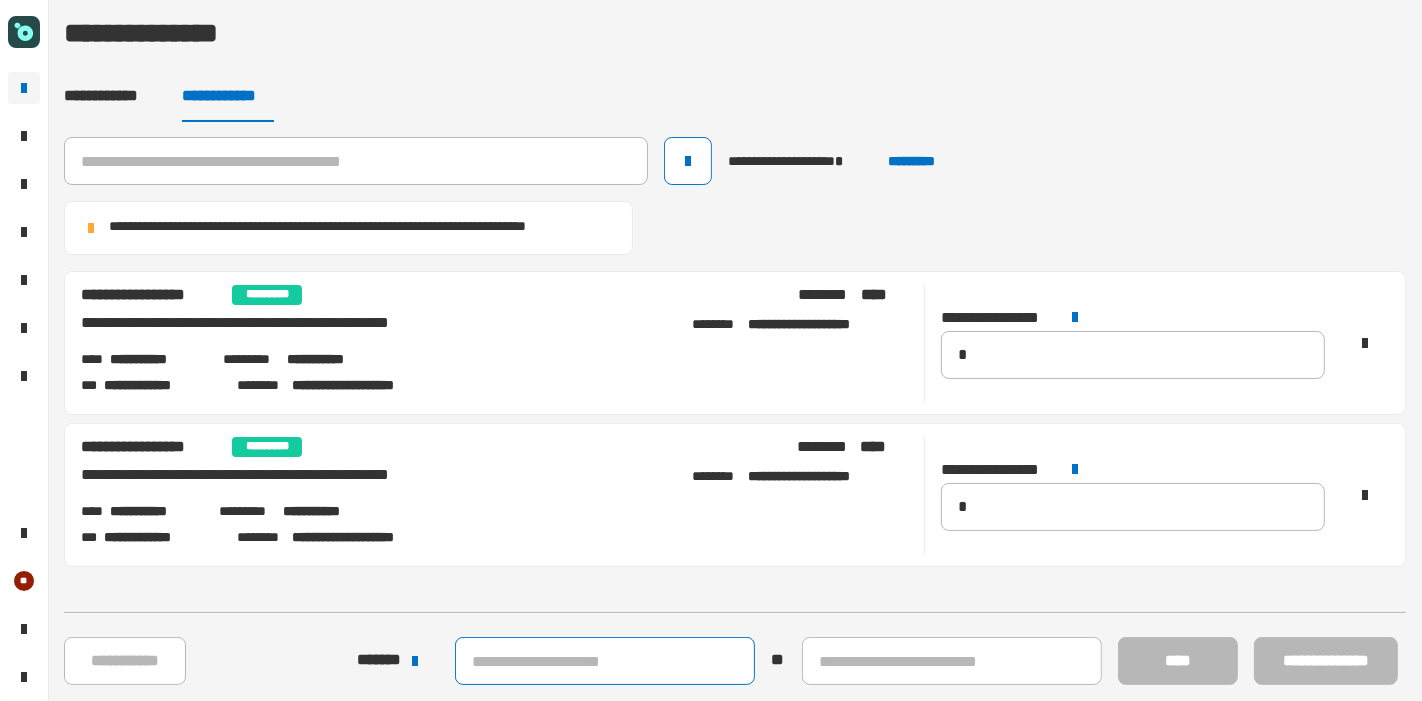 click 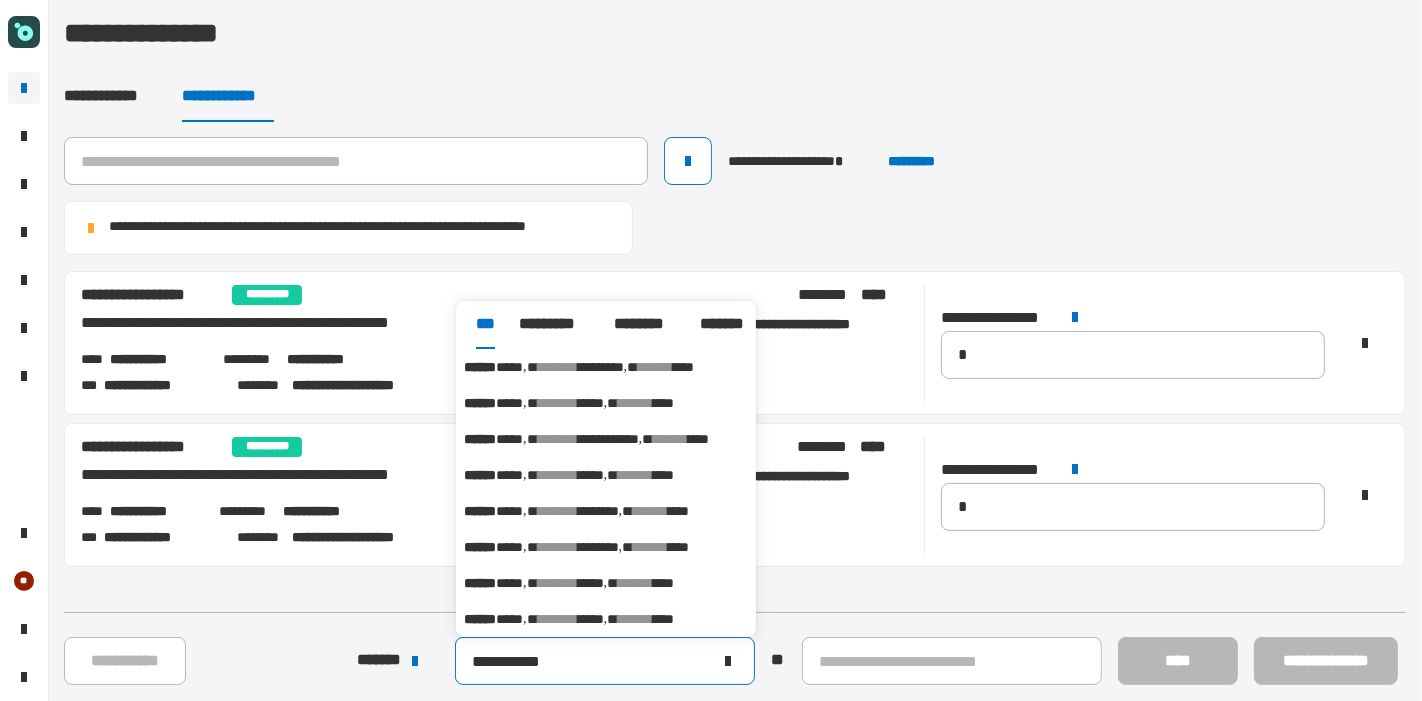 type on "**********" 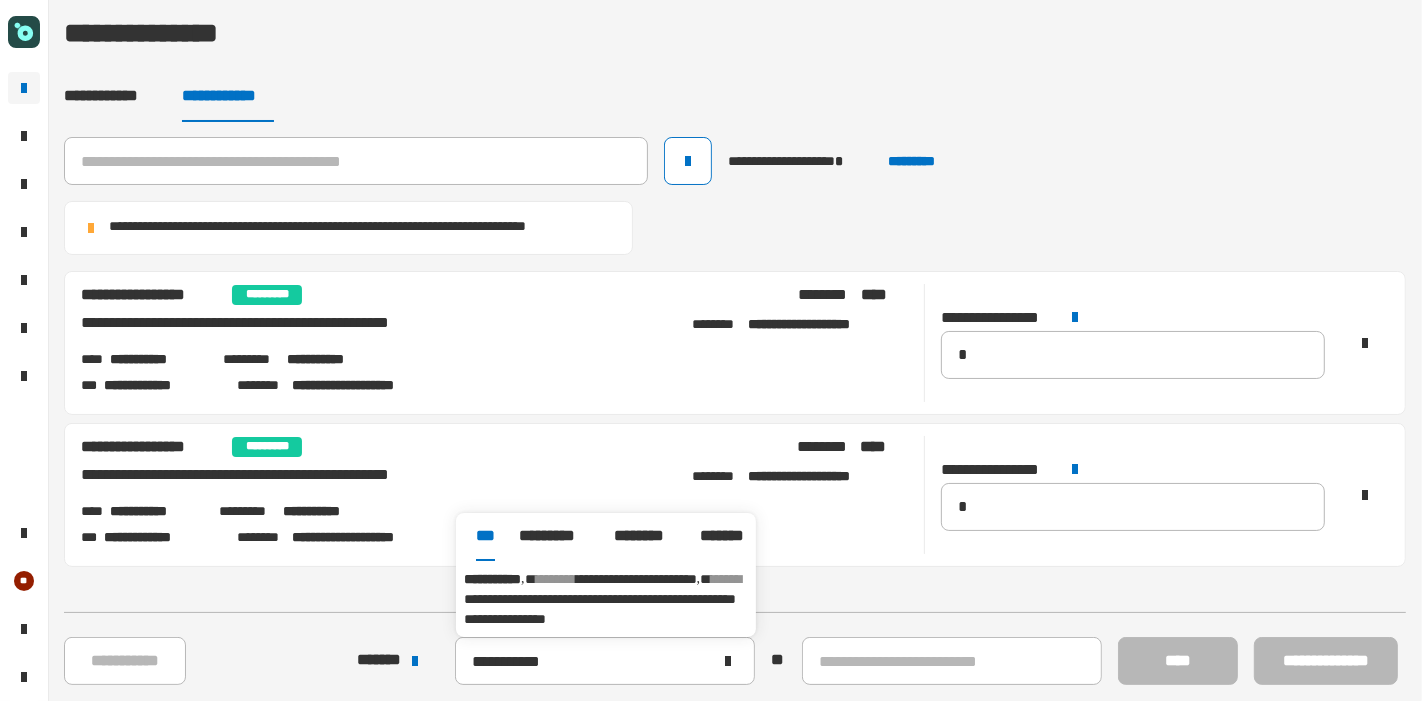 click on "**********" at bounding box center [600, 609] 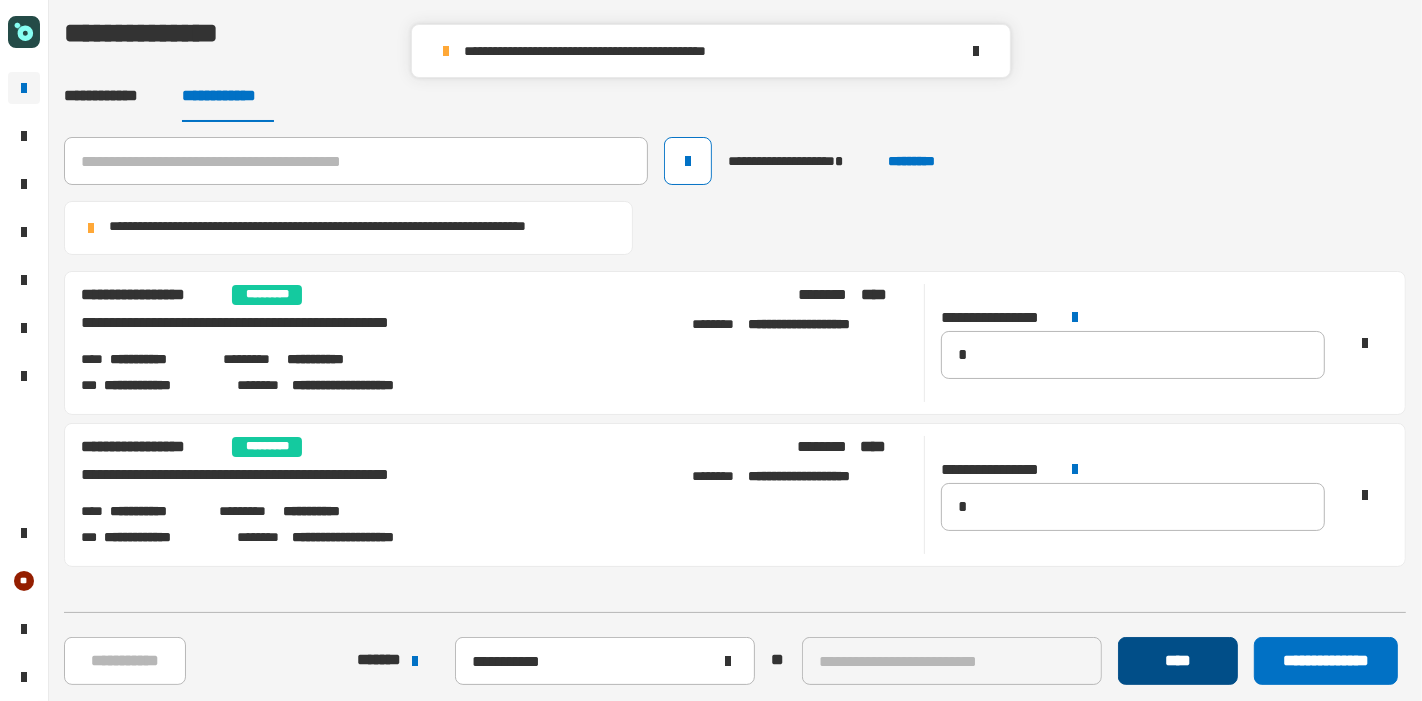 click on "****" 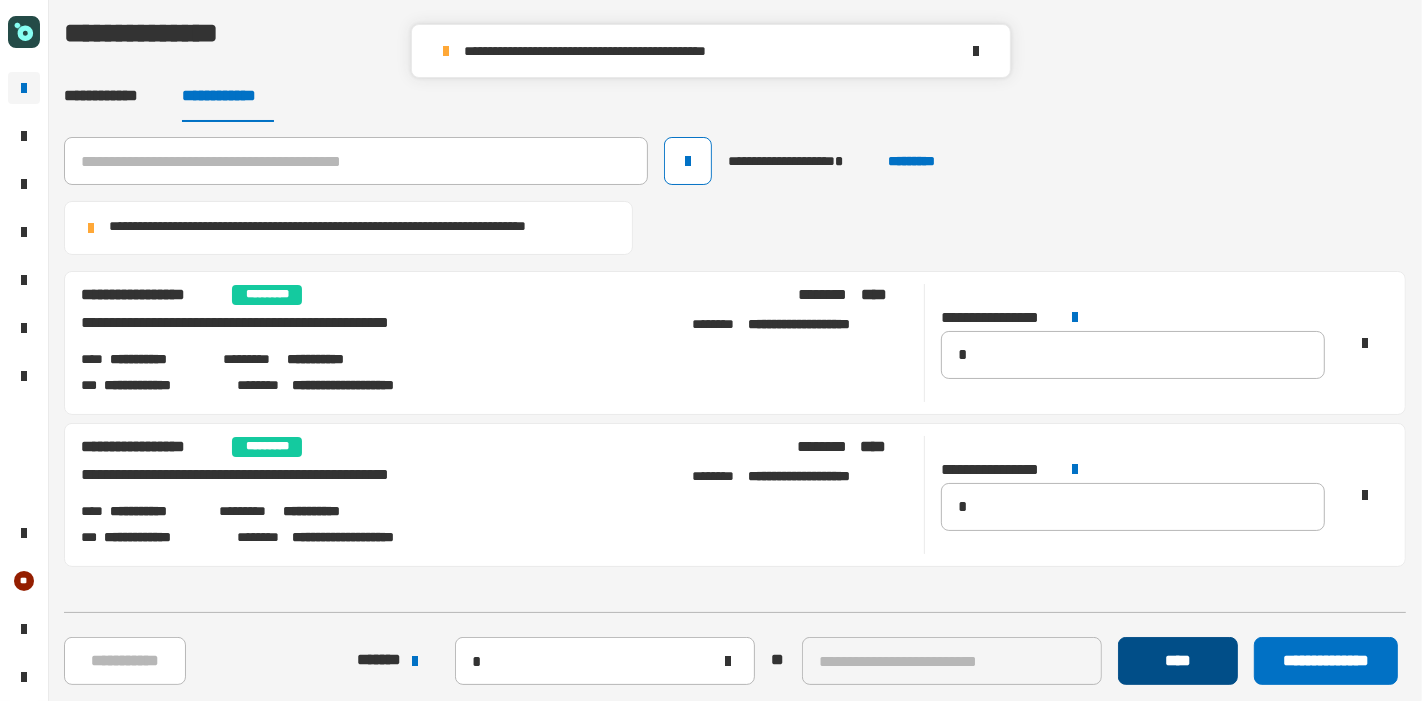 type 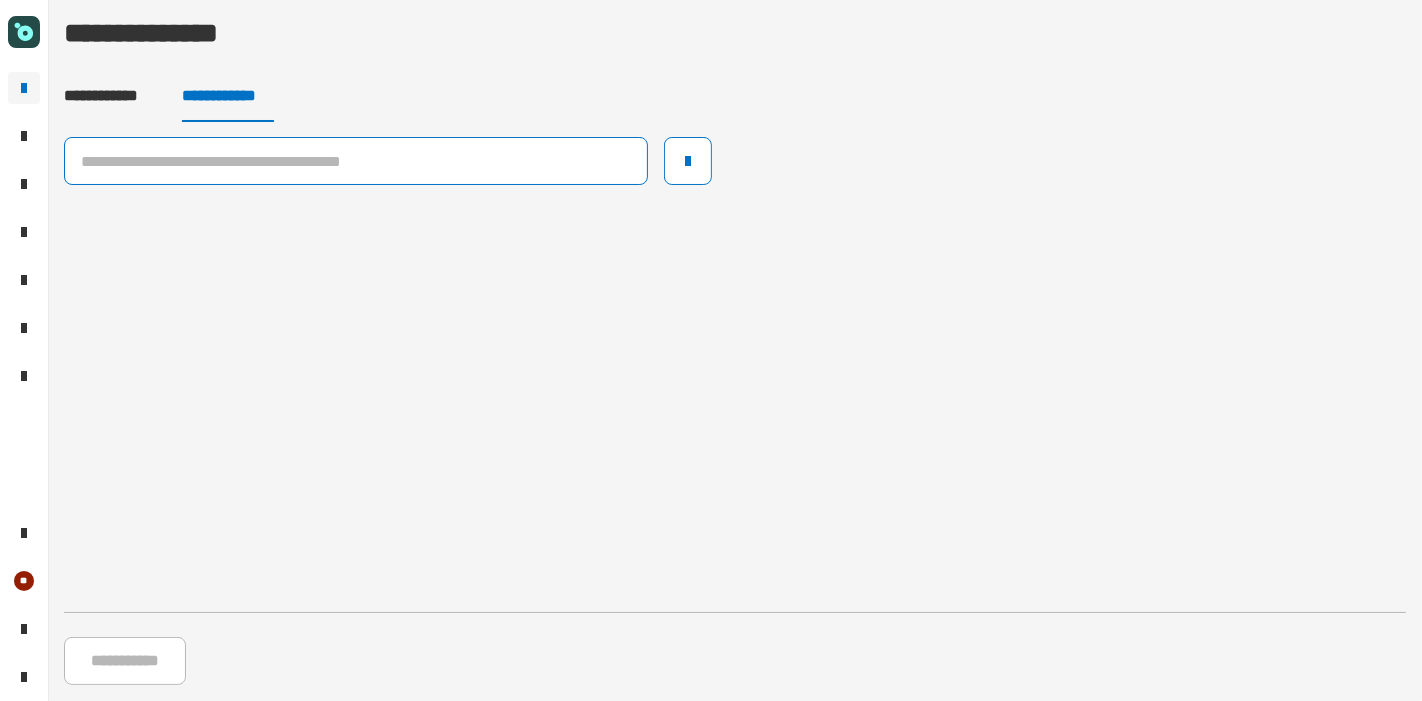 click 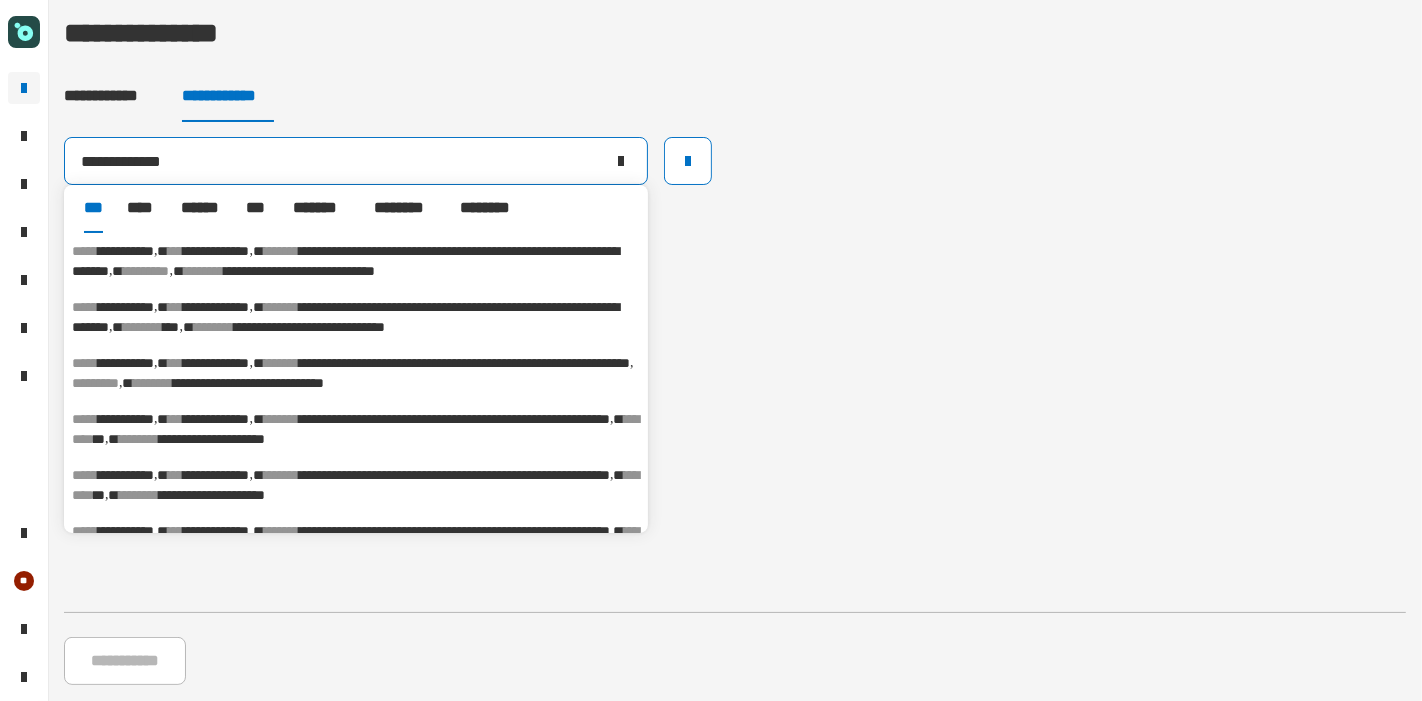 type on "**********" 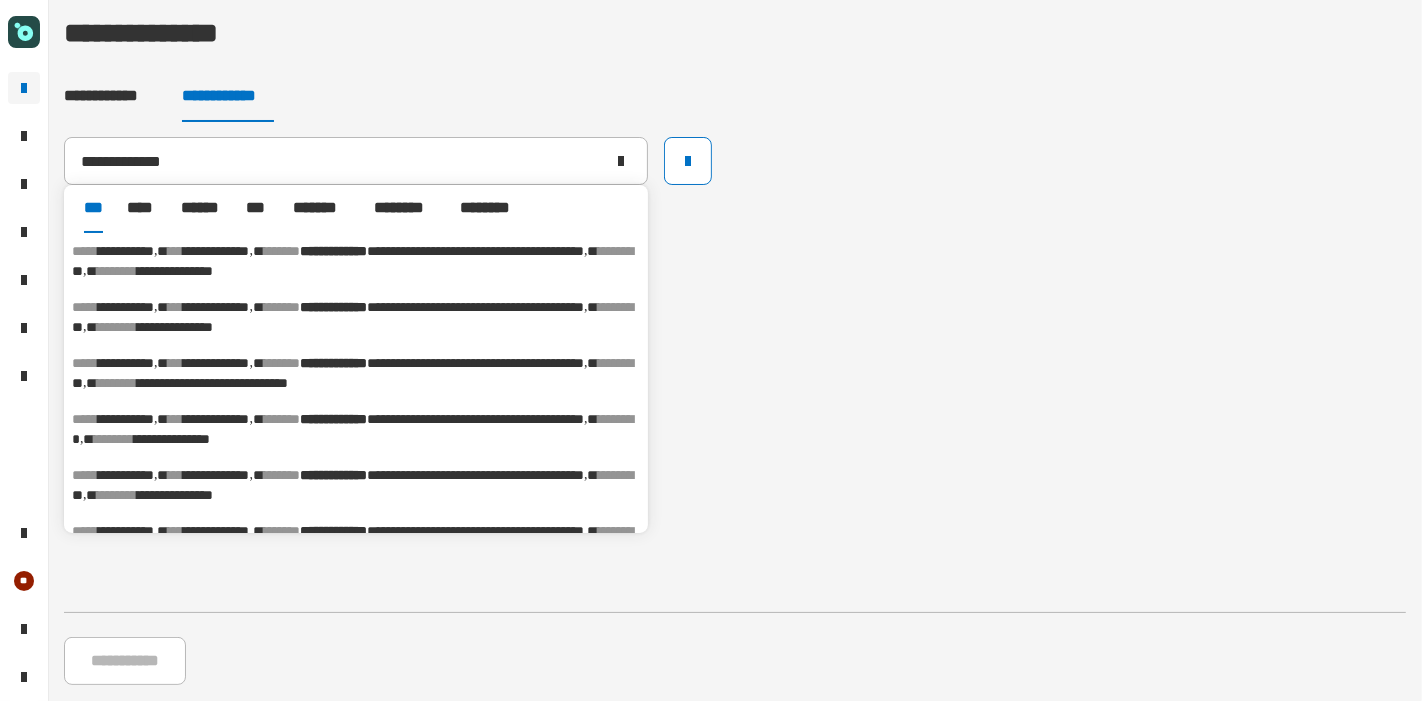 click on "********" at bounding box center [118, 271] 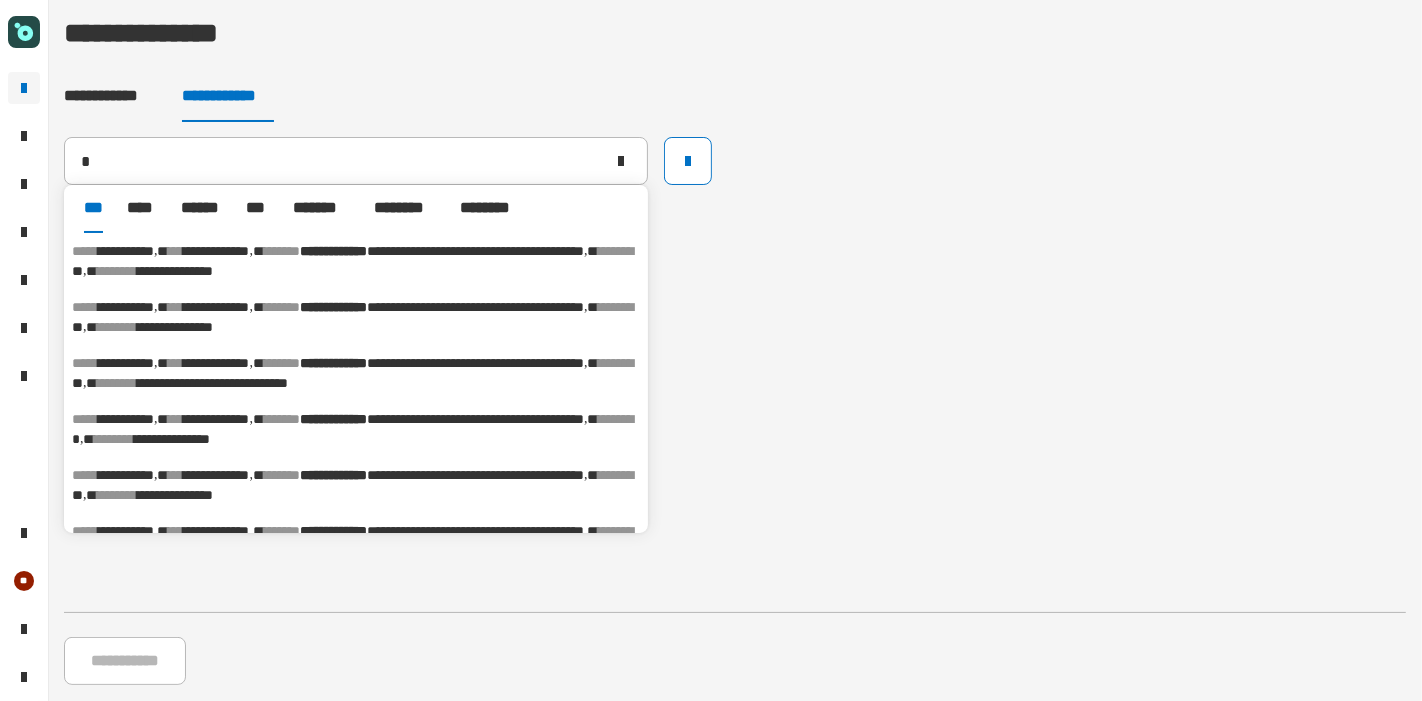type on "**********" 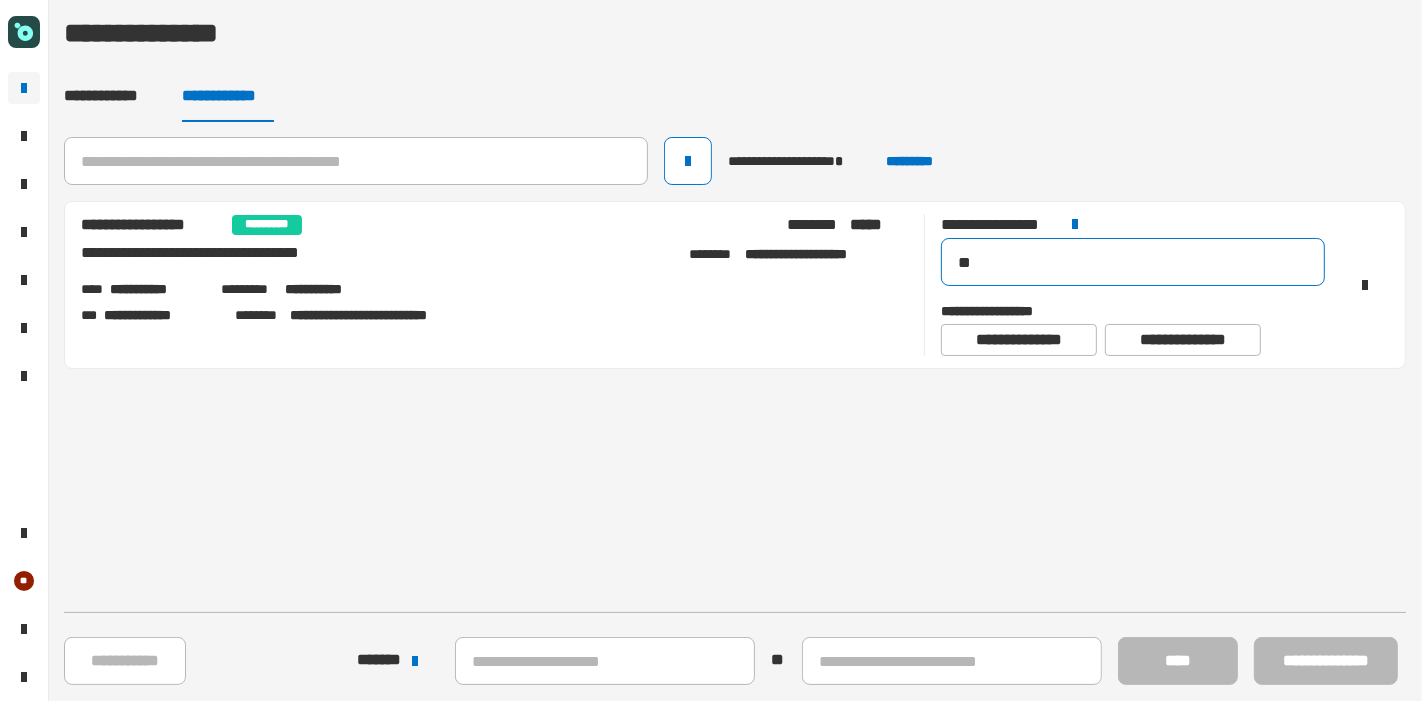 drag, startPoint x: 999, startPoint y: 279, endPoint x: 852, endPoint y: 250, distance: 149.83324 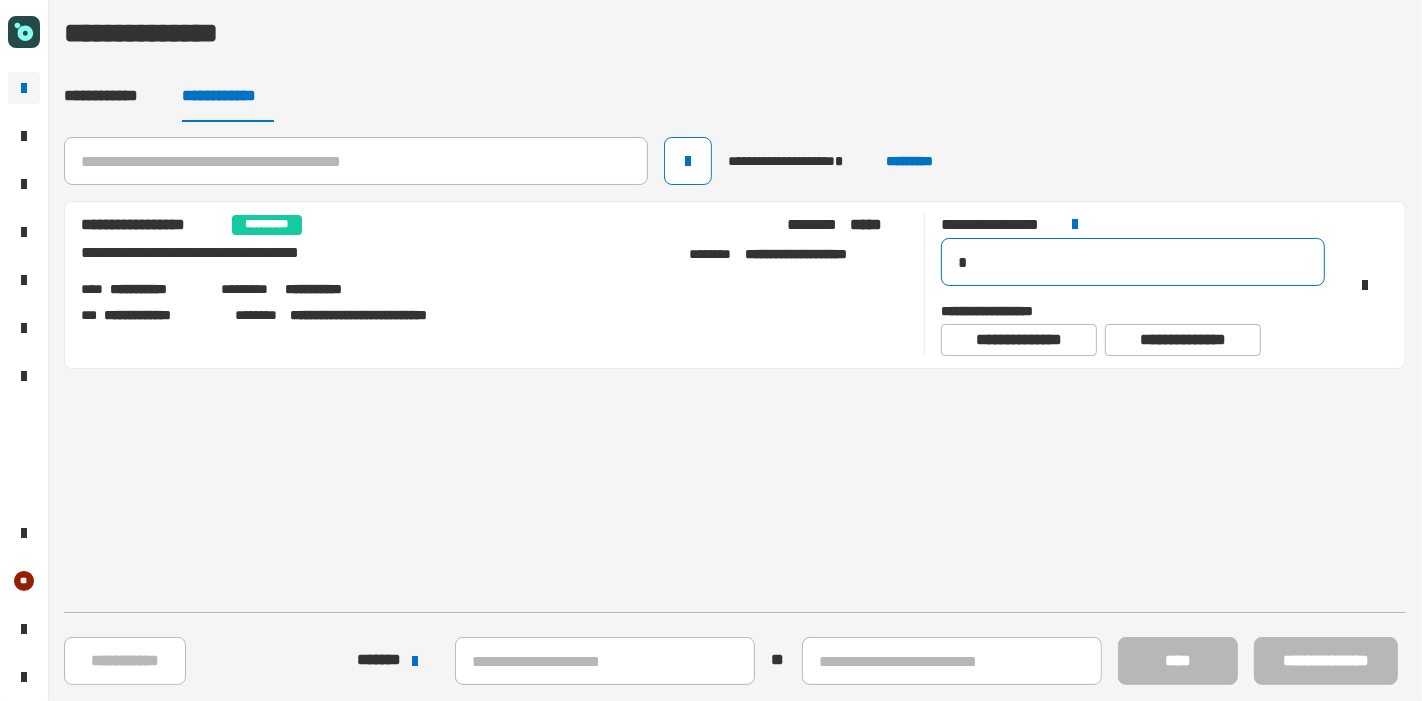 type on "**" 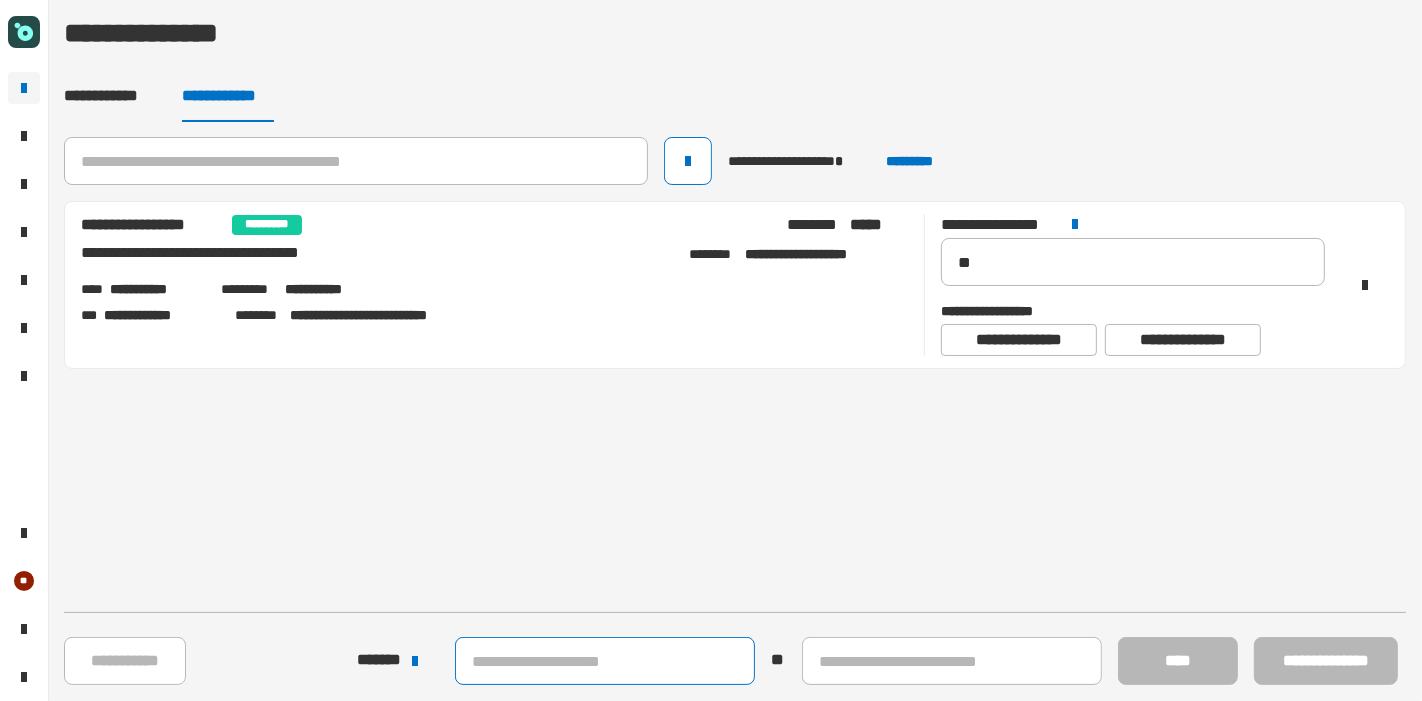 click 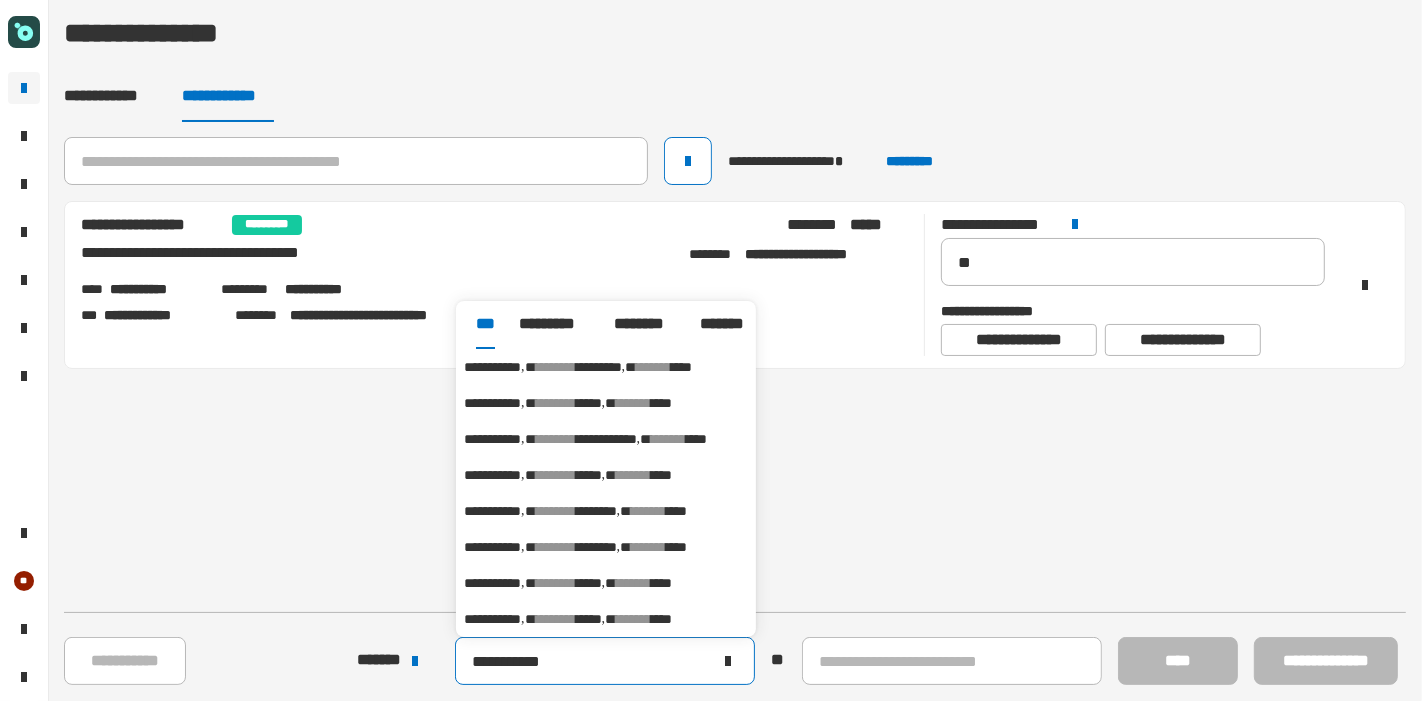 type on "**********" 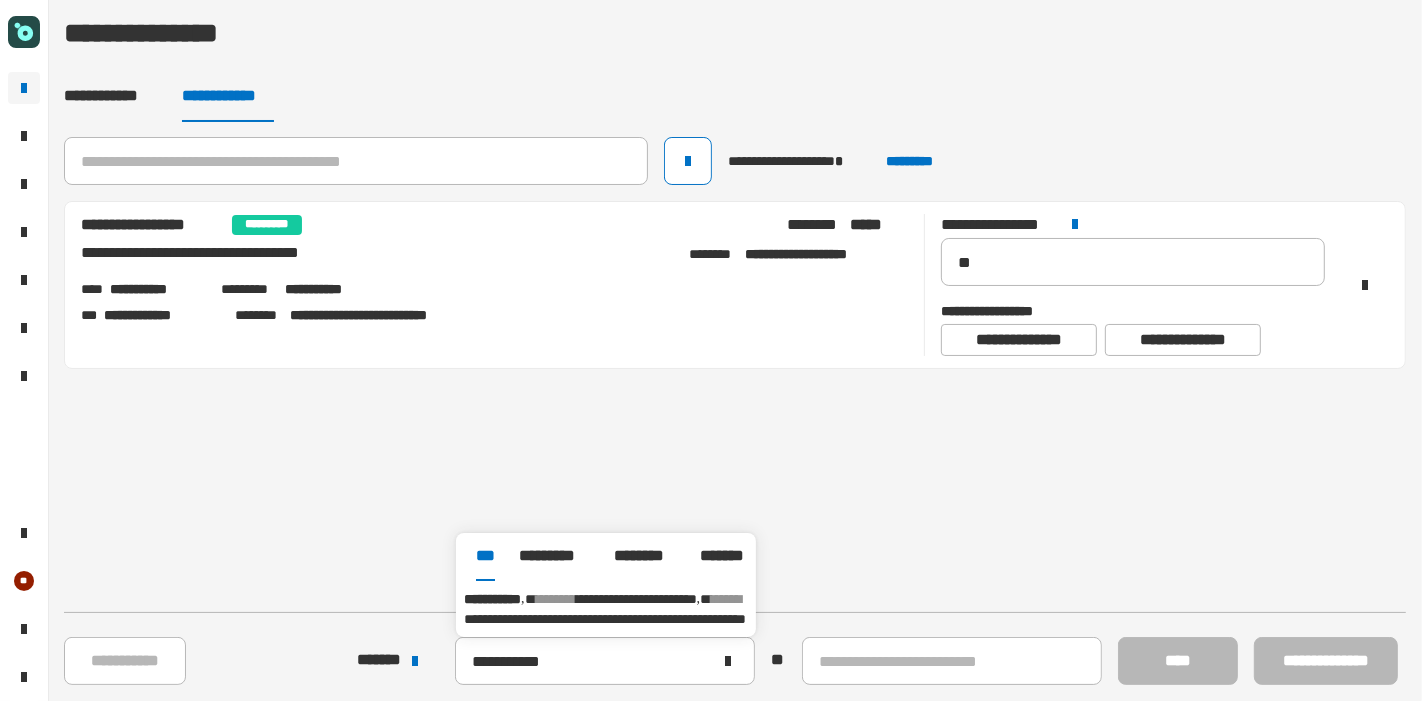 click on "**********" at bounding box center (605, 619) 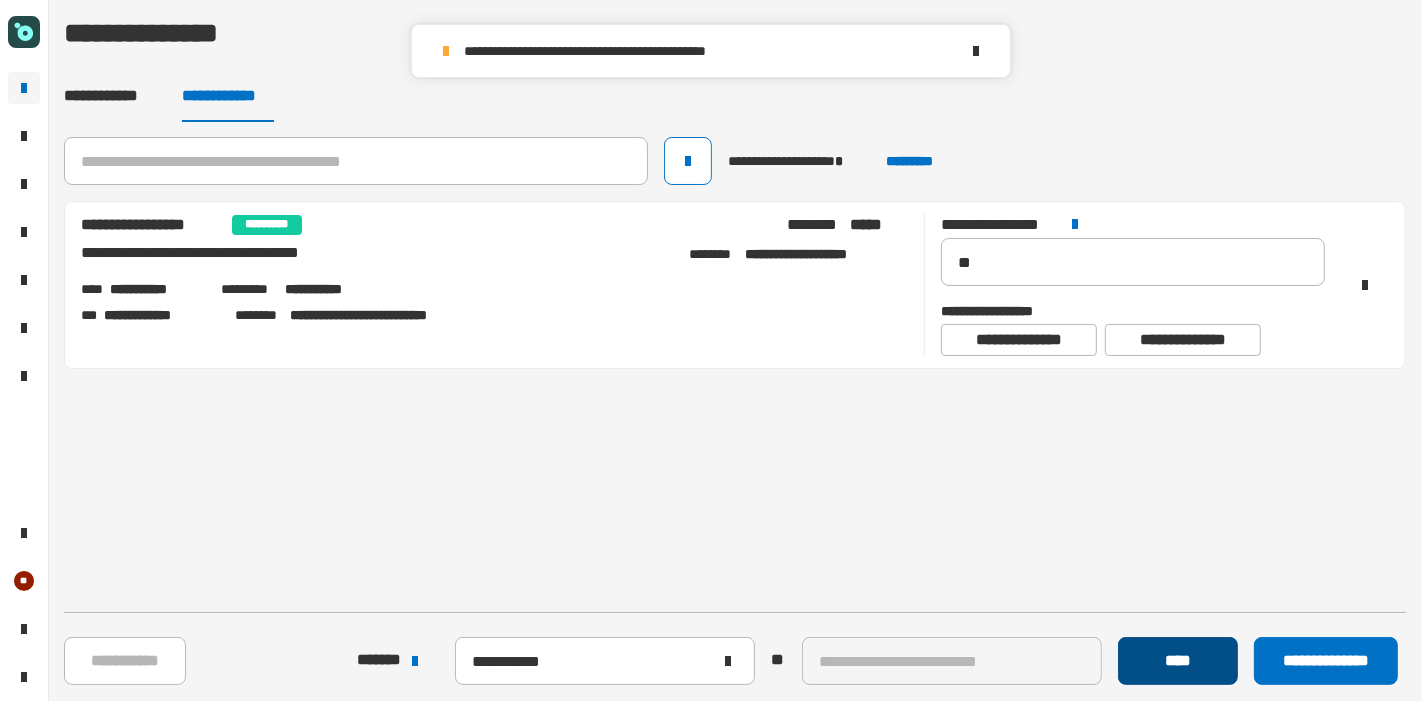 click on "****" 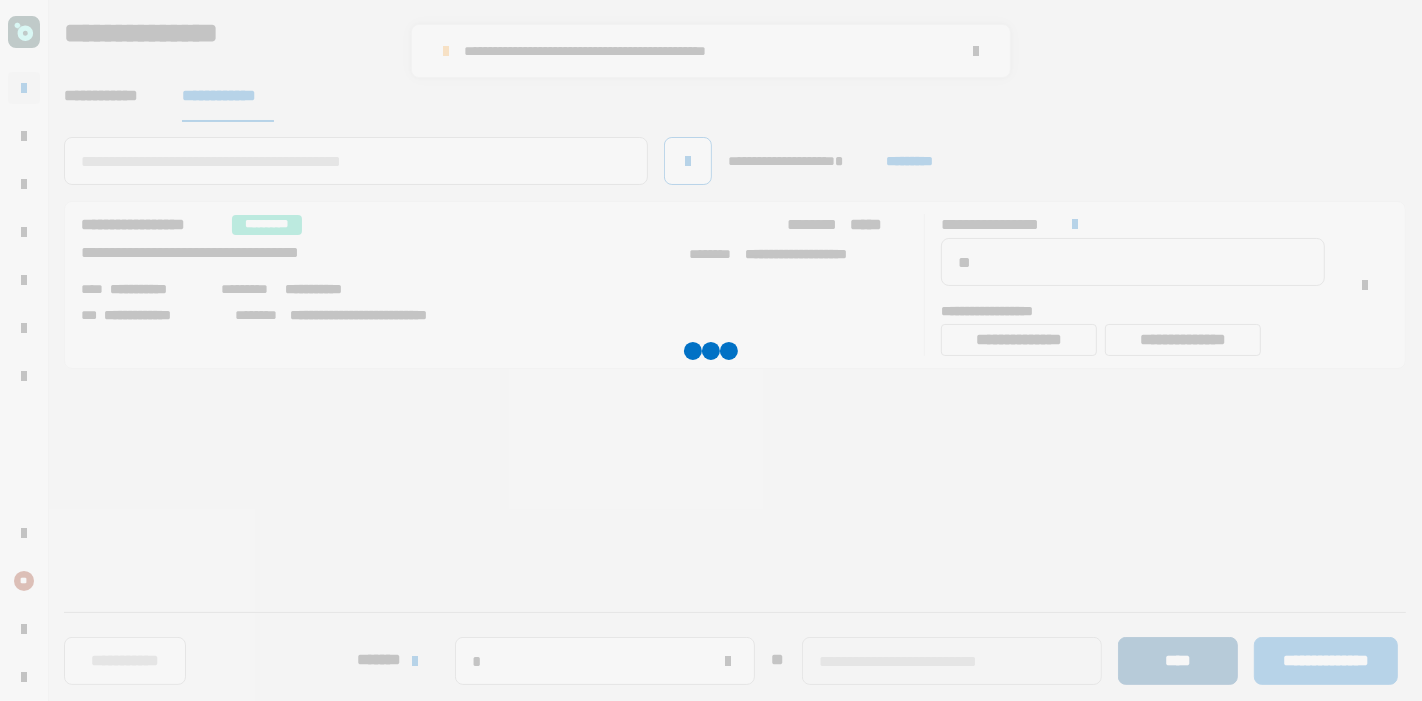 type 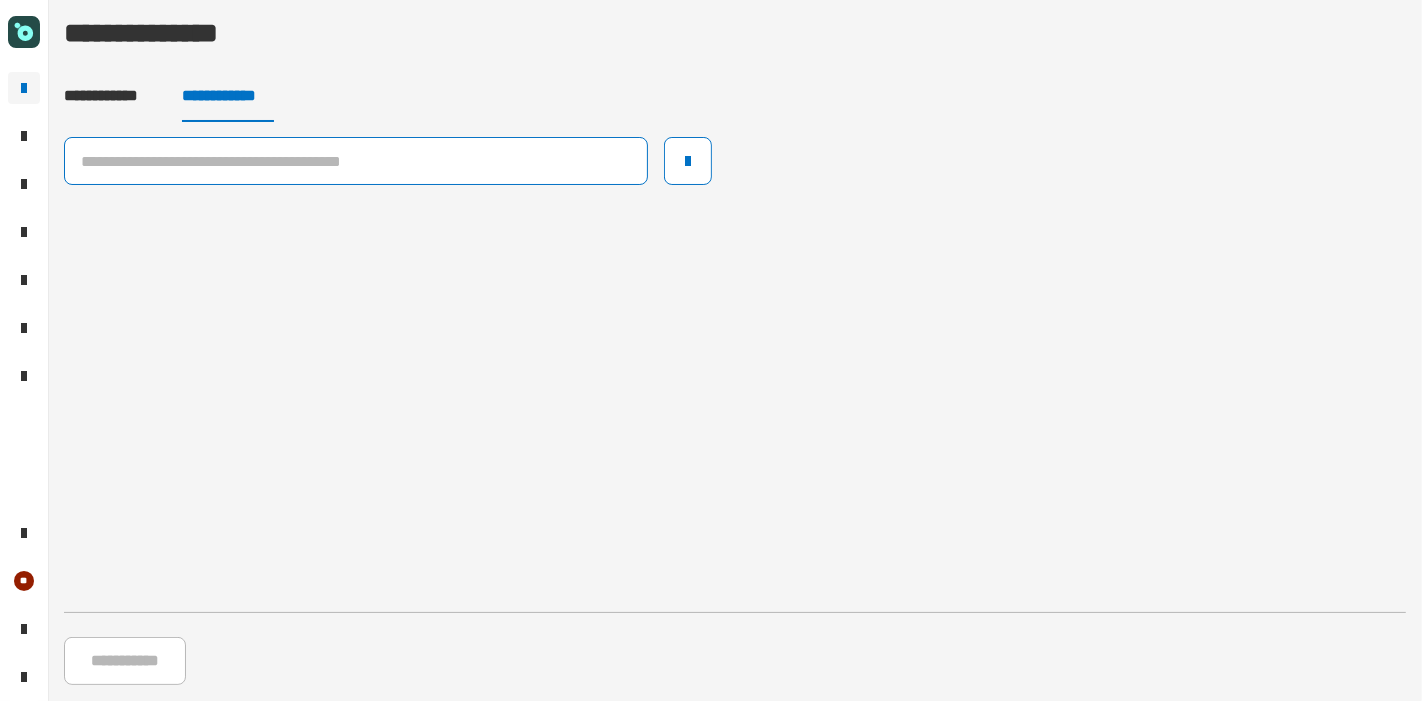 click 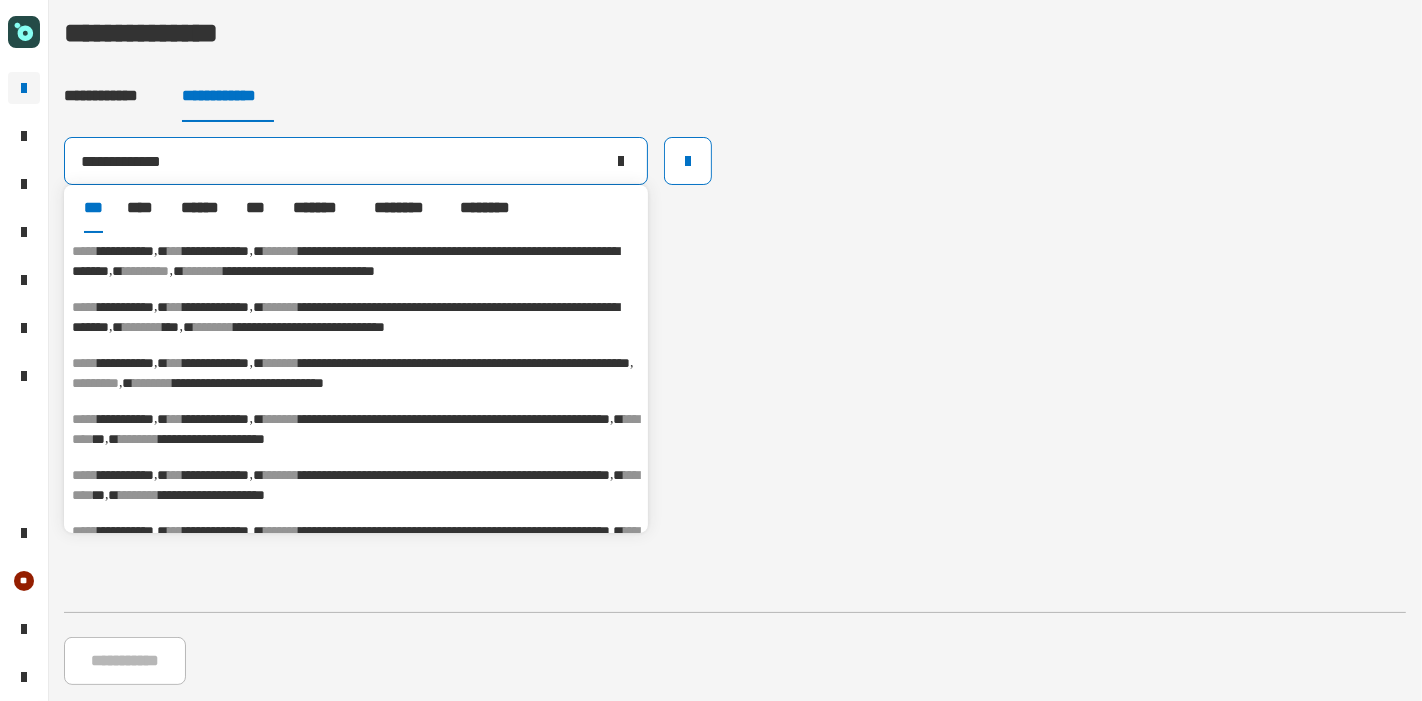 type on "**********" 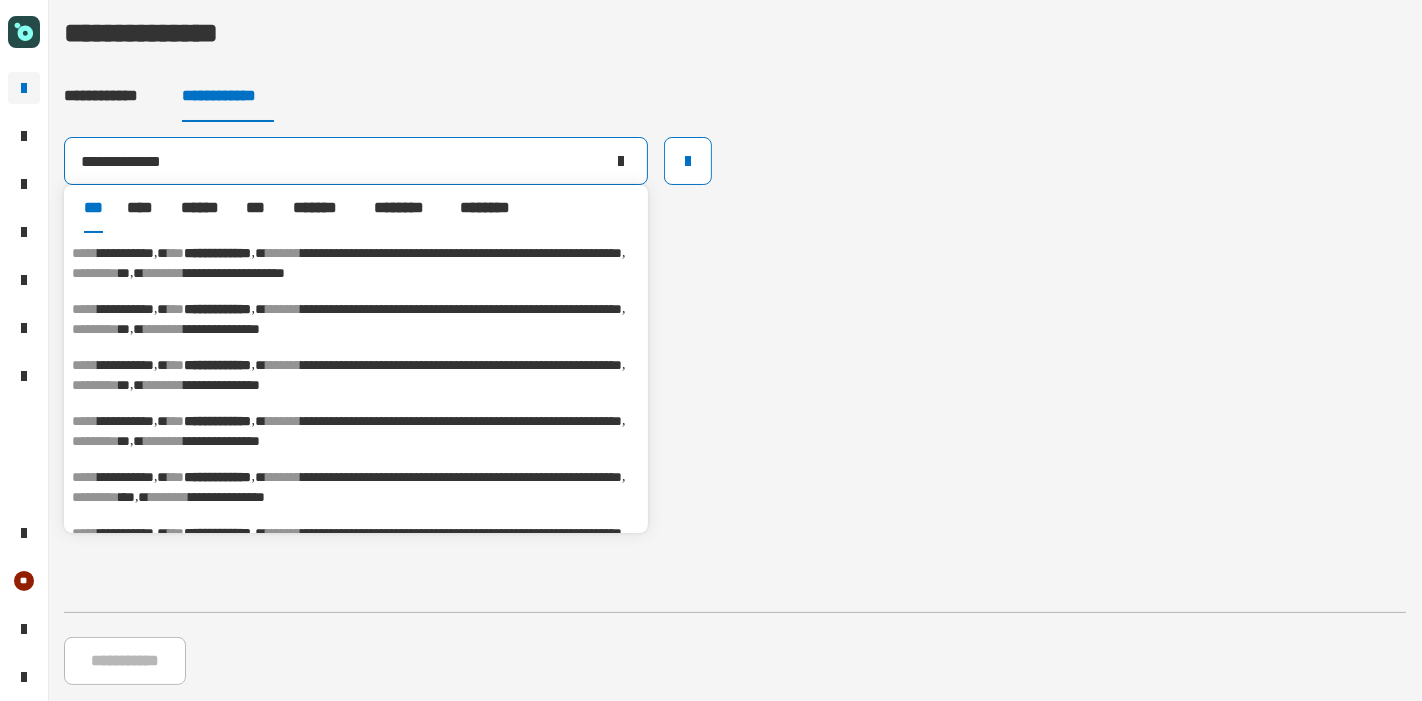 scroll, scrollTop: 319, scrollLeft: 0, axis: vertical 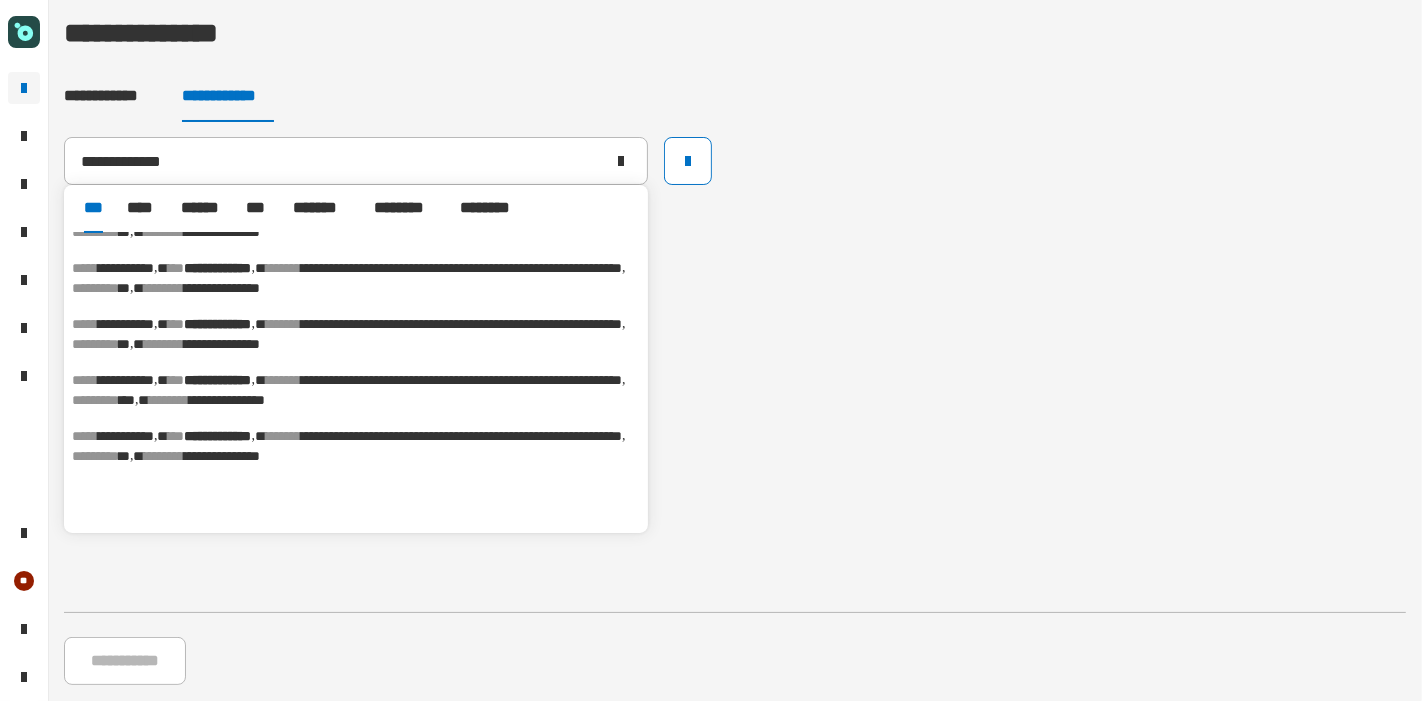 click on "[FIRST] [LAST] [STREET] [CITY], [STATE] [ZIP]" at bounding box center (356, 390) 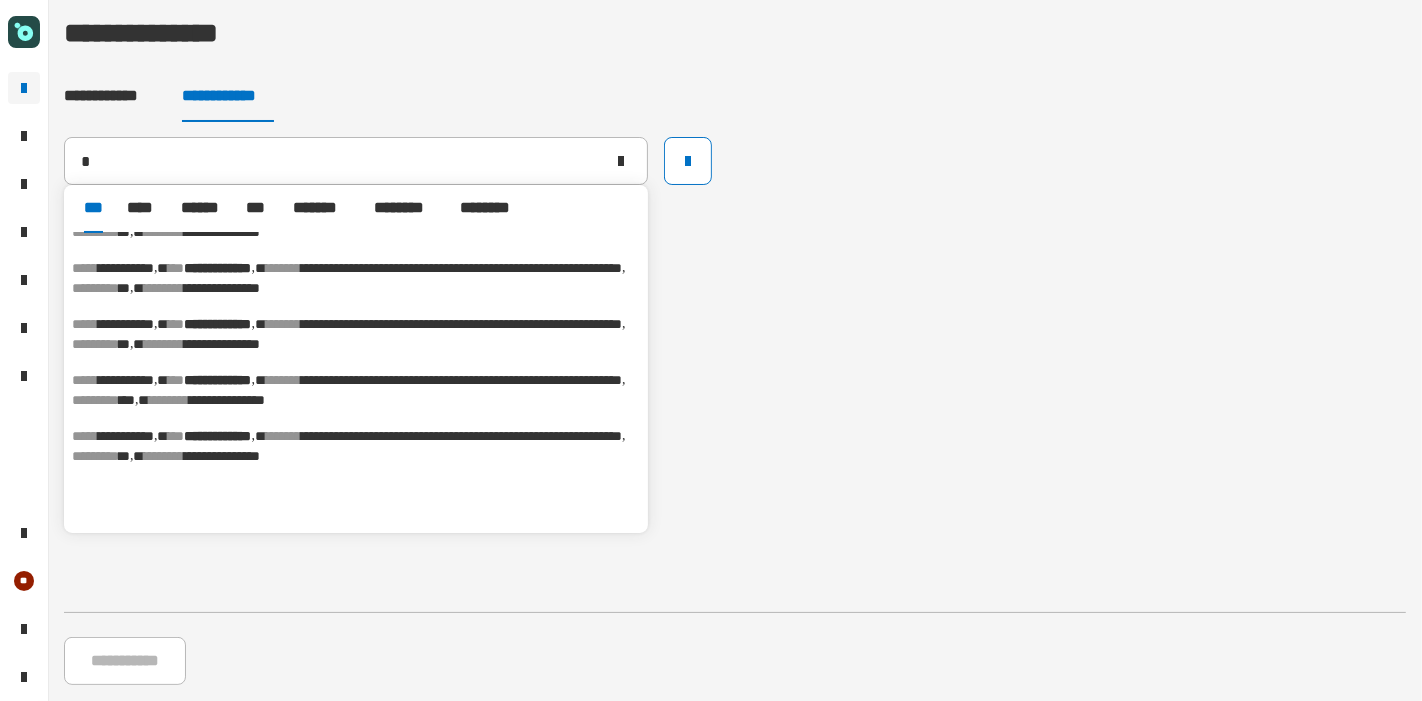 type on "**********" 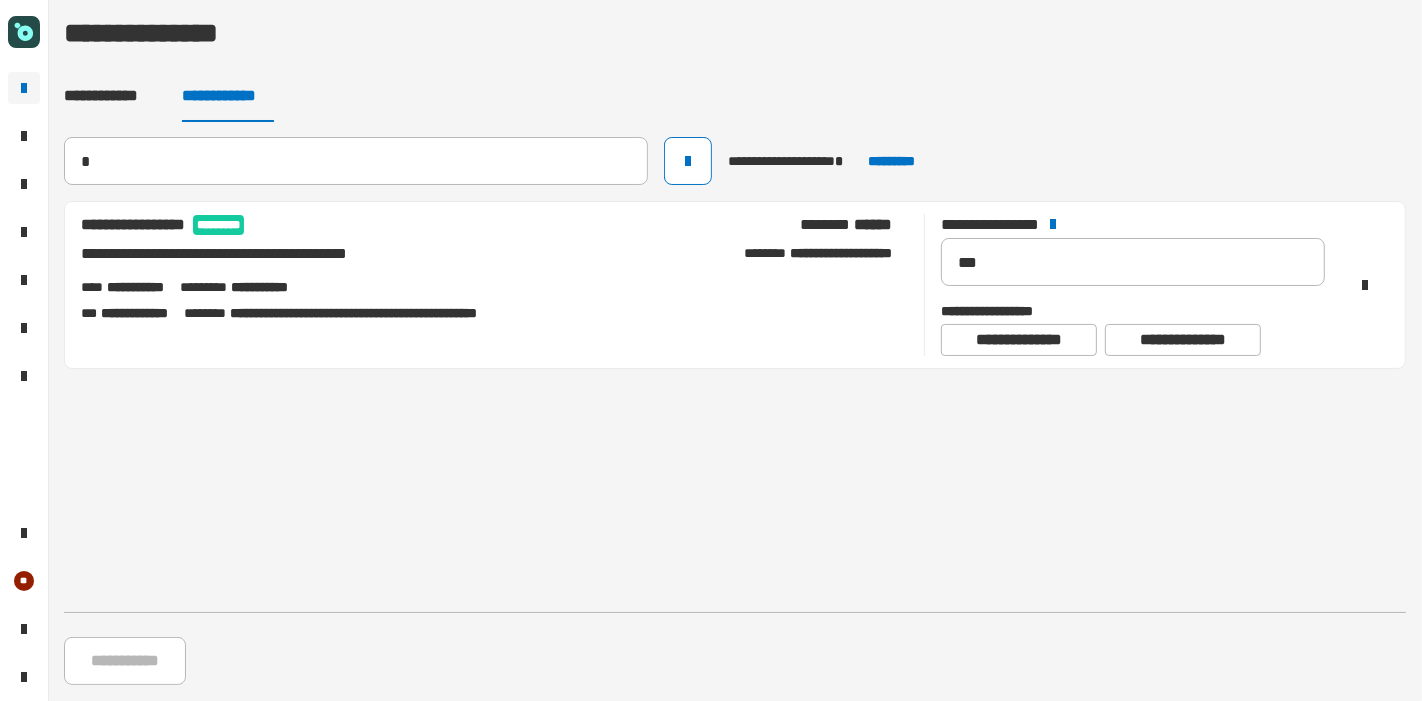 type 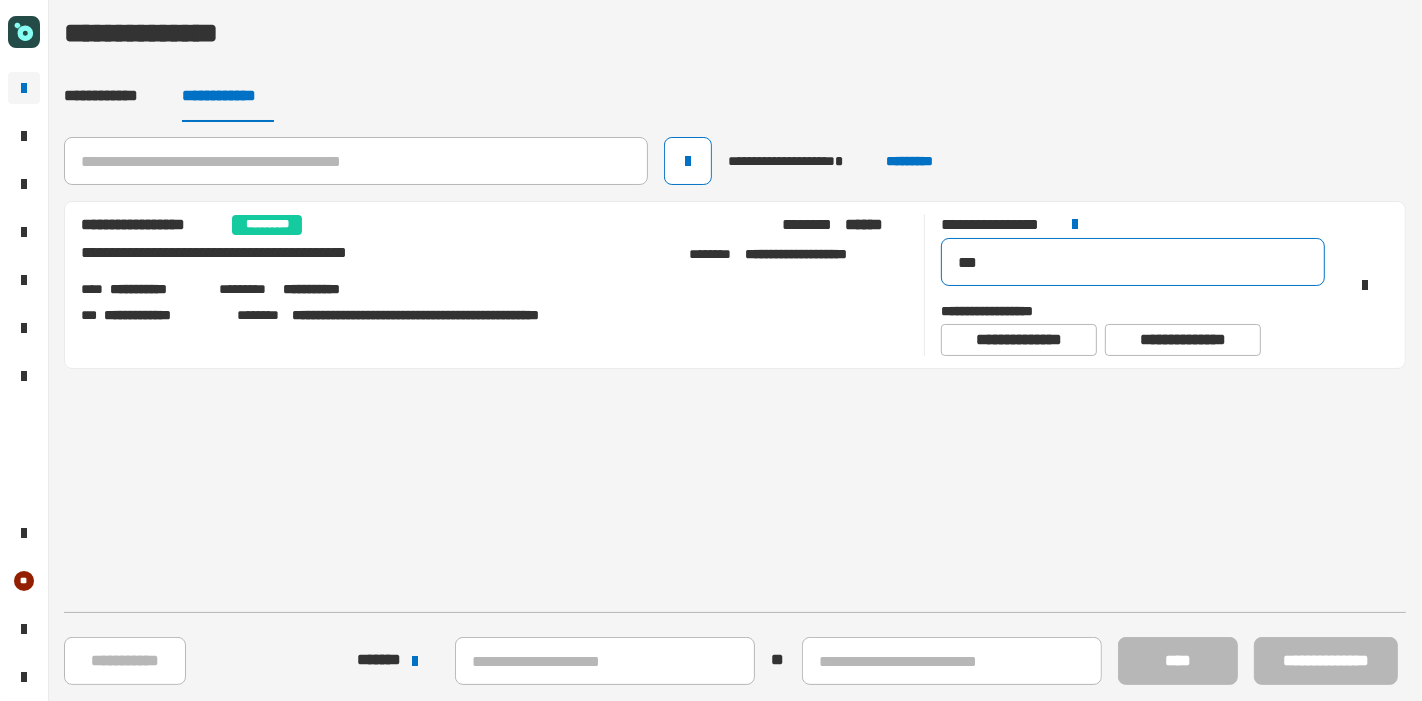 drag, startPoint x: 1013, startPoint y: 271, endPoint x: 835, endPoint y: 258, distance: 178.47409 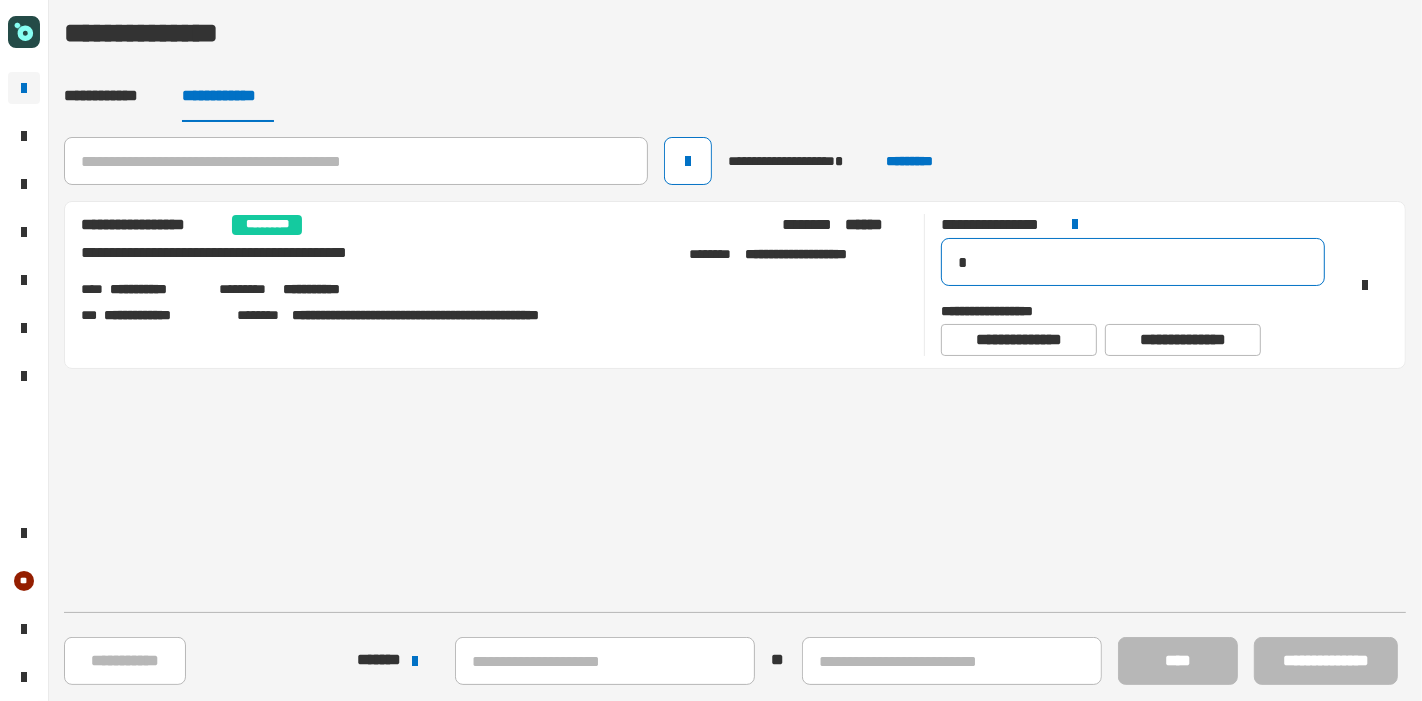 type on "**" 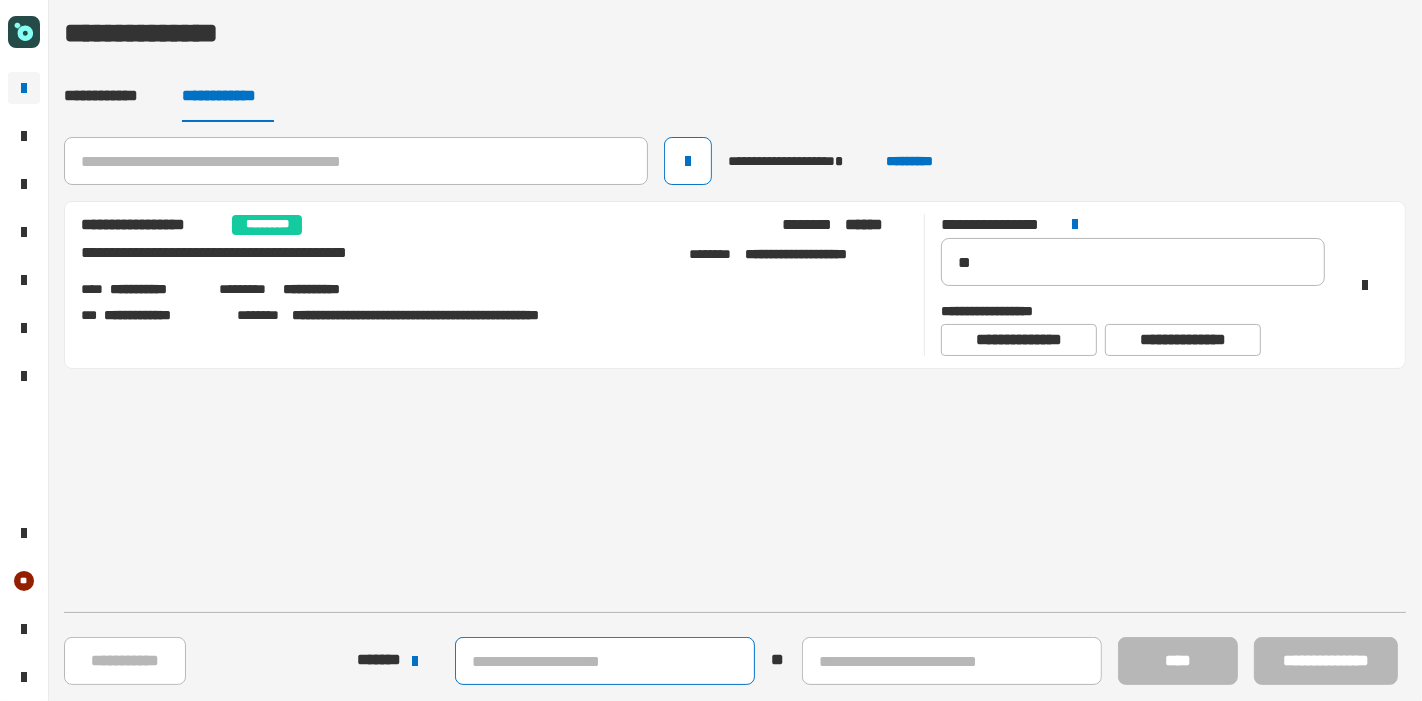 click 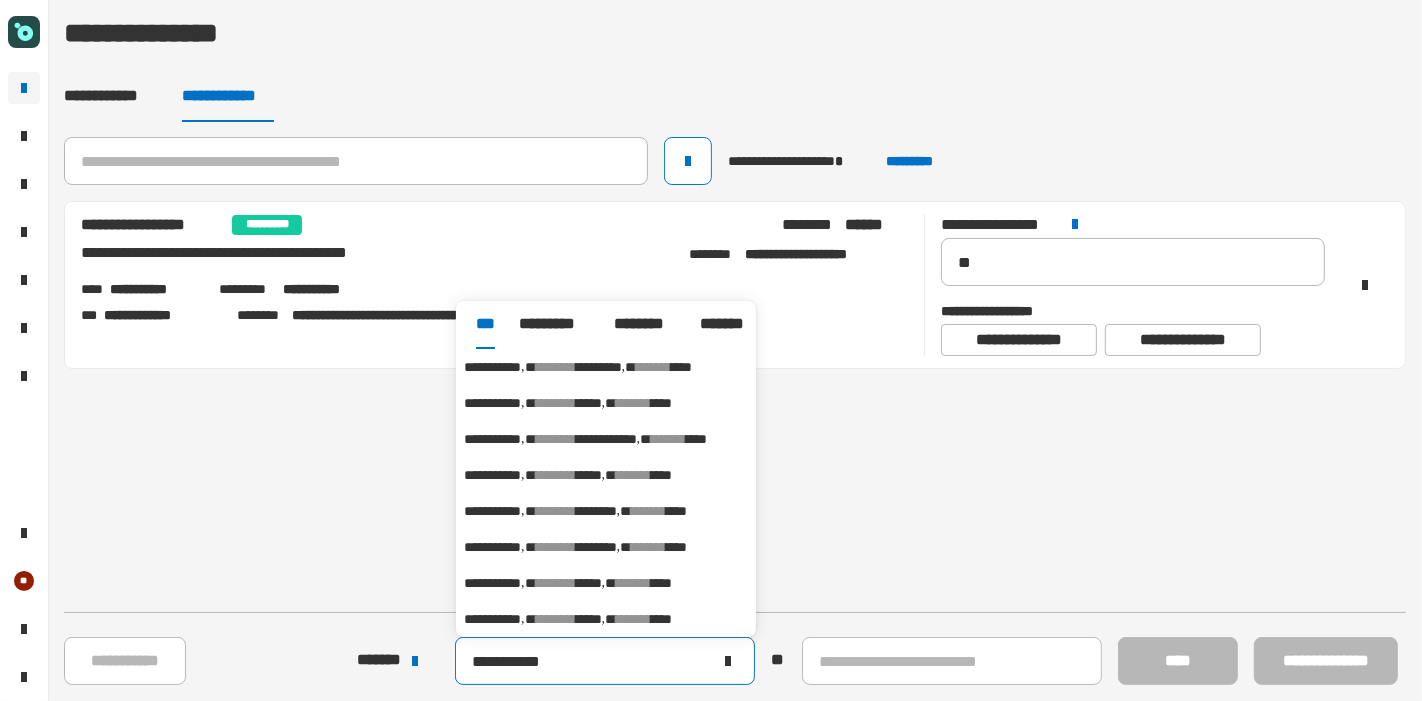 type on "**********" 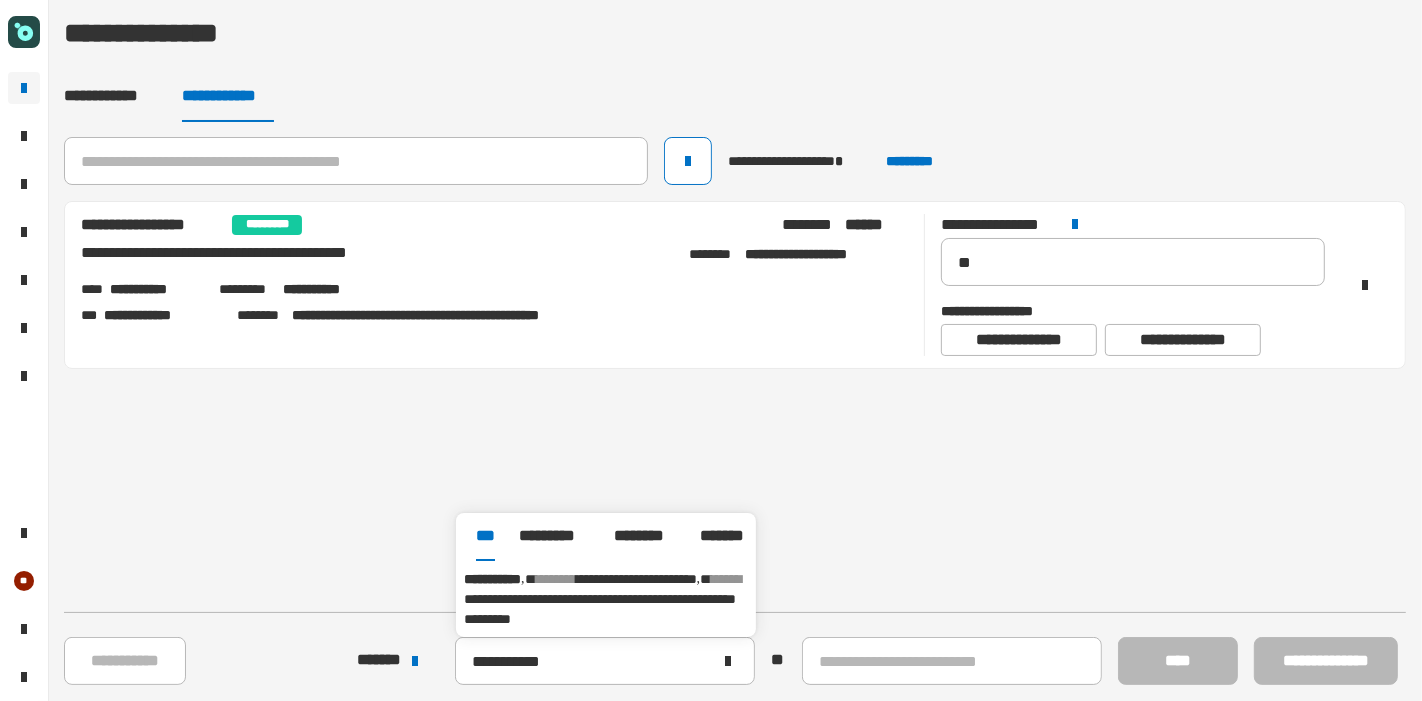 click on "**********" at bounding box center (600, 609) 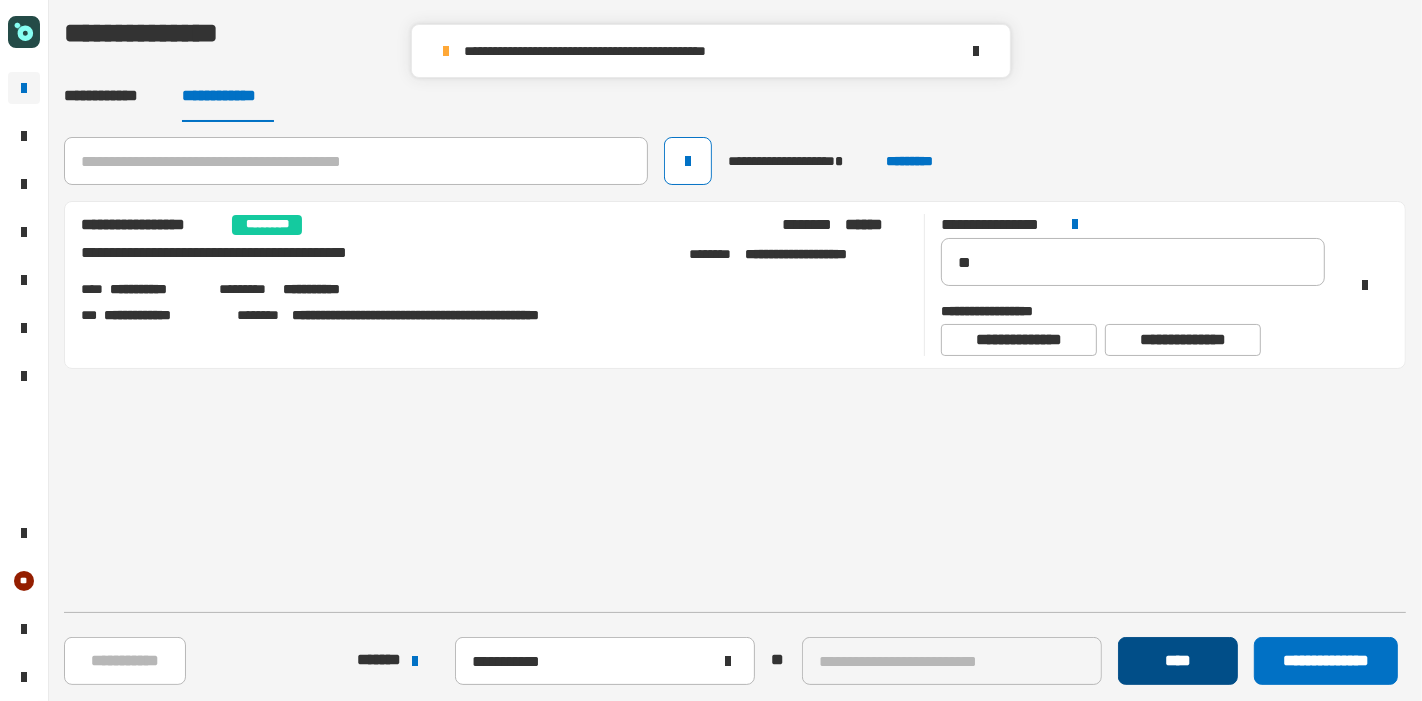 click on "****" 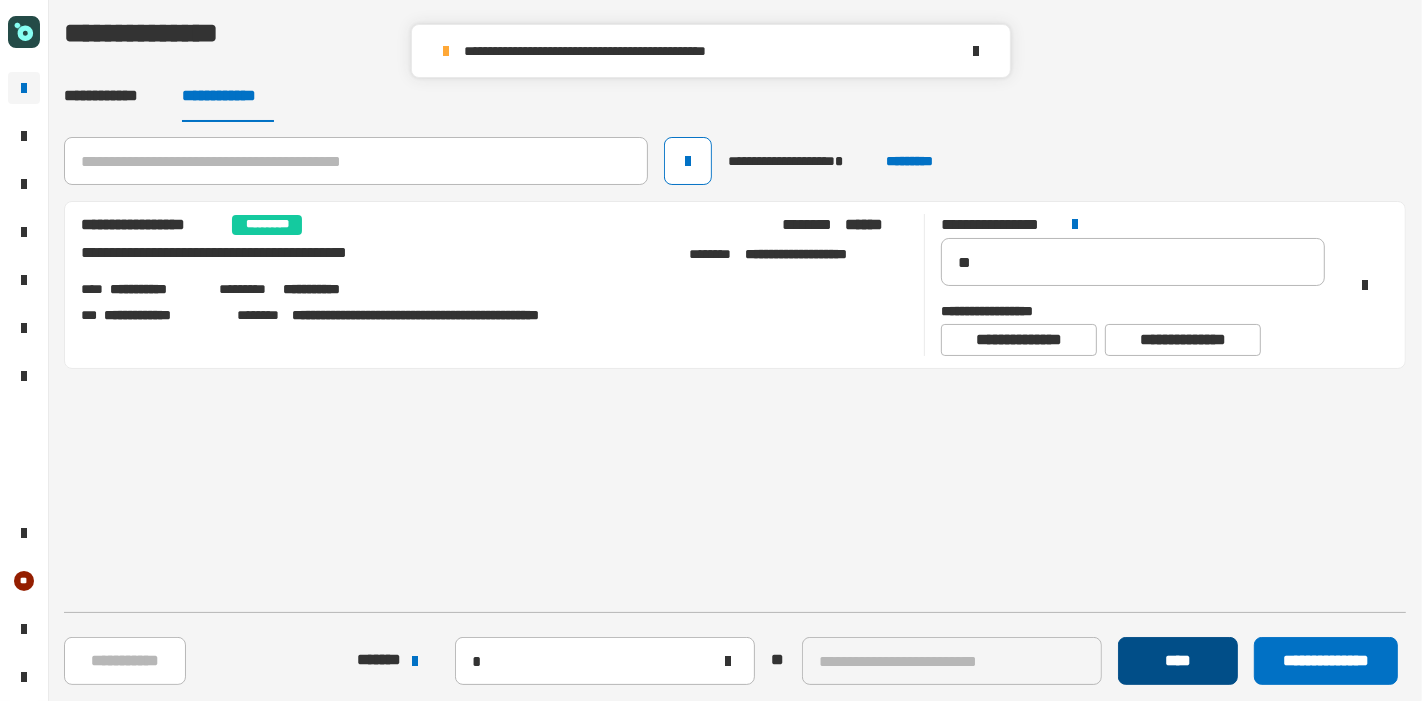 type 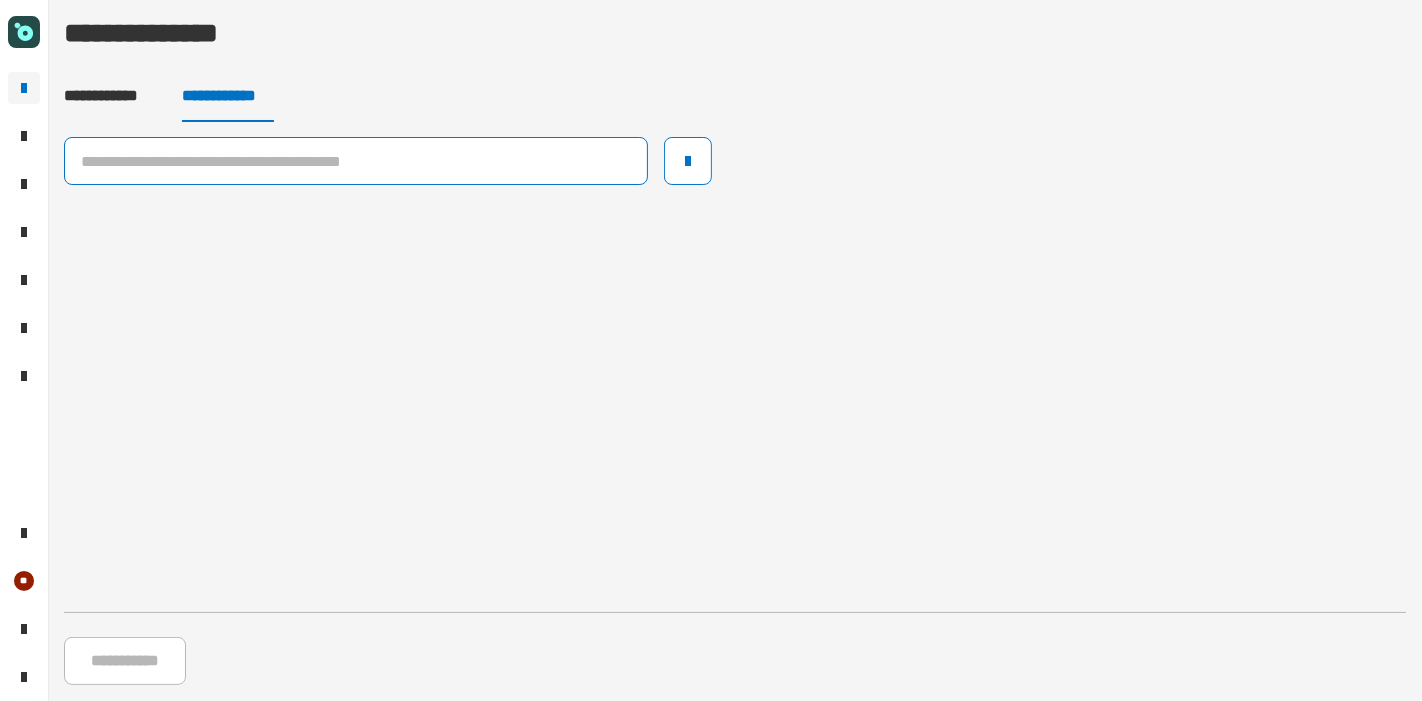 click 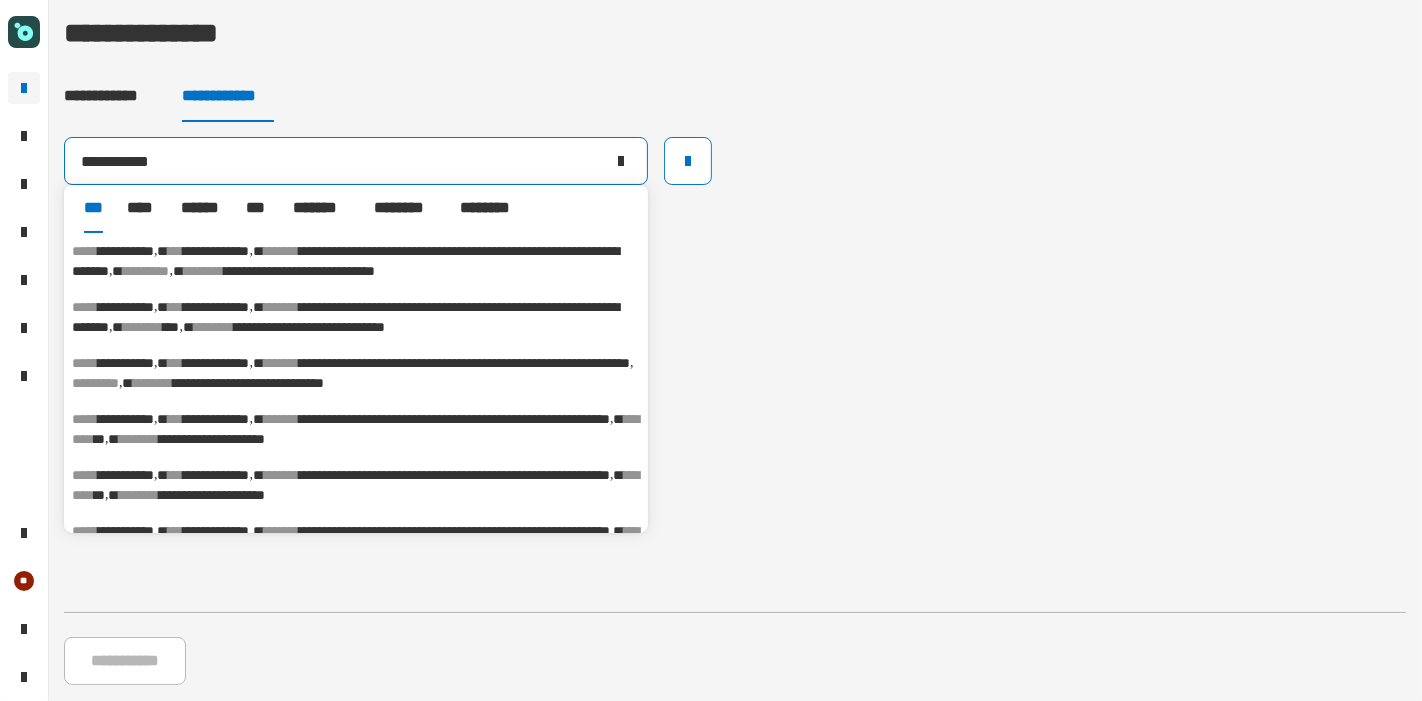 type on "**********" 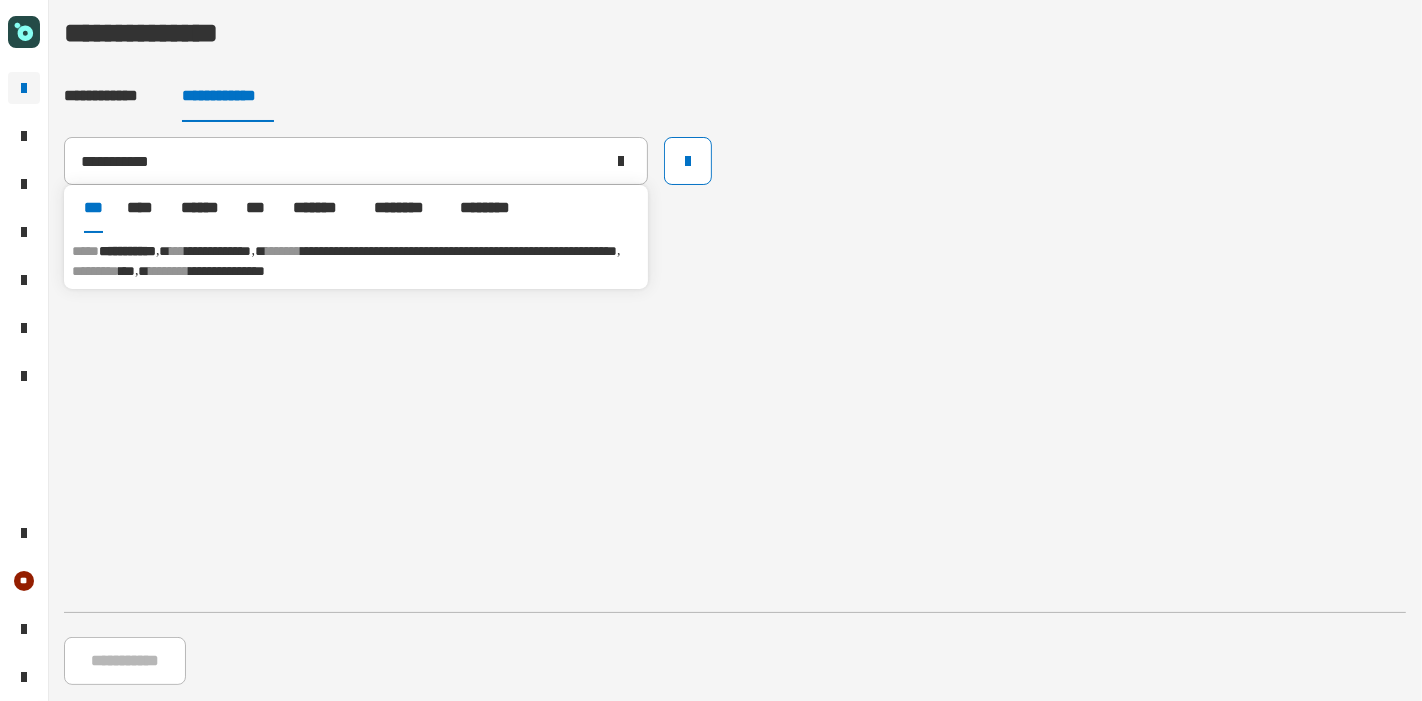 click on "**********" at bounding box center [228, 271] 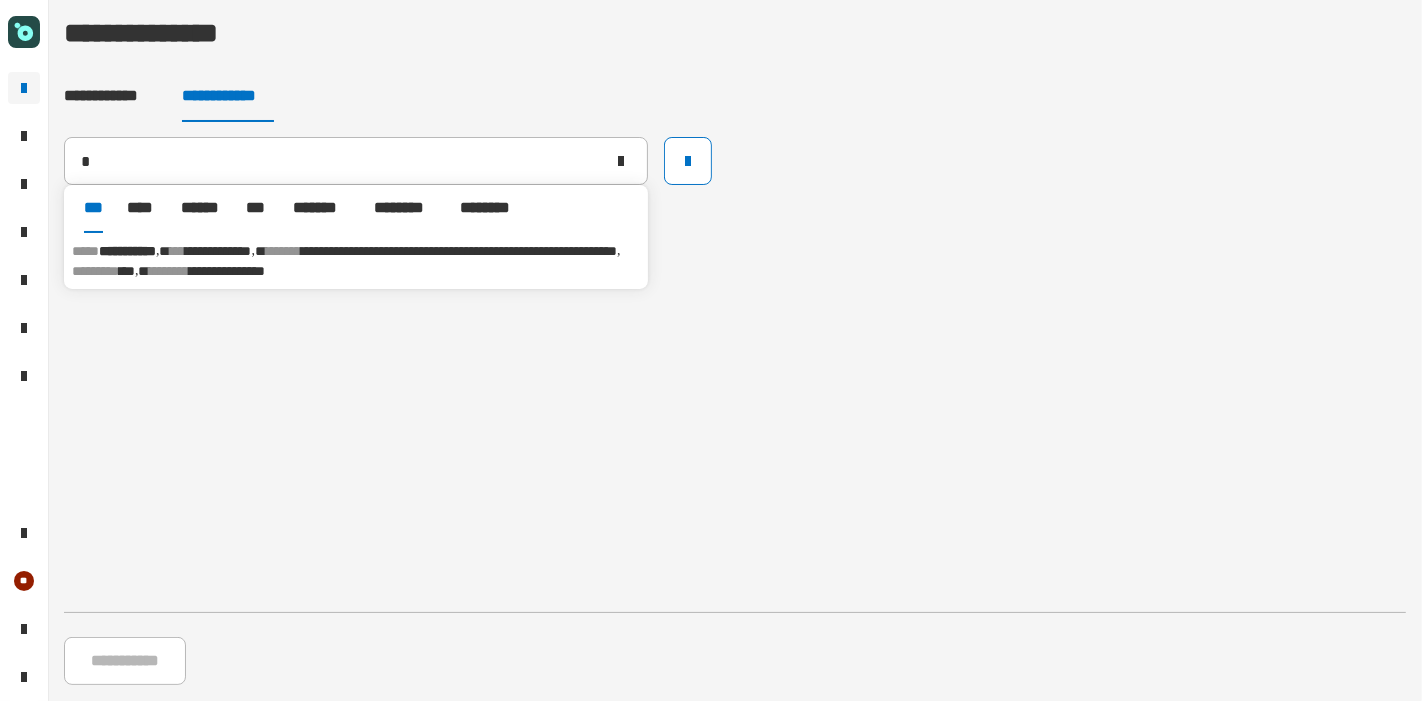 type 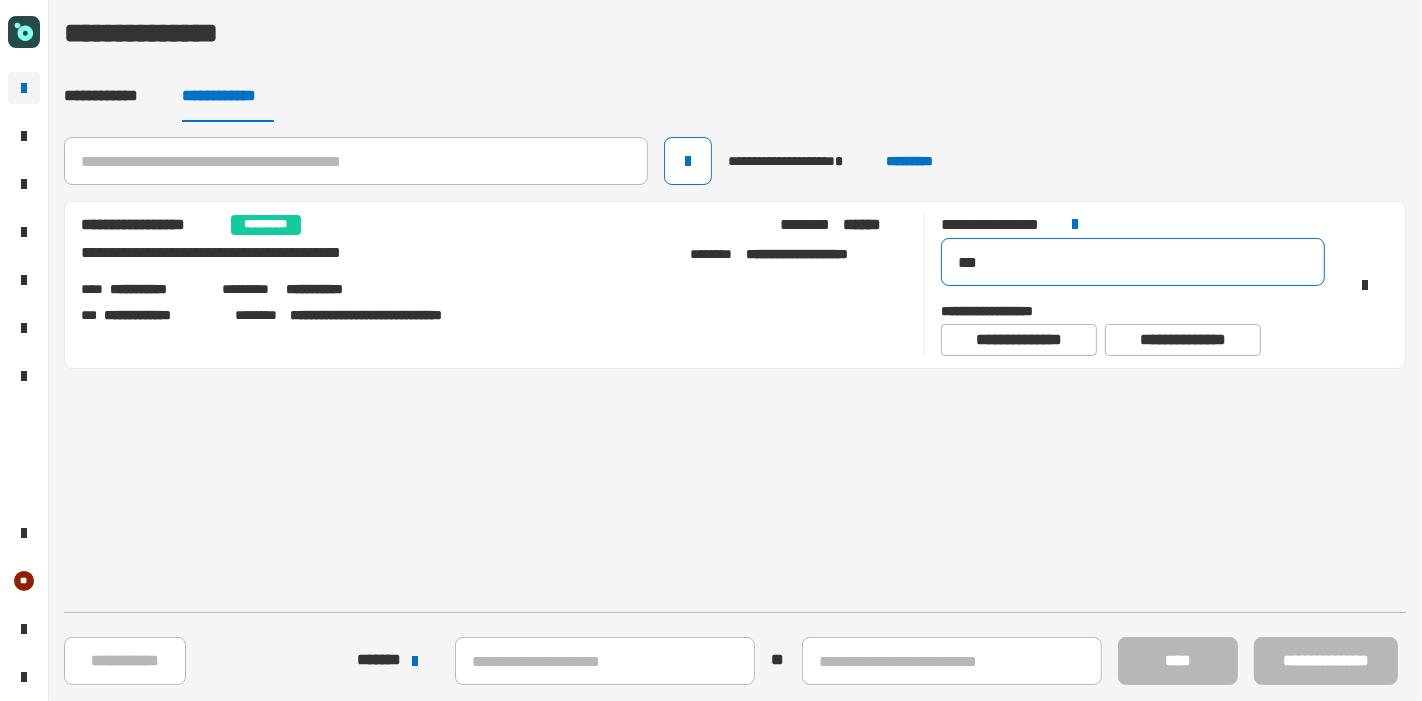 drag, startPoint x: 1012, startPoint y: 269, endPoint x: 868, endPoint y: 240, distance: 146.89111 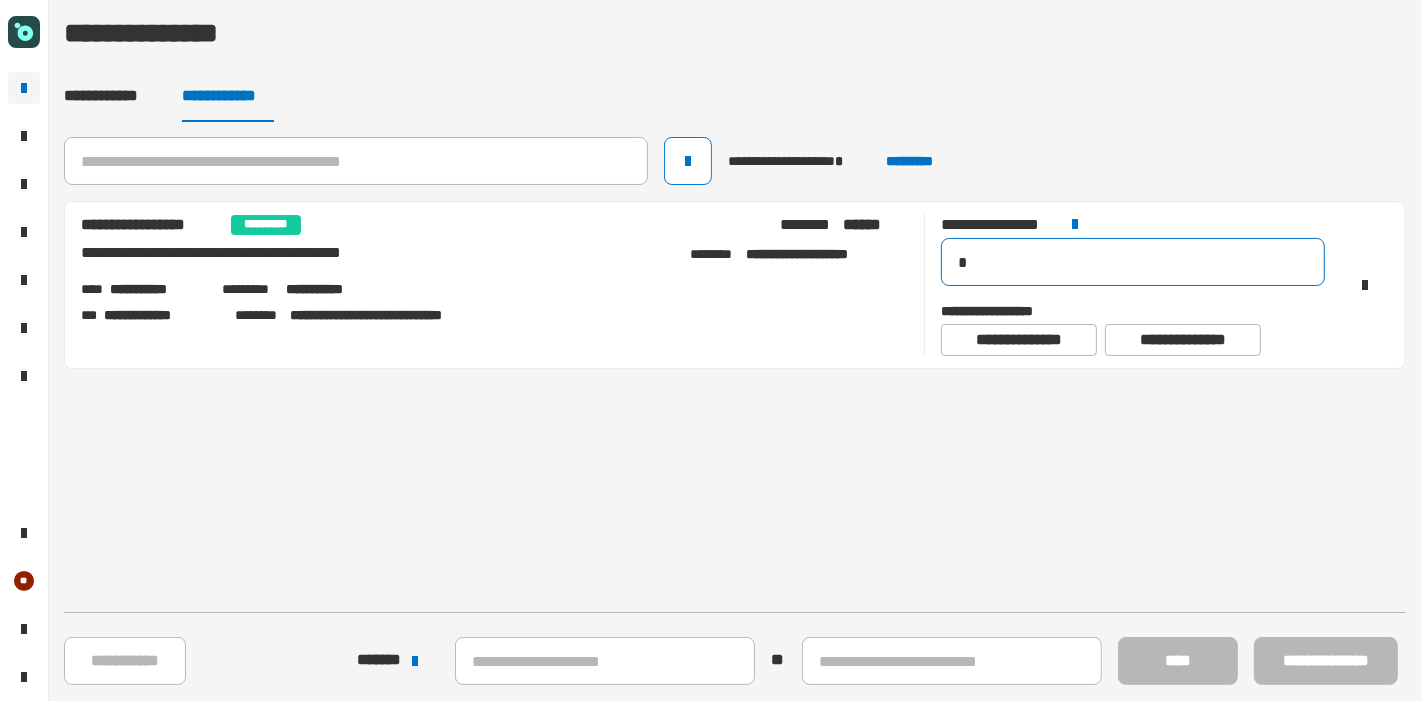 type on "**" 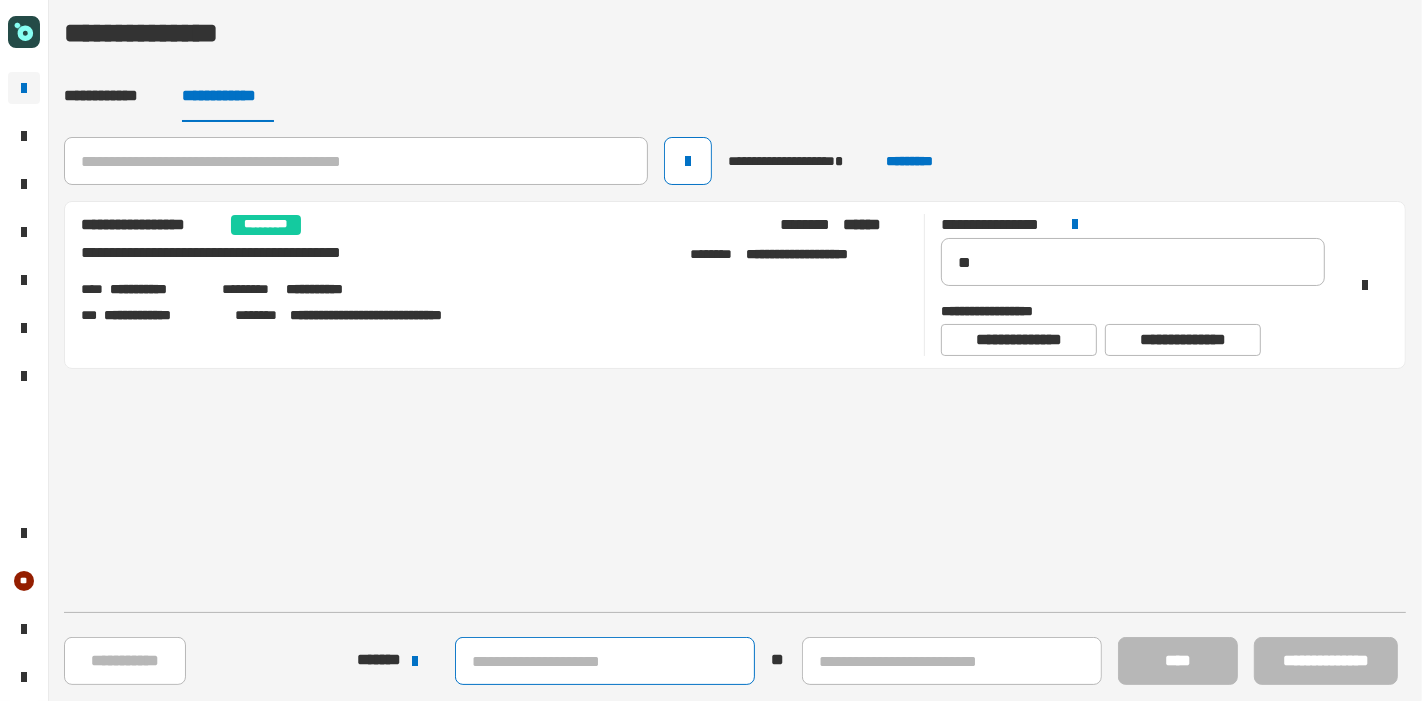 click 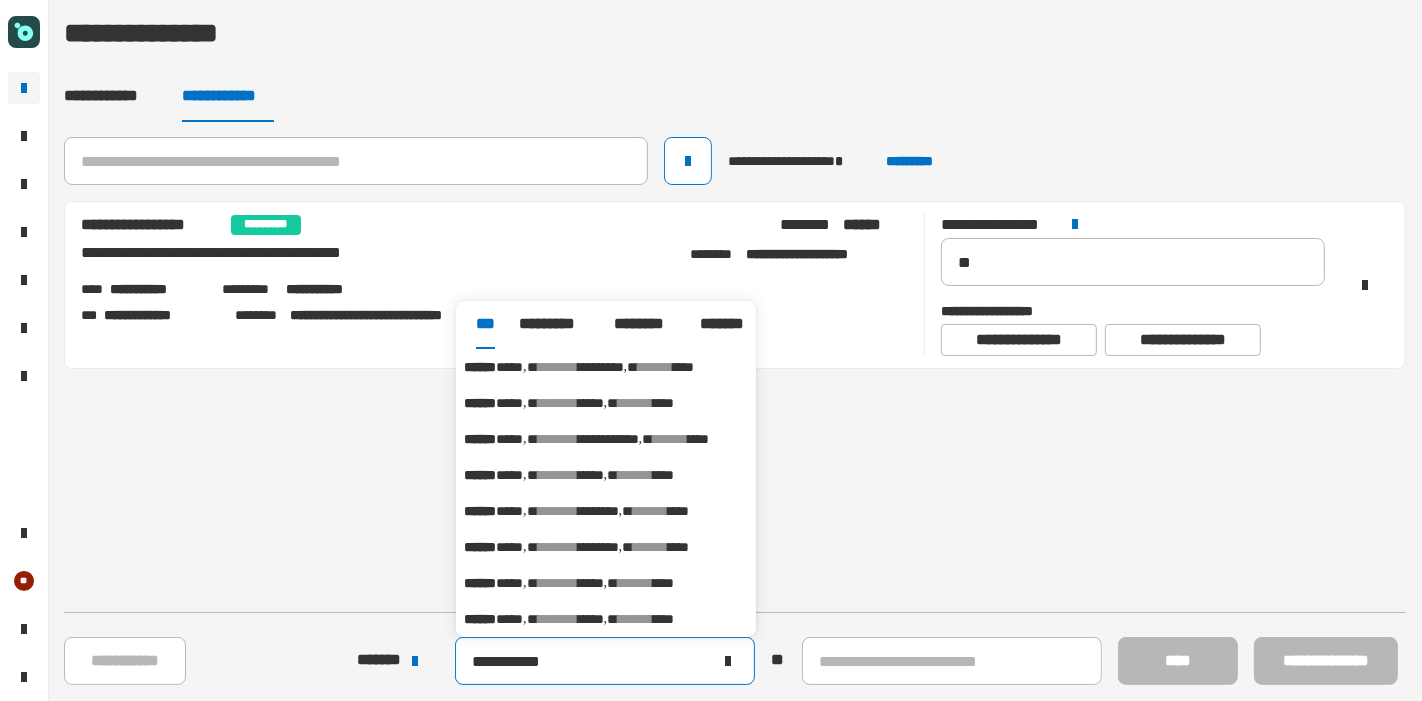 type on "**********" 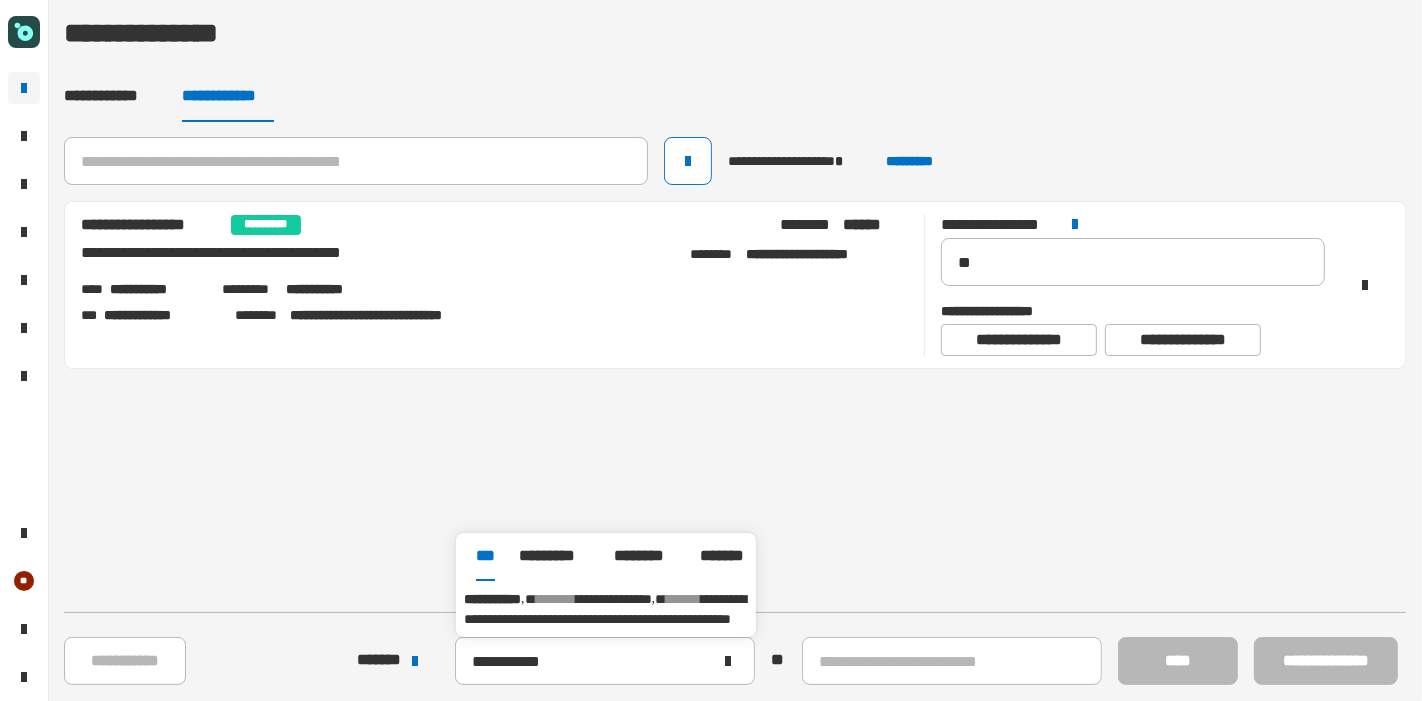 click on "**********" at bounding box center [605, 609] 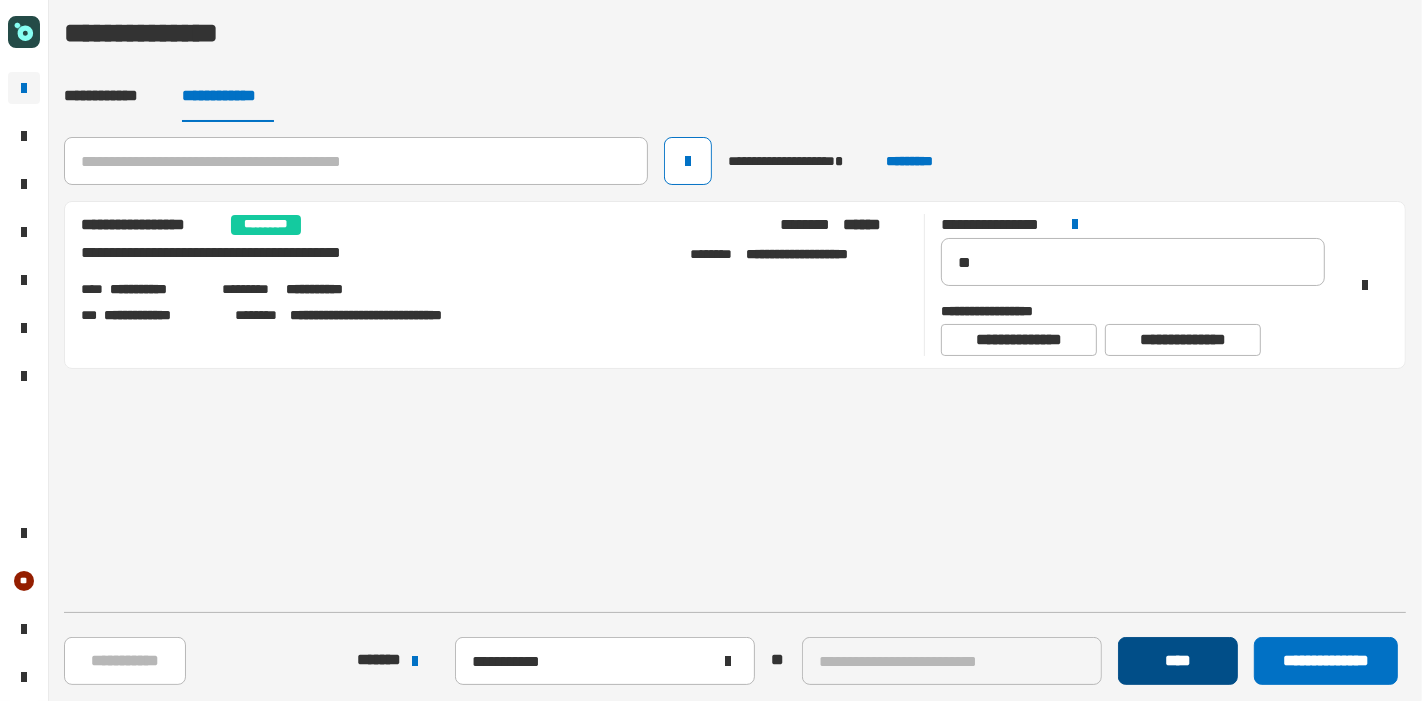 click on "****" 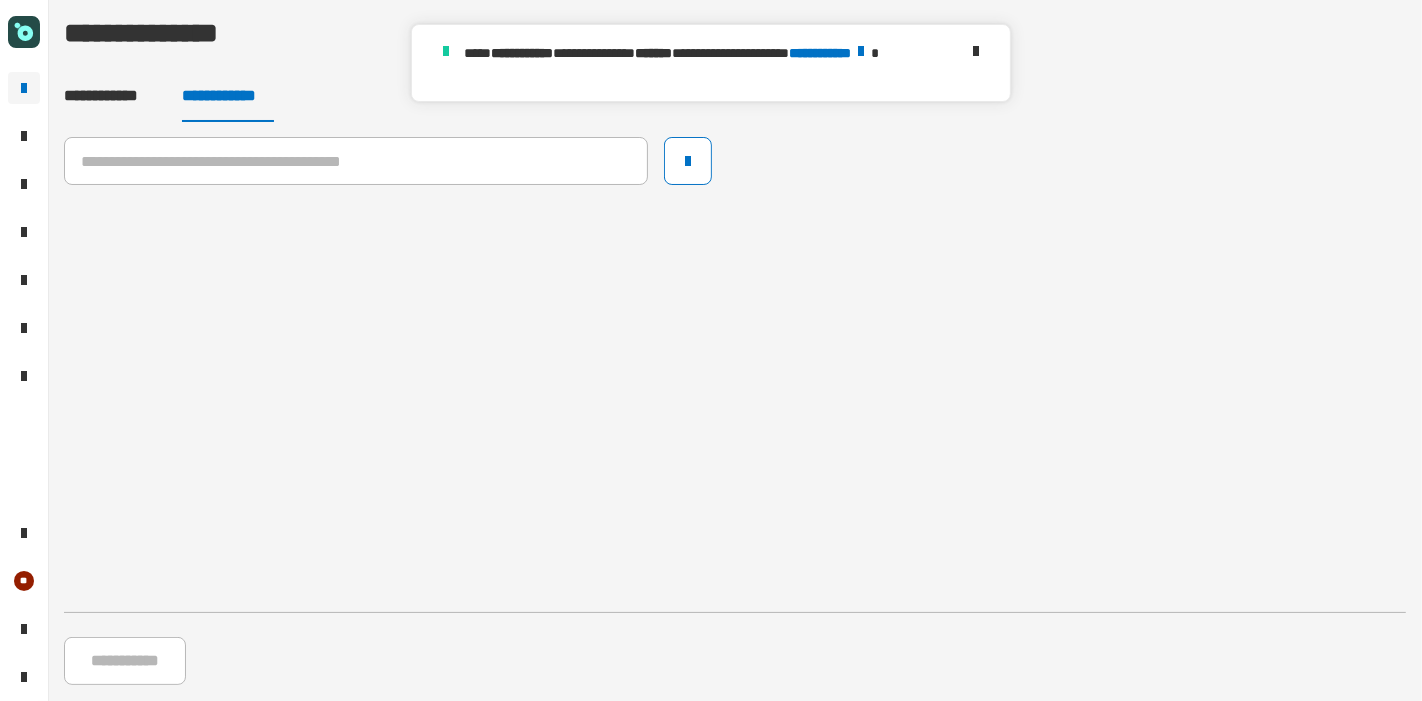 click 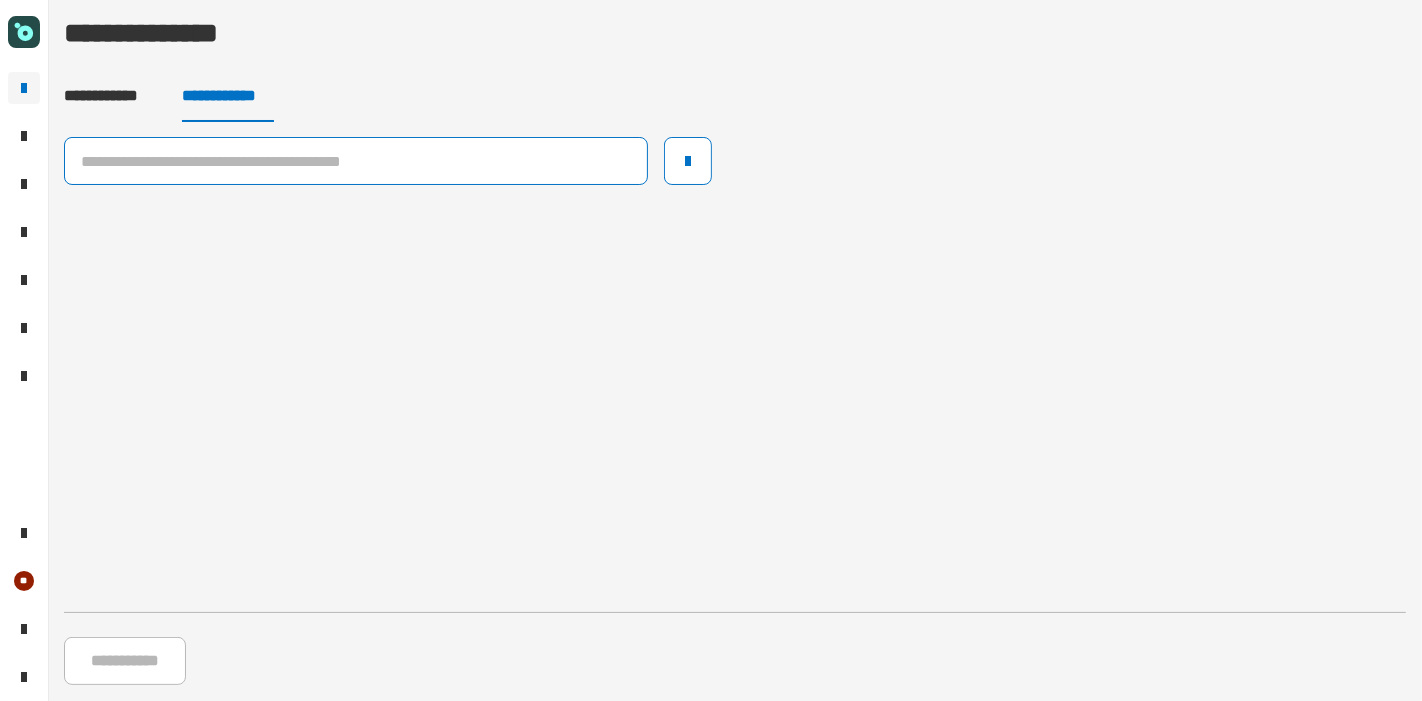 click 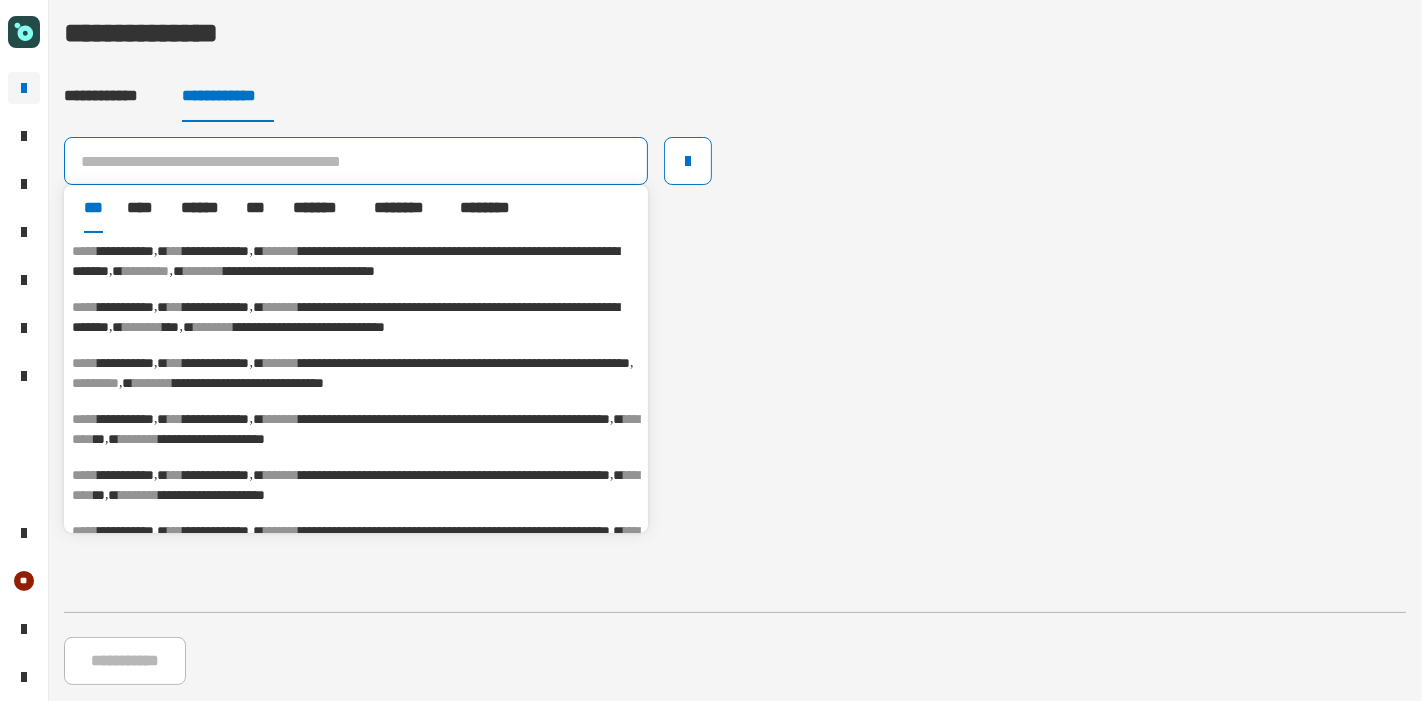 click 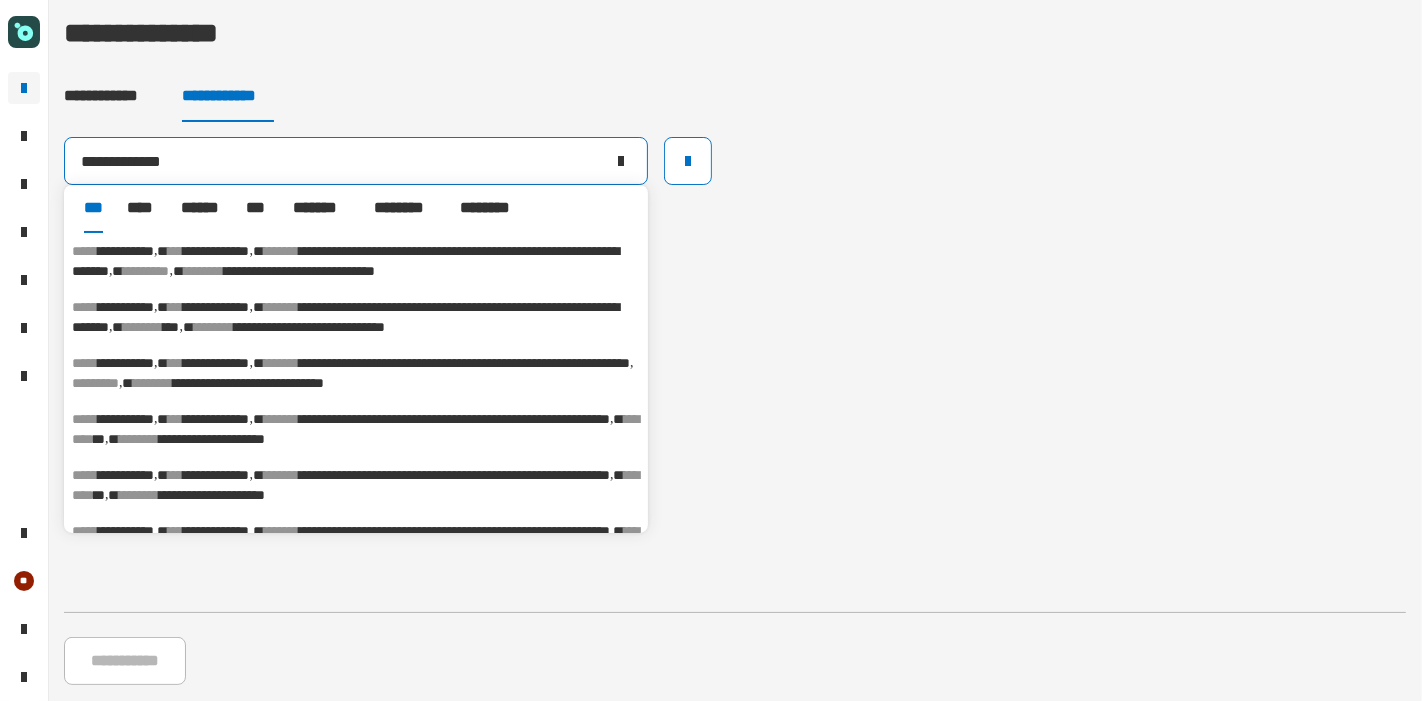 type on "**********" 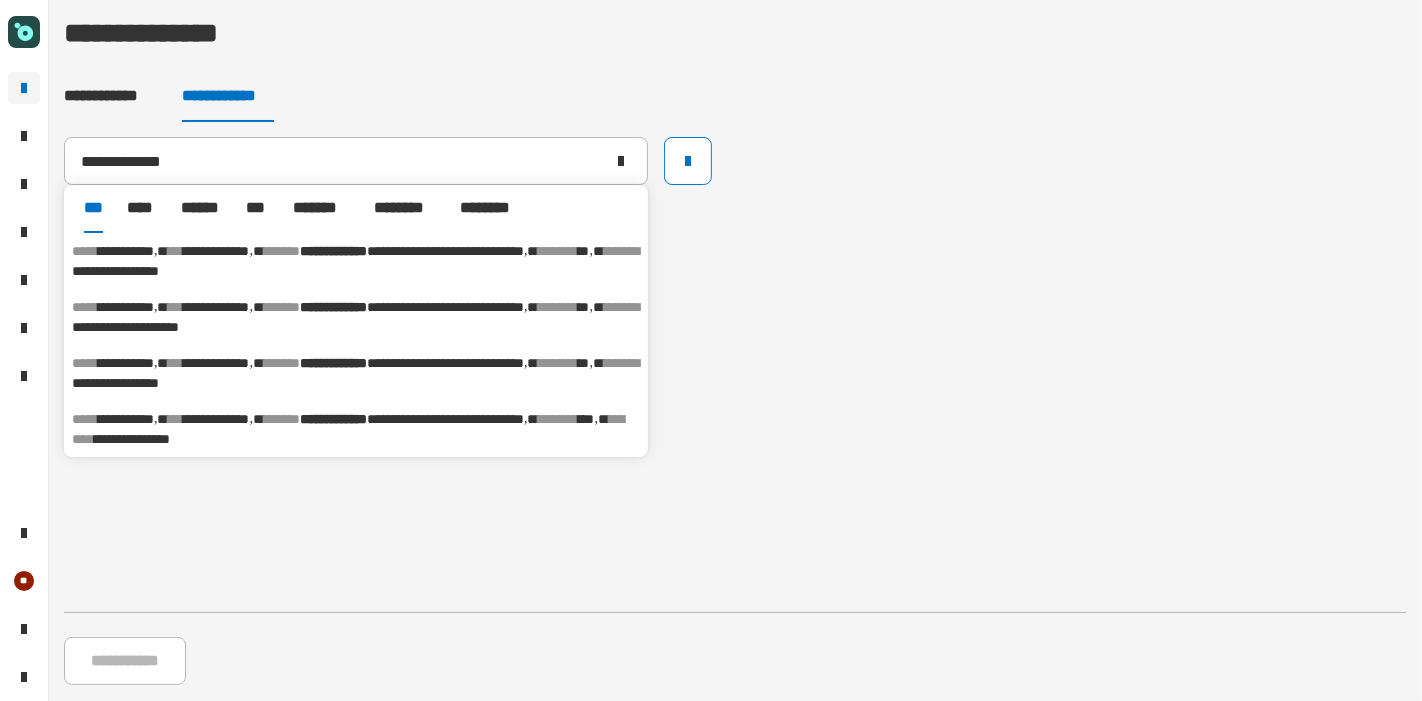 click on "********" at bounding box center [621, 363] 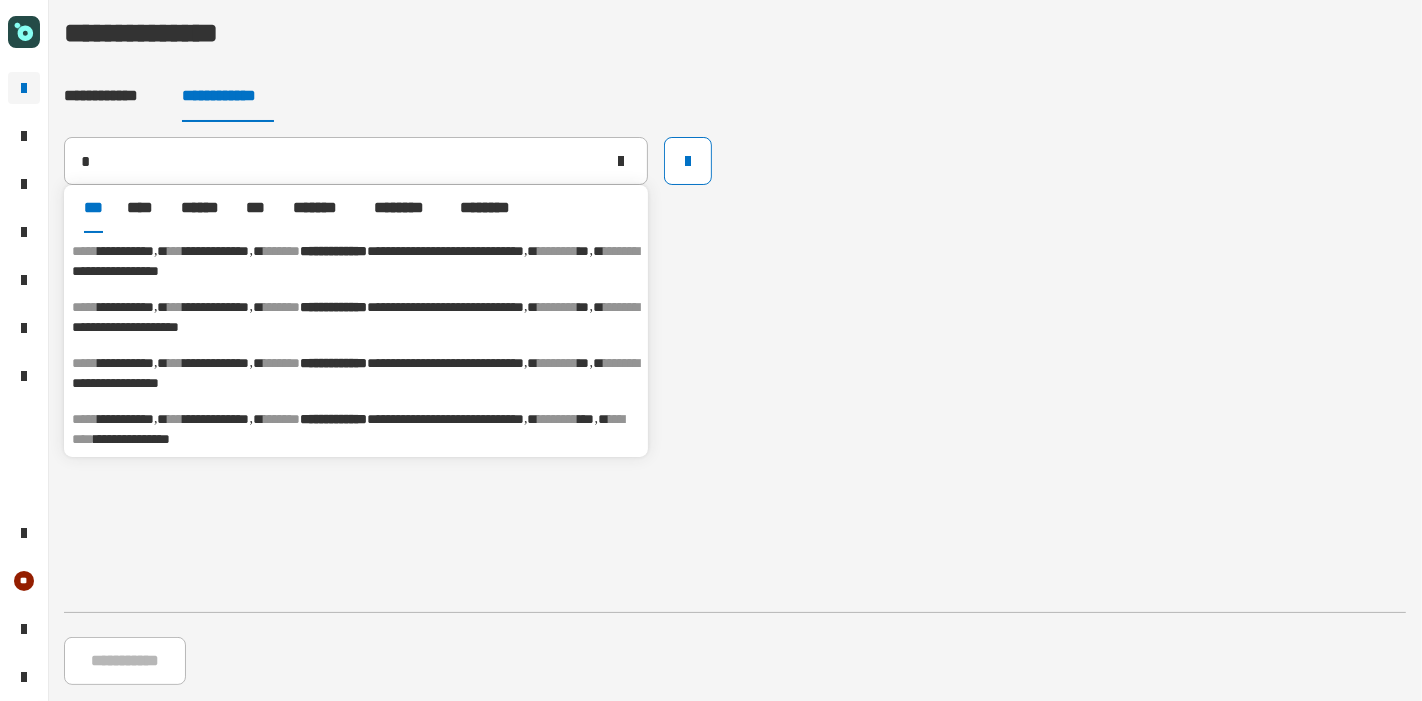 type on "**********" 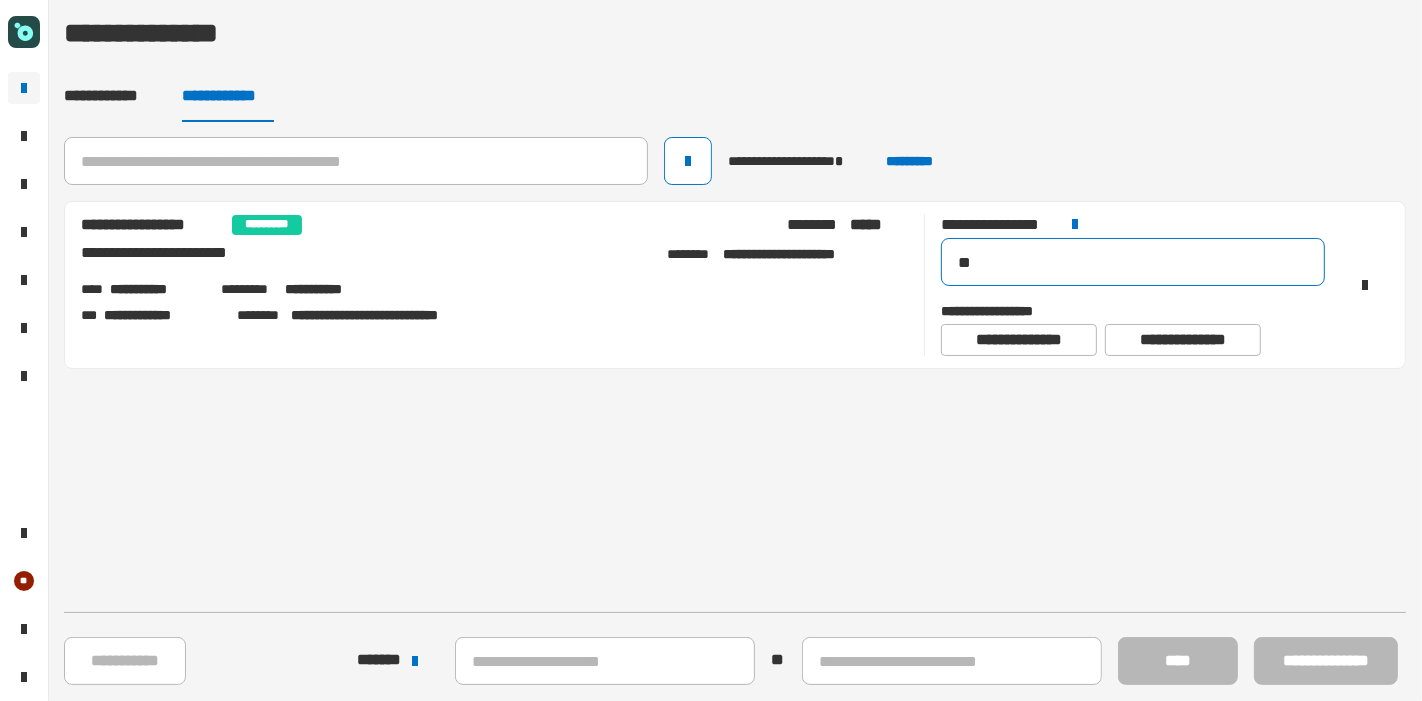 drag, startPoint x: 1024, startPoint y: 275, endPoint x: 850, endPoint y: 270, distance: 174.07182 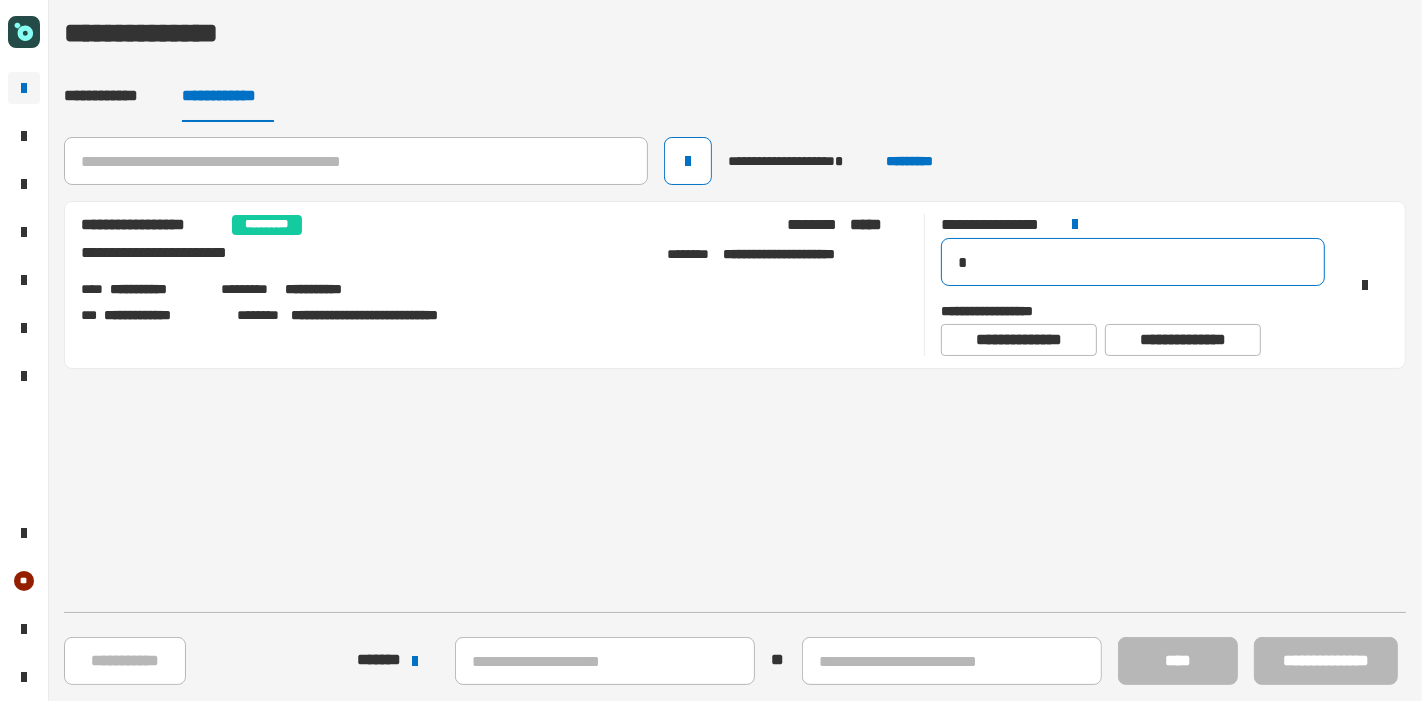 type on "**" 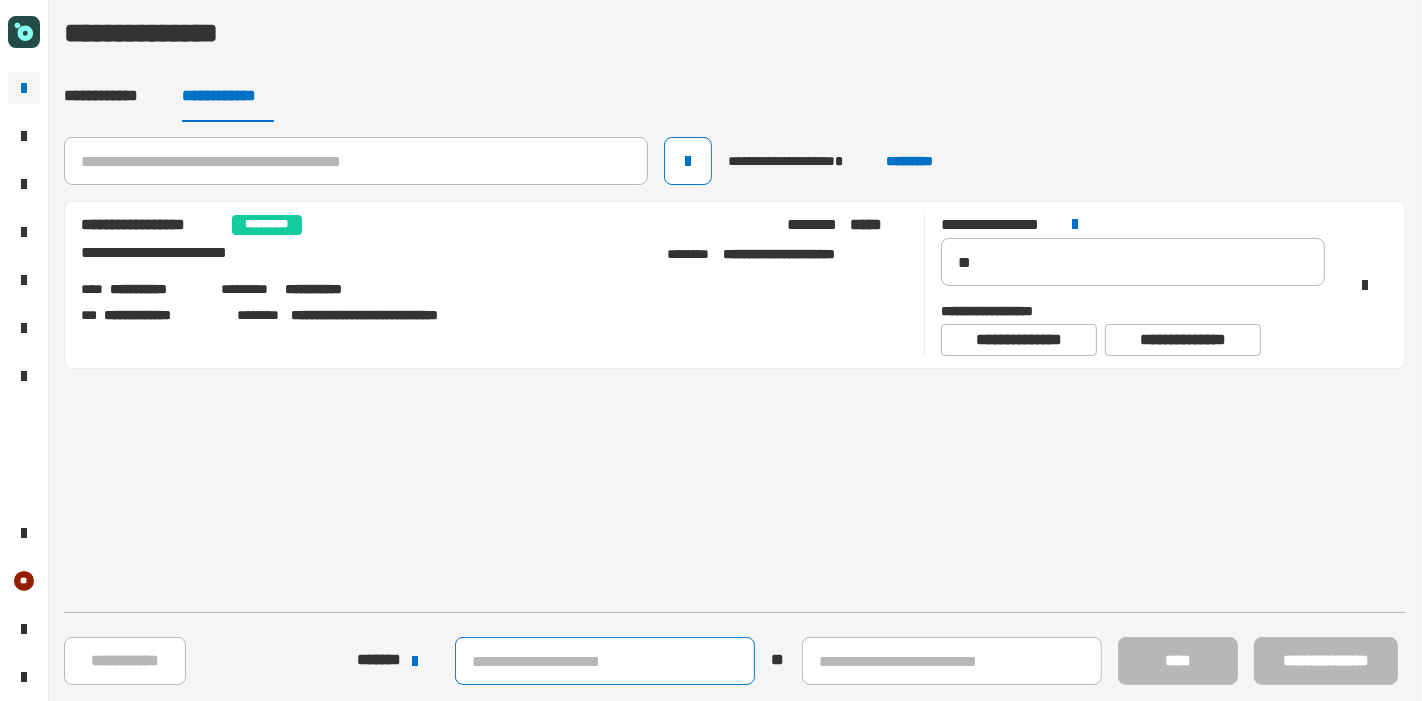 click 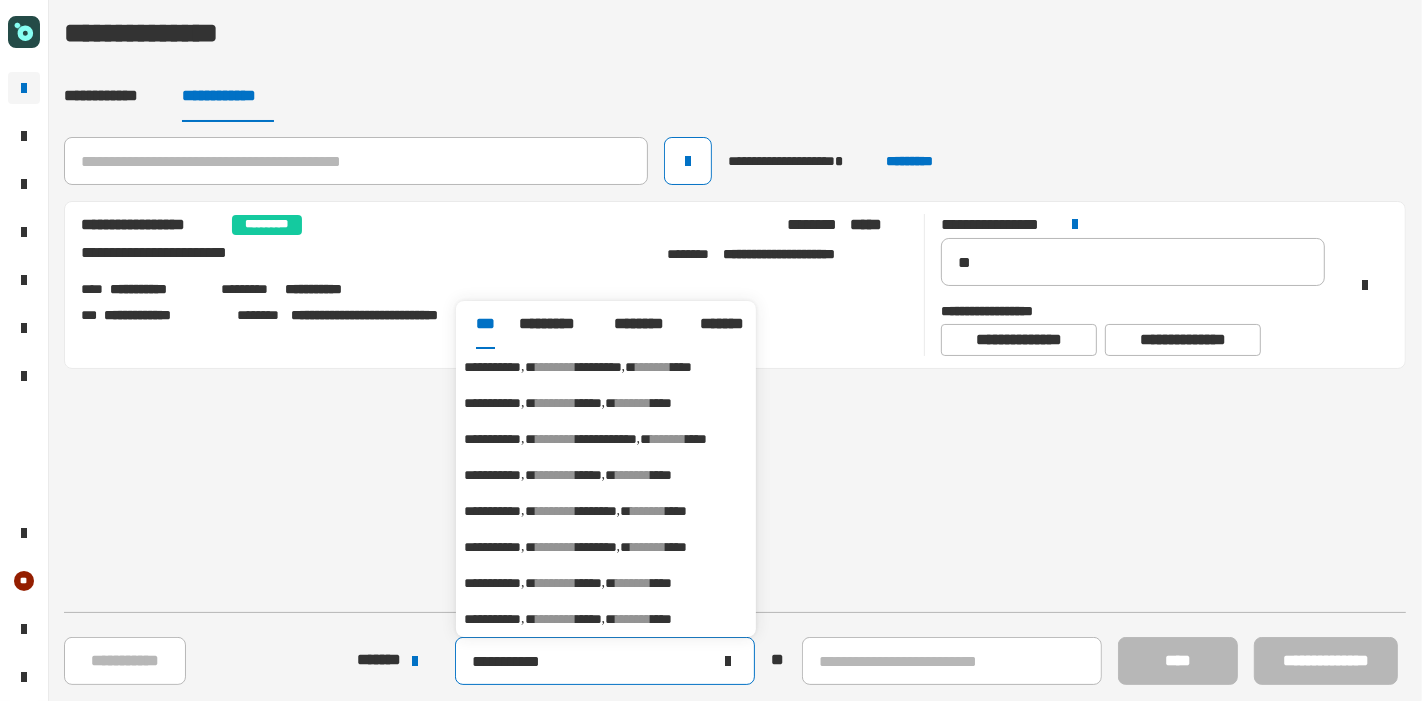 type on "**********" 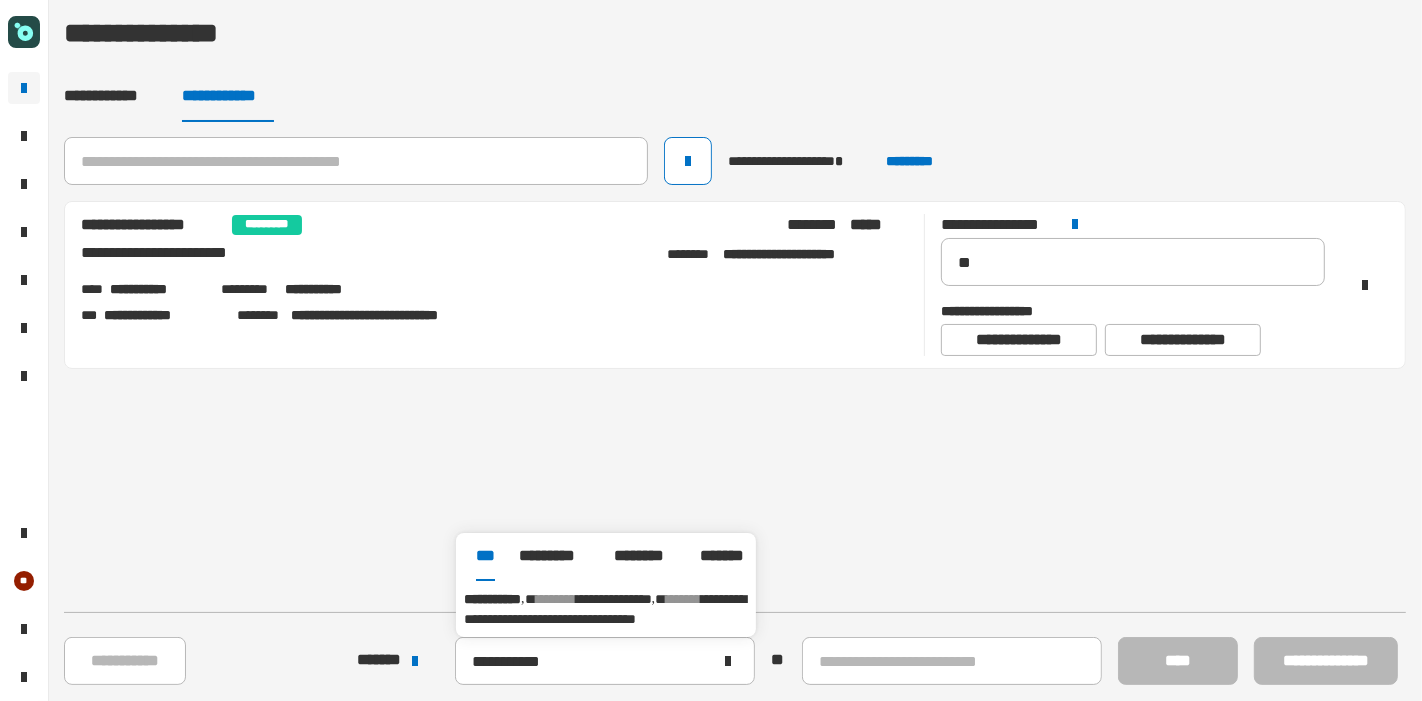 click on "[FIRST] [LAST] [STREET] [CITY], [STATE] [ZIP]" at bounding box center [606, 609] 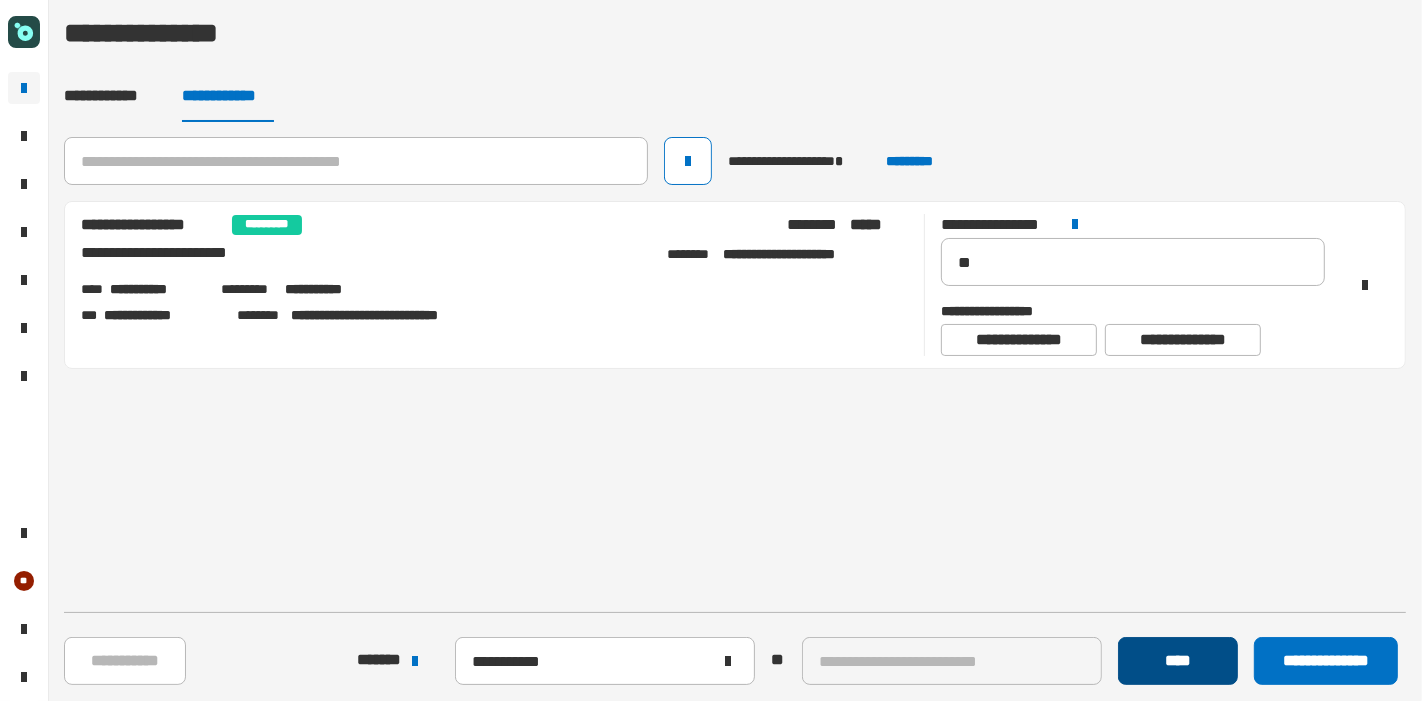 click on "****" 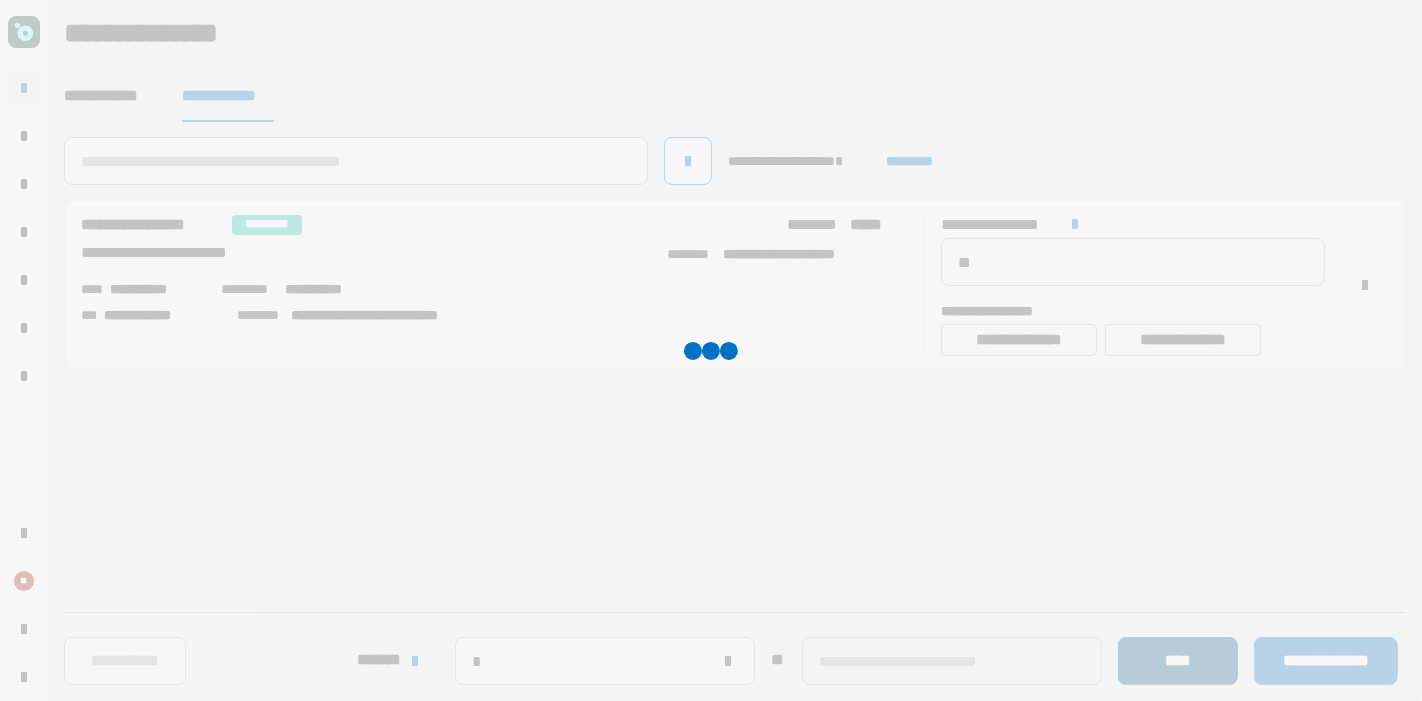 type 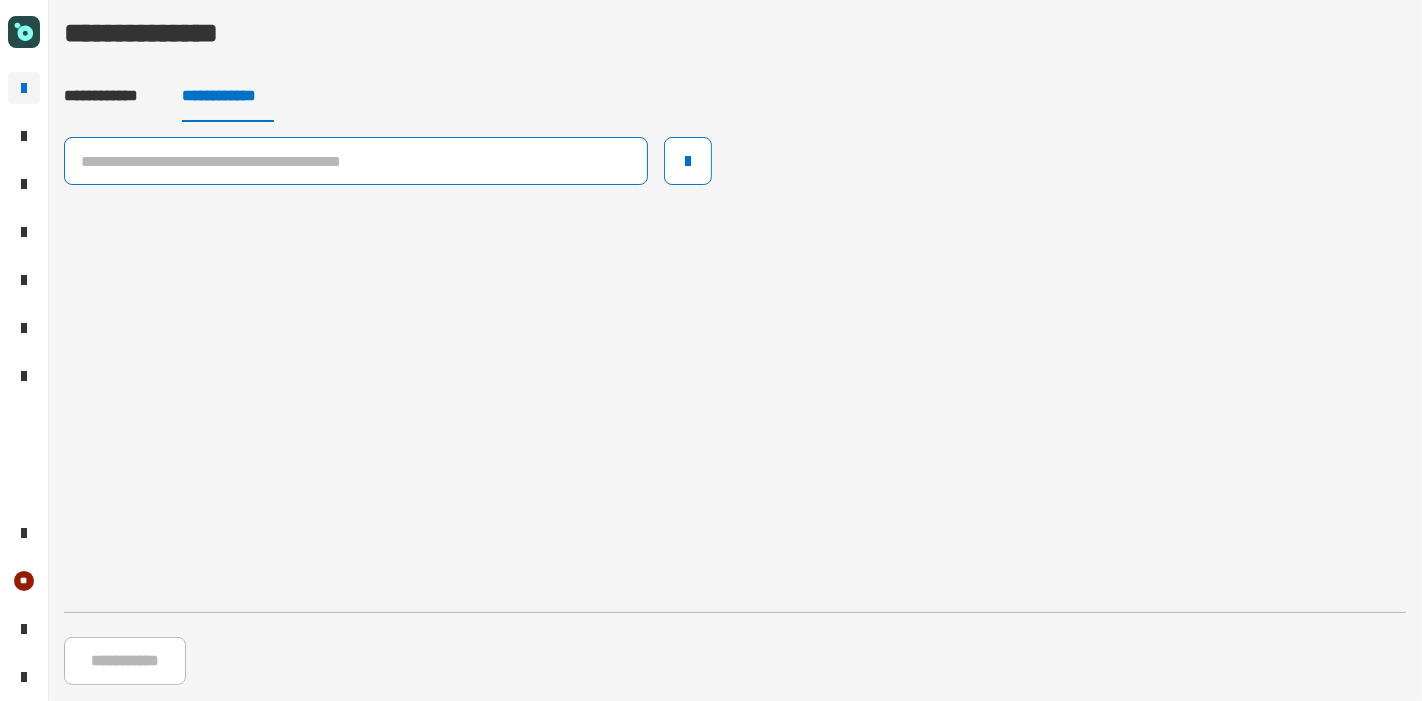 click 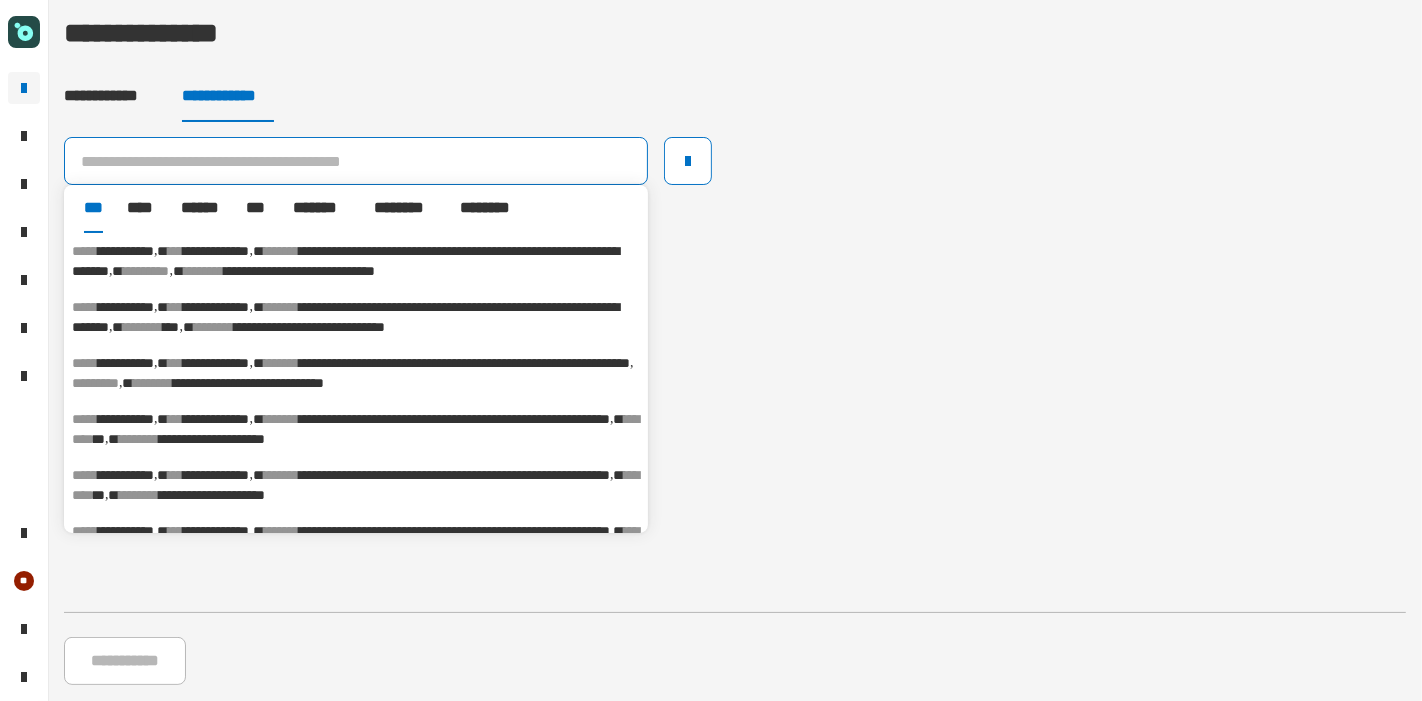 click 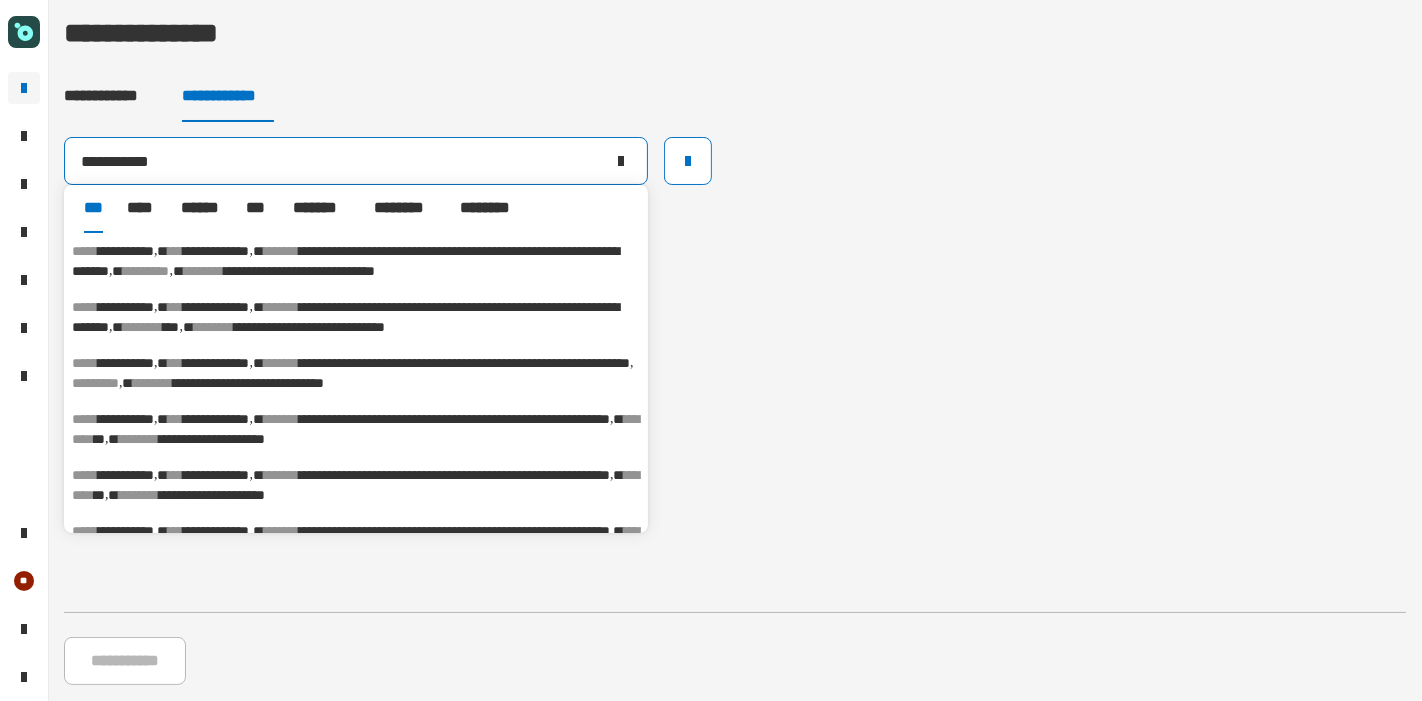 type on "**********" 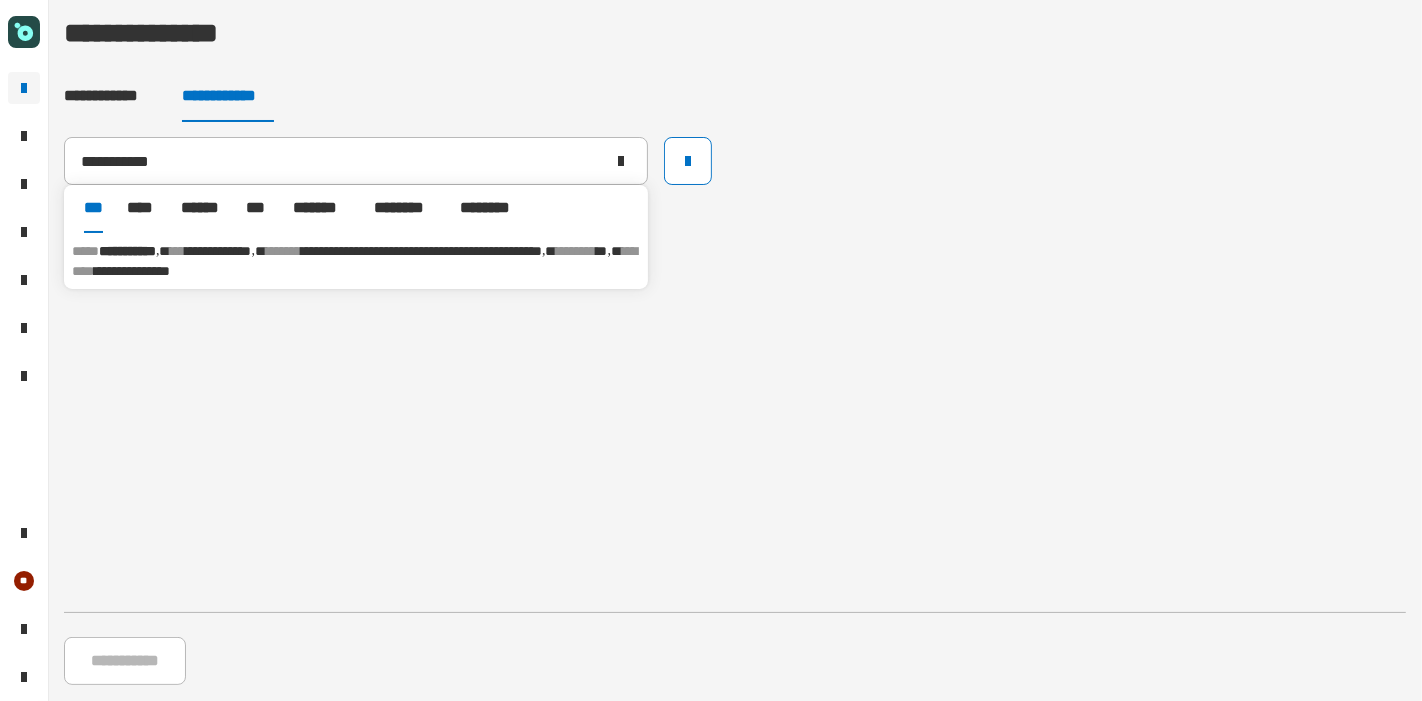 click on "**********" at bounding box center [421, 251] 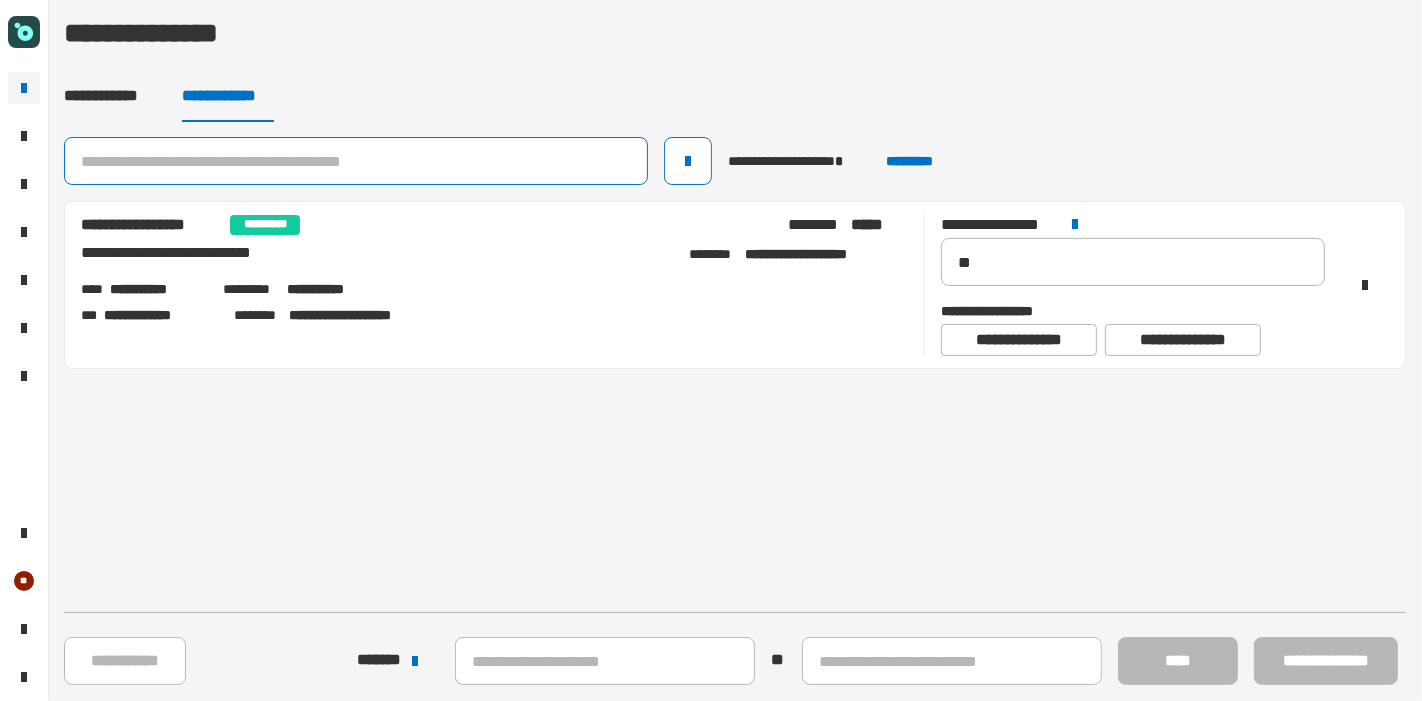 click 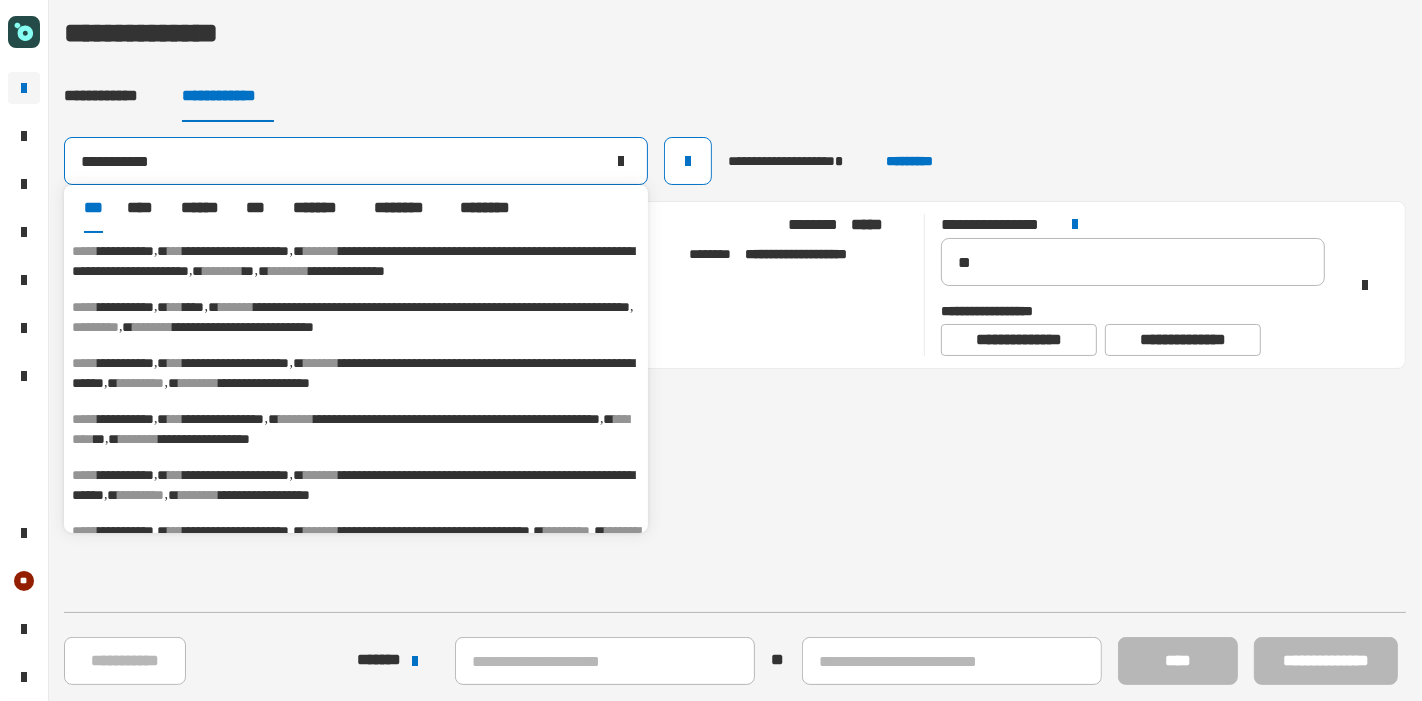 type on "**********" 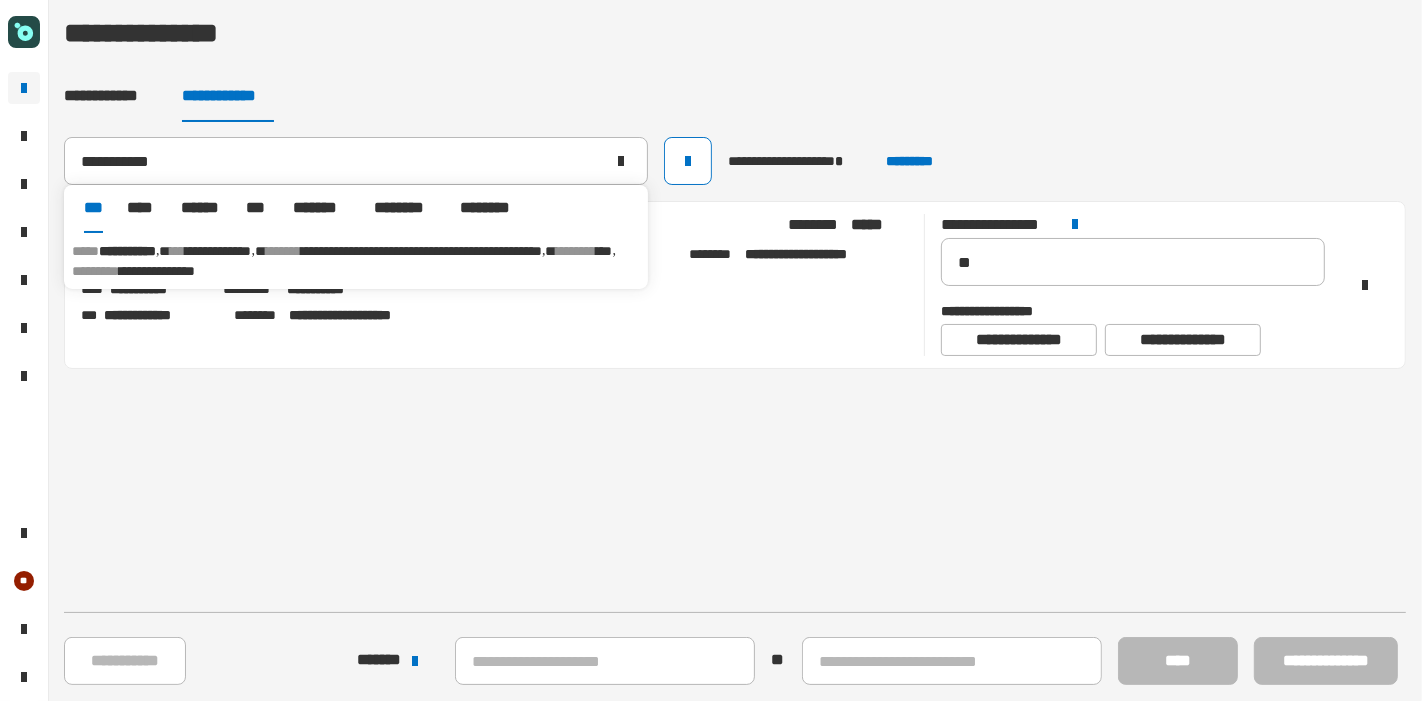 click on "*******" at bounding box center (283, 251) 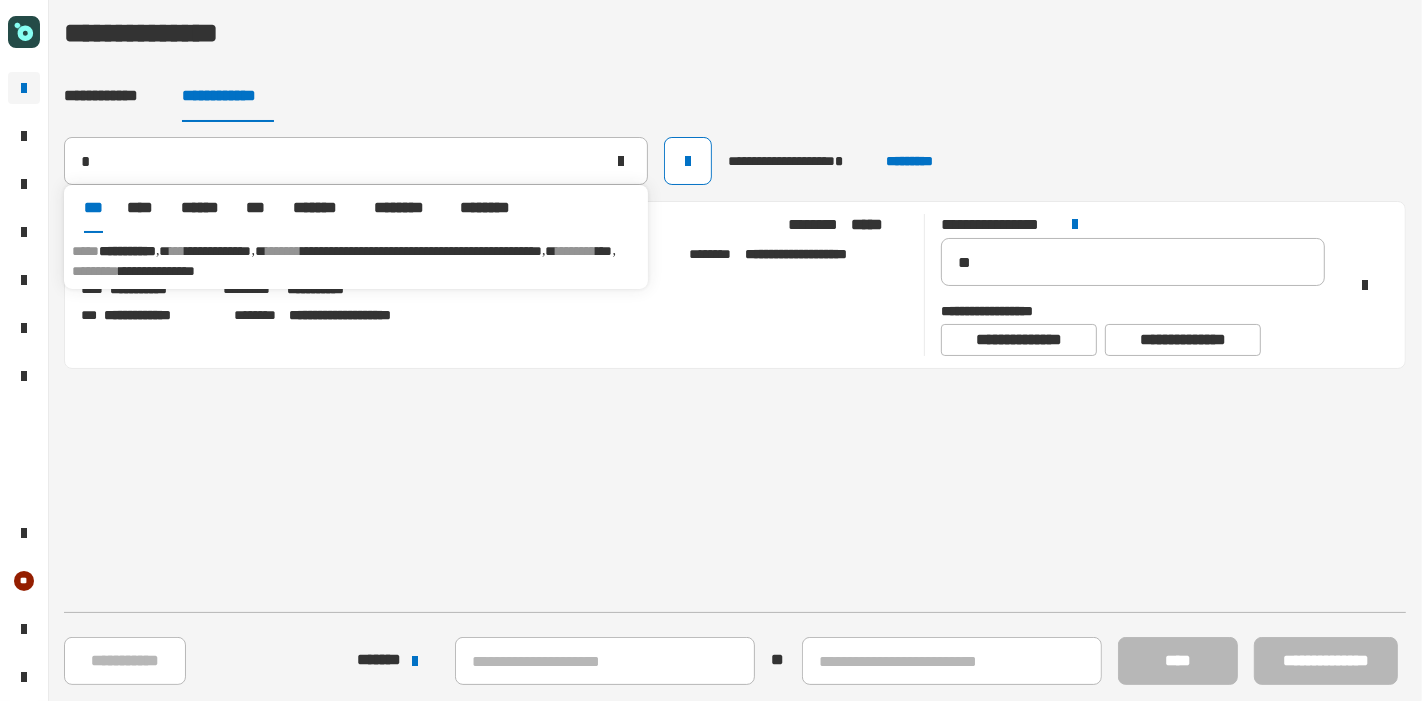 type 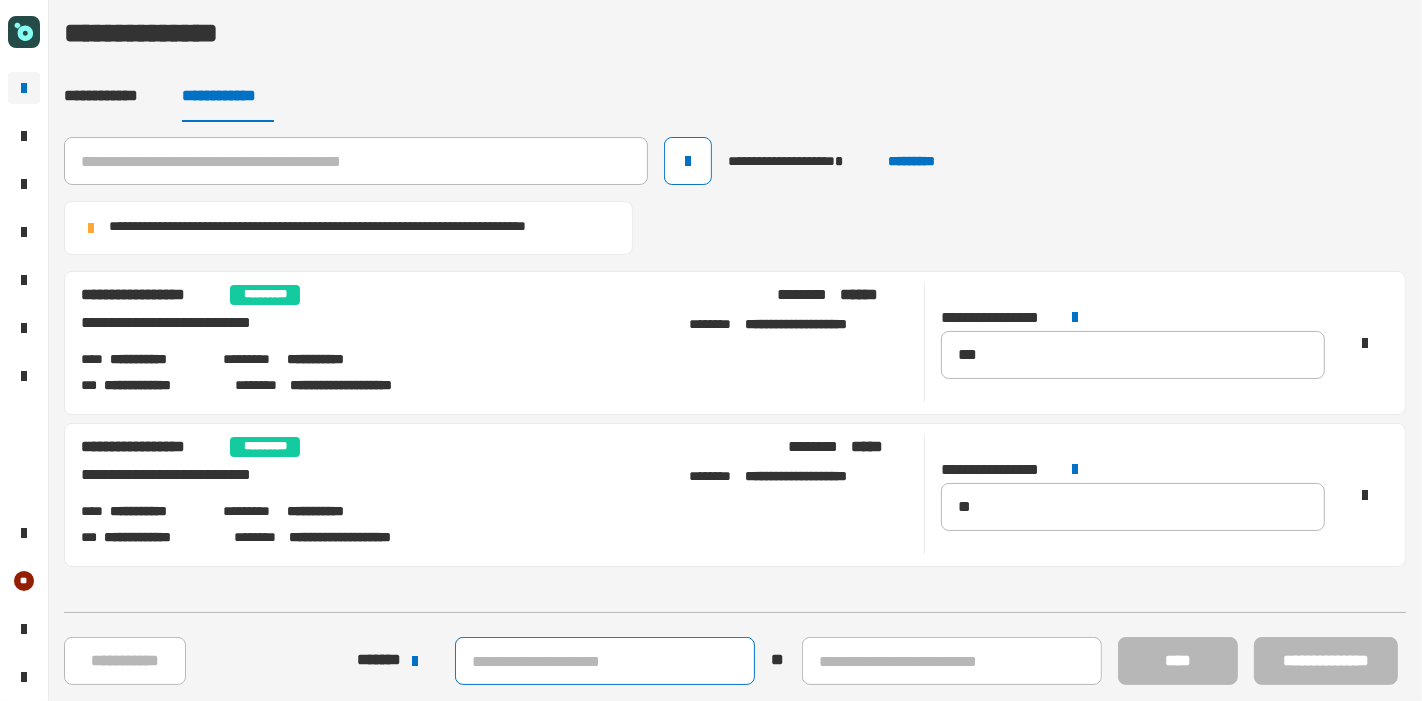 click 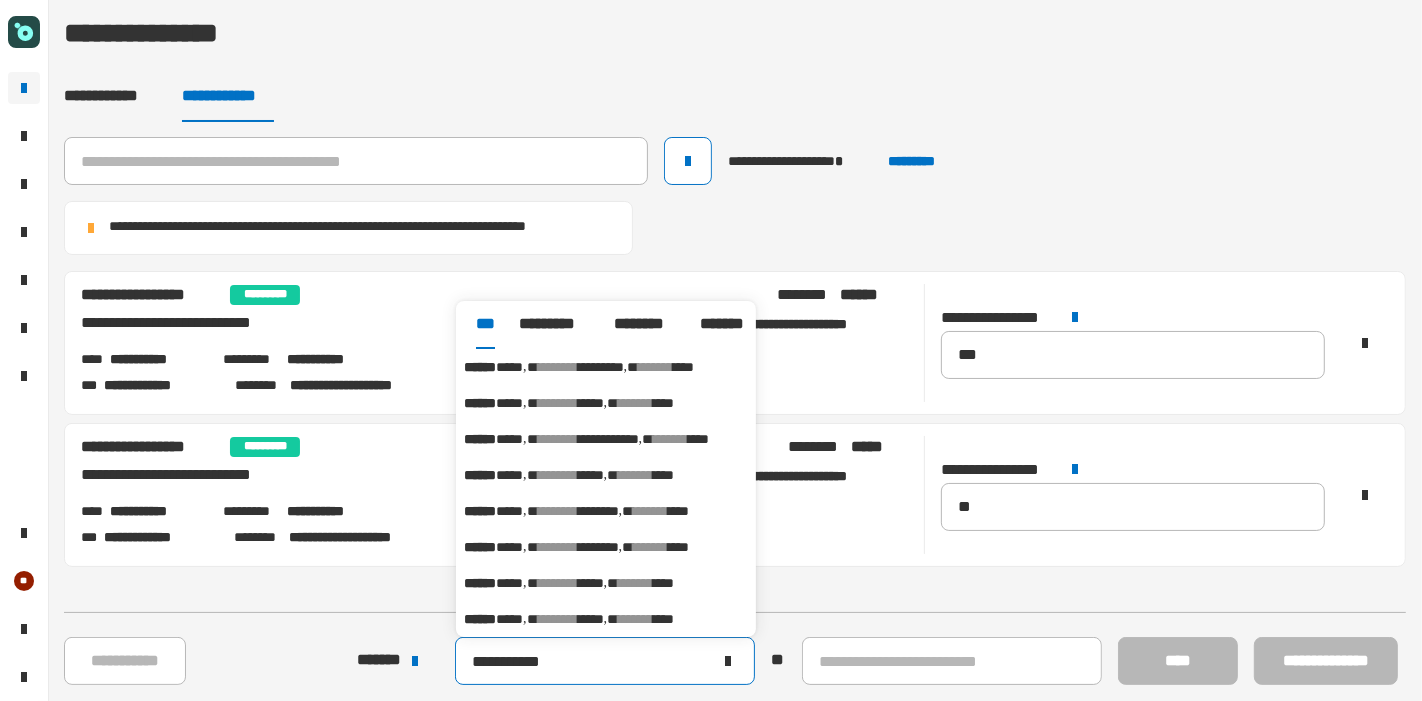 type on "**********" 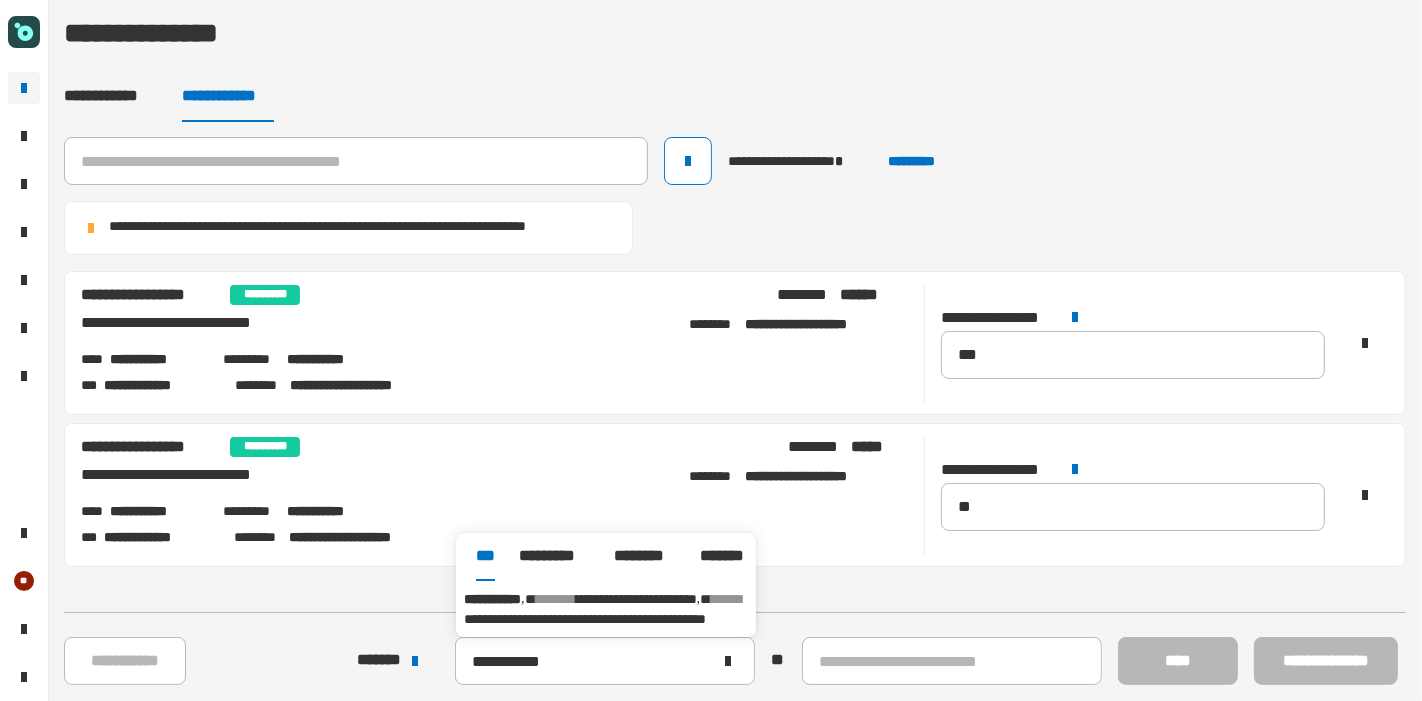 click on "[FIRST] [LAST] [STREET] [CITY], [STATE] [ZIP]" at bounding box center [606, 609] 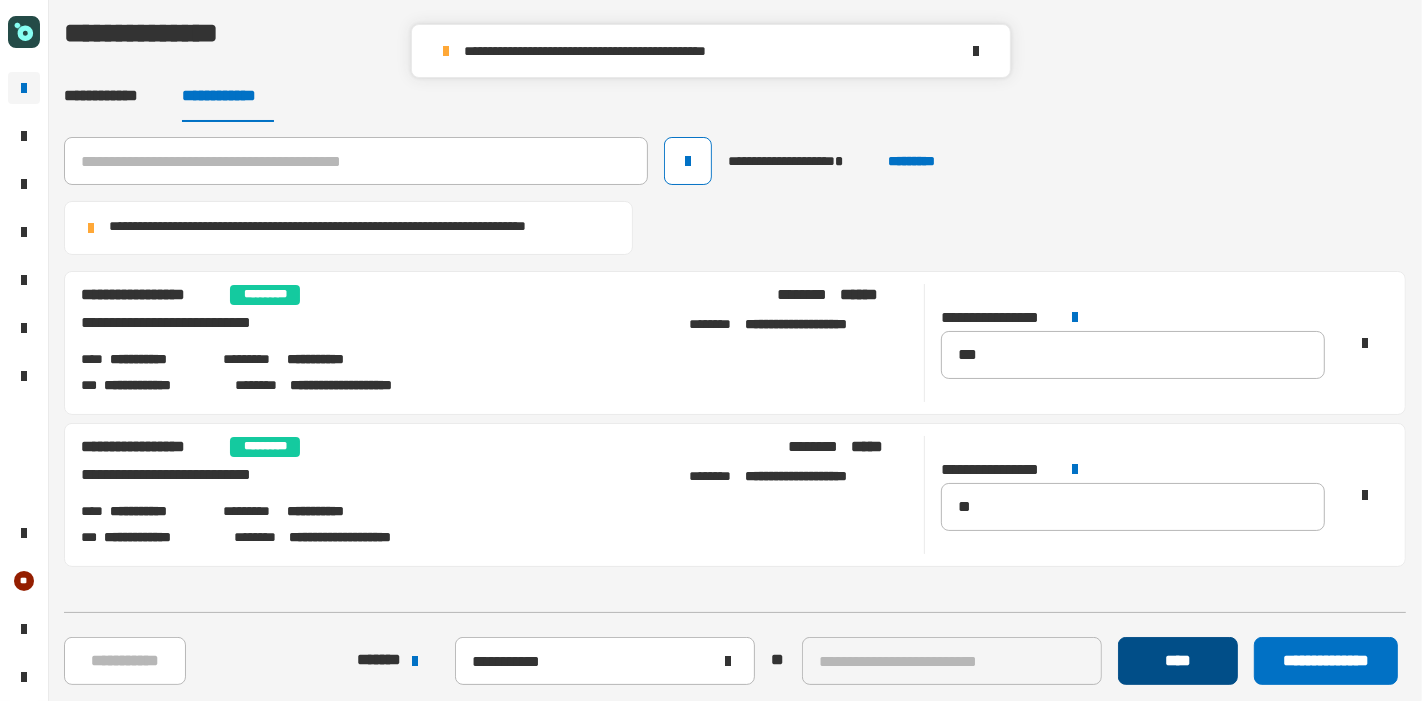 click on "****" 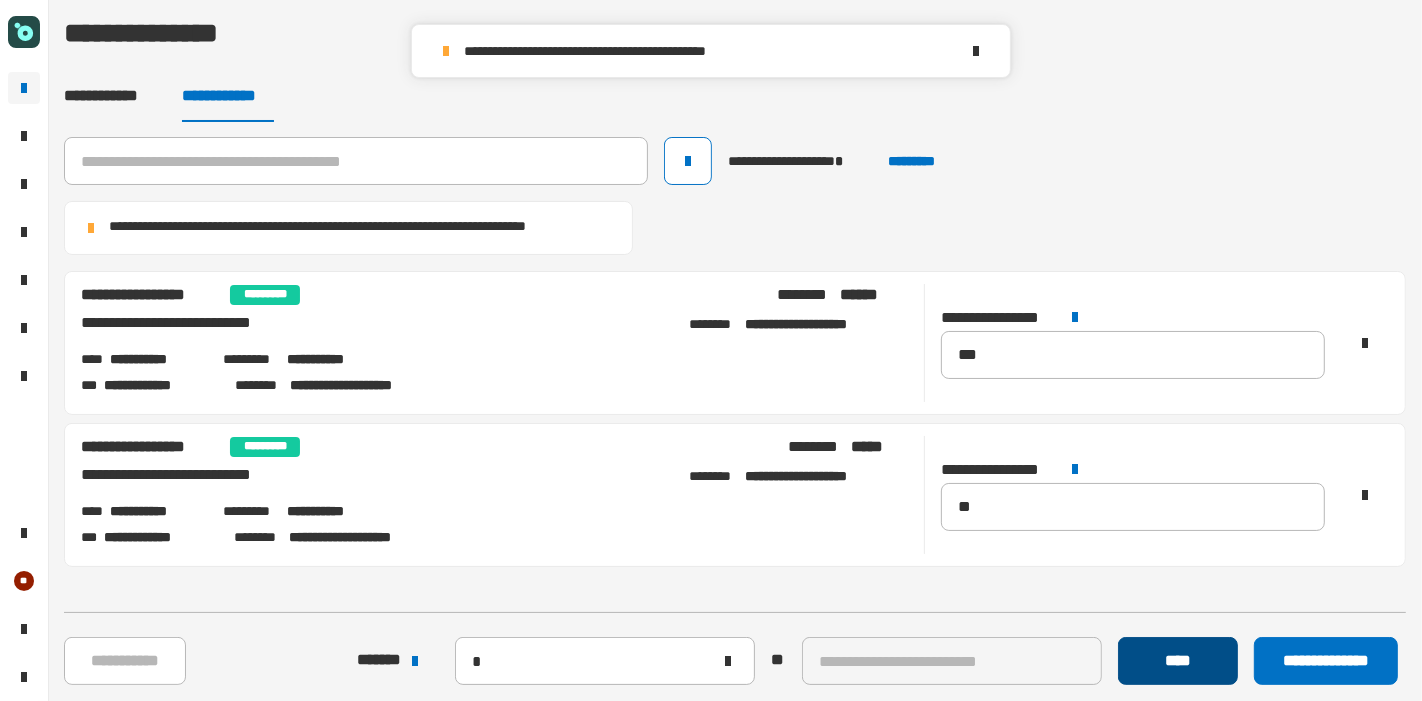 type 